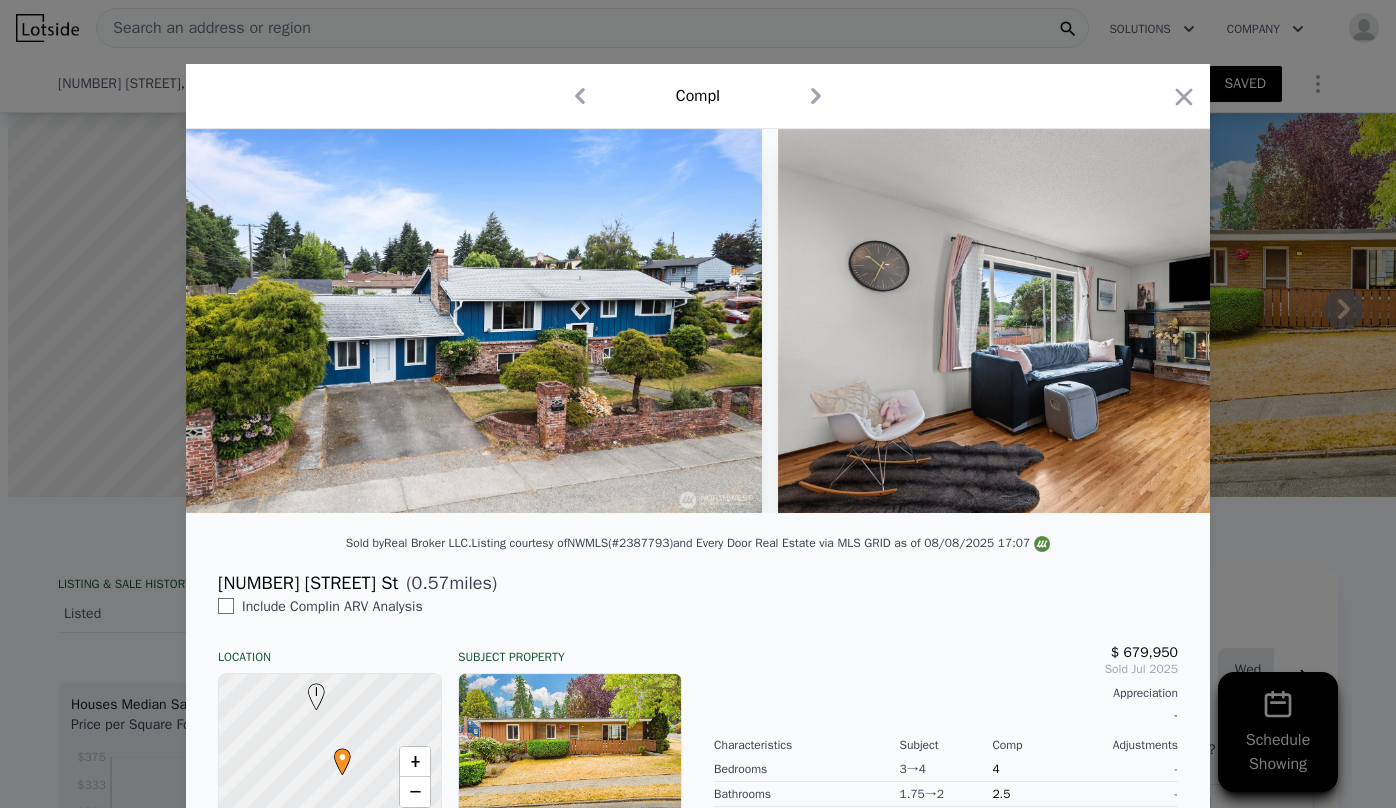 scroll, scrollTop: 0, scrollLeft: 0, axis: both 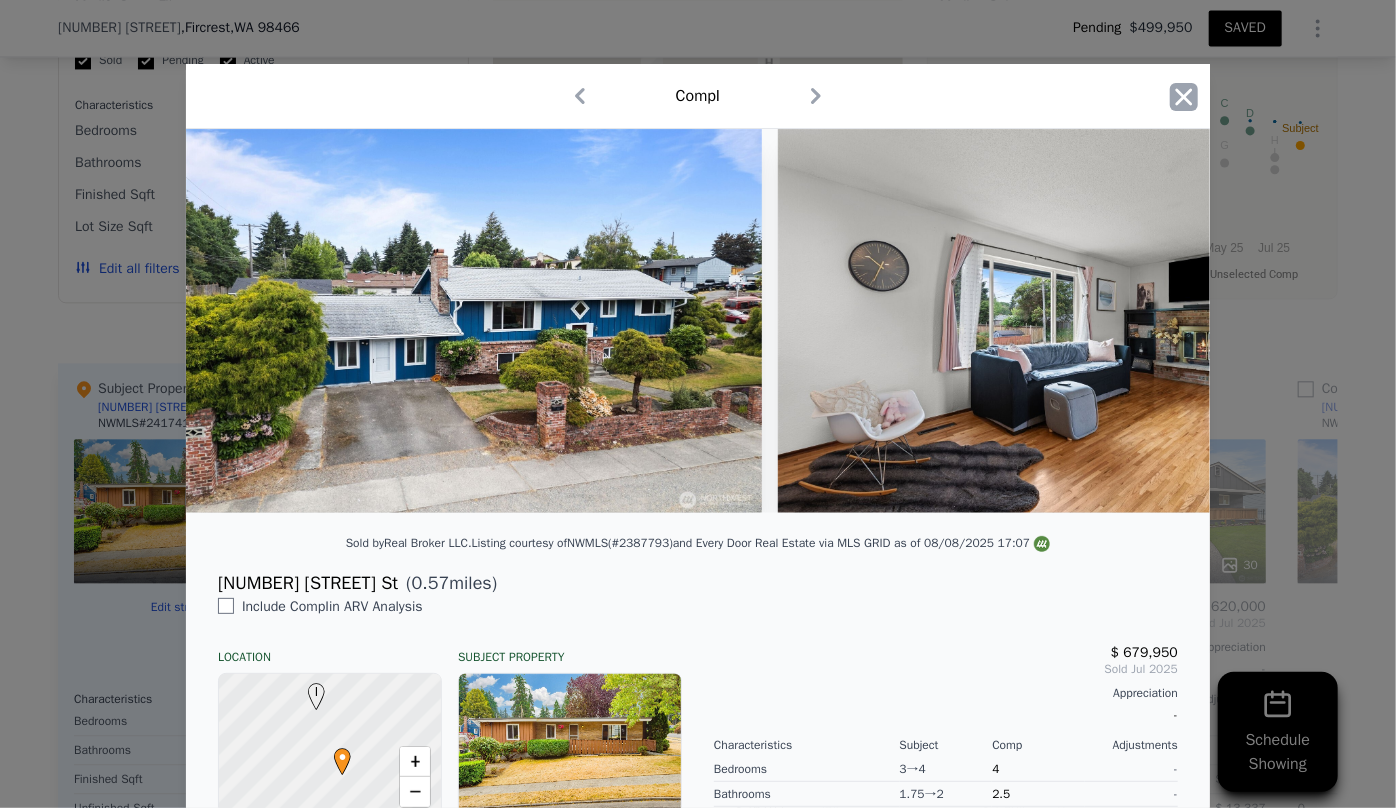 click 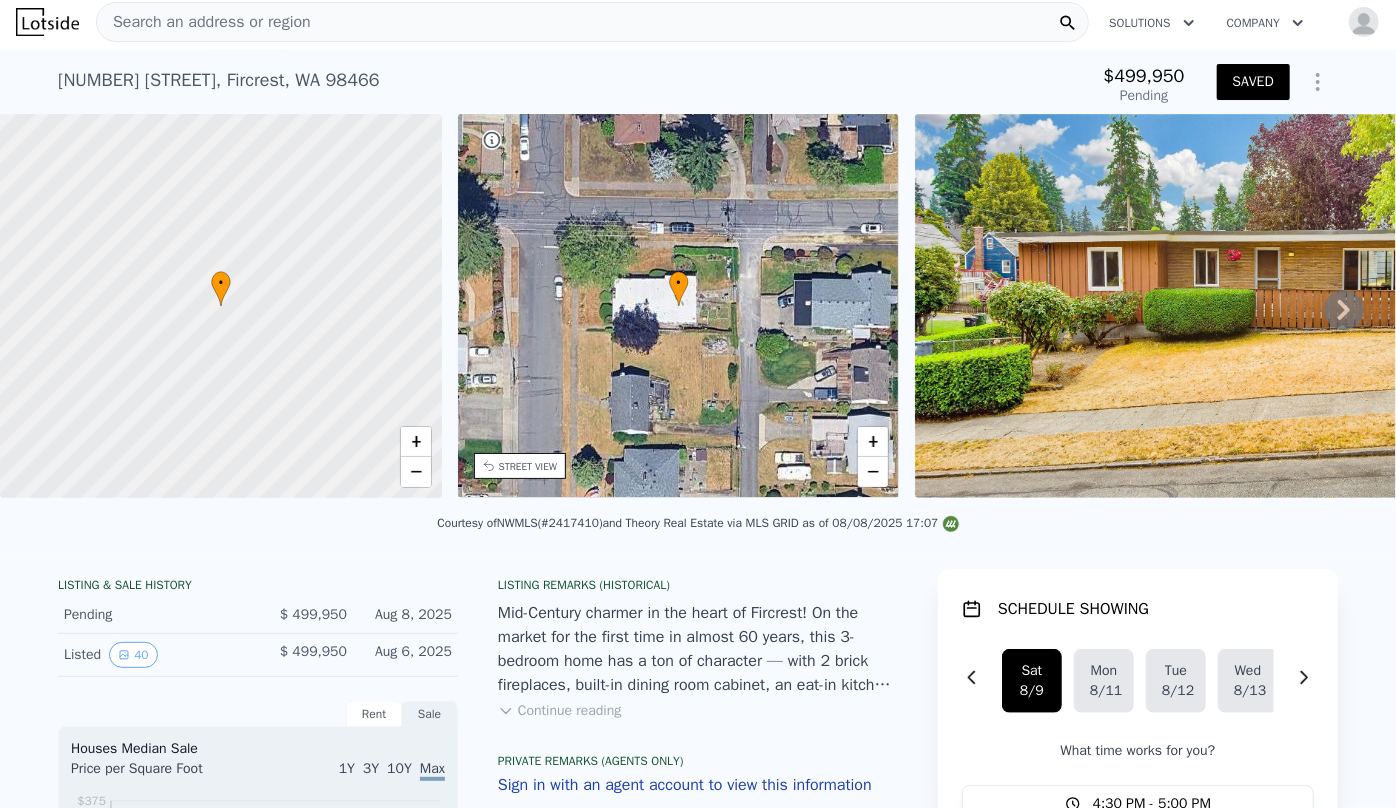 scroll, scrollTop: 0, scrollLeft: 0, axis: both 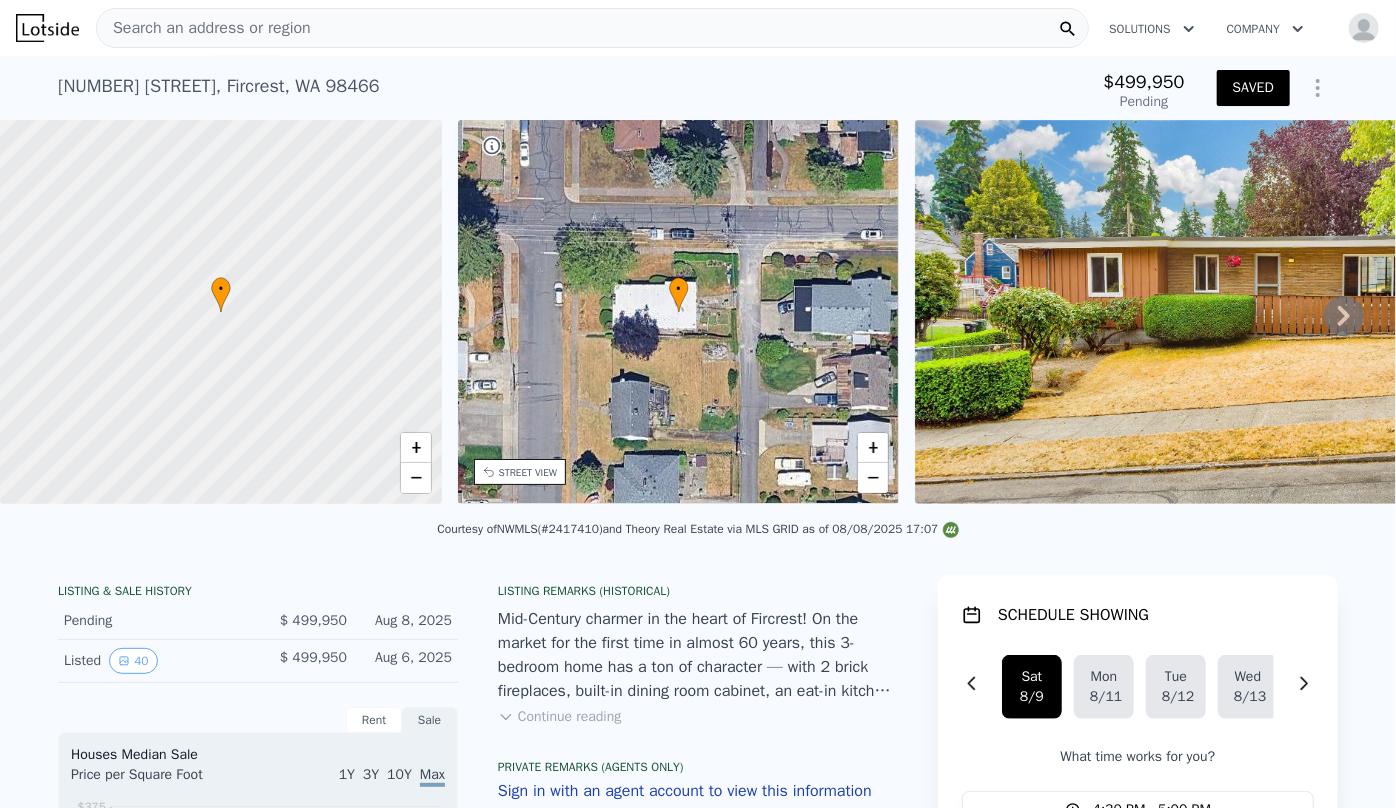 click on "Search an address or region" at bounding box center (204, 28) 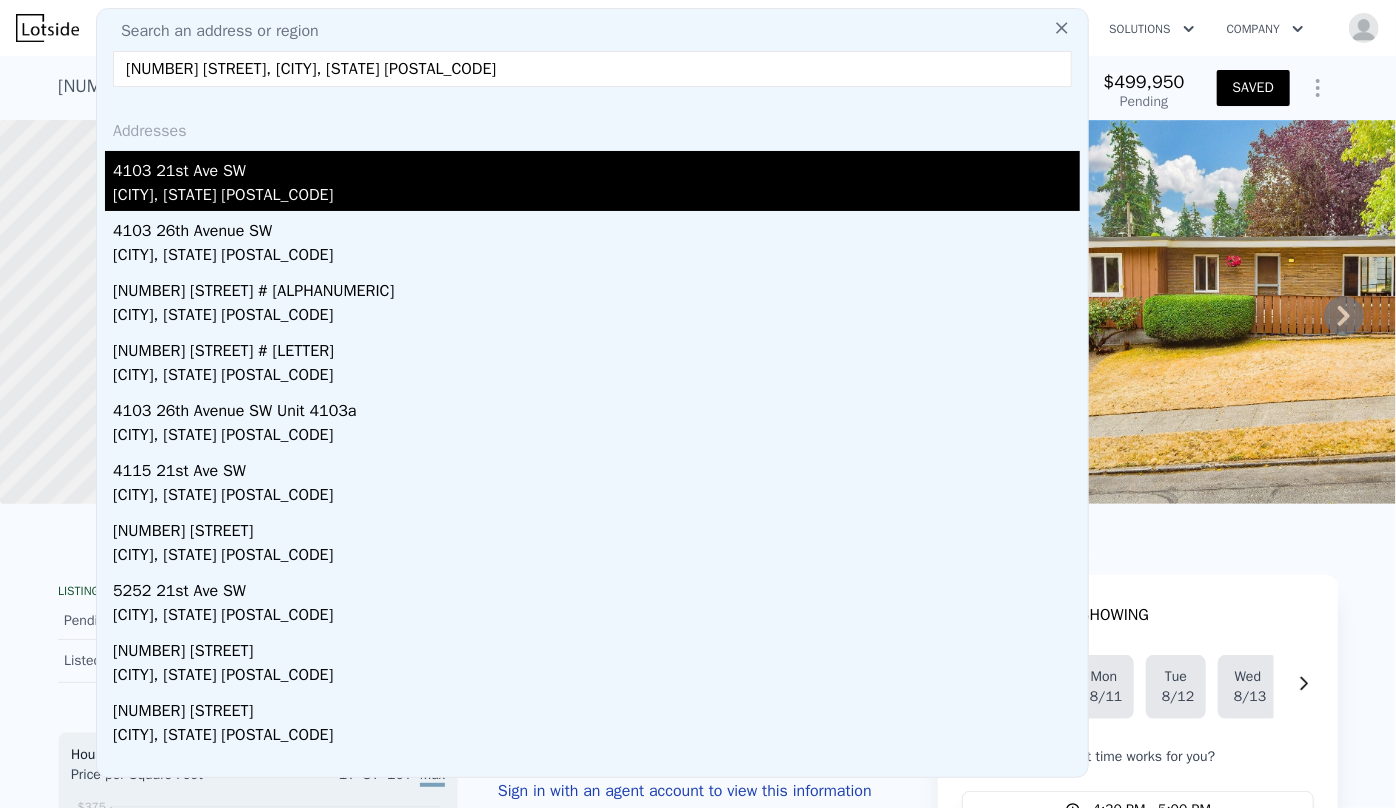 type on "4103 21st Ave SW, Seattle, WA 98106" 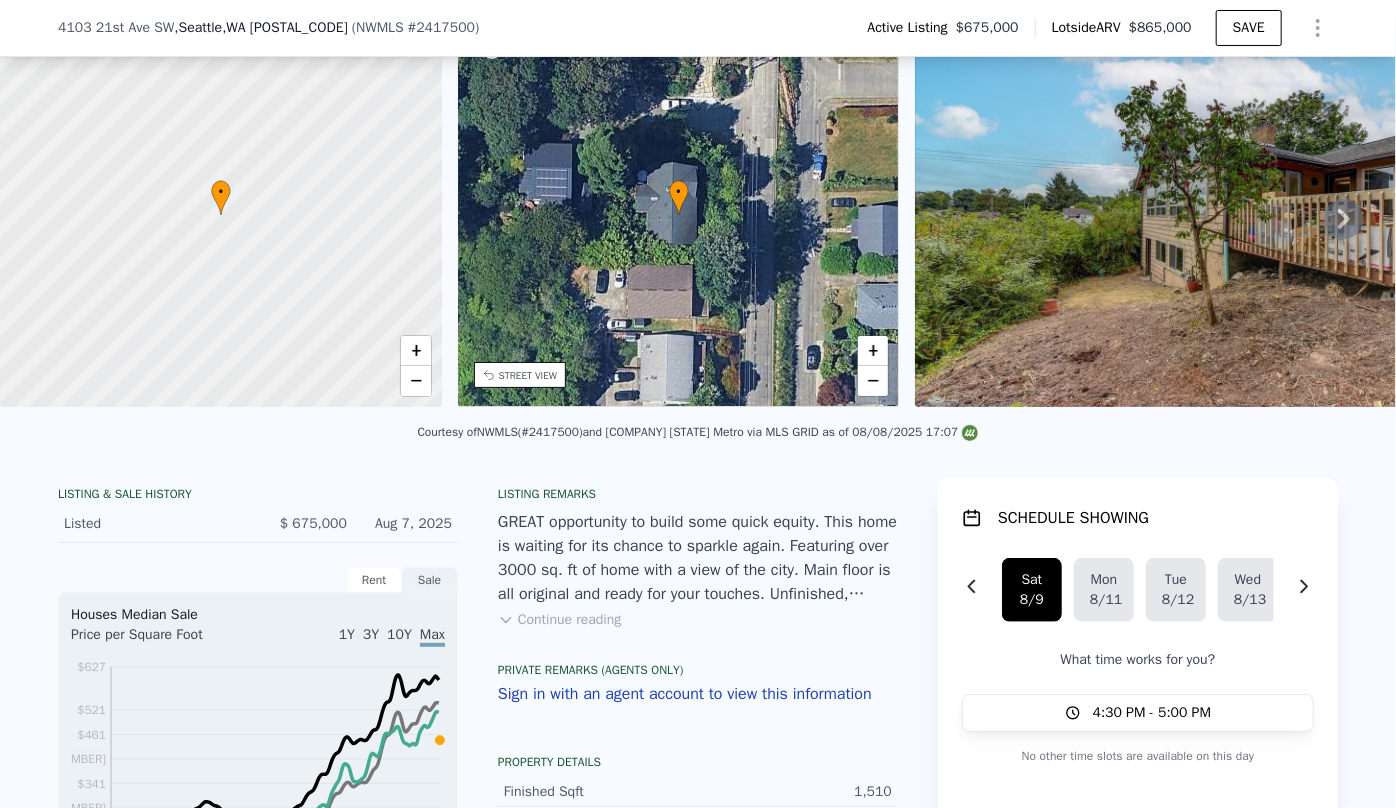 scroll, scrollTop: 991, scrollLeft: 0, axis: vertical 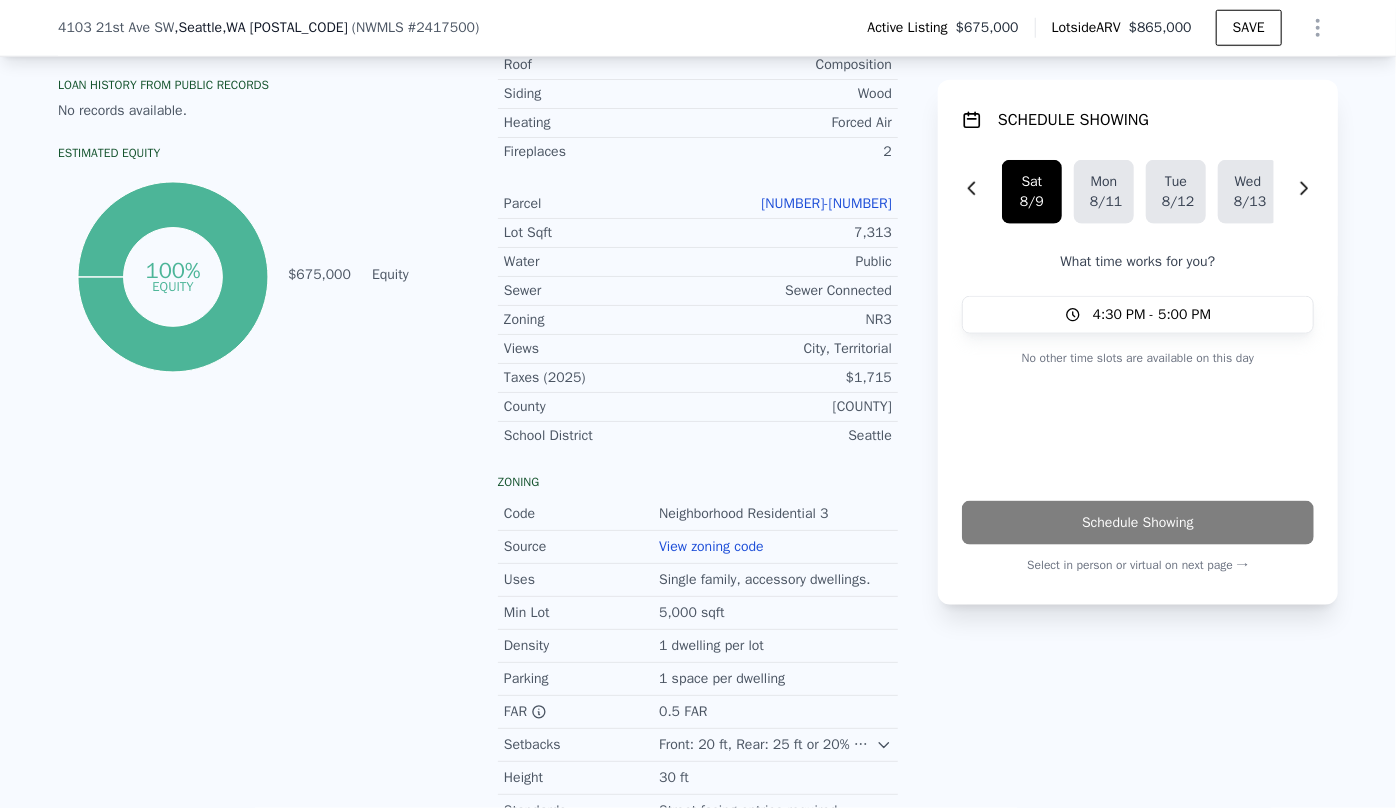 click on "789160-0600" at bounding box center [826, 203] 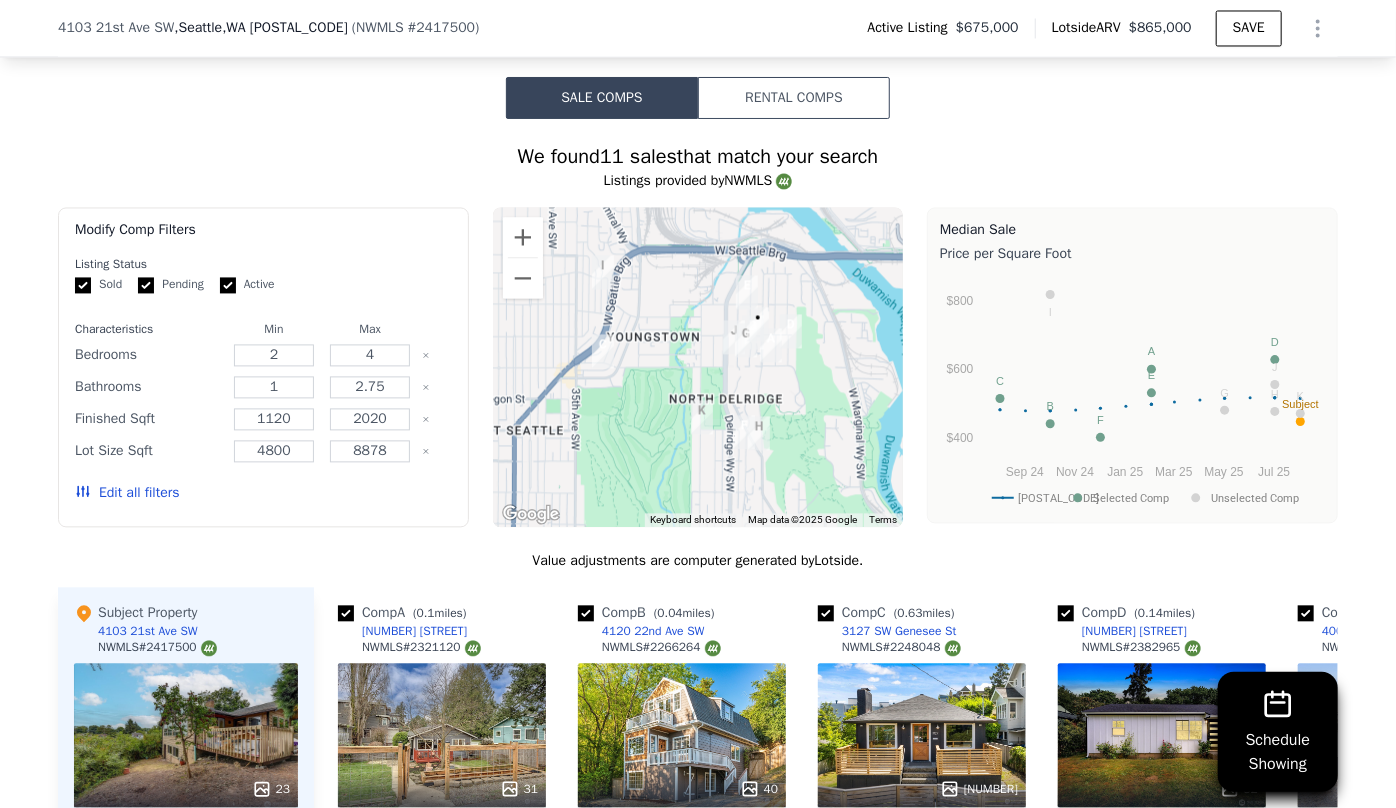 scroll, scrollTop: 2173, scrollLeft: 0, axis: vertical 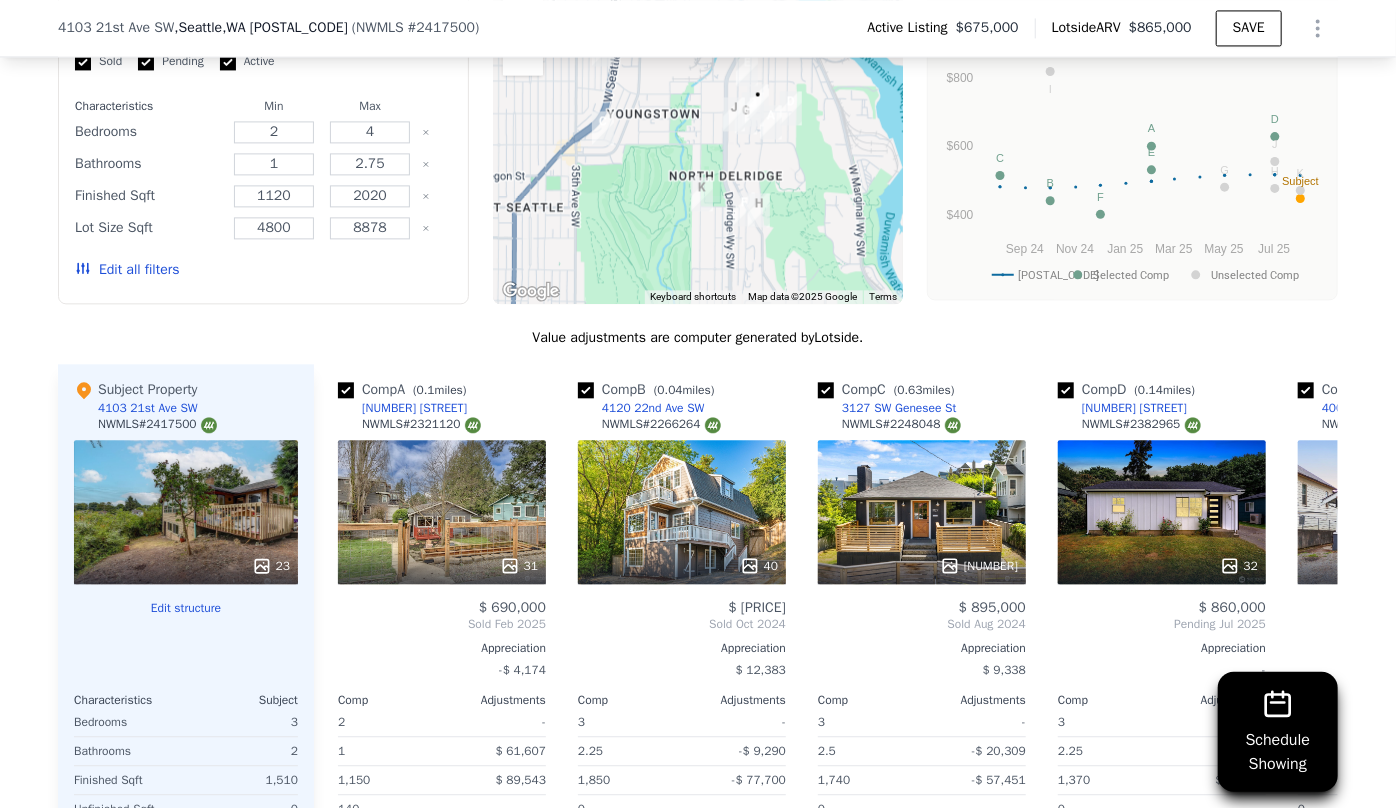 click on "Edit all filters" at bounding box center (127, 270) 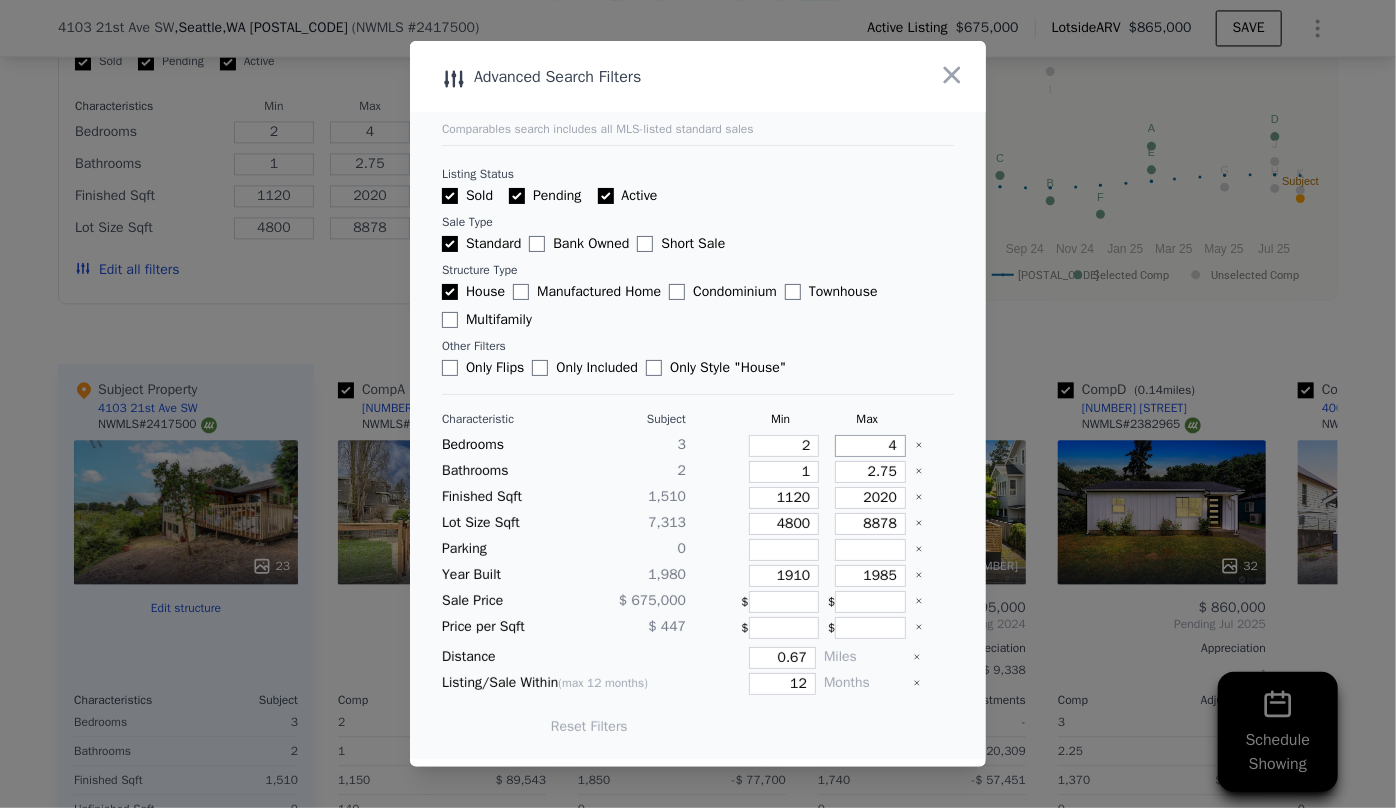 drag, startPoint x: 885, startPoint y: 446, endPoint x: 830, endPoint y: 447, distance: 55.00909 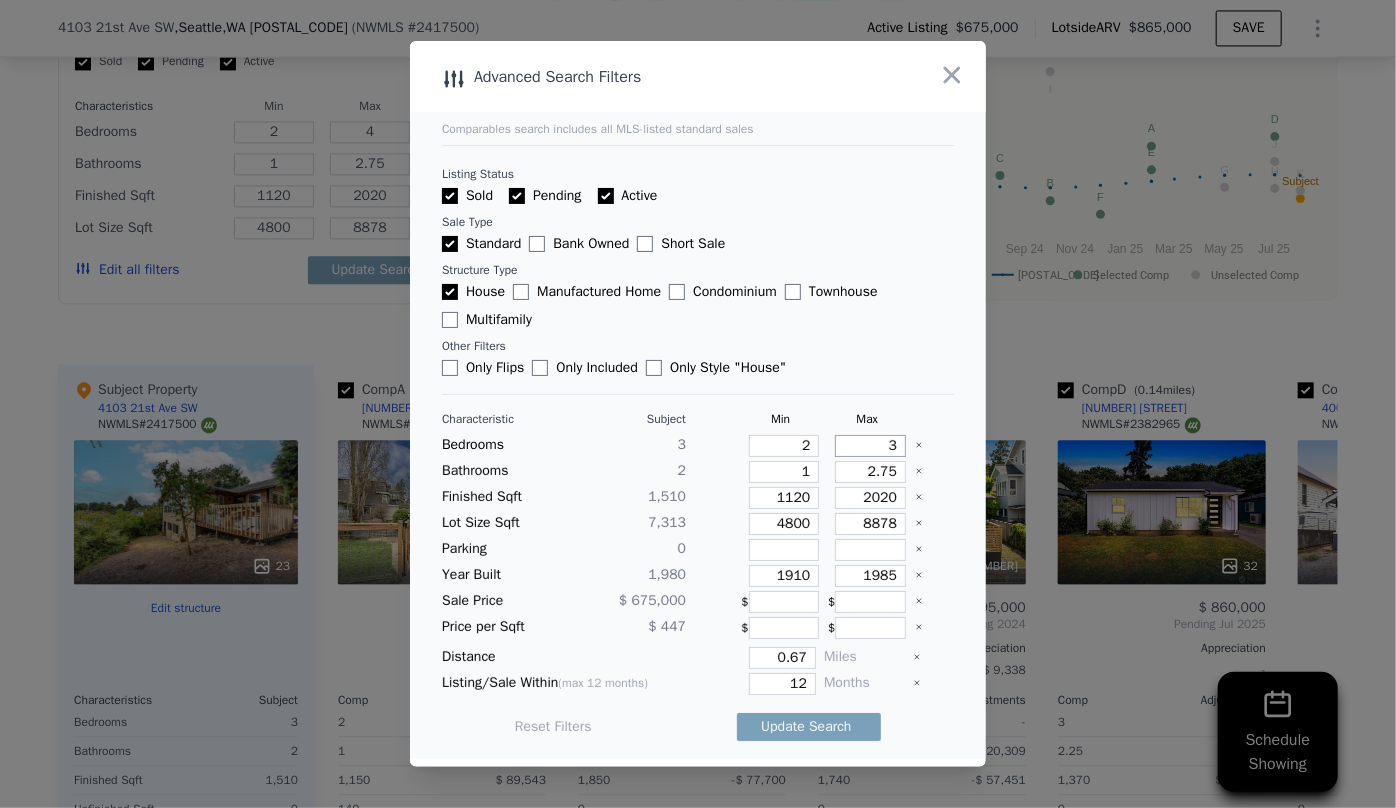 type on "3" 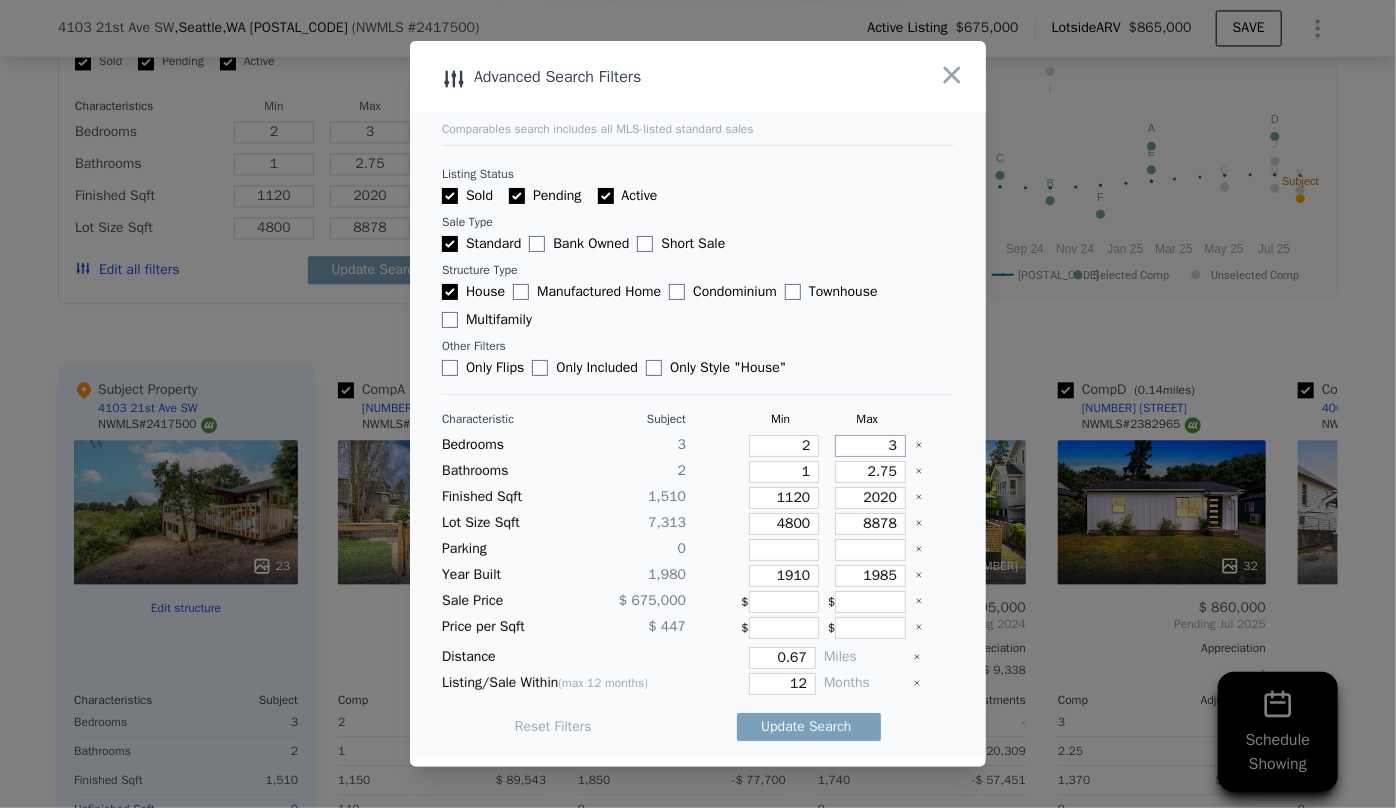 type on "3" 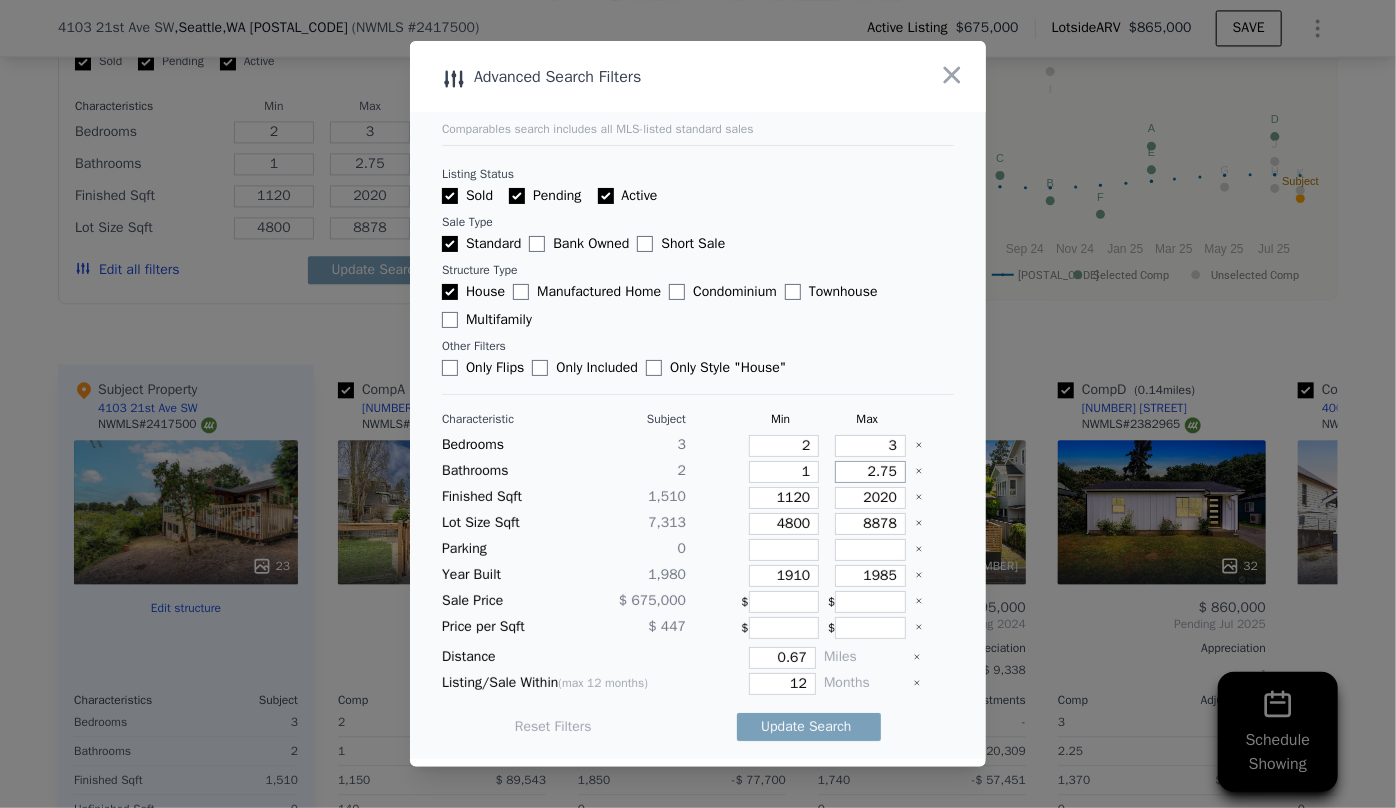 drag, startPoint x: 884, startPoint y: 478, endPoint x: 829, endPoint y: 475, distance: 55.081757 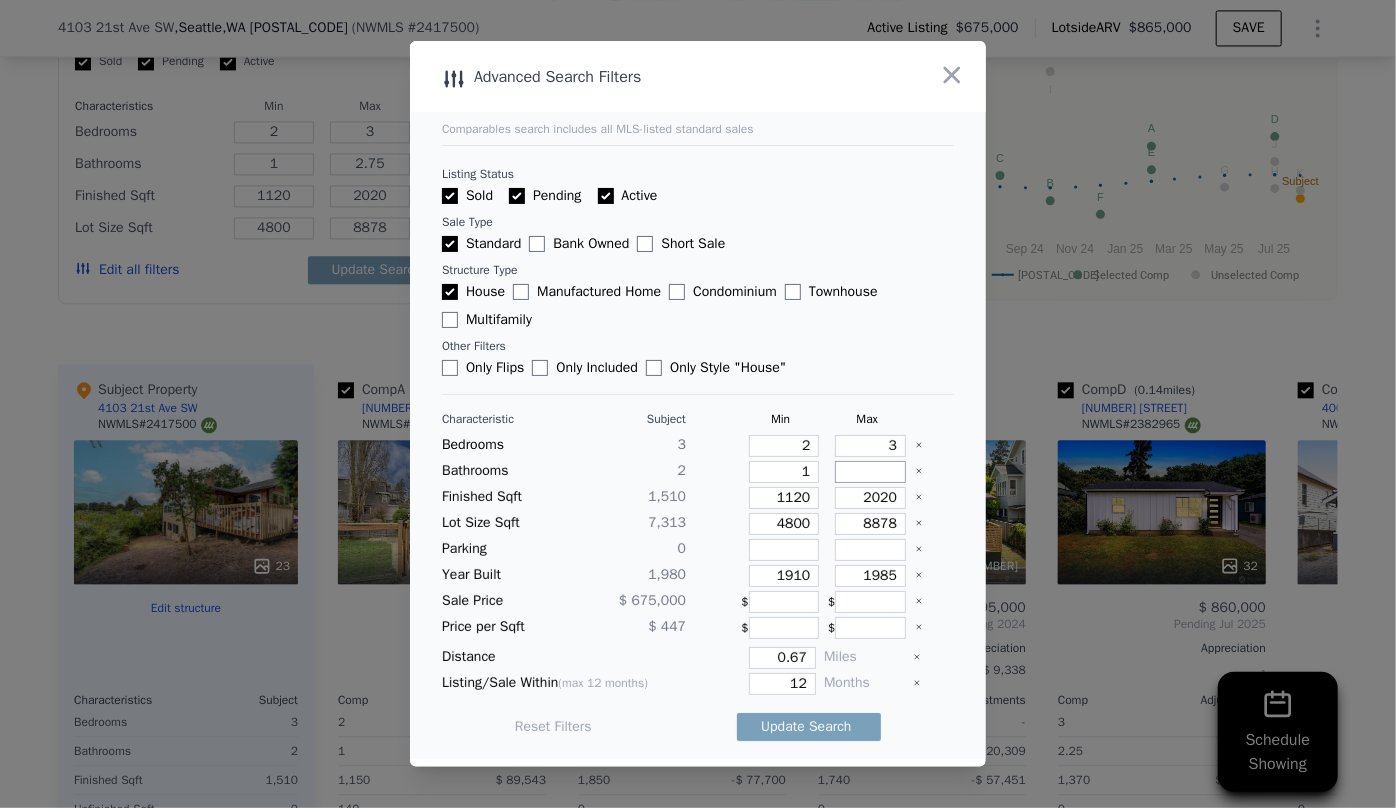 type 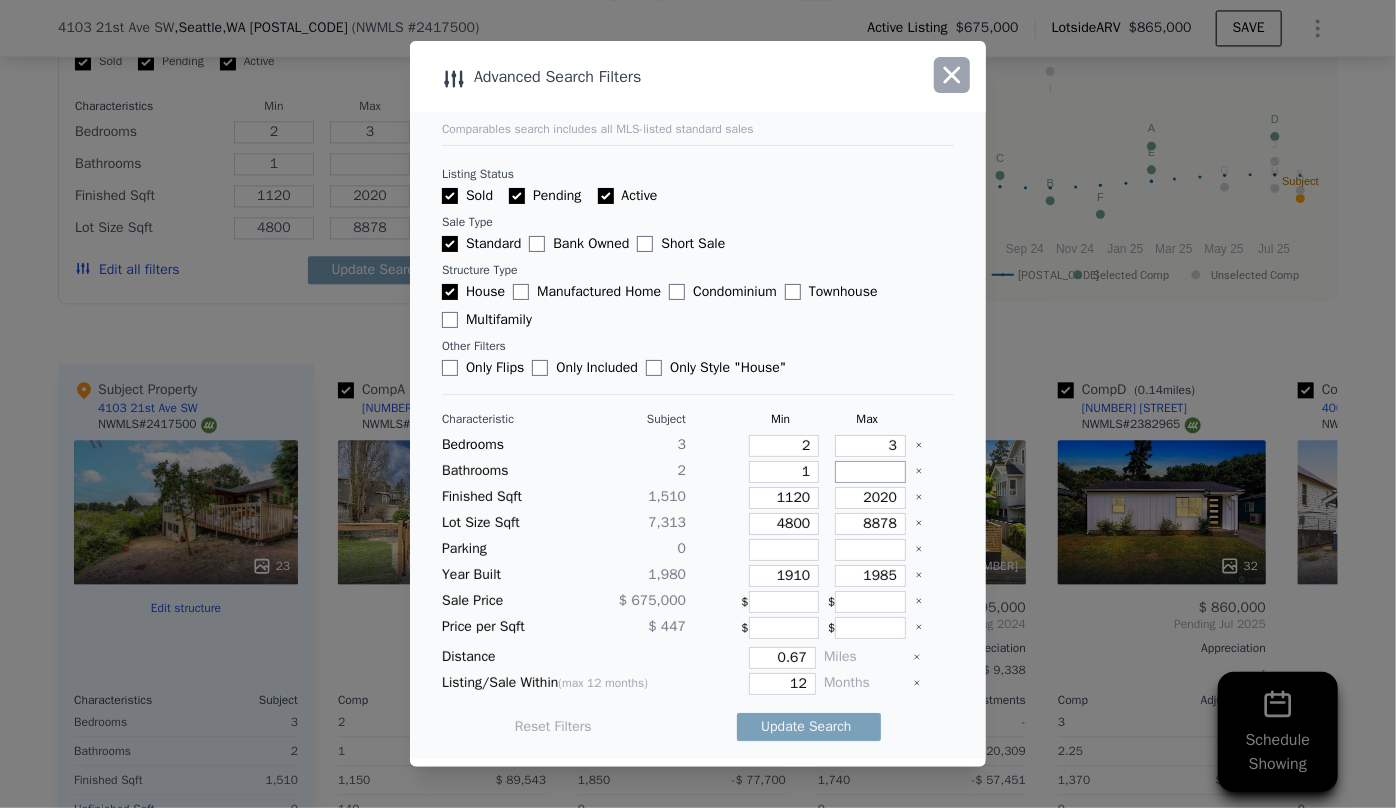 type 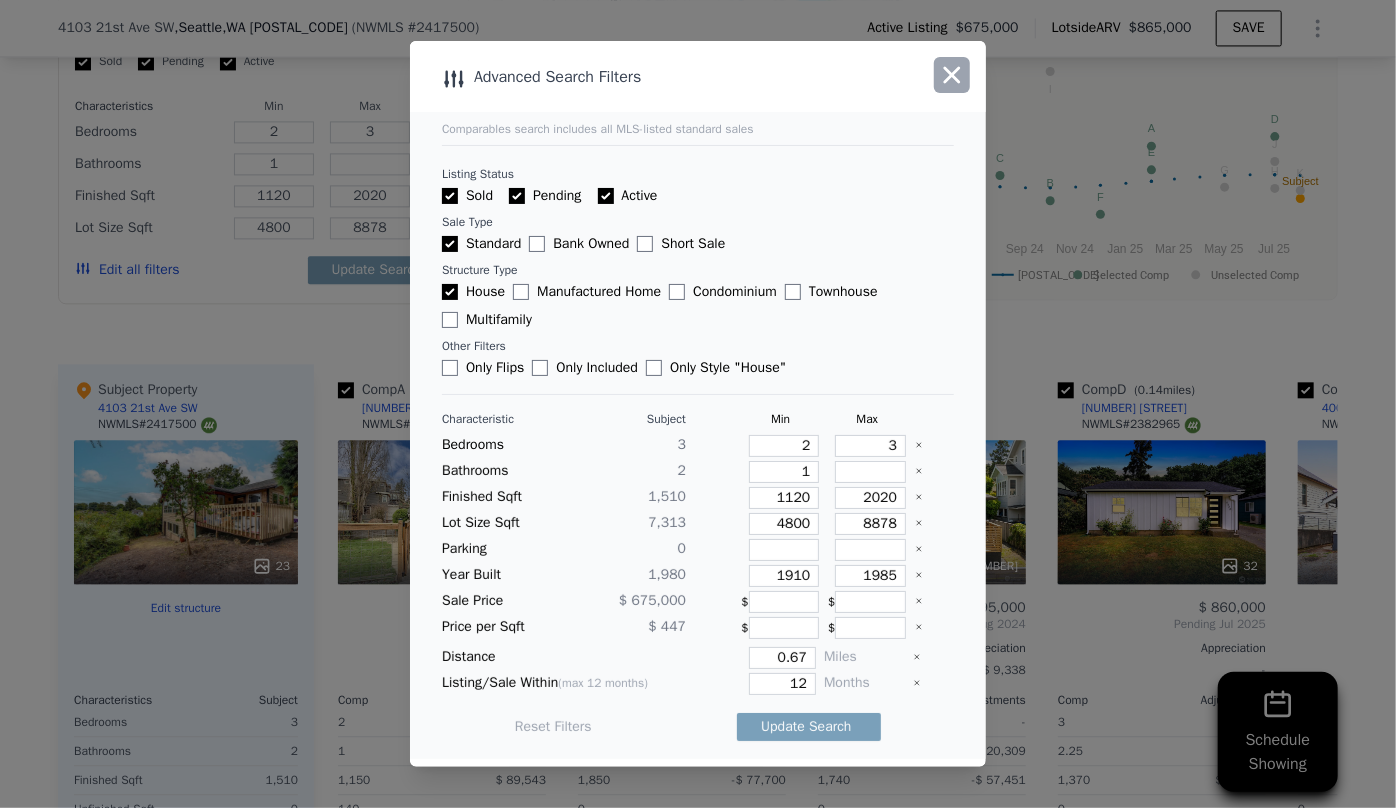 click at bounding box center [952, 75] 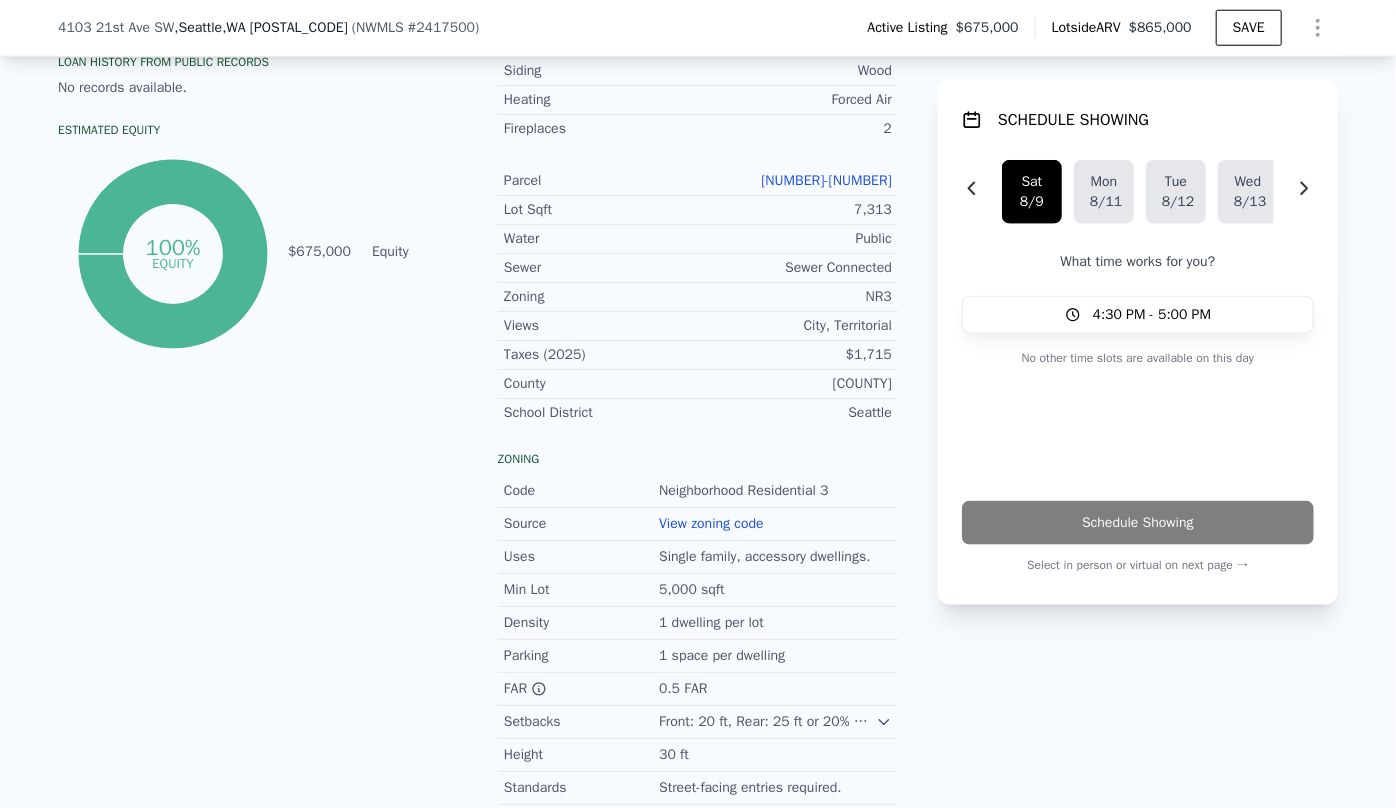 scroll, scrollTop: 991, scrollLeft: 0, axis: vertical 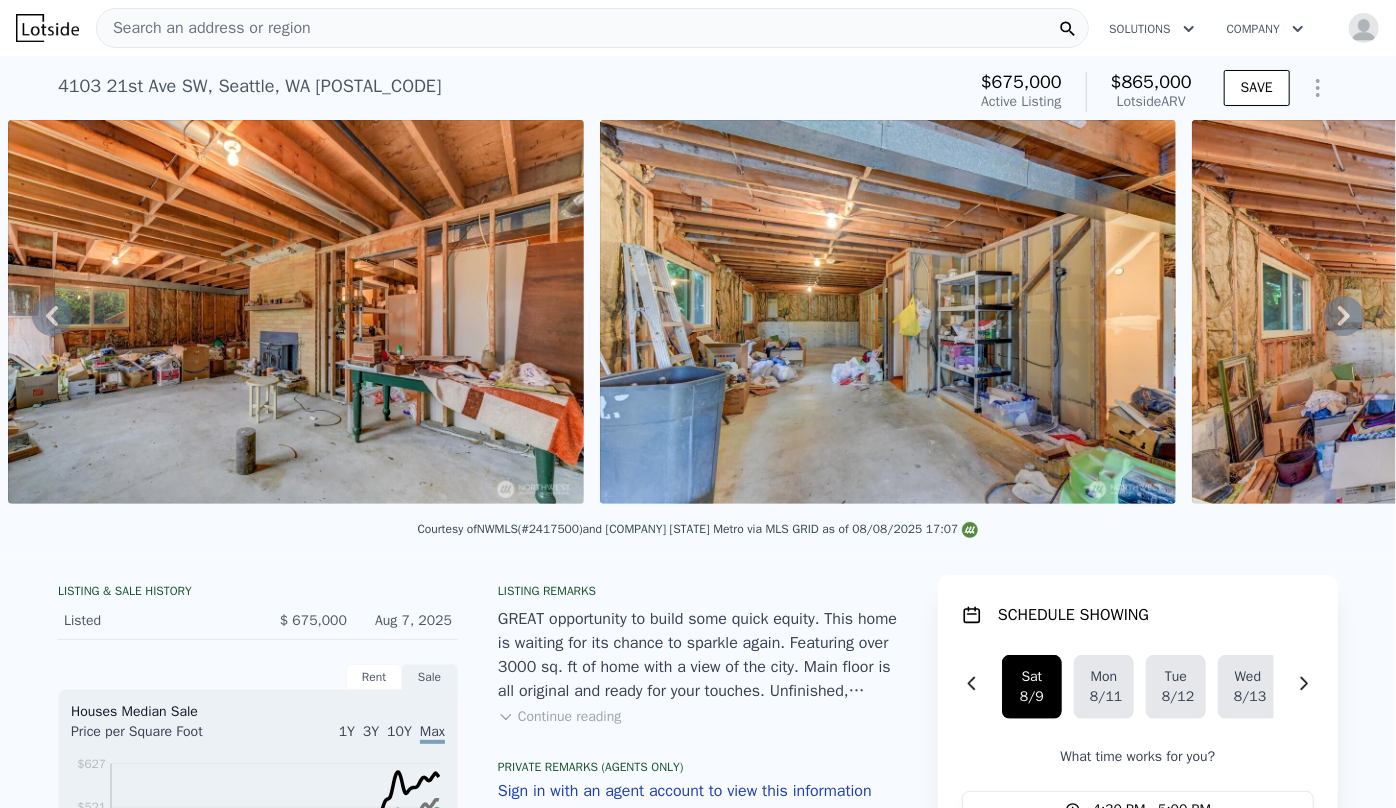click 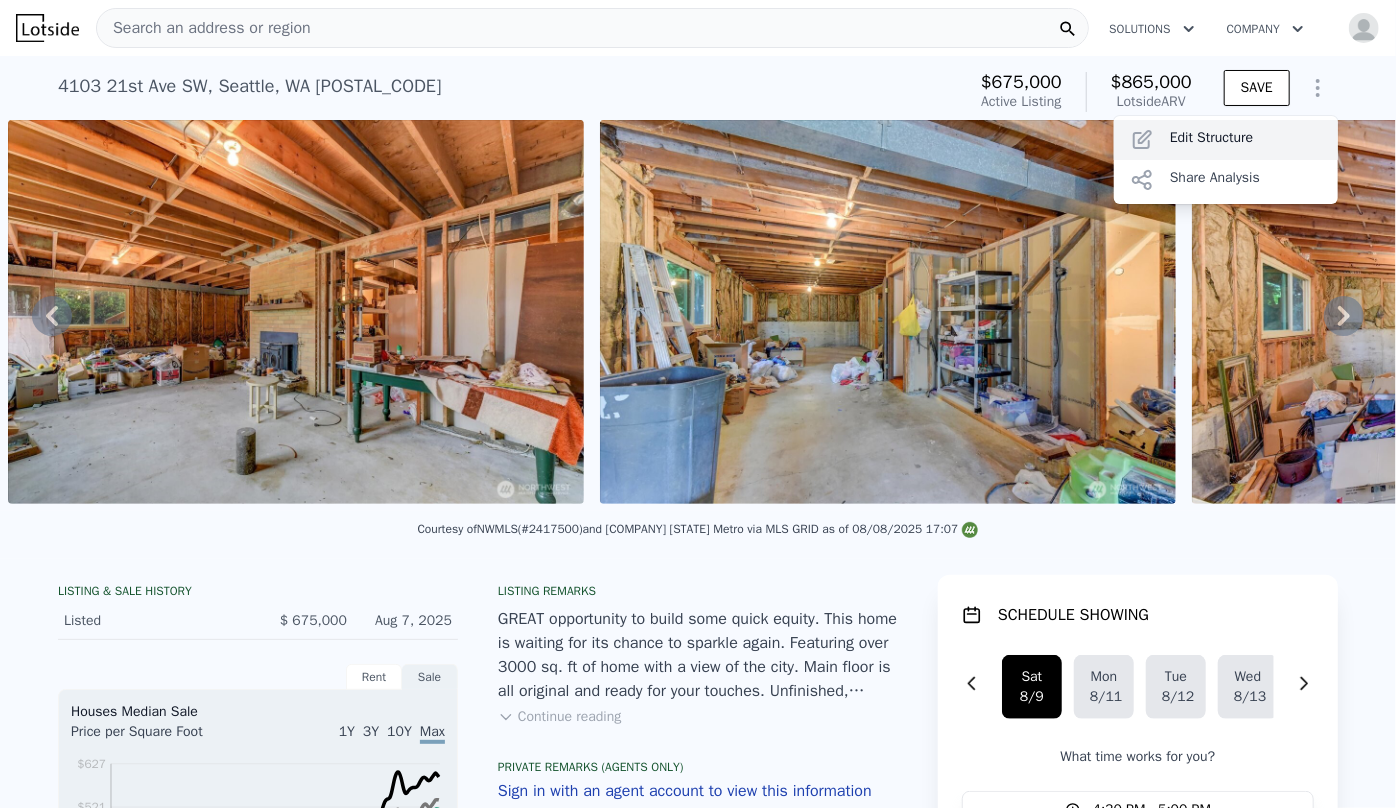 click on "Edit Structure" at bounding box center (1226, 140) 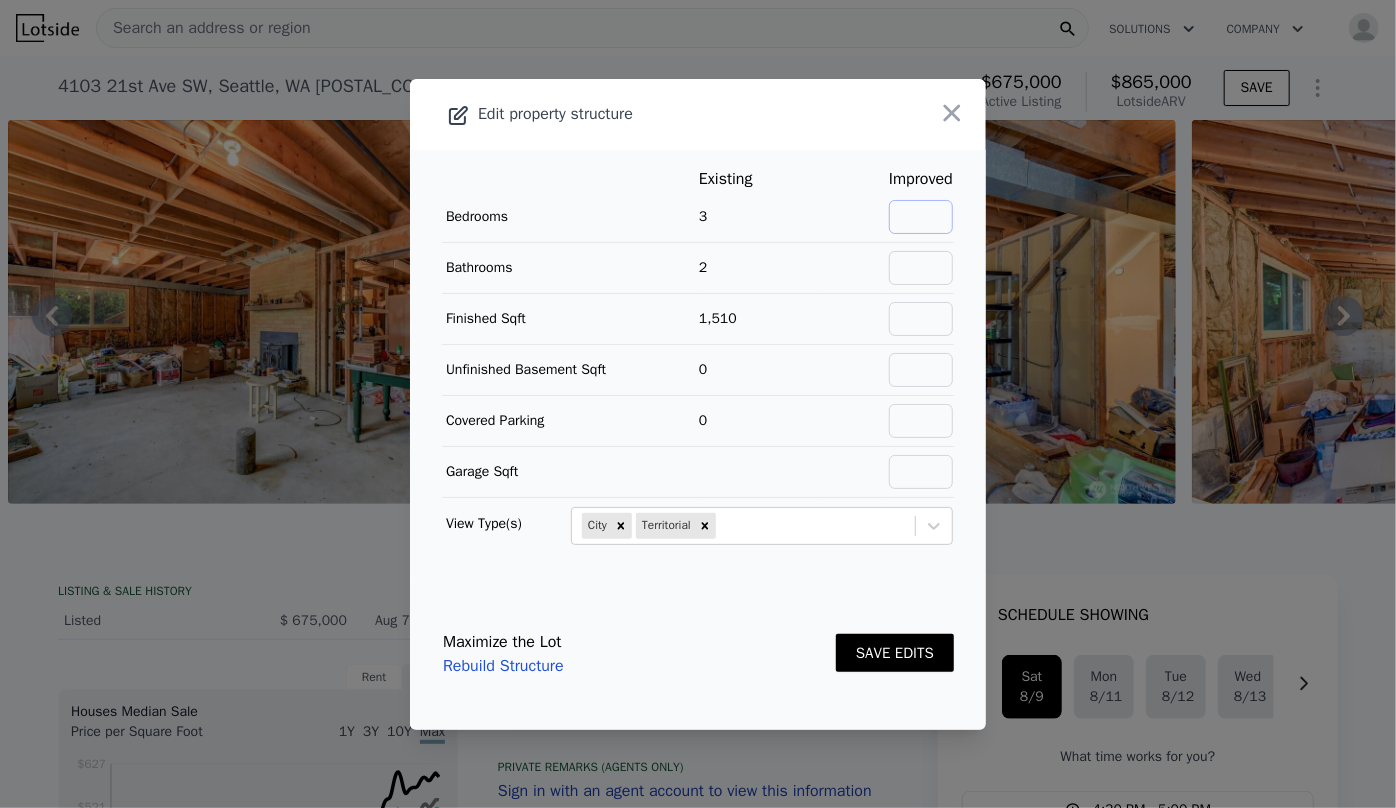 click at bounding box center (921, 217) 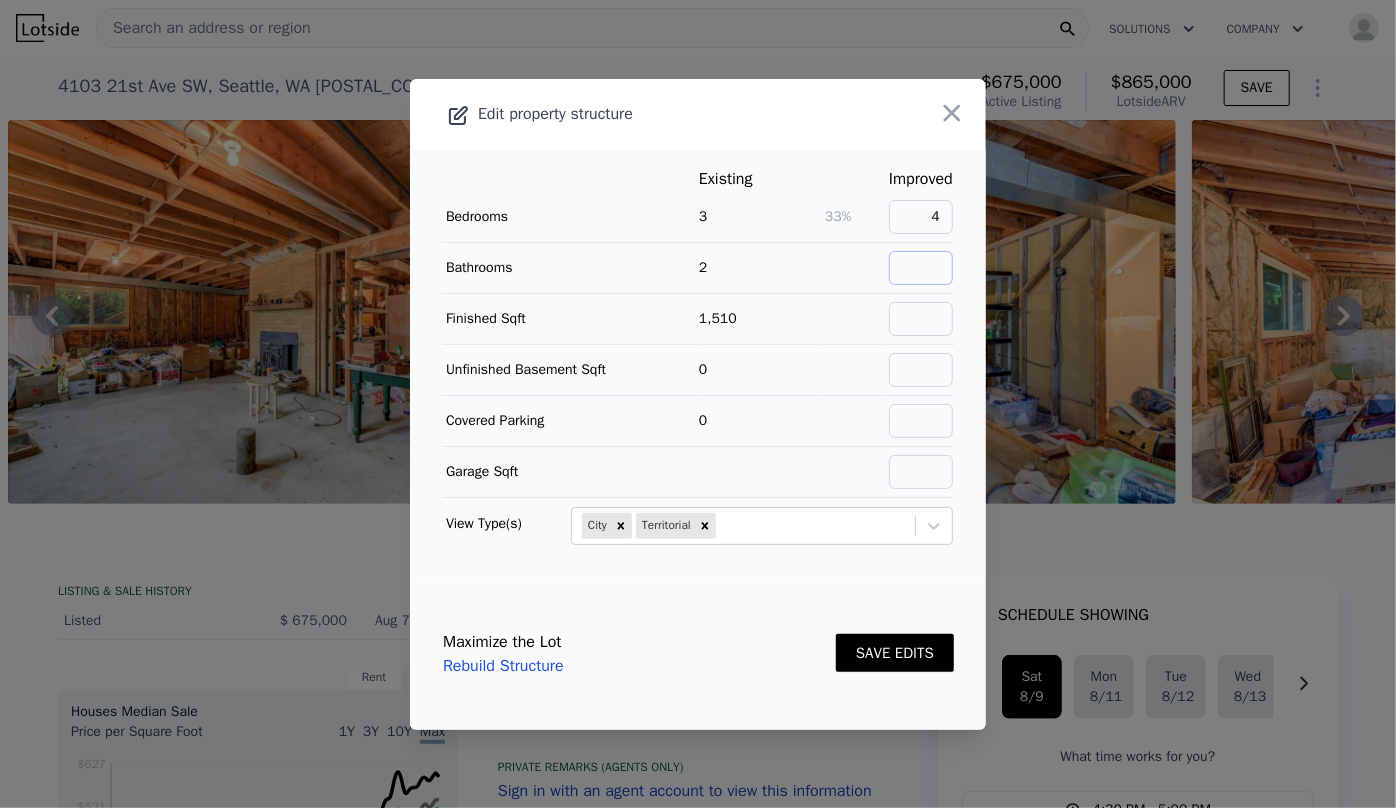 click at bounding box center [921, 268] 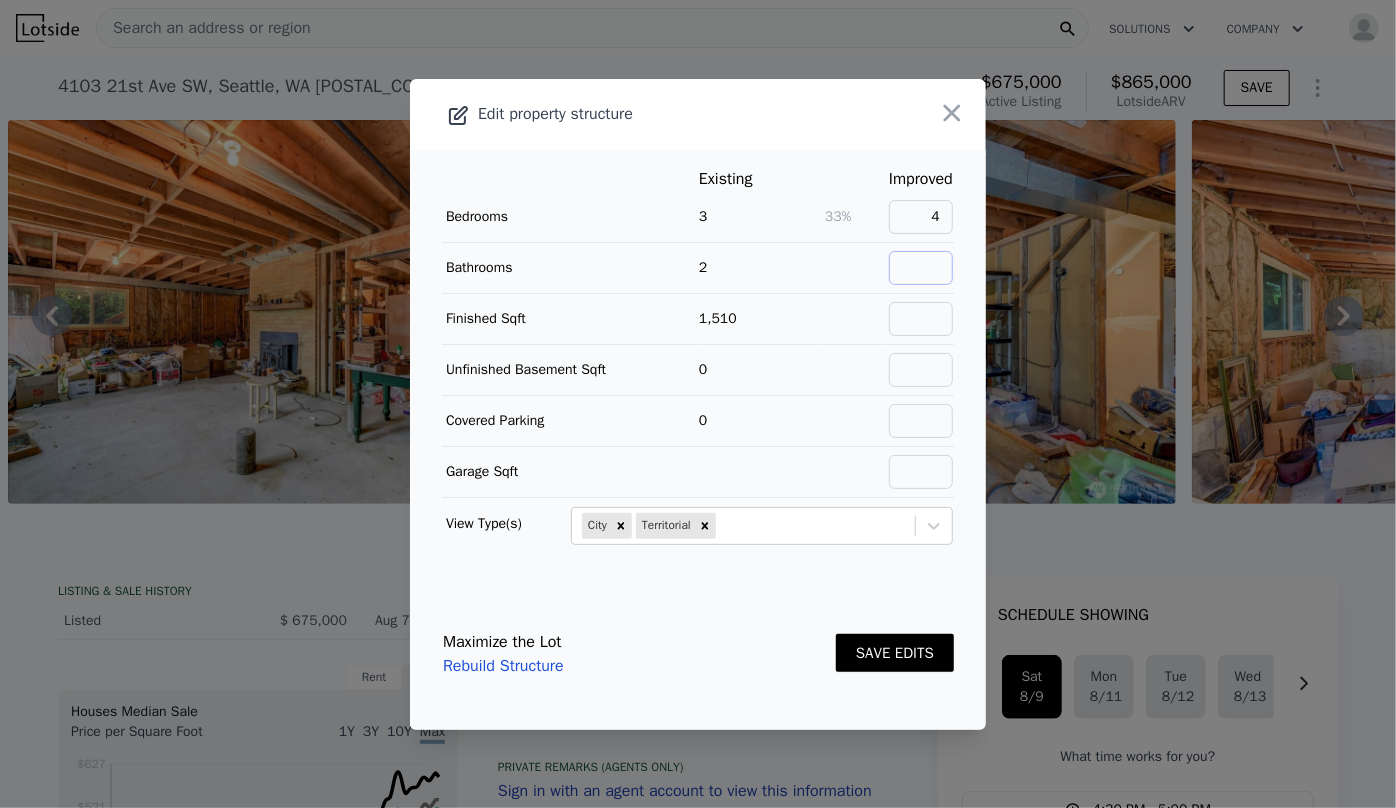 type on "3" 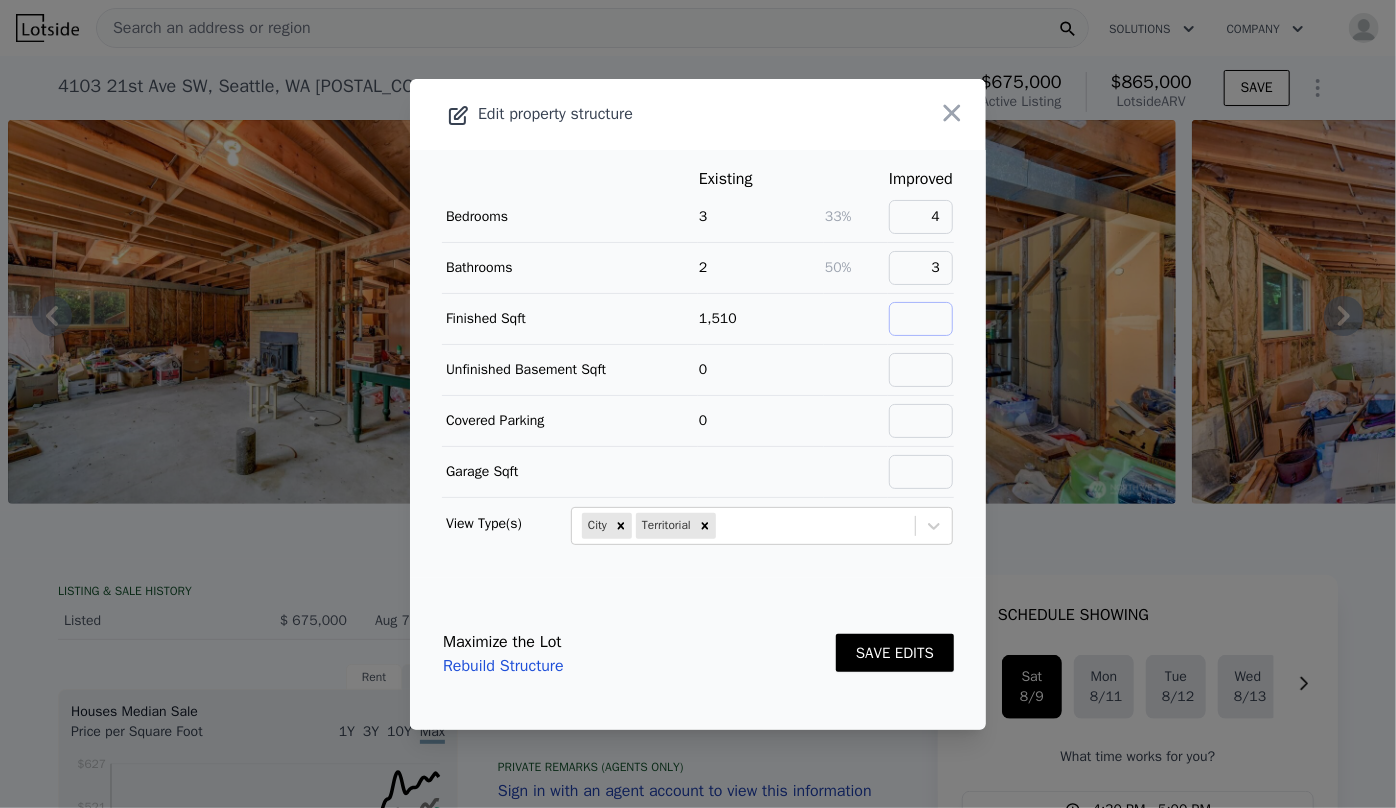 click at bounding box center (921, 319) 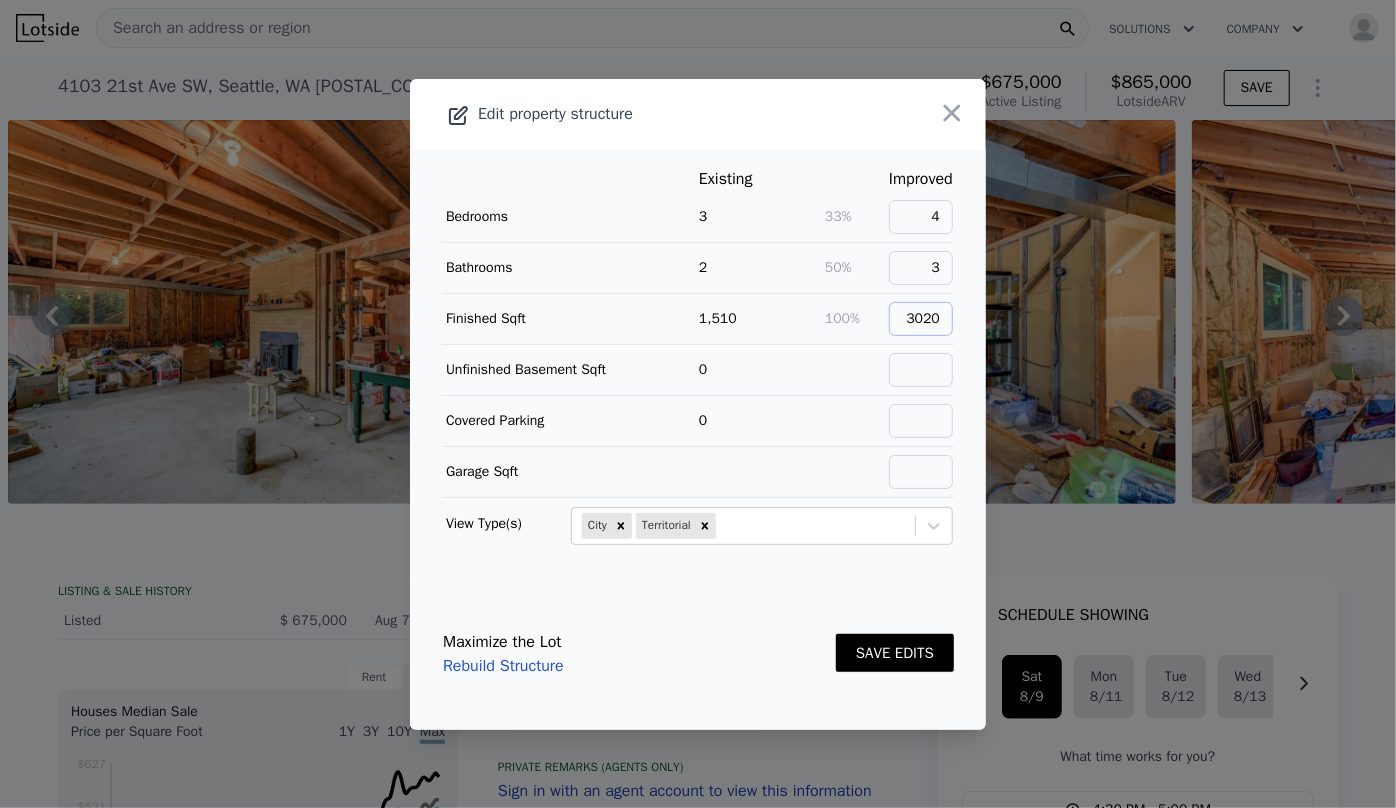 type on "3020" 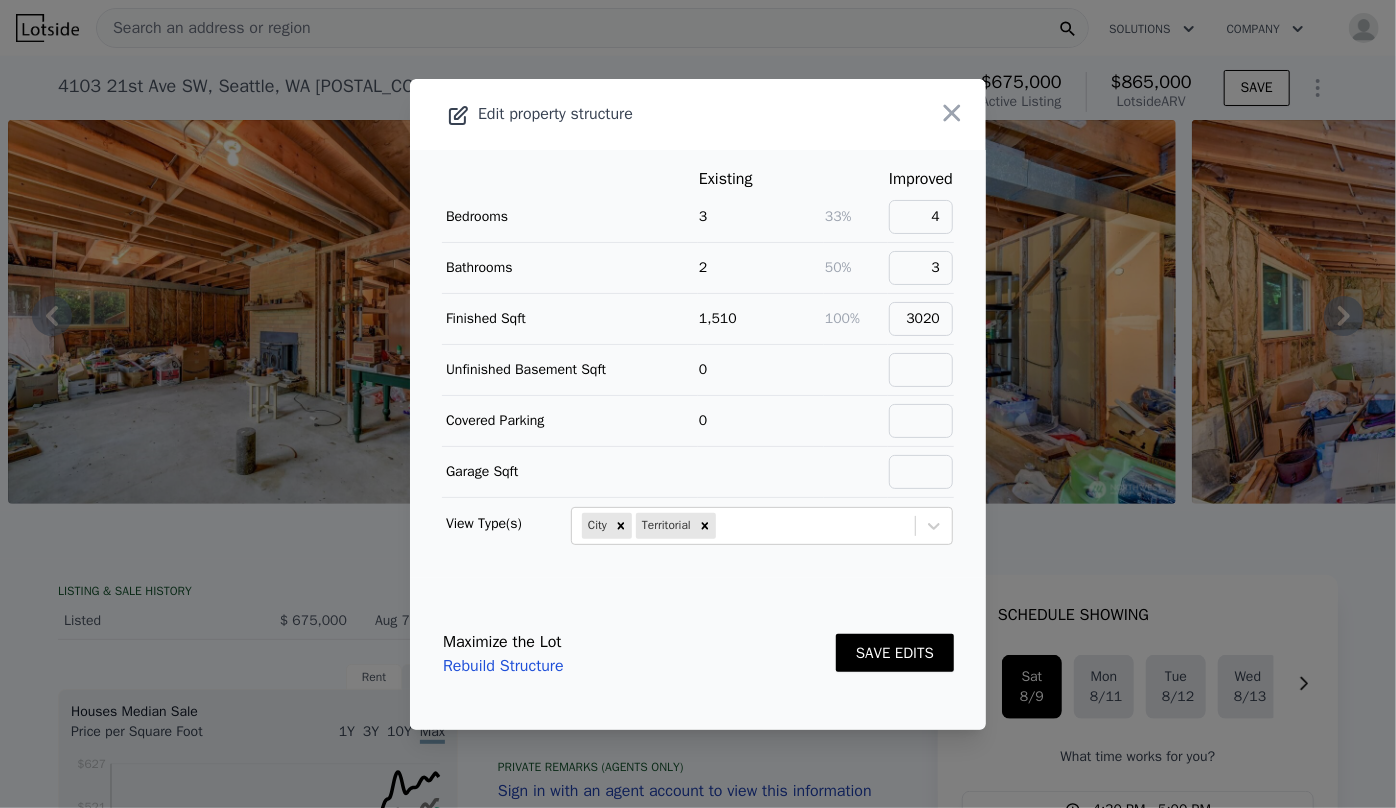 click on "SAVE EDITS" at bounding box center [895, 653] 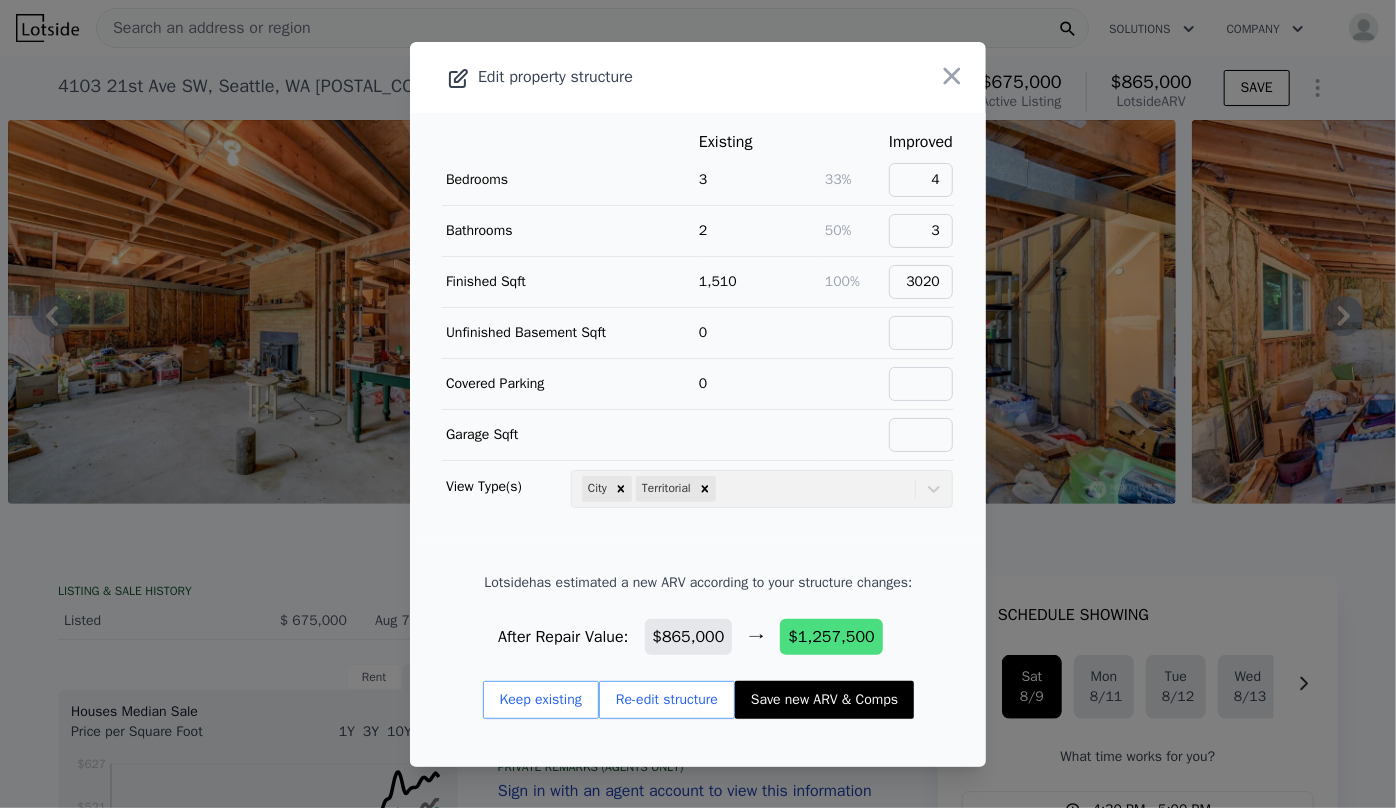 click on "Save new ARV & Comps" at bounding box center (824, 700) 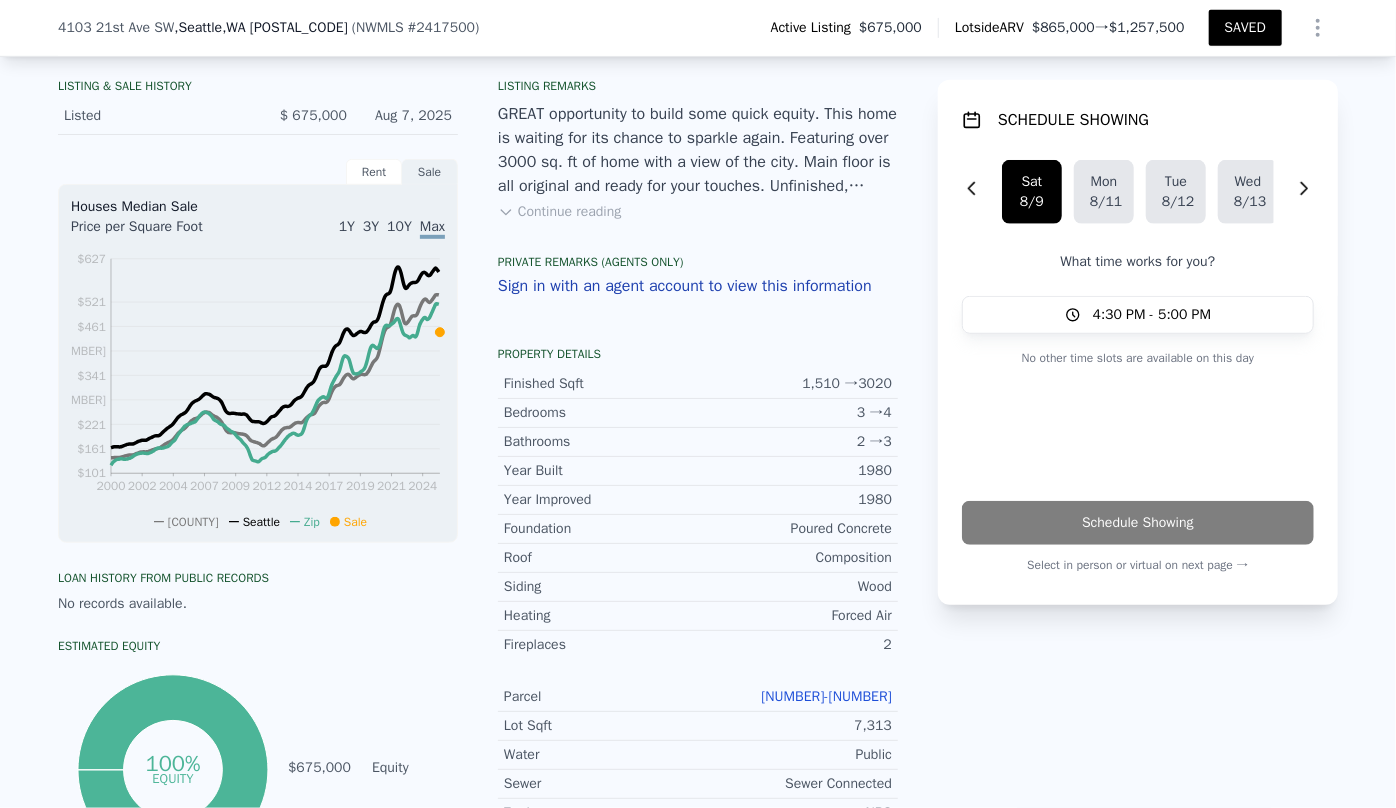 scroll, scrollTop: 407, scrollLeft: 0, axis: vertical 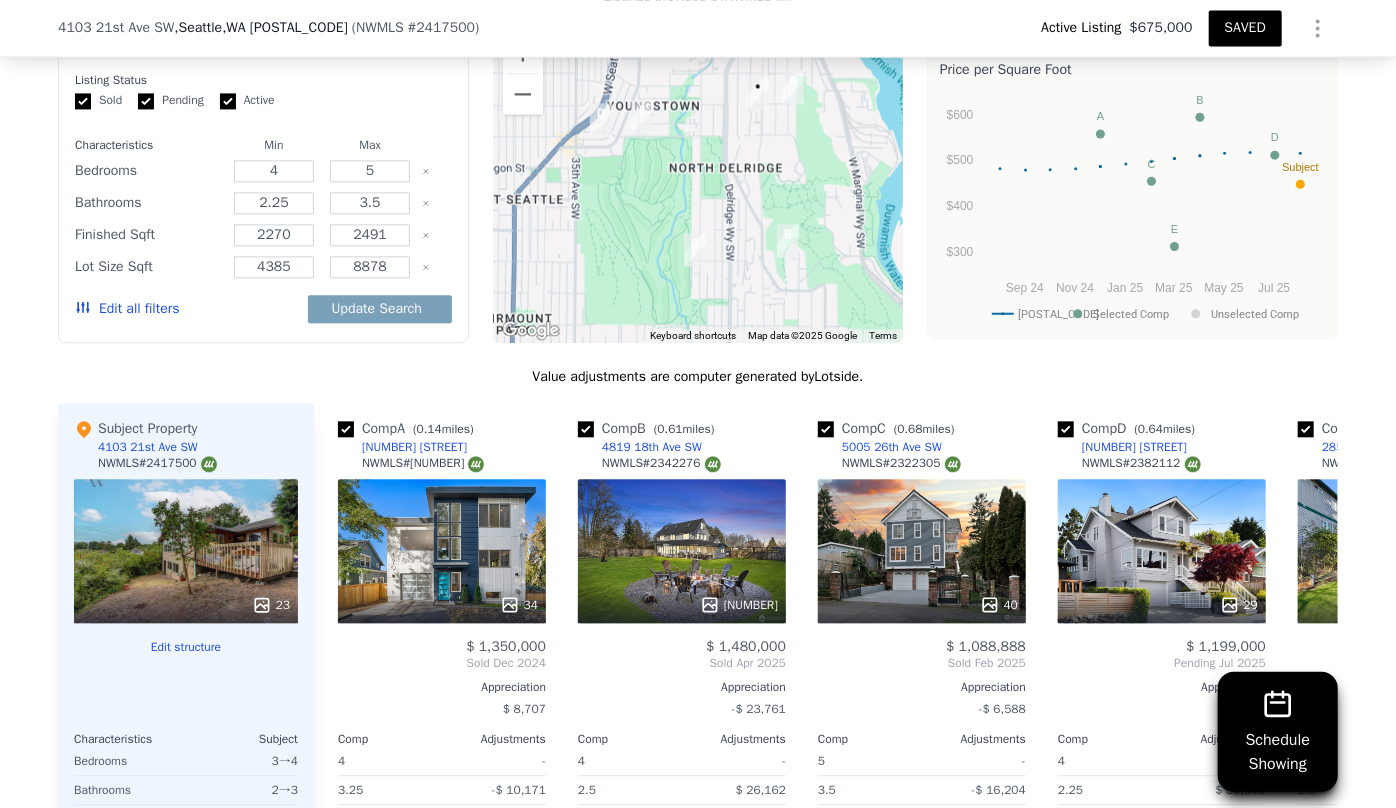 click on "Edit all filters" at bounding box center [127, 309] 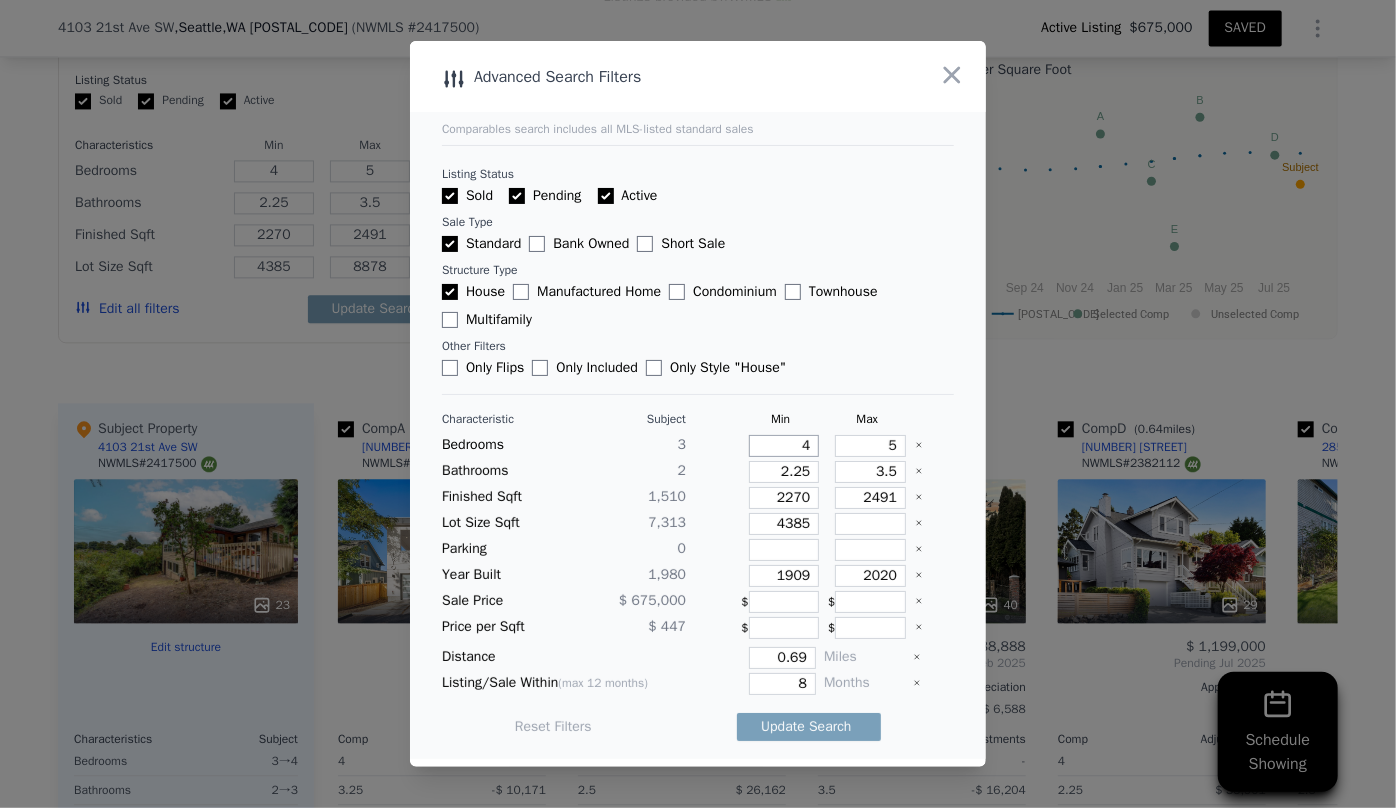 drag, startPoint x: 800, startPoint y: 443, endPoint x: 780, endPoint y: 443, distance: 20 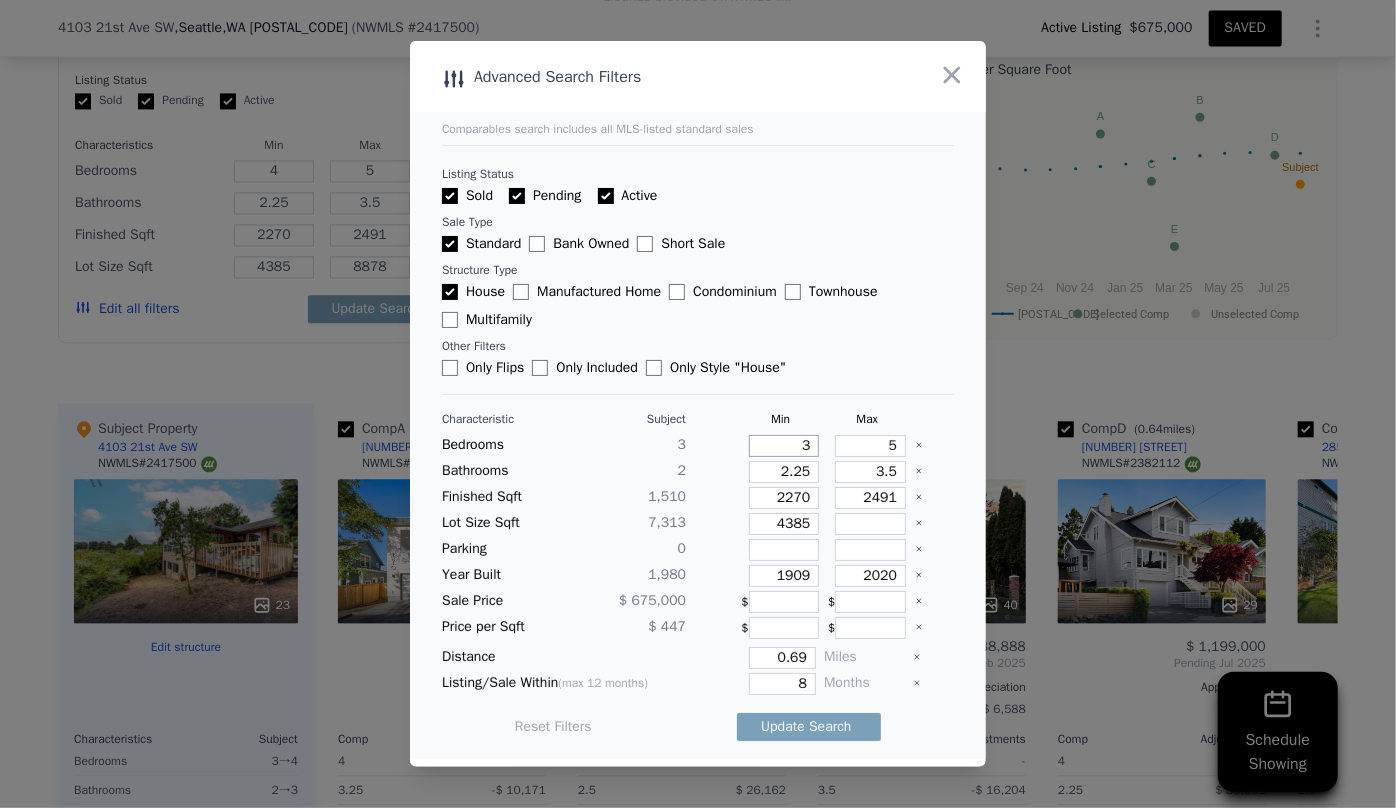 type on "3" 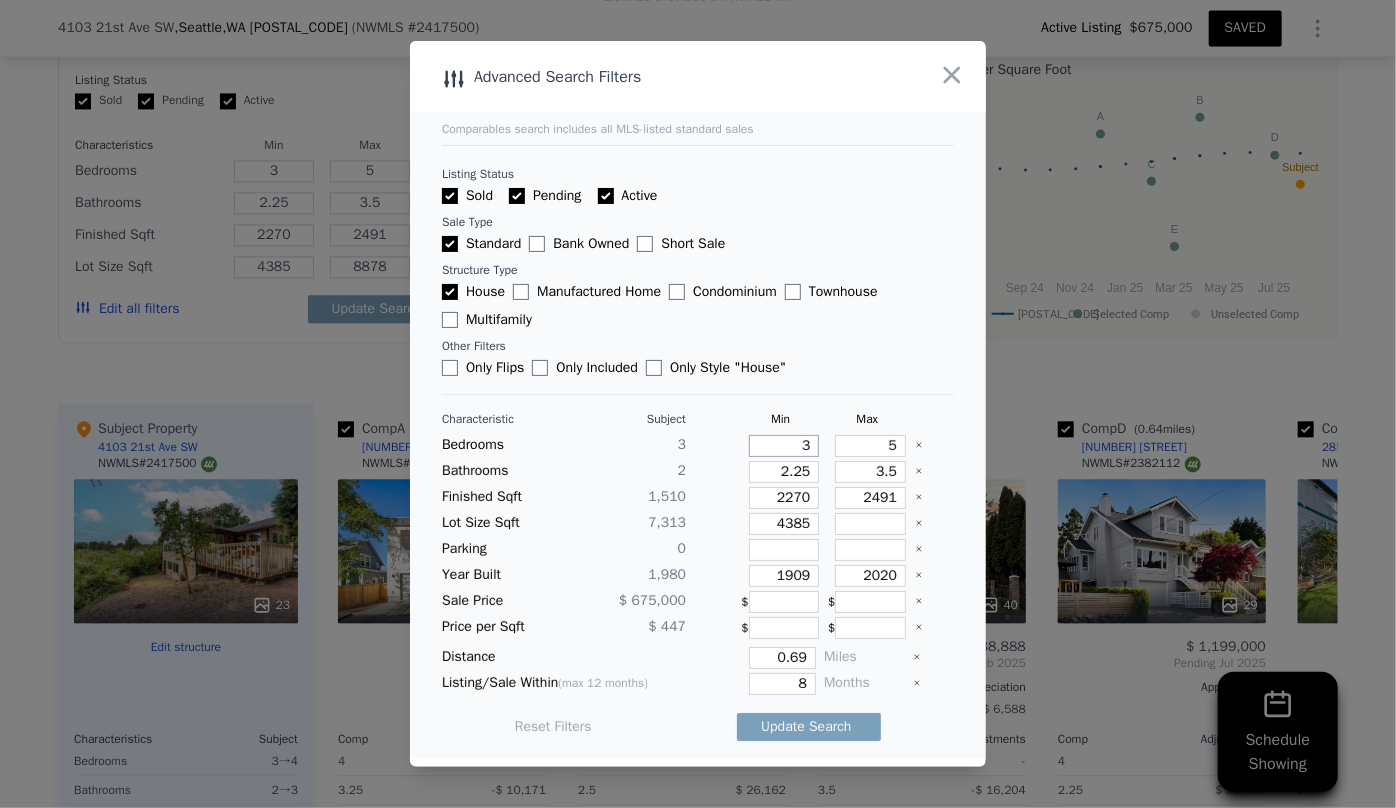 type on "3" 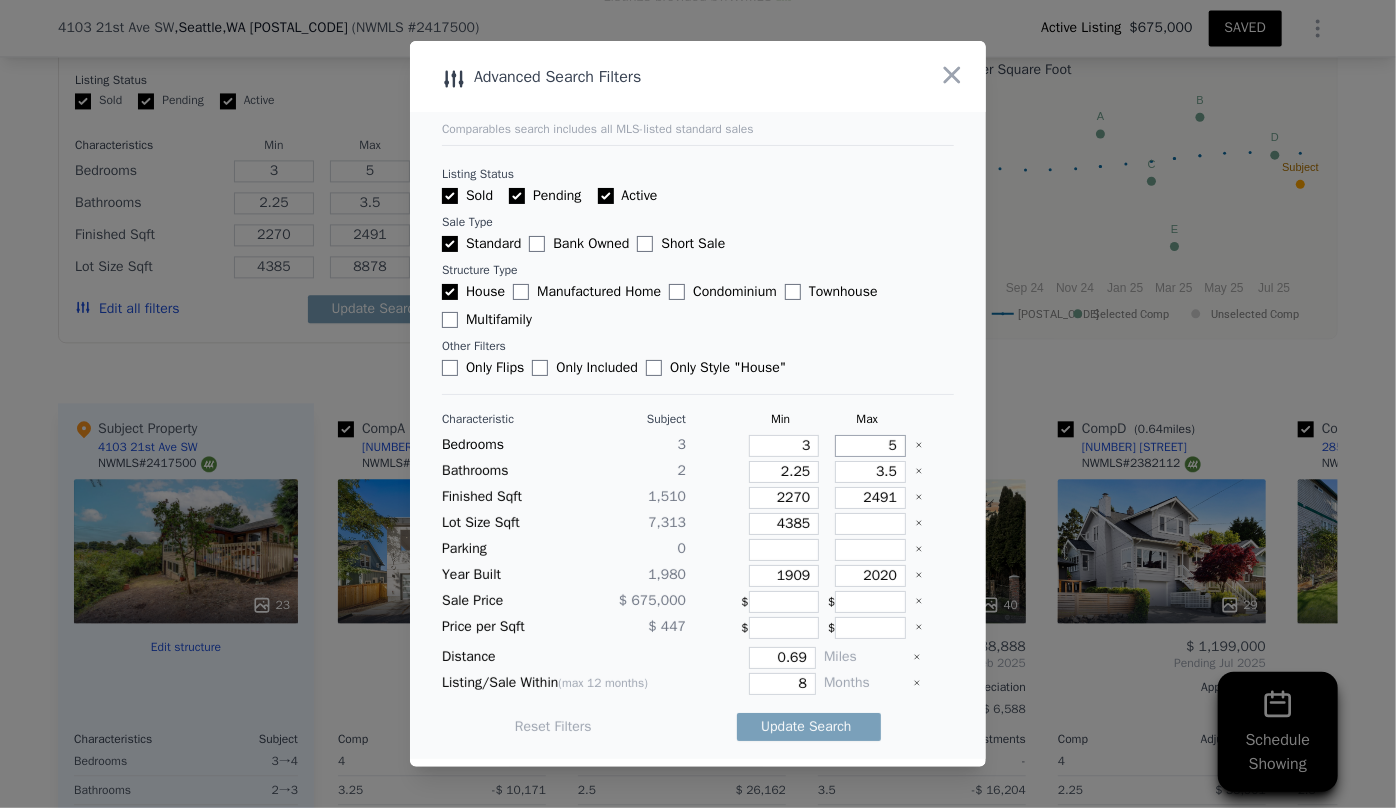 drag, startPoint x: 885, startPoint y: 447, endPoint x: 796, endPoint y: 443, distance: 89.08984 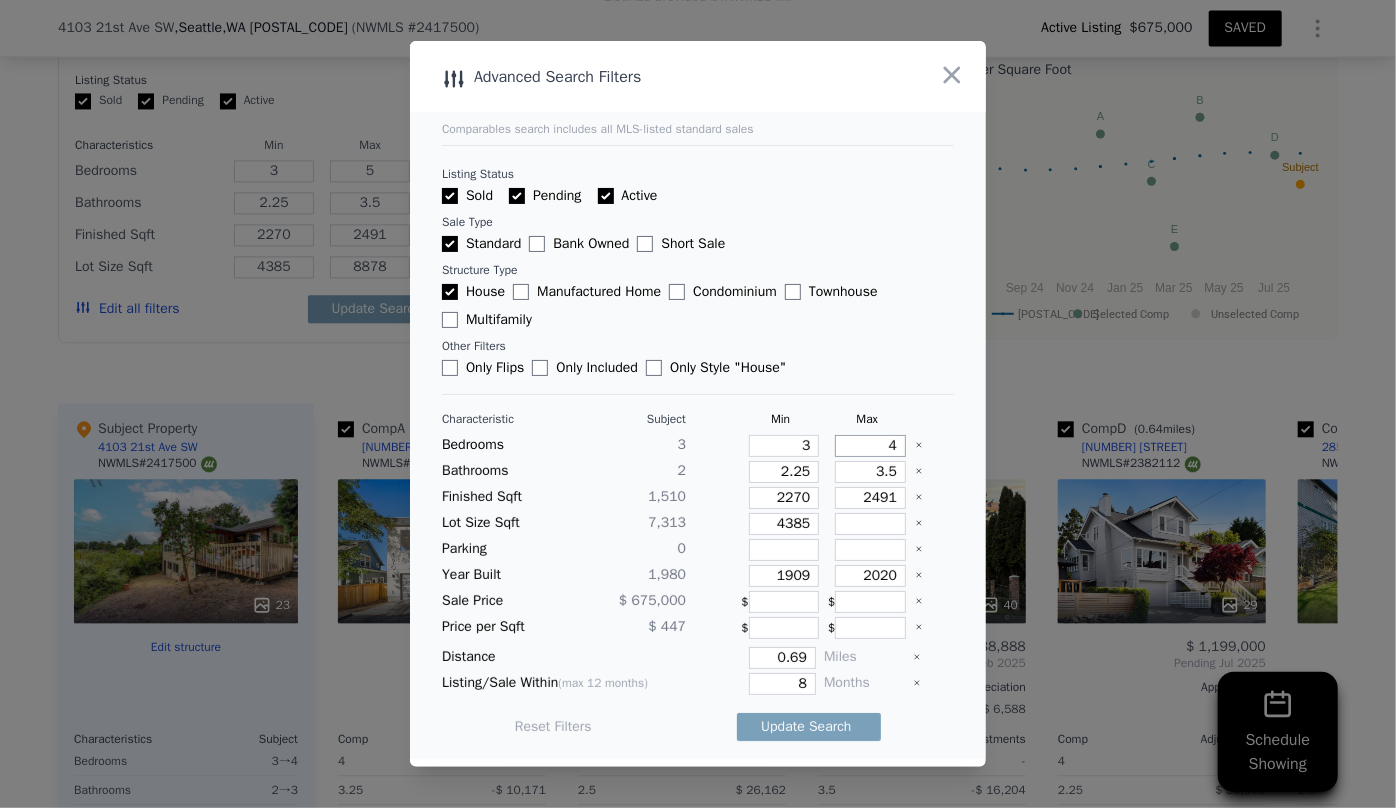 type on "4" 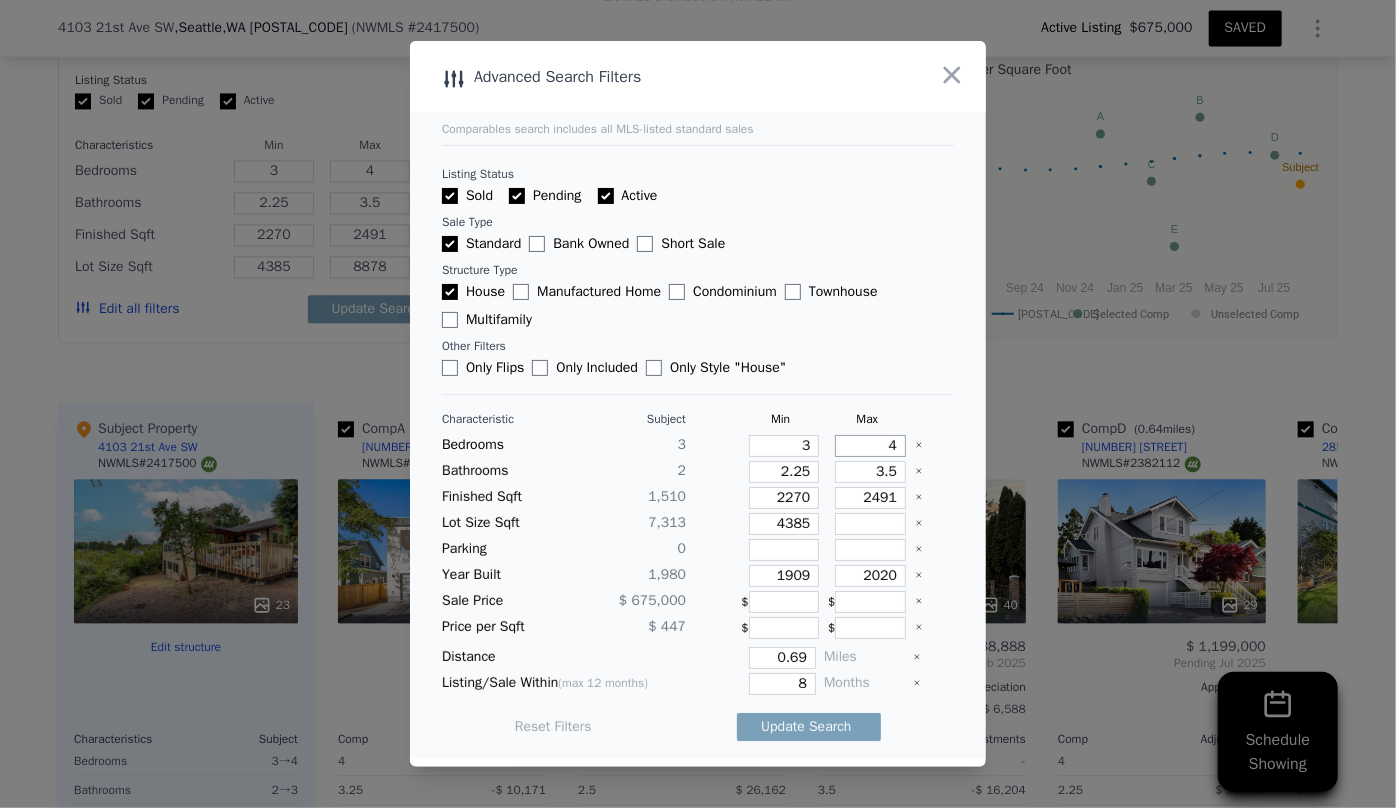 type on "4" 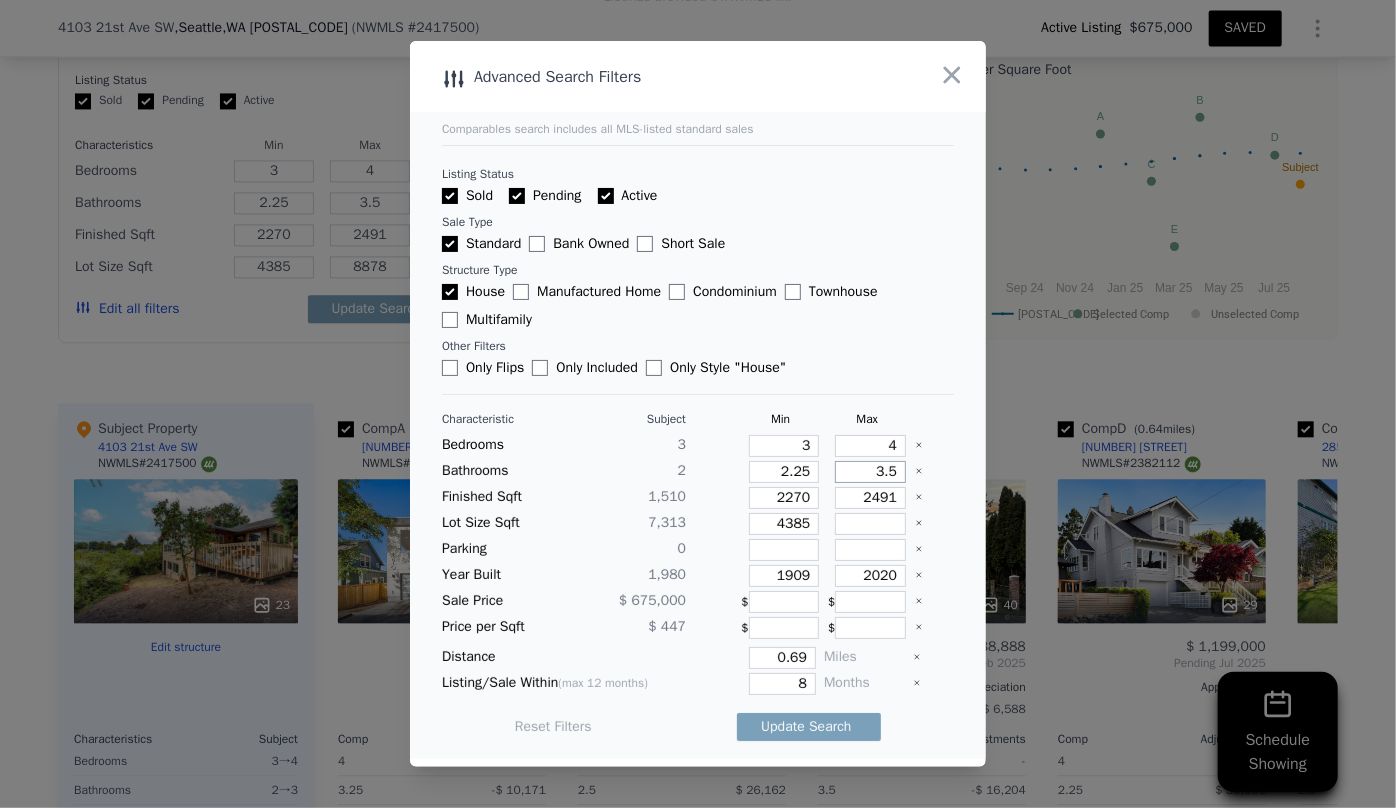 drag, startPoint x: 887, startPoint y: 476, endPoint x: 829, endPoint y: 474, distance: 58.034473 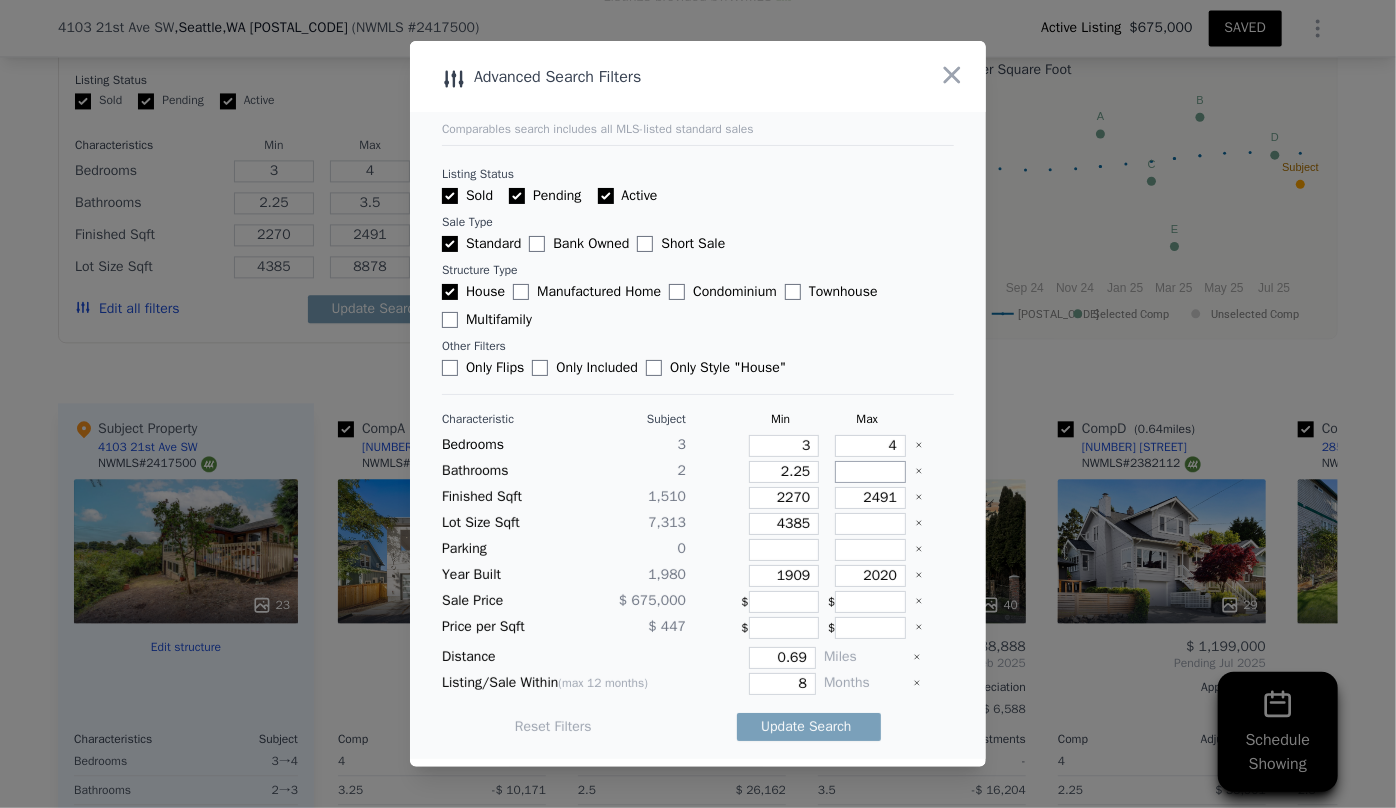 type 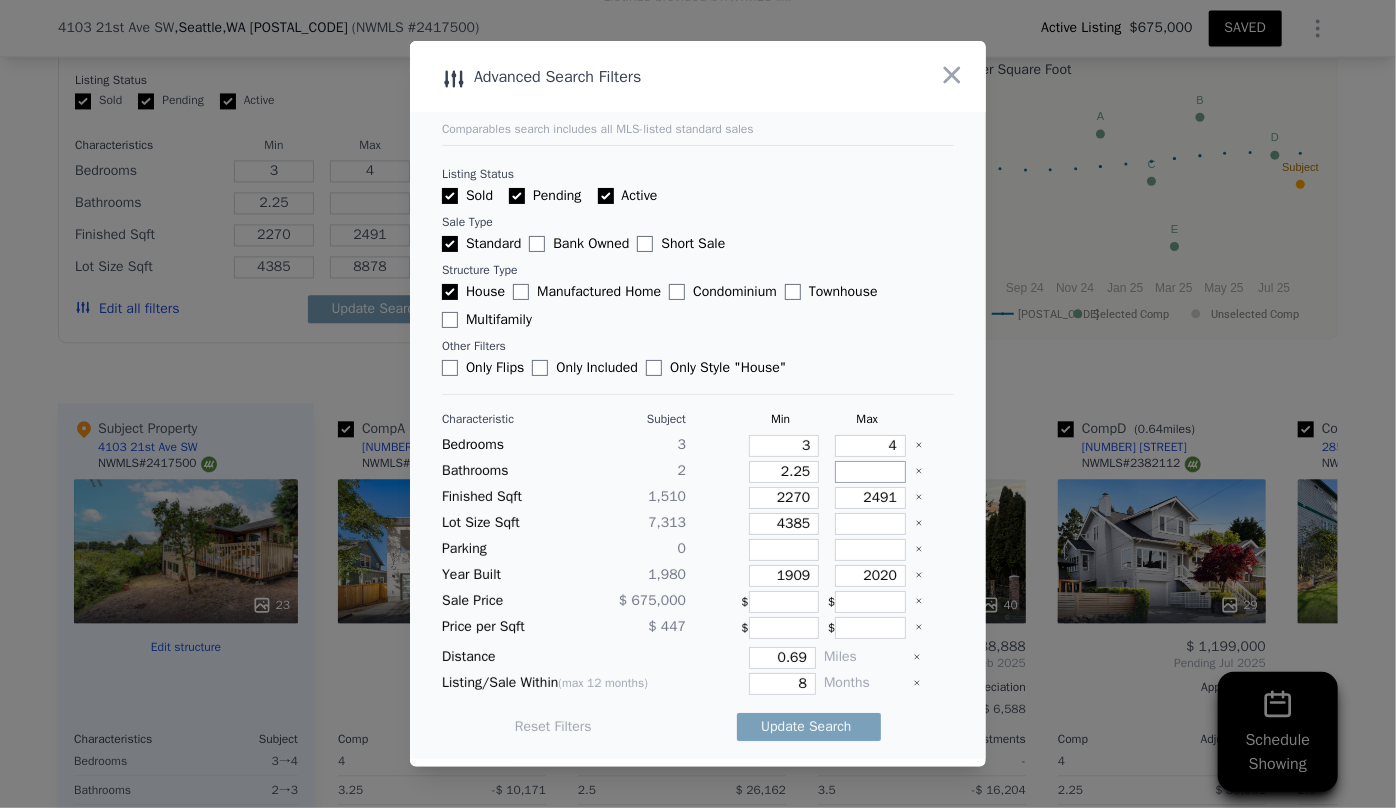 type 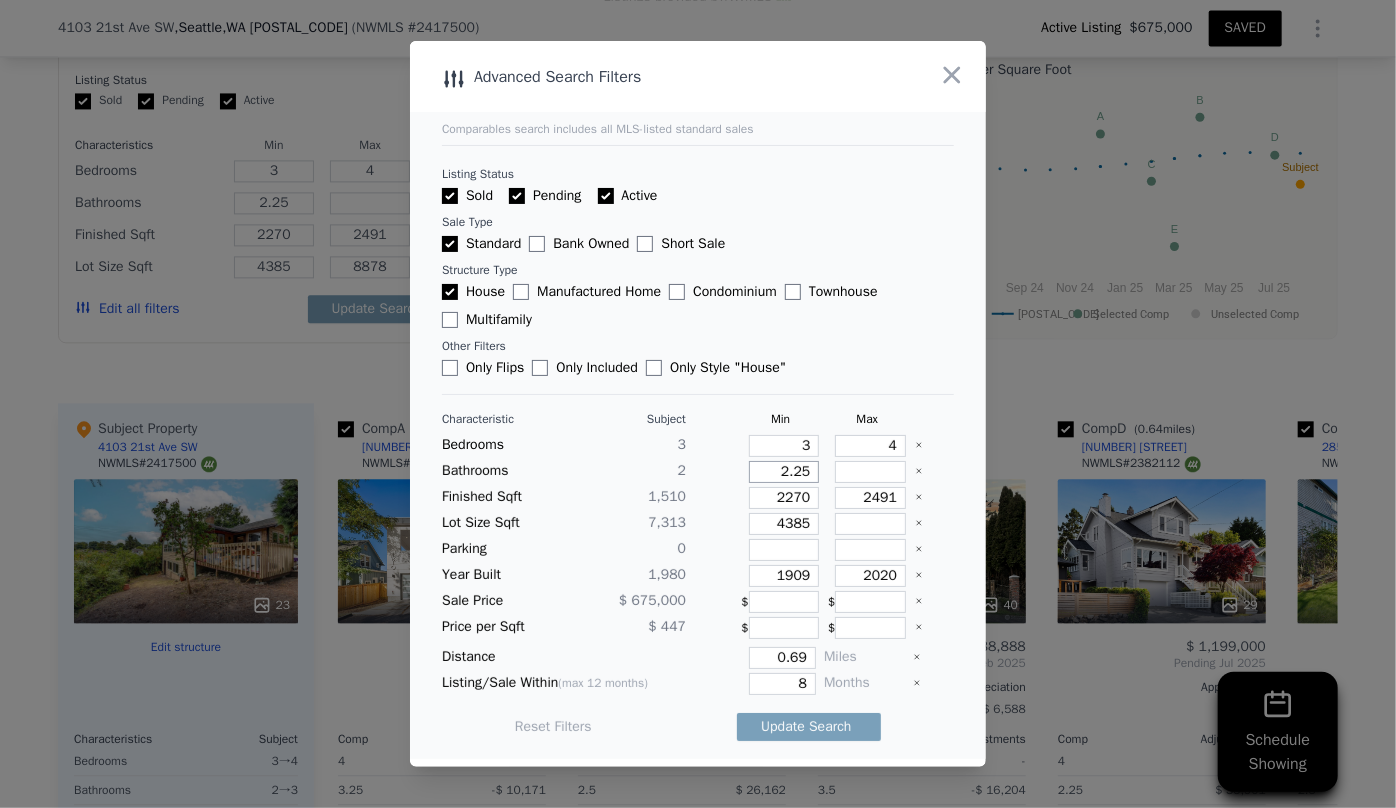 drag, startPoint x: 806, startPoint y: 476, endPoint x: 747, endPoint y: 473, distance: 59.07622 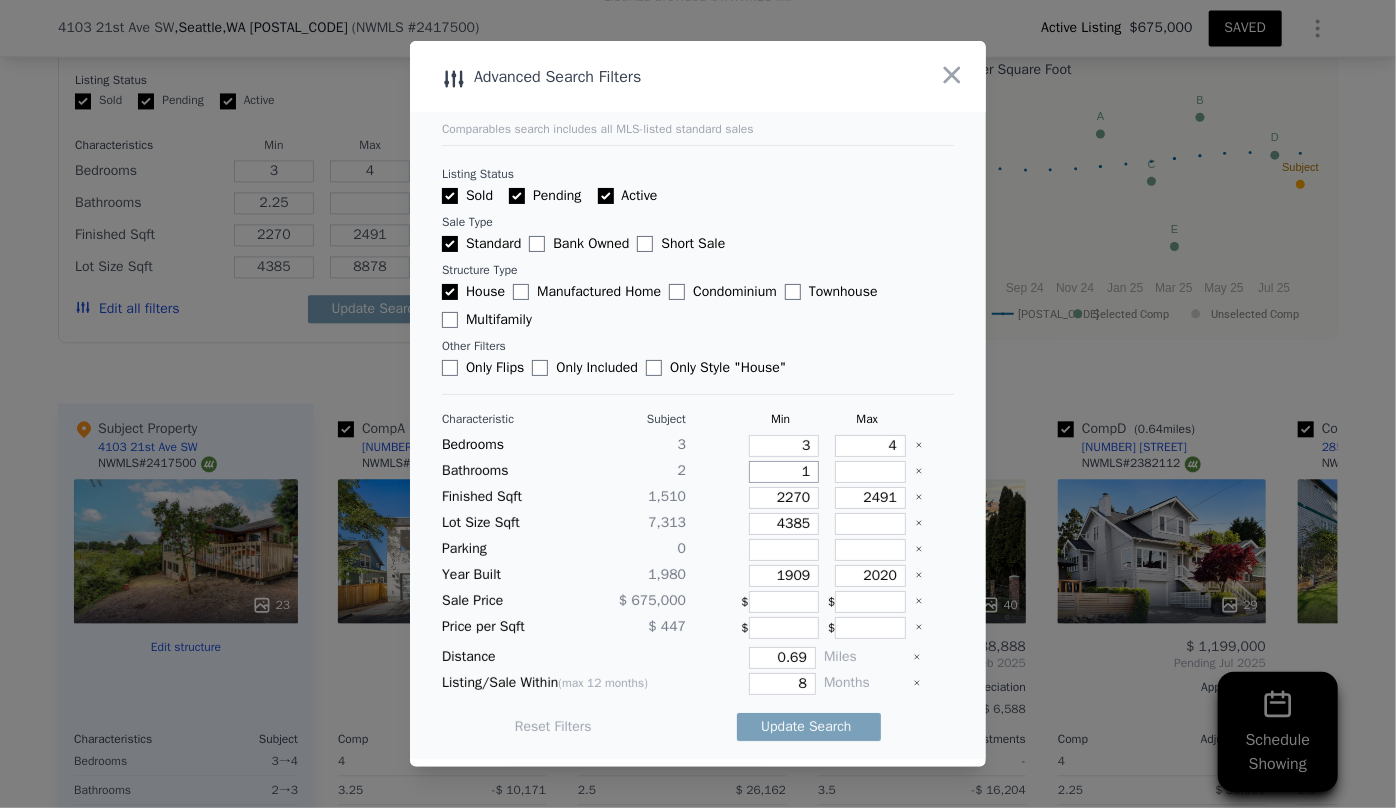 type on "1" 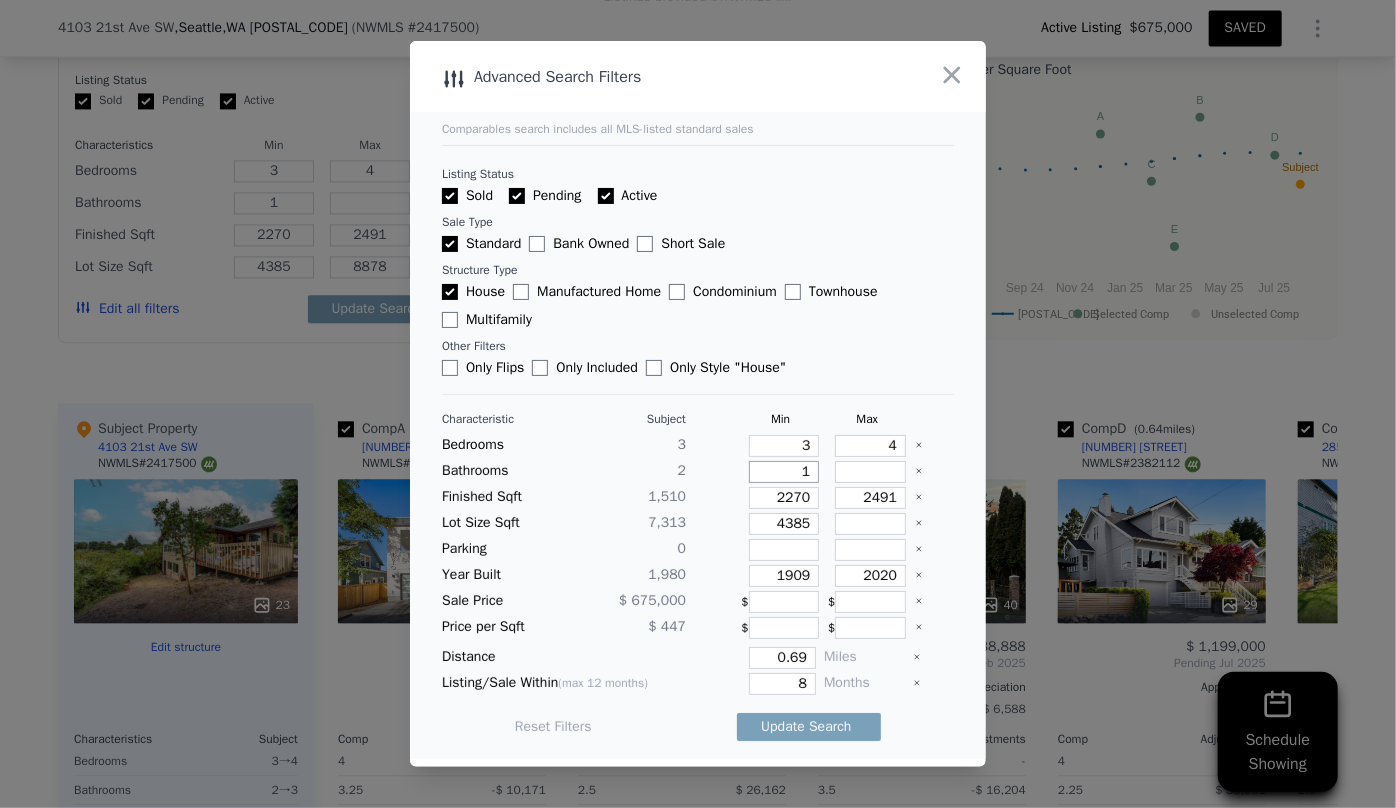 type on "1" 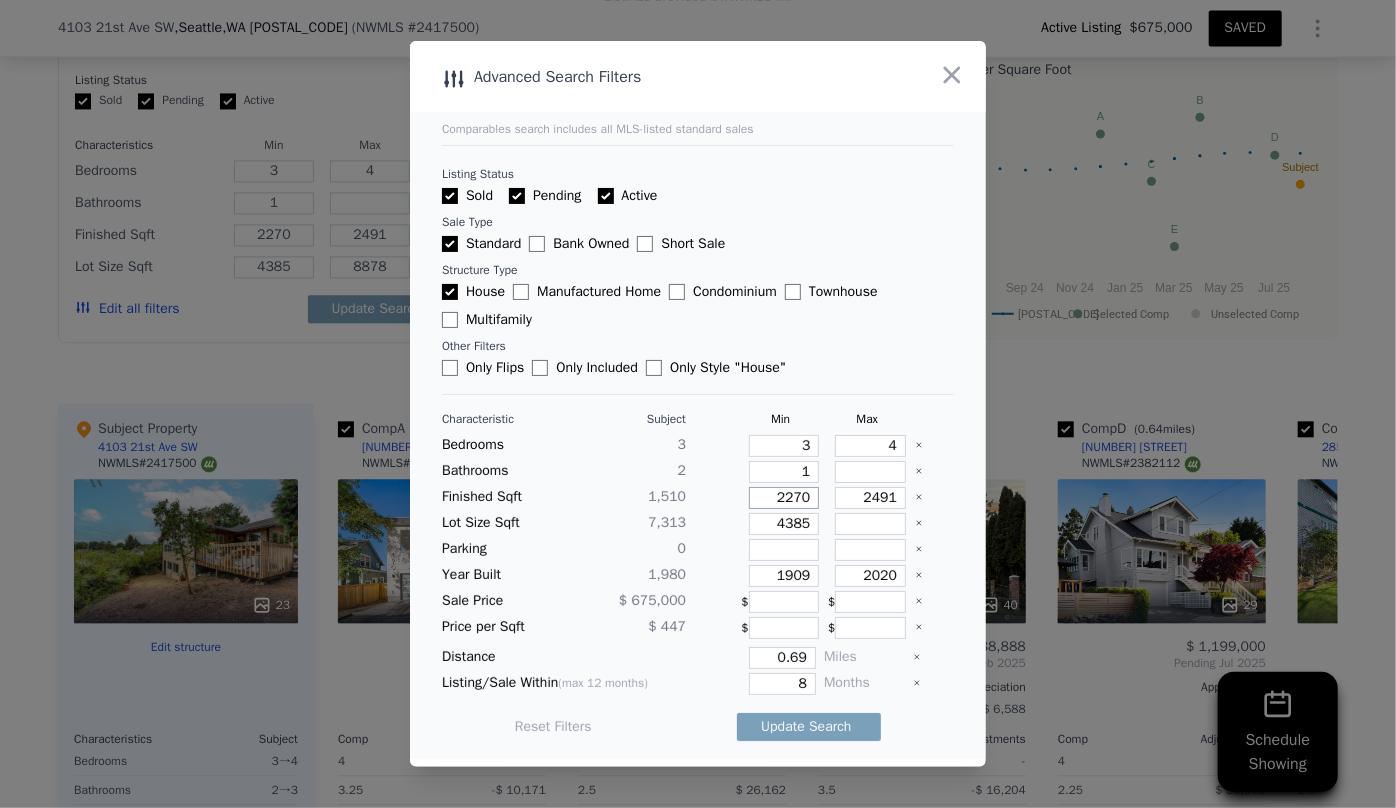 drag, startPoint x: 806, startPoint y: 493, endPoint x: 765, endPoint y: 491, distance: 41.04875 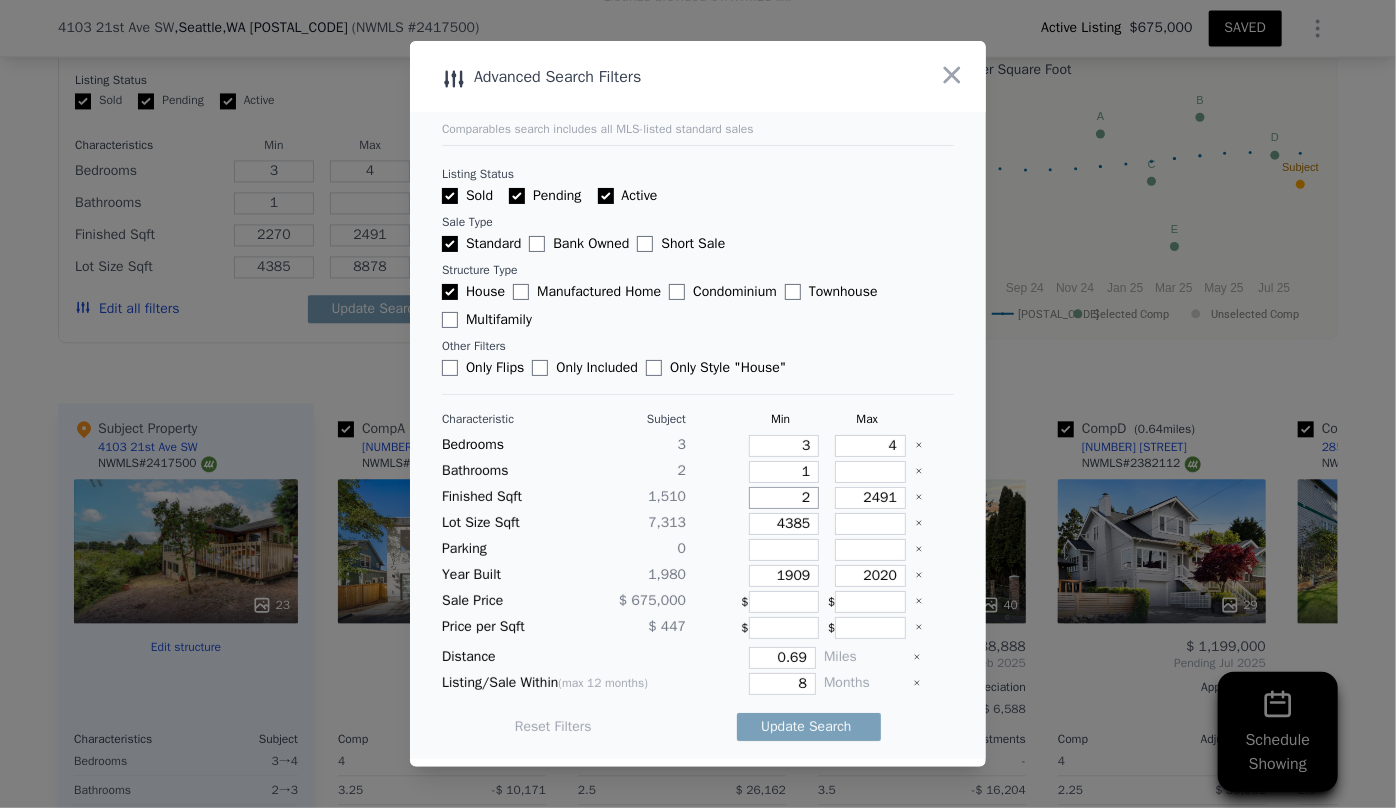 type on "2" 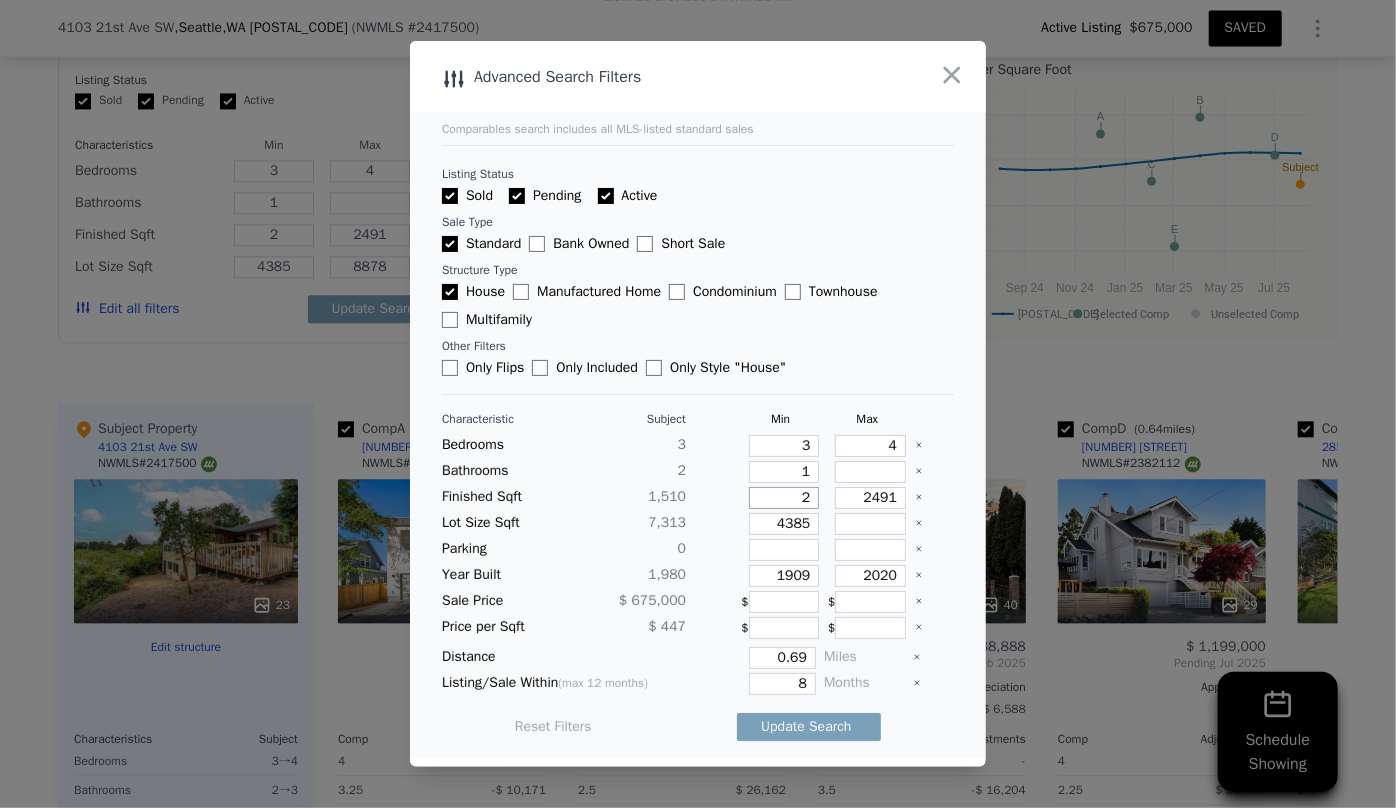 type on "20" 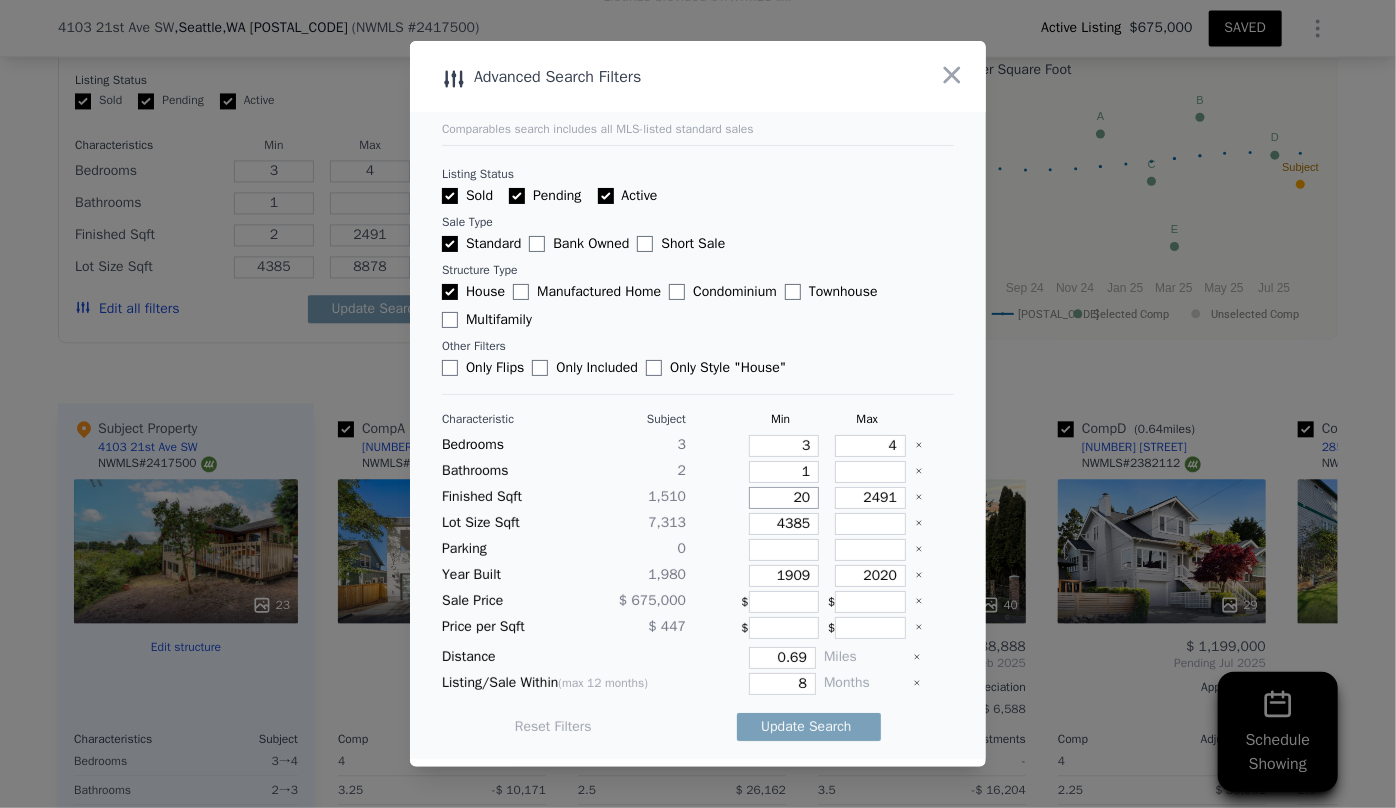 type on "20" 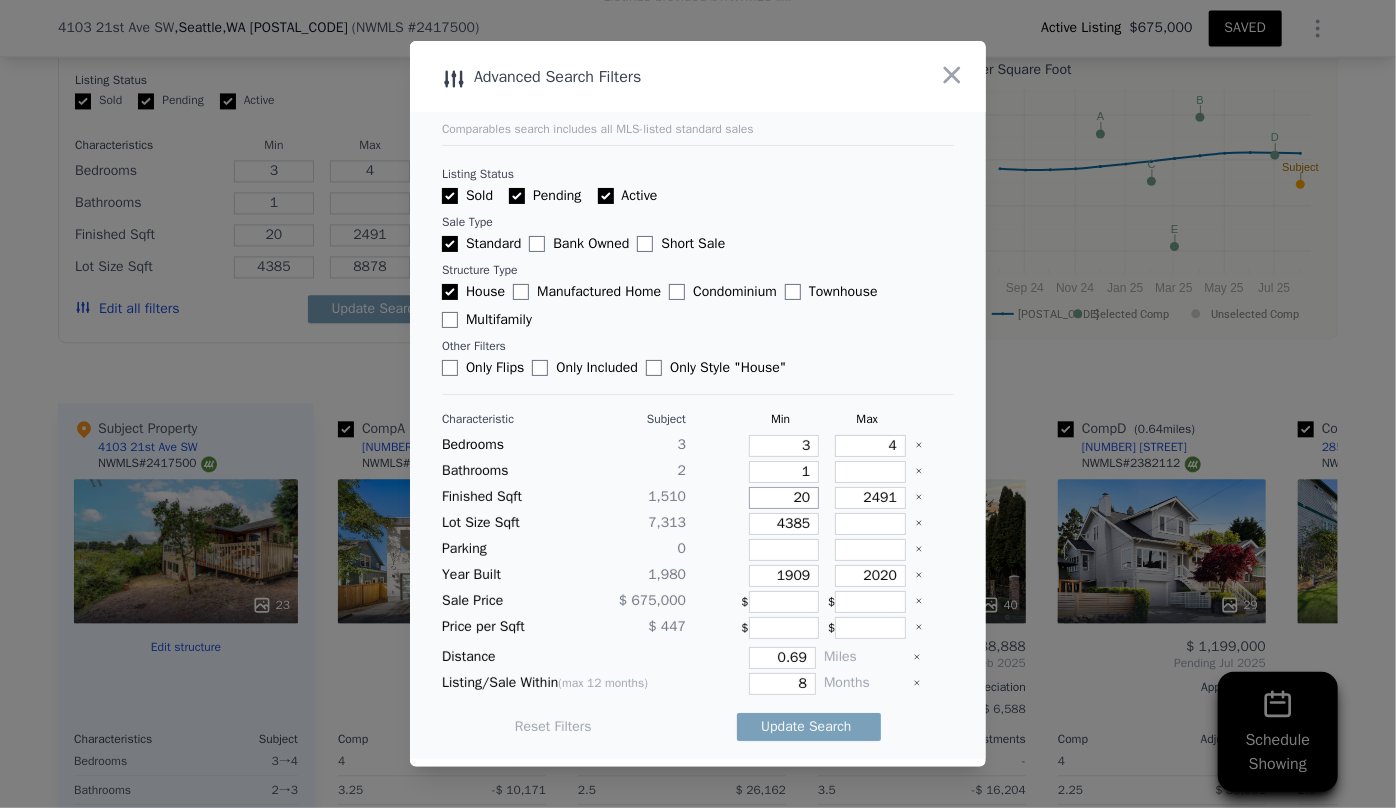 type on "200" 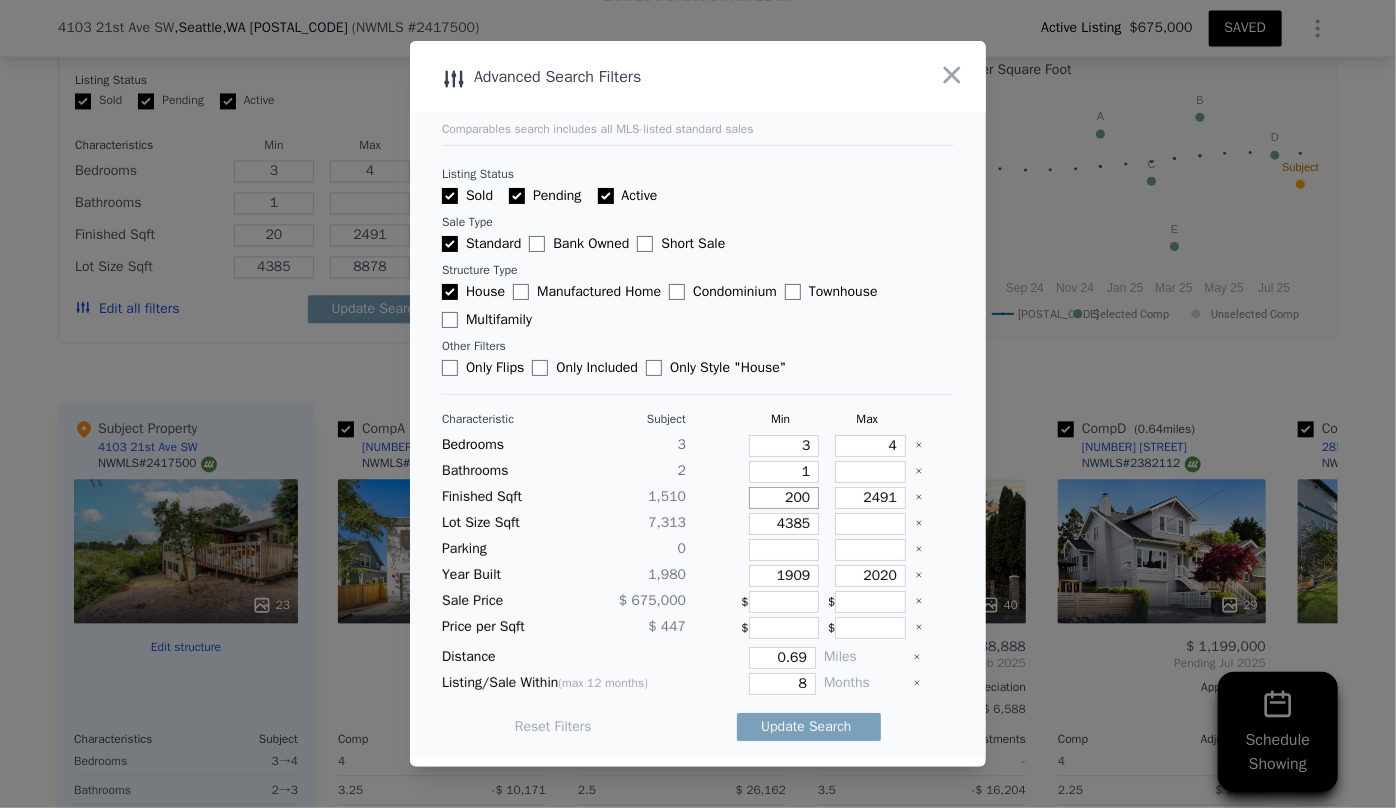 type on "200" 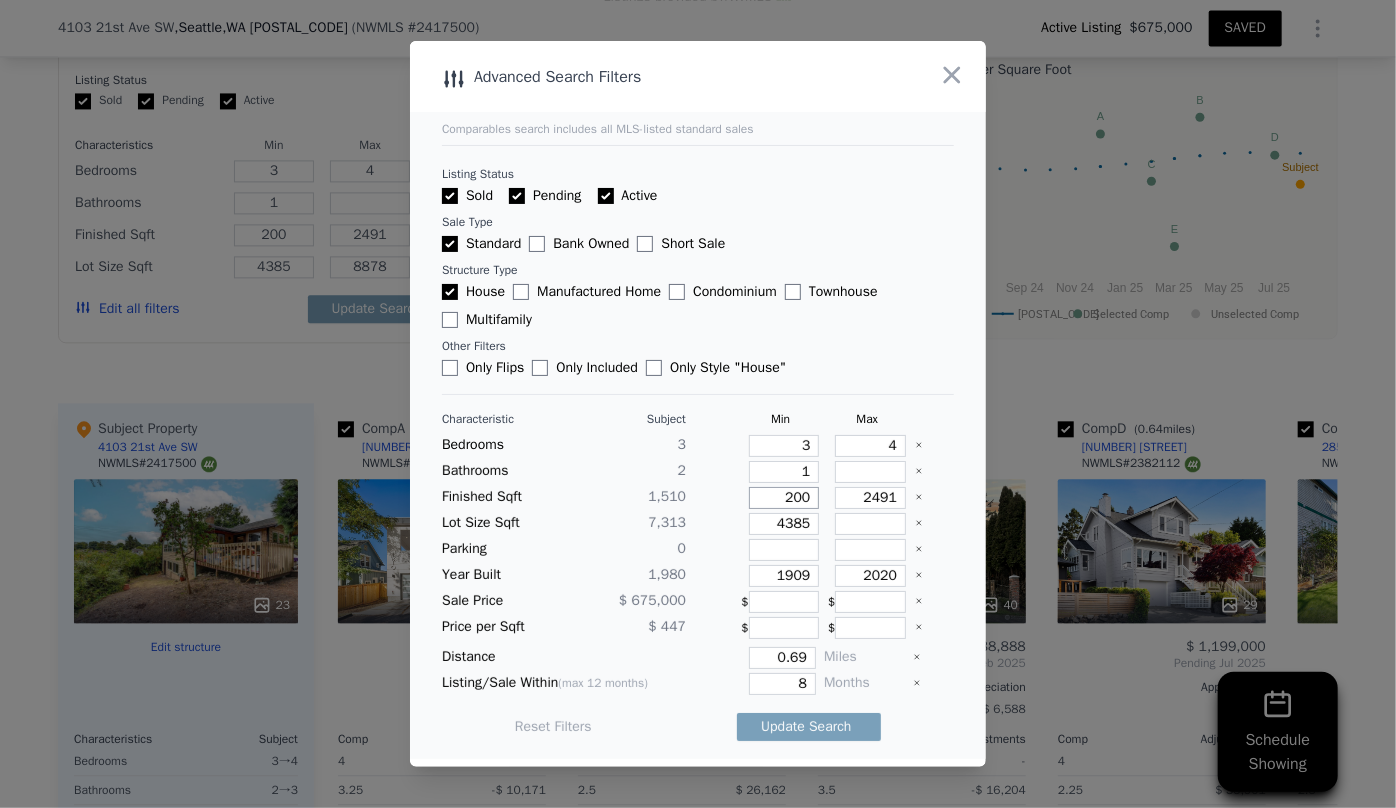 type on "20" 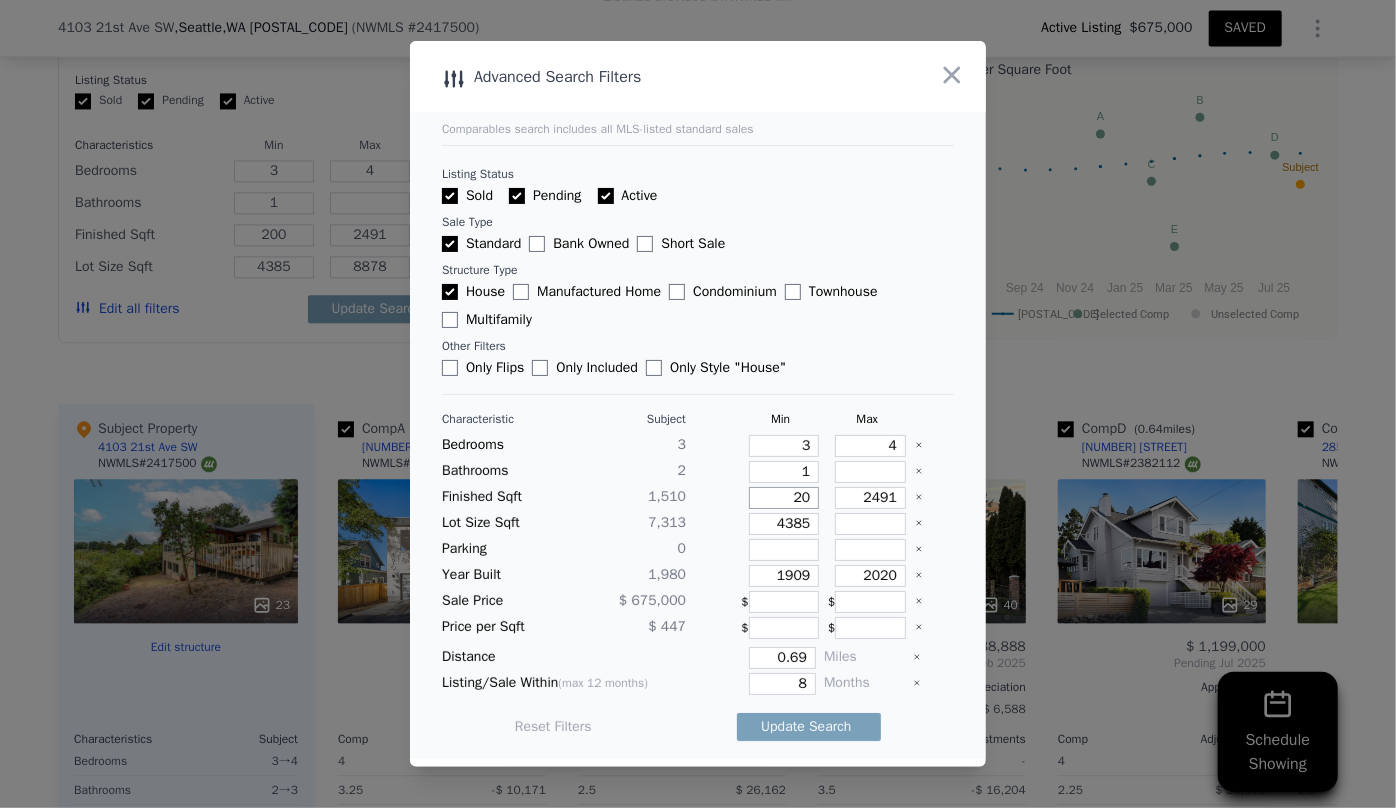 type on "20" 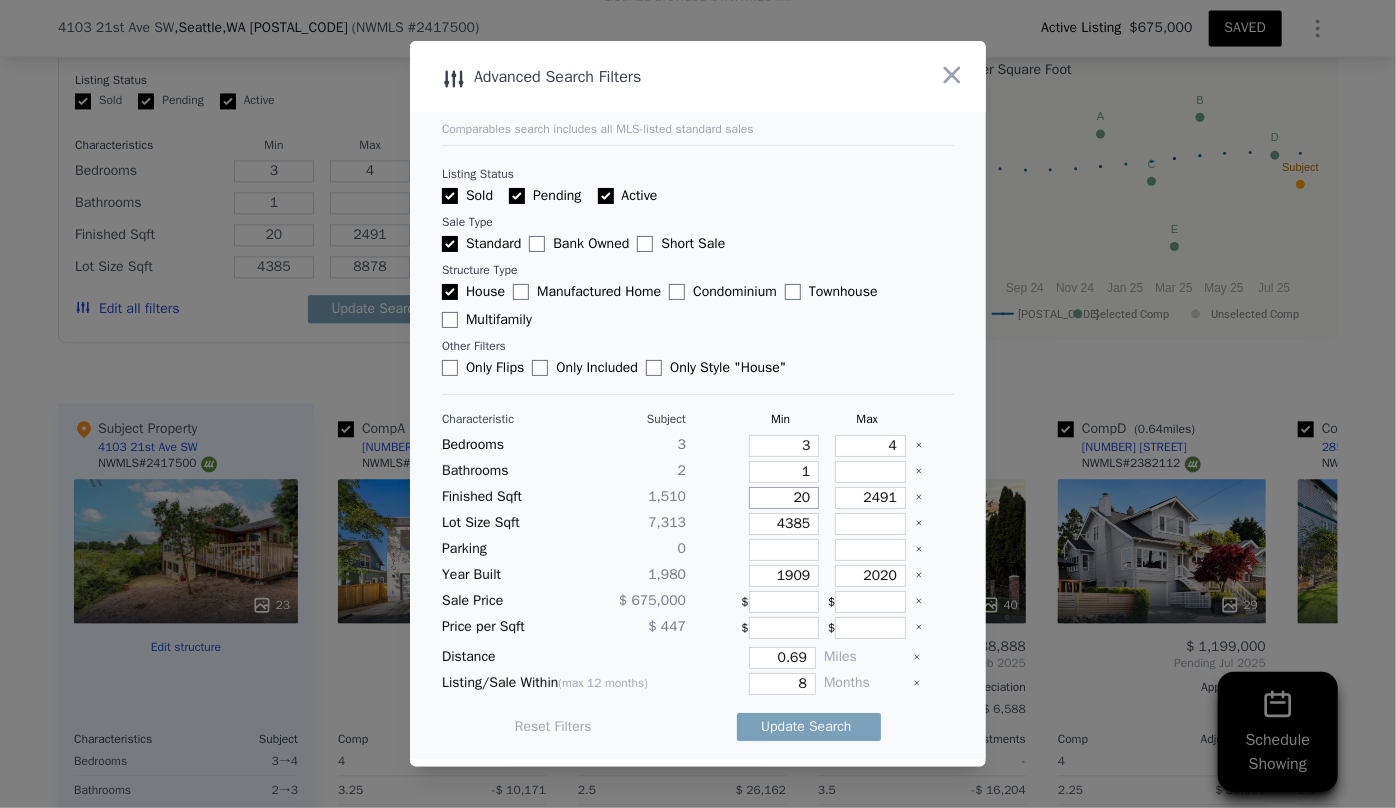 type on "2" 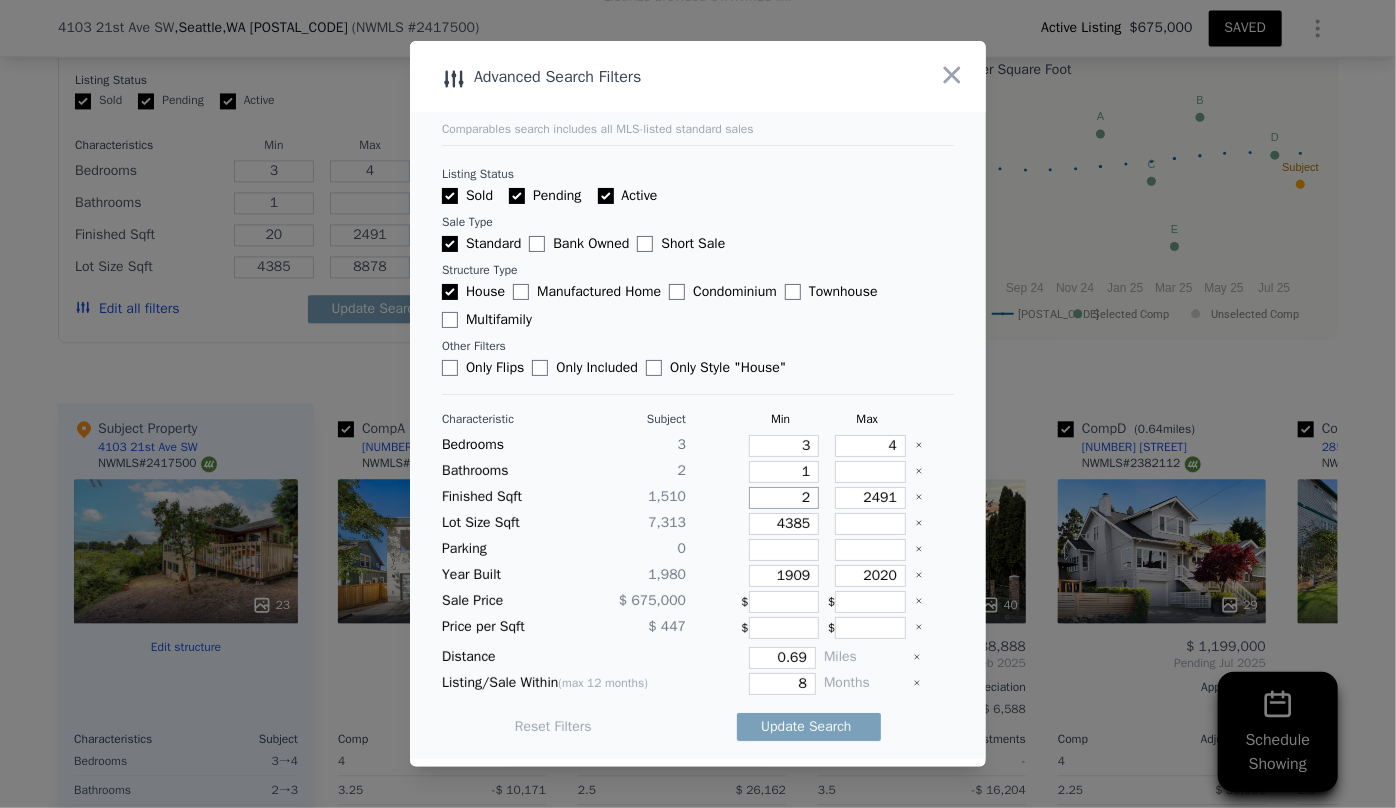 type on "2" 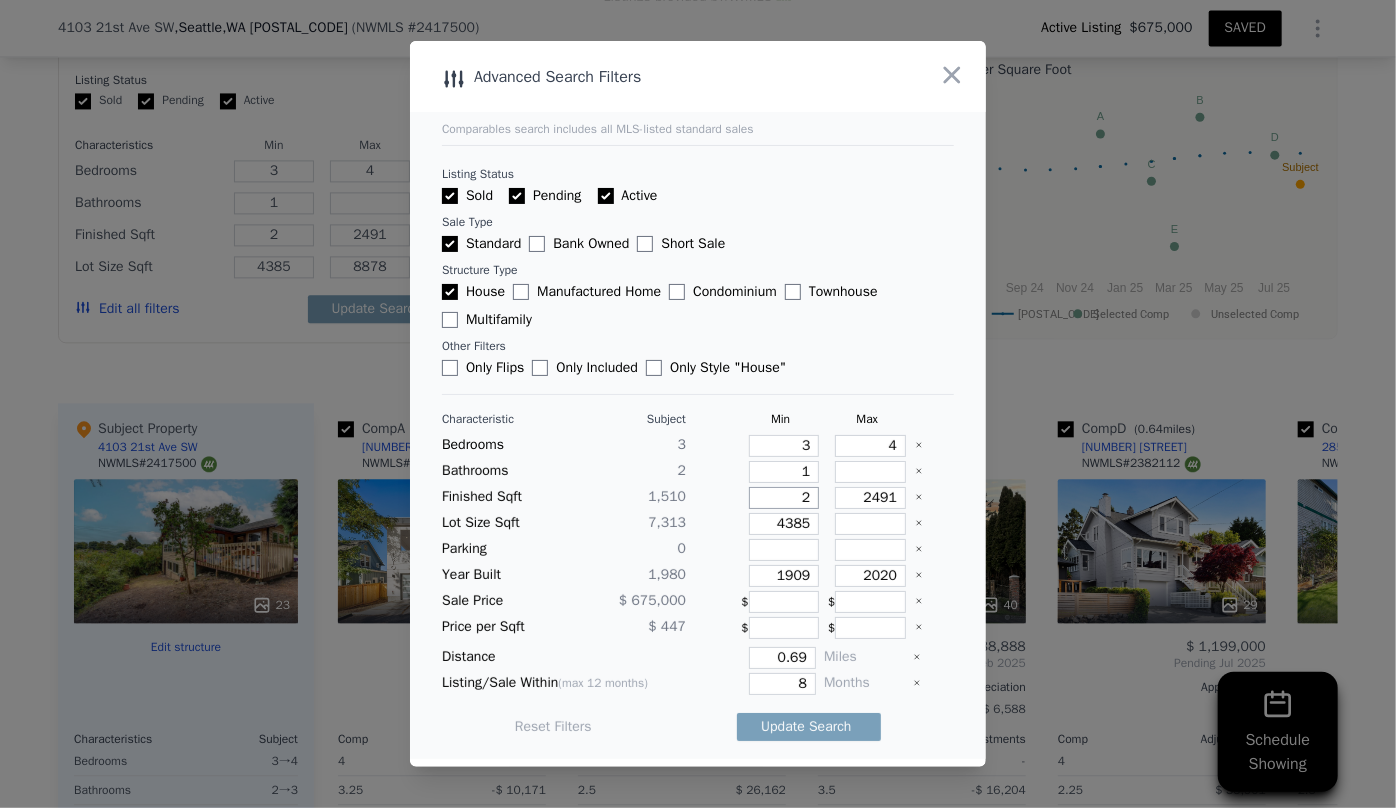 type on "25" 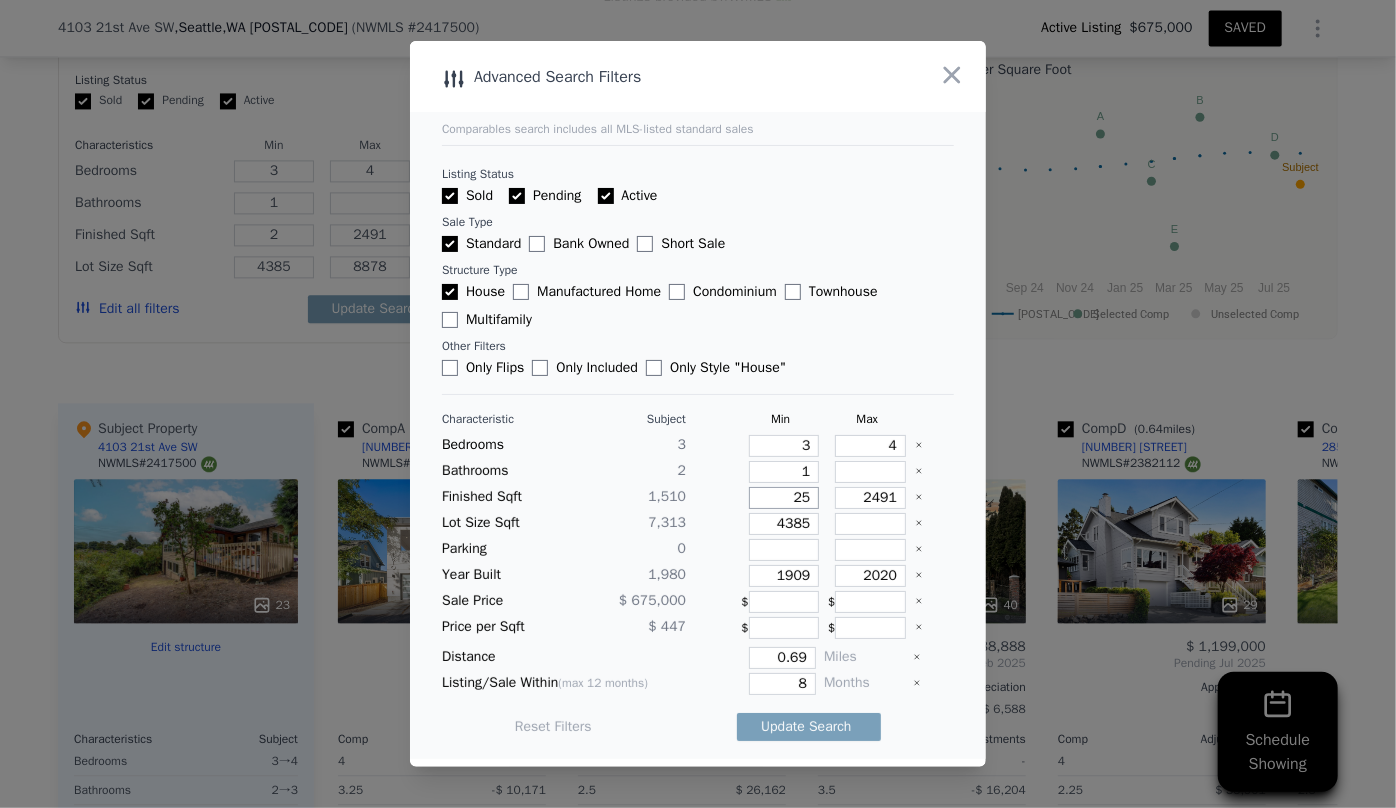 type on "25" 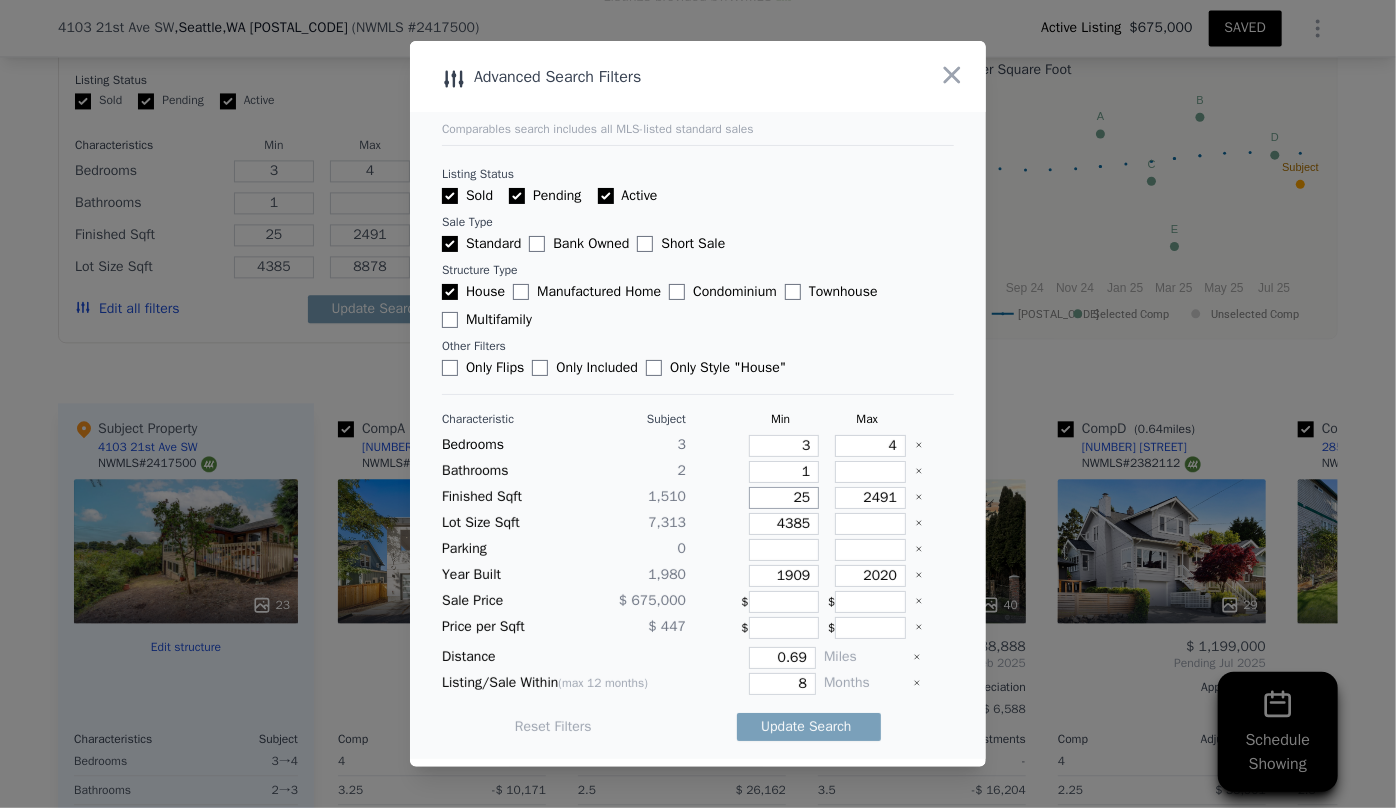 type on "250" 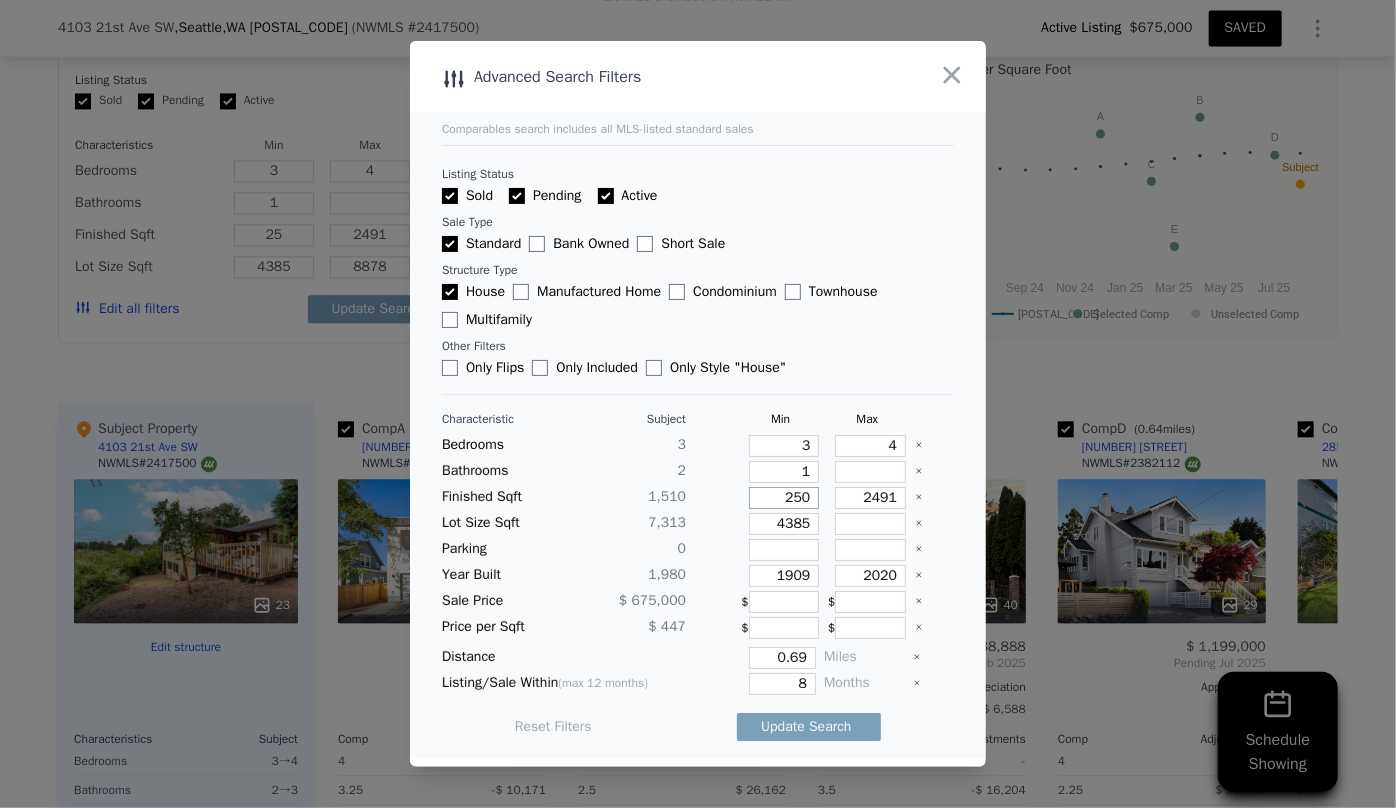 type on "250" 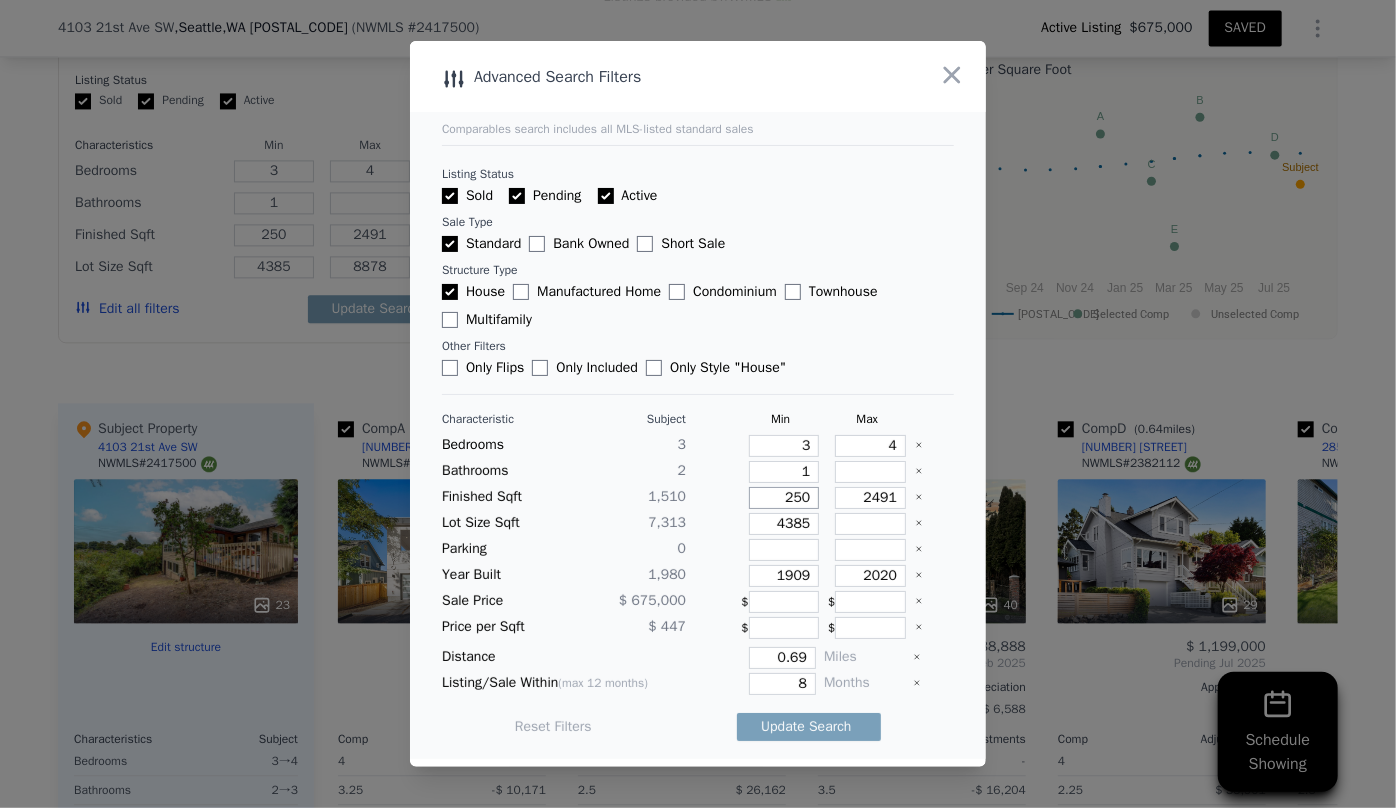 type on "2500" 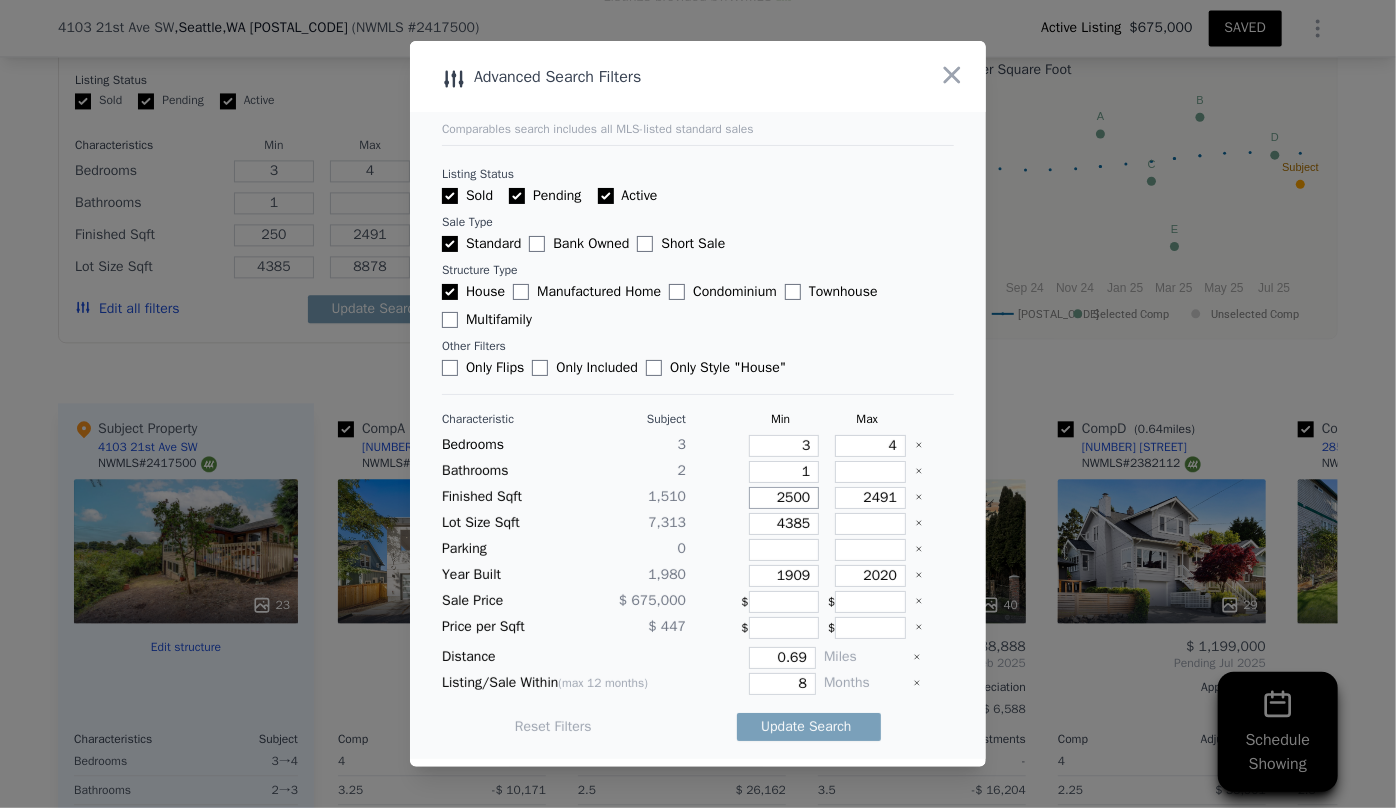 type on "2500" 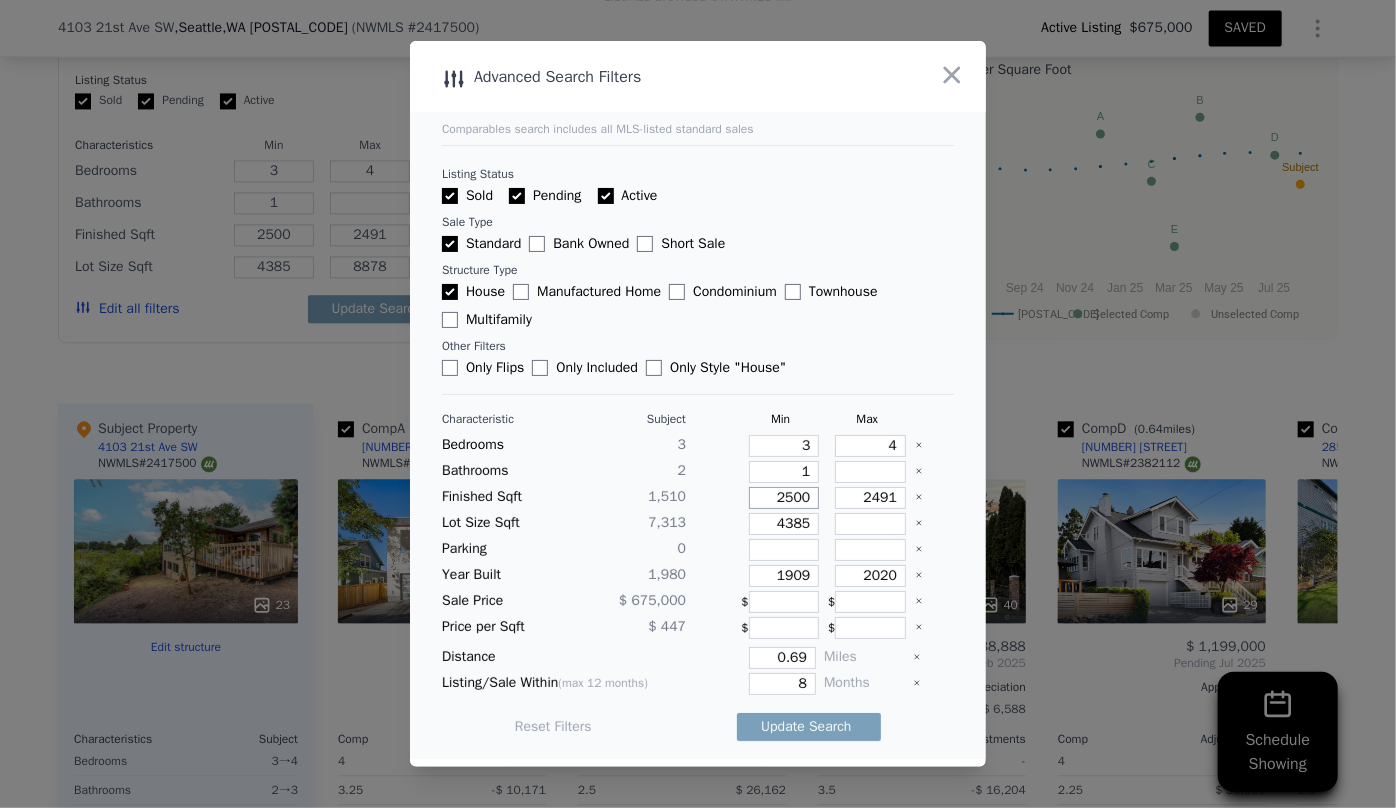 type on "2500" 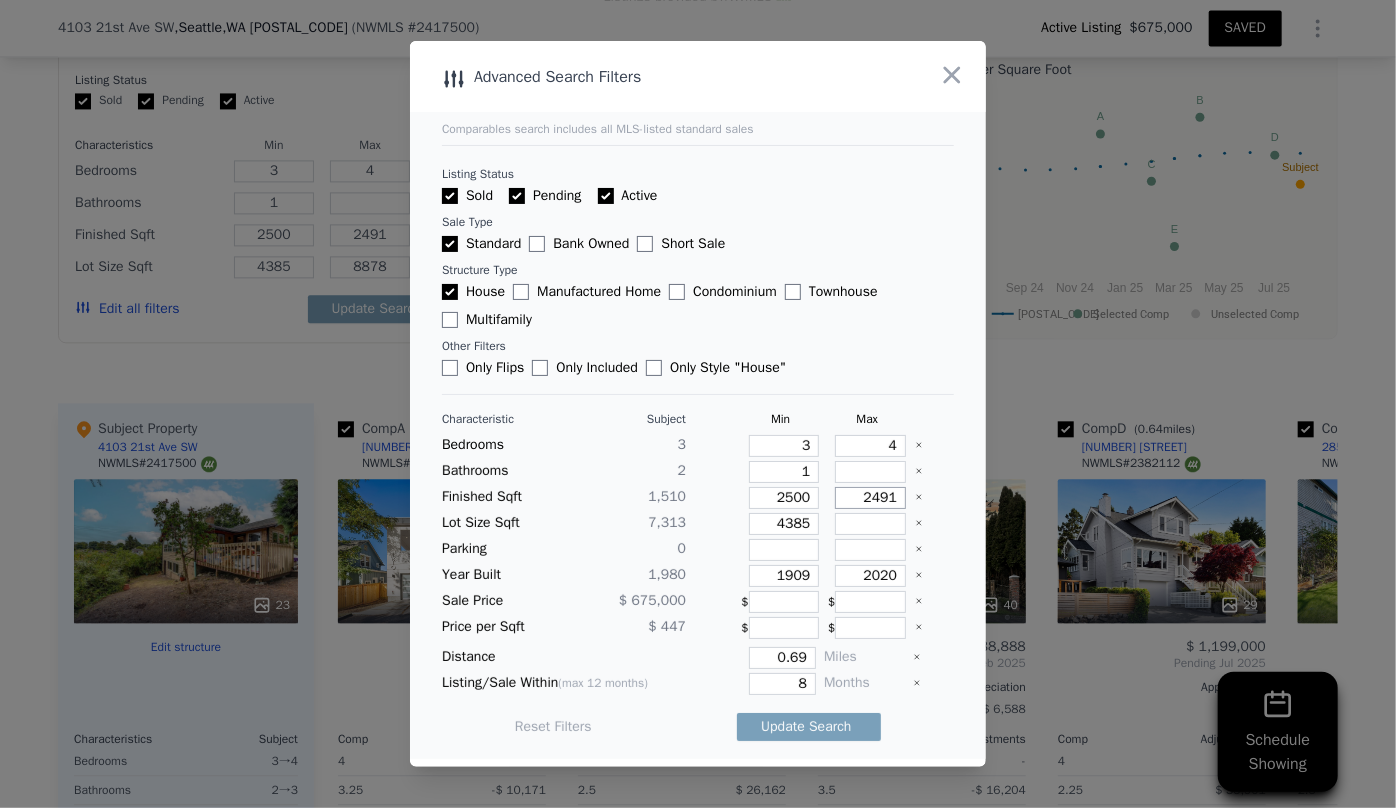 drag, startPoint x: 871, startPoint y: 489, endPoint x: 850, endPoint y: 486, distance: 21.213203 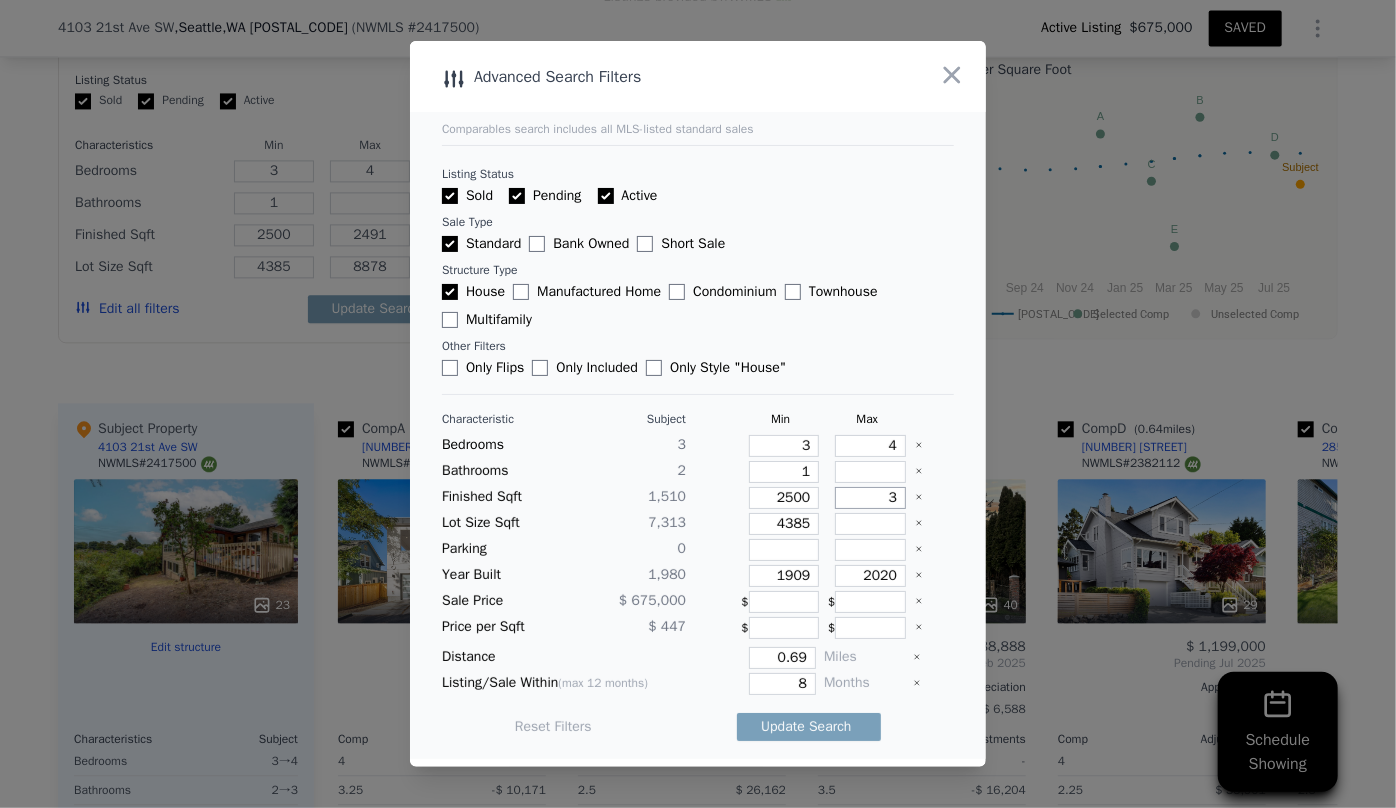type on "3" 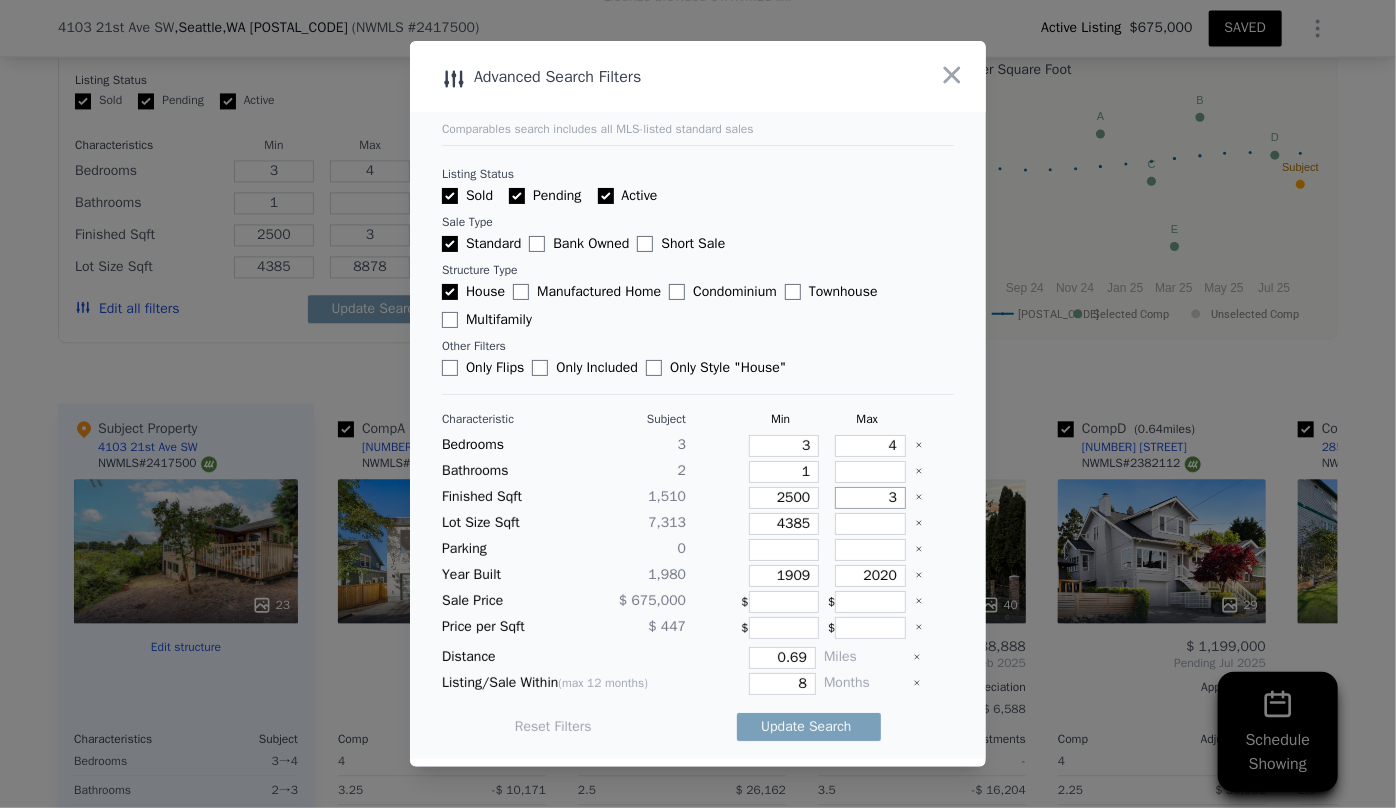 type on "31" 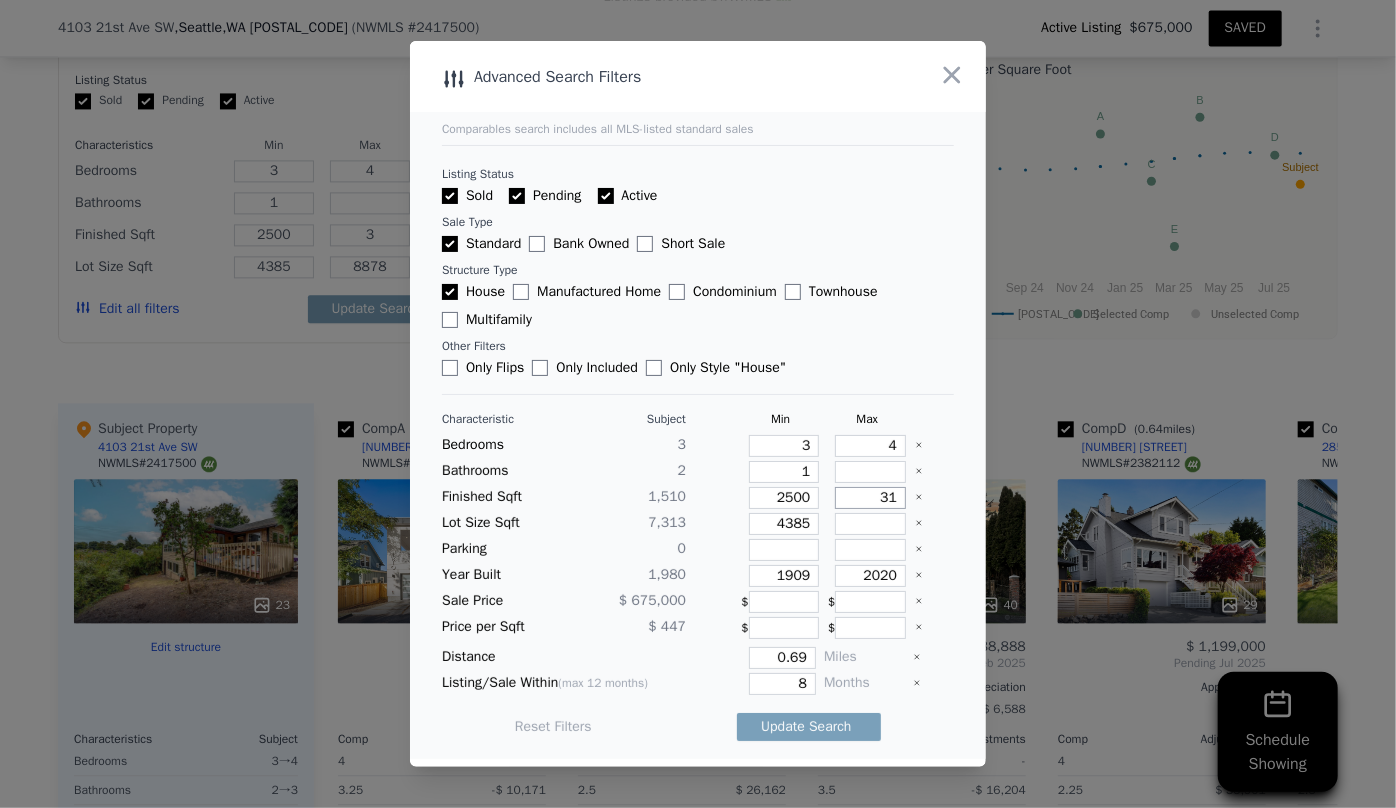 type on "31" 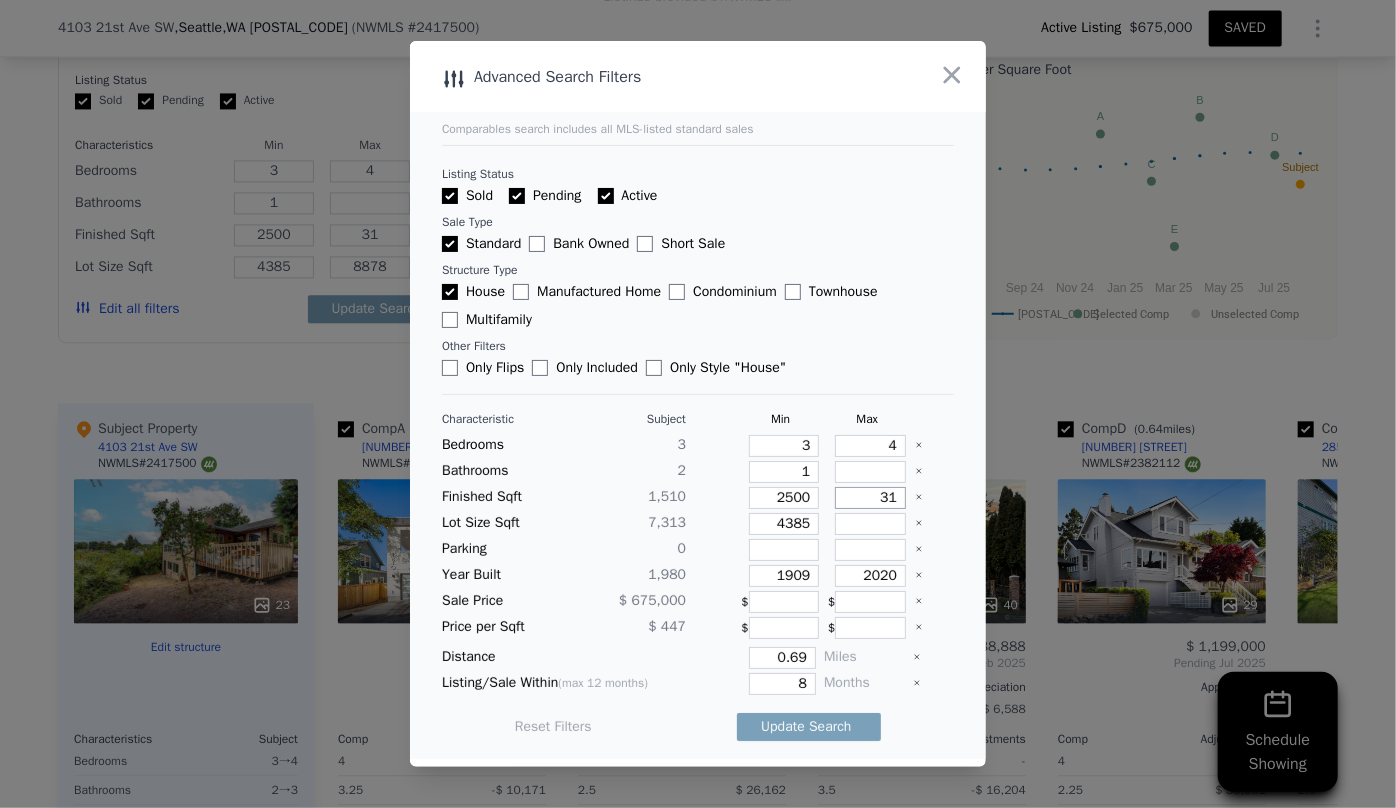 type on "310" 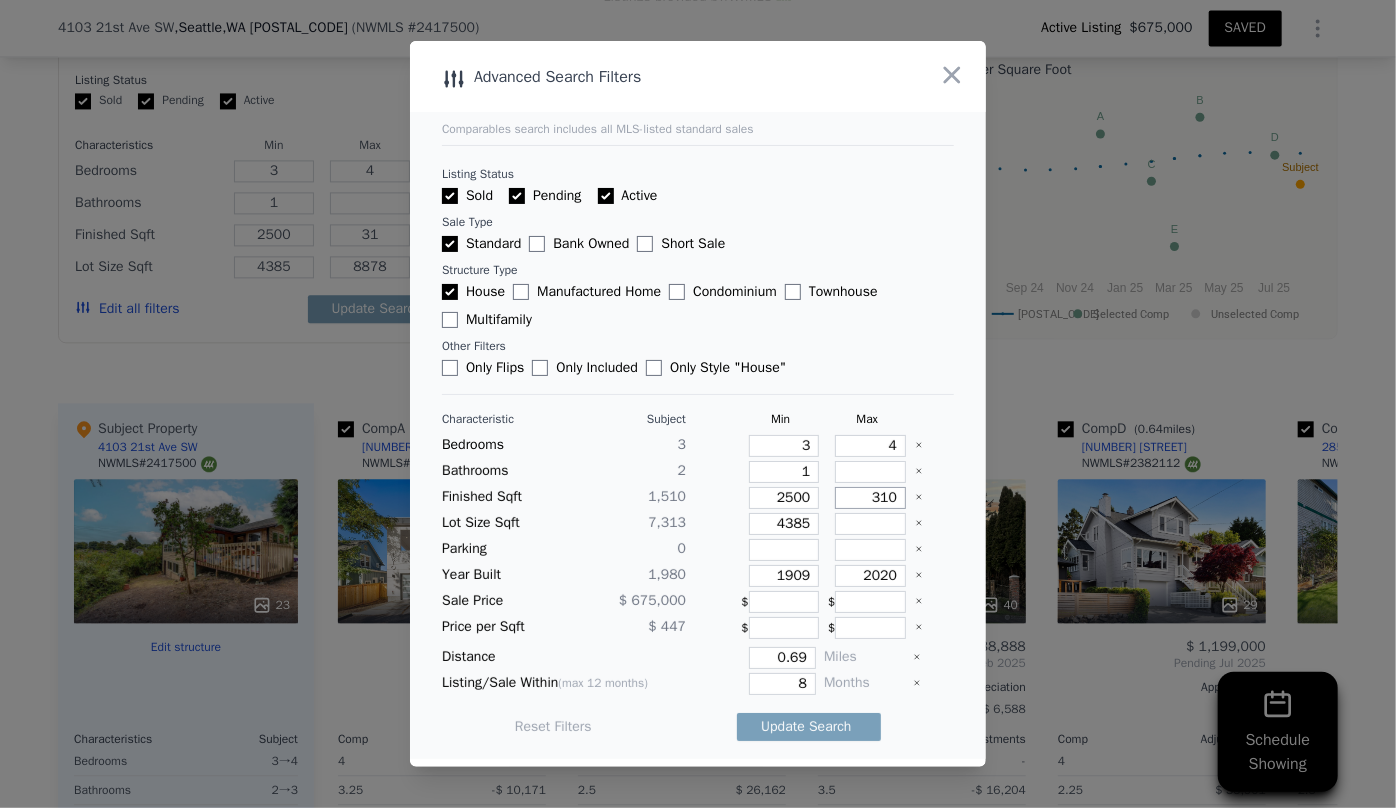 type on "310" 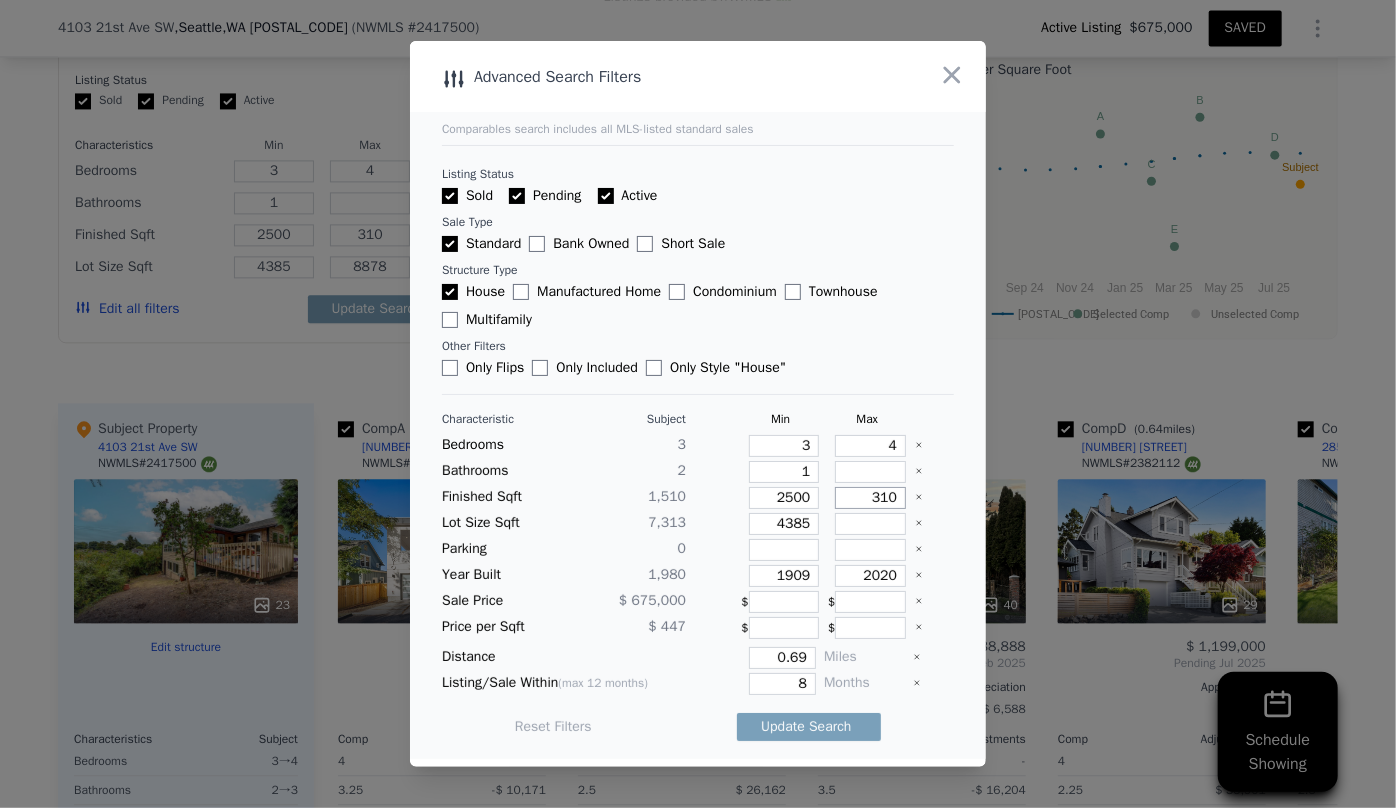 type on "3100" 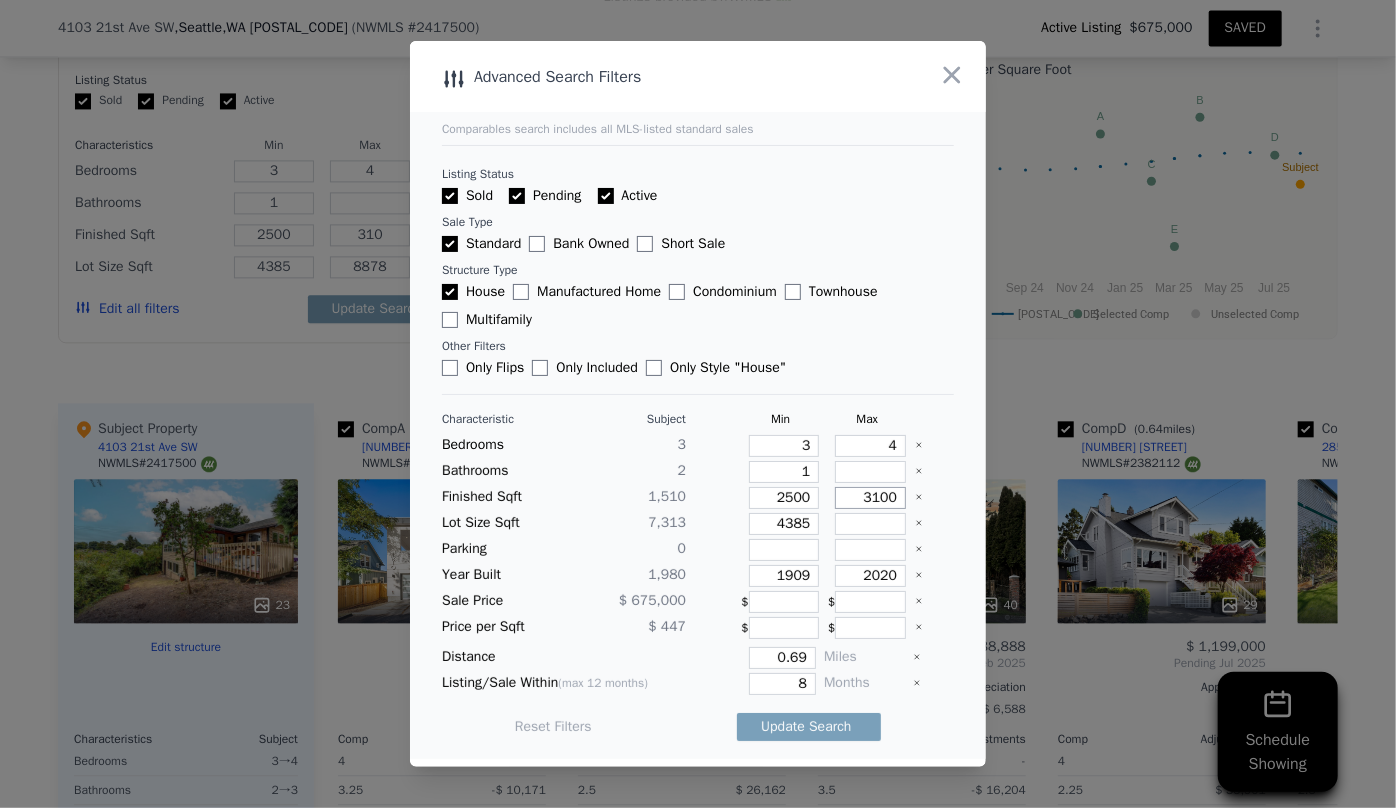 type on "3100" 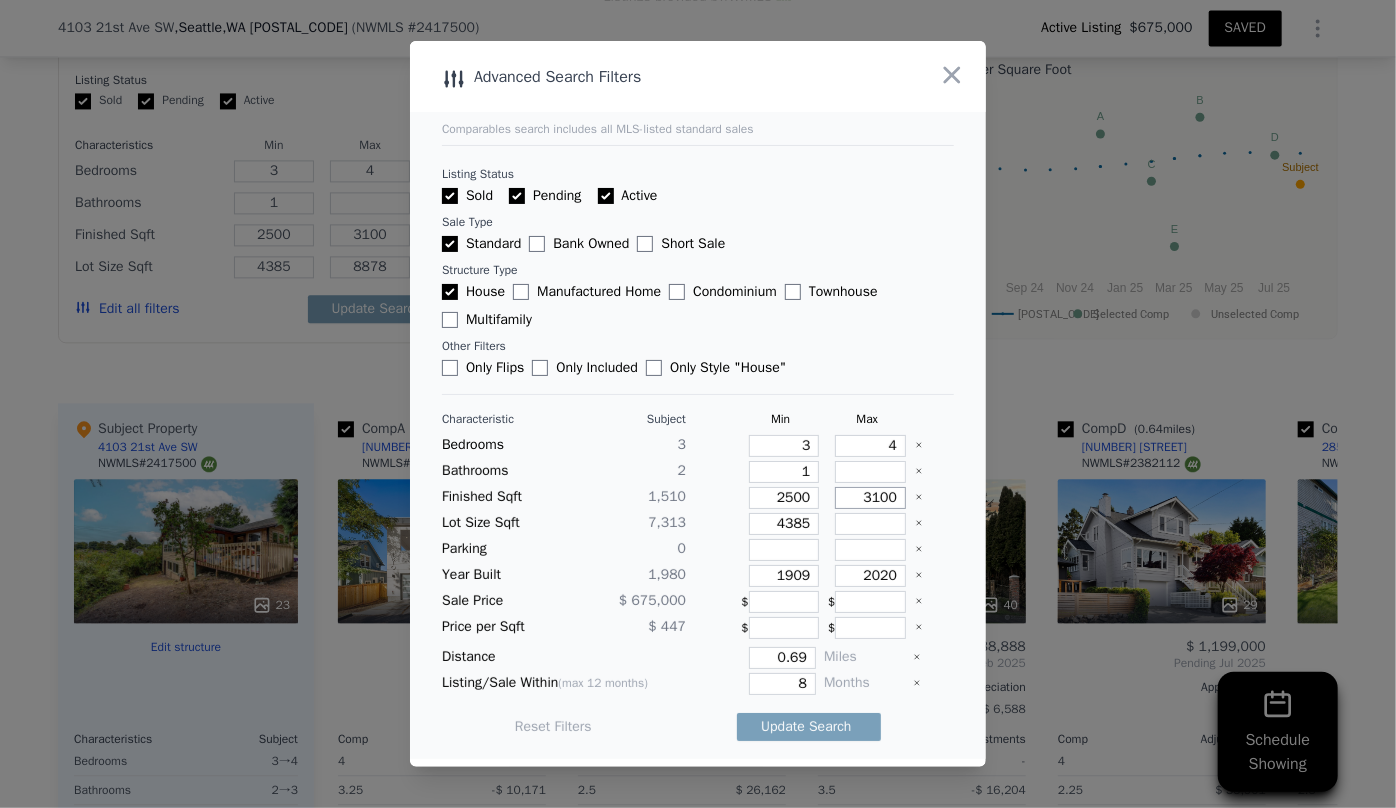 type on "310" 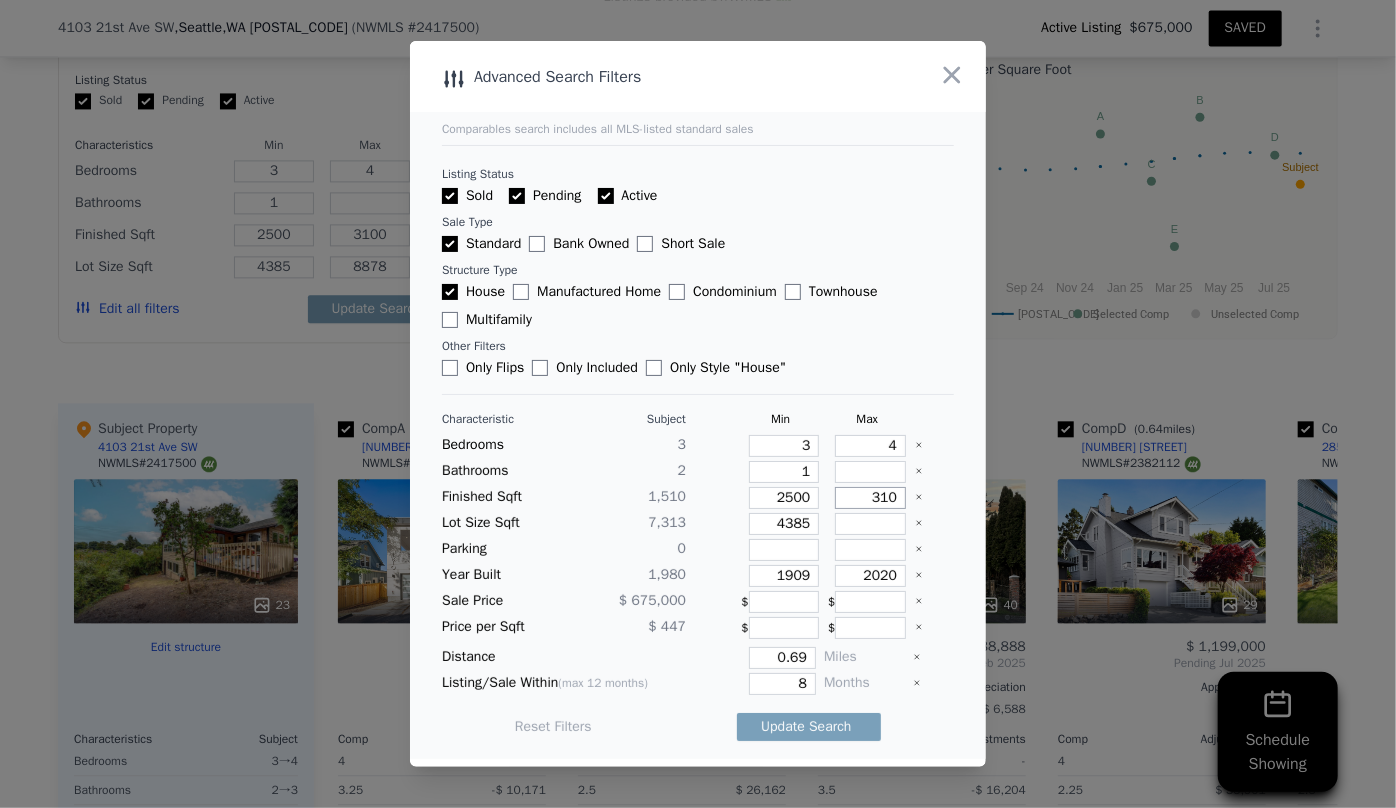 type on "310" 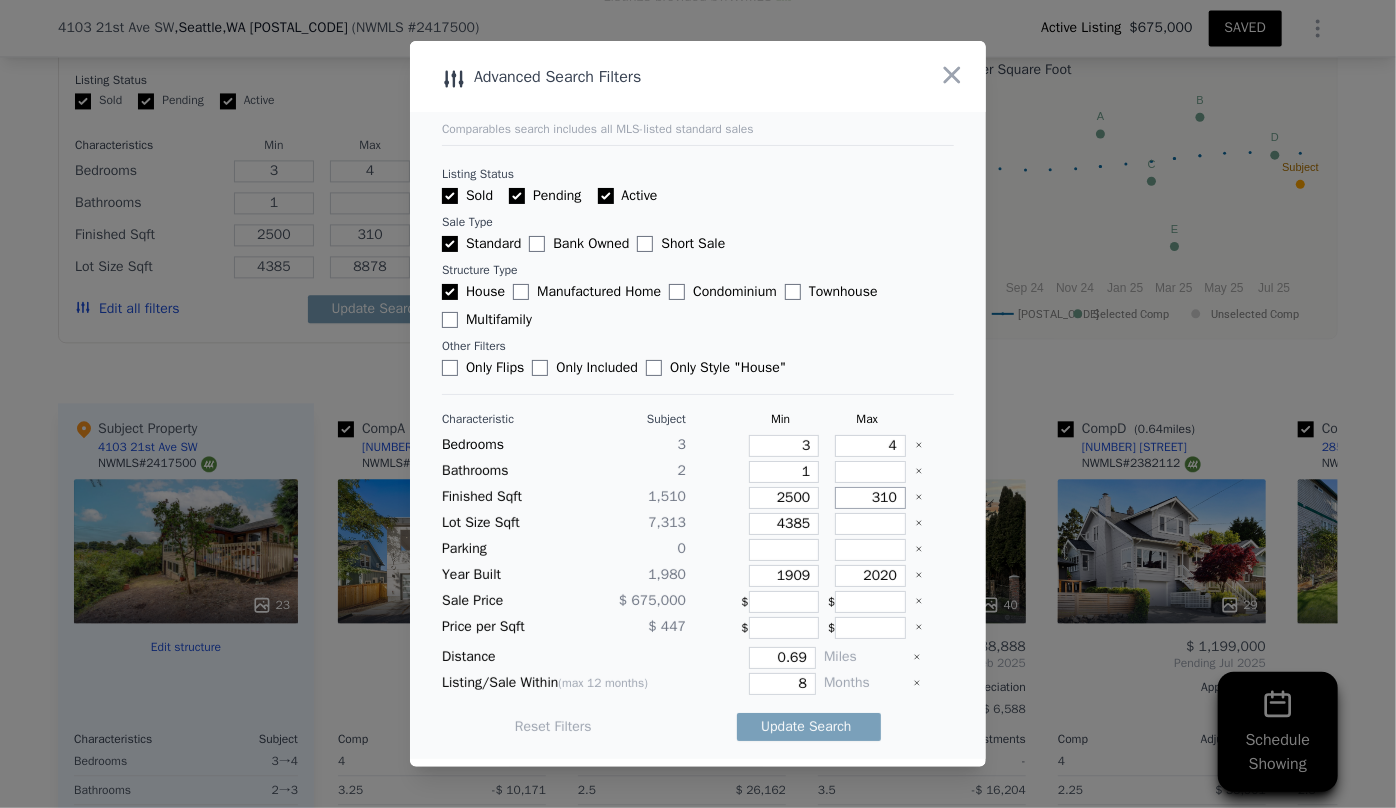 type on "31" 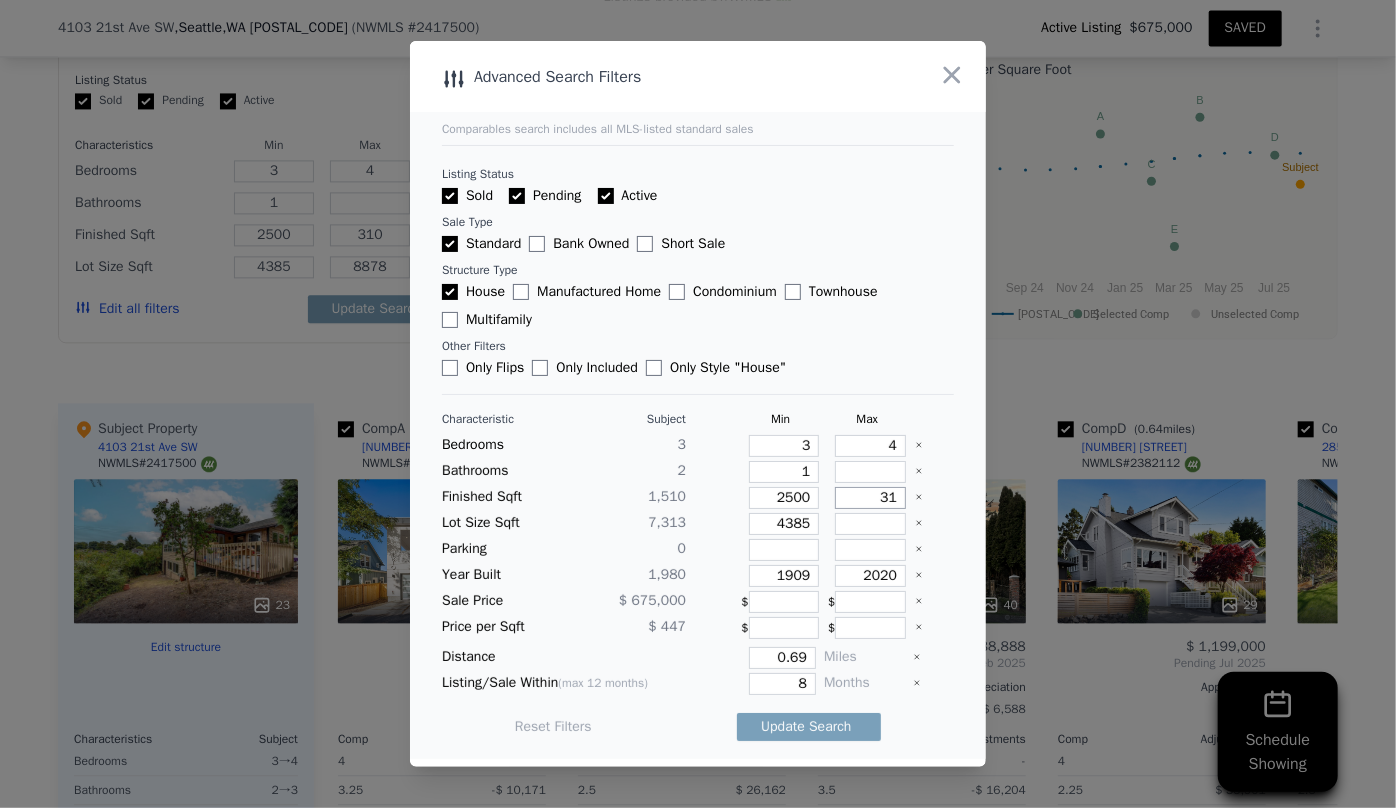 type on "31" 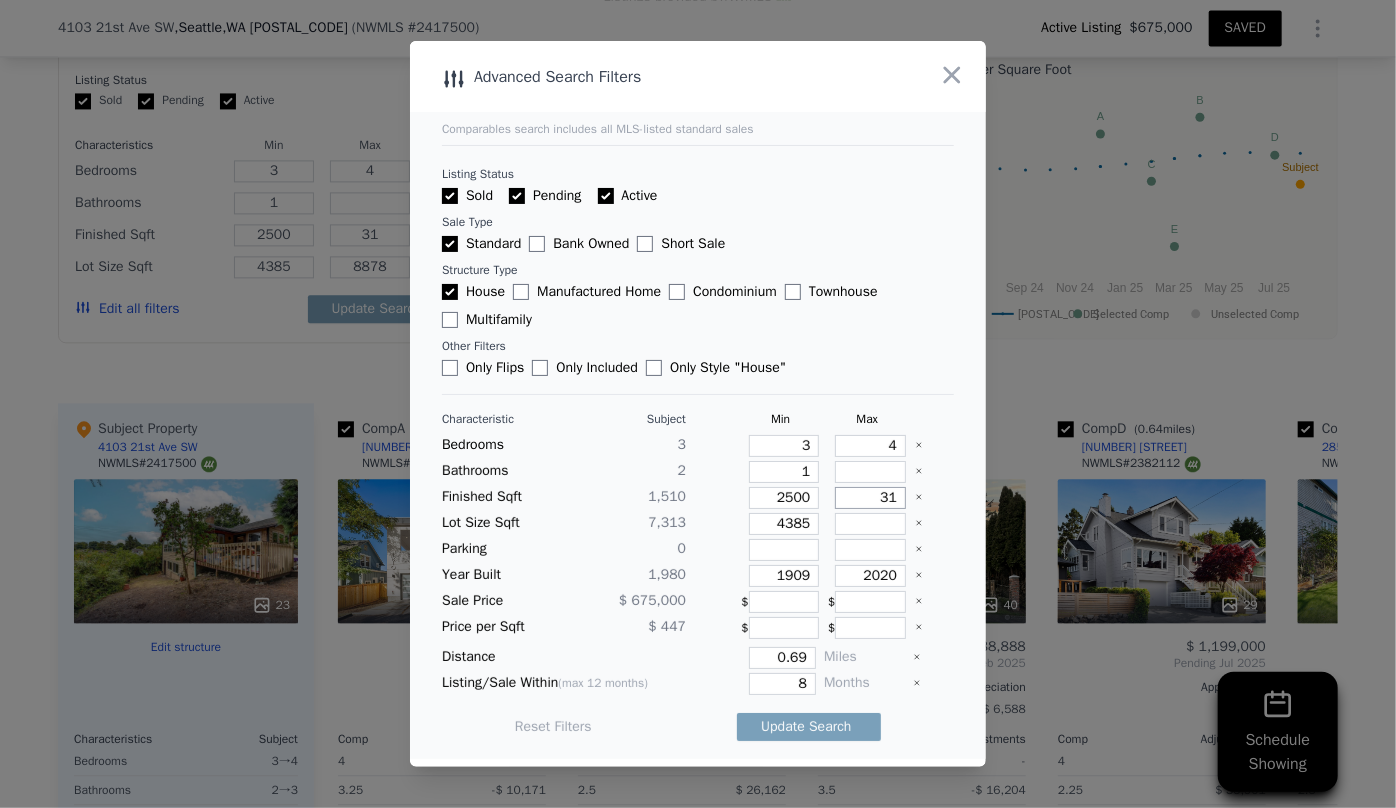 type on "3" 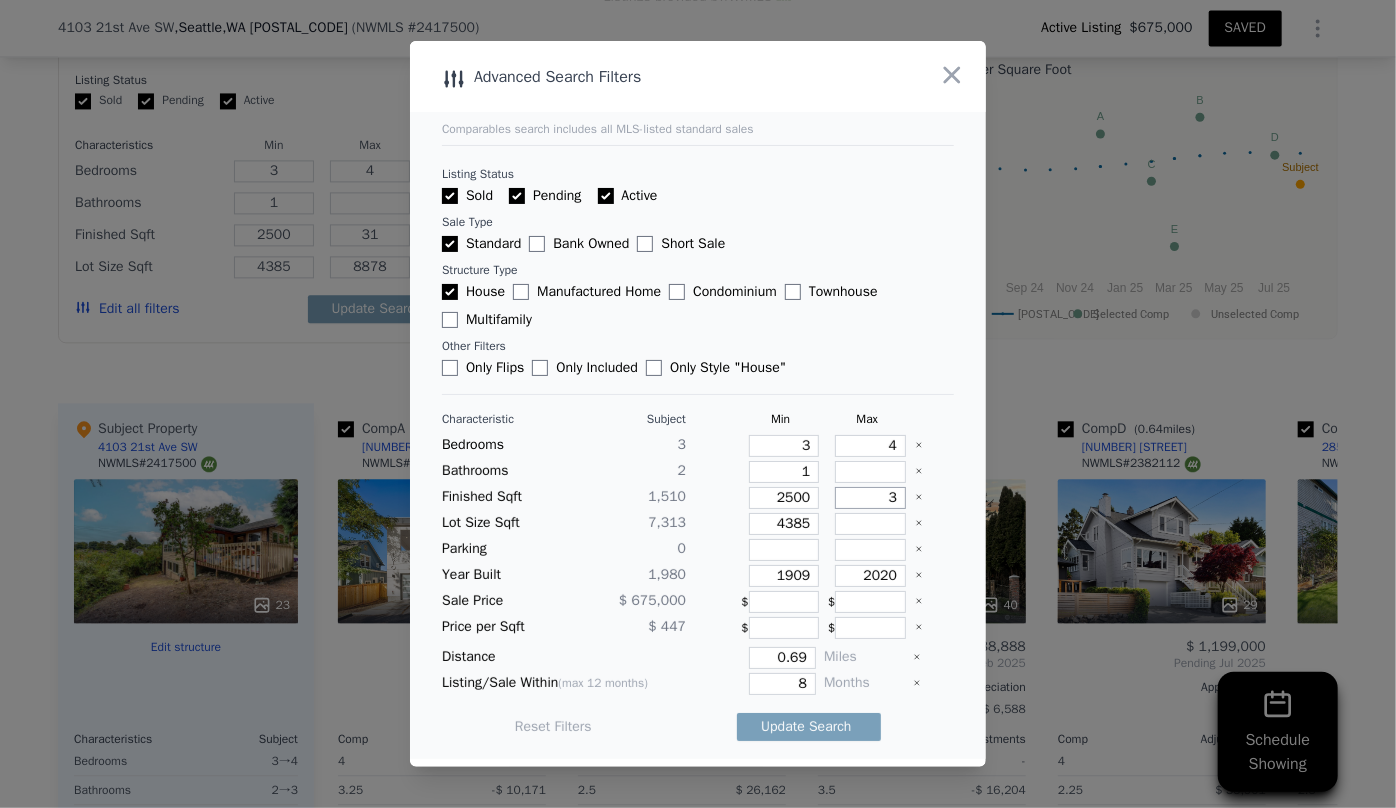 type on "3" 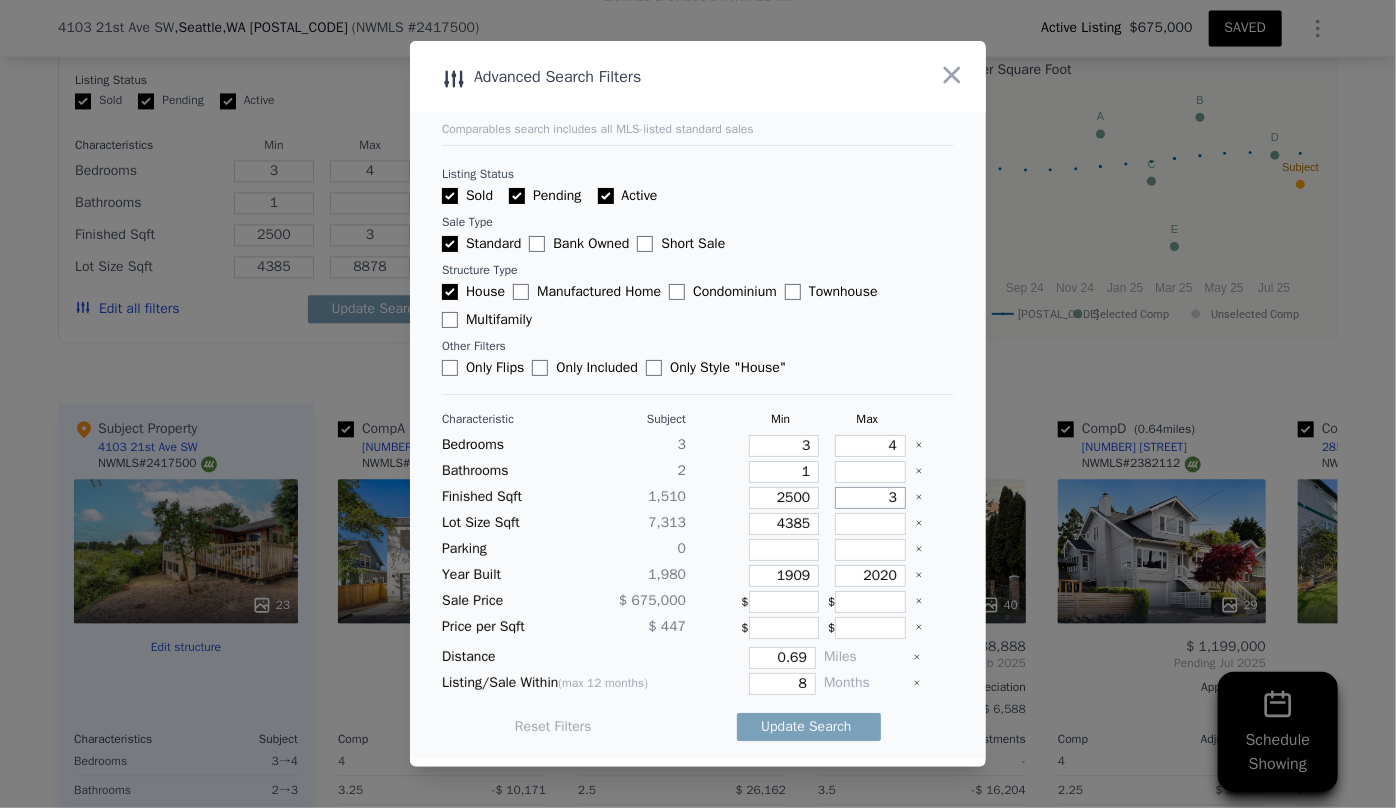 type on "32" 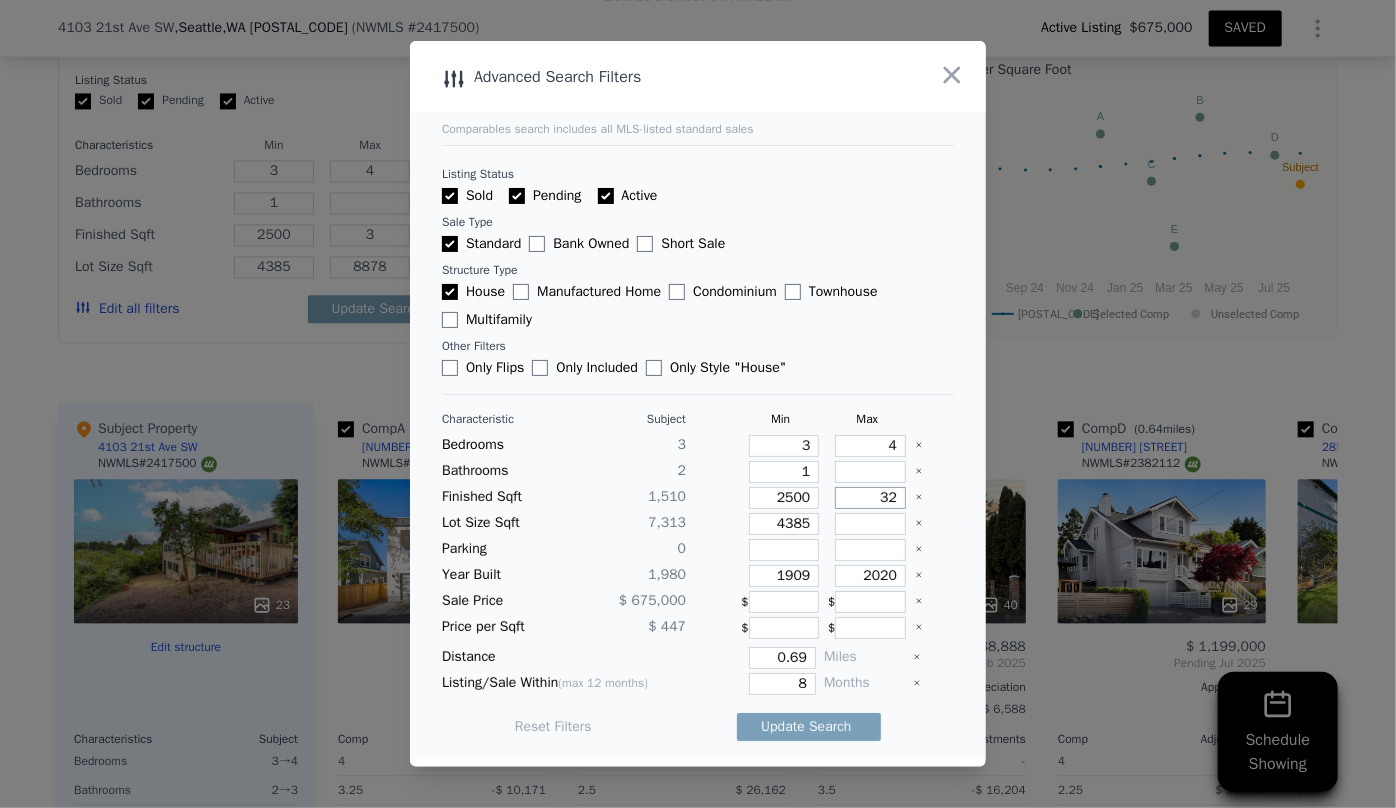 type on "32" 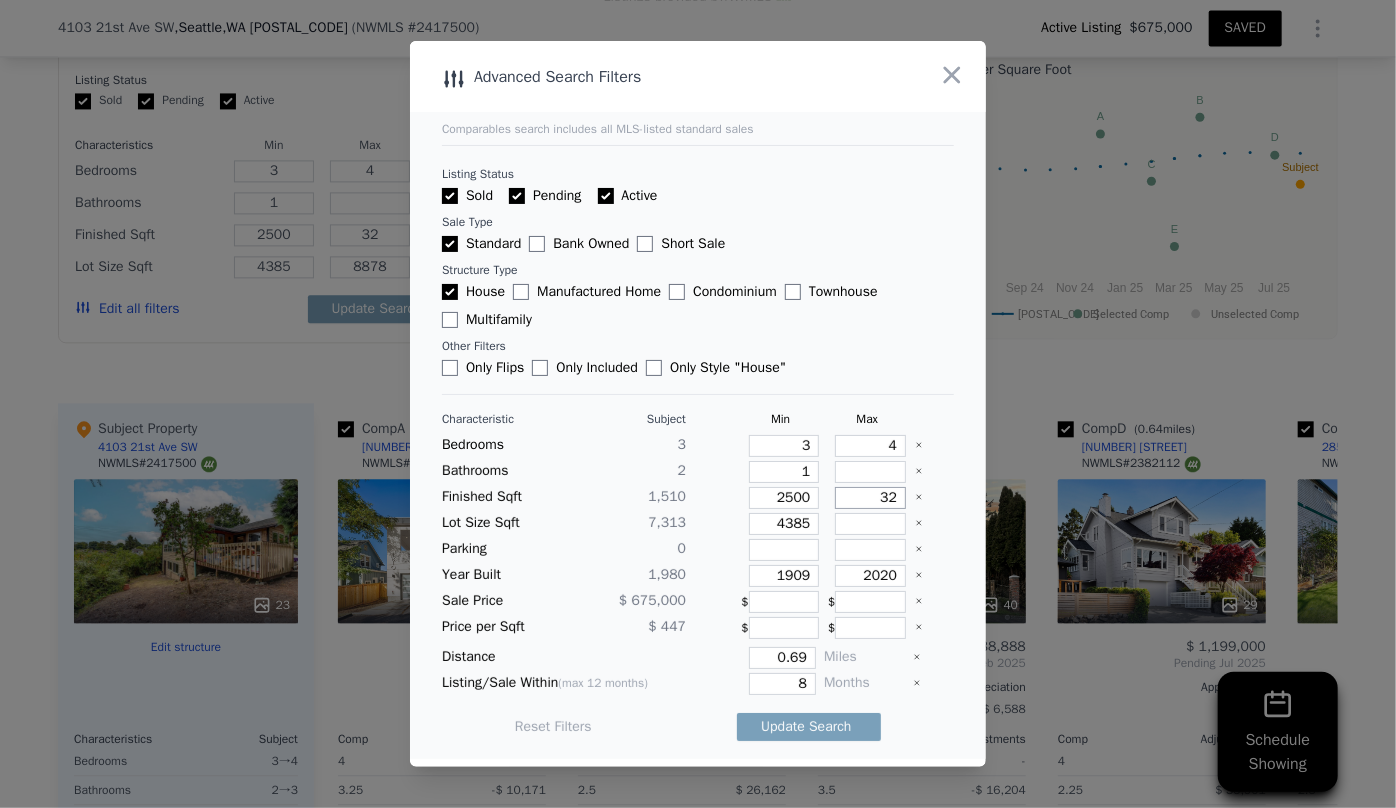 type on "320" 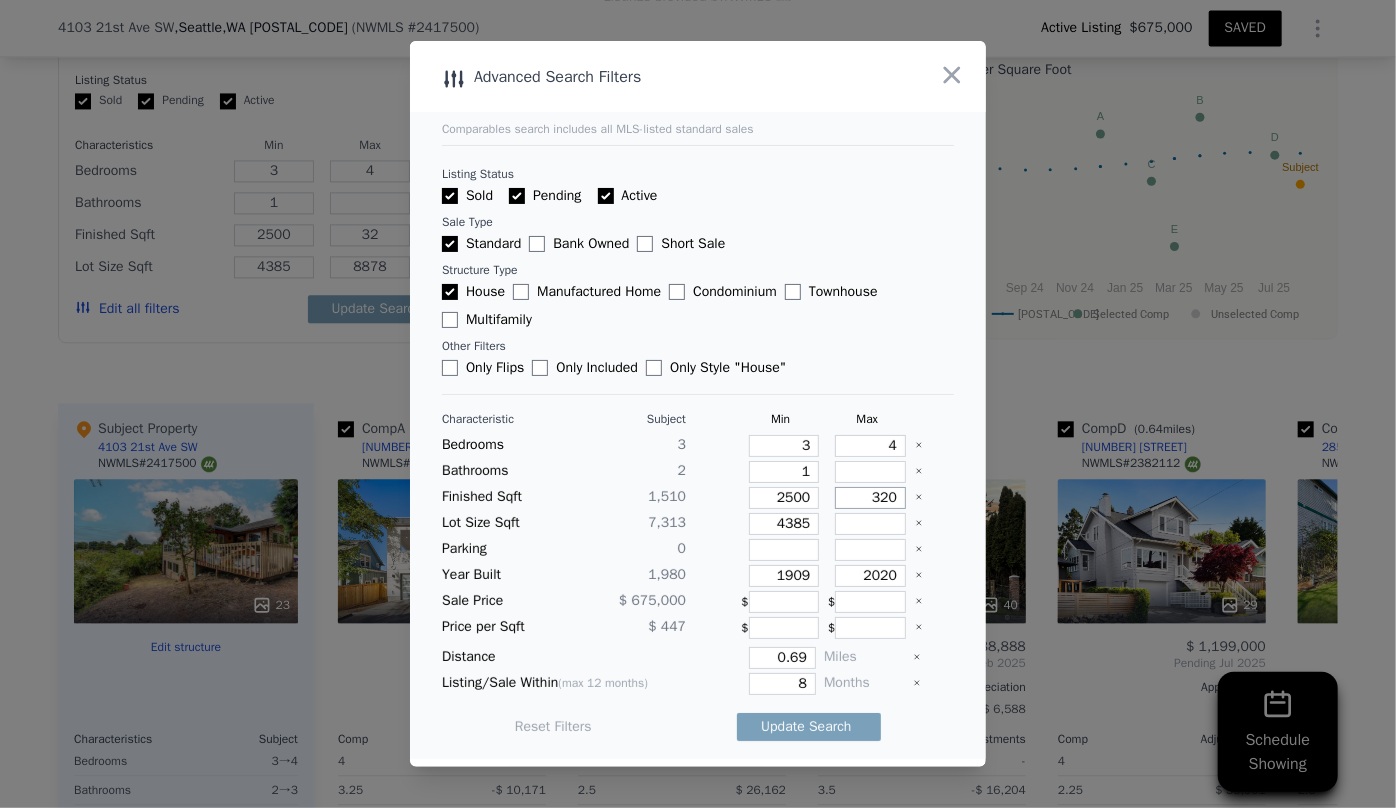 type on "320" 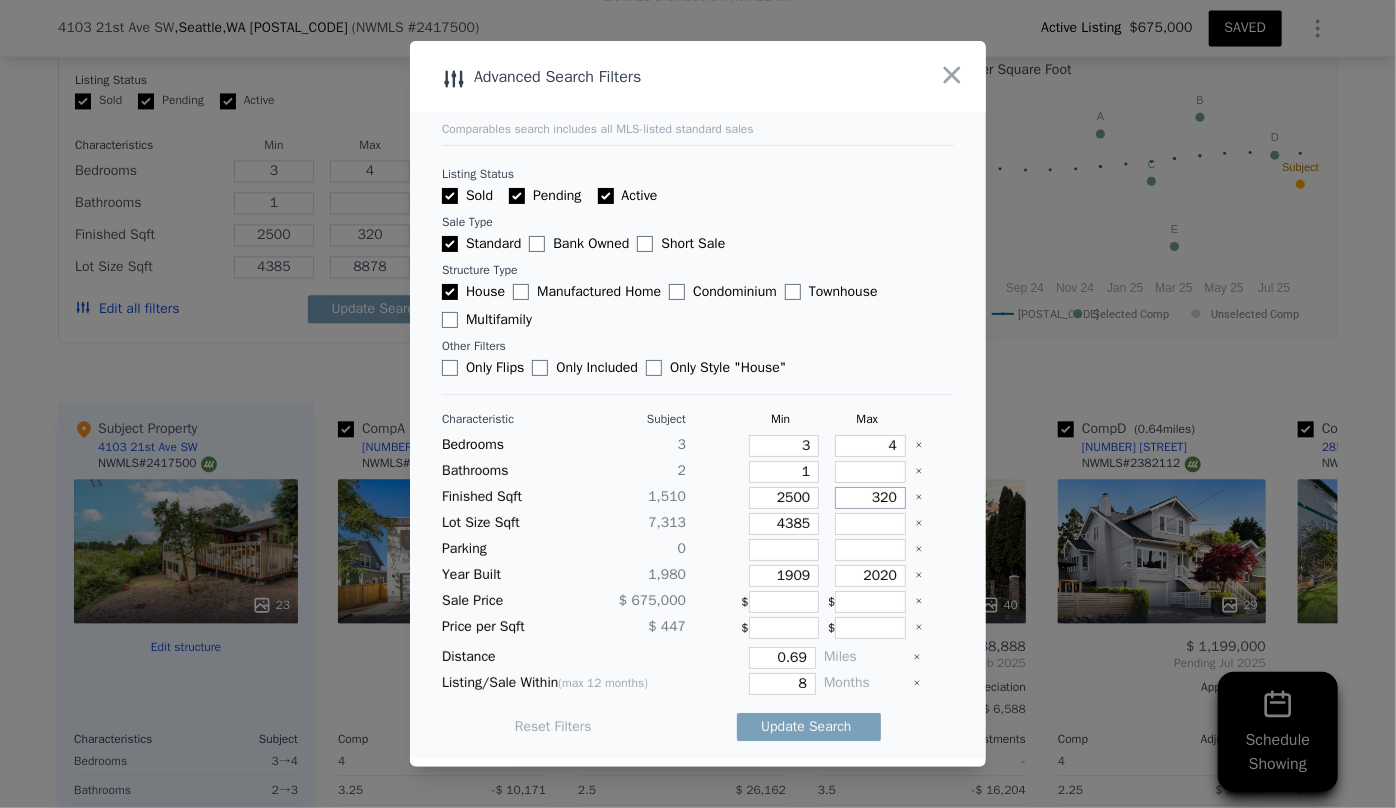 type on "3200" 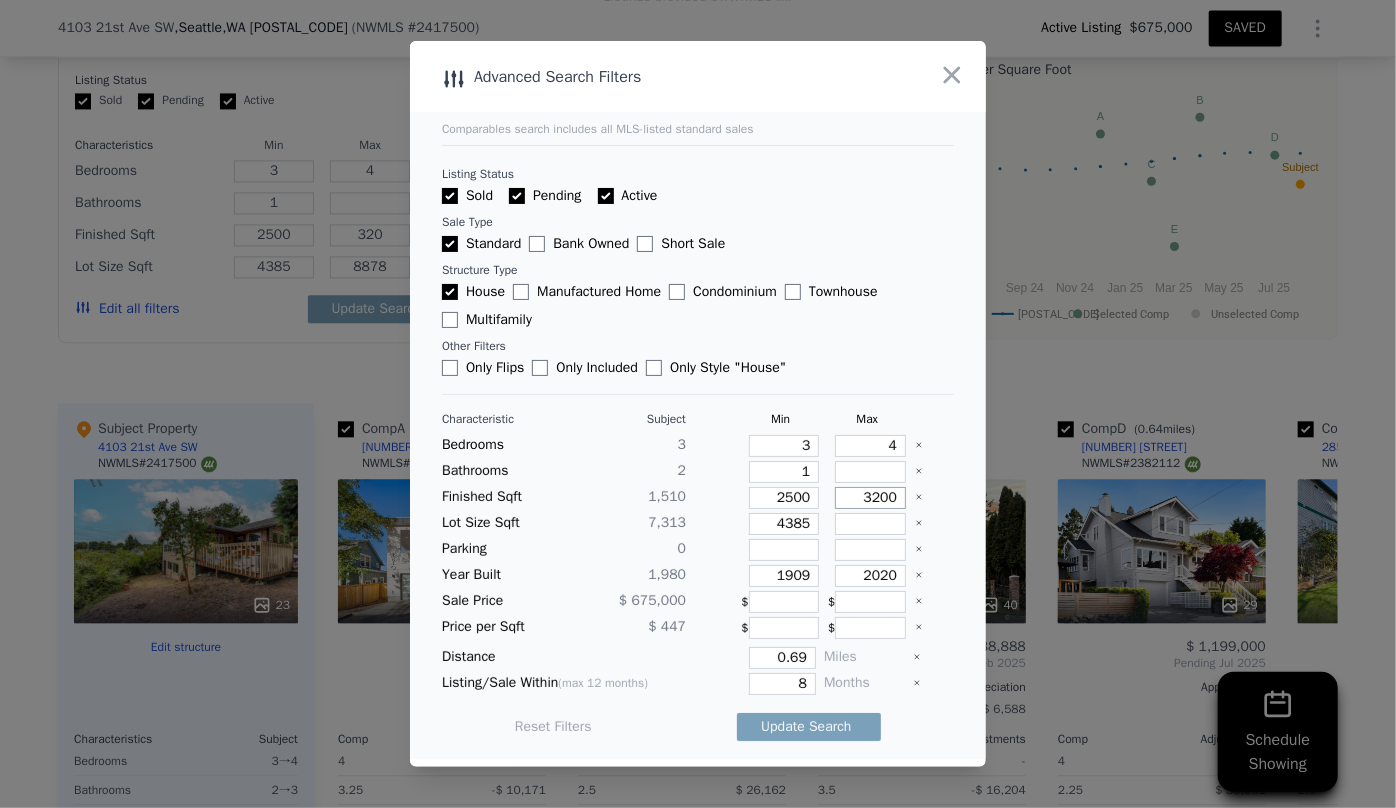 type on "3200" 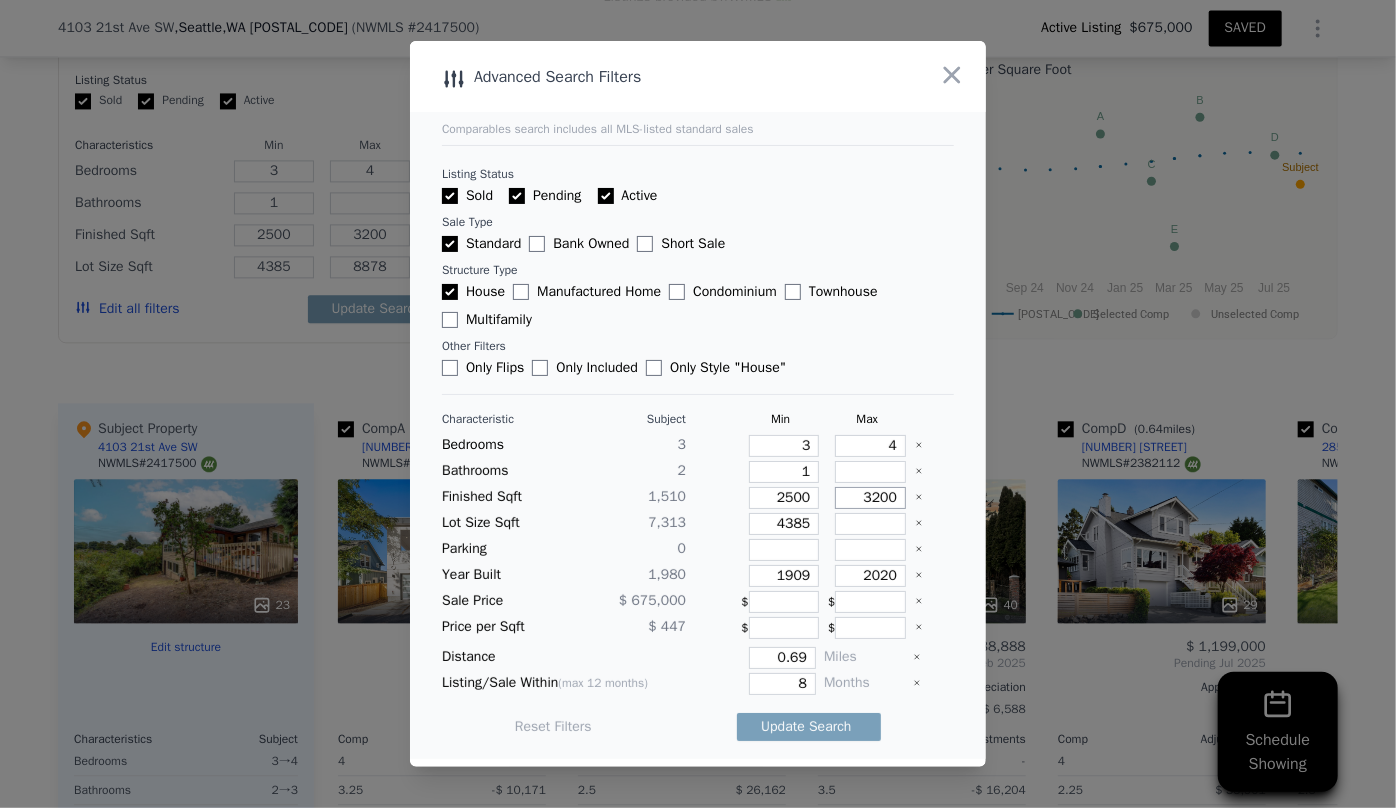 type on "3200" 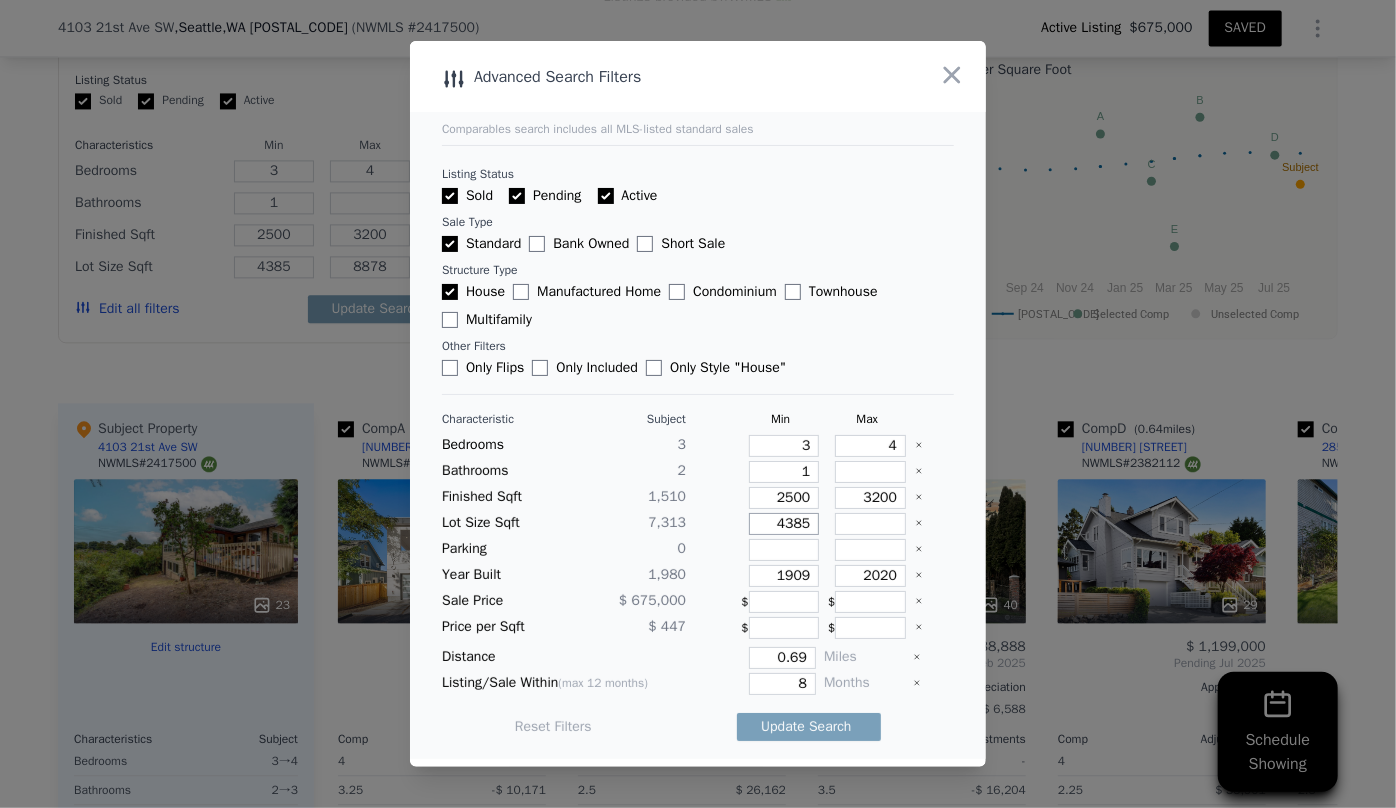 drag, startPoint x: 802, startPoint y: 516, endPoint x: 769, endPoint y: 513, distance: 33.13608 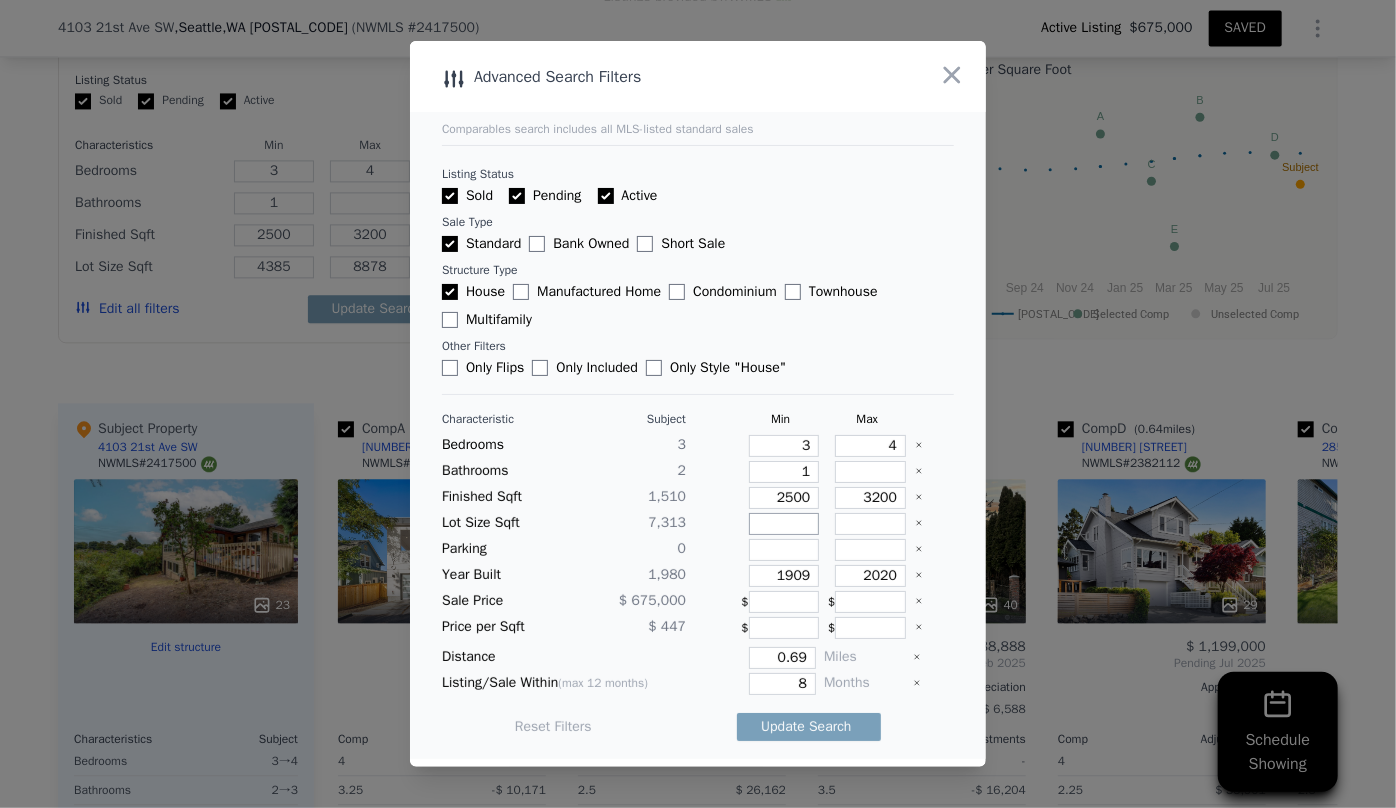 type 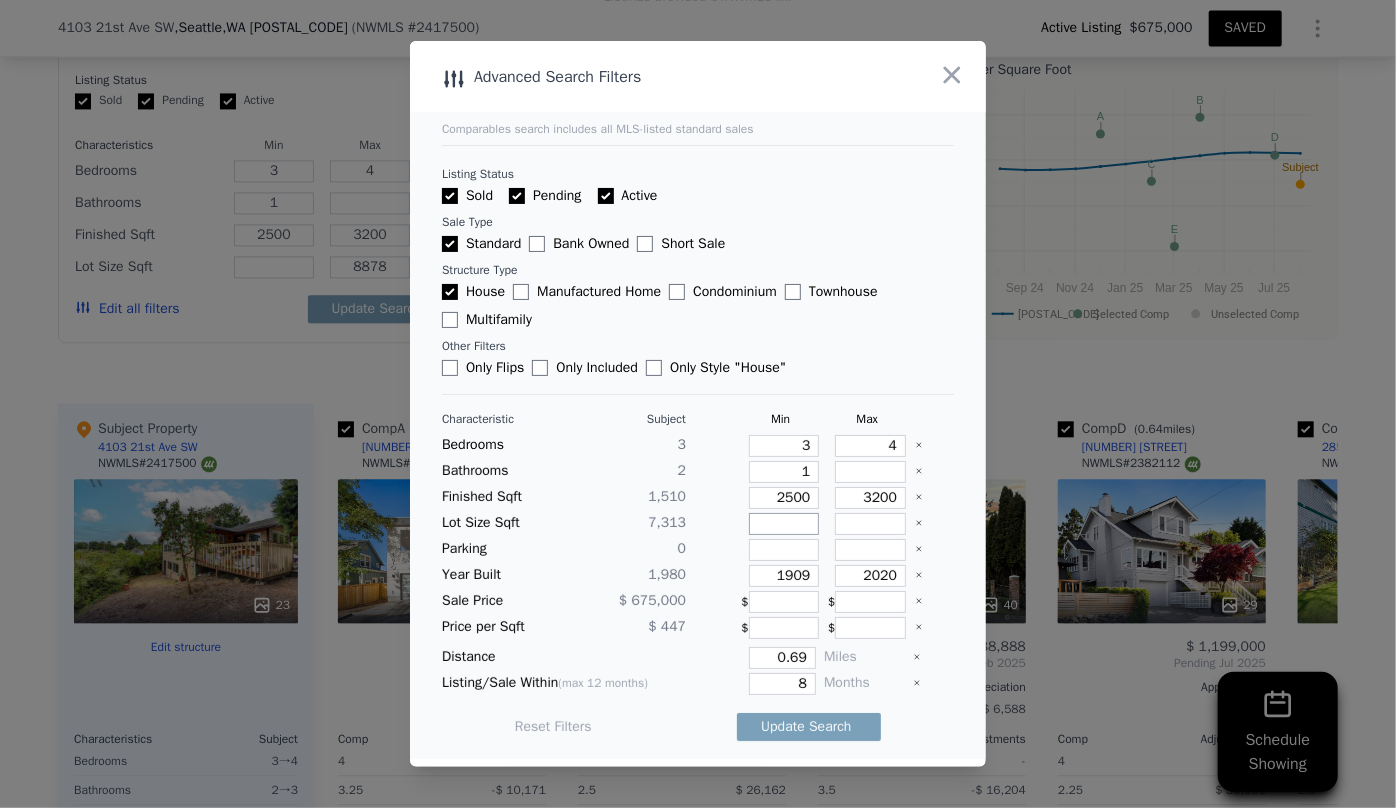 type 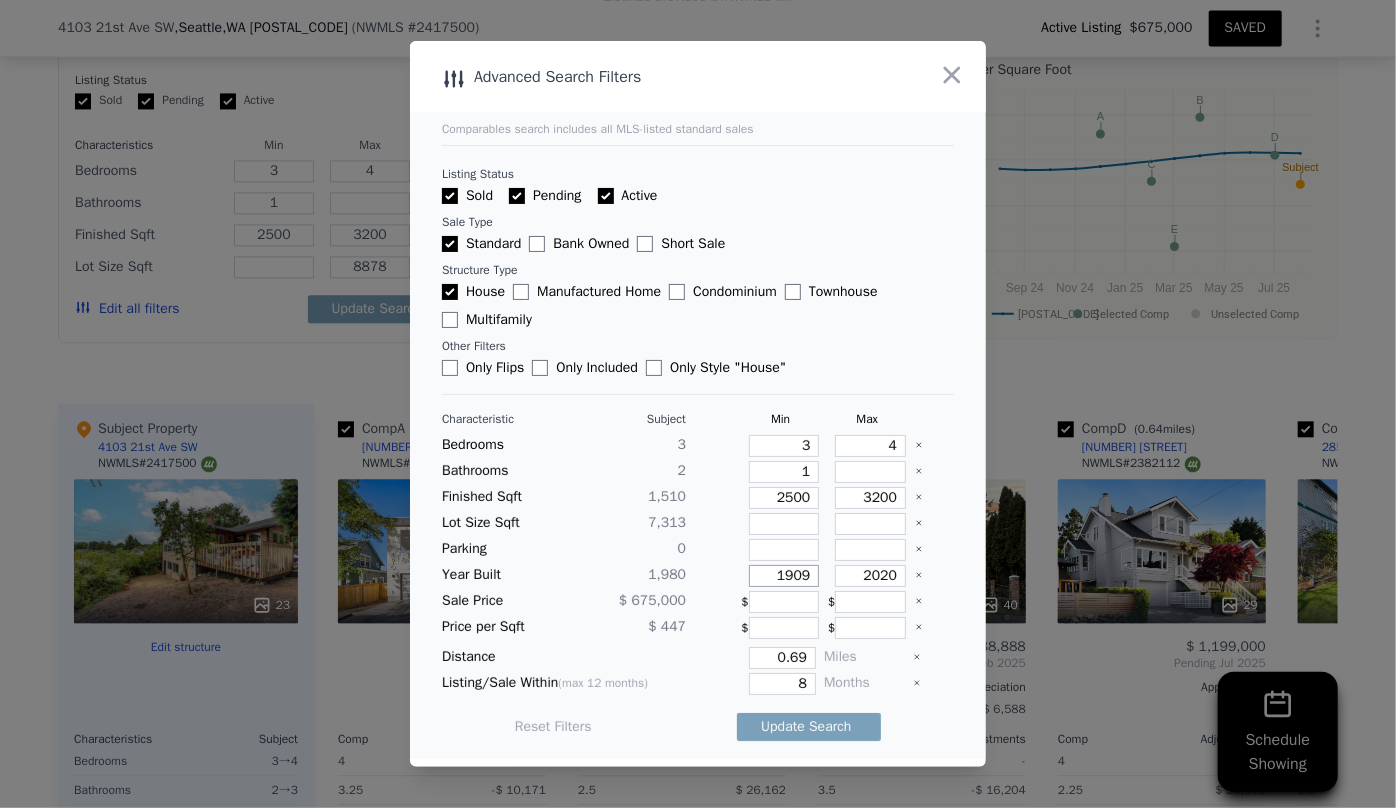 drag, startPoint x: 802, startPoint y: 574, endPoint x: 754, endPoint y: 561, distance: 49.729267 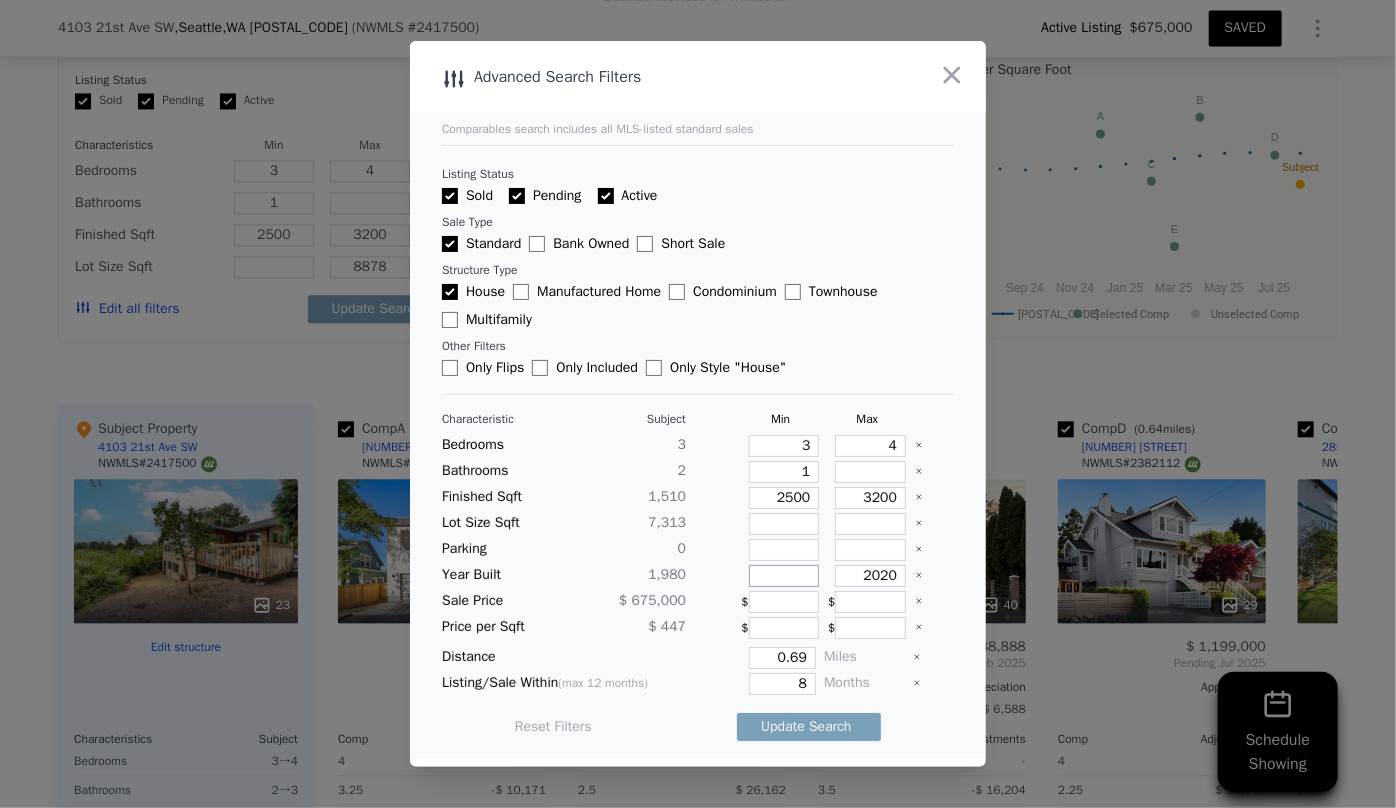 type 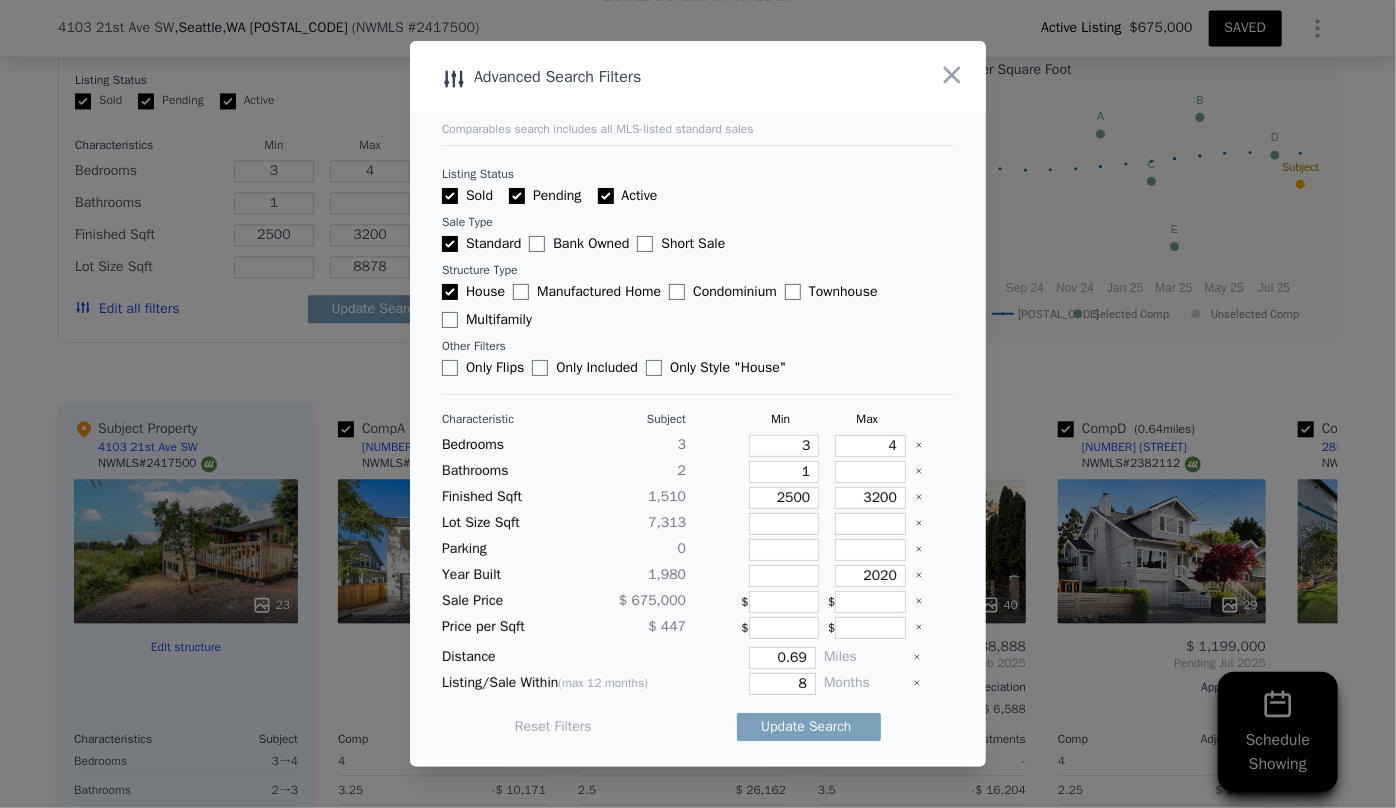 drag, startPoint x: 896, startPoint y: 578, endPoint x: 878, endPoint y: 567, distance: 21.095022 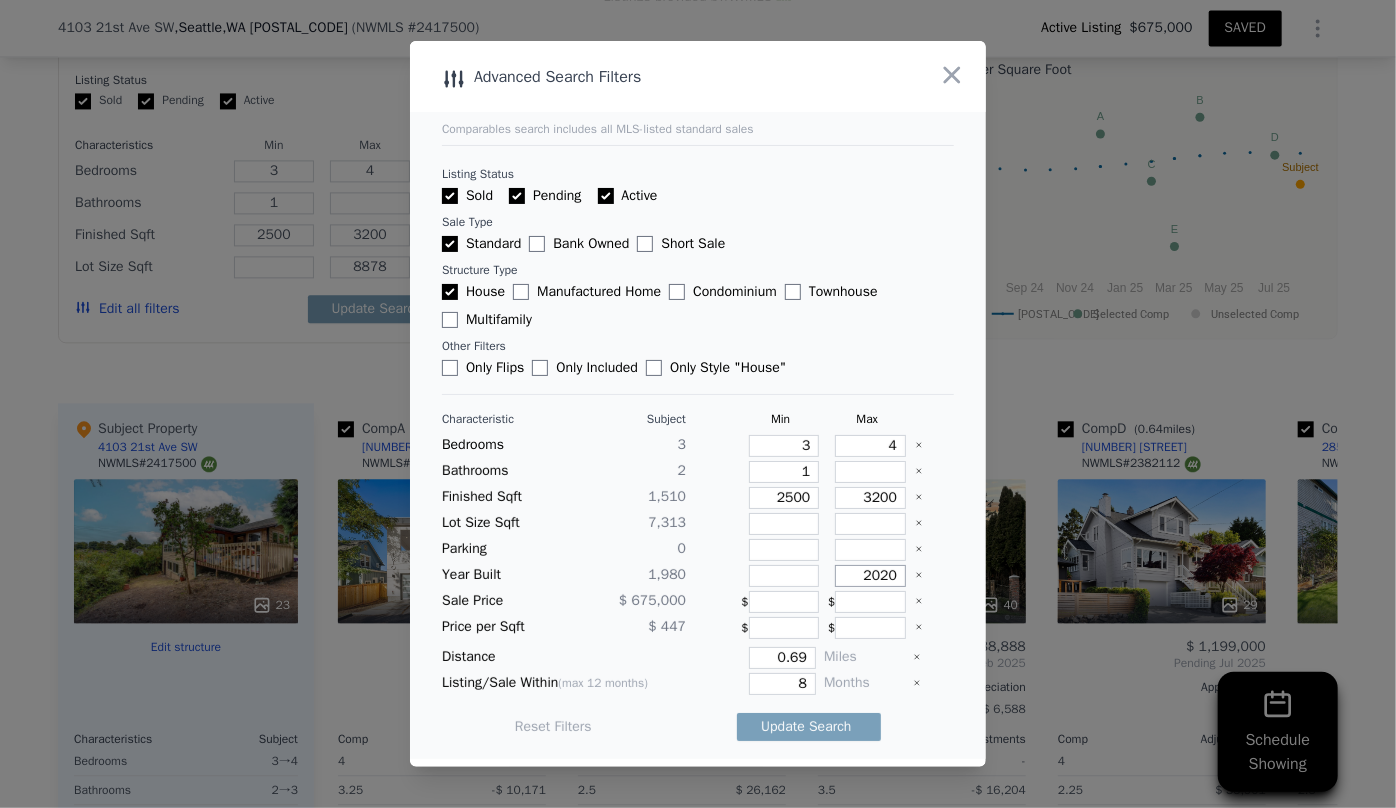 click on "2020" at bounding box center [870, 576] 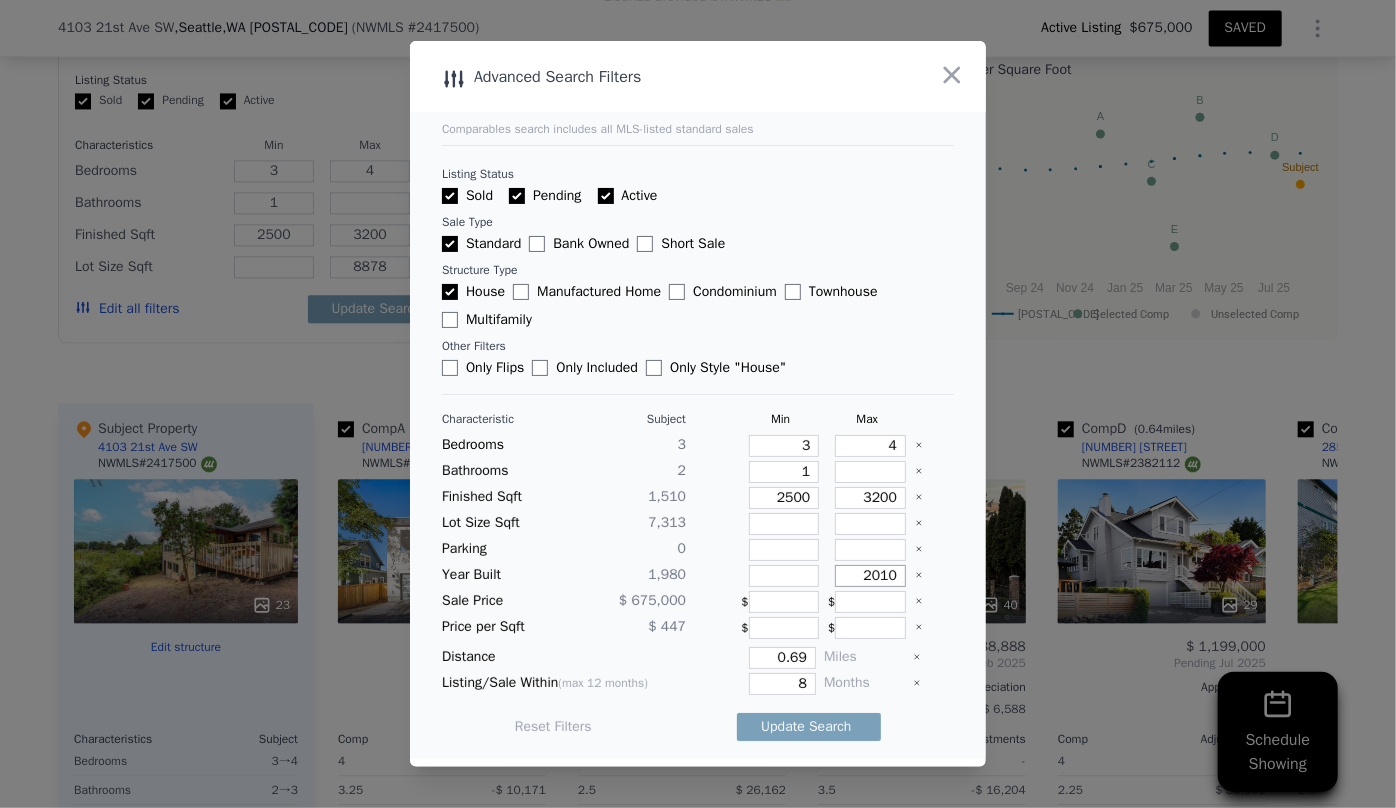 type on "2010" 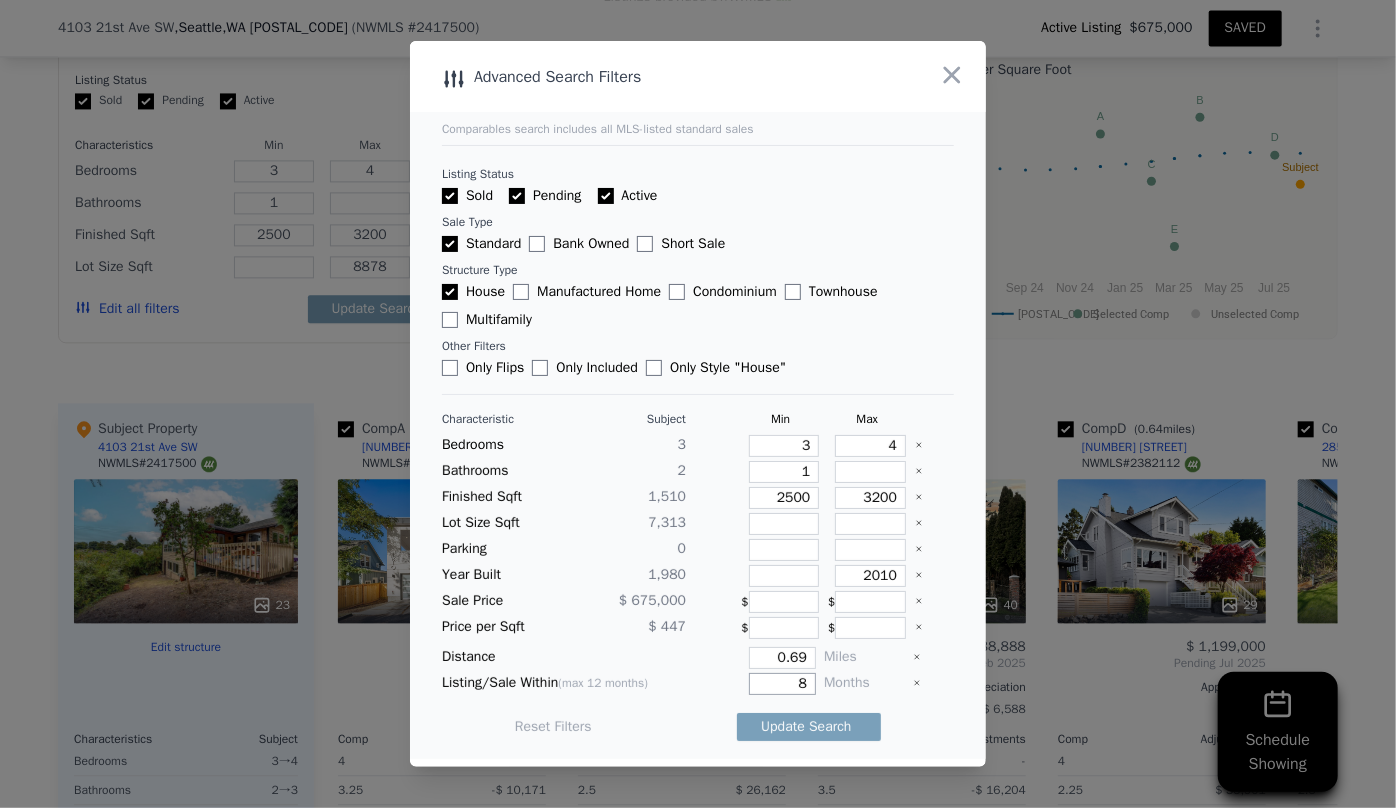 drag, startPoint x: 802, startPoint y: 686, endPoint x: 780, endPoint y: 687, distance: 22.022715 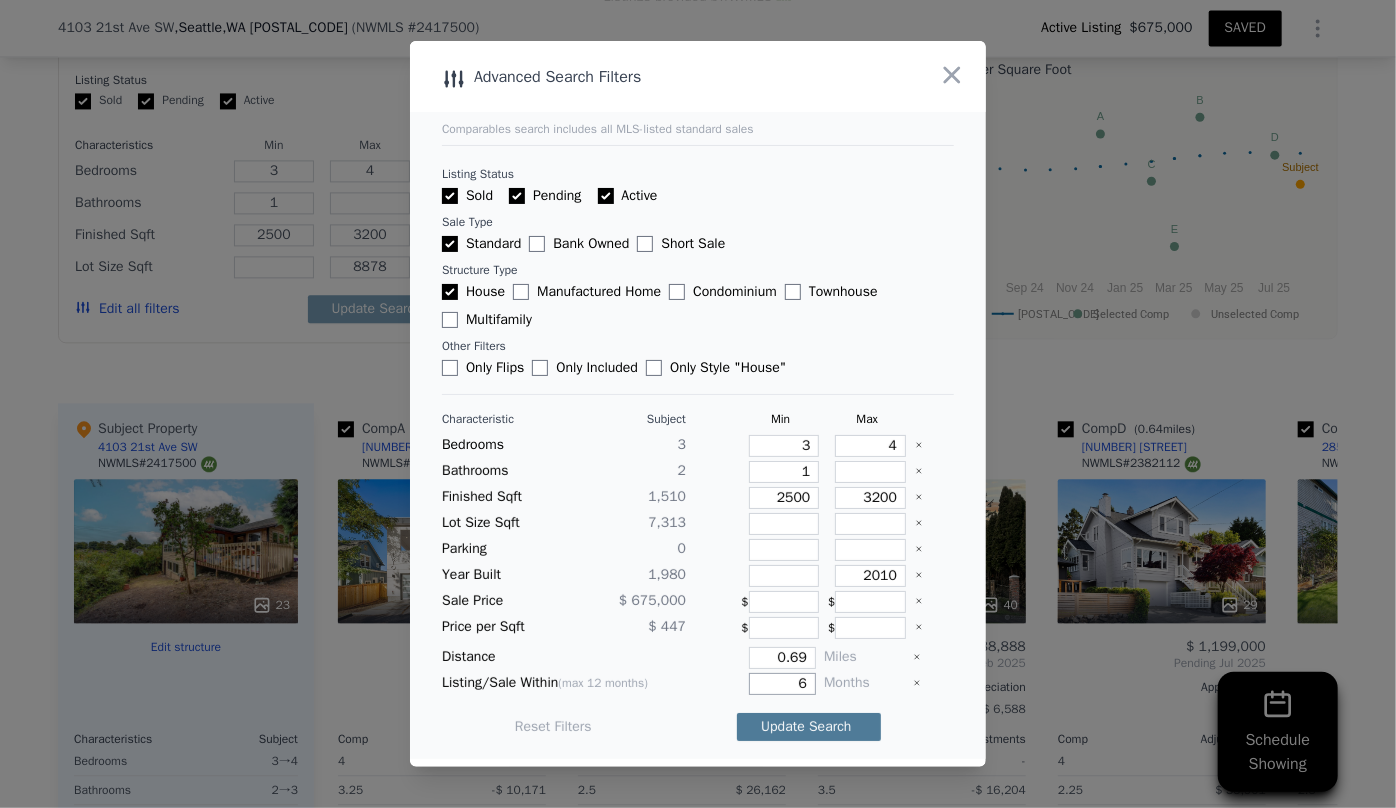 type on "6" 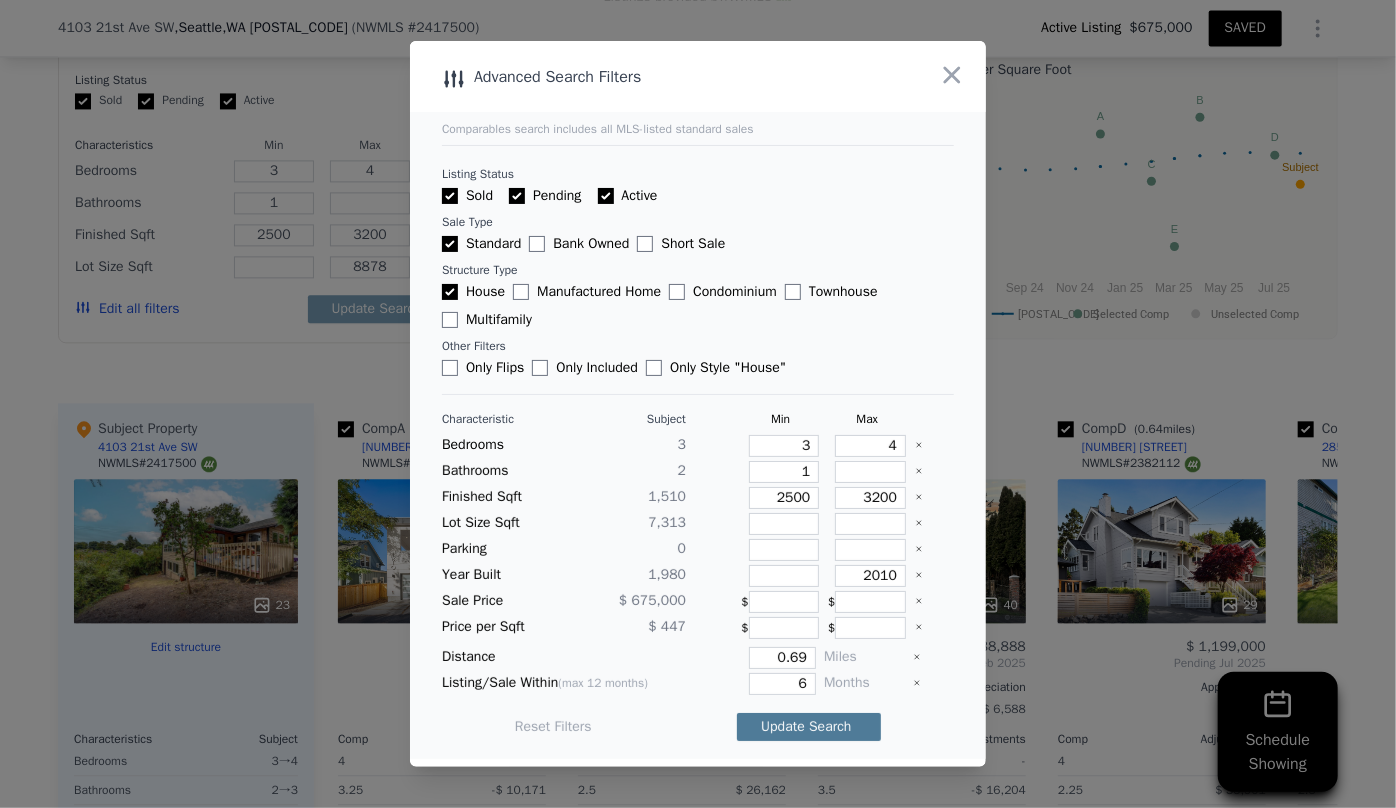 click on "Update Search" at bounding box center [809, 727] 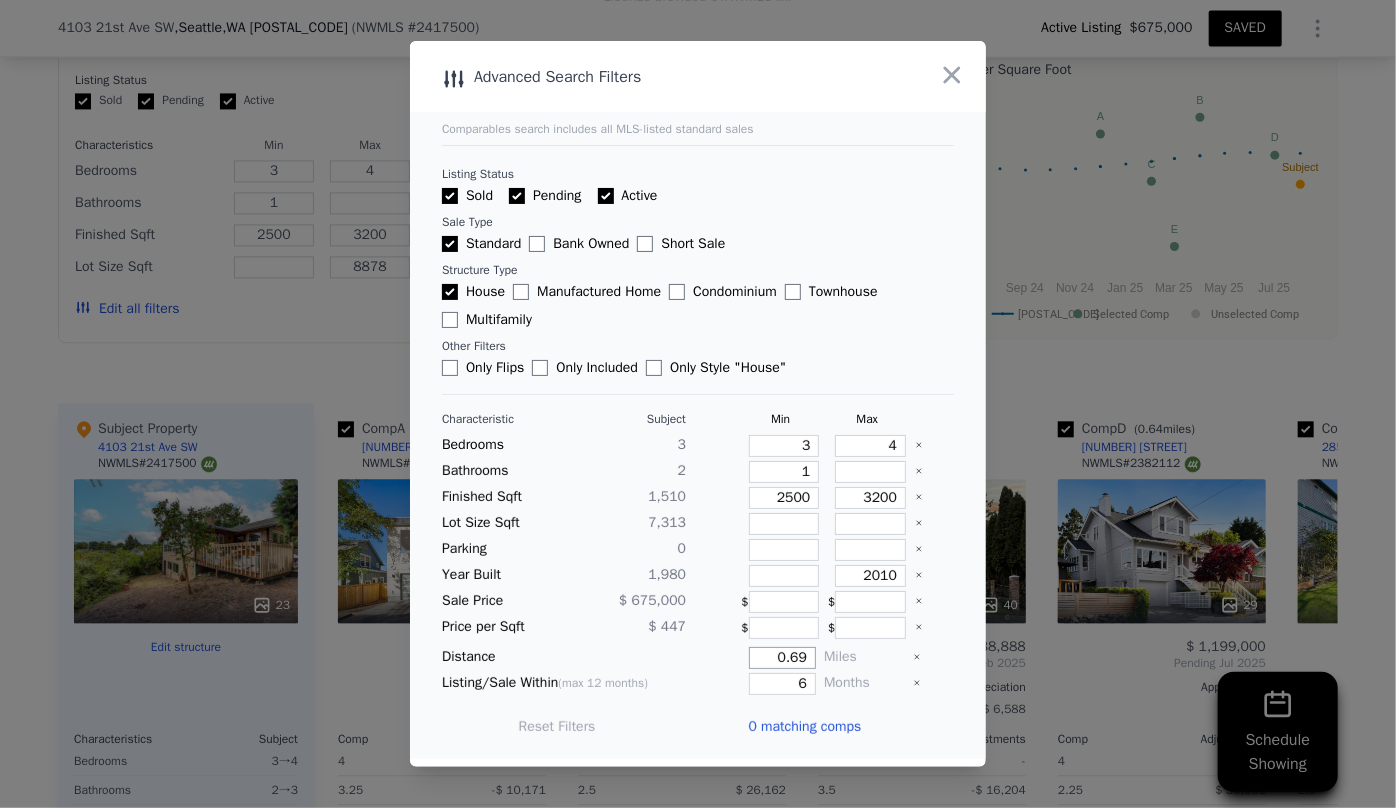 click on "0.69" at bounding box center (782, 658) 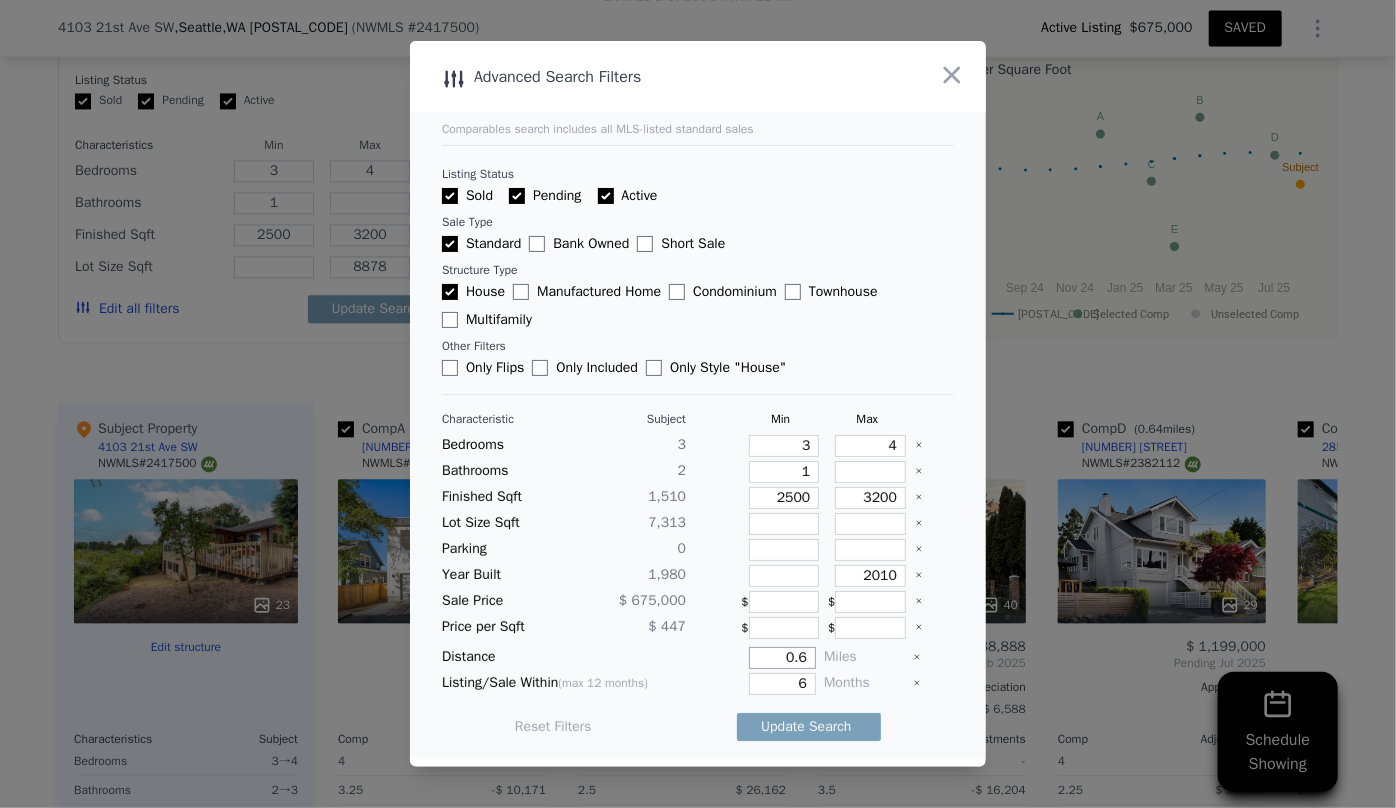 type on "0" 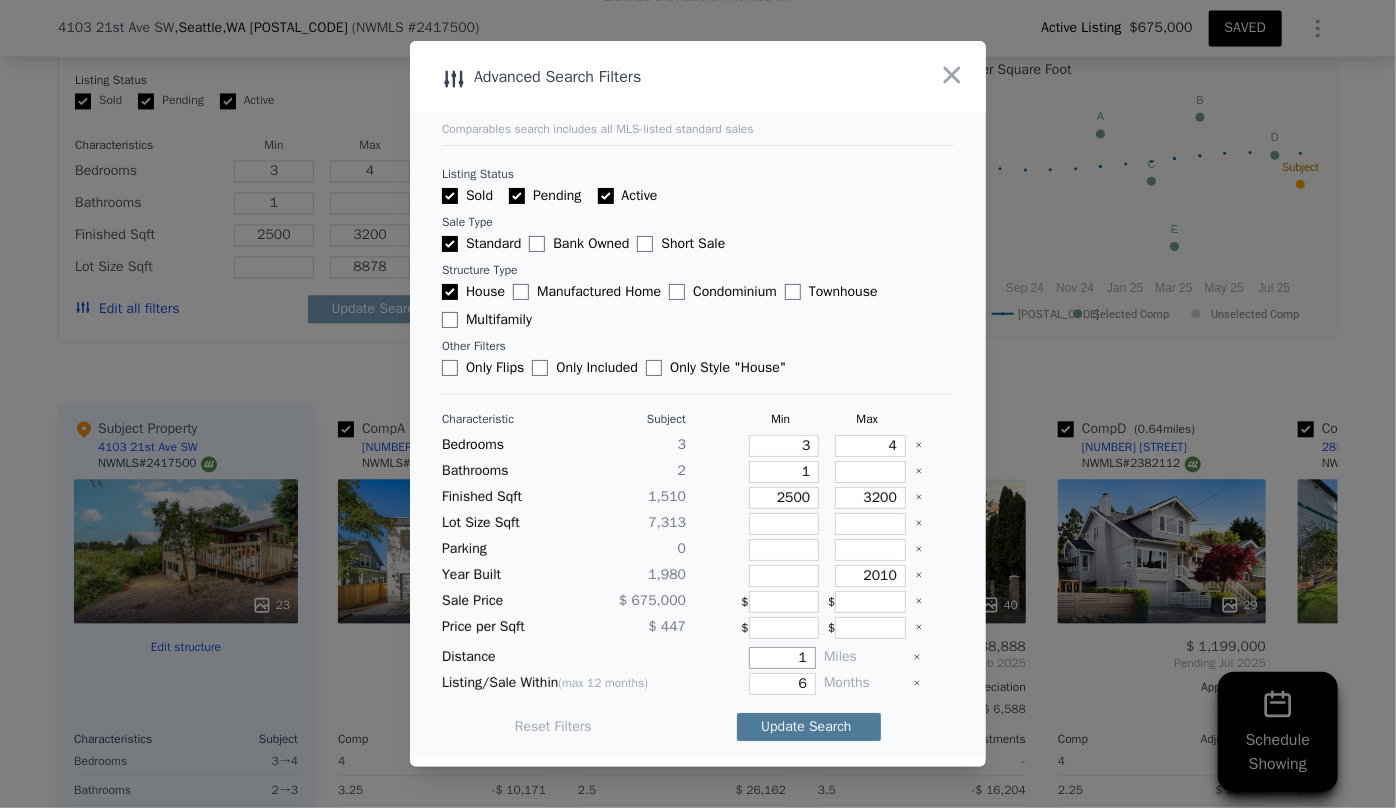 type on "1" 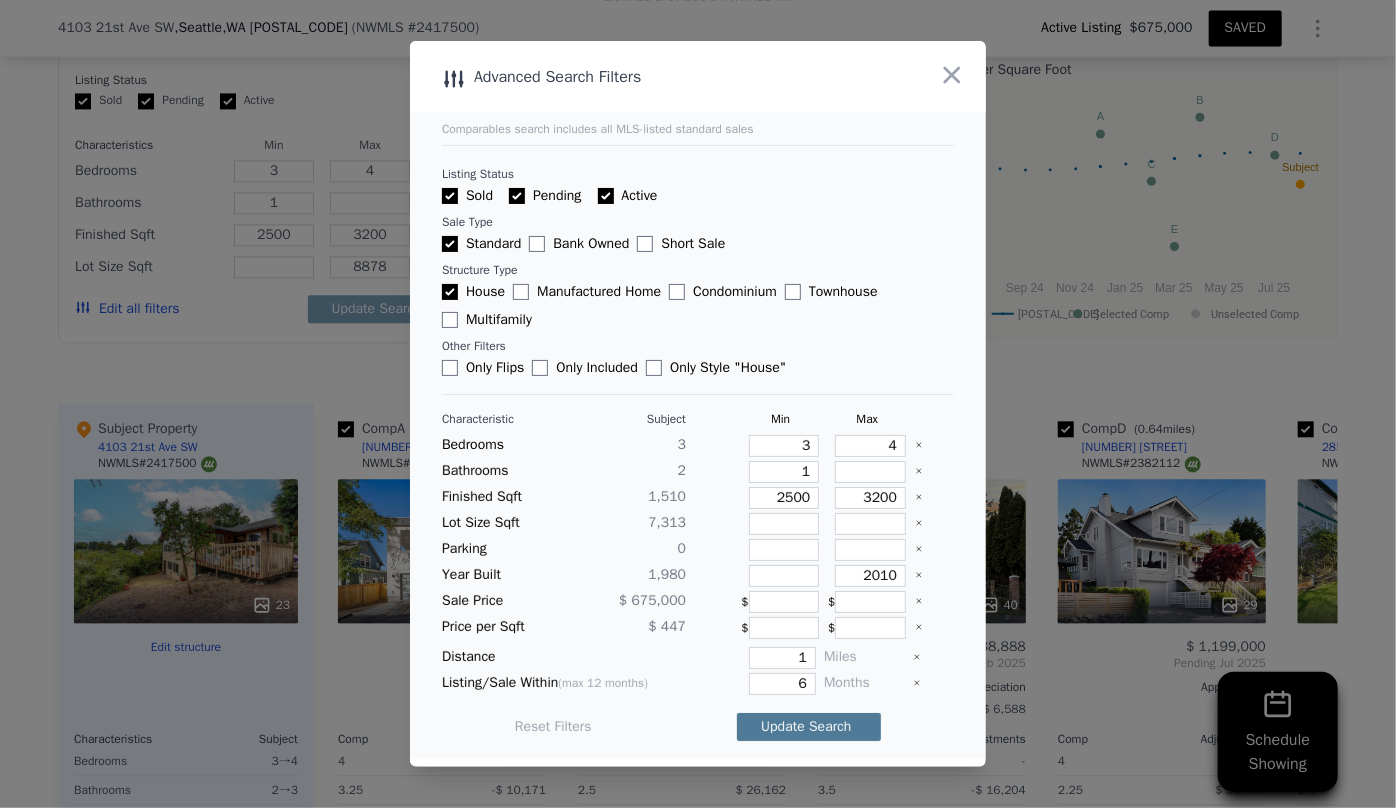 click on "Update Search" at bounding box center (809, 727) 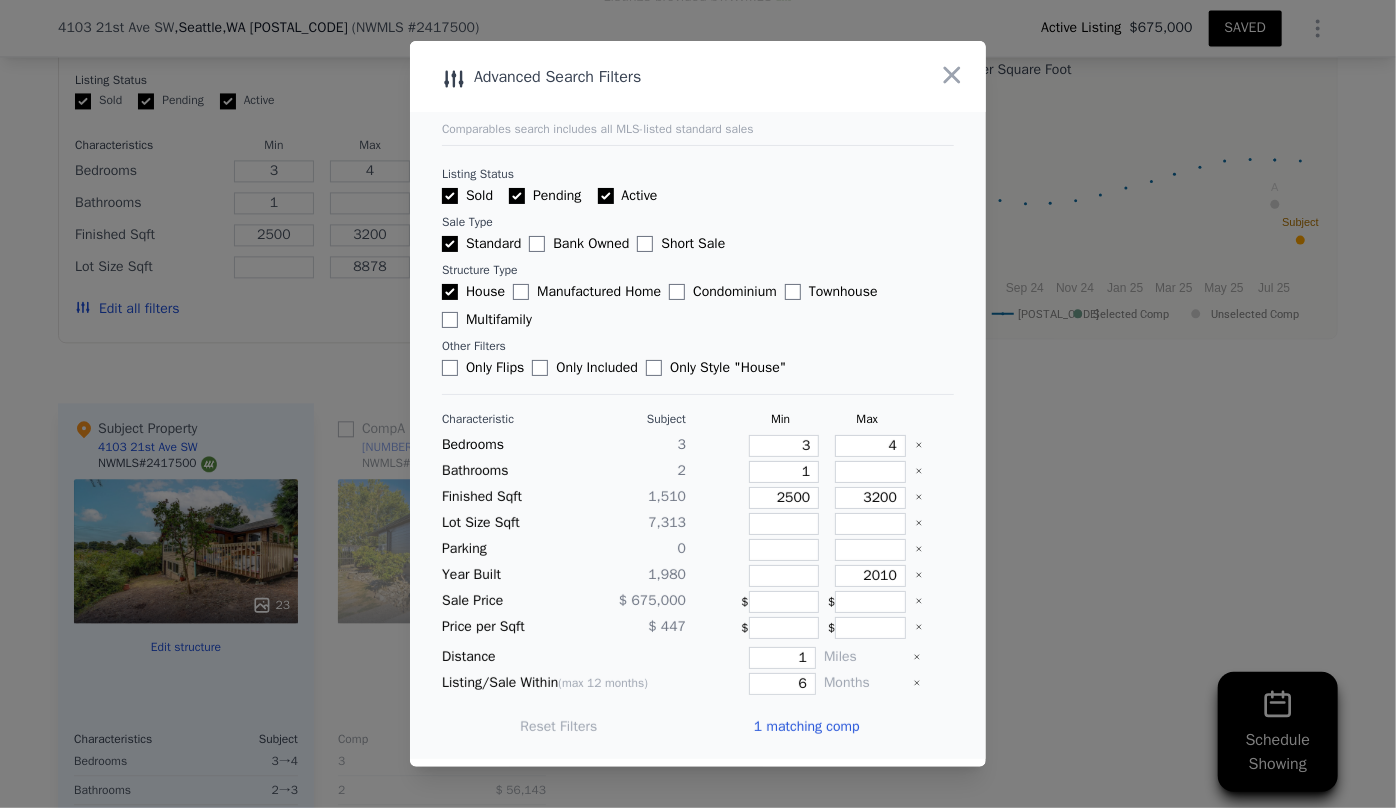 click on "1 matching comp" at bounding box center [807, 727] 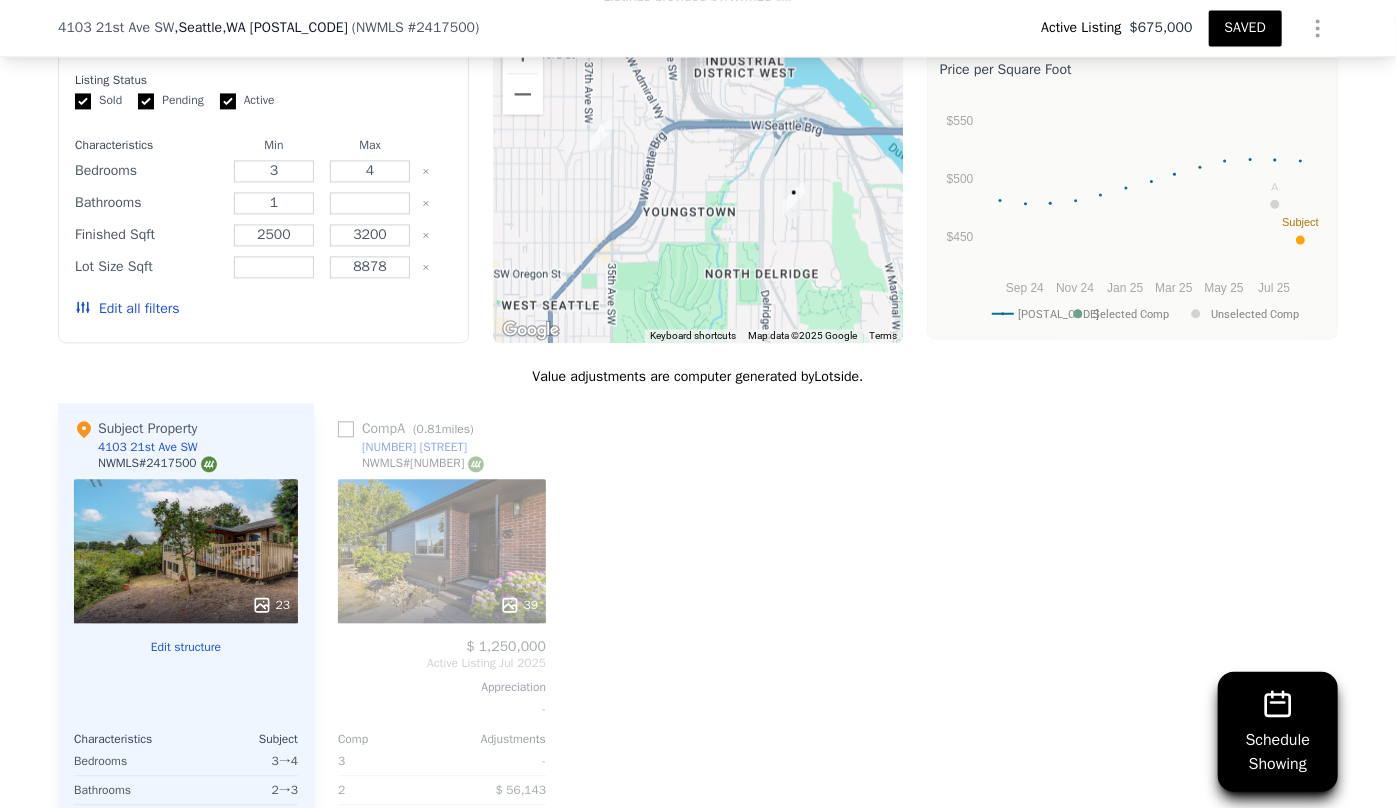 click on "39" at bounding box center (442, 551) 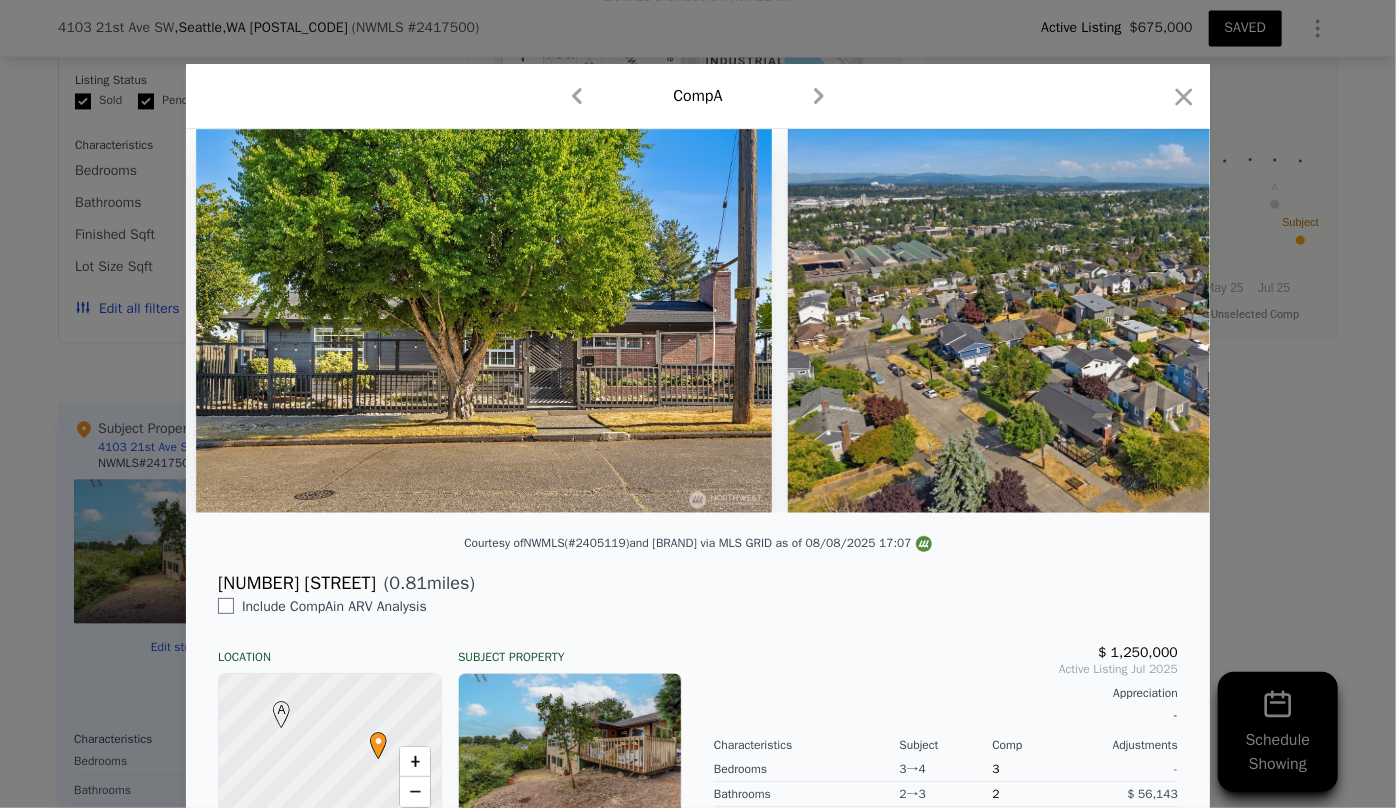 scroll, scrollTop: 0, scrollLeft: 20020, axis: horizontal 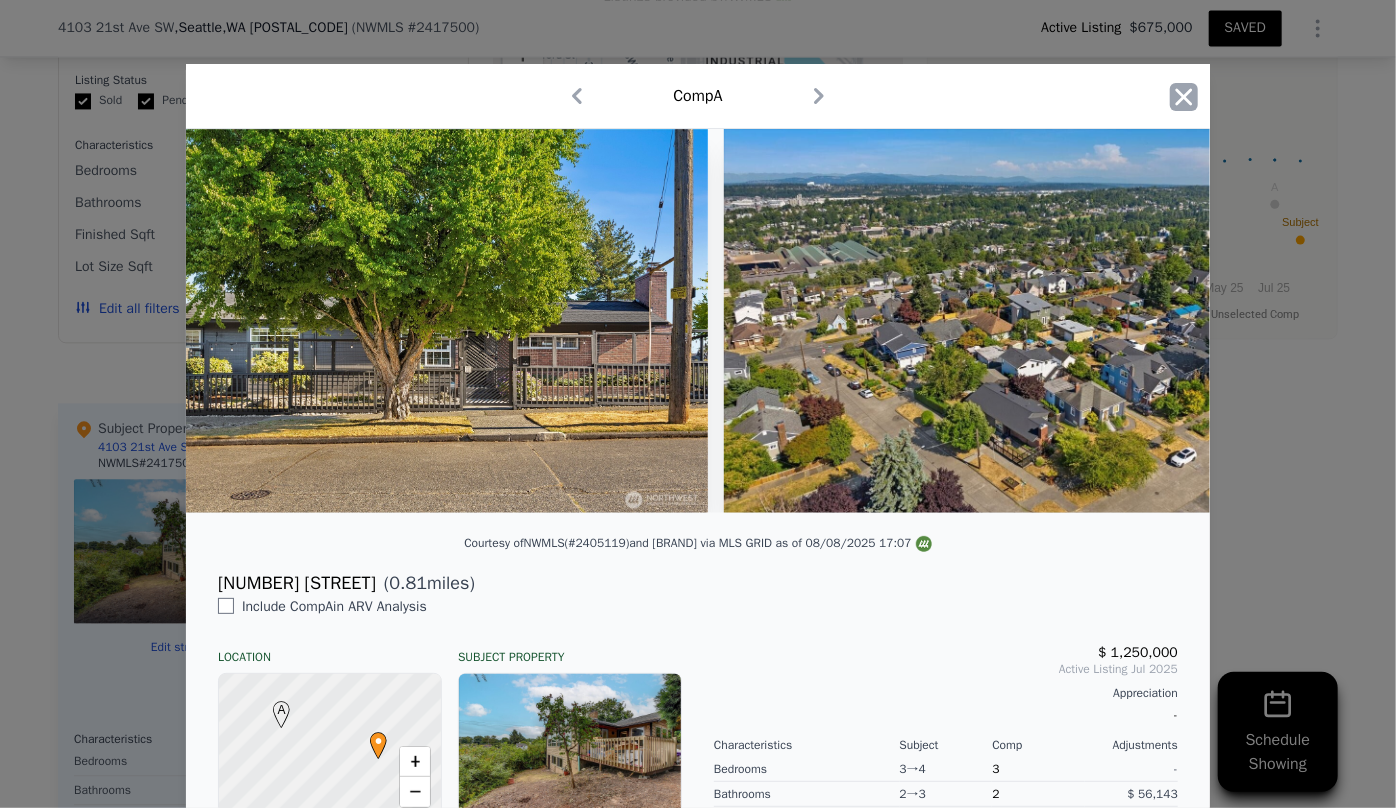 click 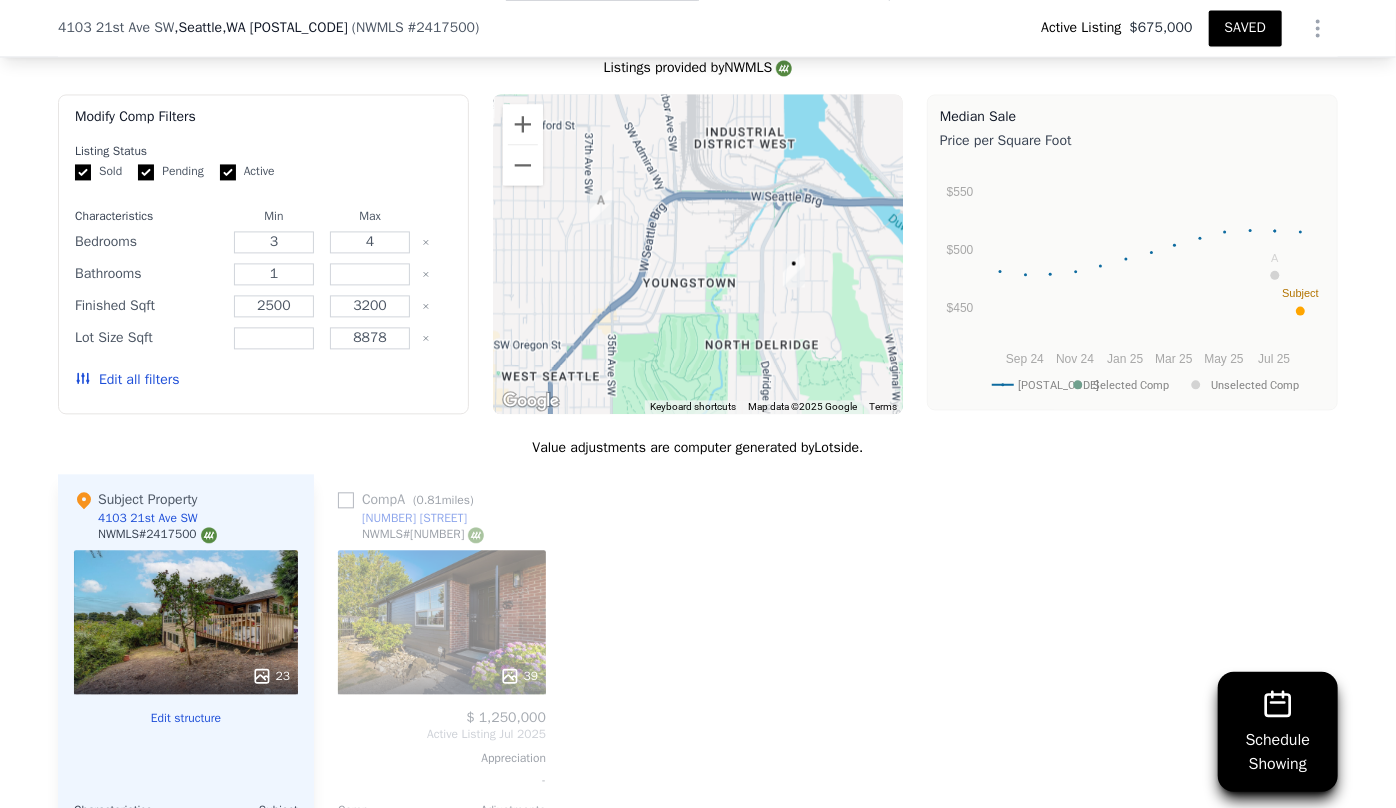 scroll, scrollTop: 2043, scrollLeft: 0, axis: vertical 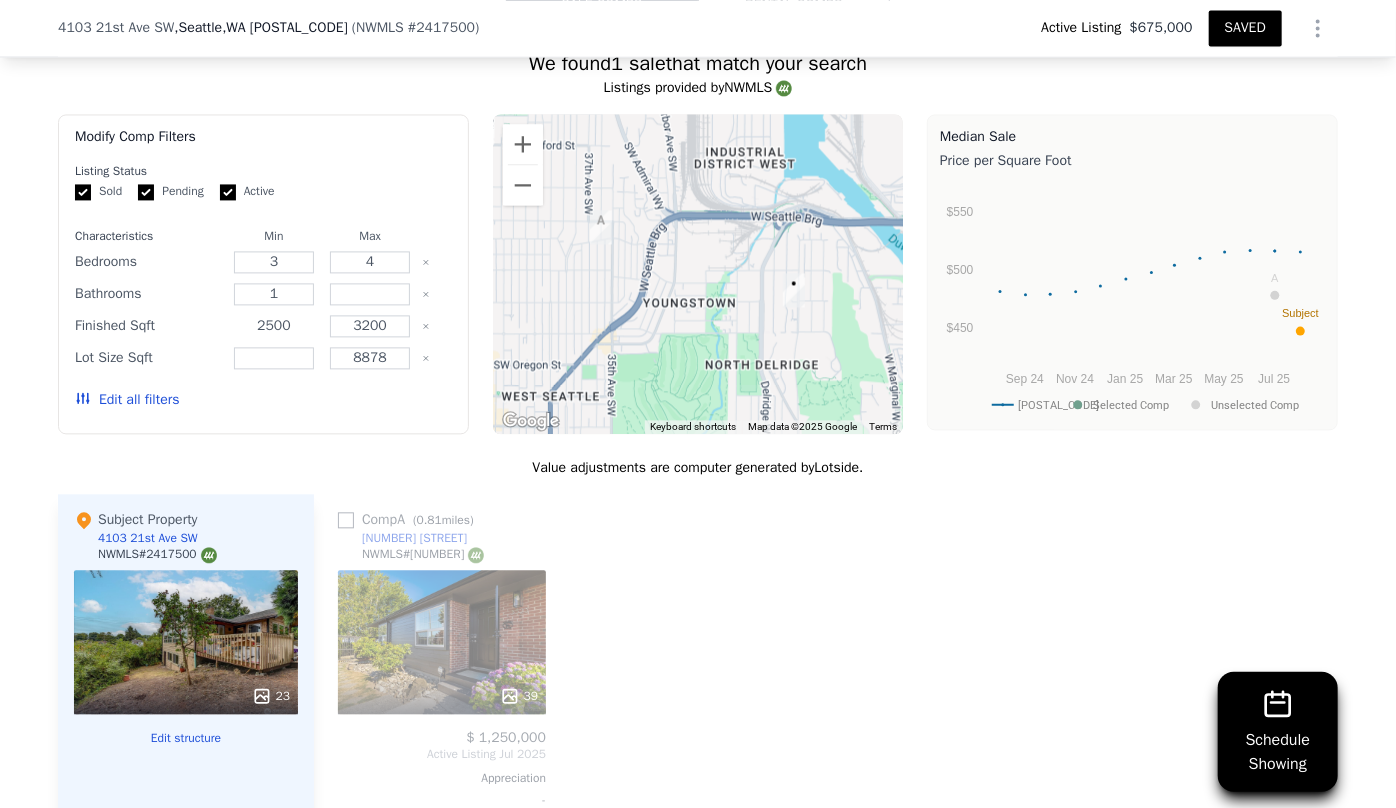 click on "2500" at bounding box center (273, 326) 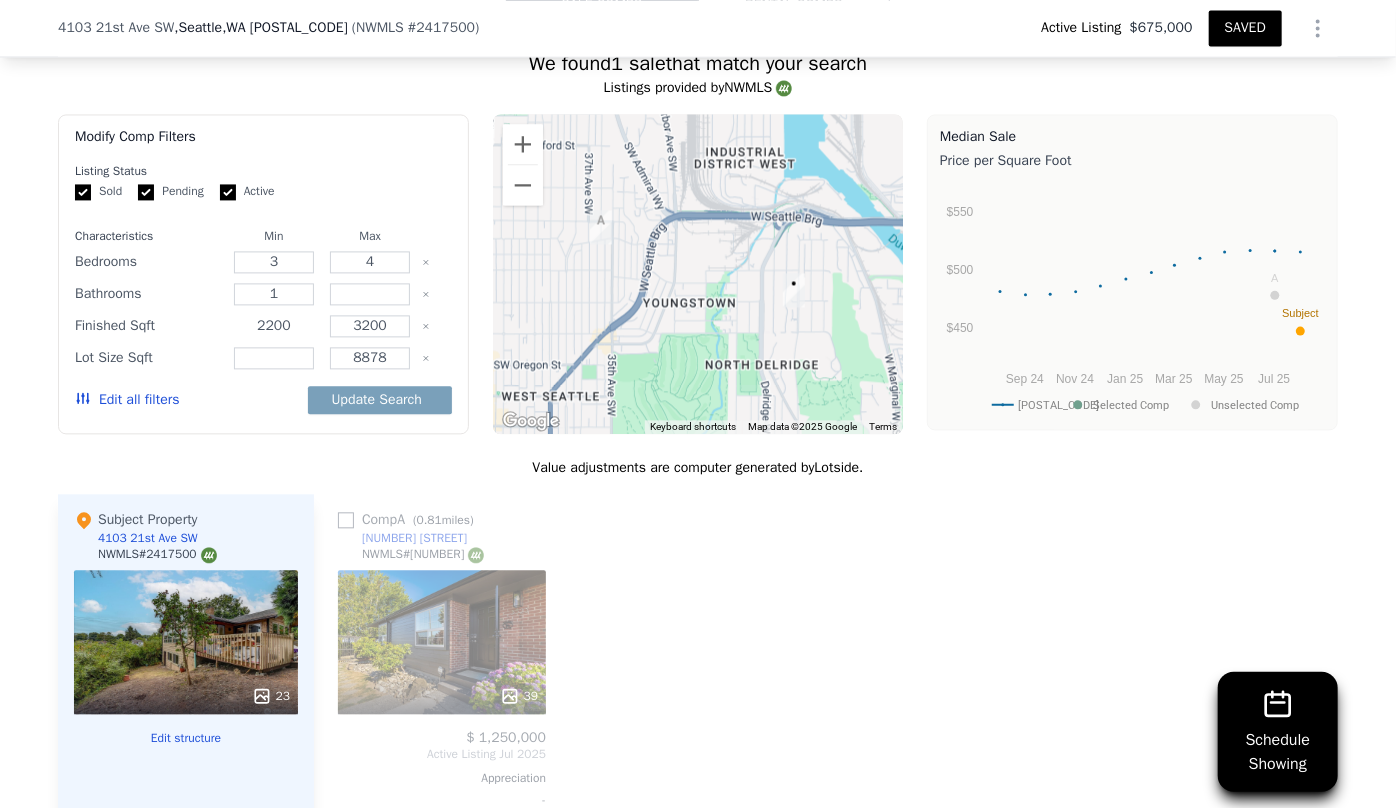 type on "2200" 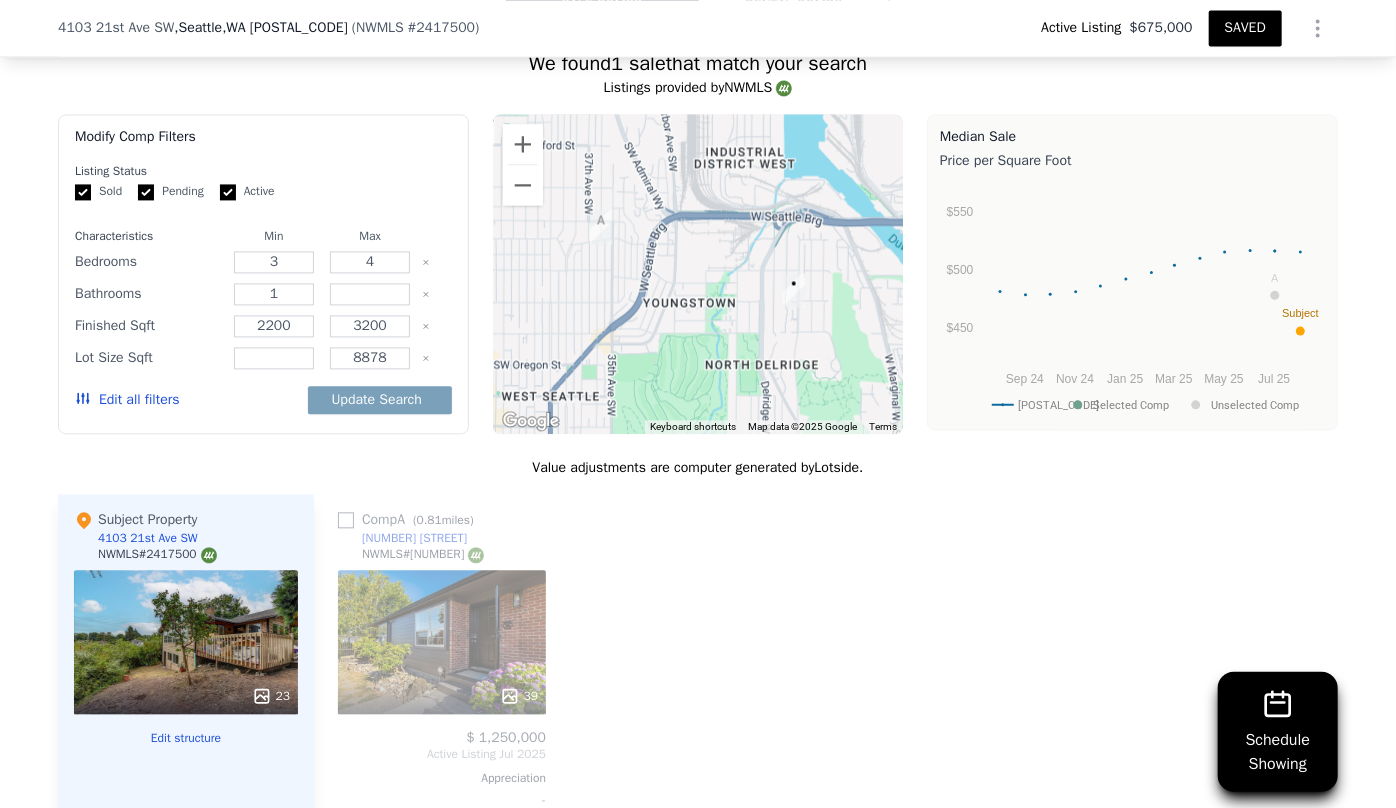 click on "Edit all filters" at bounding box center (127, 400) 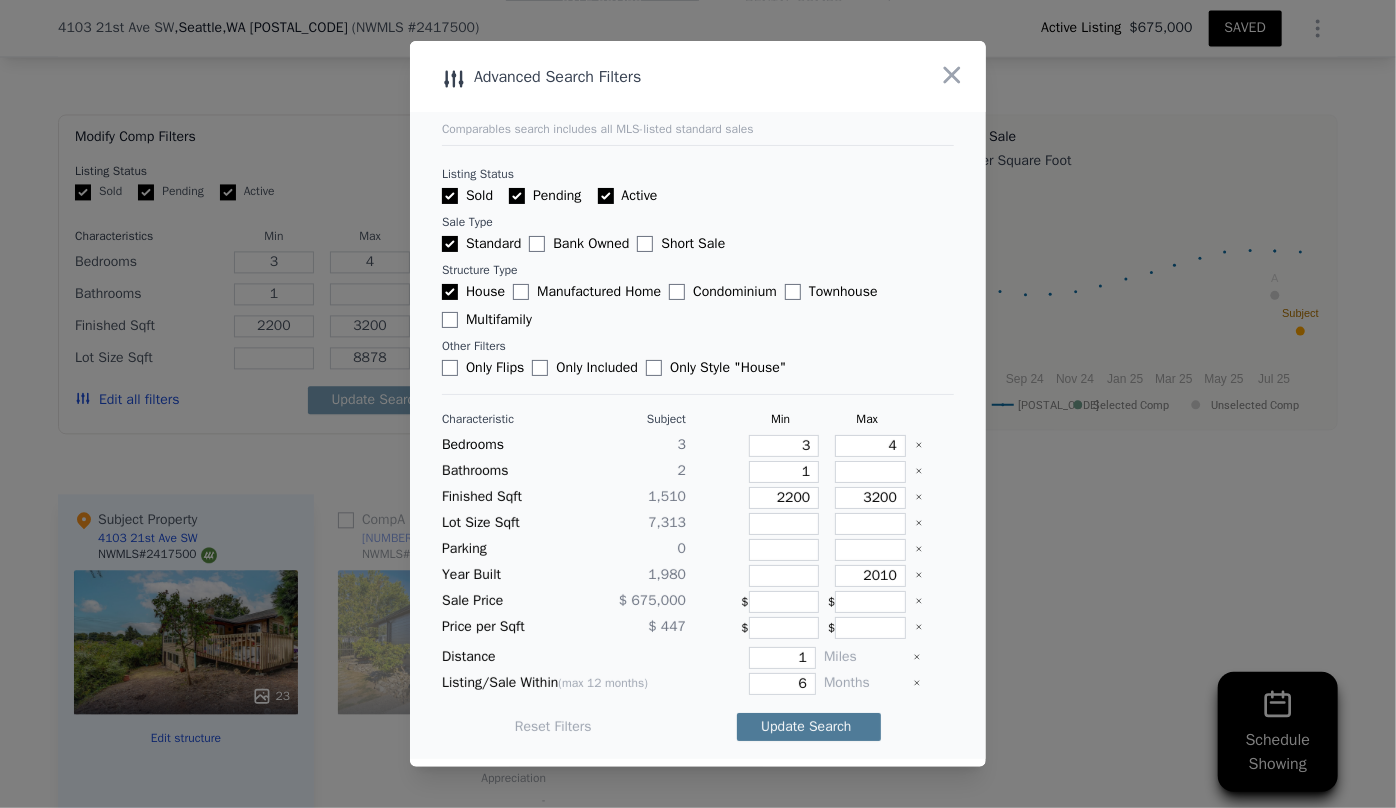 click on "Update Search" at bounding box center [809, 727] 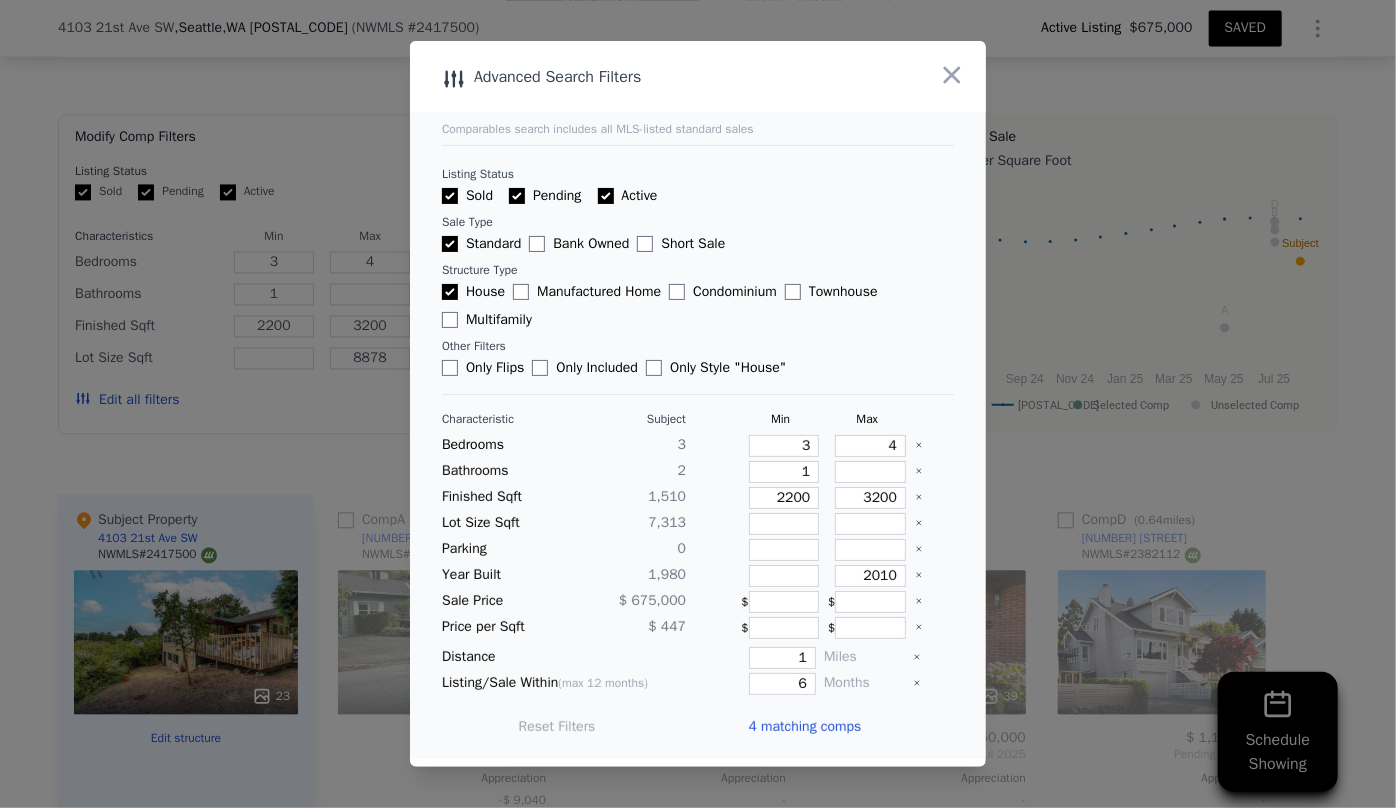 click on "4 matching comps" at bounding box center [804, 727] 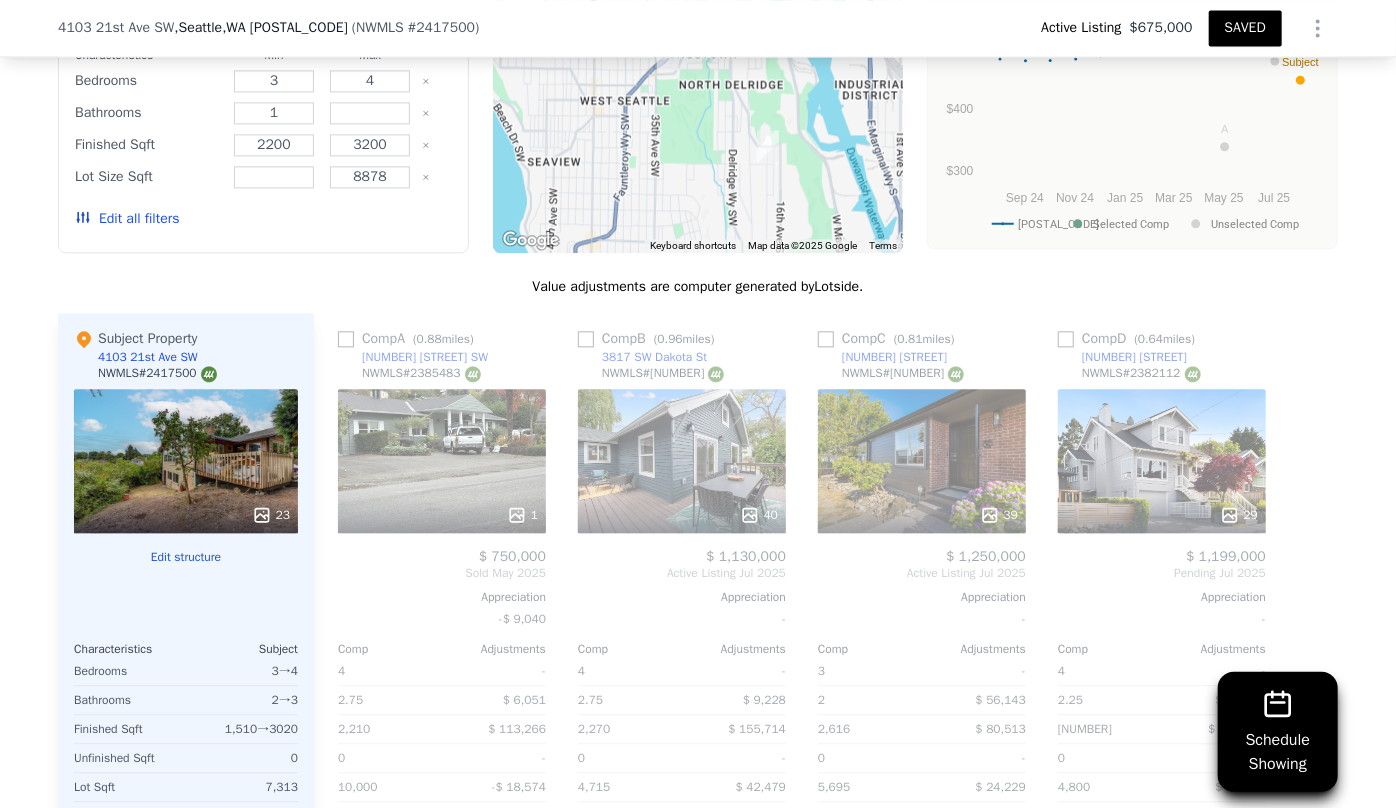 scroll, scrollTop: 2225, scrollLeft: 0, axis: vertical 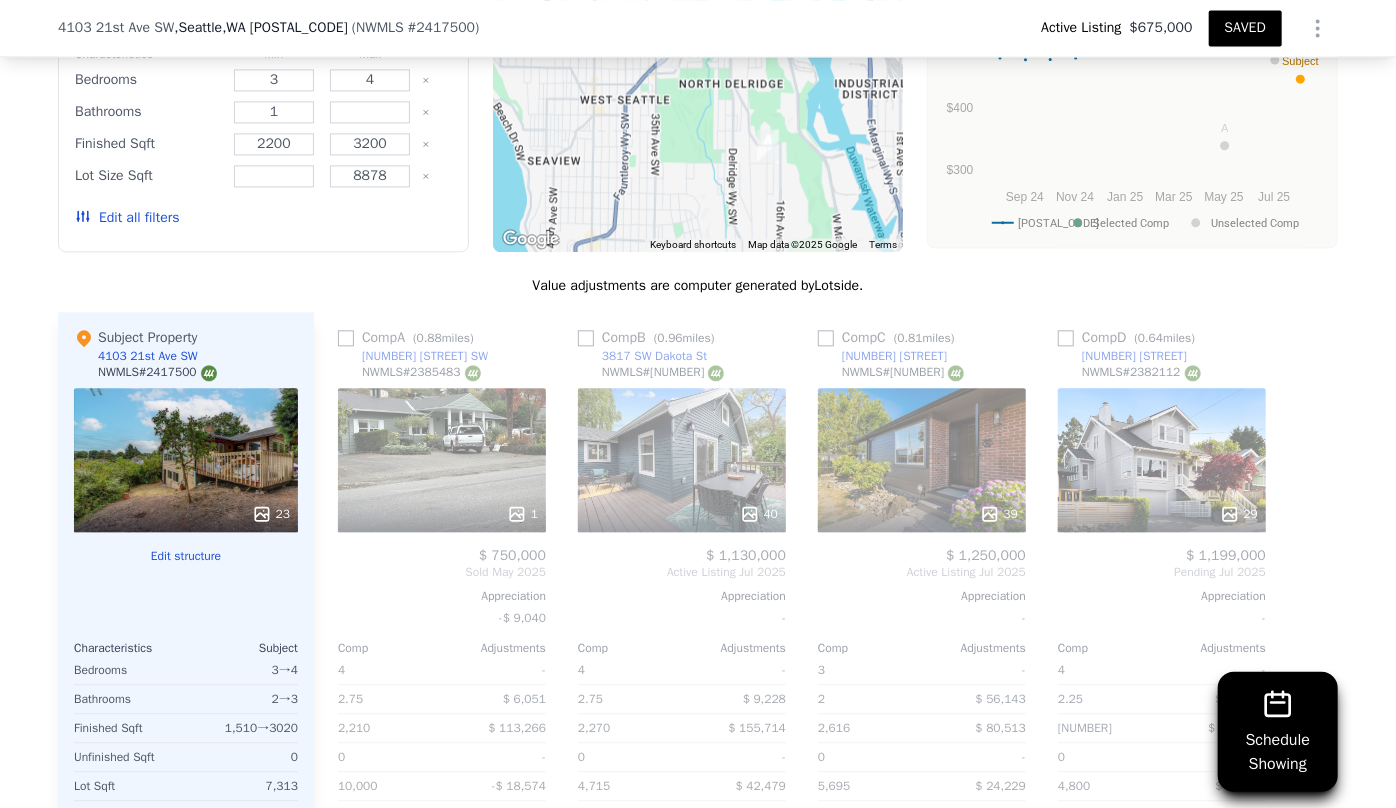 click on "1" at bounding box center [442, 514] 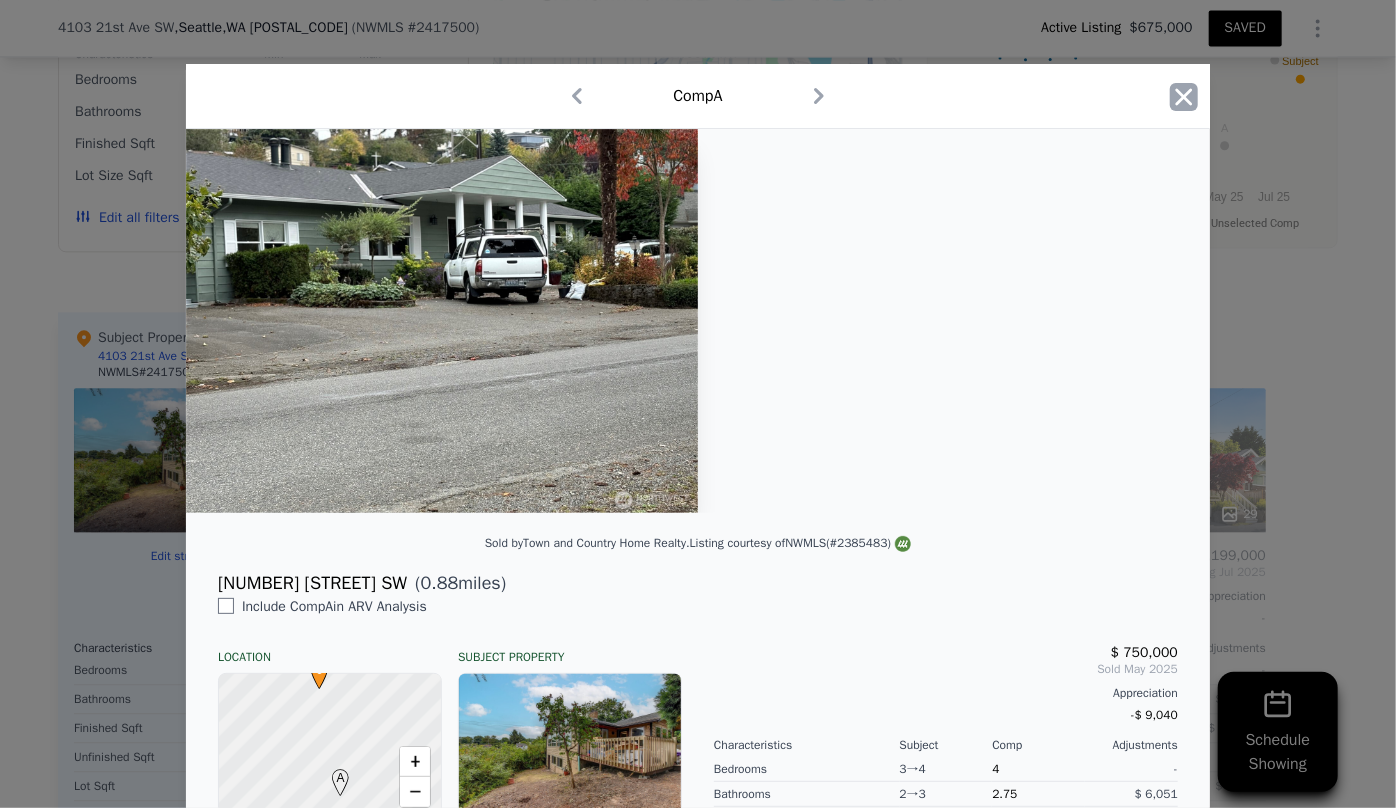 click 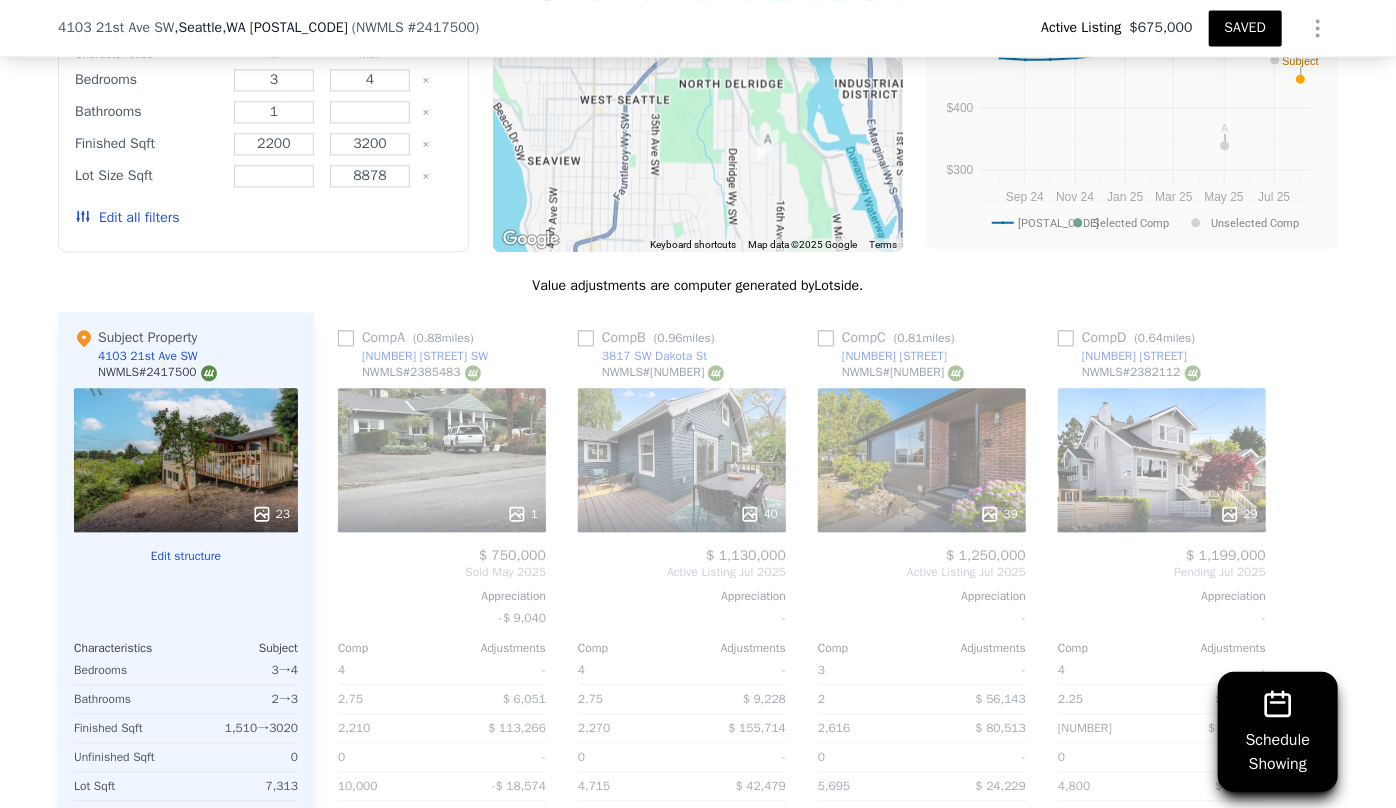 click on "40" at bounding box center [682, 460] 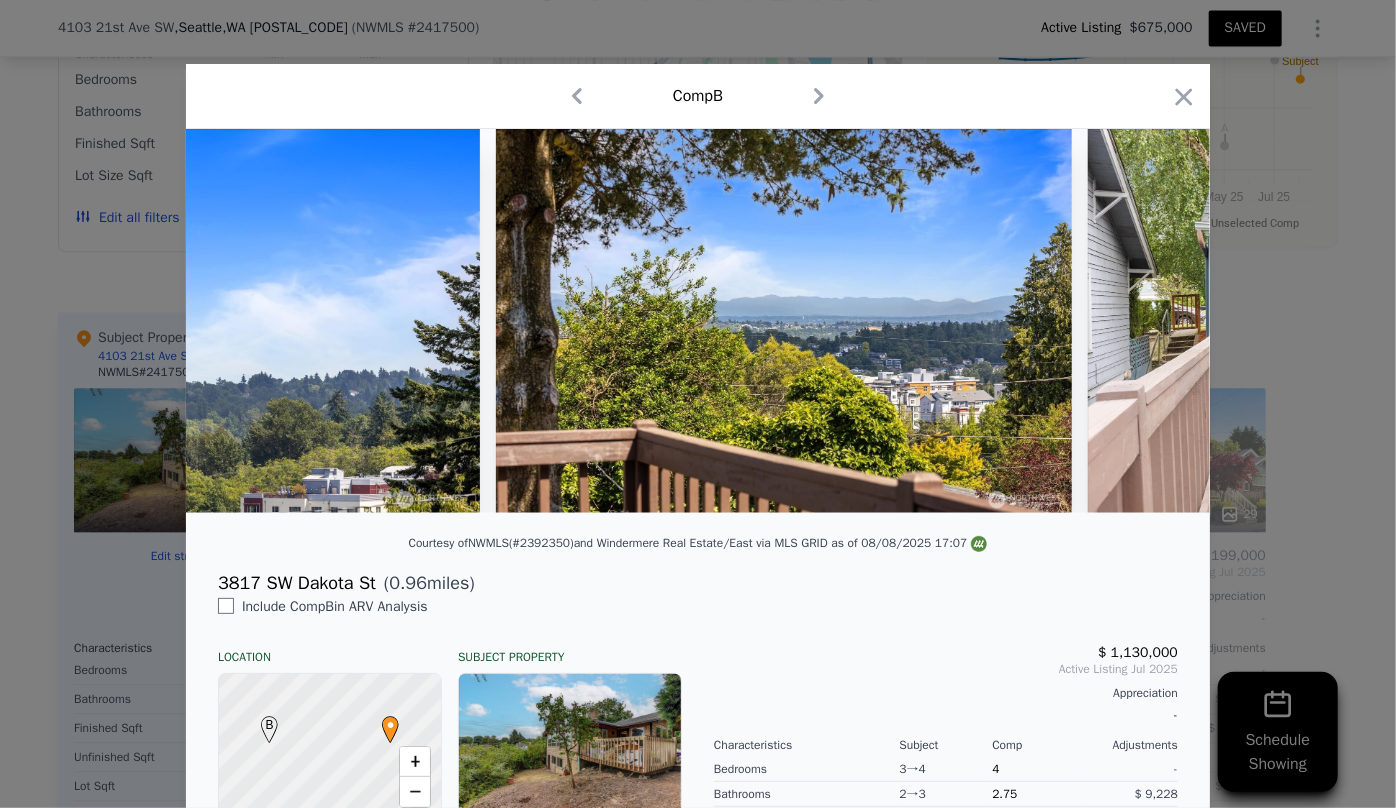 scroll, scrollTop: 0, scrollLeft: 20825, axis: horizontal 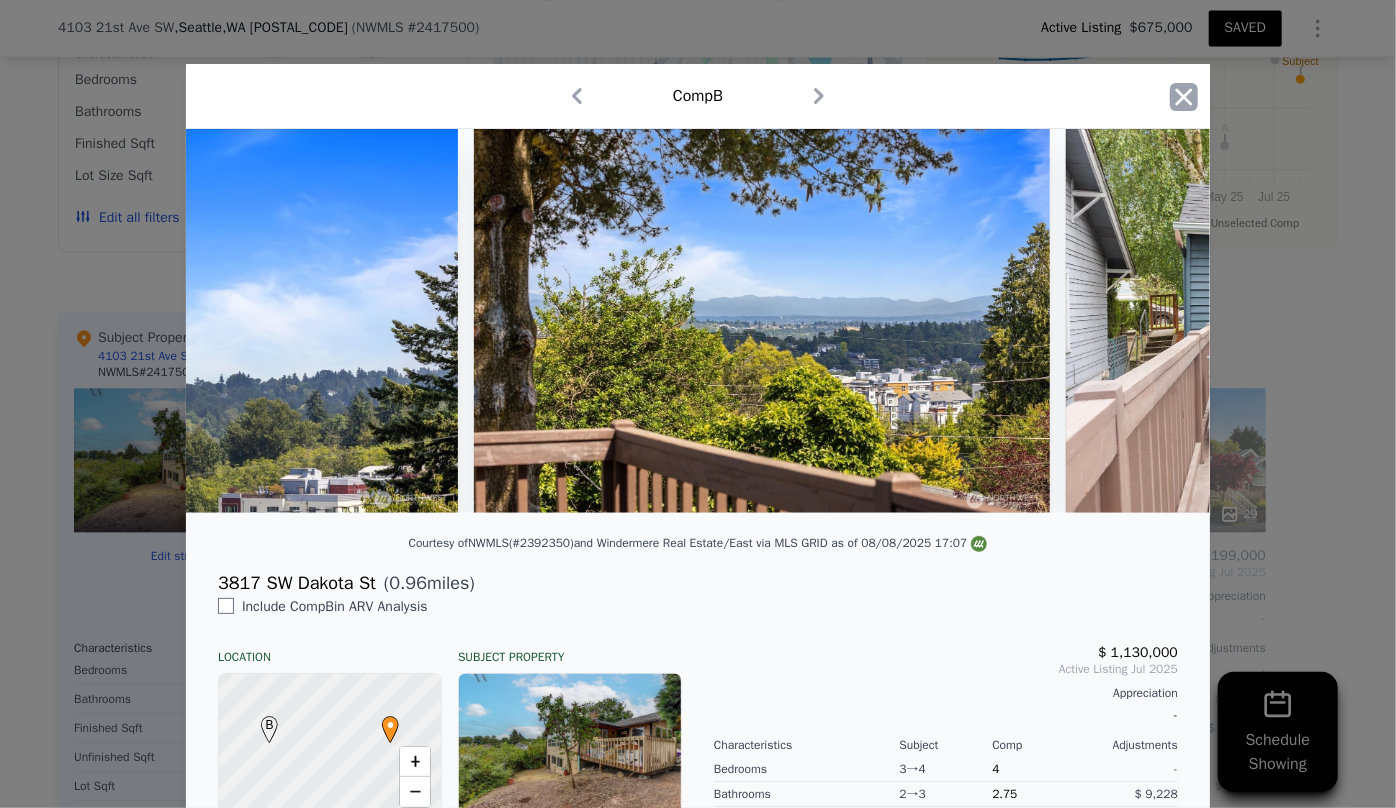click 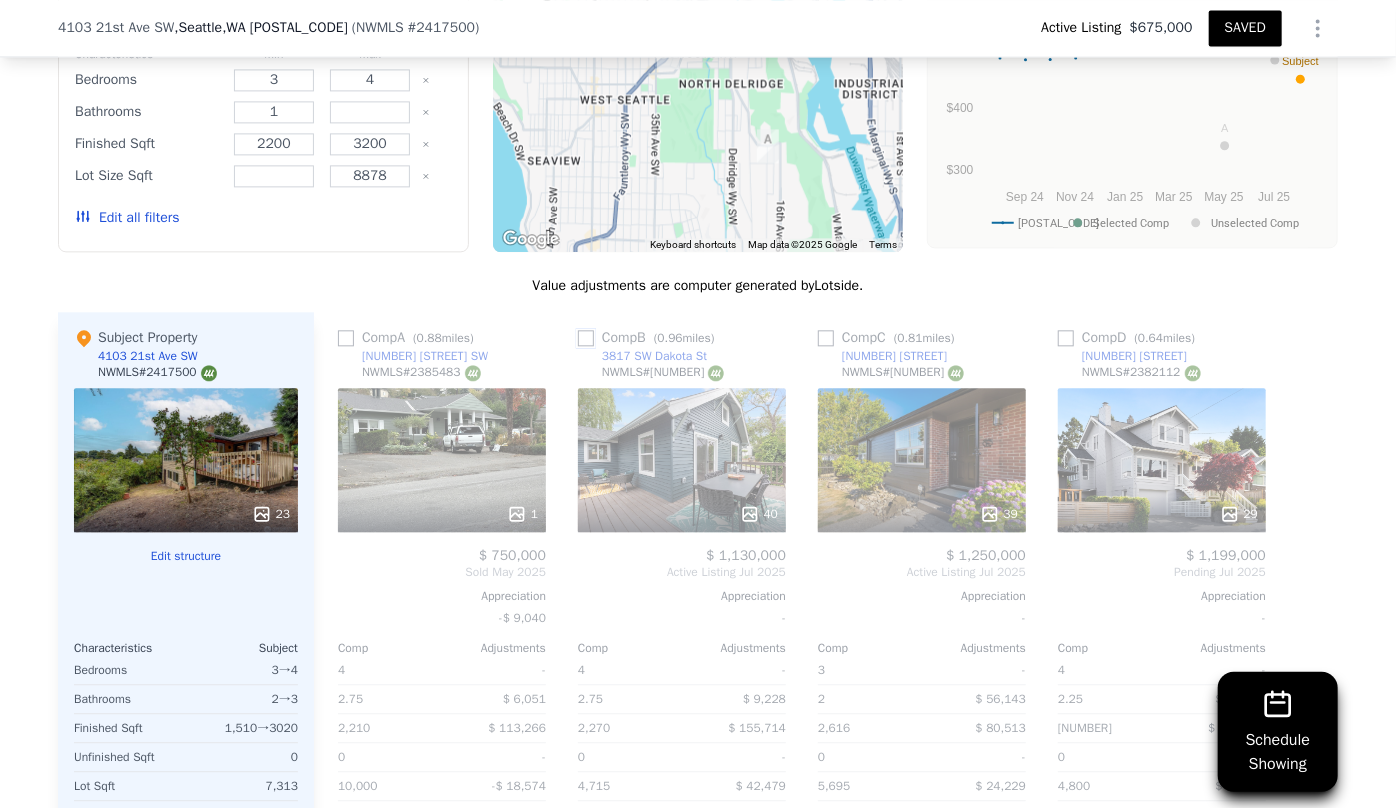 click at bounding box center (586, 338) 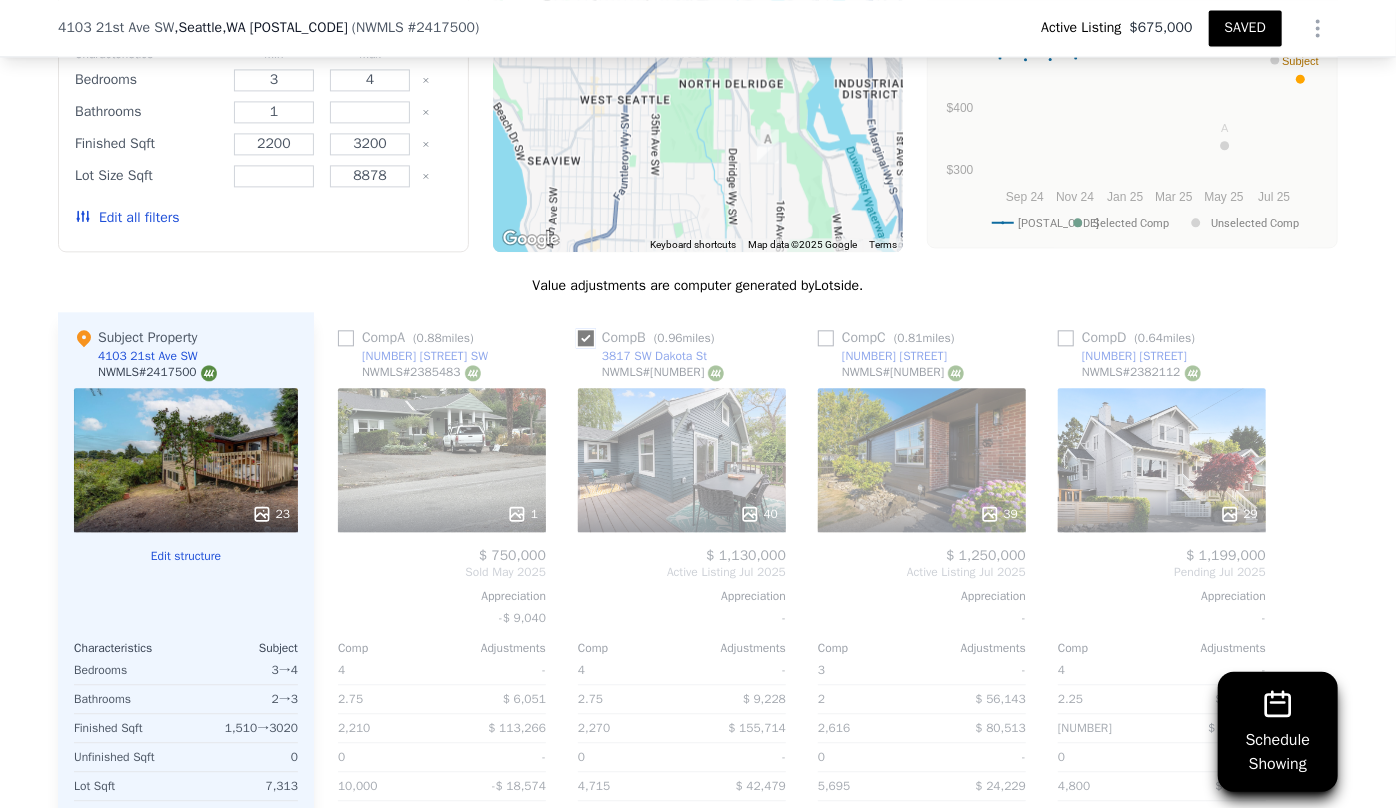 checkbox on "true" 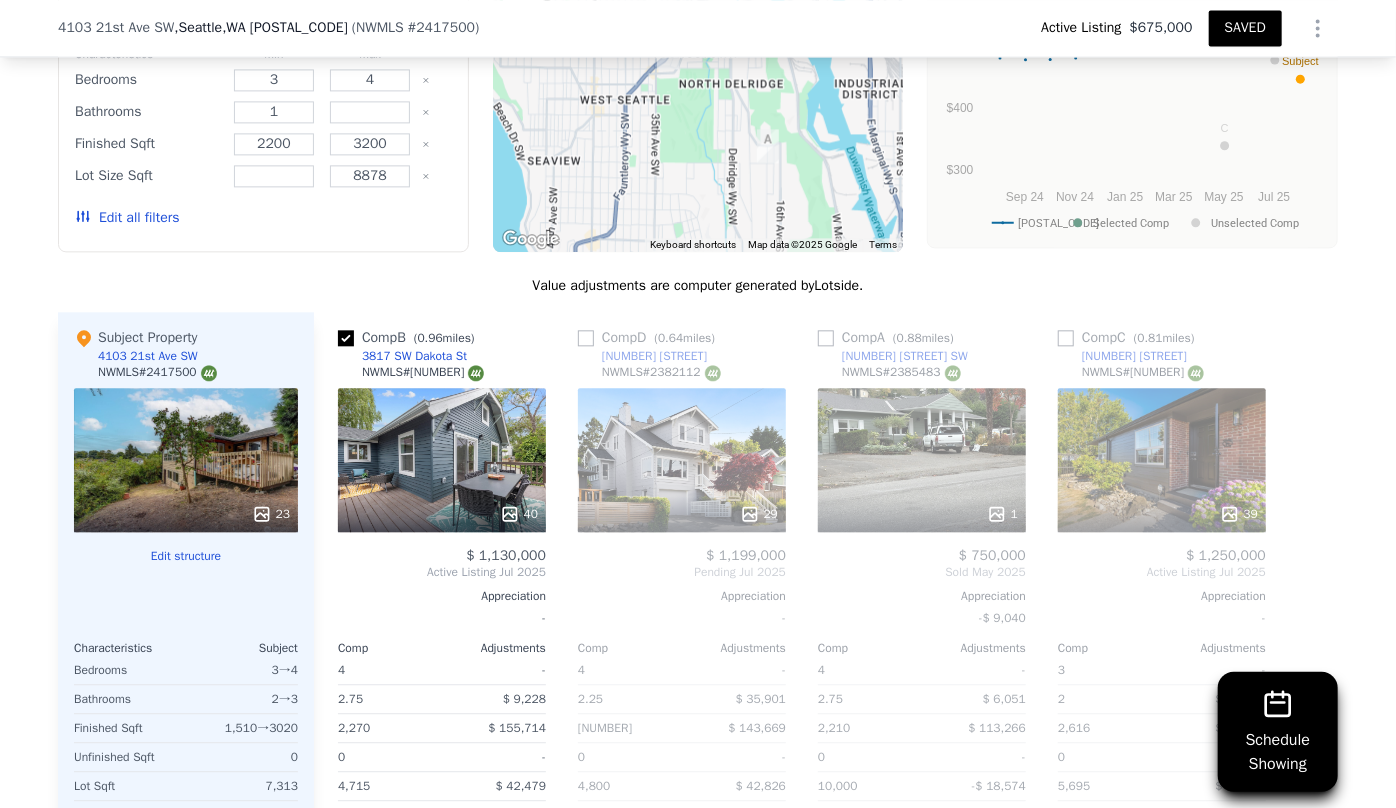 click on "29" at bounding box center [682, 460] 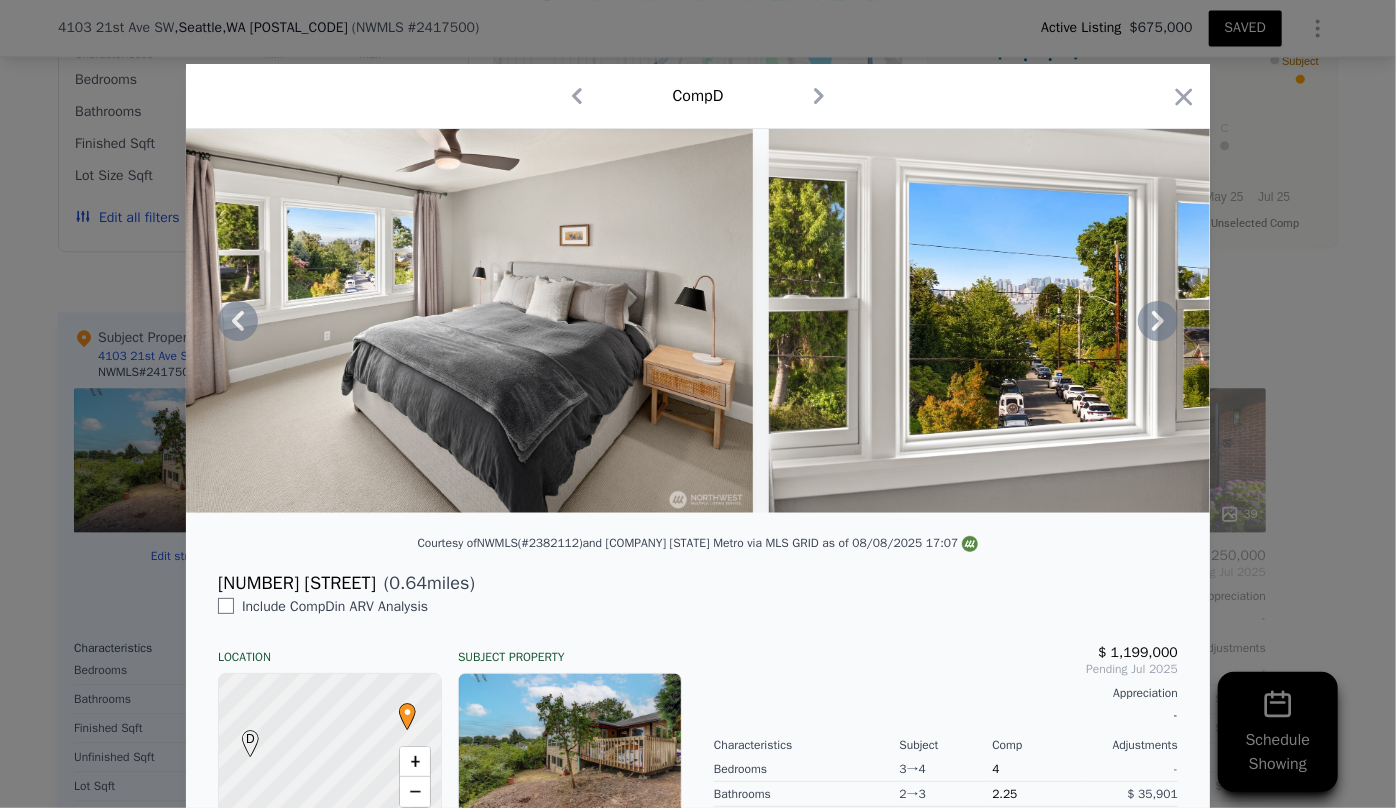scroll, scrollTop: 0, scrollLeft: 6942, axis: horizontal 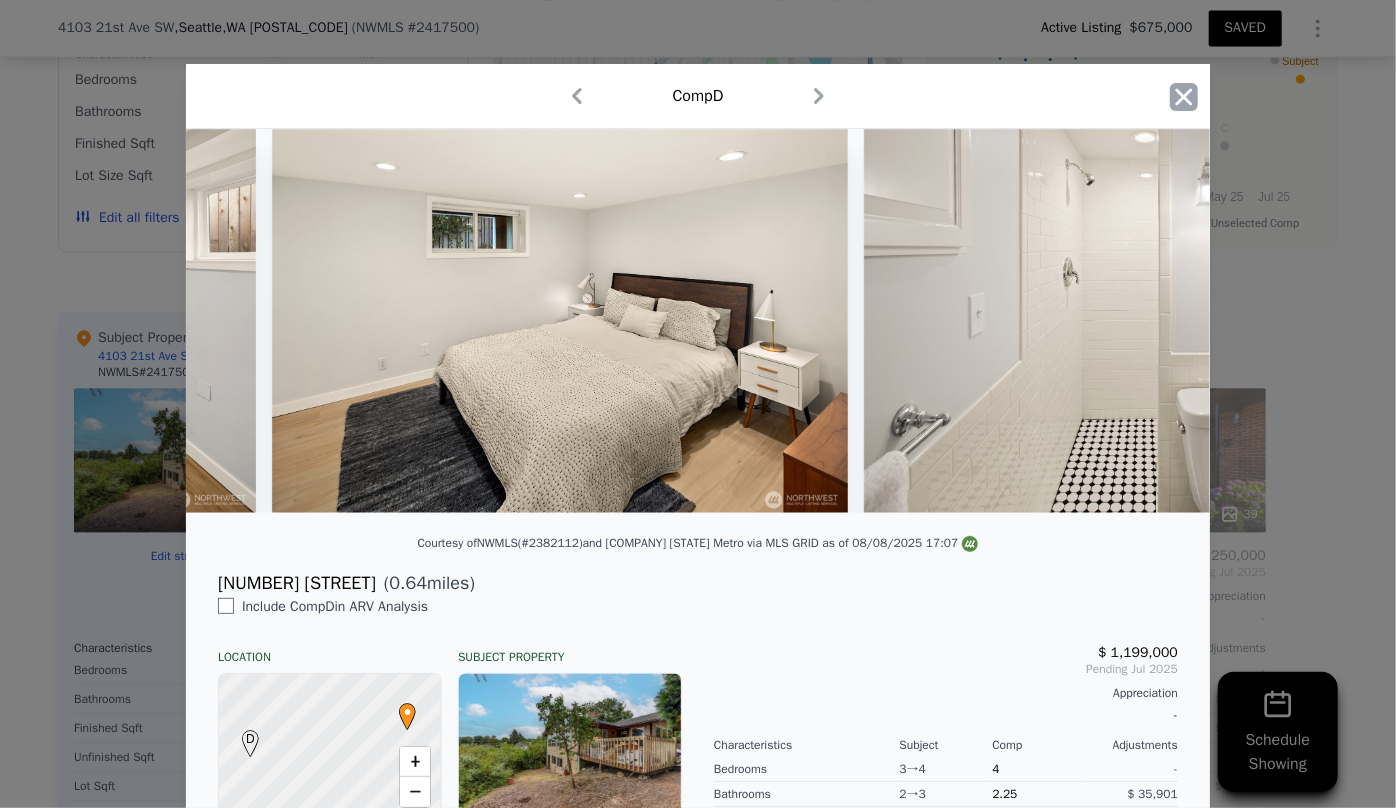 click 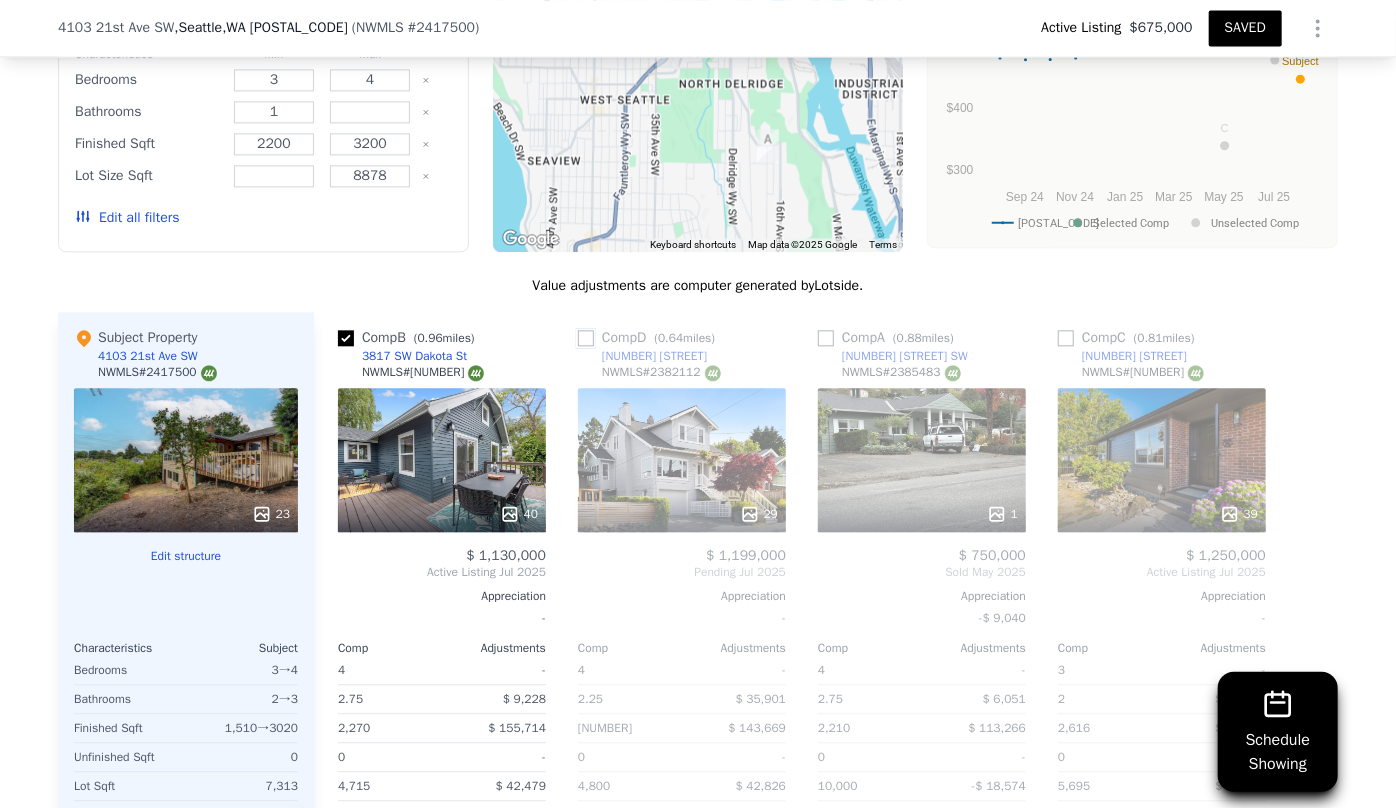 click at bounding box center [586, 338] 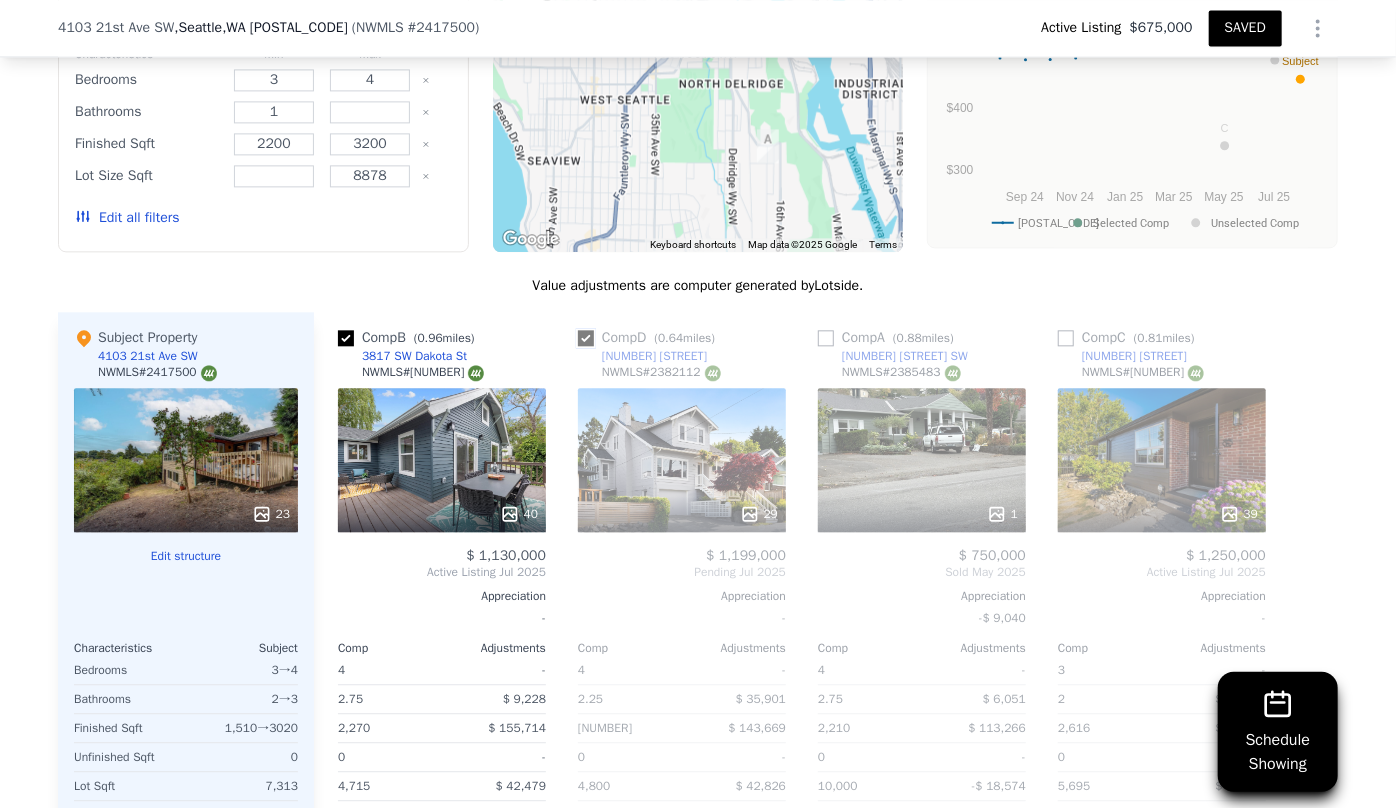 checkbox on "true" 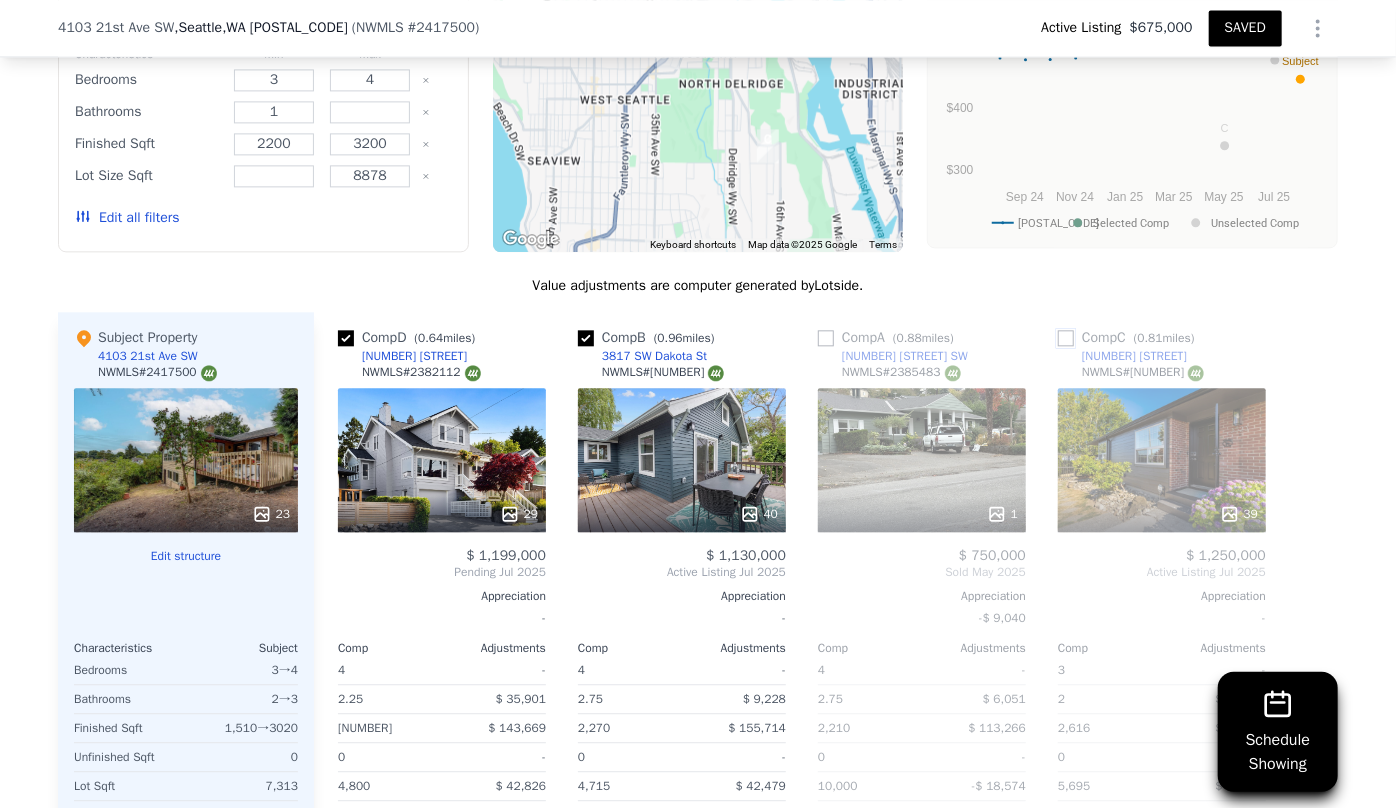 click at bounding box center [1066, 338] 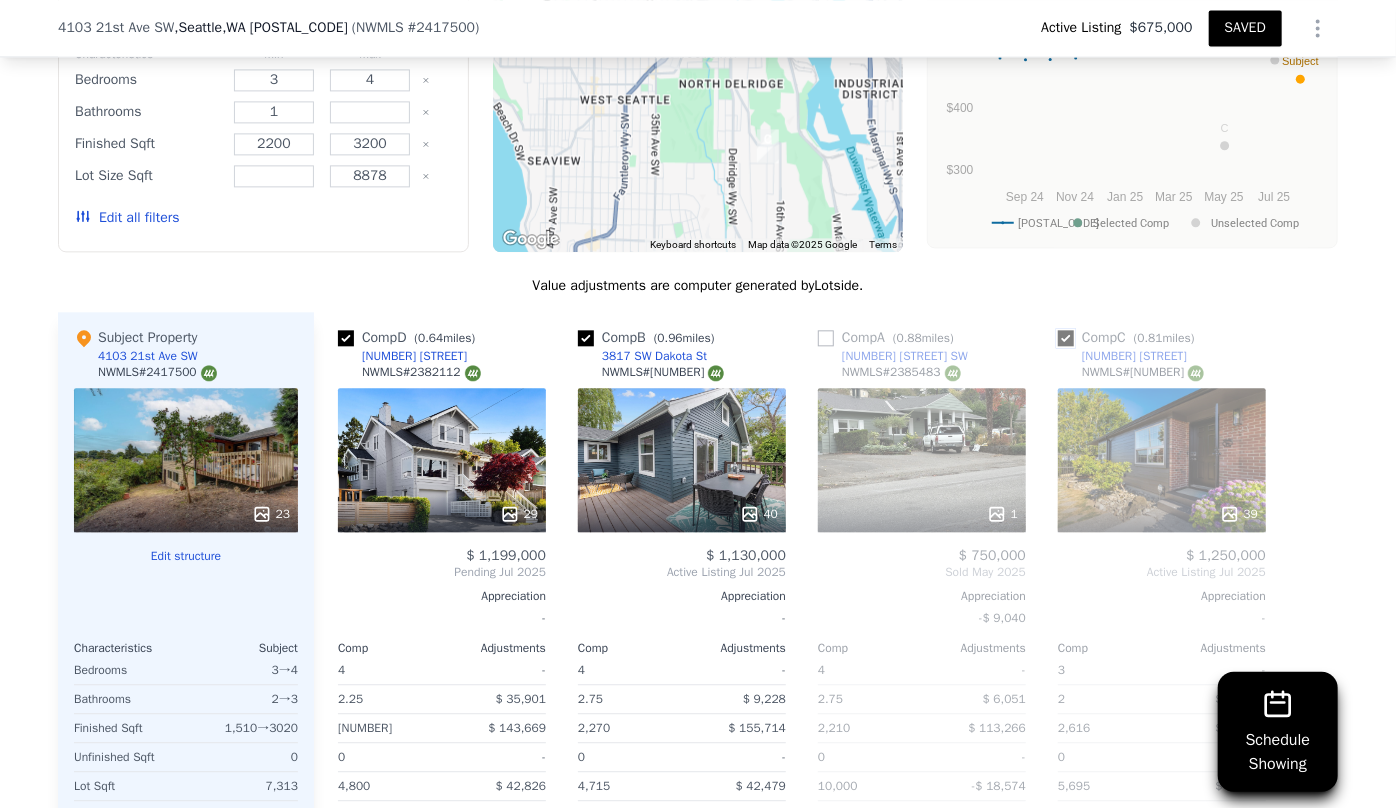 checkbox on "true" 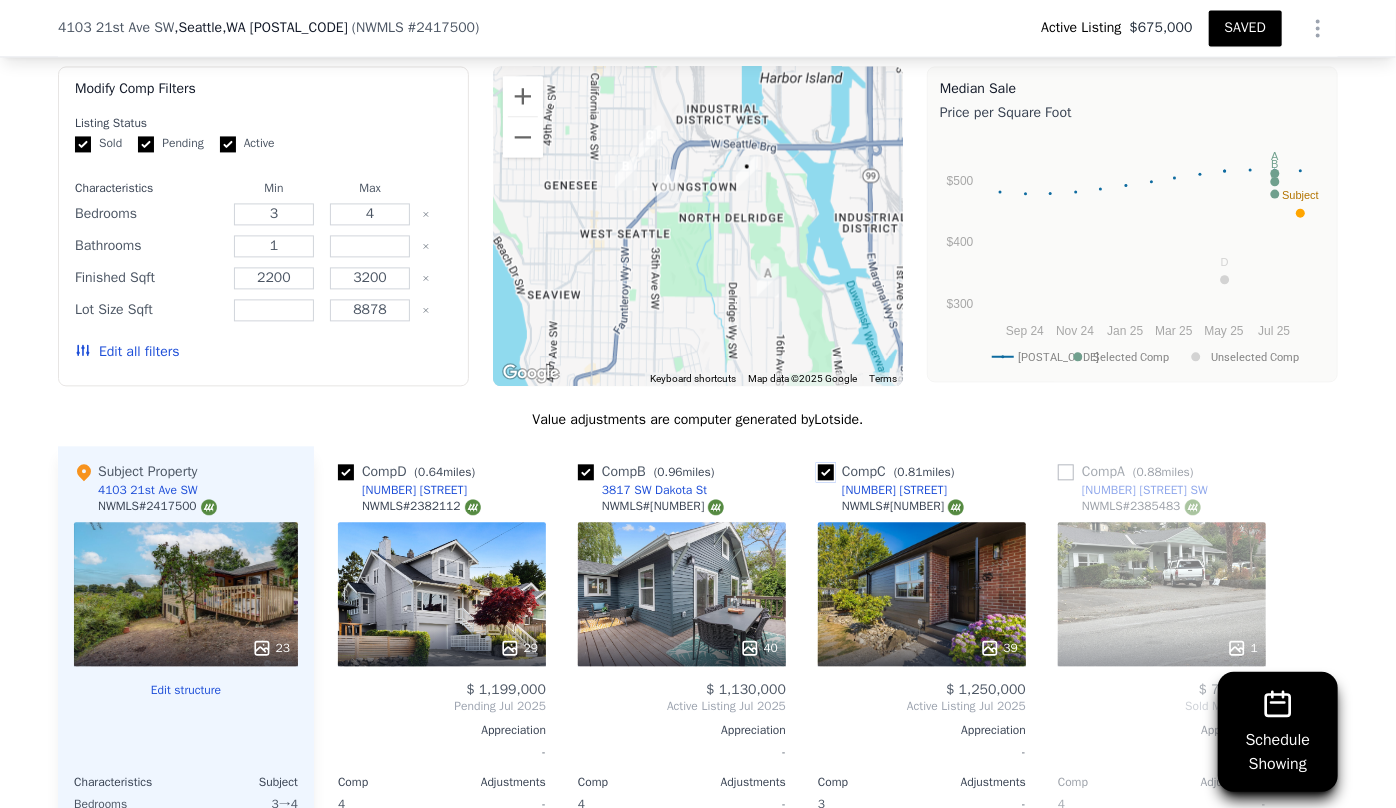 scroll, scrollTop: 2043, scrollLeft: 0, axis: vertical 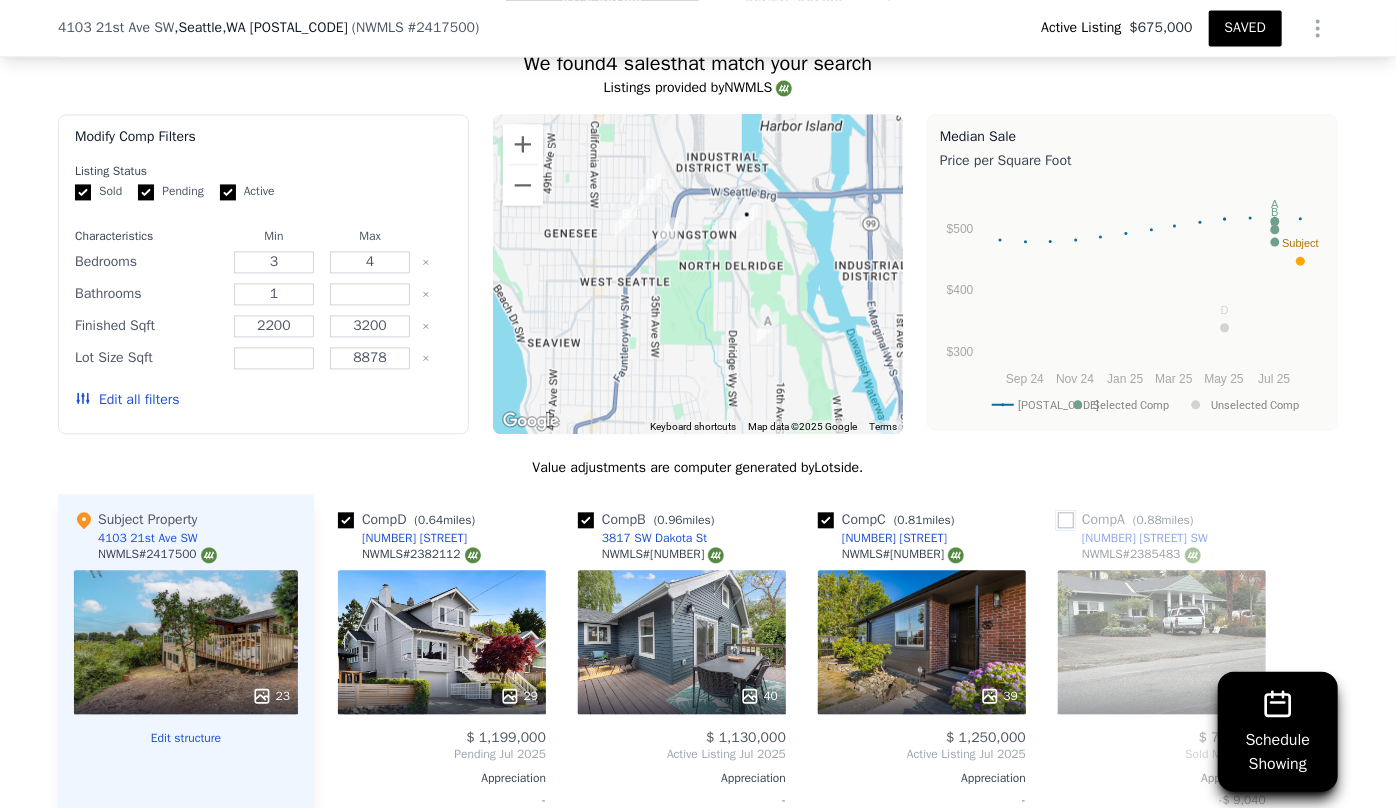 click at bounding box center [1066, 520] 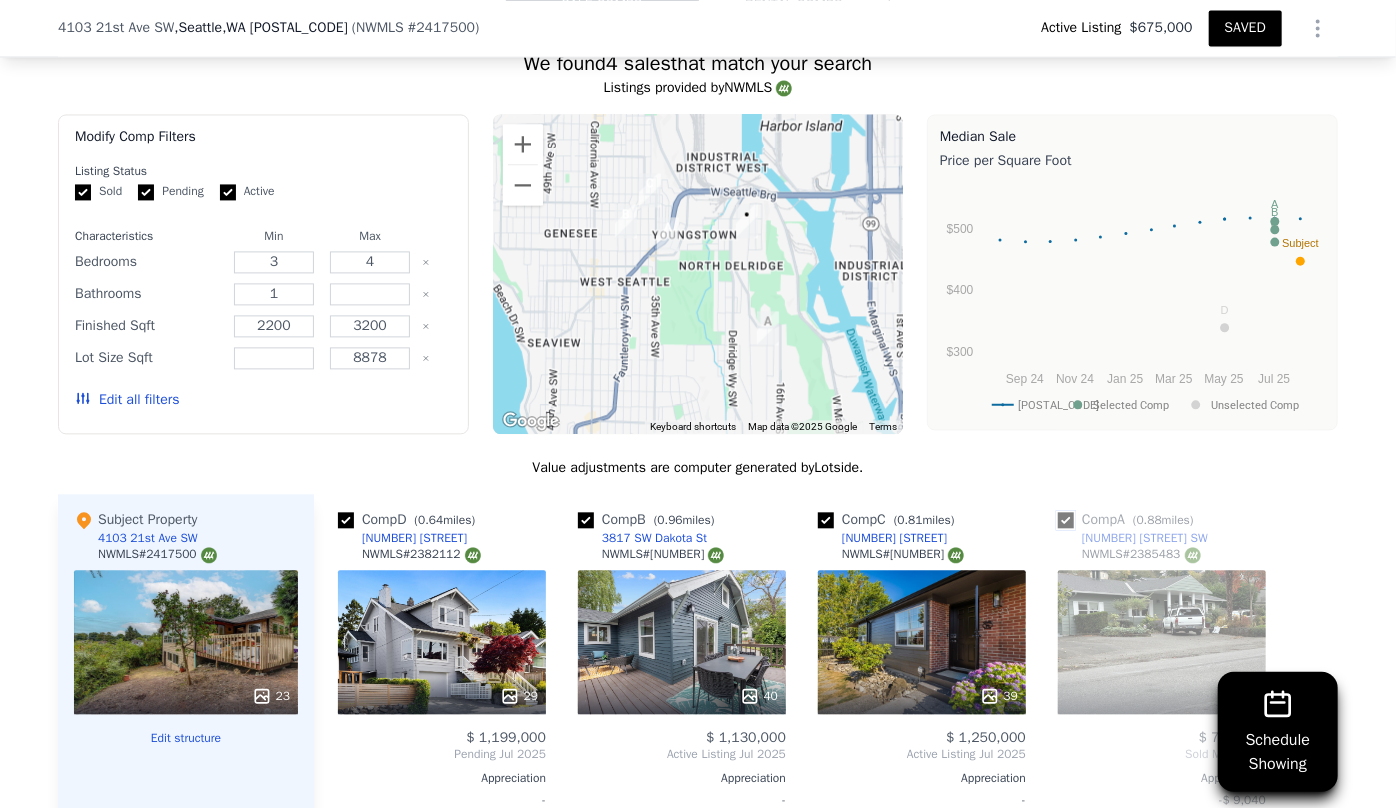 checkbox on "true" 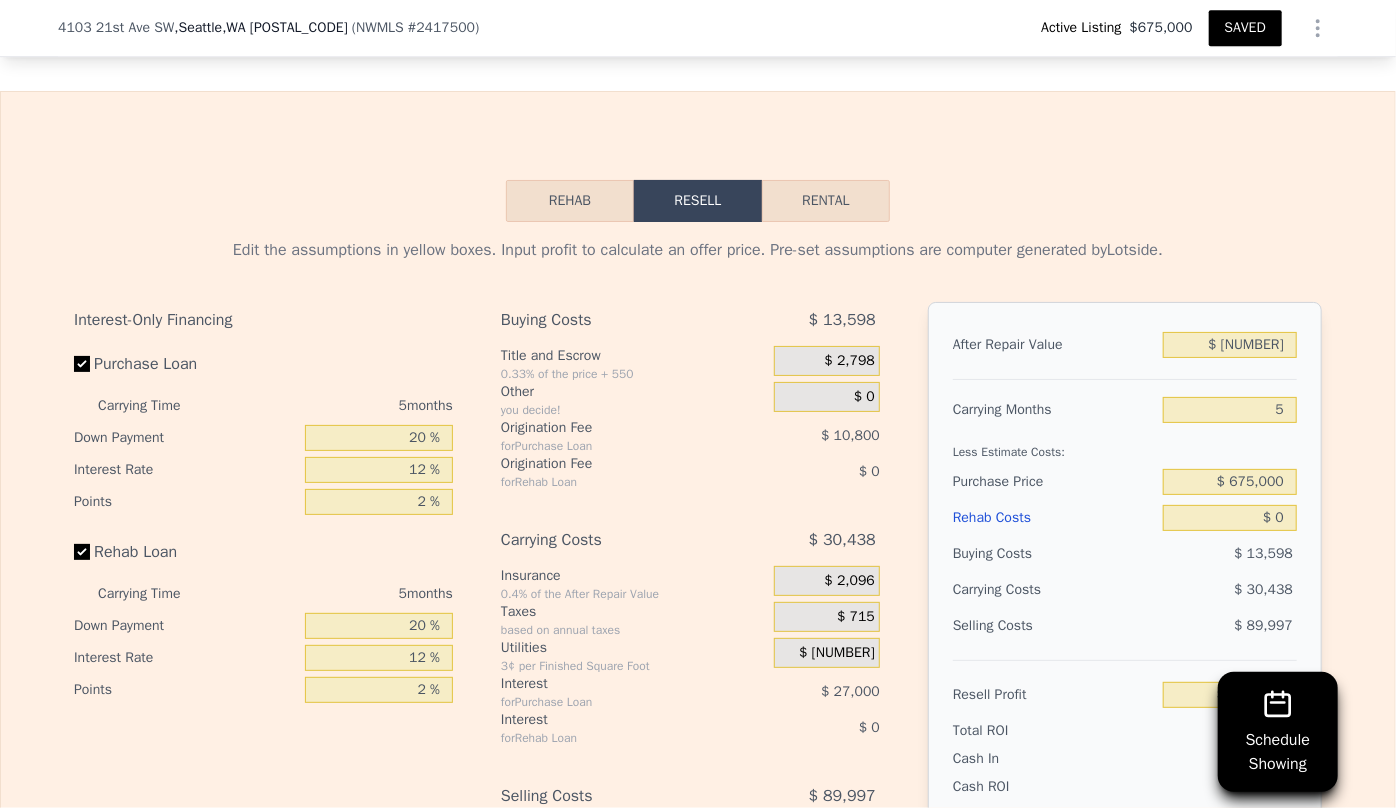 scroll, scrollTop: 3225, scrollLeft: 0, axis: vertical 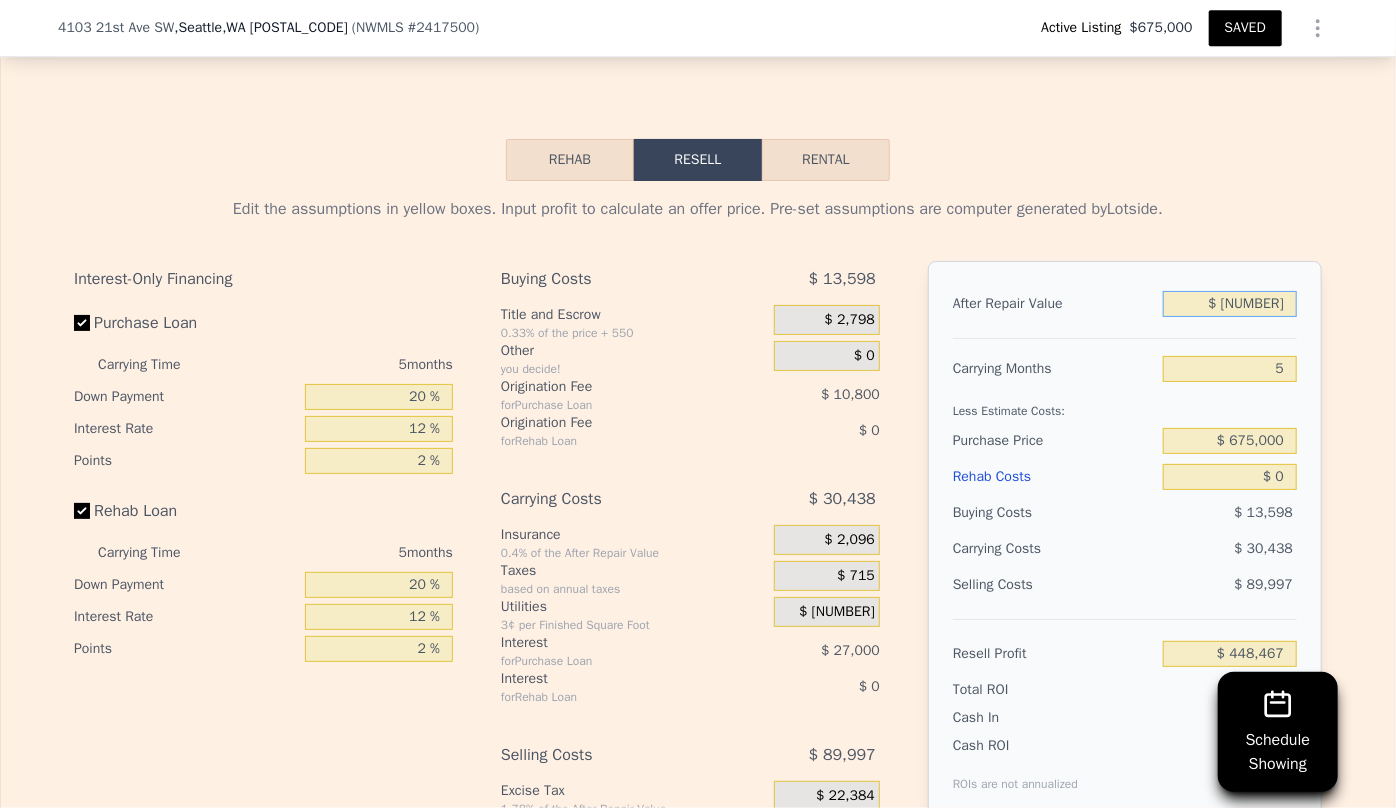click on "$ 1,257,500" at bounding box center [1230, 304] 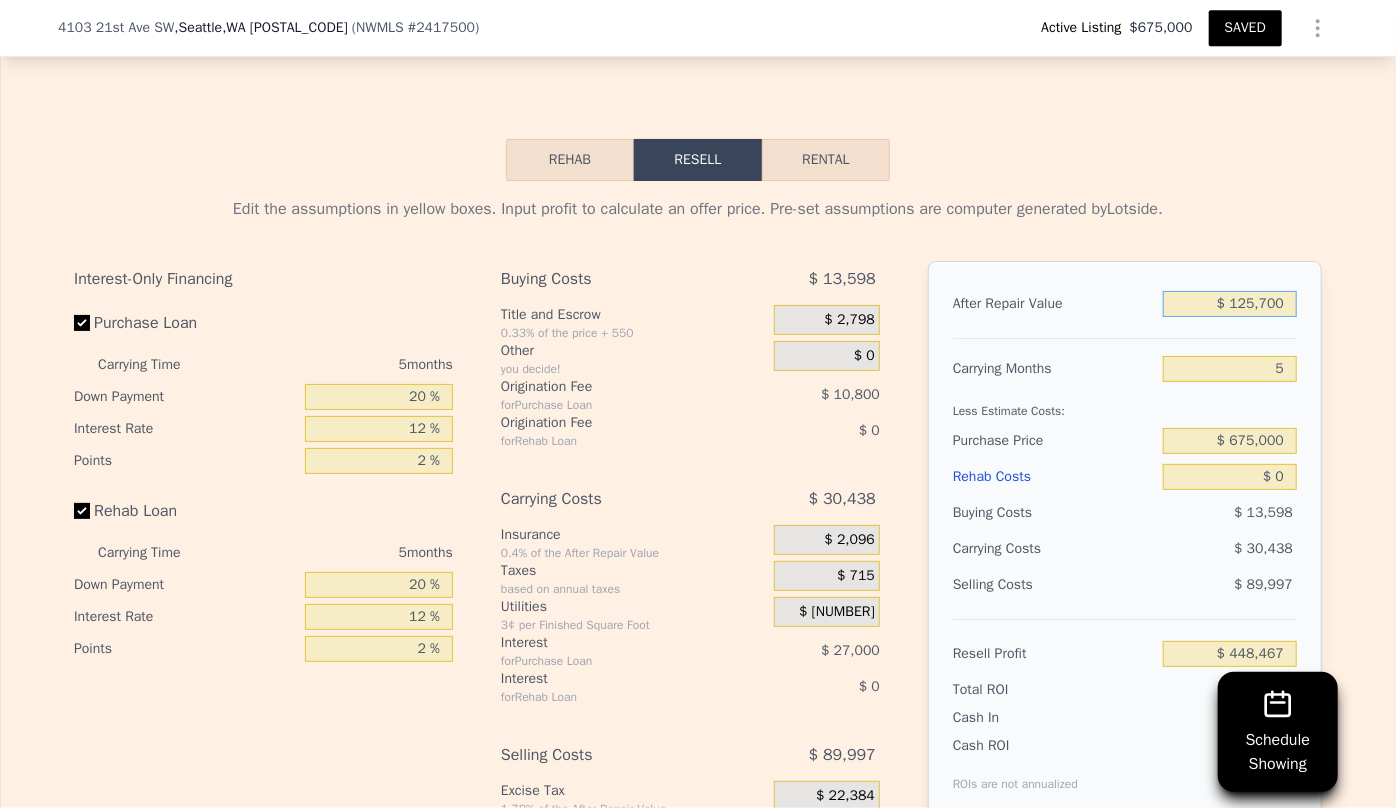 type on "$ 12,500" 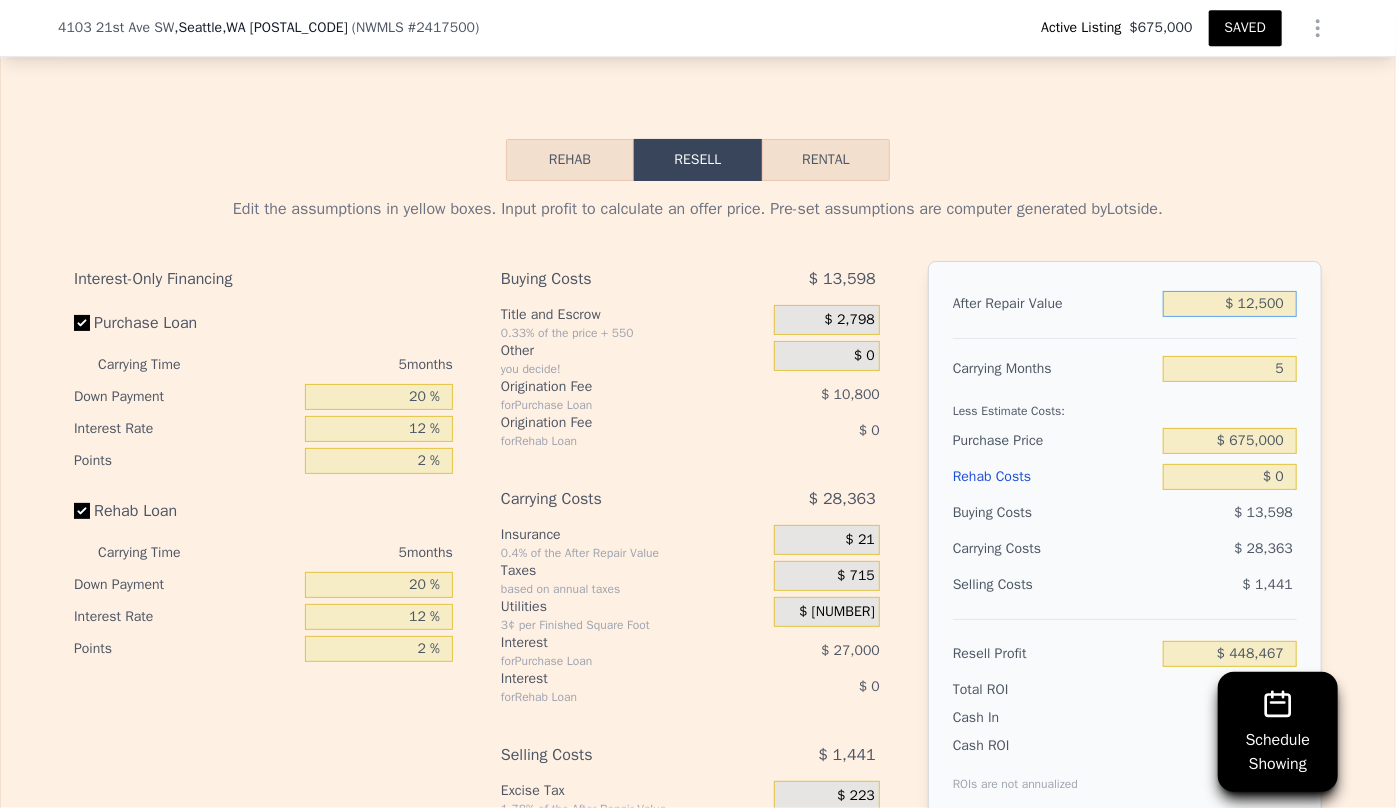 type on "-$ 705,902" 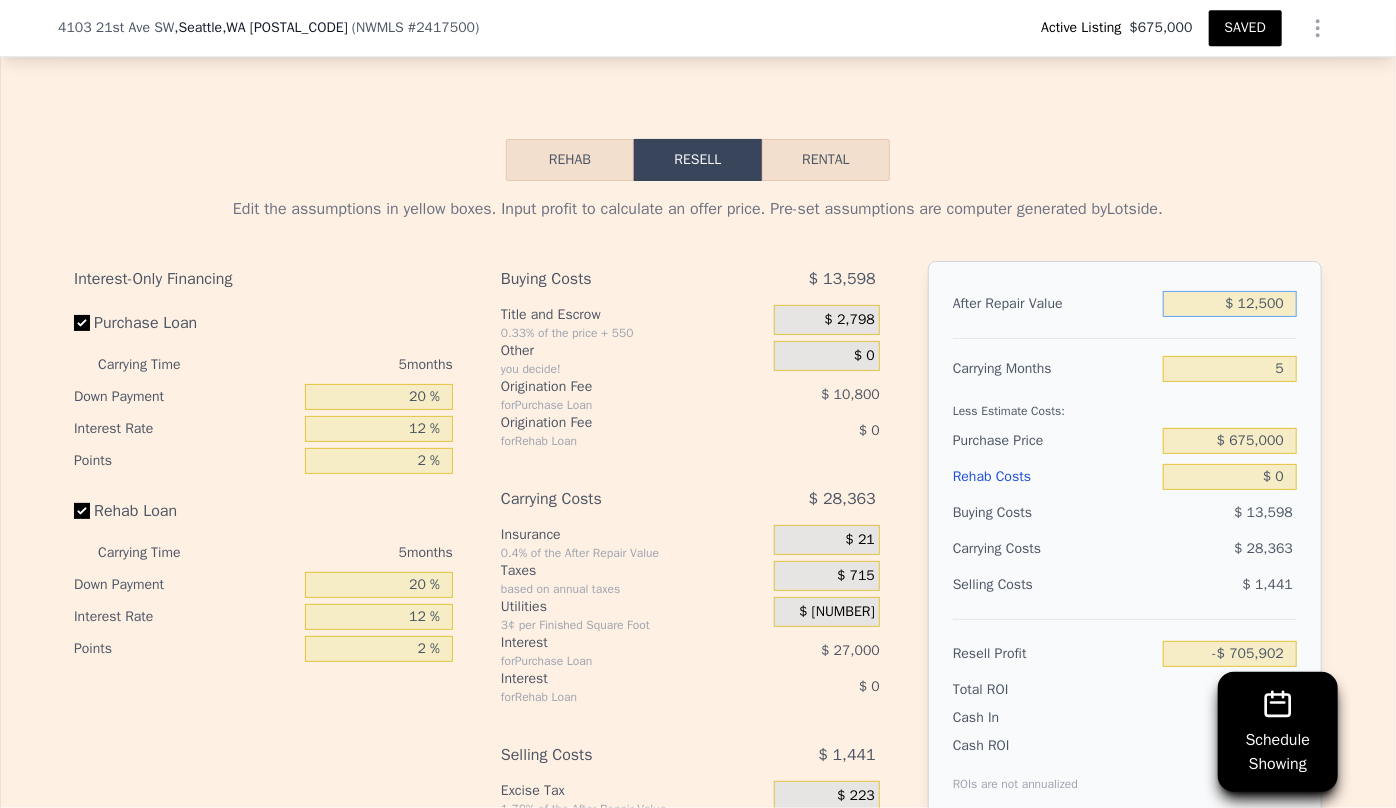 type on "$ 1,200" 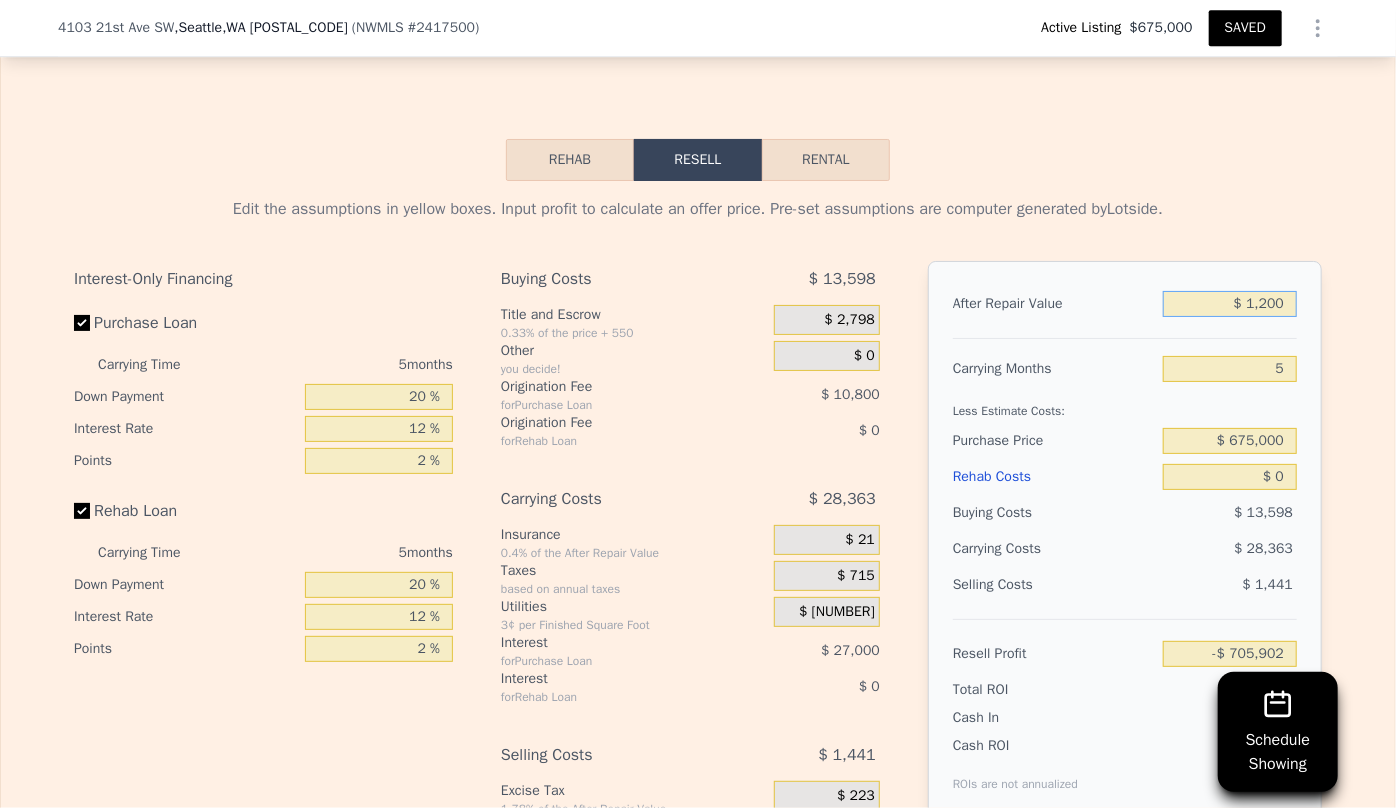 type on "-$ 716,377" 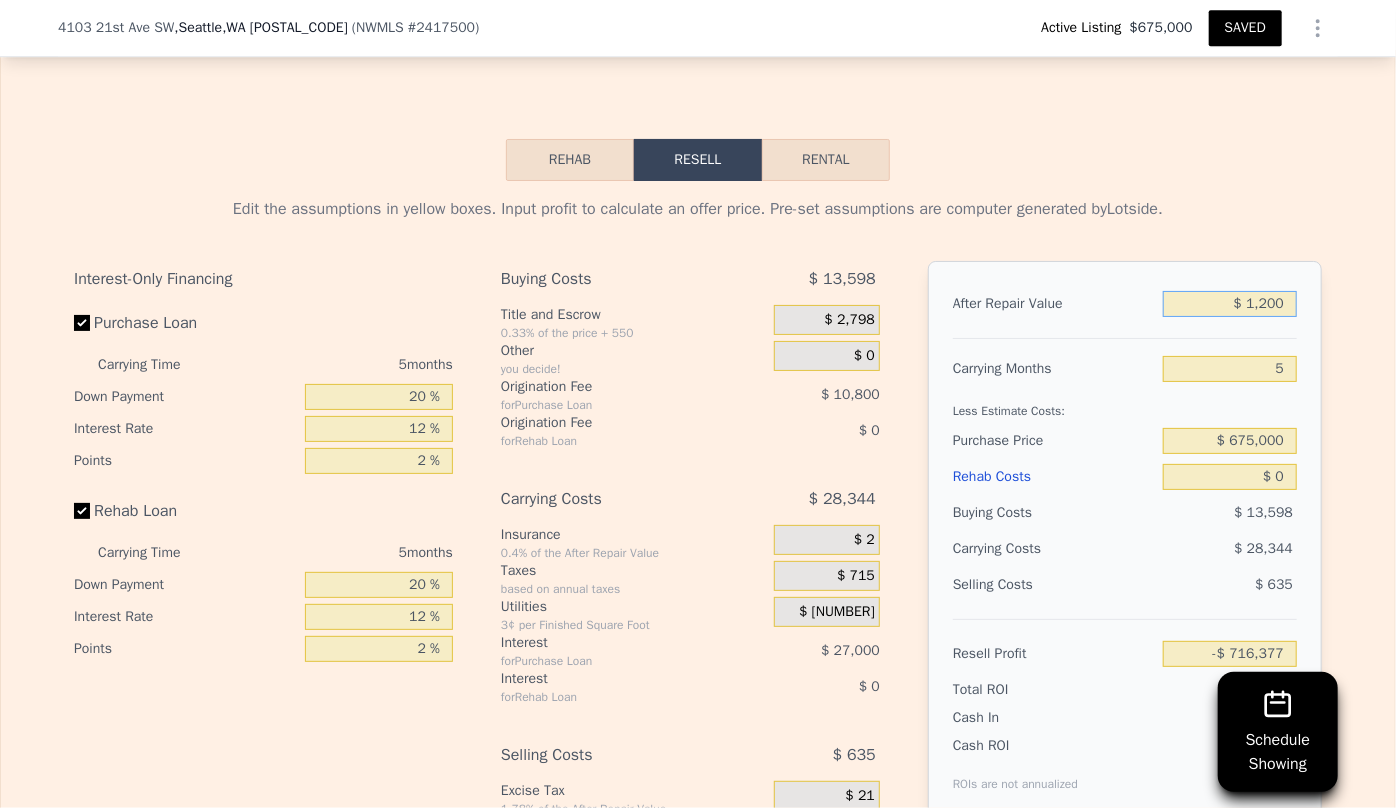 type on "$ 100" 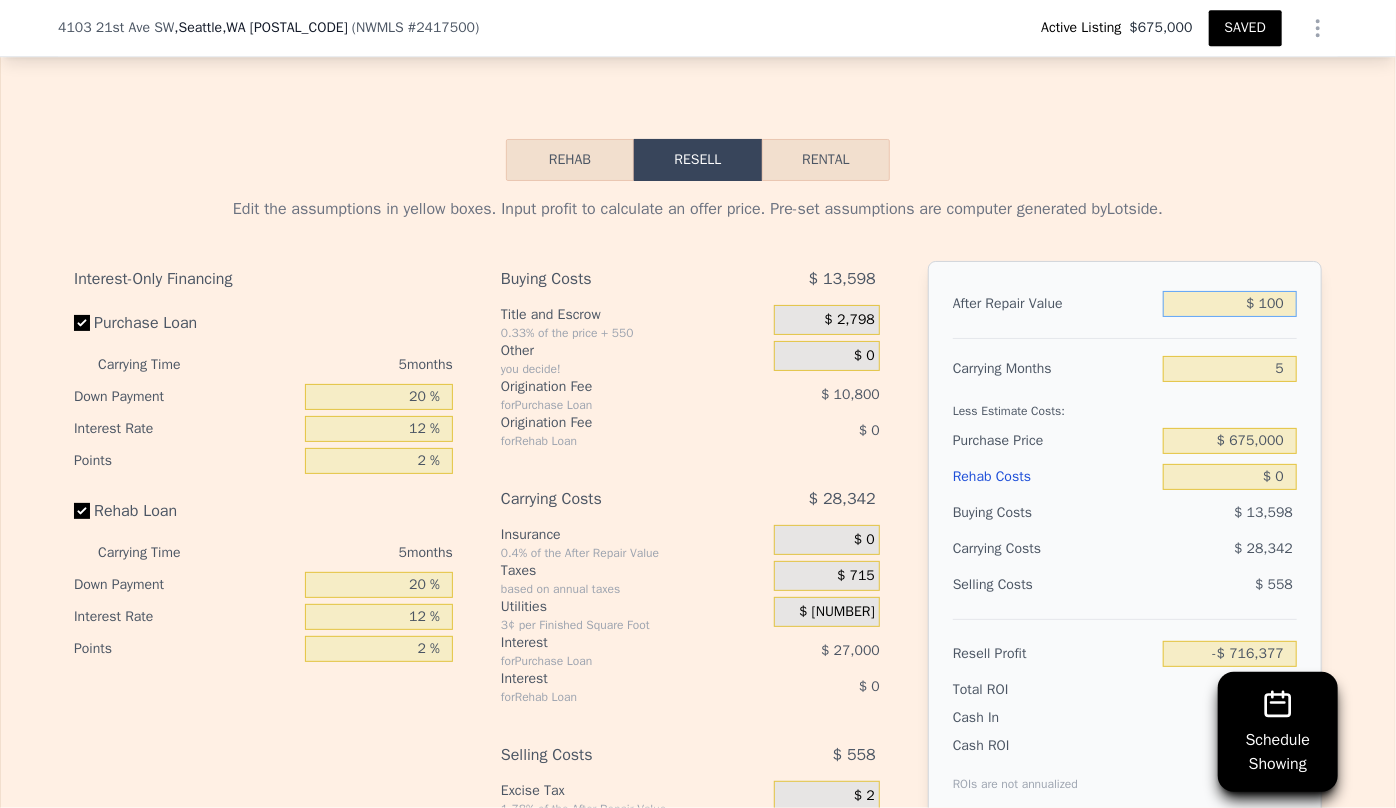type on "-$ 717,398" 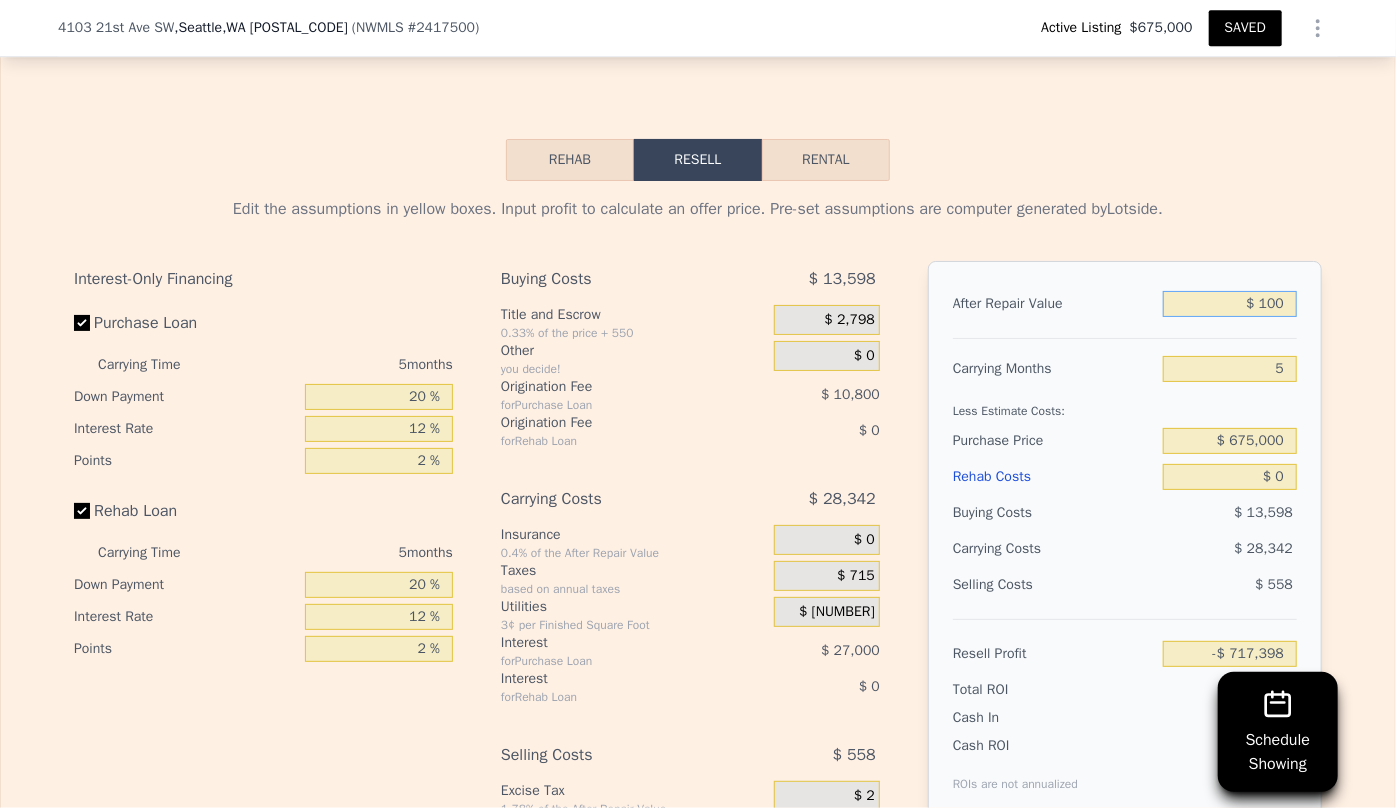 type on "$ 1,200" 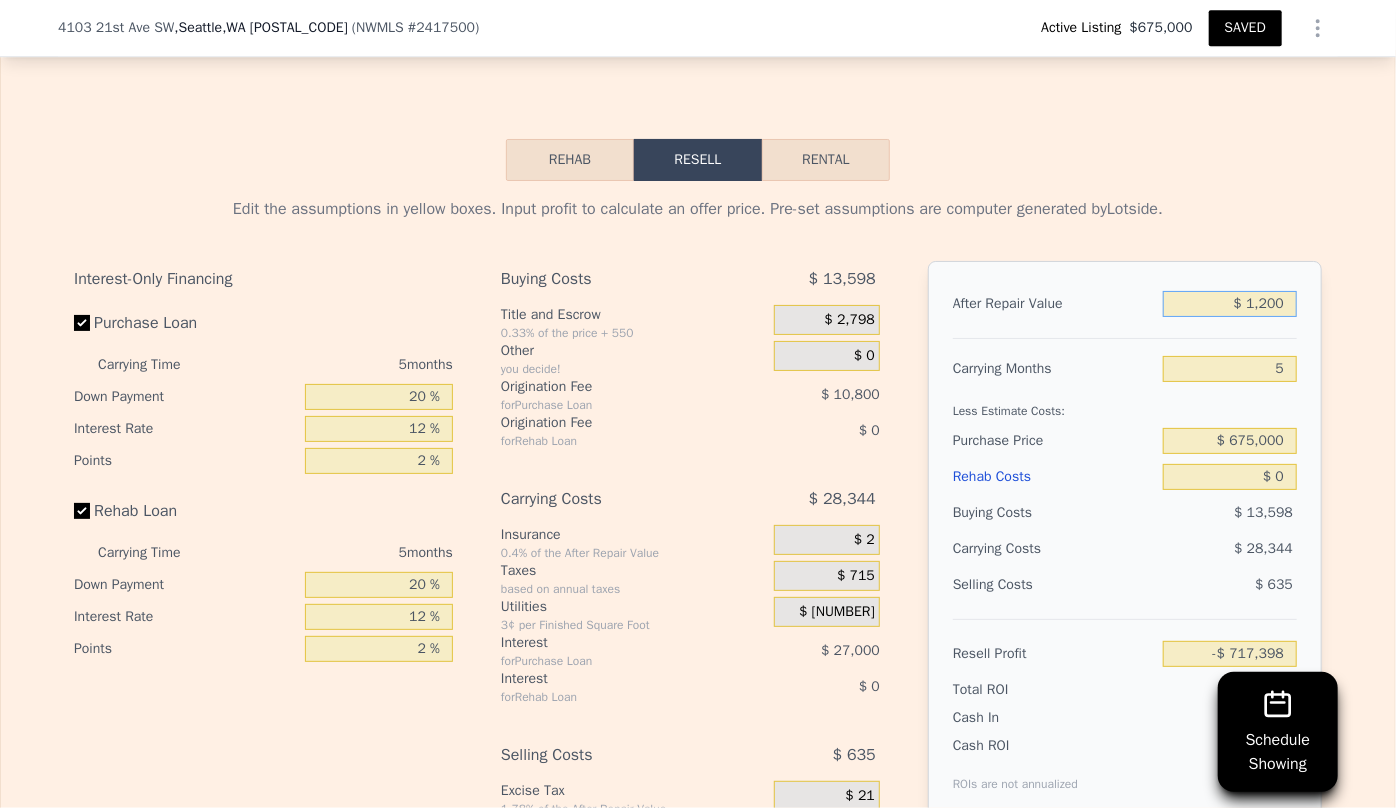 type on "-$ 716,377" 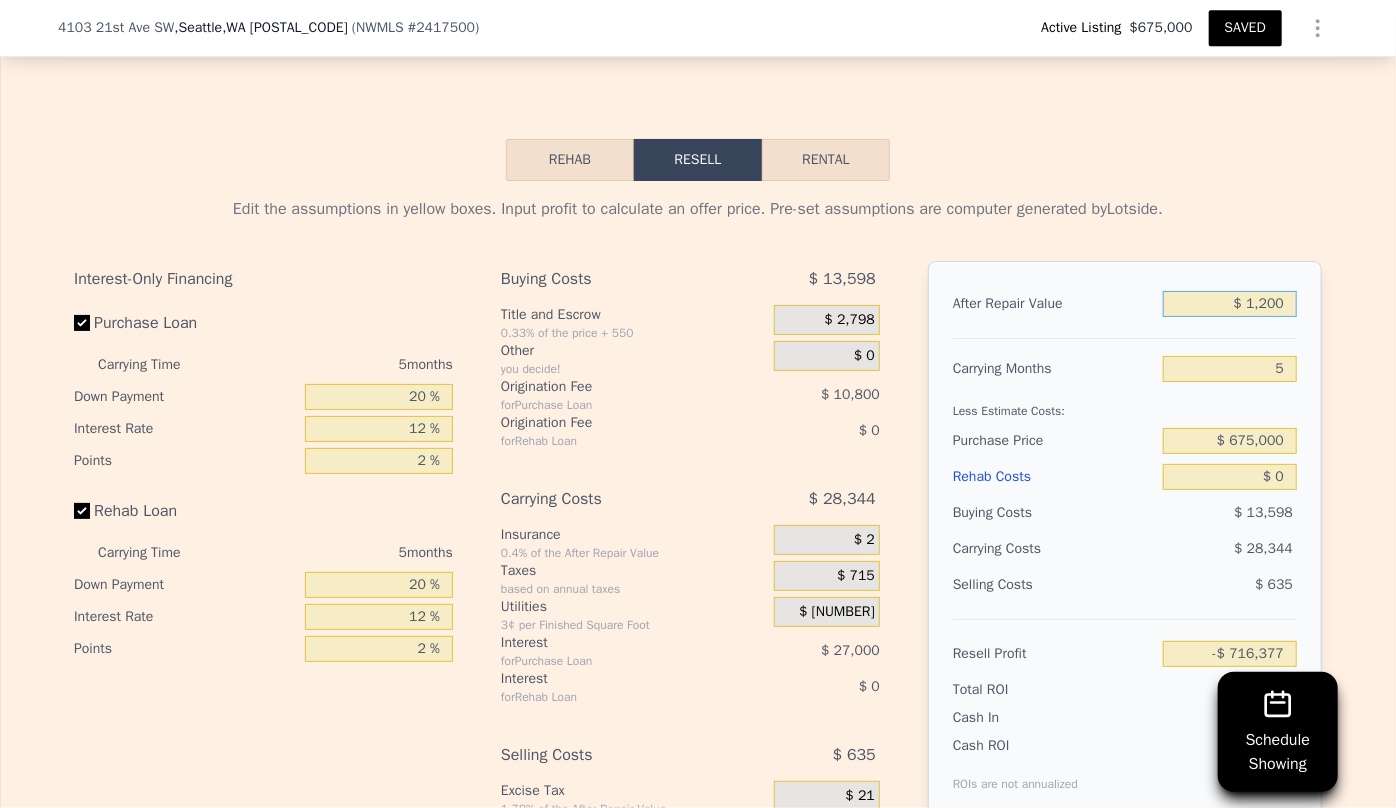 type on "$ 12,000" 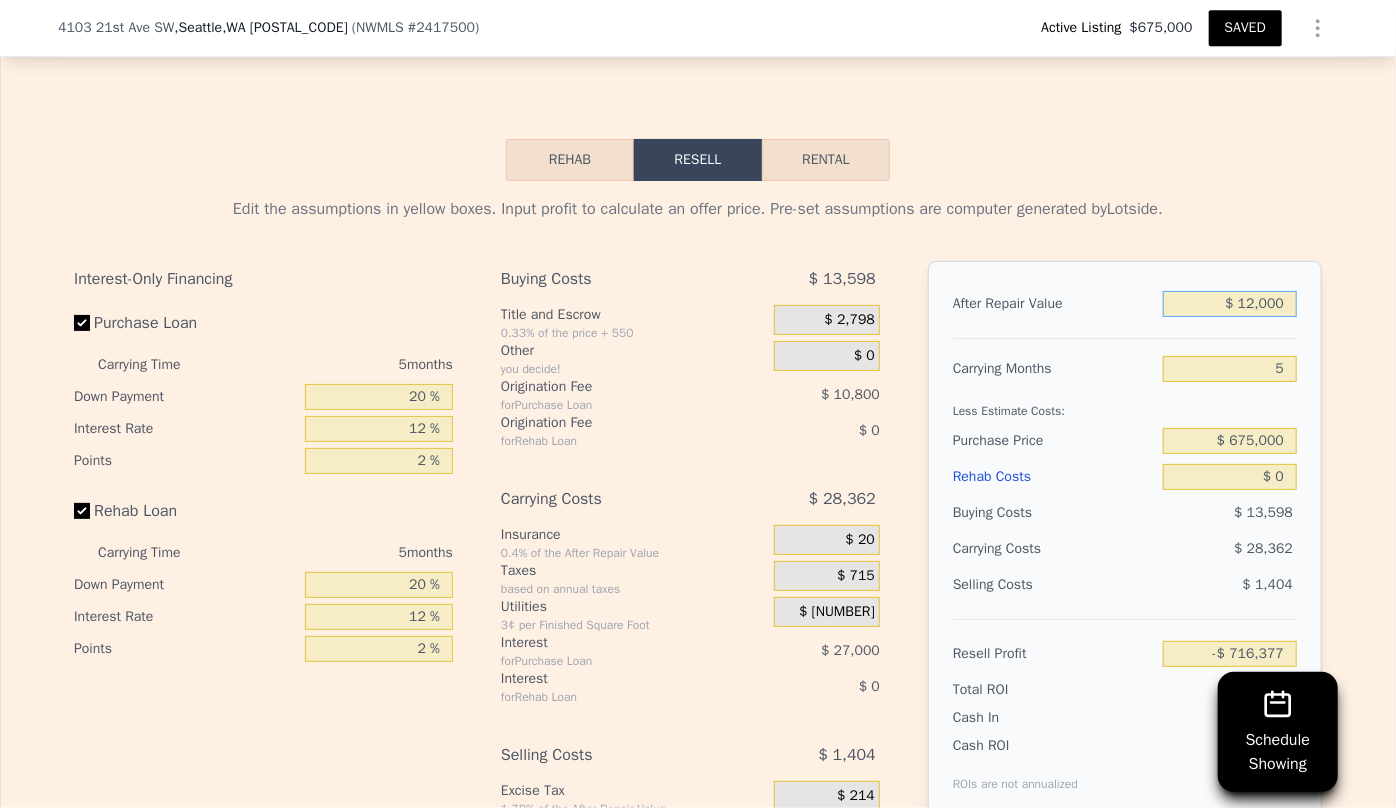 type on "-$ 706,364" 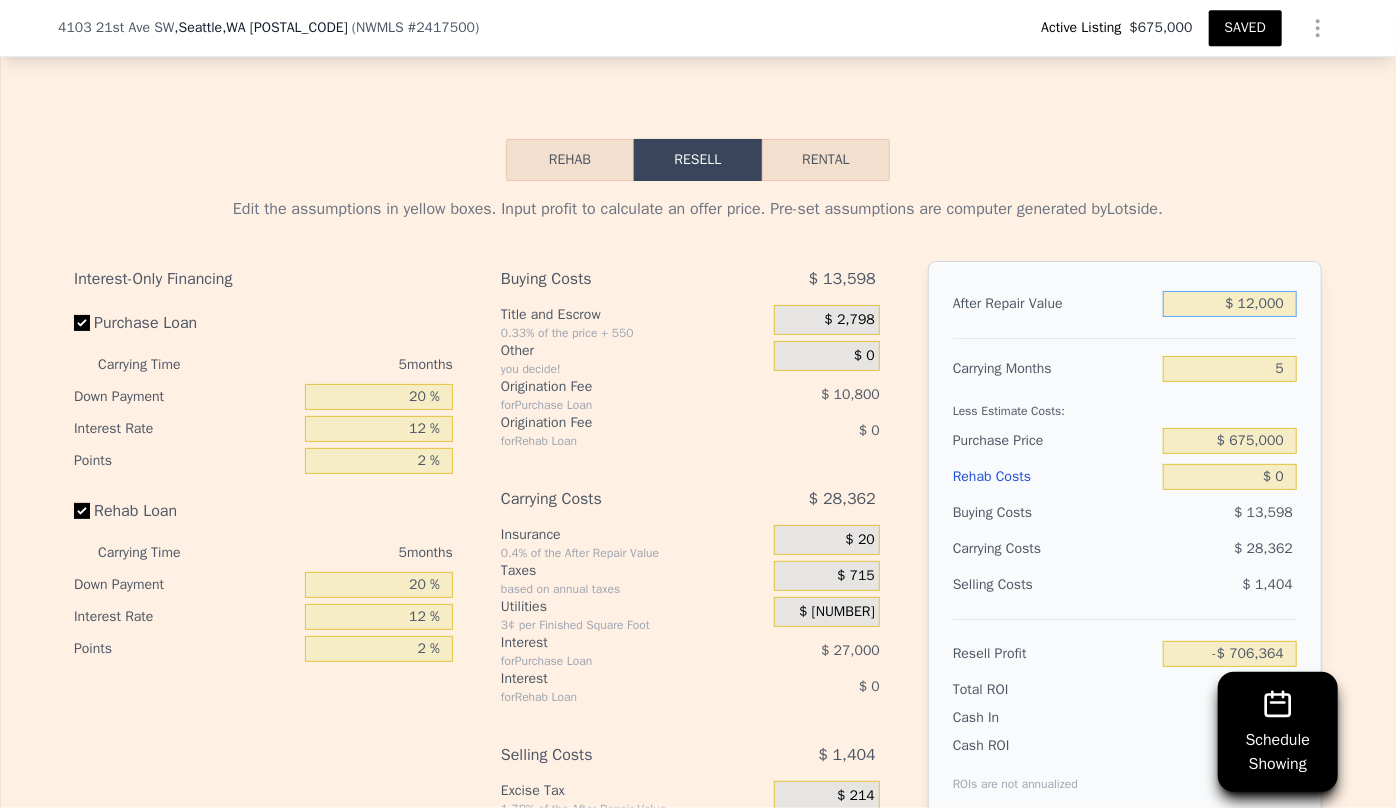 type on "$ 120,000" 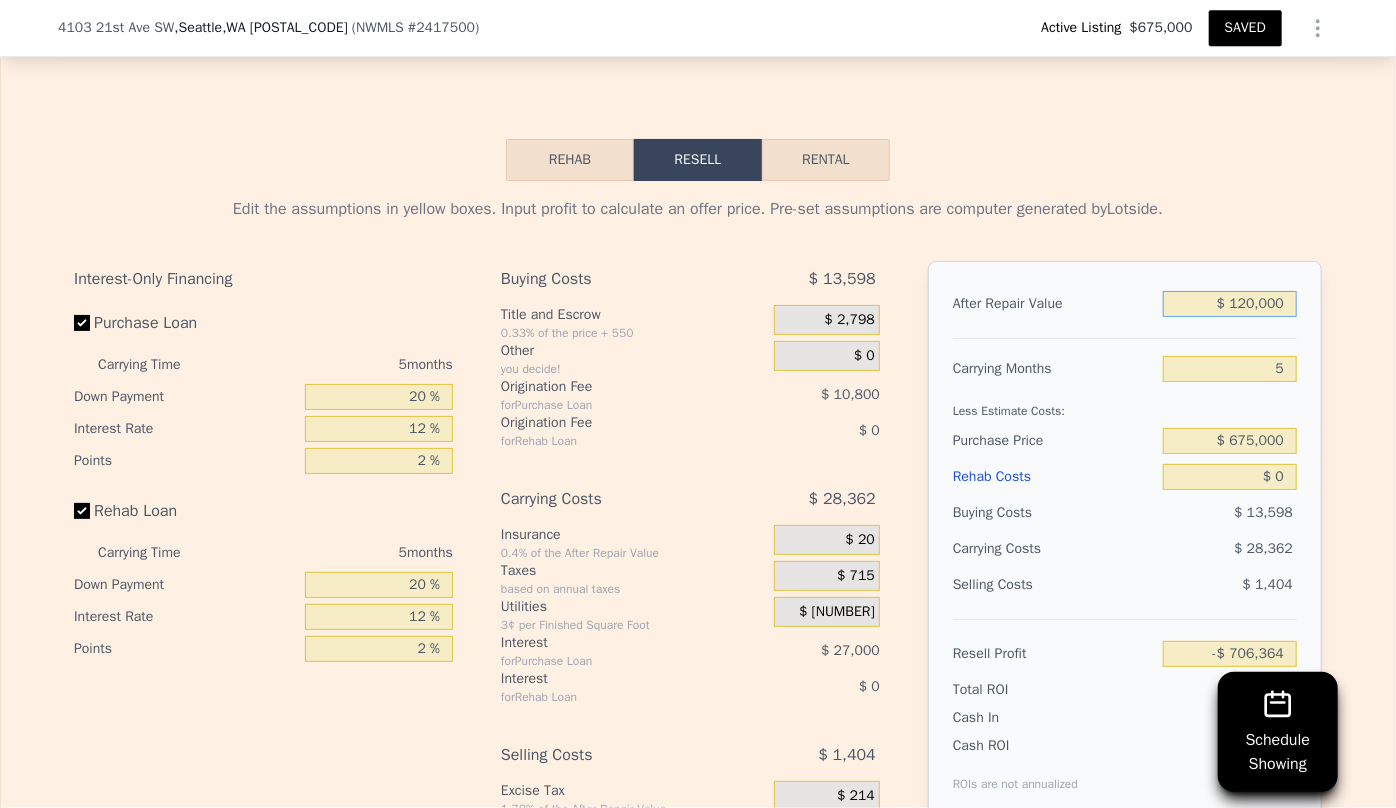 type on "-$ 606,226" 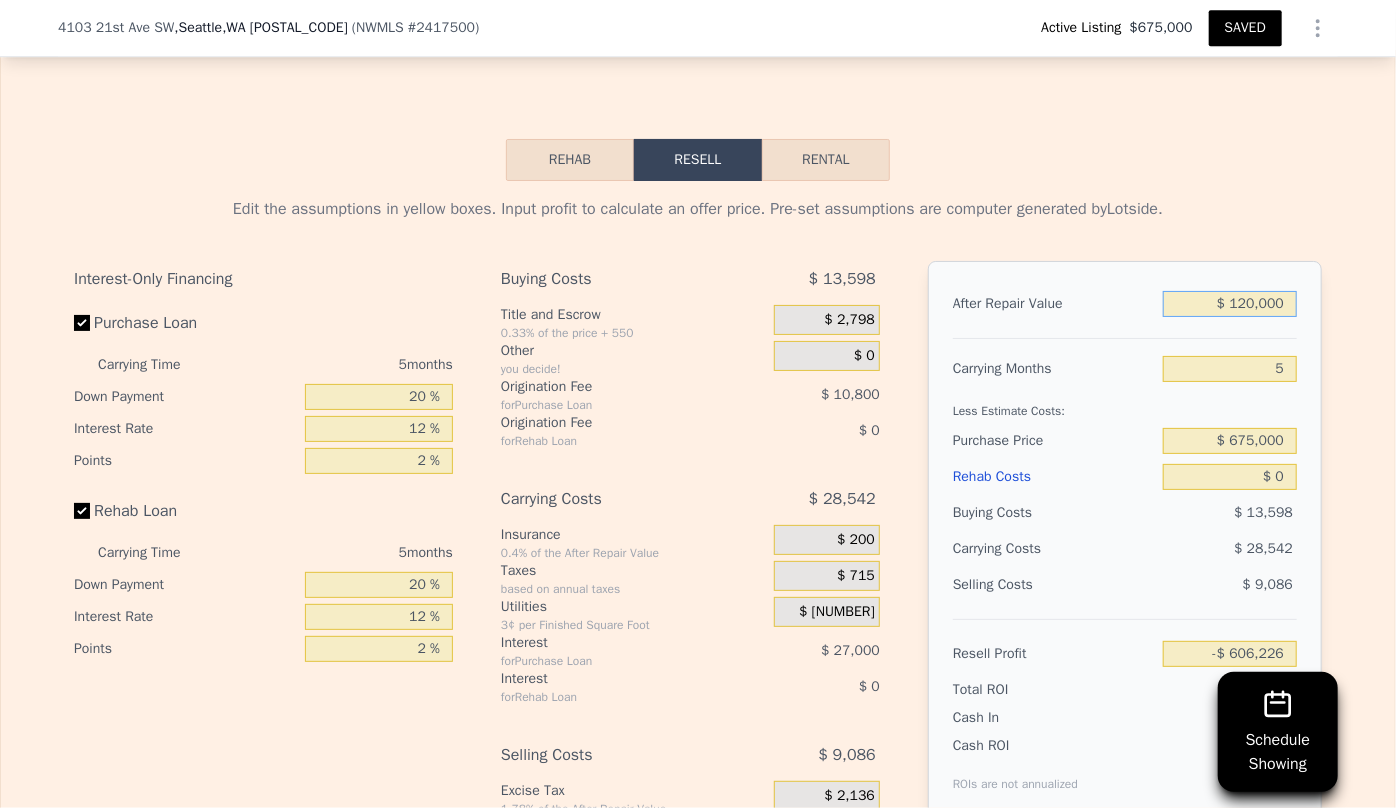 type on "$ 1,200,000" 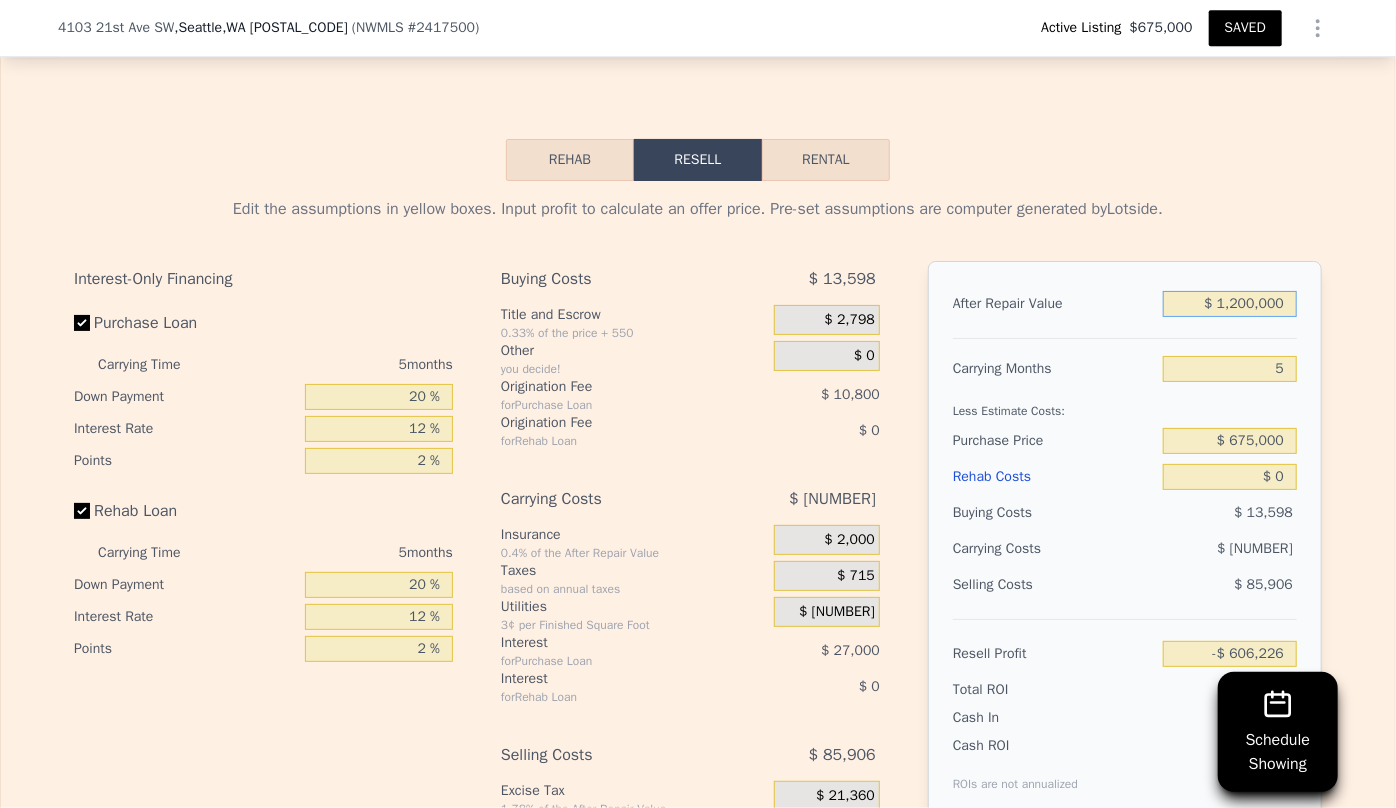 type on "$ 395,154" 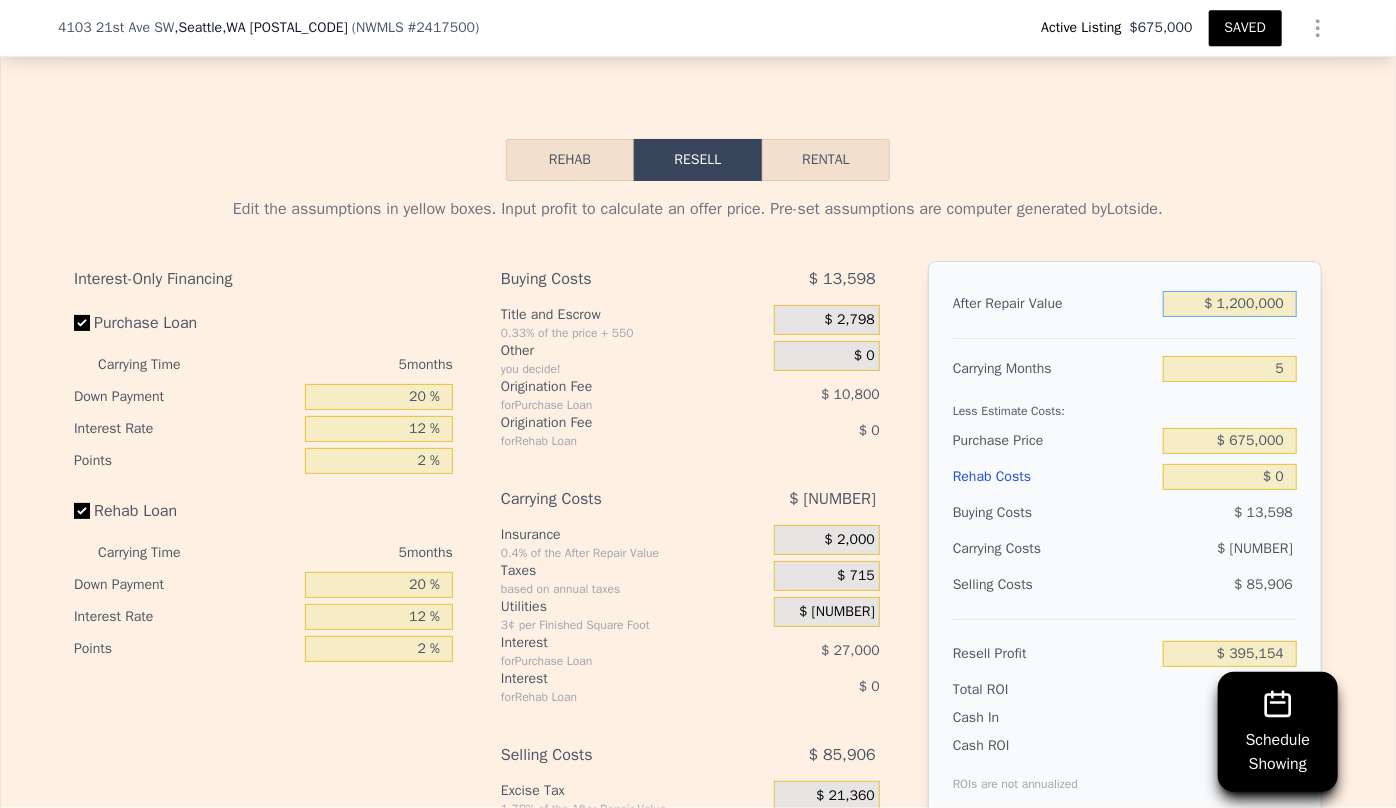 type on "$ 1,200,000" 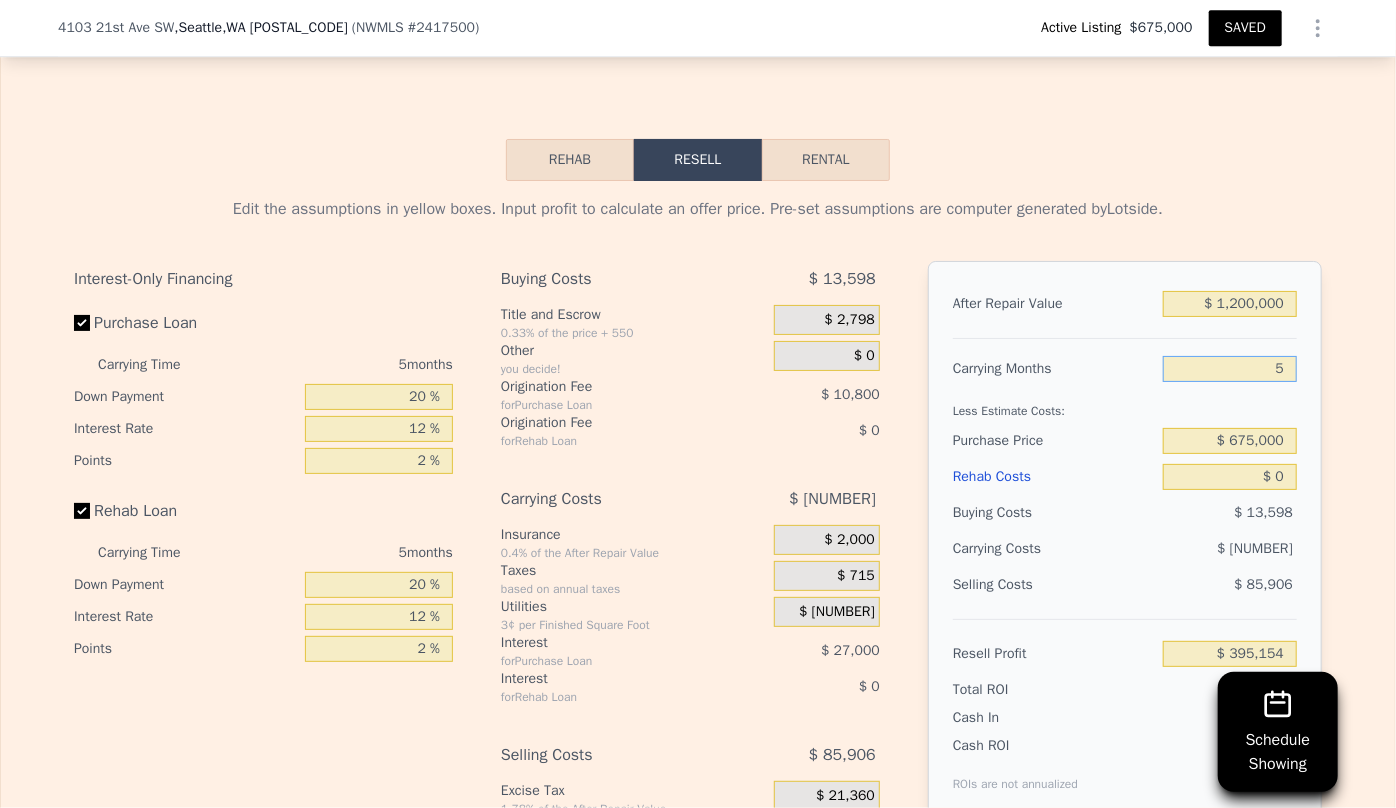 click on "5" at bounding box center [1230, 369] 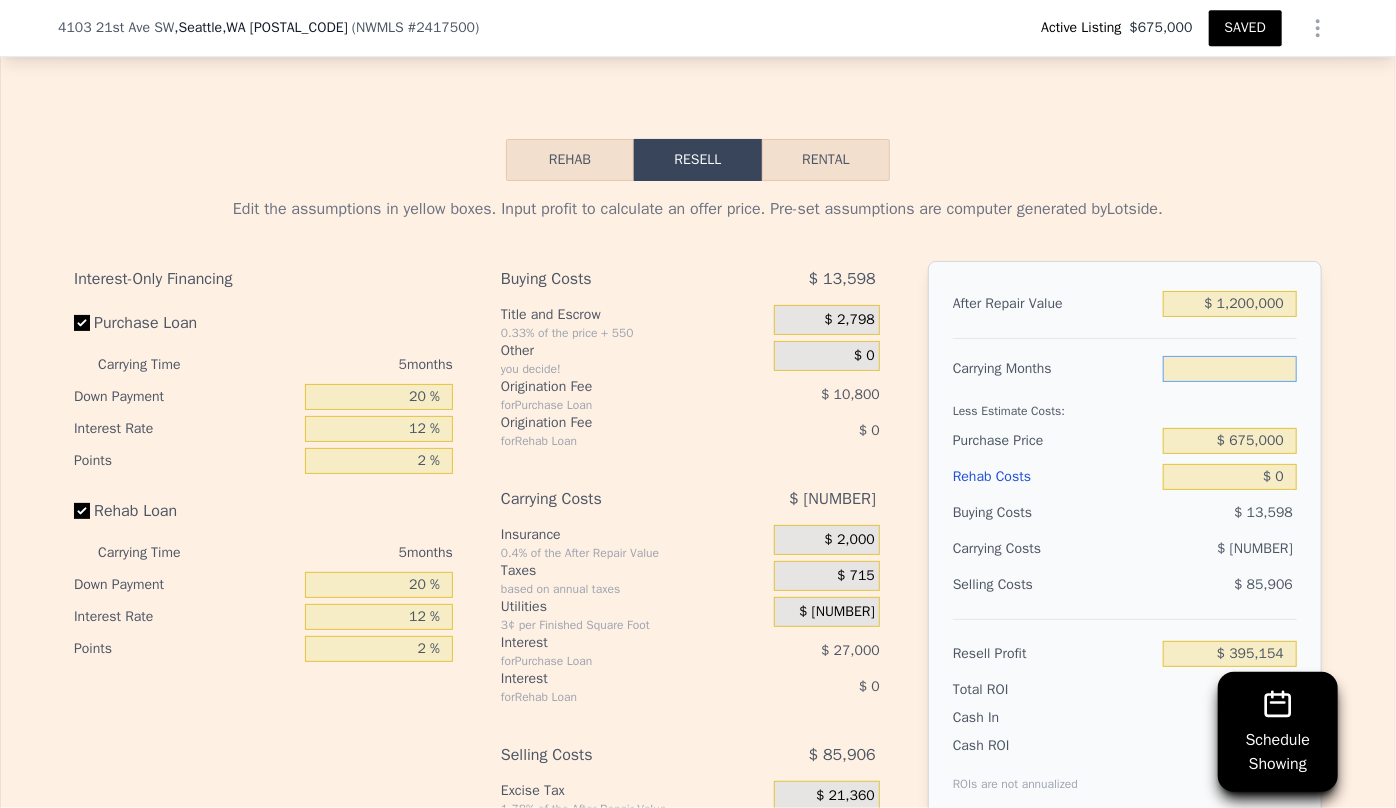 type on "8" 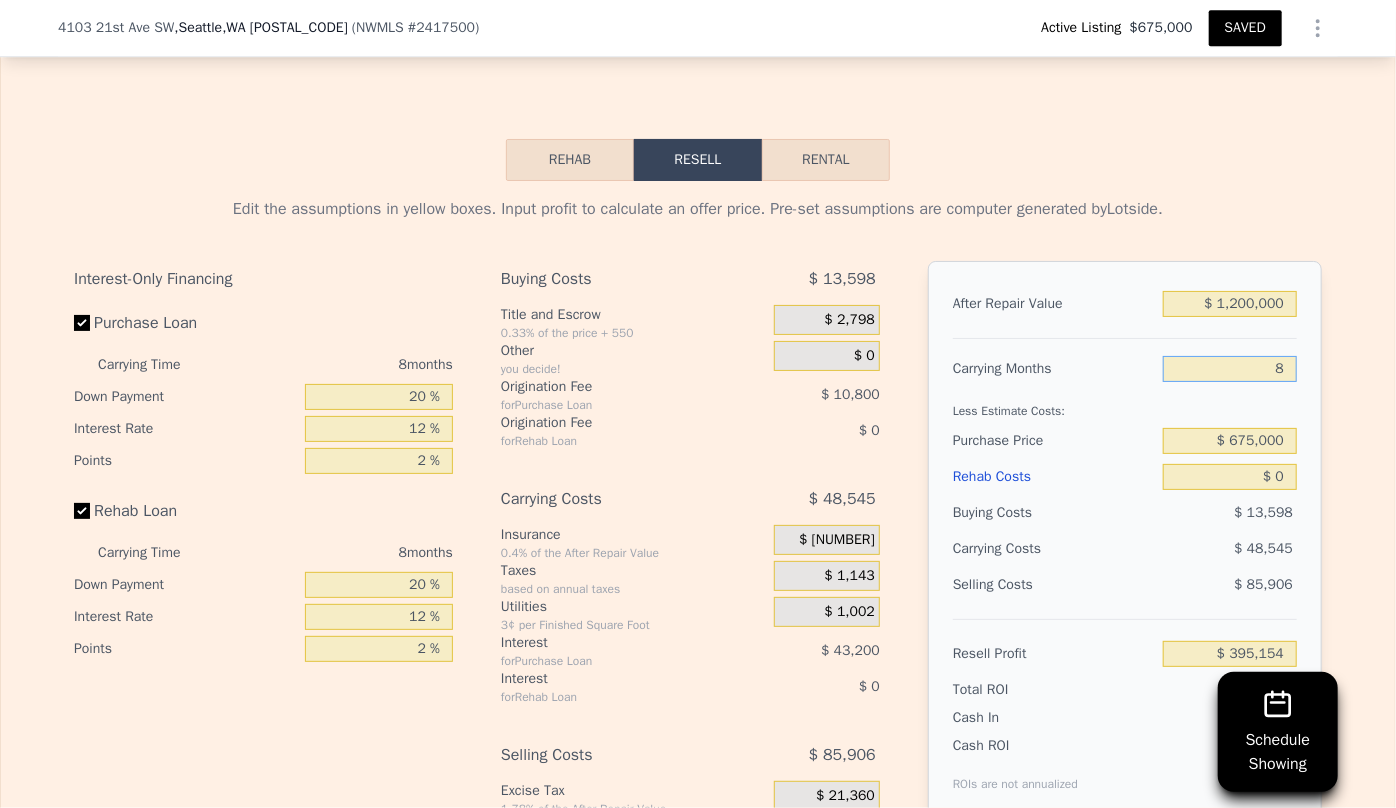 type on "$ 376,951" 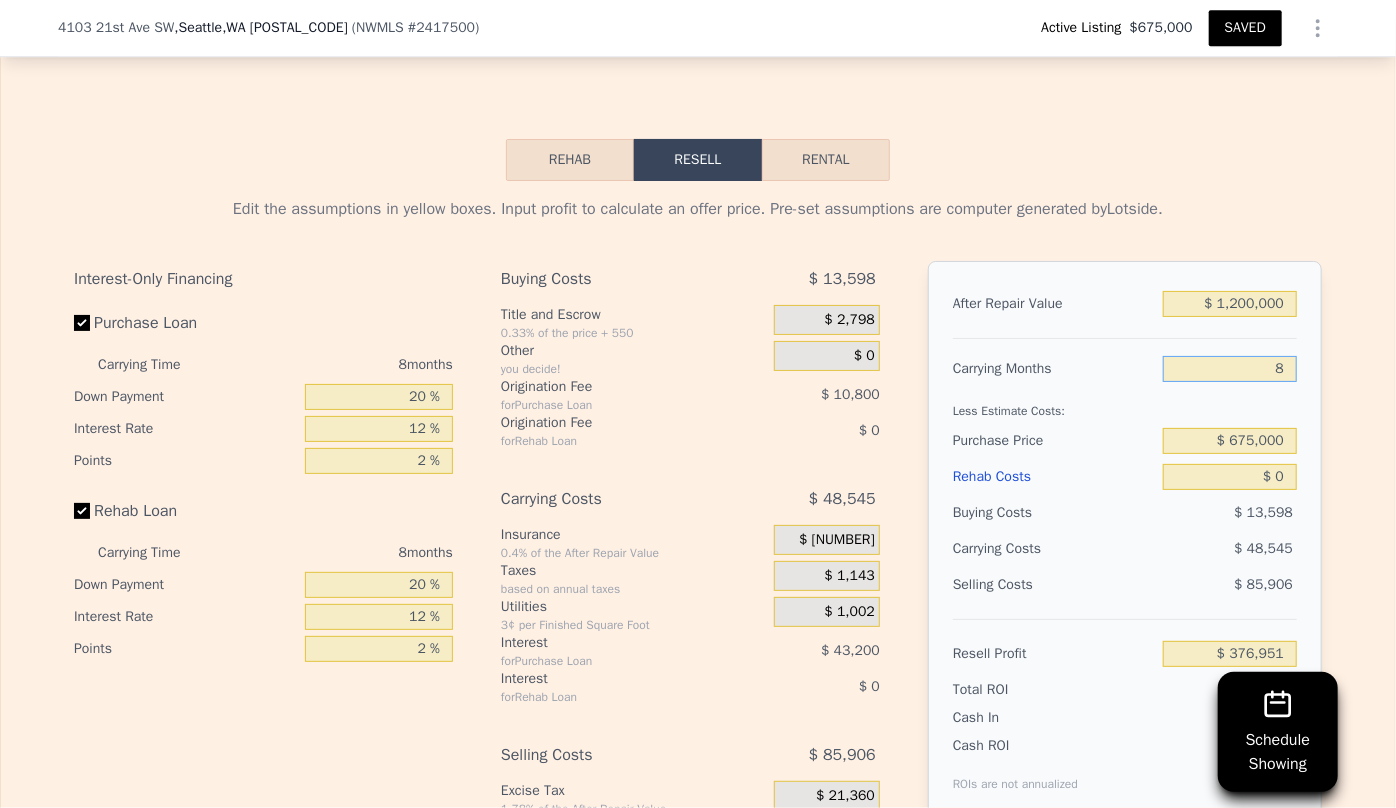type on "8" 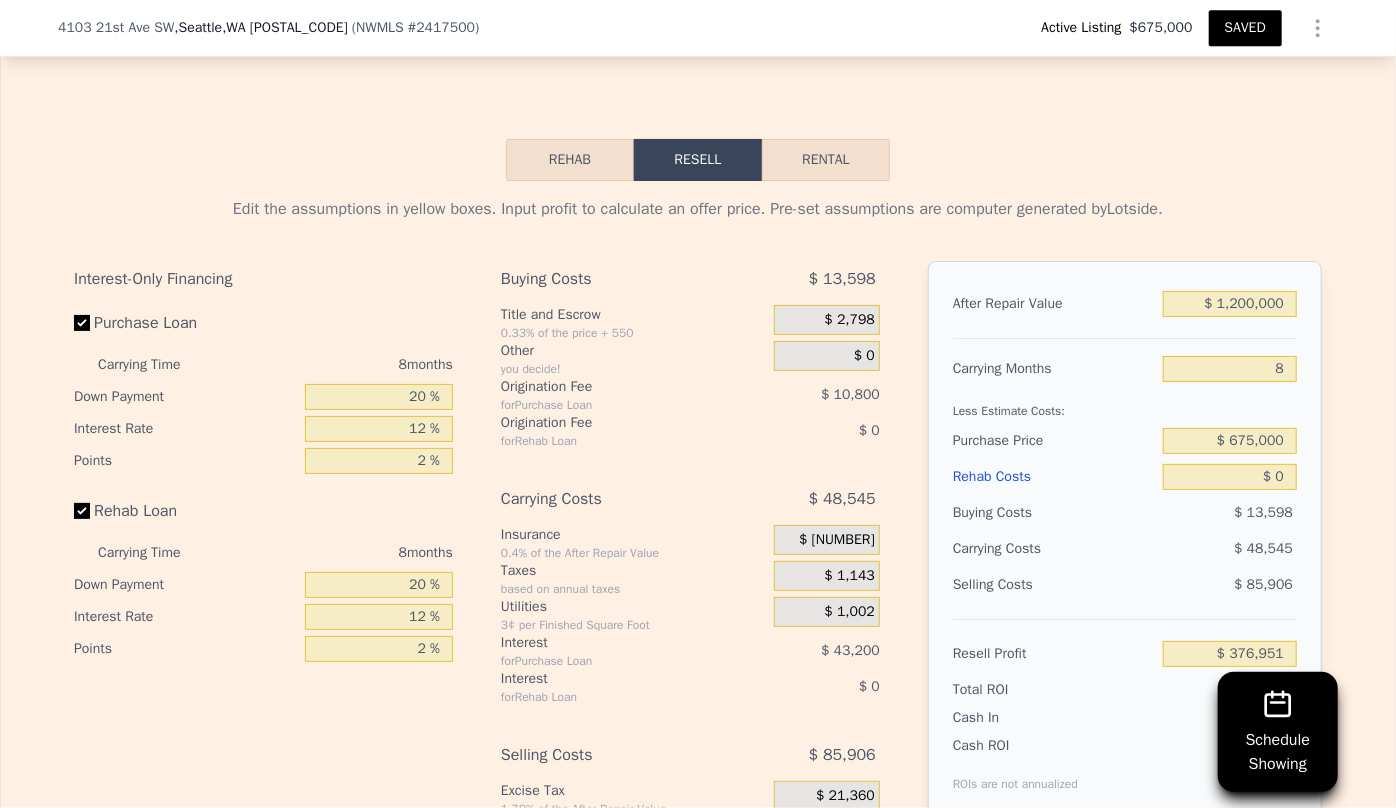 click on "$ 13,598" at bounding box center [1230, 513] 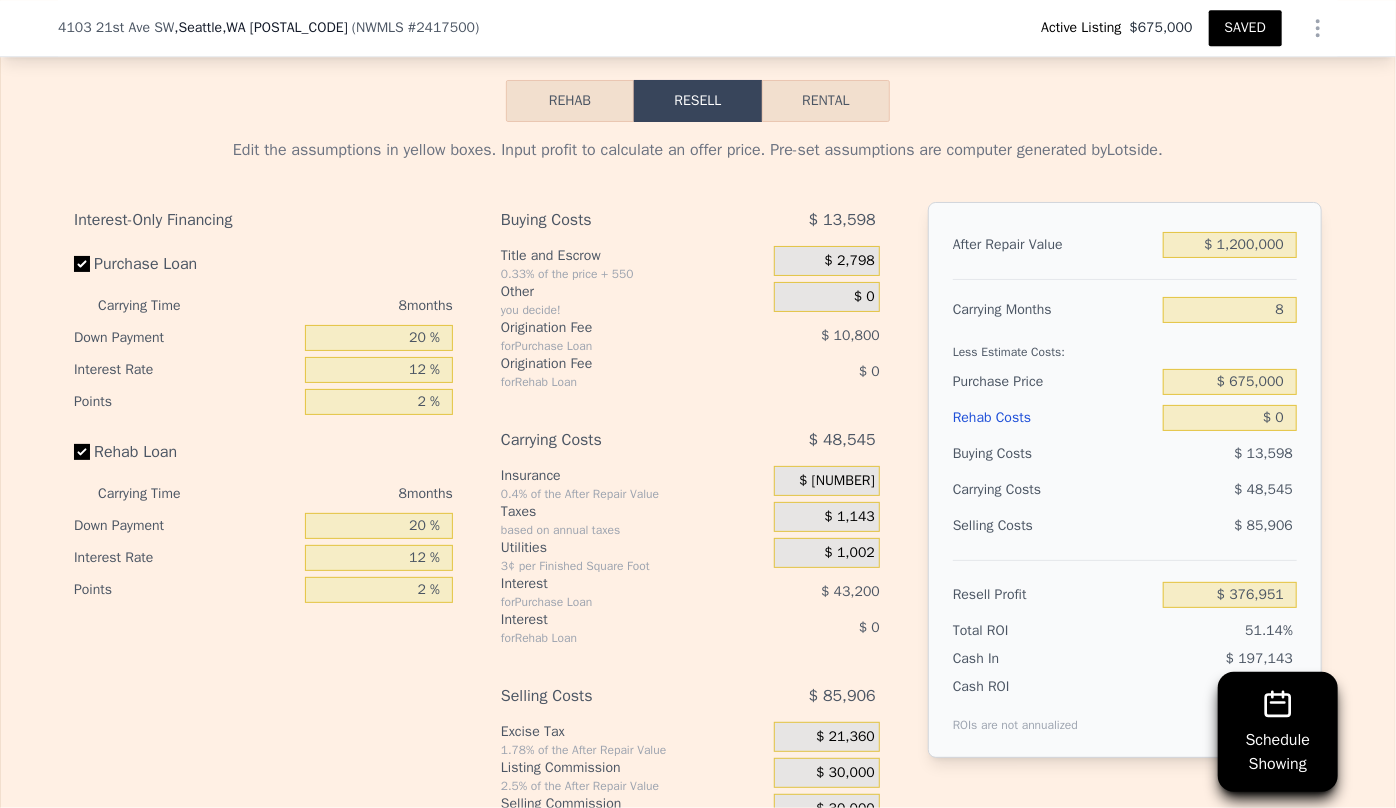 scroll, scrollTop: 3316, scrollLeft: 0, axis: vertical 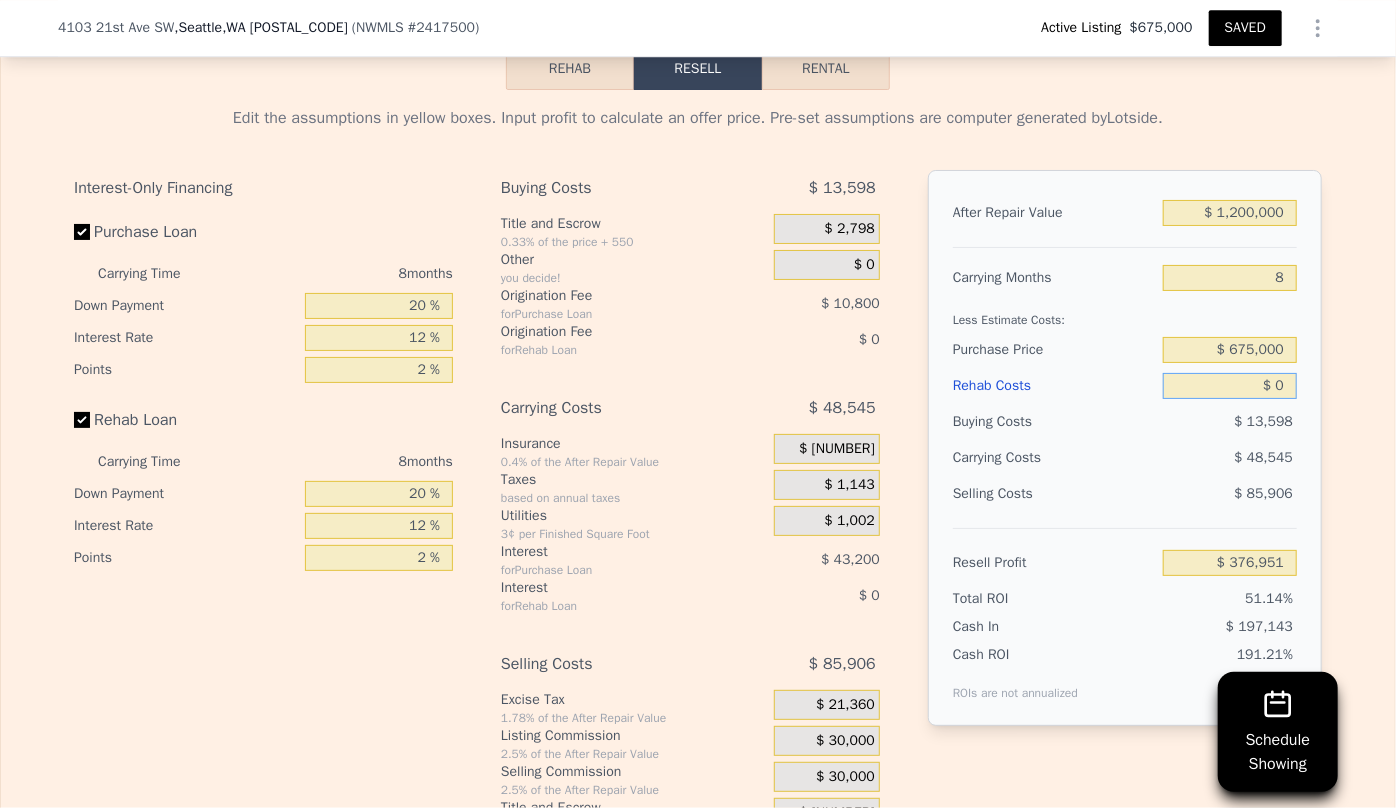 click on "$ 0" at bounding box center [1230, 386] 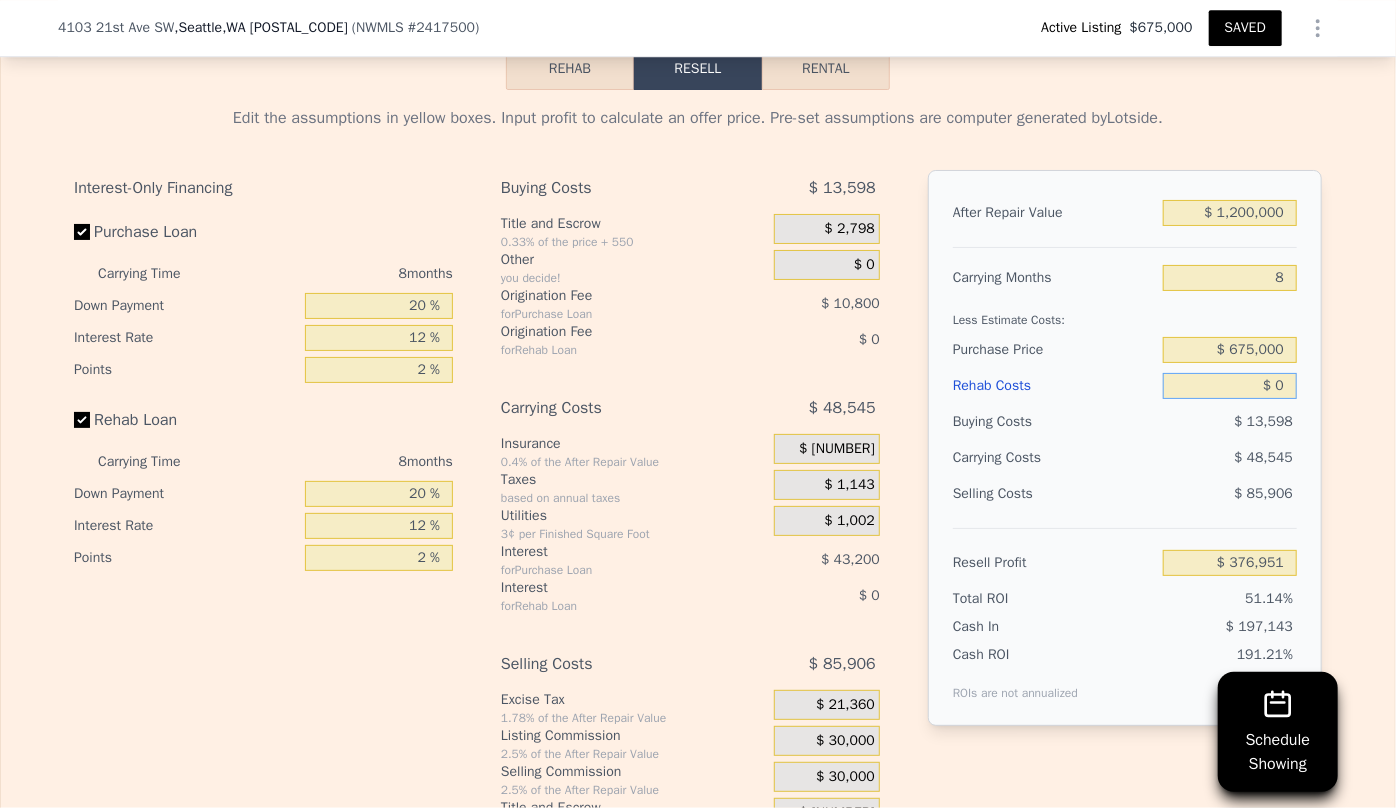 type on "$ 20" 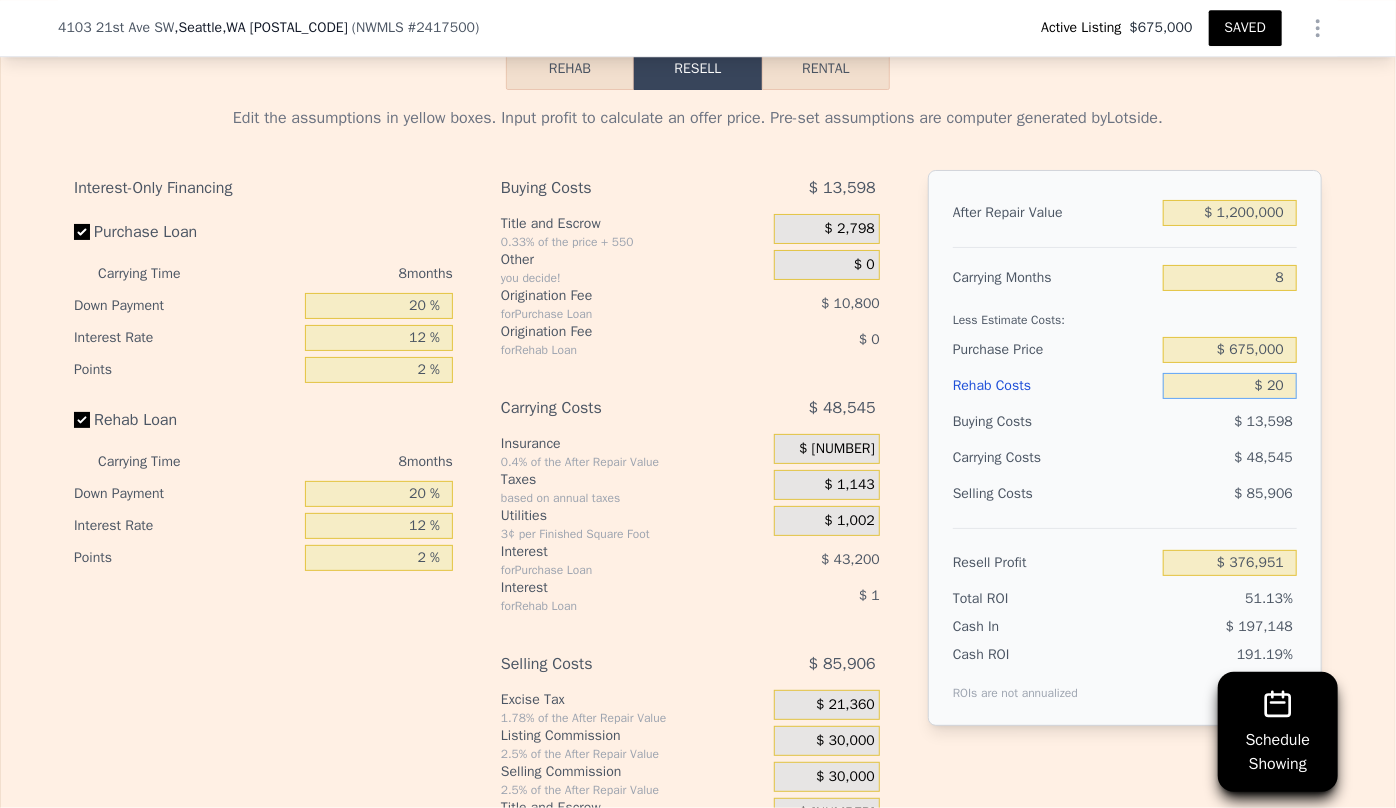 type on "$ 376,931" 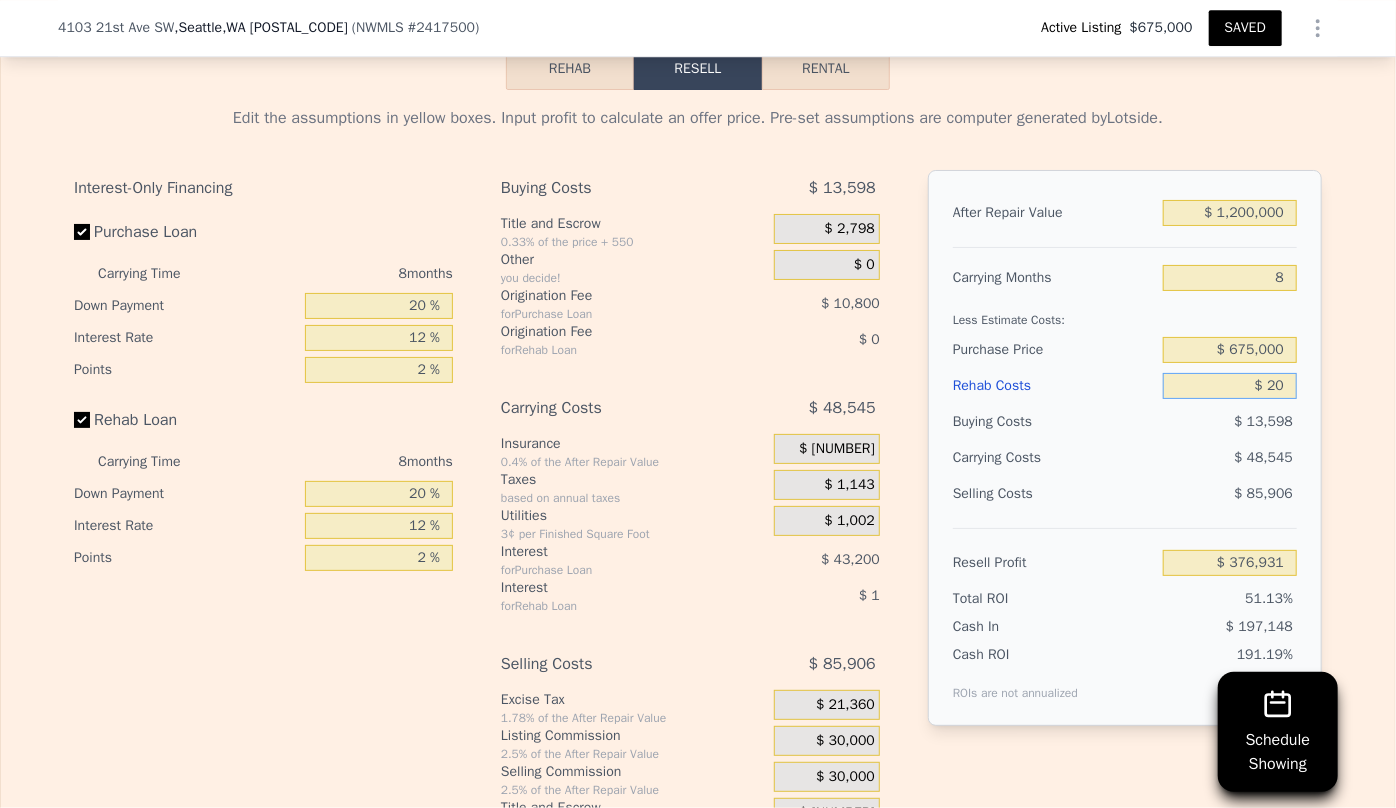 type on "$ 250" 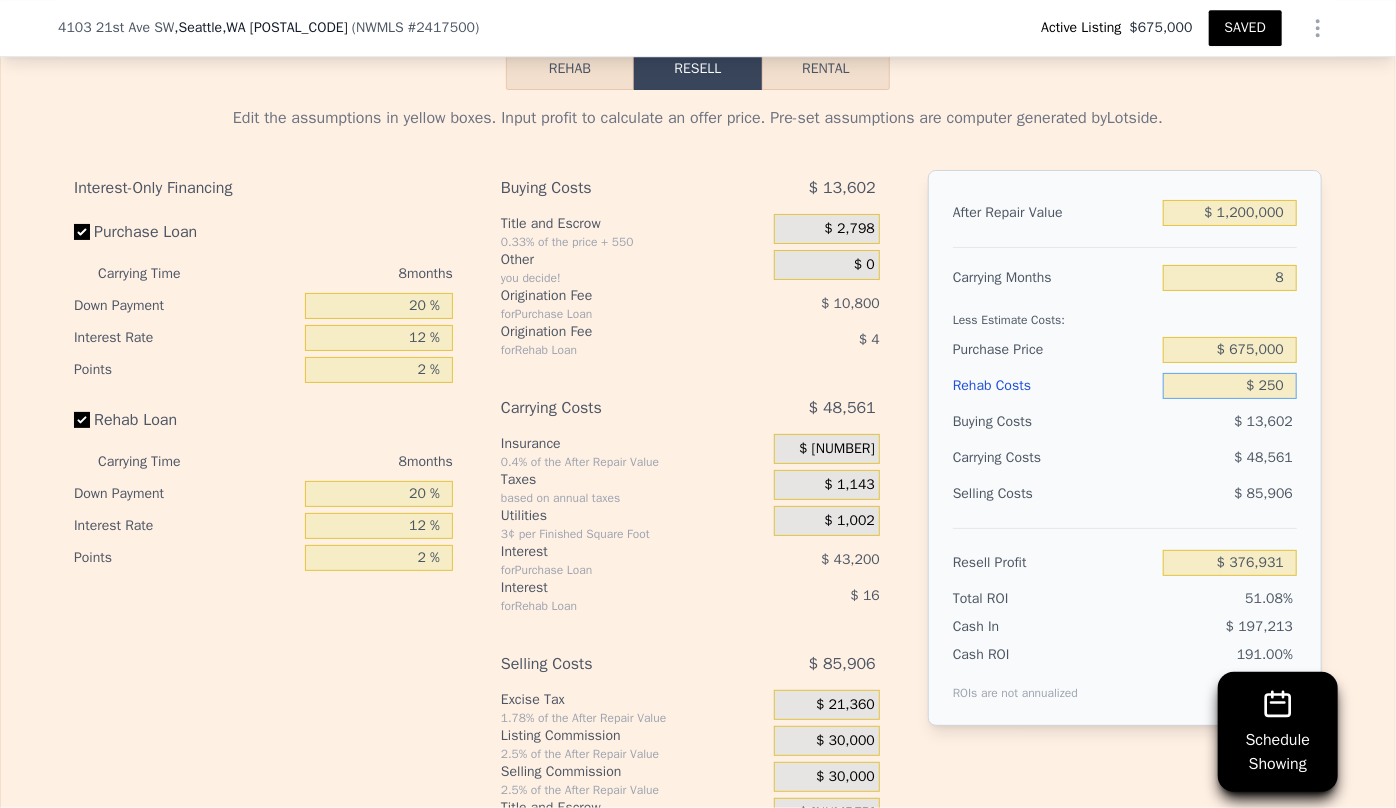 type on "$ 376,681" 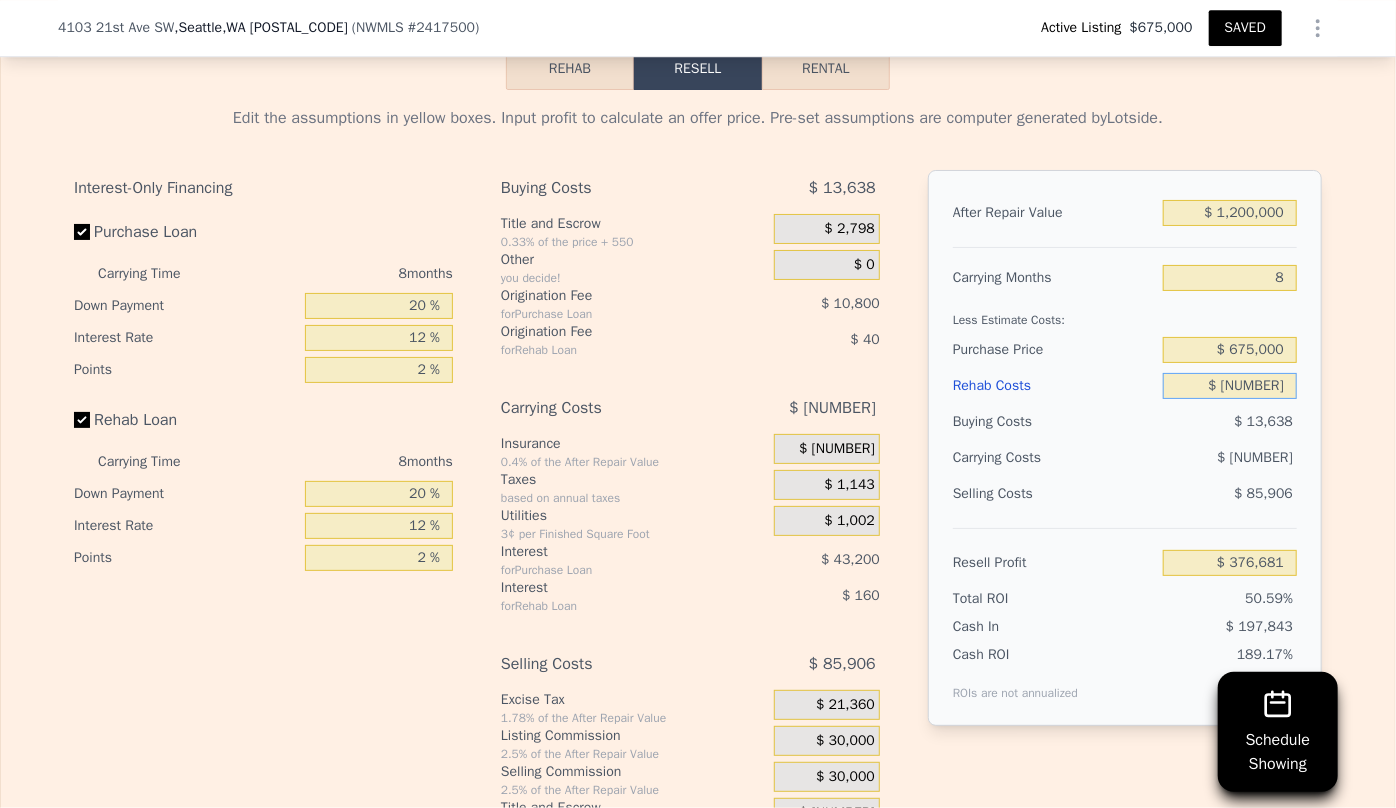 type on "$ 250,000" 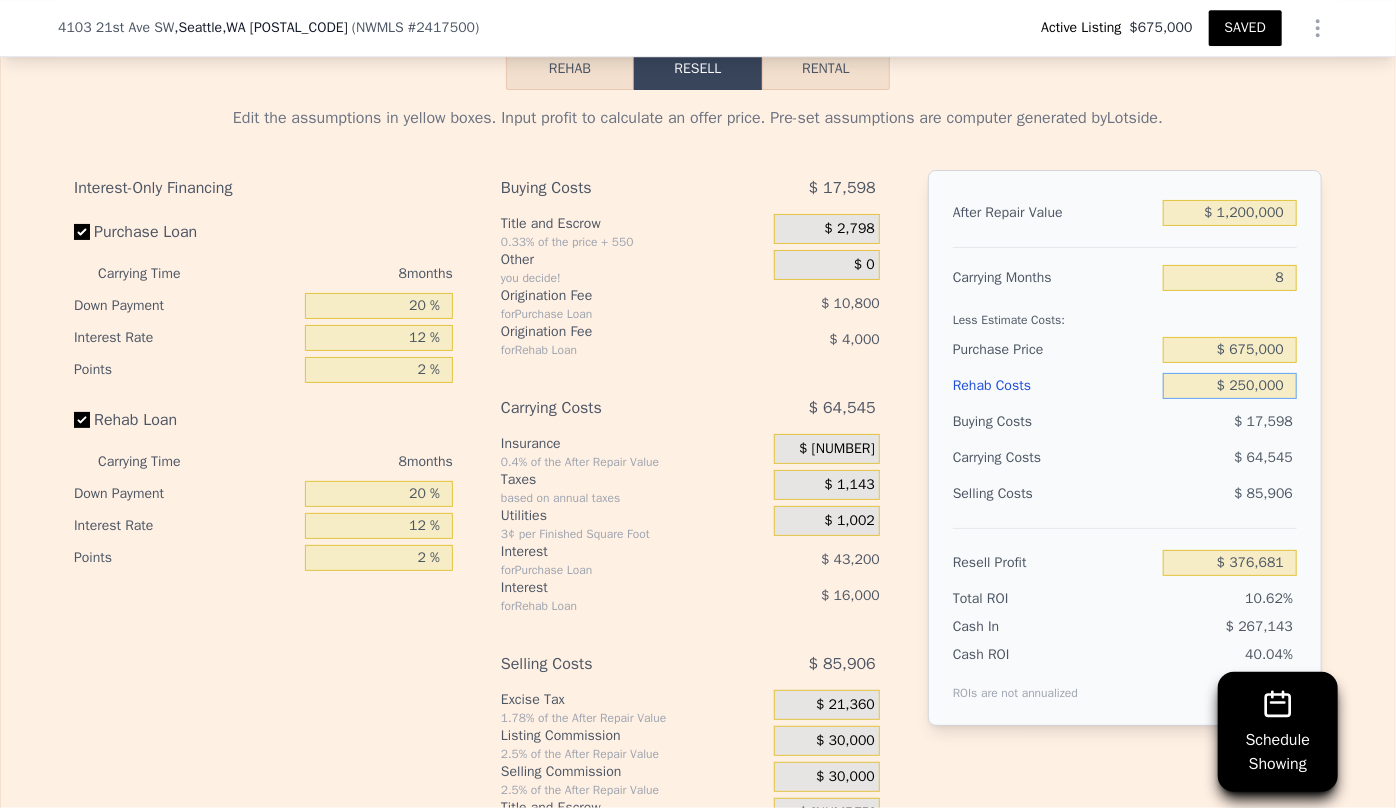 type on "$ 106,951" 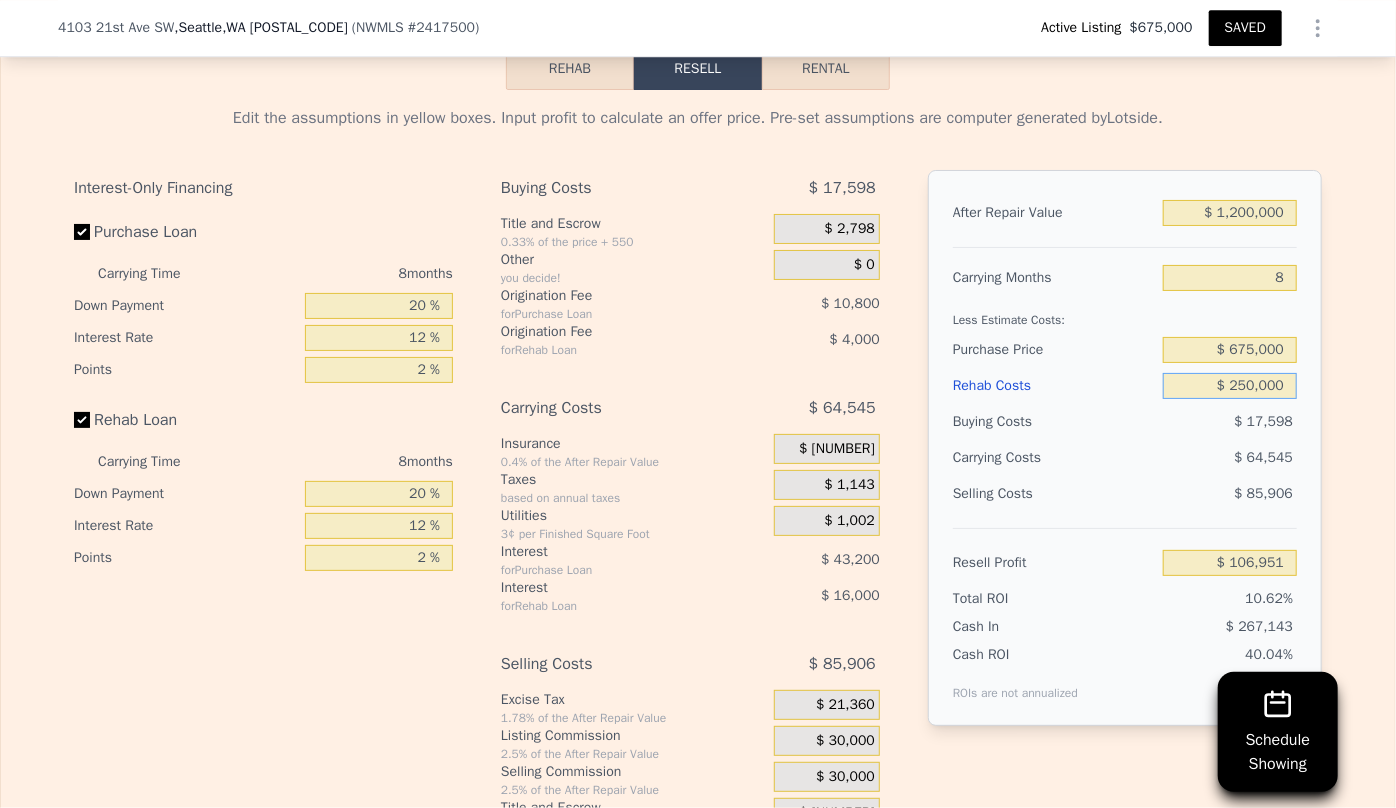 type on "$ 250,000" 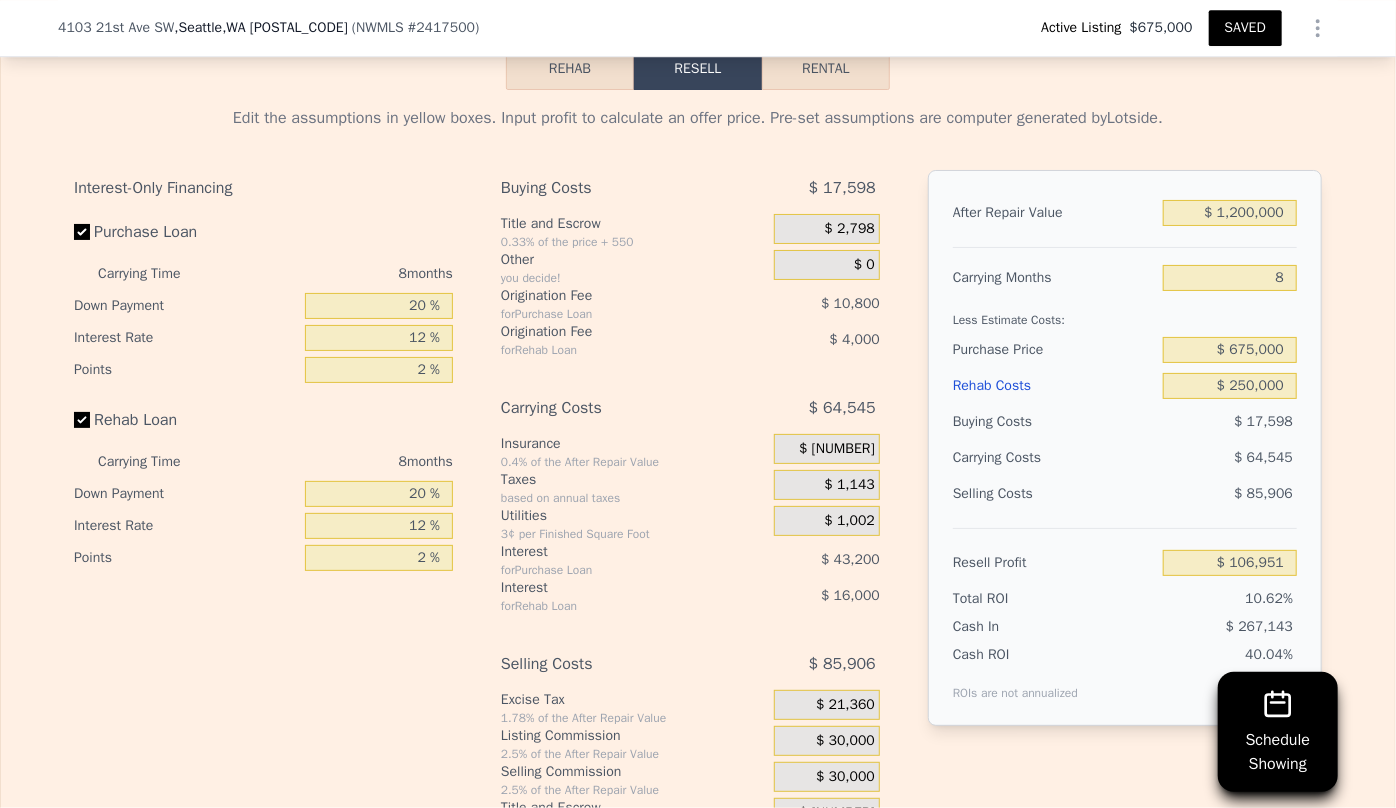click on "$ 85,906" at bounding box center (1263, 493) 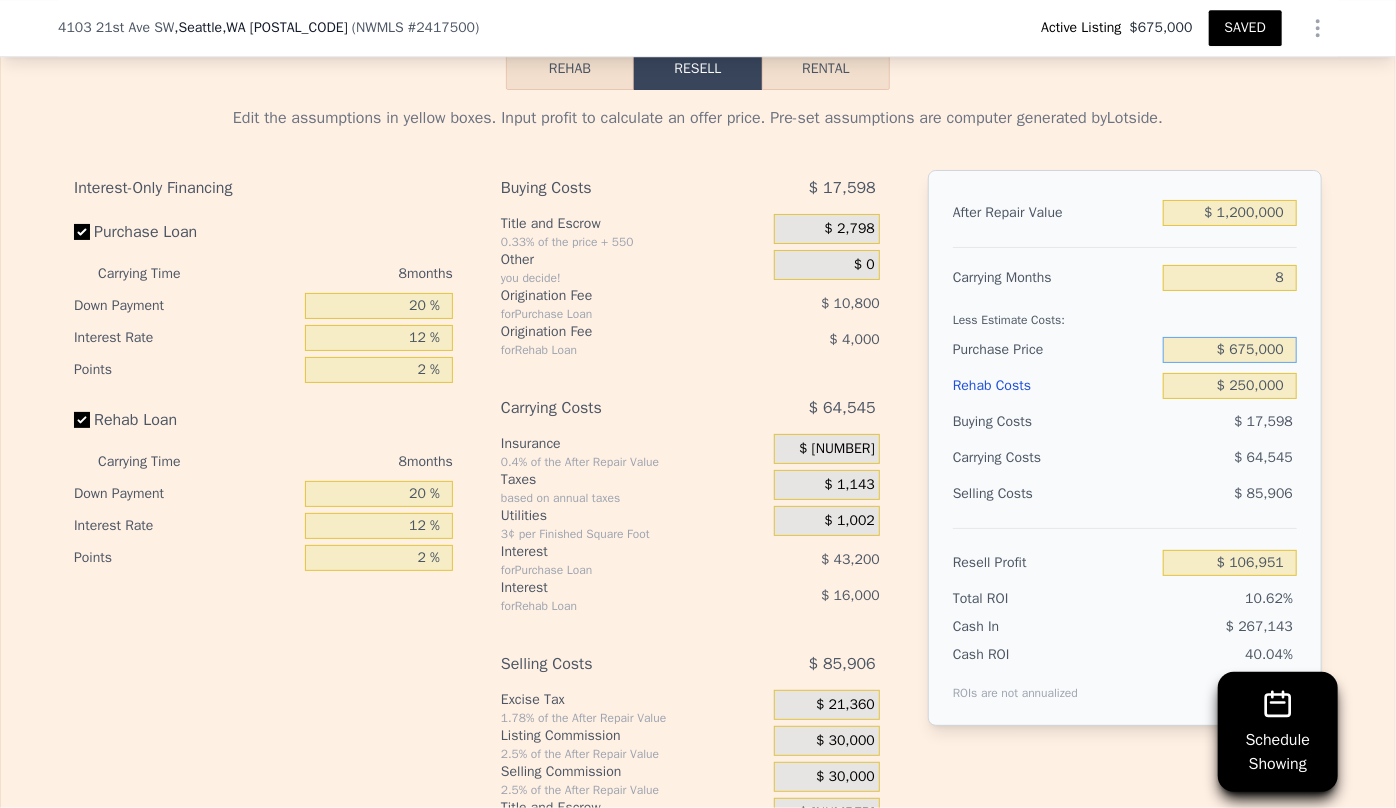 click on "$ [PRICE]" at bounding box center [1230, 350] 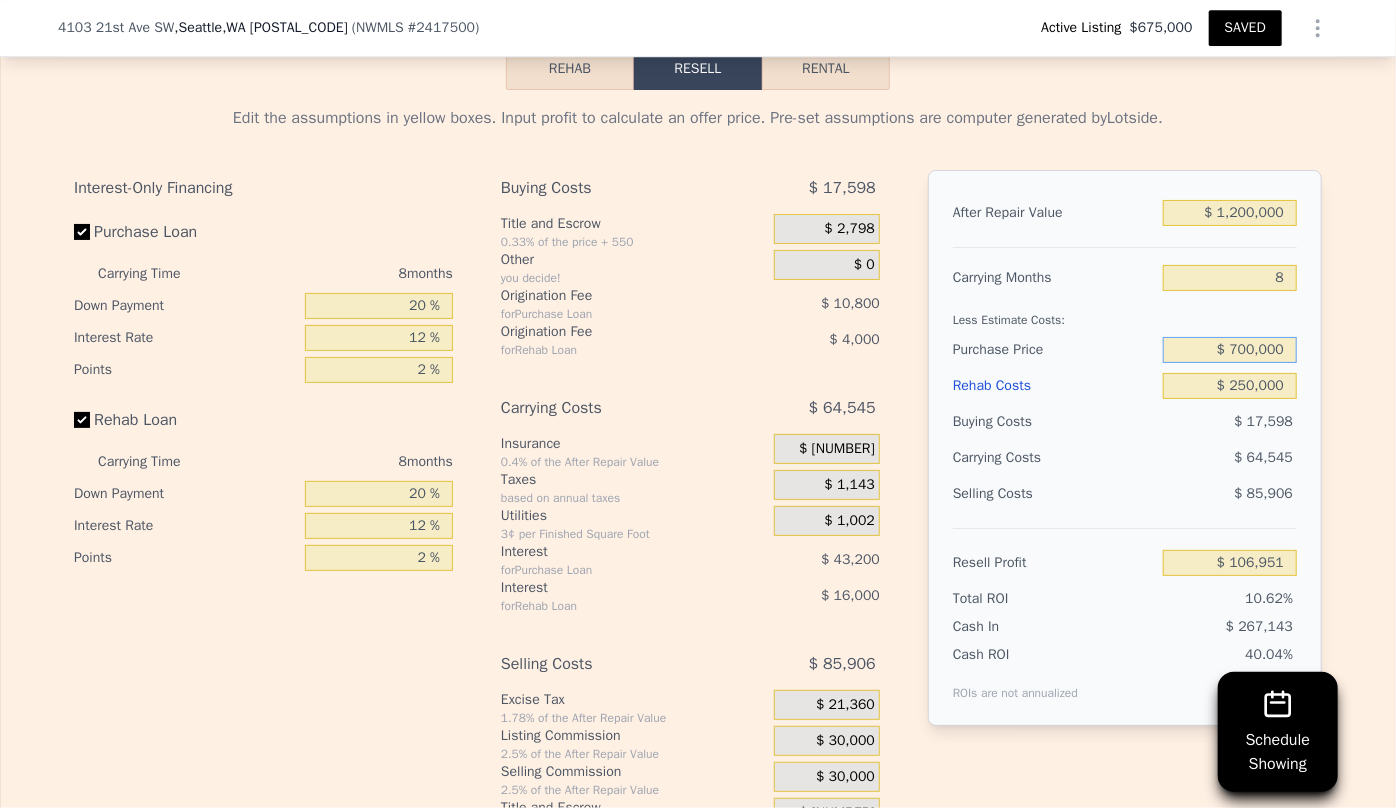 type on "$ 700,000" 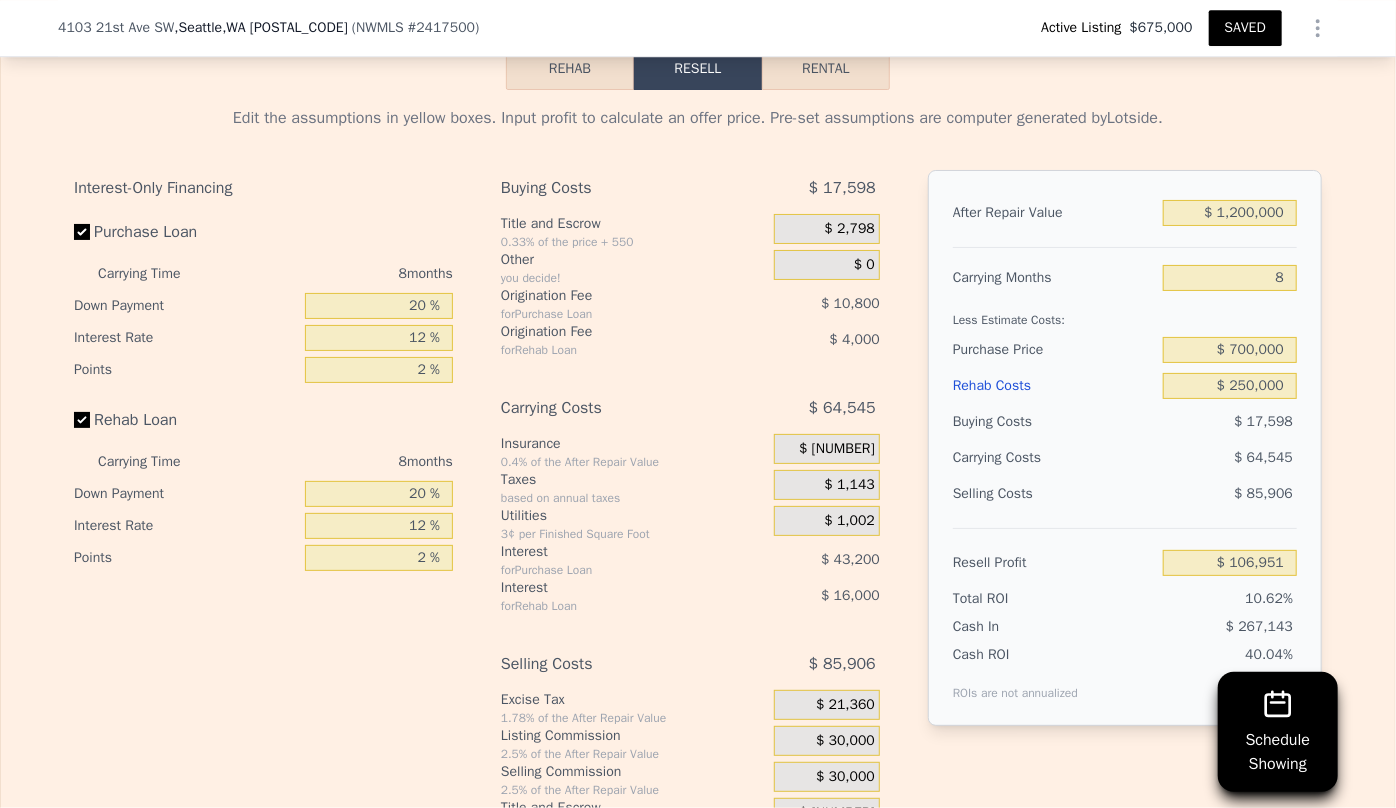 click on "Rehab Costs $ 250,000" at bounding box center (1125, 386) 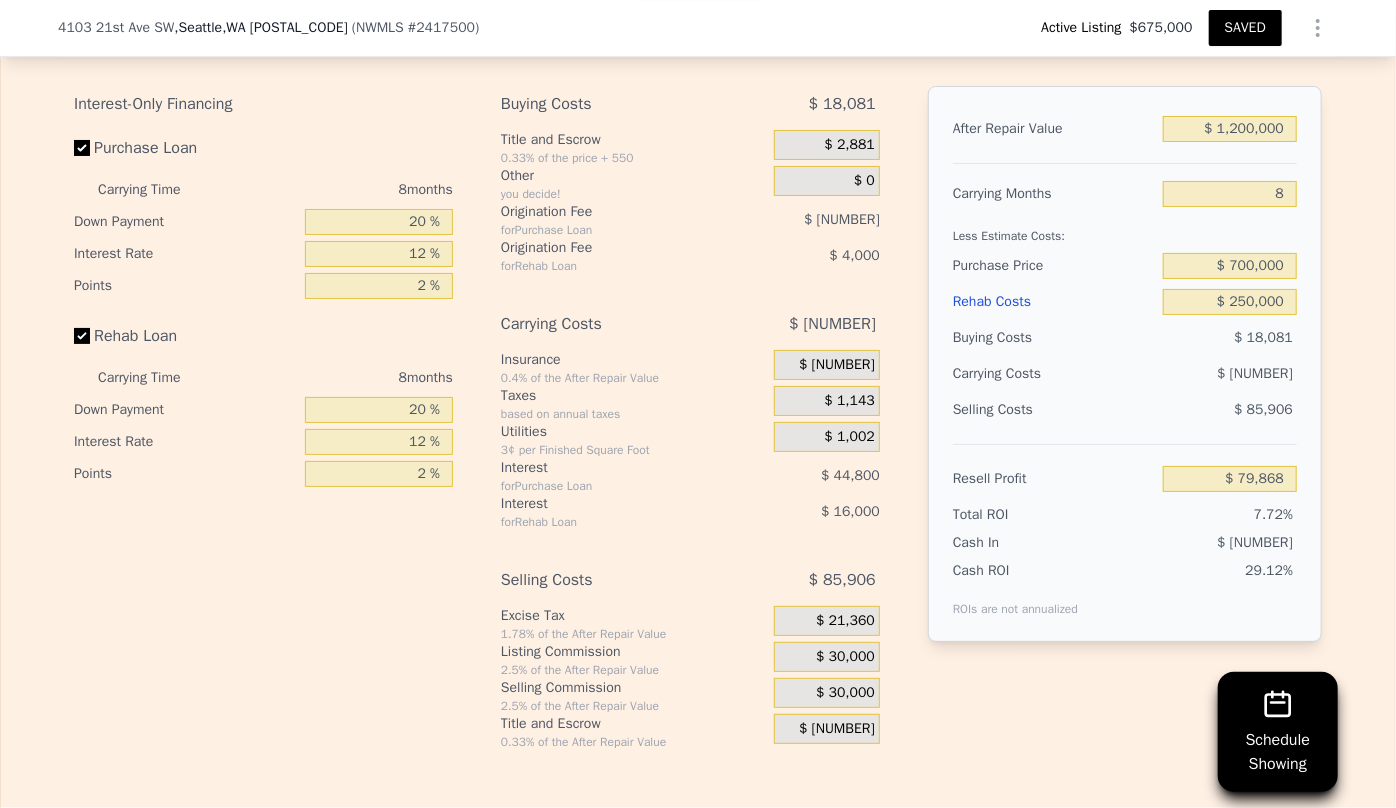 scroll, scrollTop: 3589, scrollLeft: 0, axis: vertical 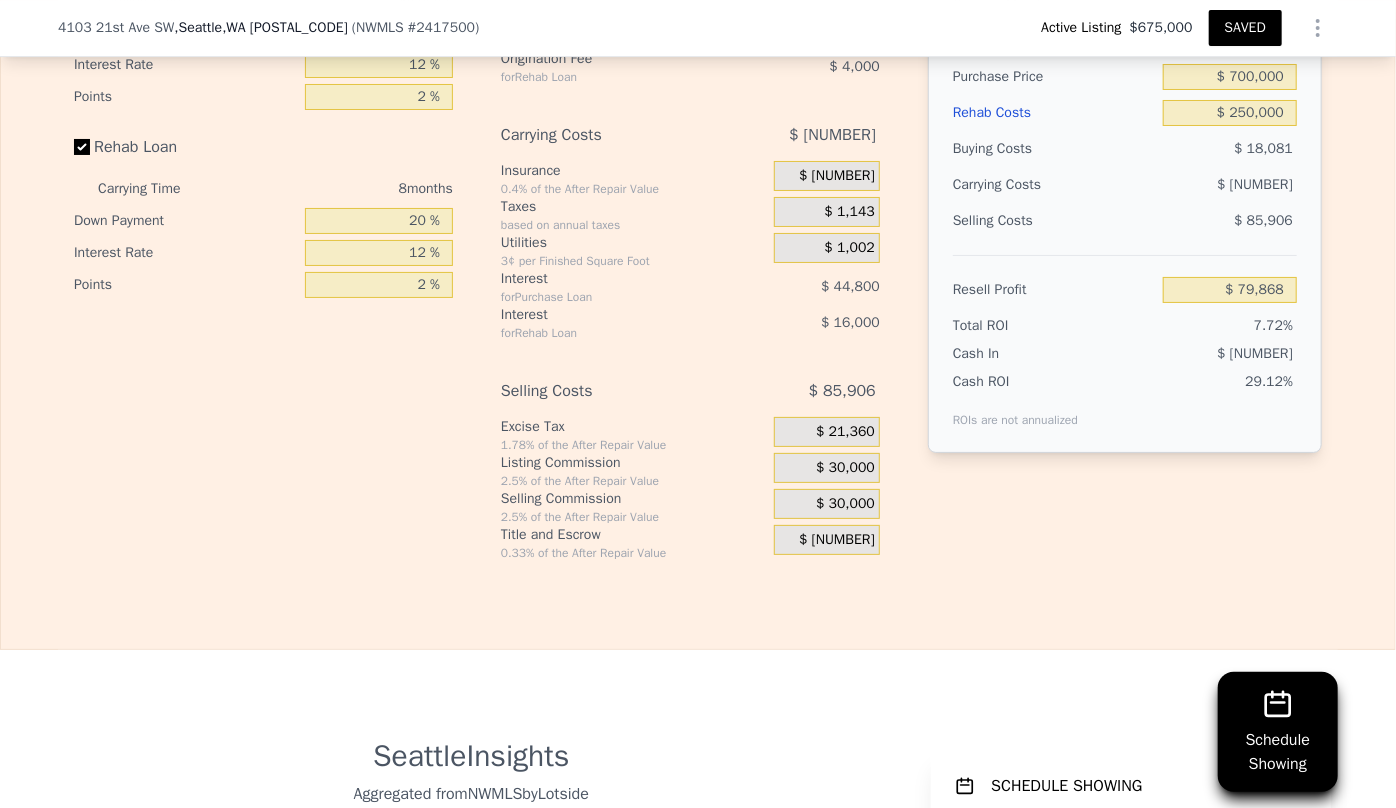 click on "$ 30,000" at bounding box center (827, 471) 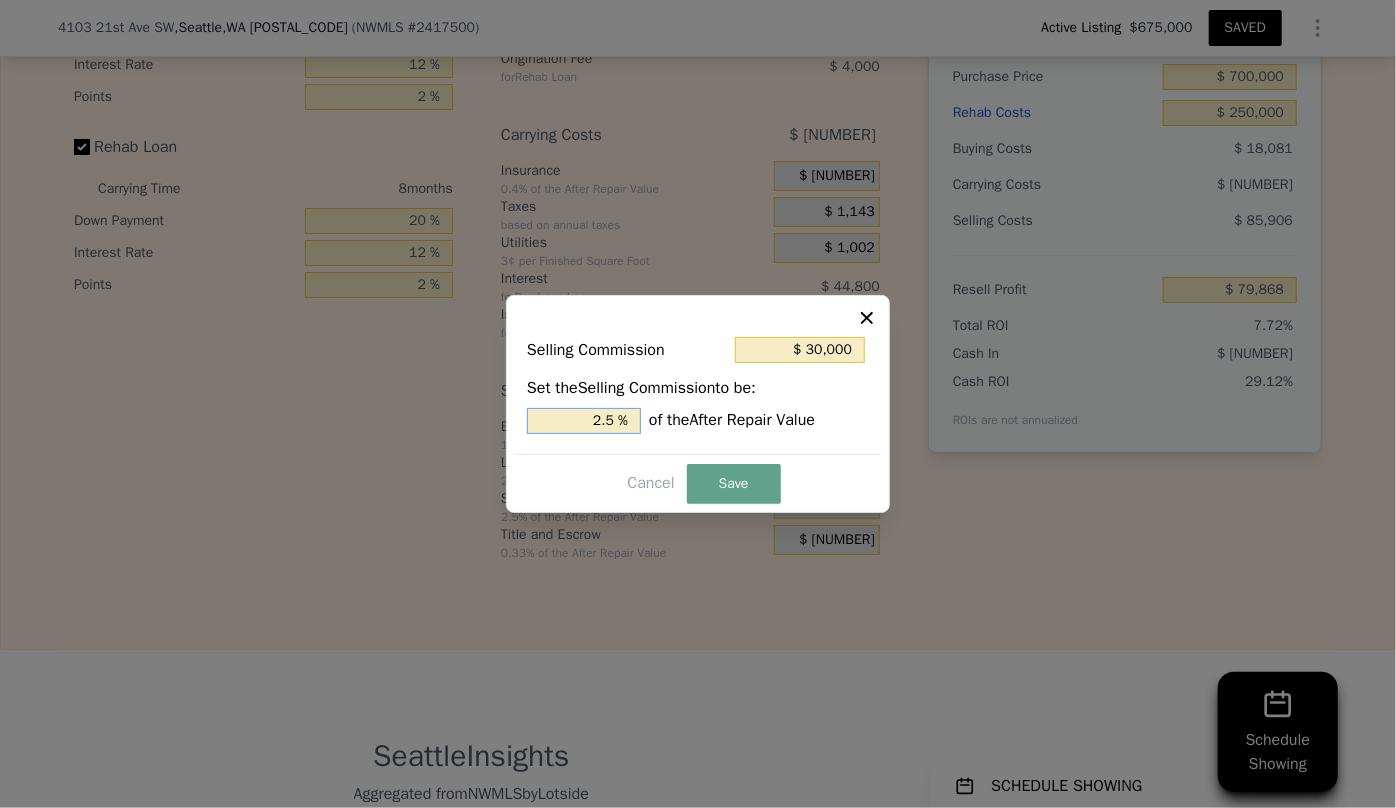 click on "2.5 %" at bounding box center [584, 421] 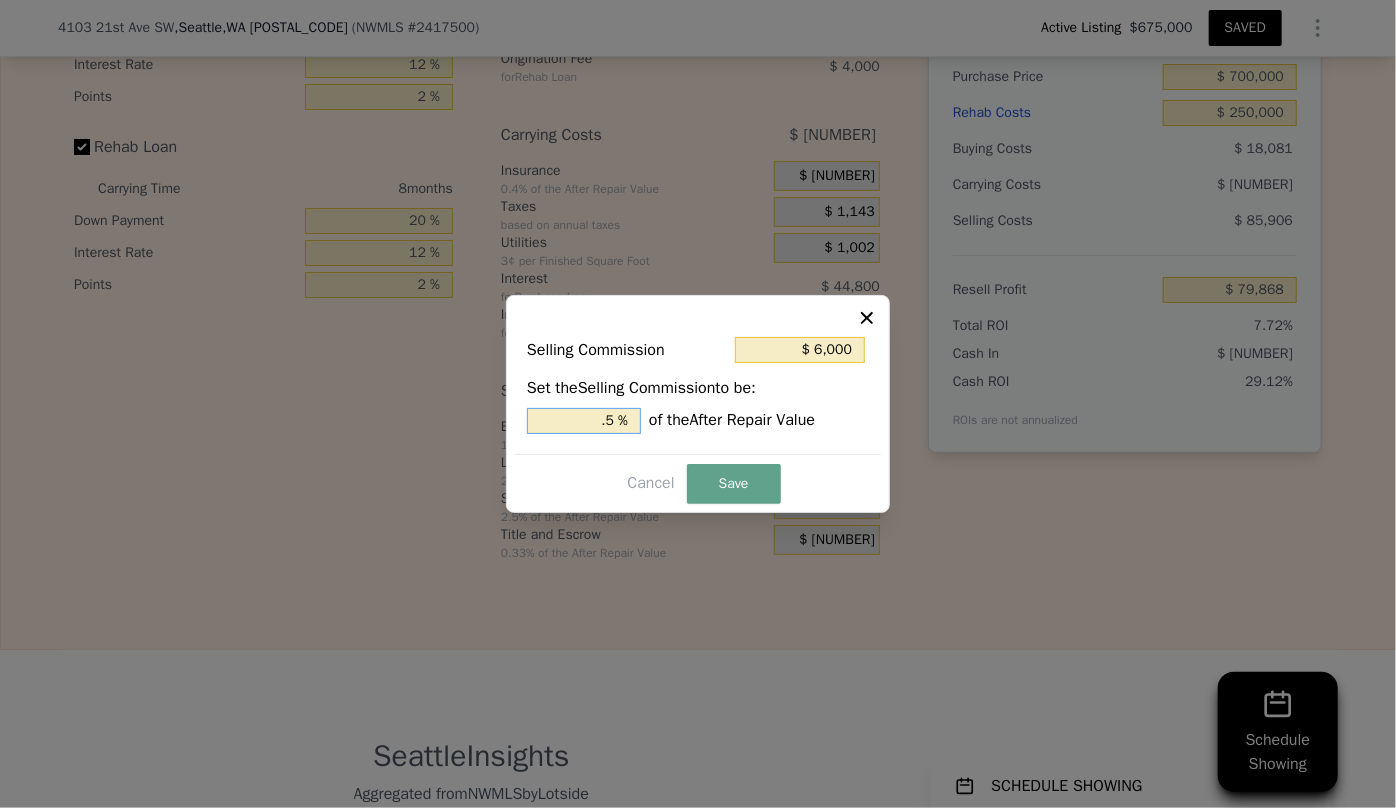 type on "$ 18,000" 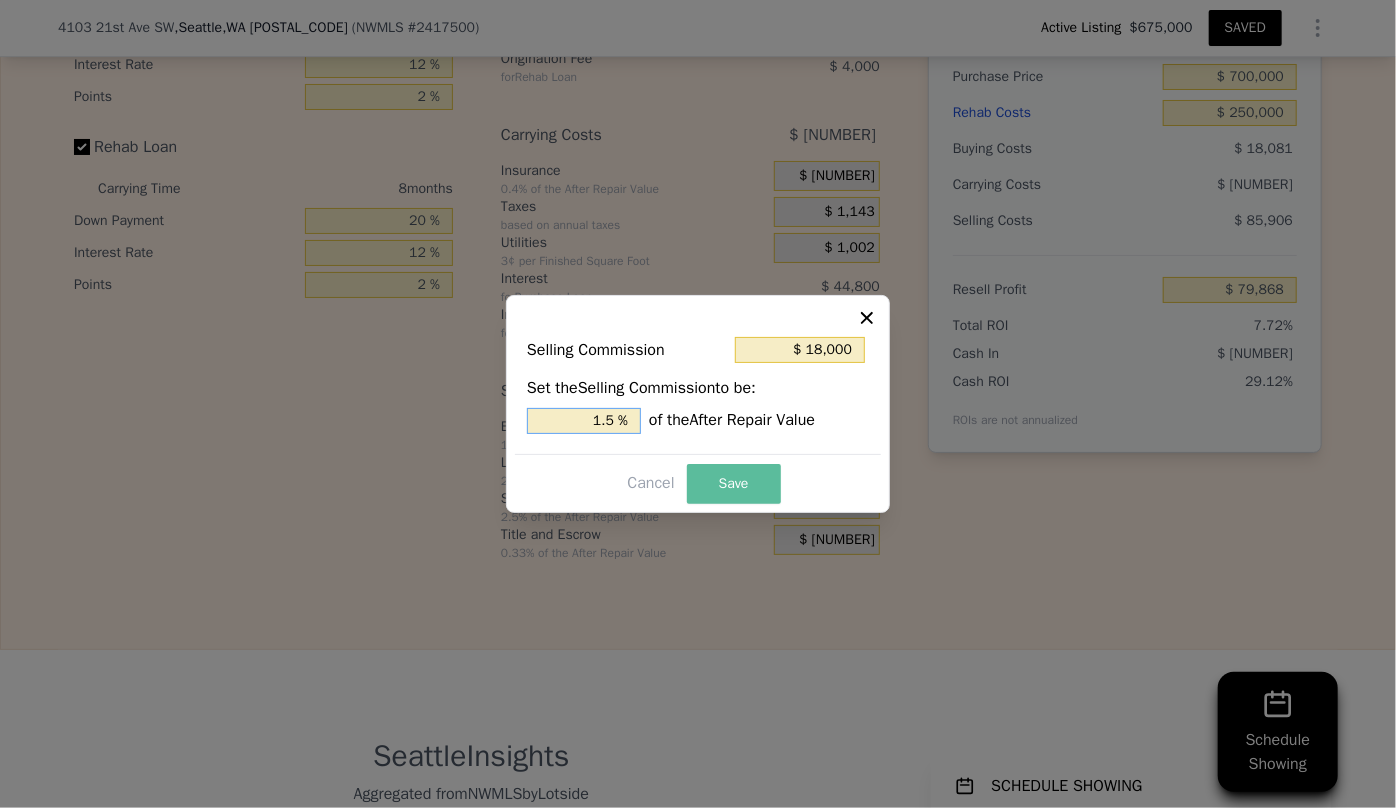 type on "1.5 %" 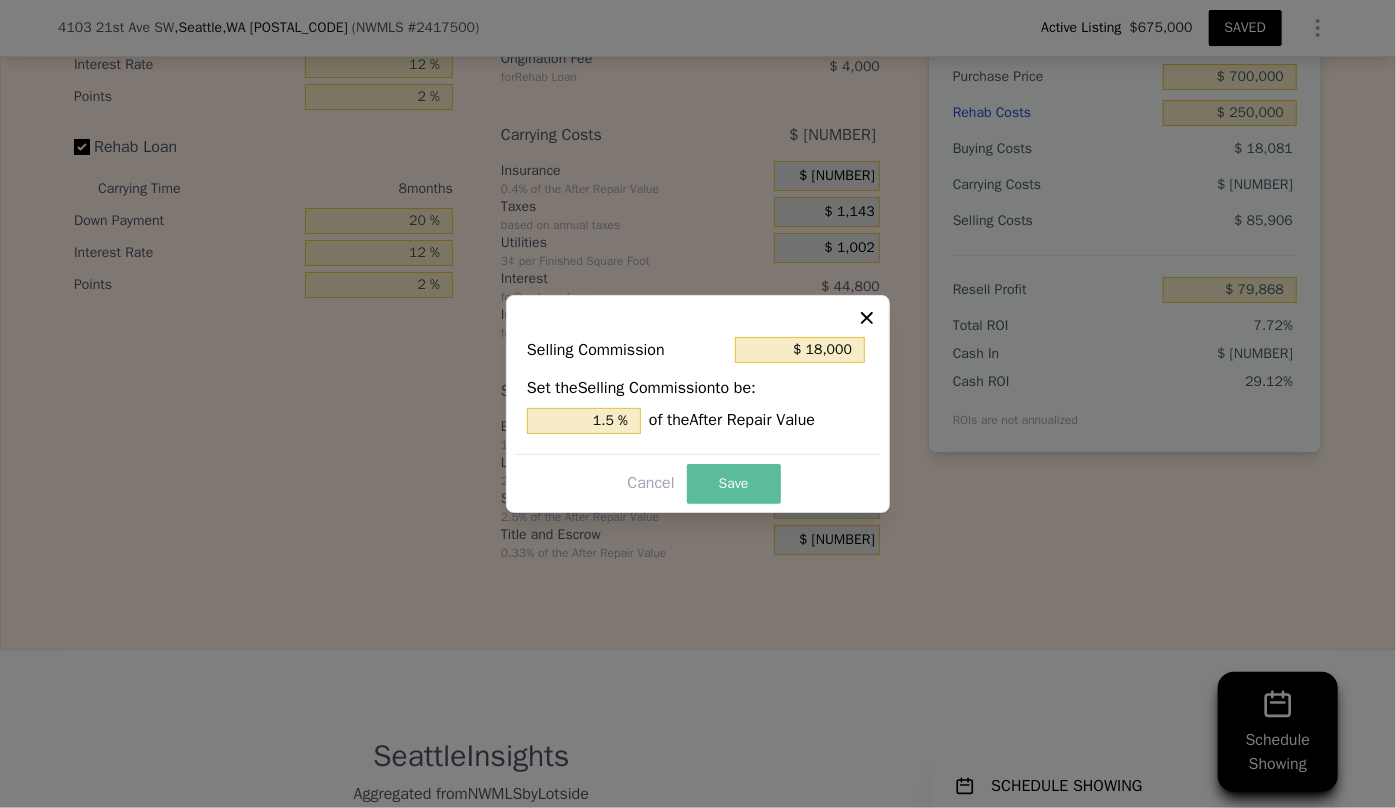 click on "Save" at bounding box center [734, 484] 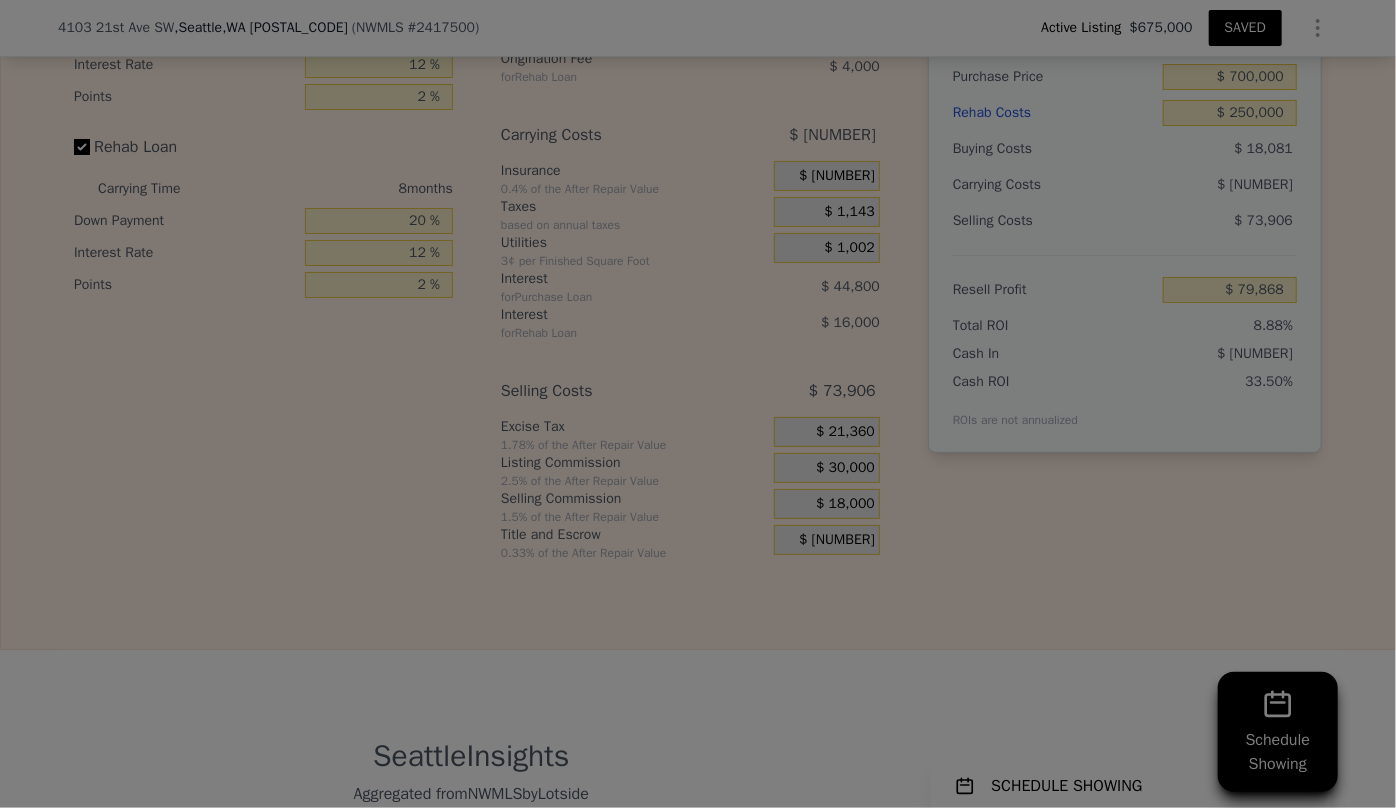 type on "$ 91,868" 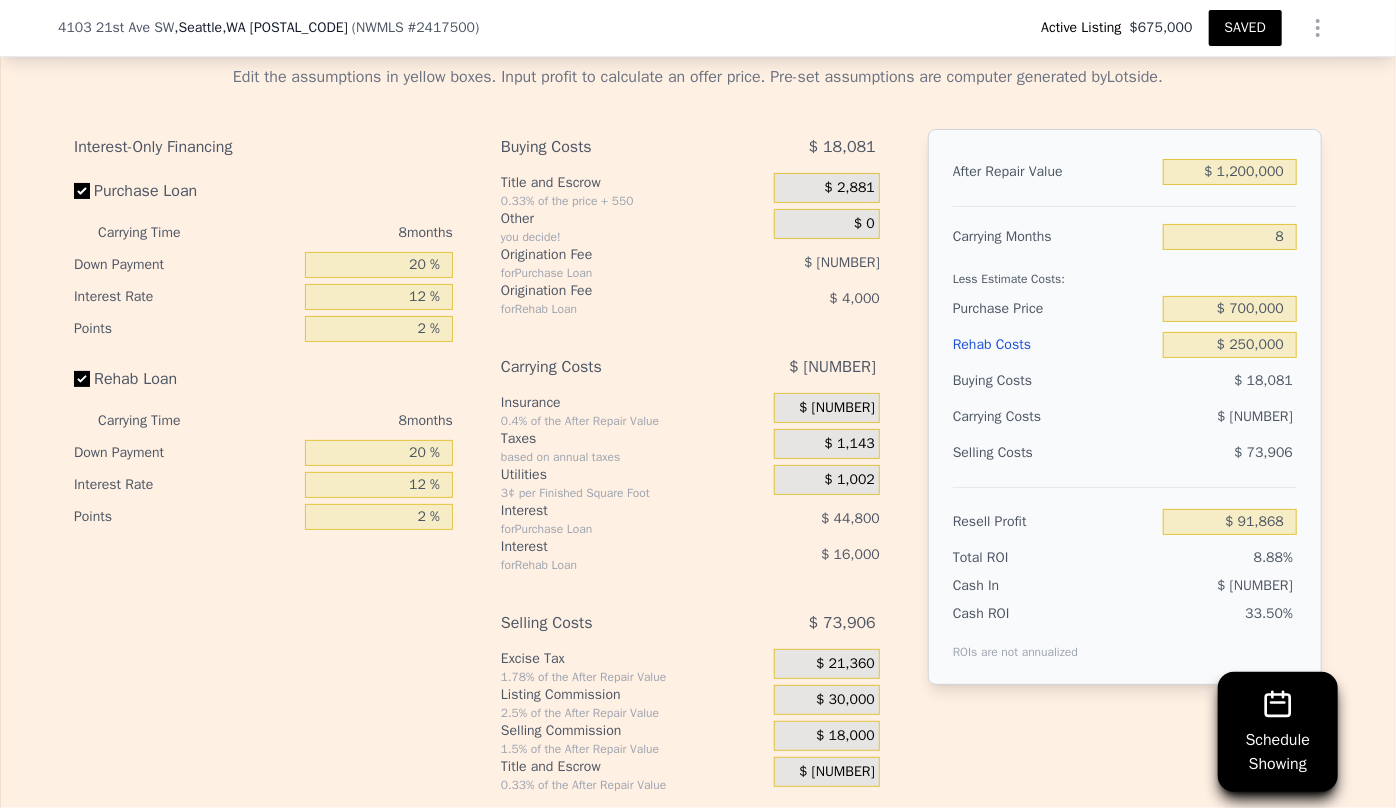 scroll, scrollTop: 3316, scrollLeft: 0, axis: vertical 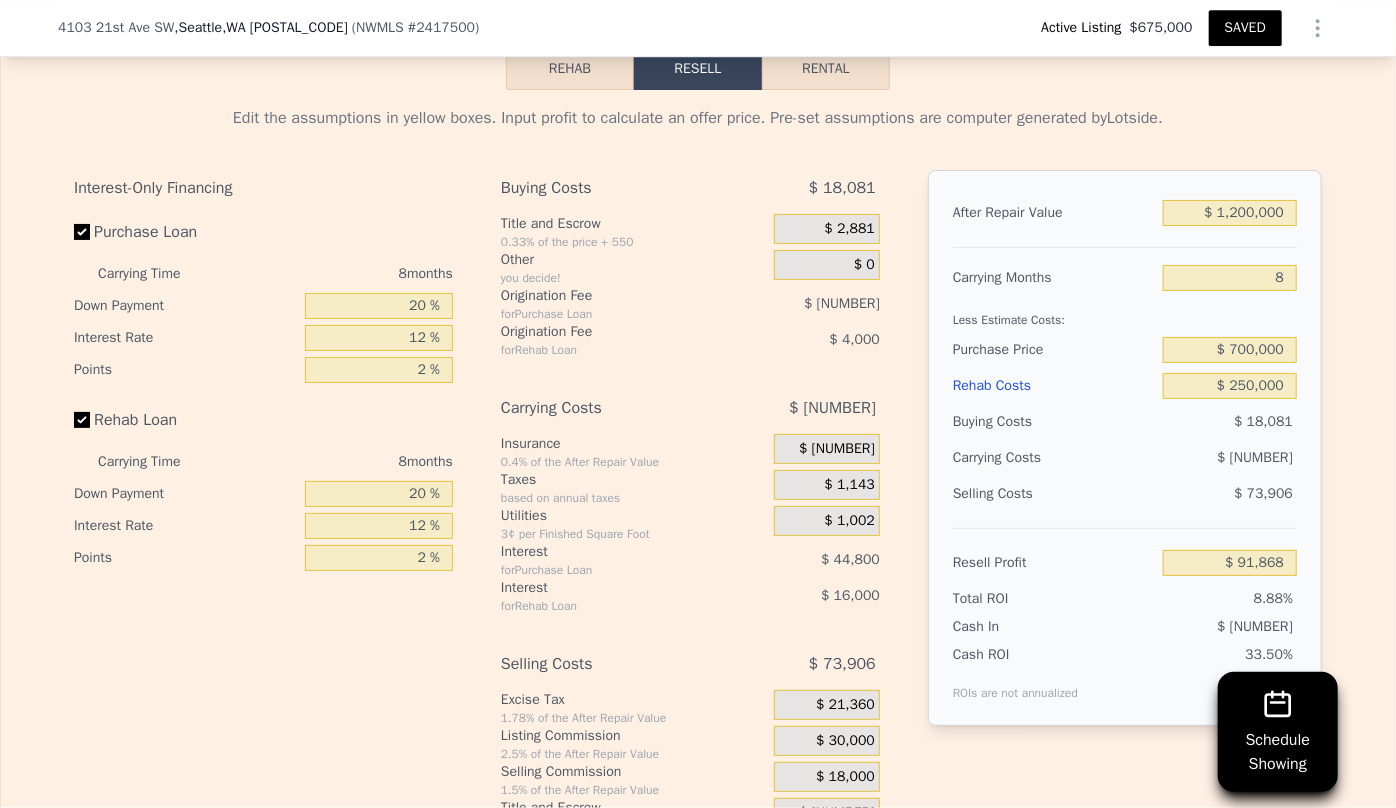 click on "Rehab Costs" at bounding box center (1054, 386) 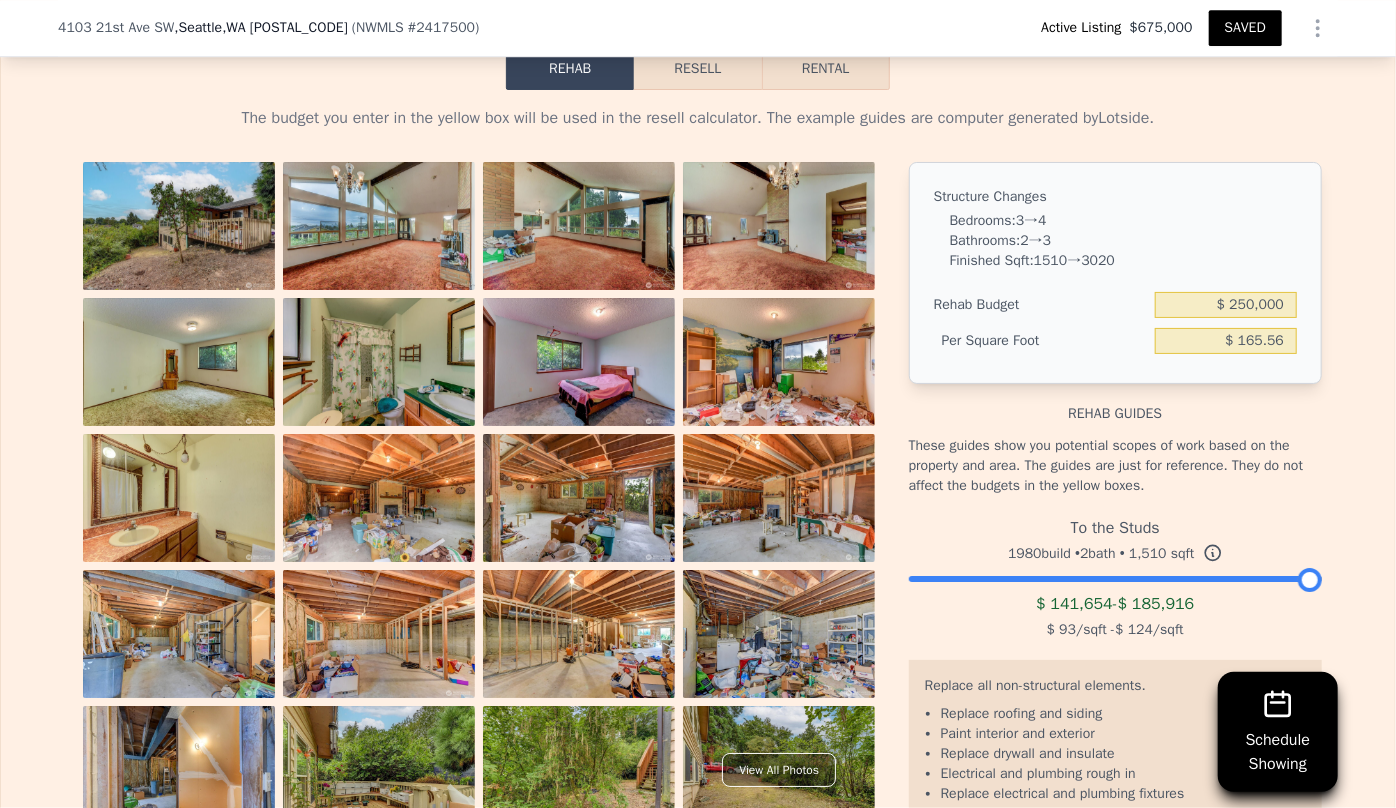 click on "Resell" at bounding box center (697, 69) 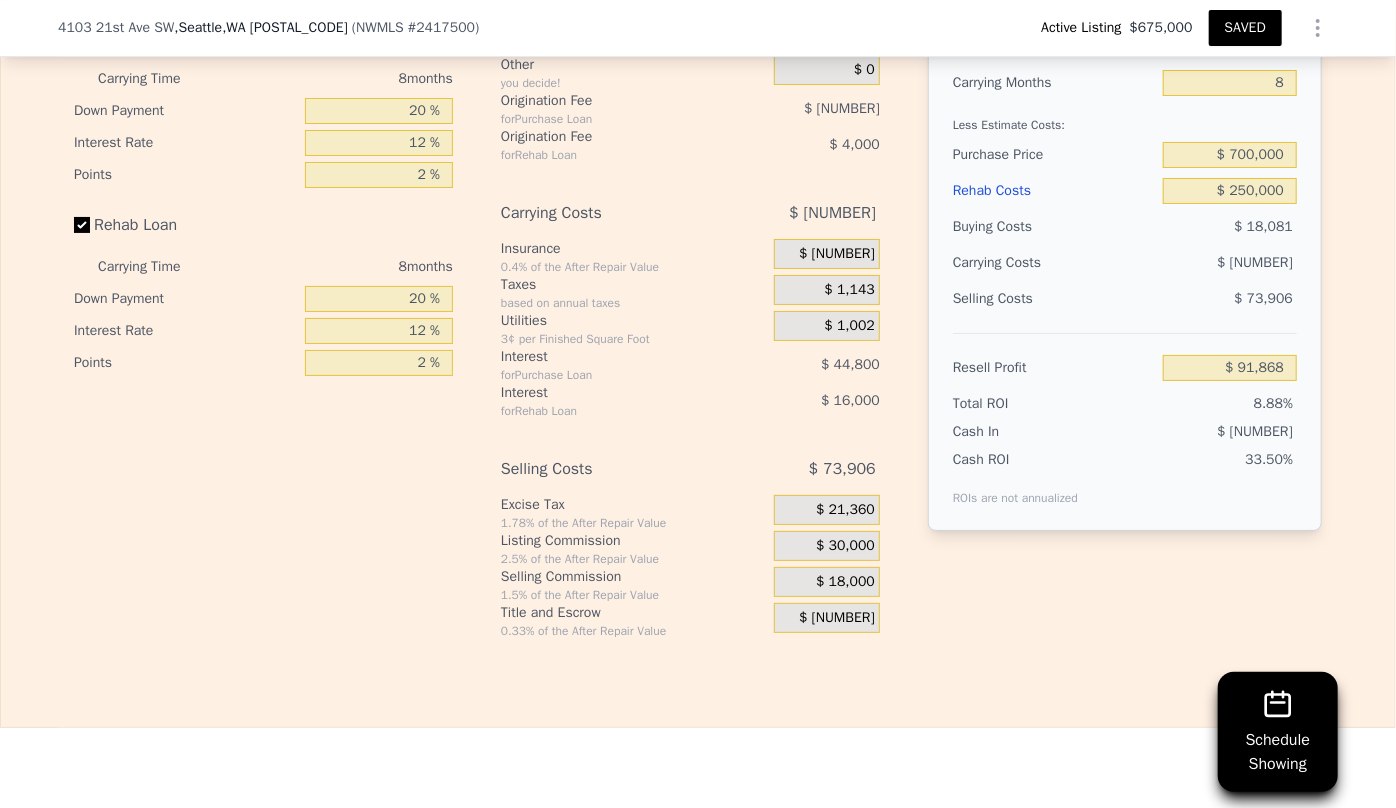 scroll, scrollTop: 3589, scrollLeft: 0, axis: vertical 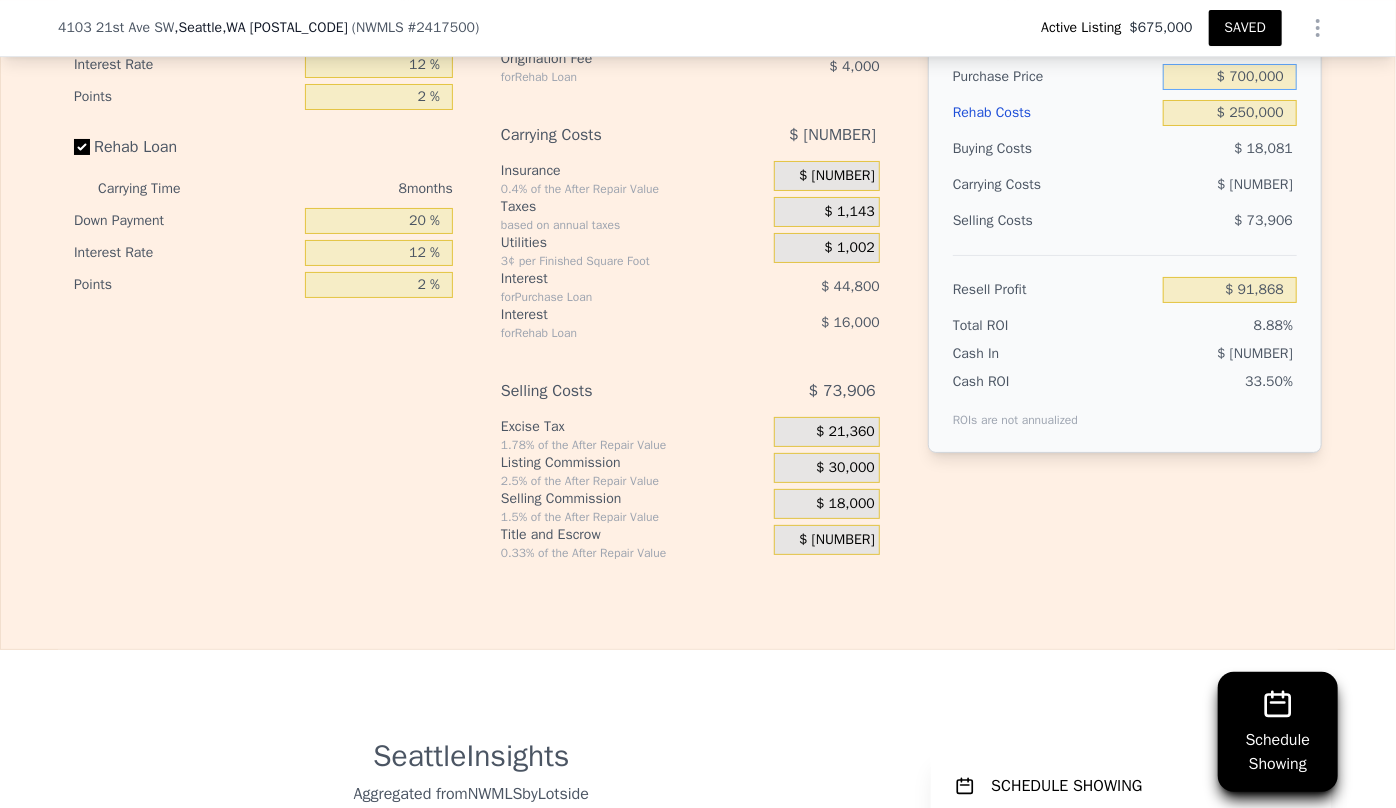 click on "$ 700,000" at bounding box center [1230, 77] 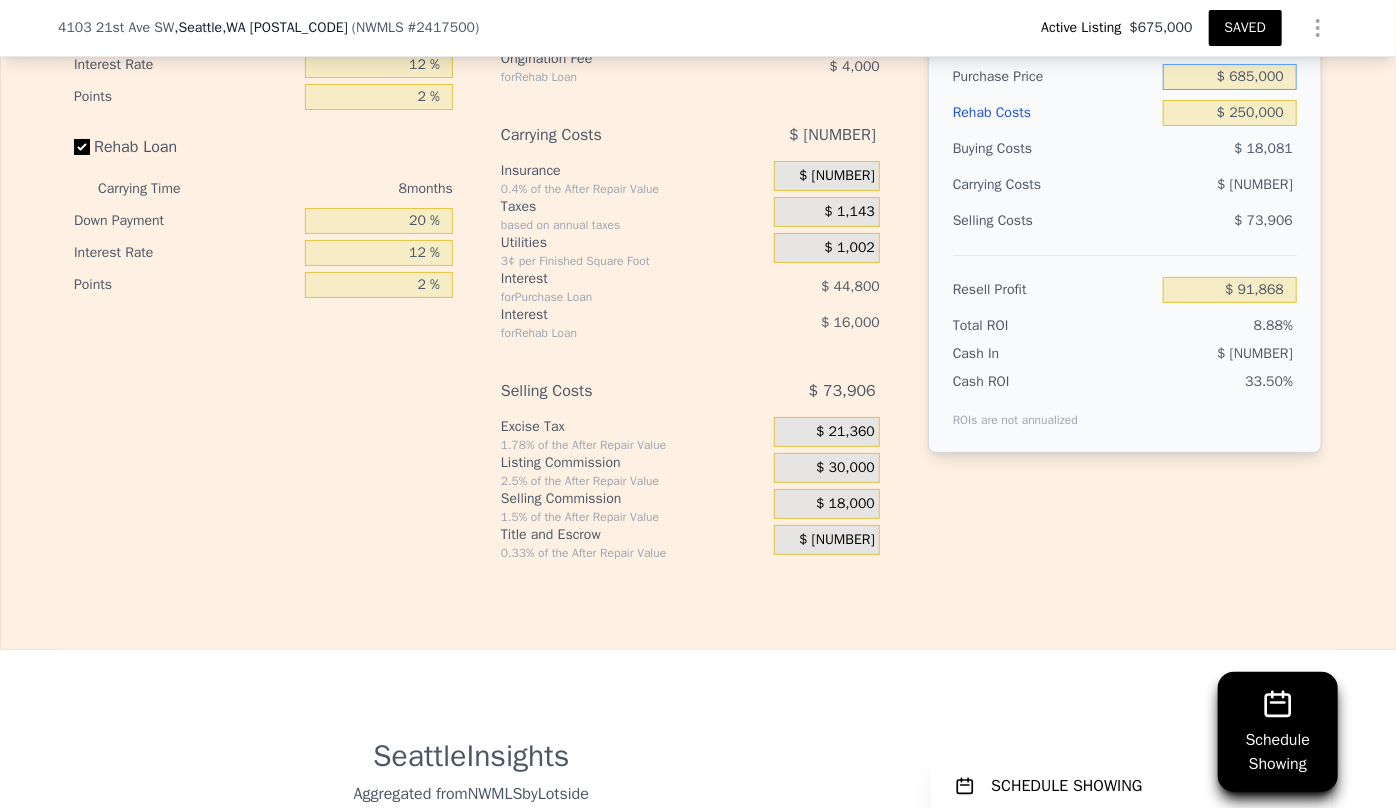 type on "$ 685,000" 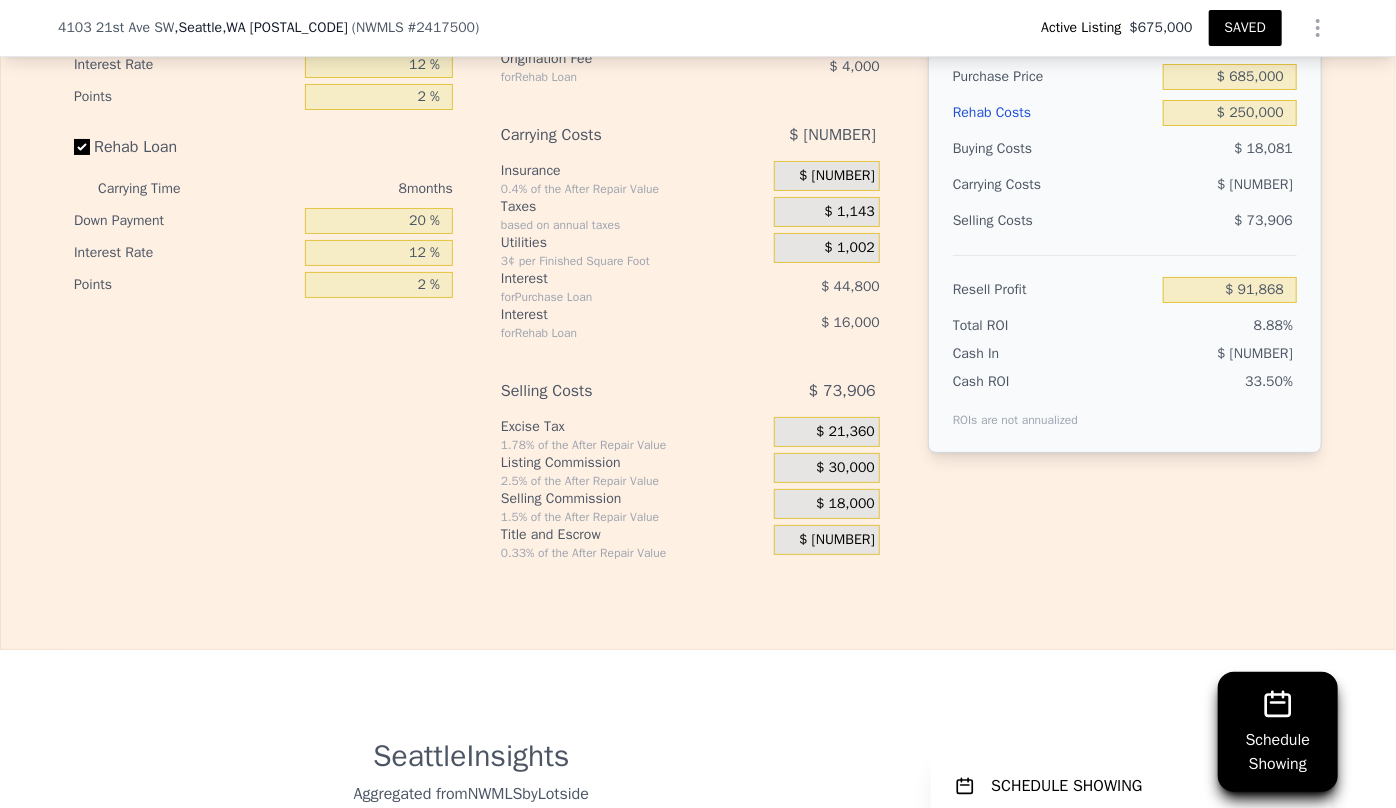 click on "$ 66,145" at bounding box center [1191, 185] 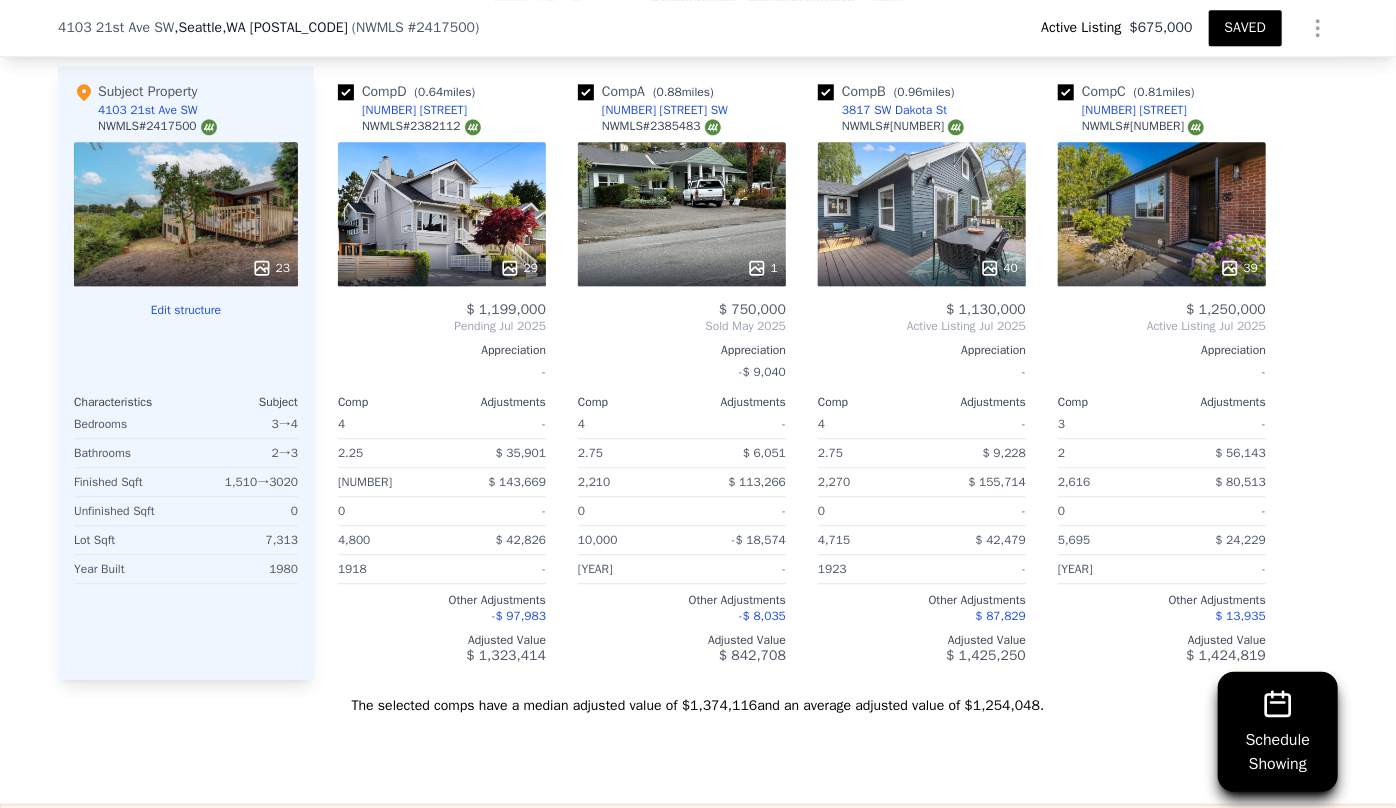 scroll, scrollTop: 2498, scrollLeft: 0, axis: vertical 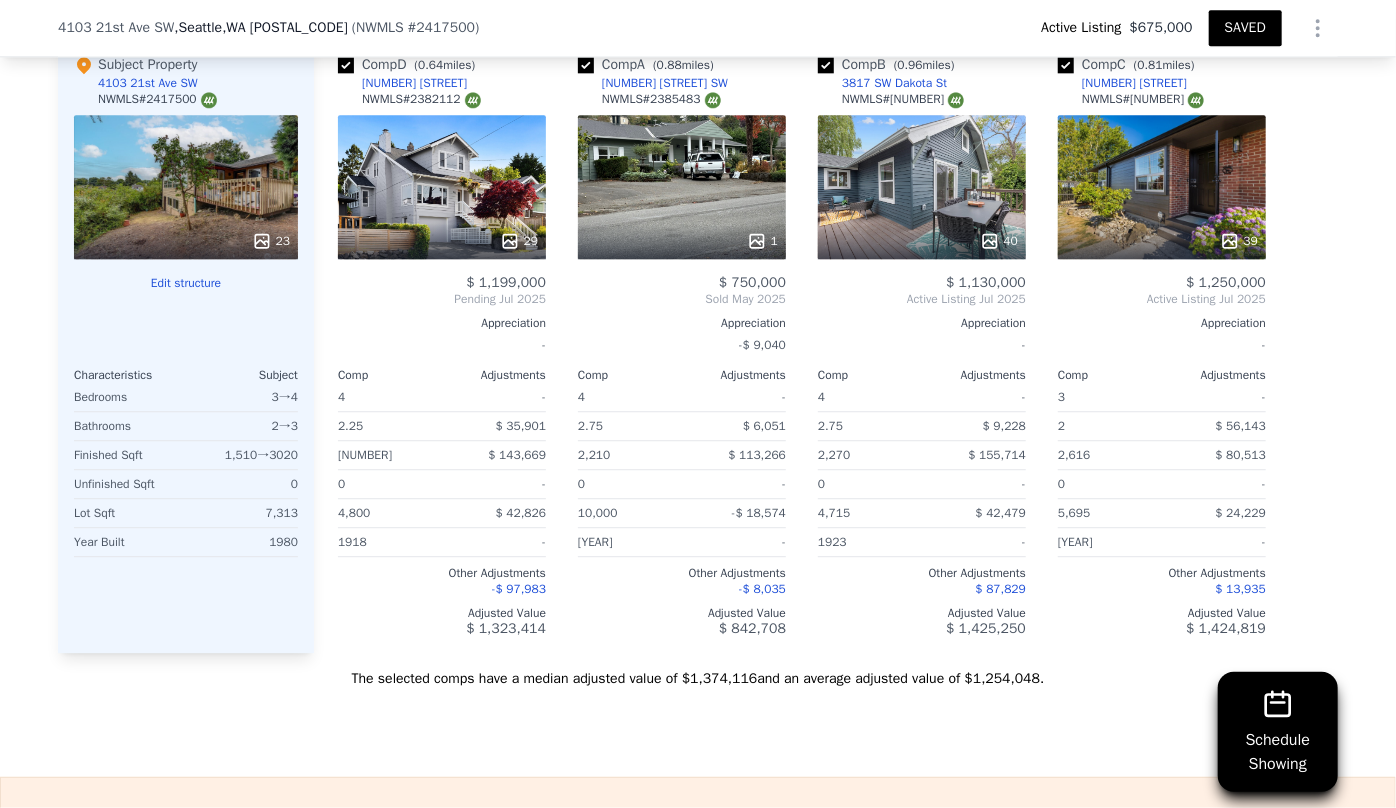 type on "4" 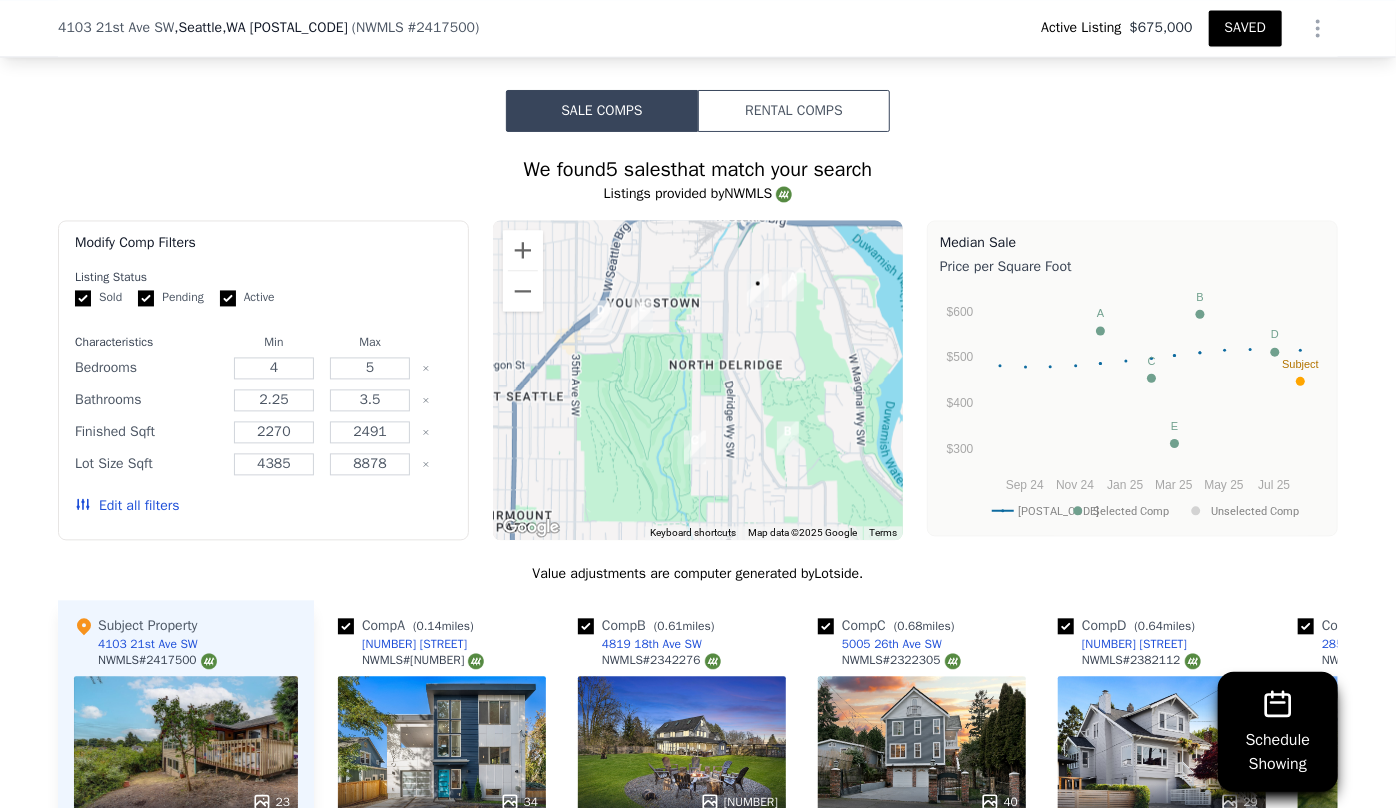 scroll, scrollTop: 1952, scrollLeft: 0, axis: vertical 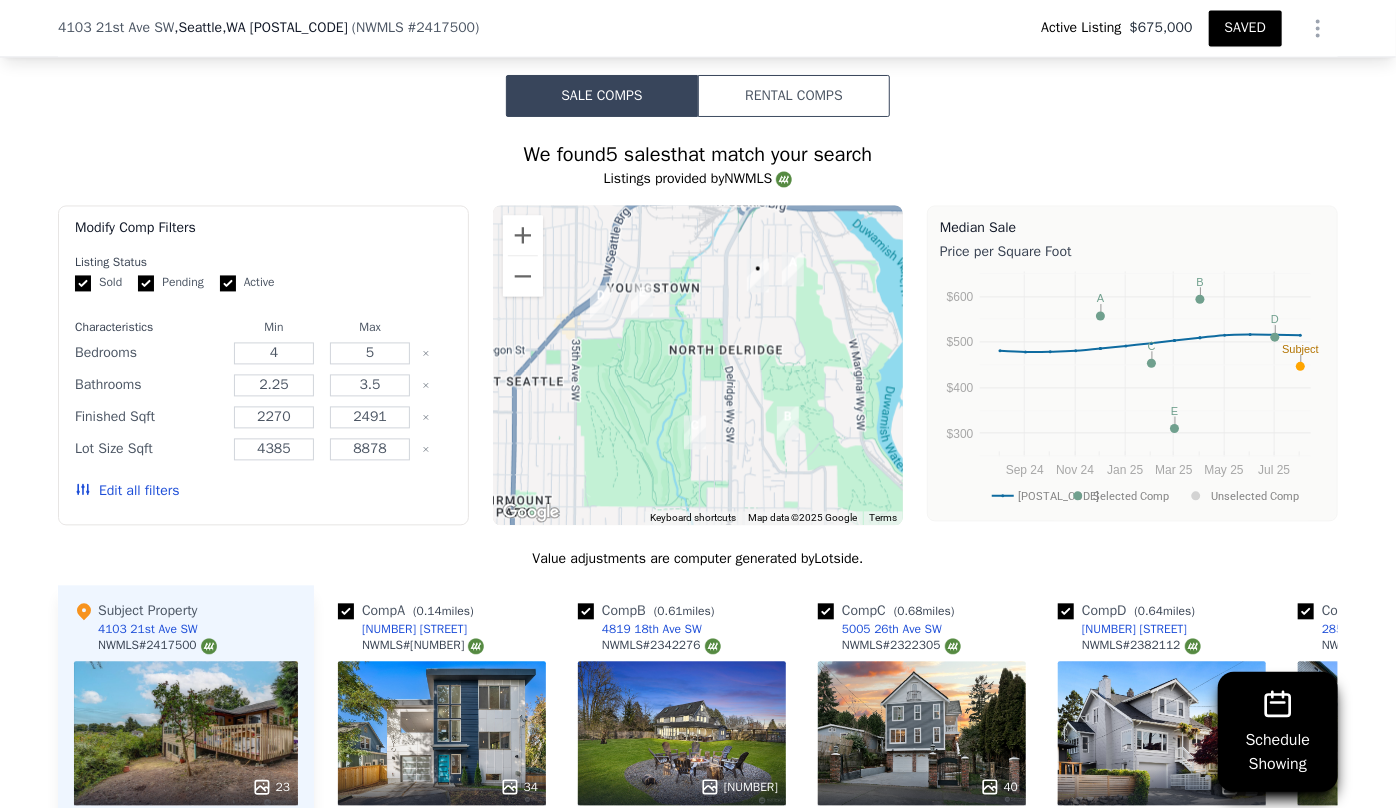 click on "Edit all filters" at bounding box center [127, 491] 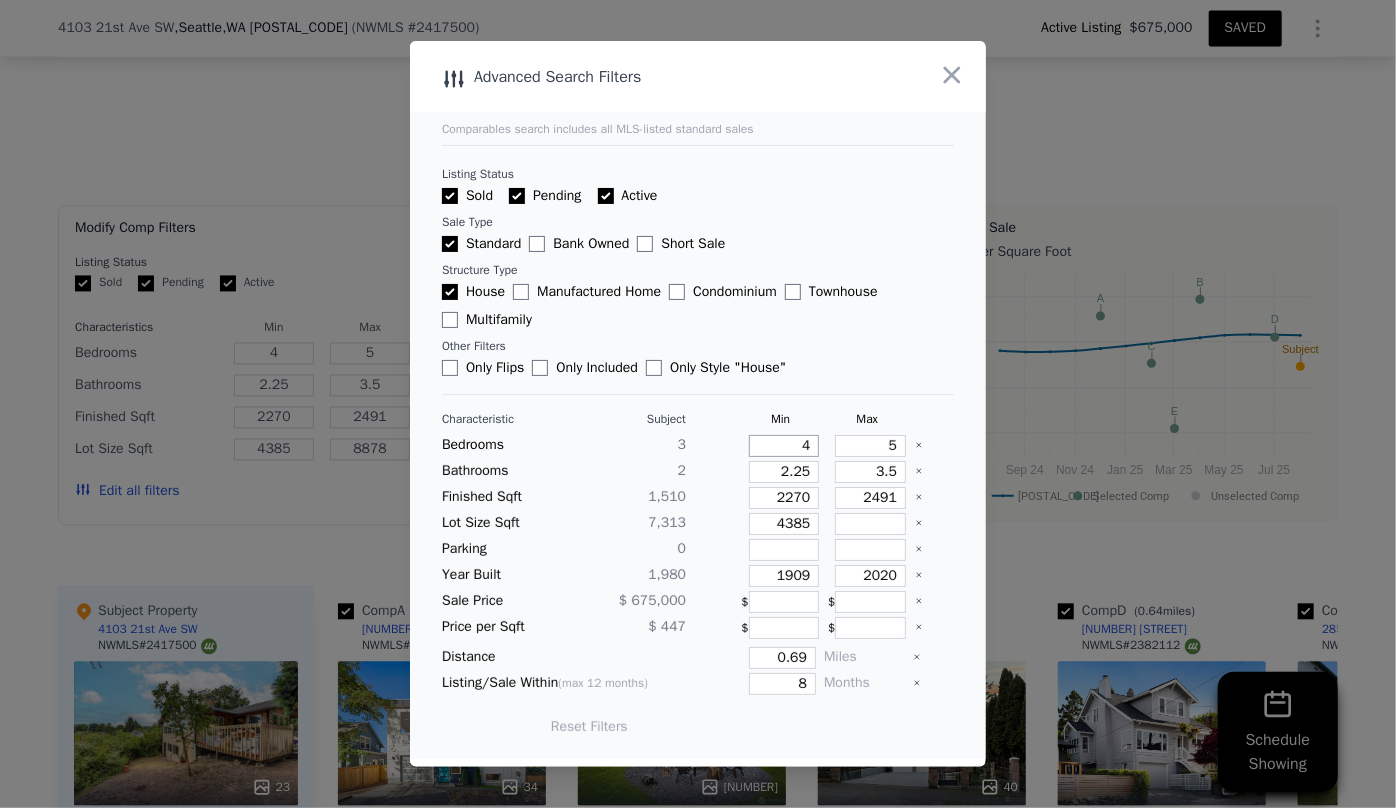 drag, startPoint x: 793, startPoint y: 442, endPoint x: 753, endPoint y: 440, distance: 40.04997 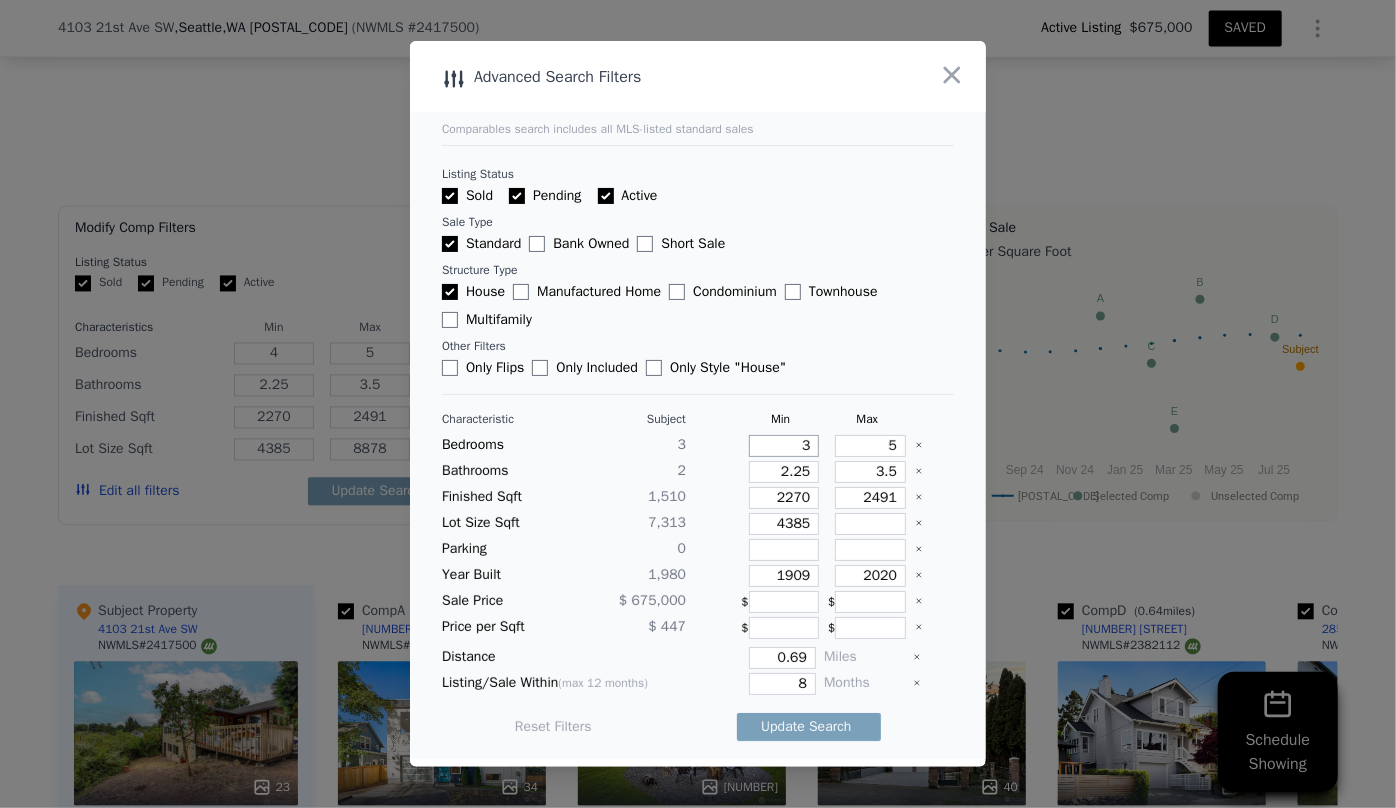 type on "3" 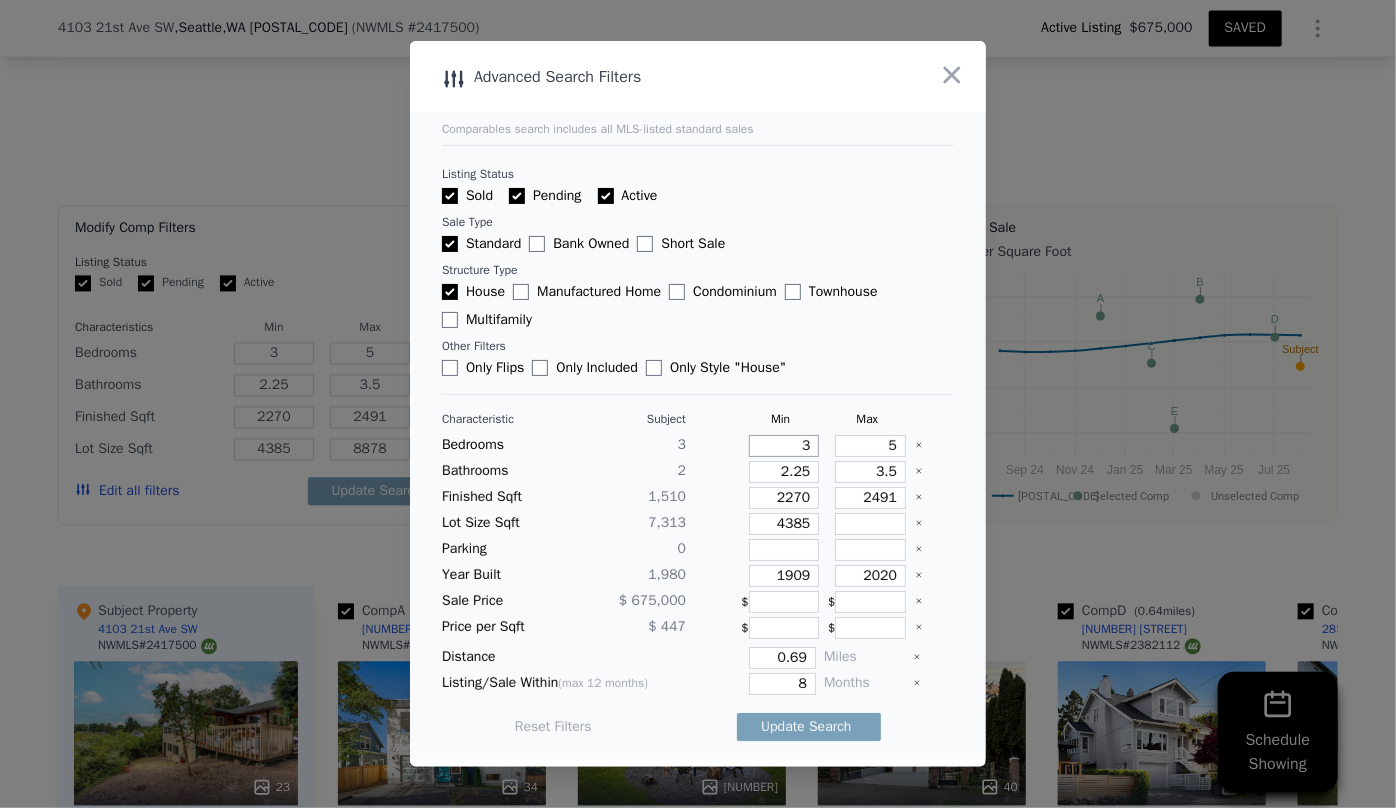 type on "3" 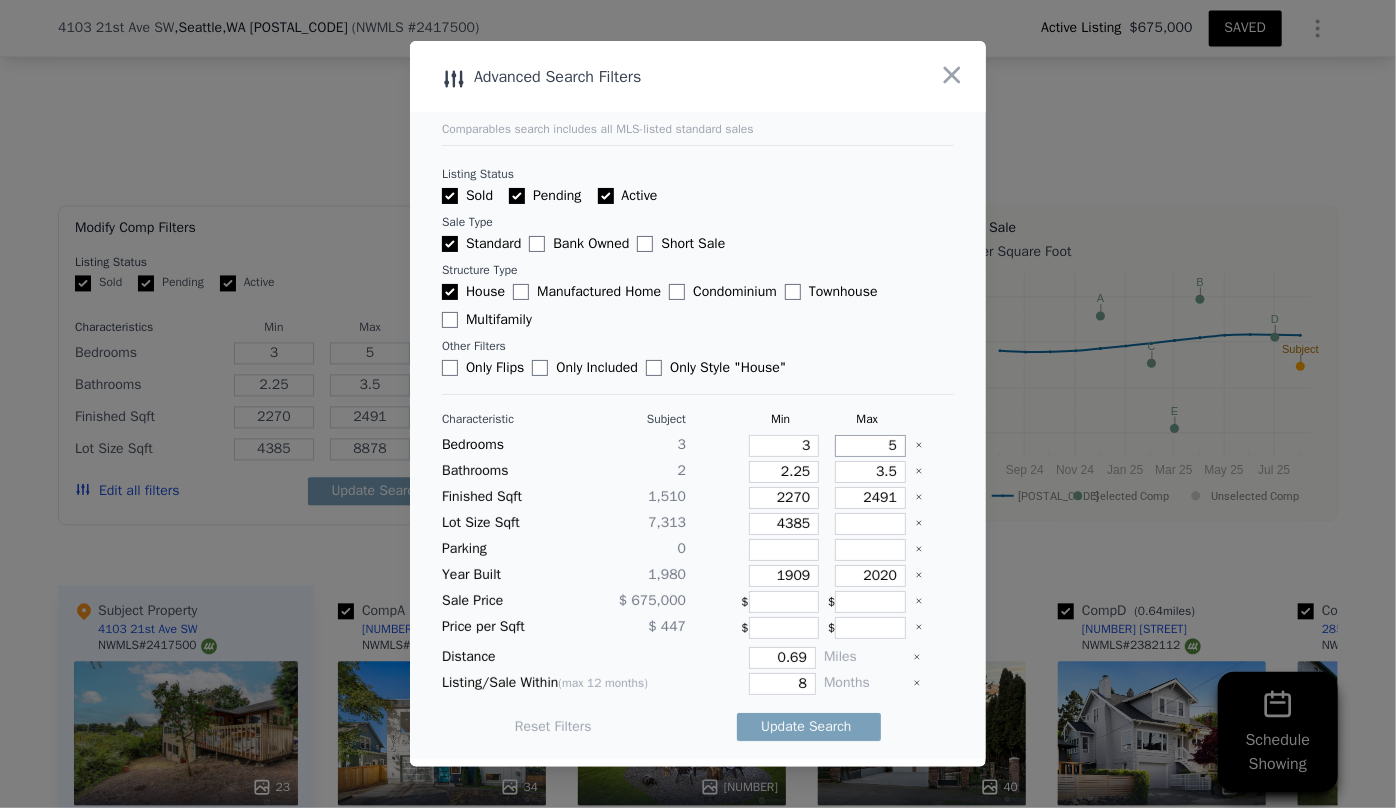 drag, startPoint x: 892, startPoint y: 445, endPoint x: 790, endPoint y: 438, distance: 102.239914 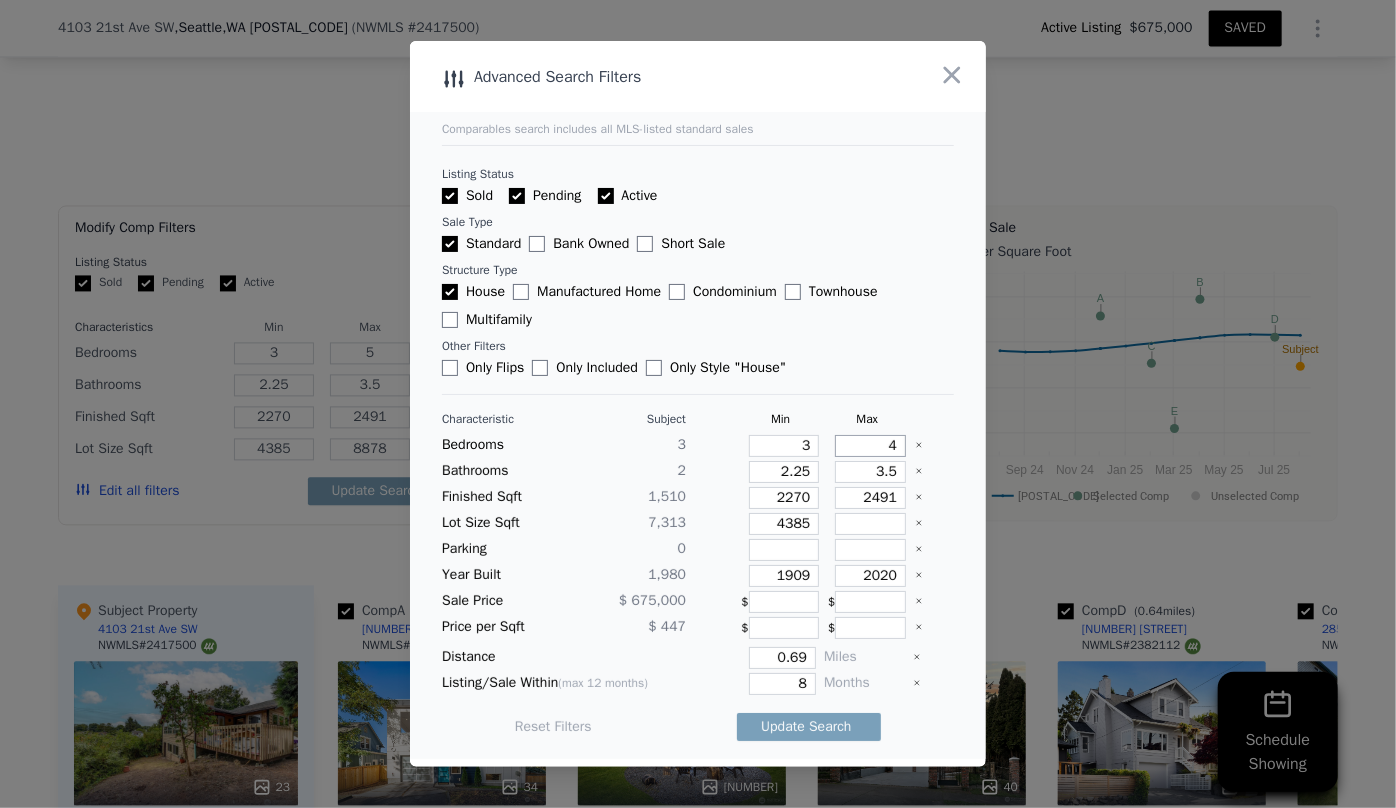 type on "4" 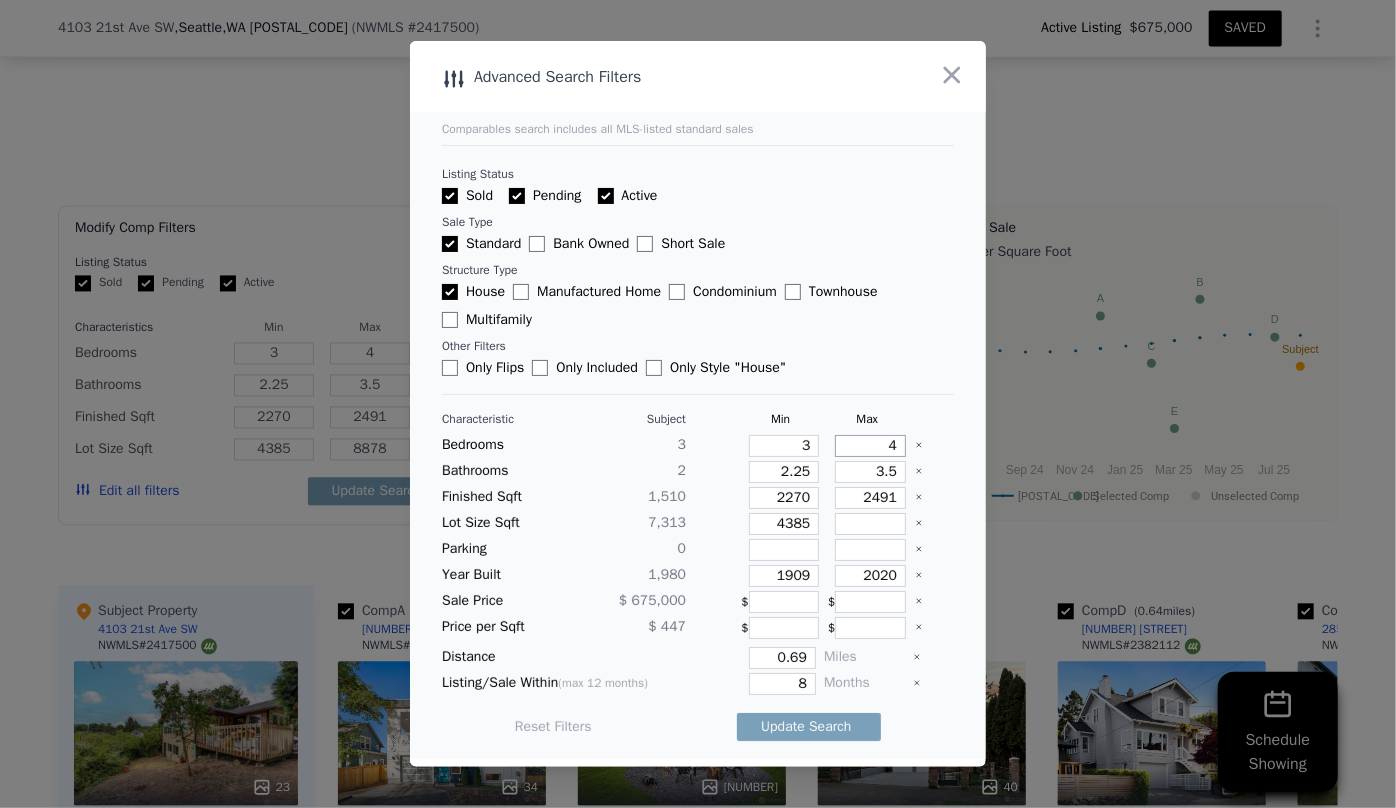 type on "4" 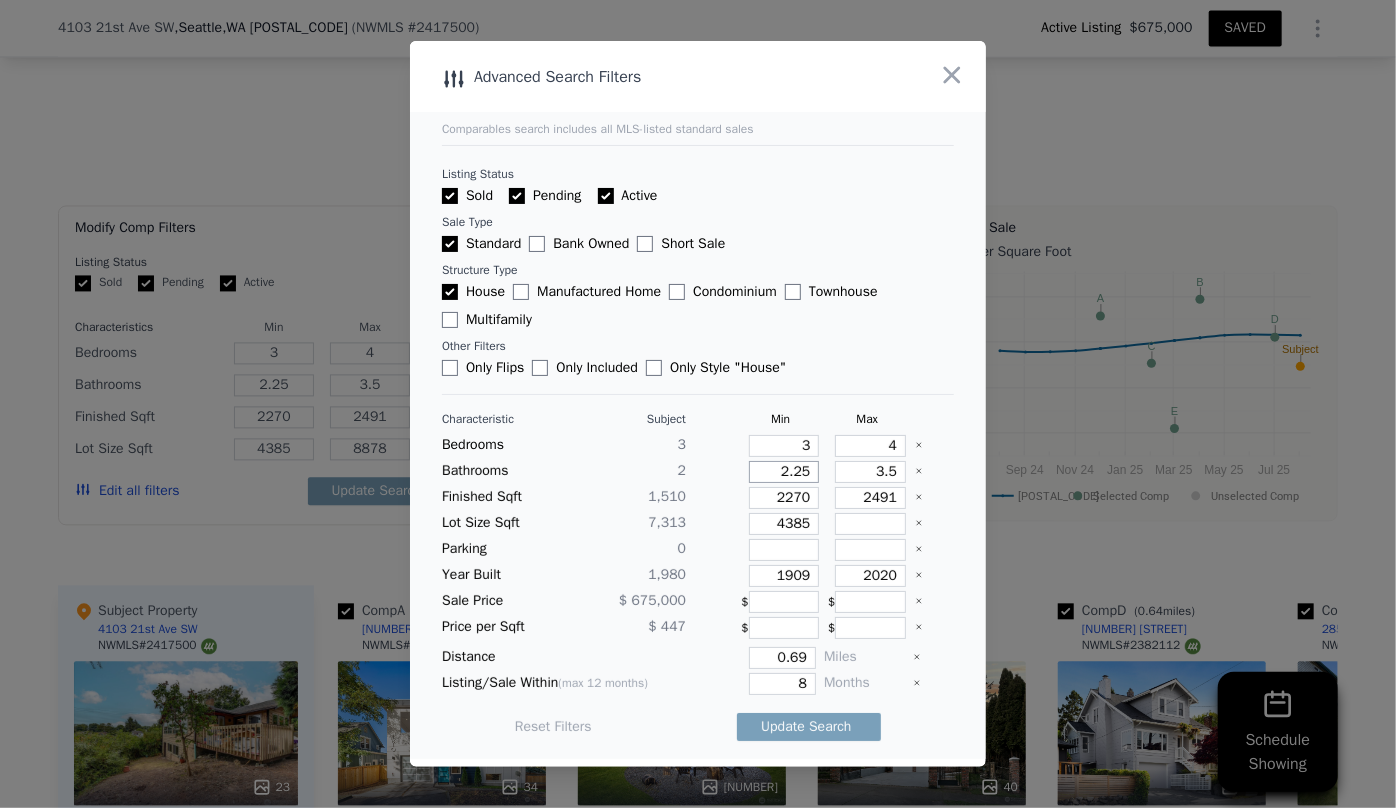 drag, startPoint x: 802, startPoint y: 469, endPoint x: 724, endPoint y: 464, distance: 78.160095 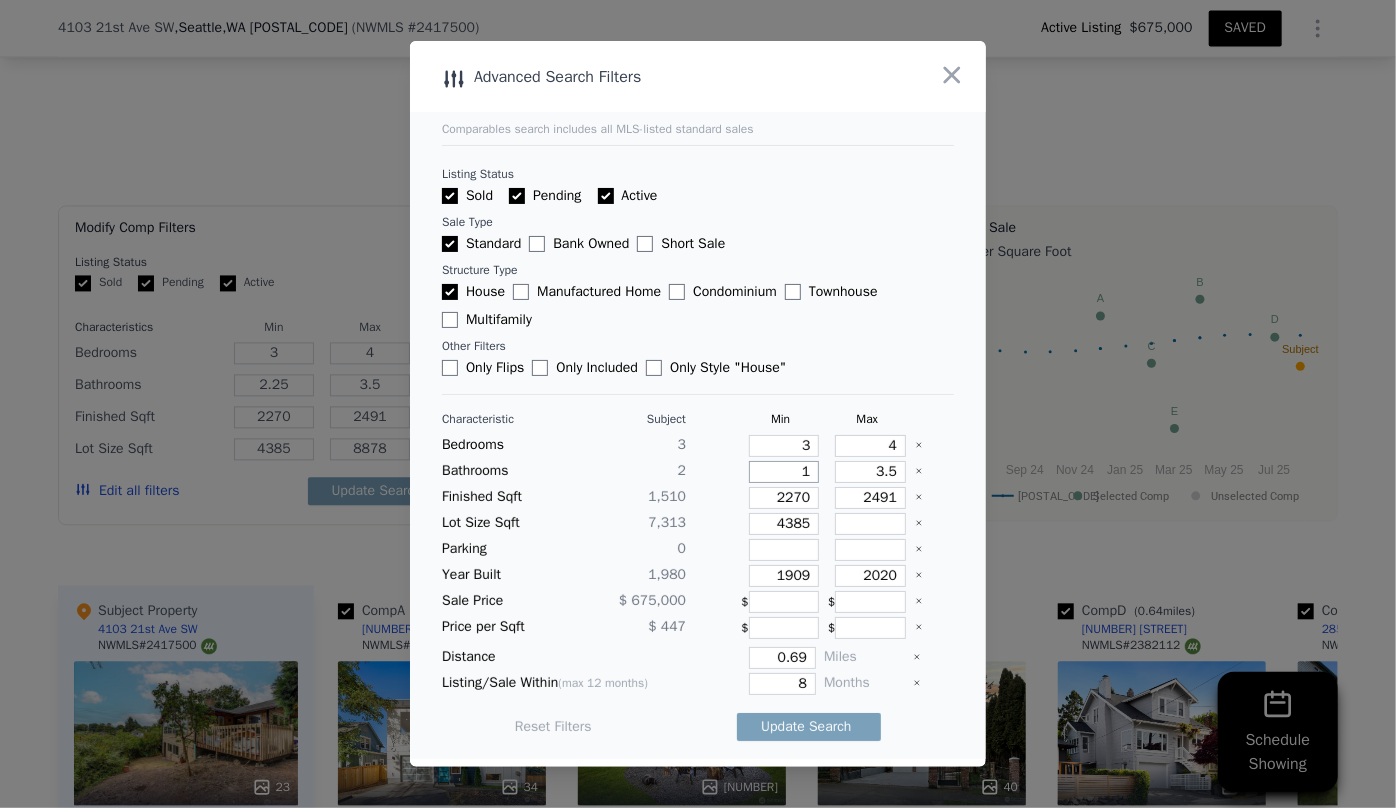 type on "1" 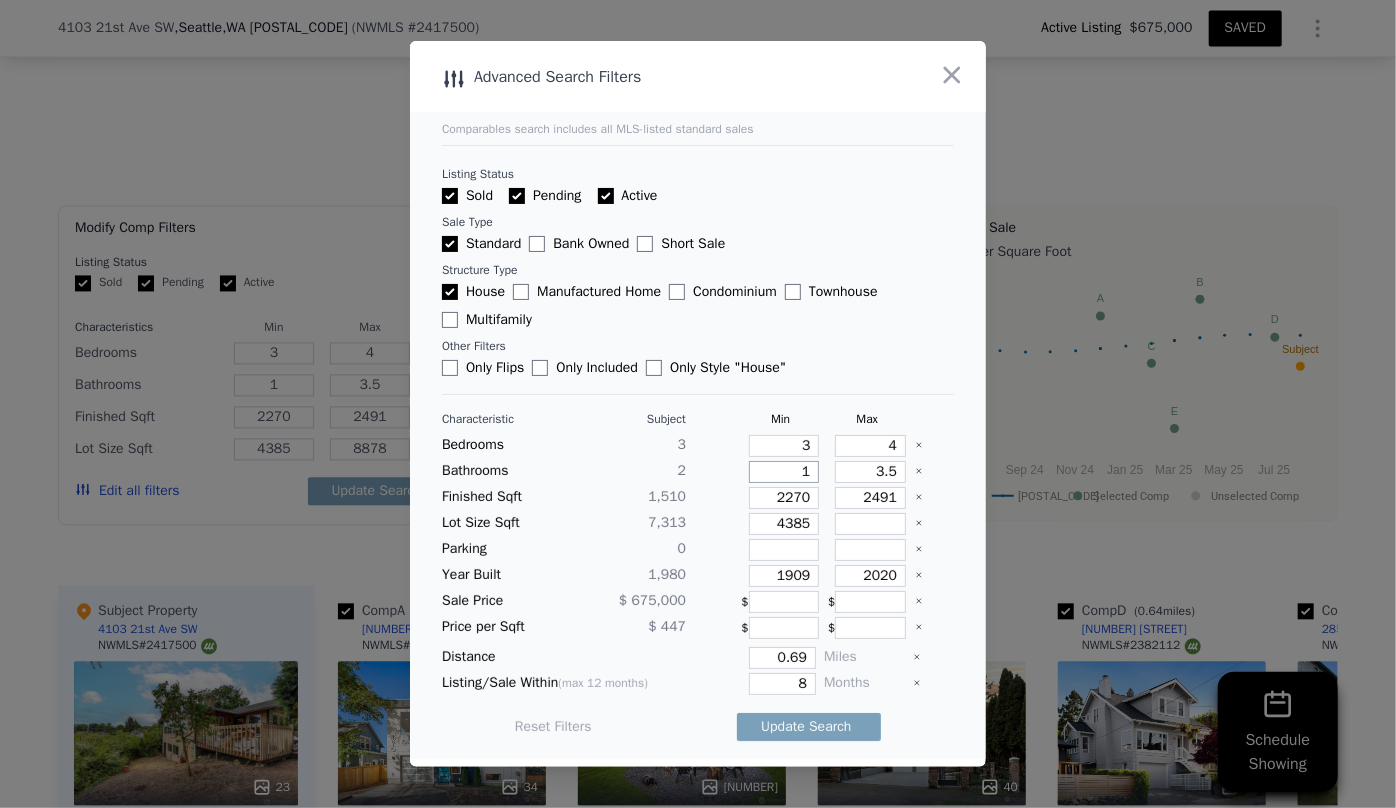 type on "1" 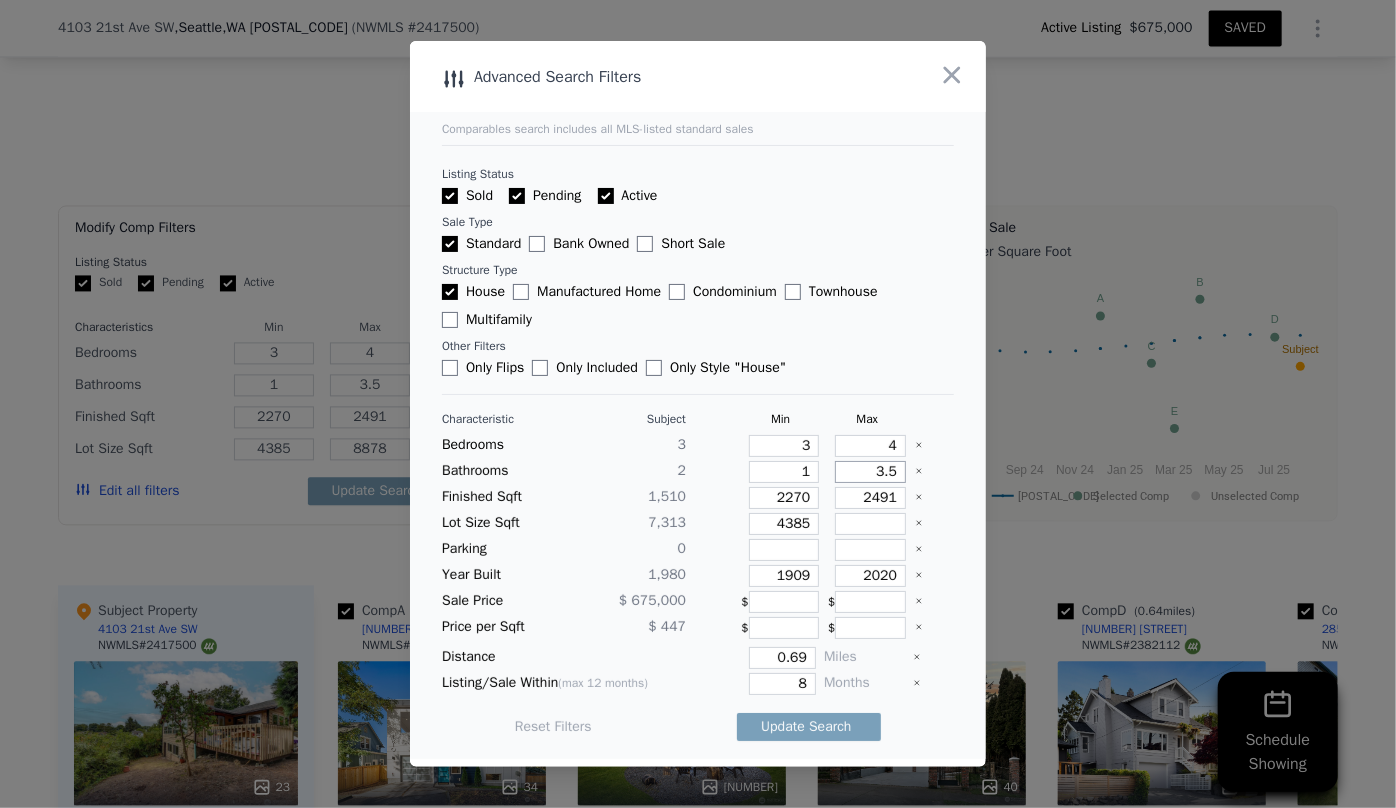 drag, startPoint x: 886, startPoint y: 479, endPoint x: 854, endPoint y: 468, distance: 33.83785 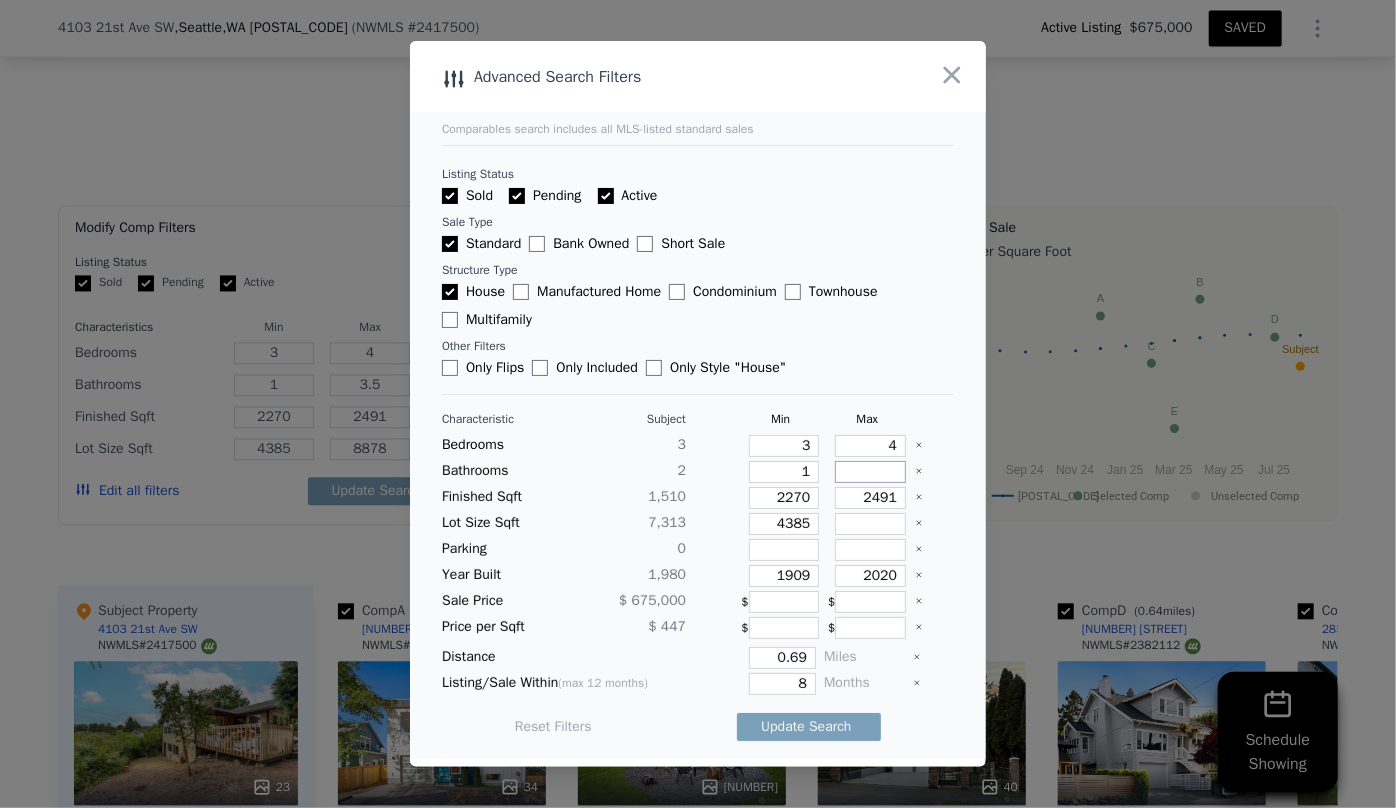 type 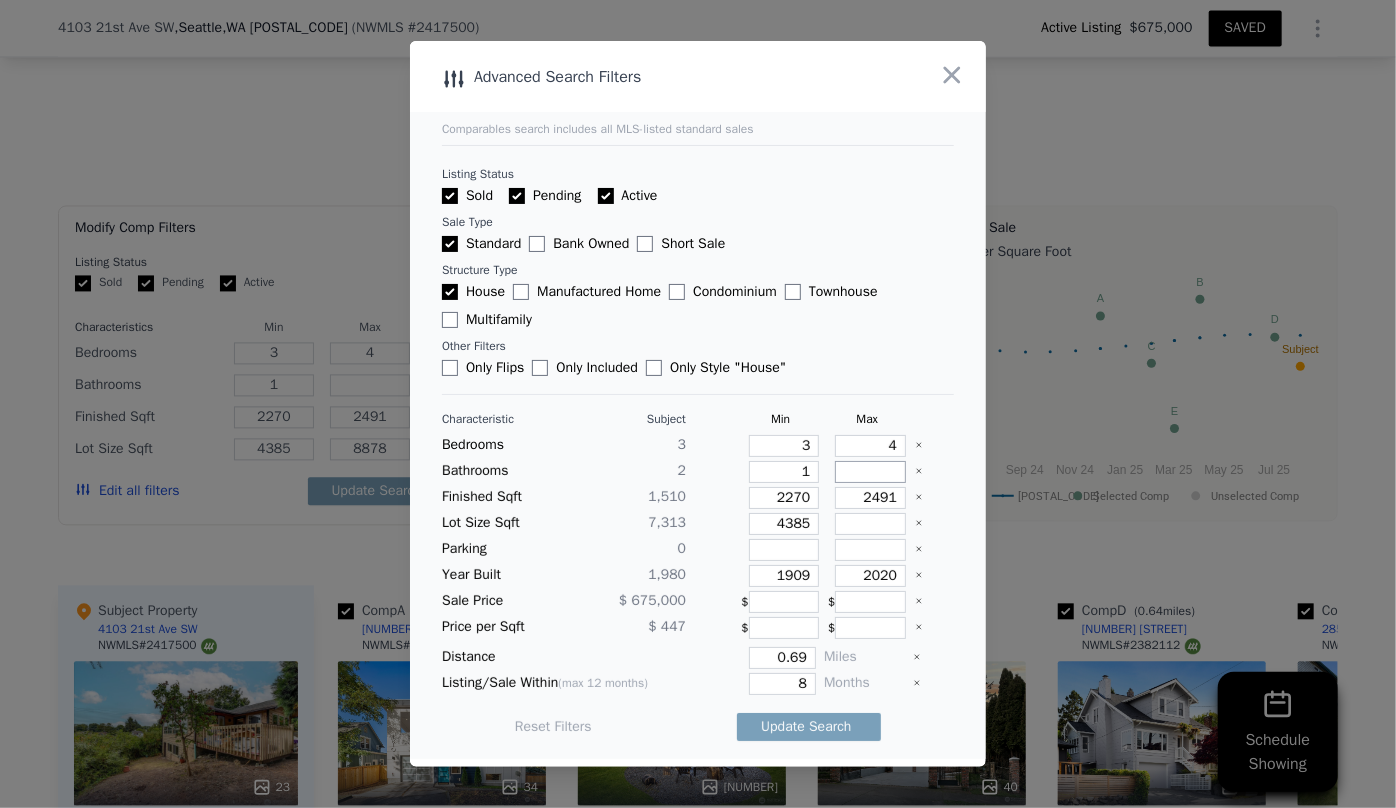 type 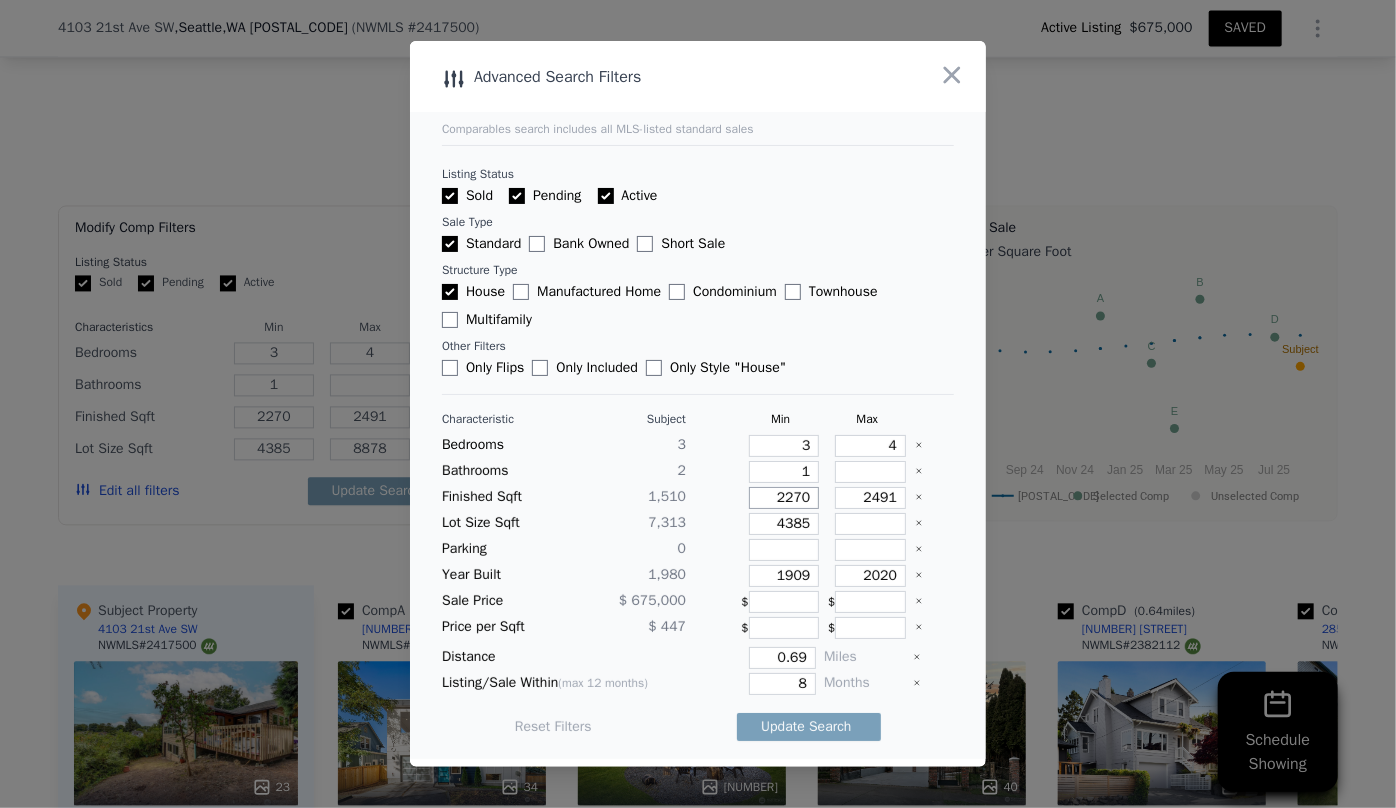 drag, startPoint x: 803, startPoint y: 500, endPoint x: 717, endPoint y: 500, distance: 86 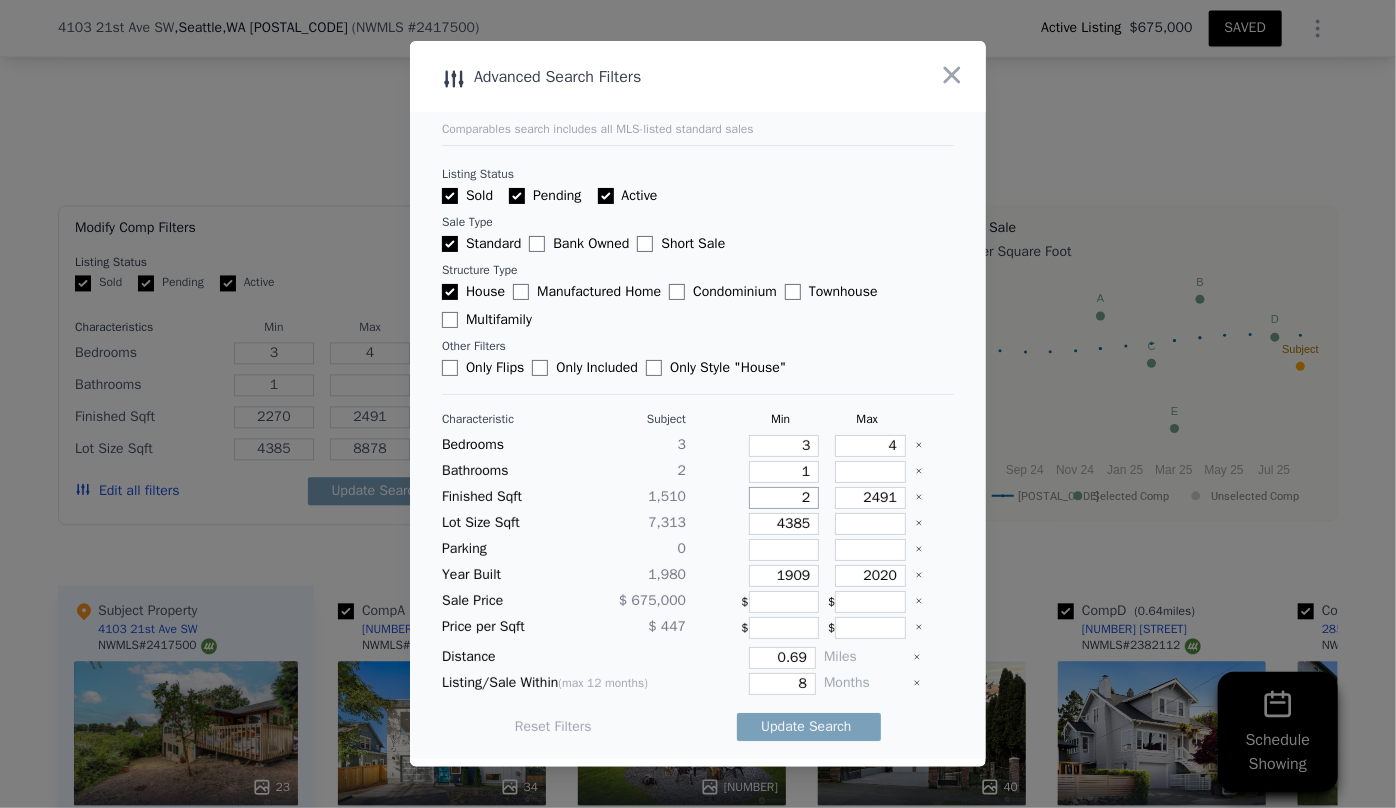 type on "2" 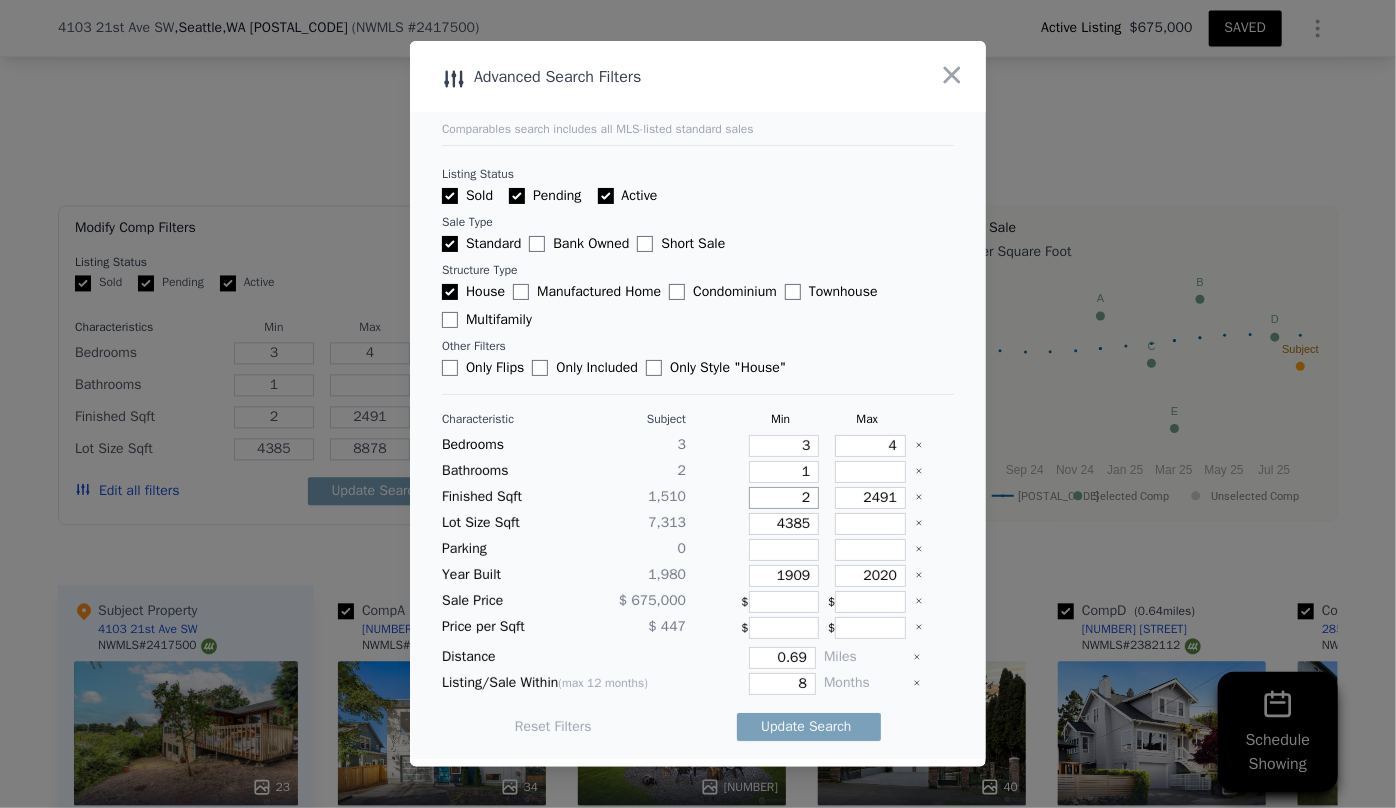 type on "20" 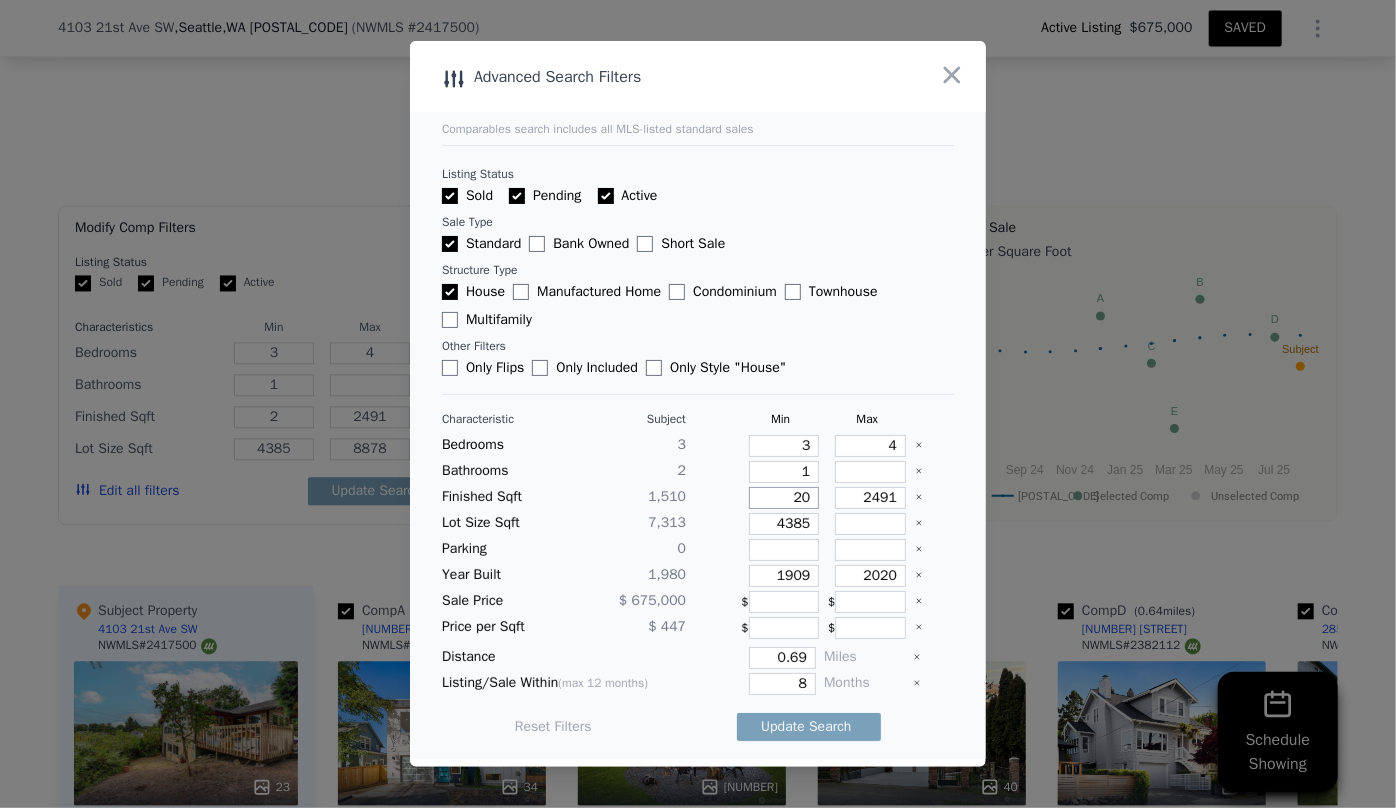 type on "20" 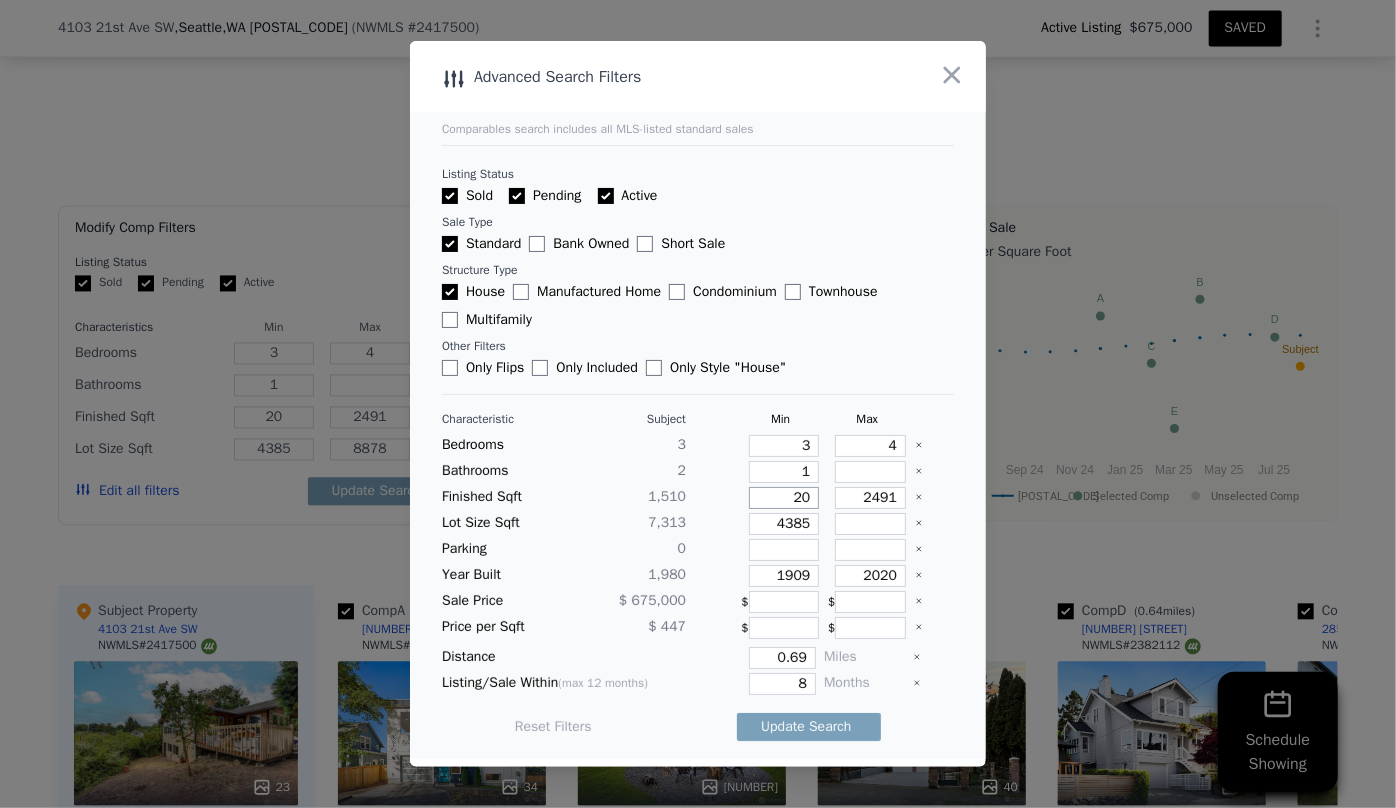 type on "200" 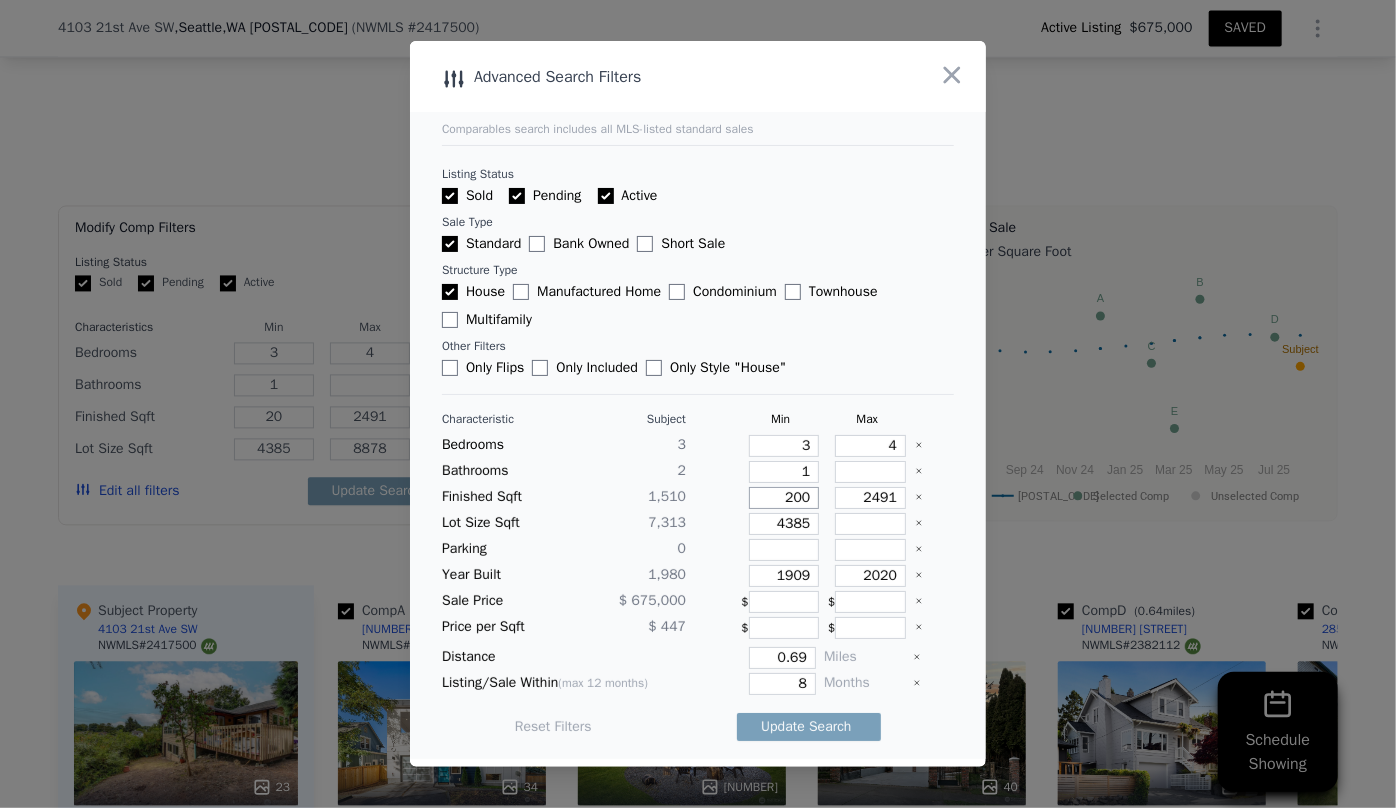 type on "200" 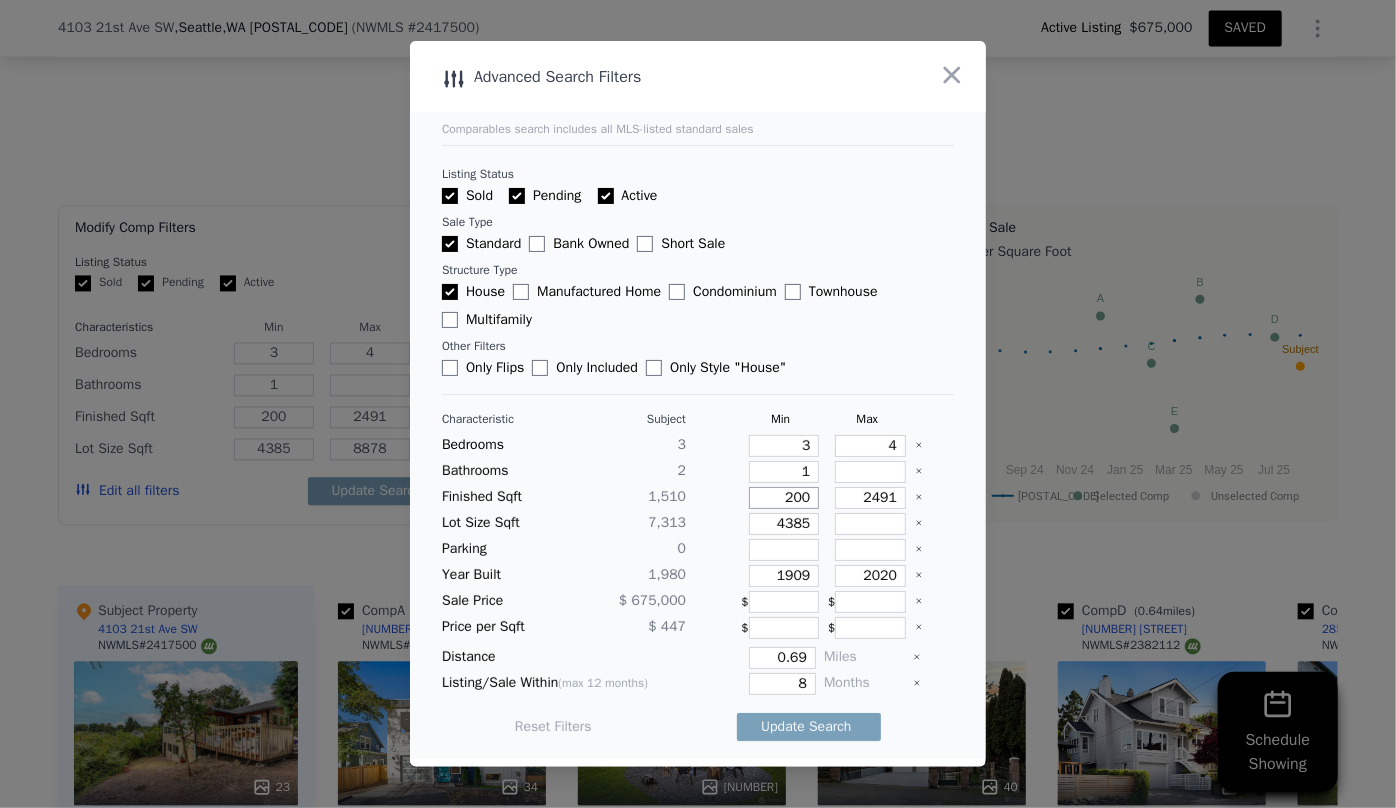 type on "2000" 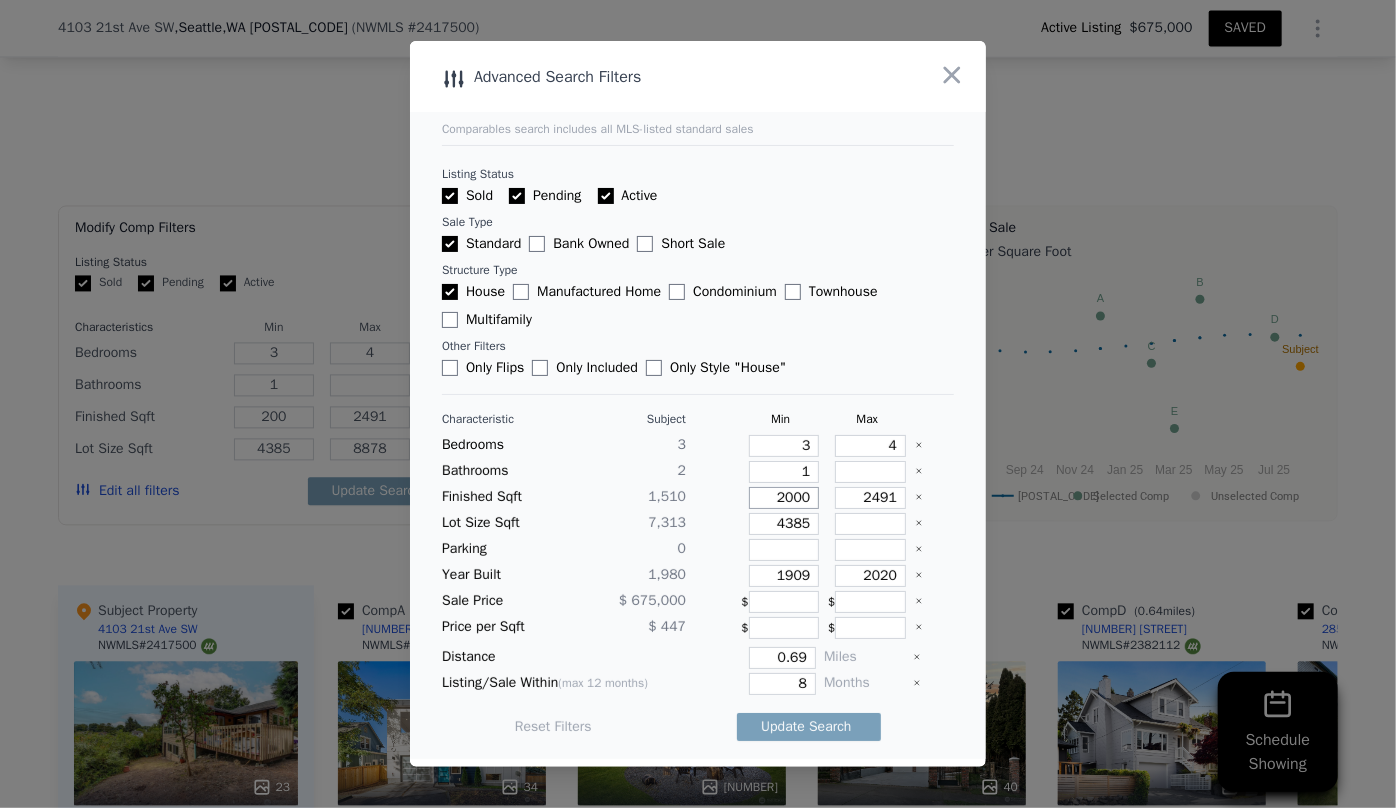 type on "2000" 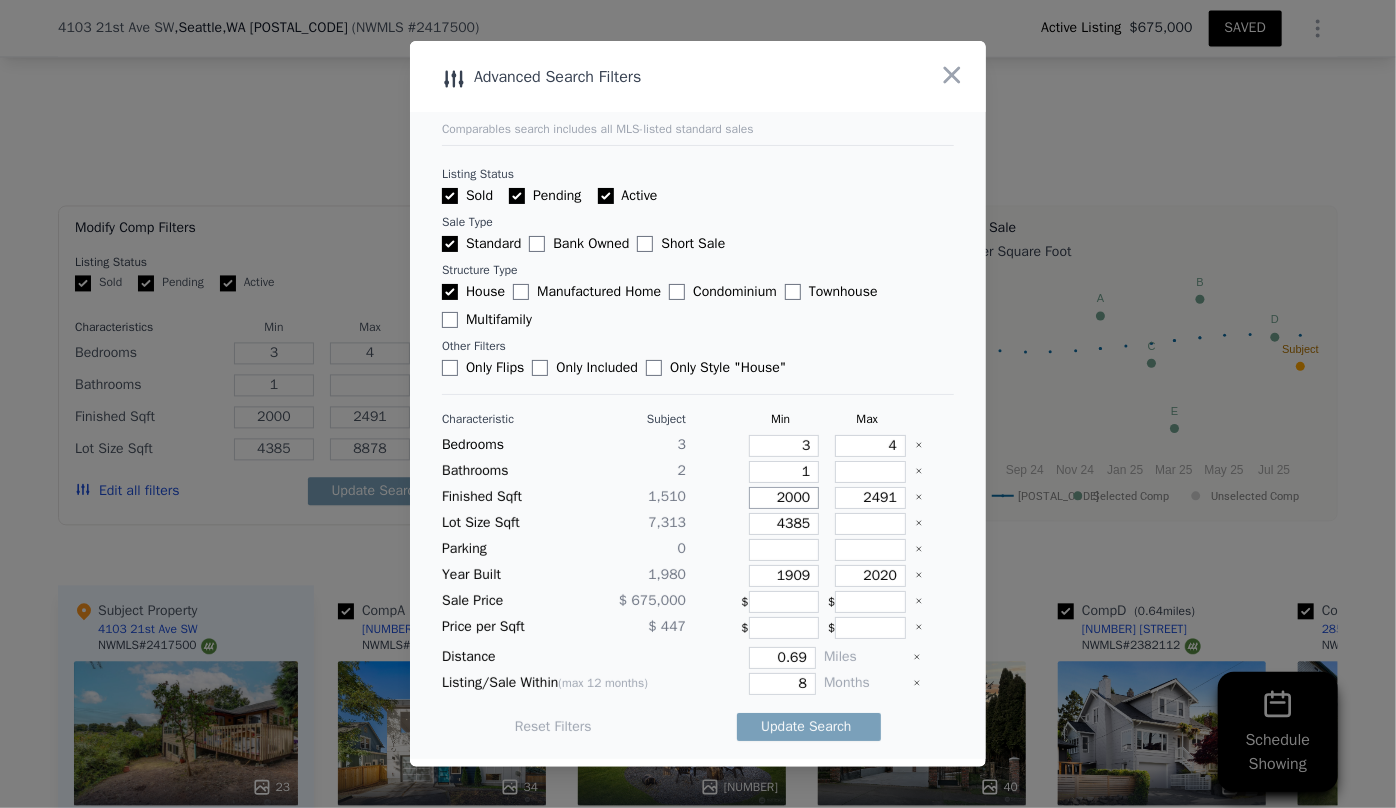 type on "2000" 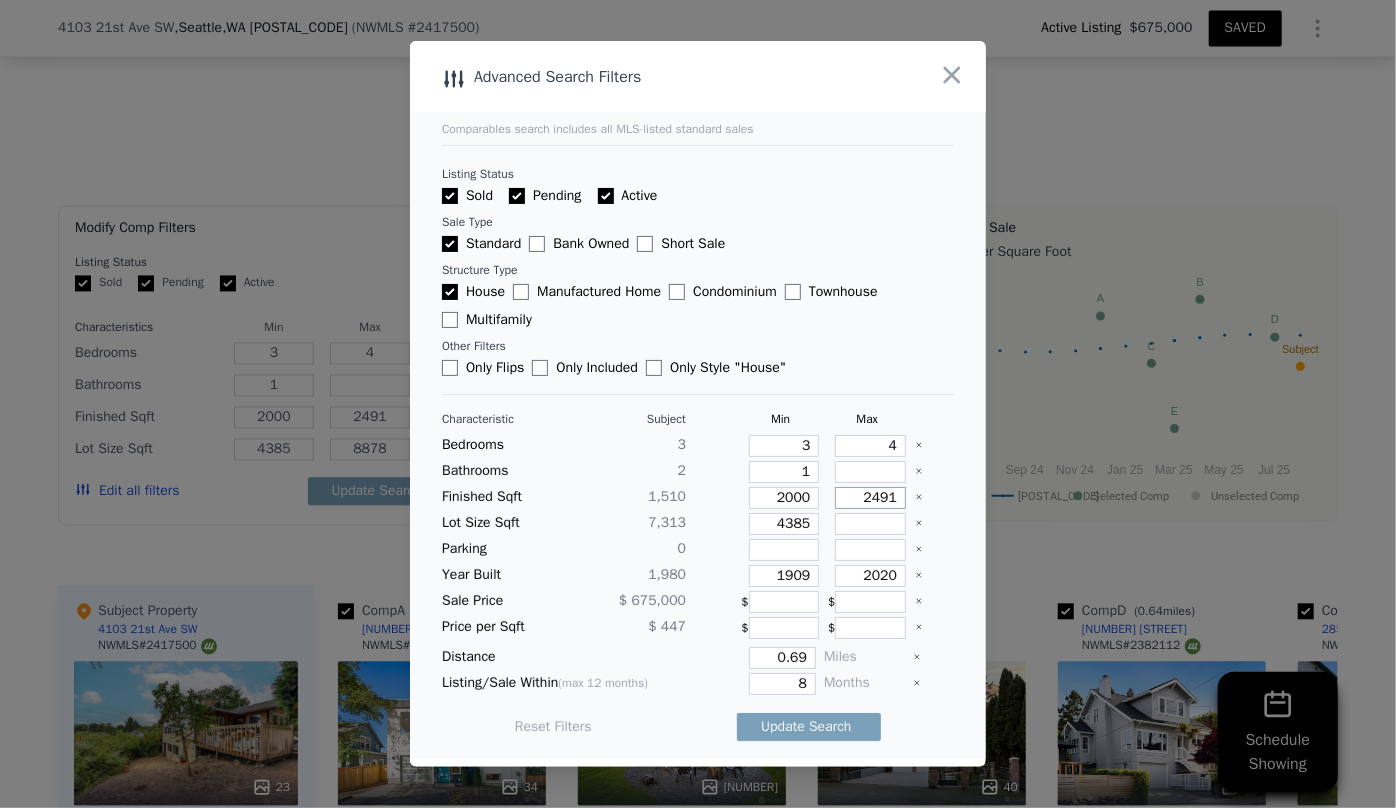 drag, startPoint x: 884, startPoint y: 494, endPoint x: 804, endPoint y: 486, distance: 80.399 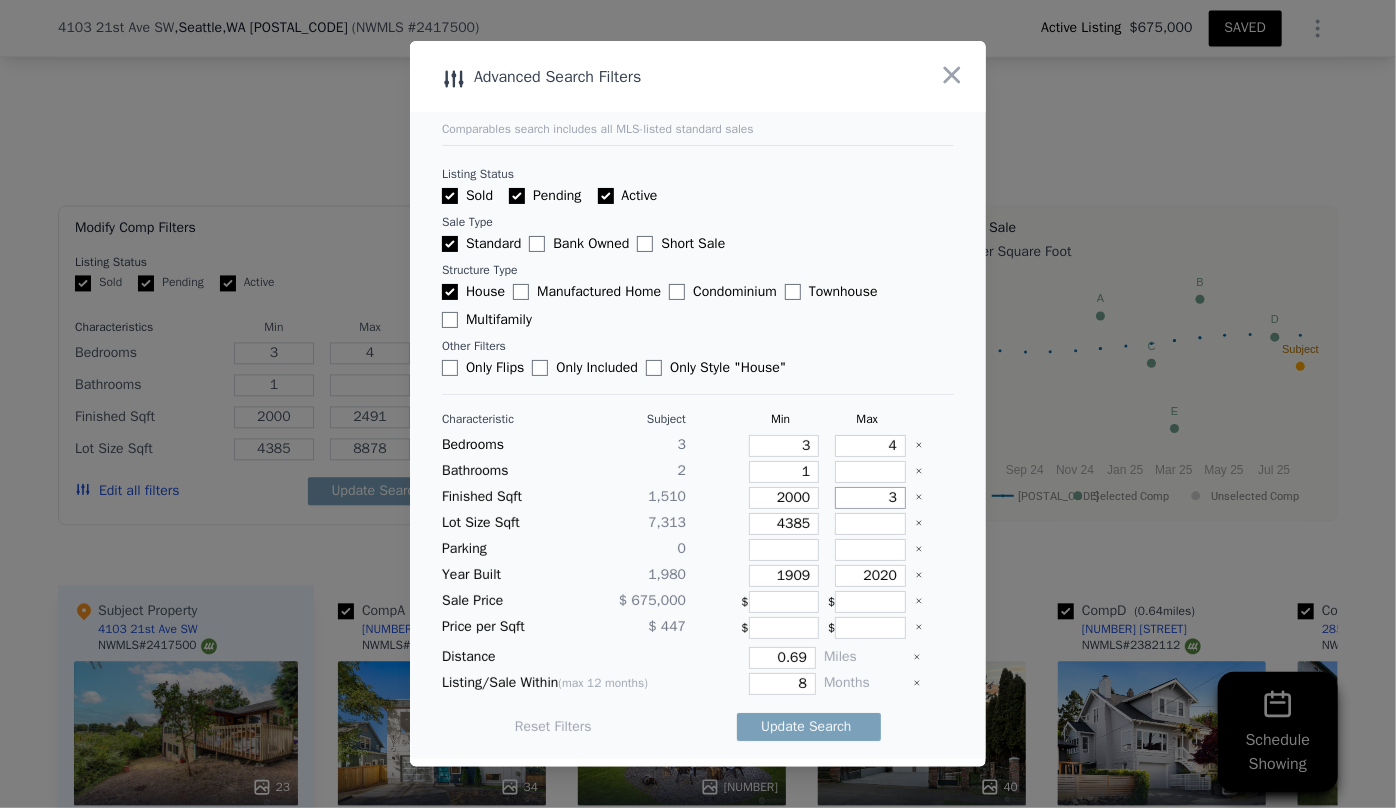 type on "3" 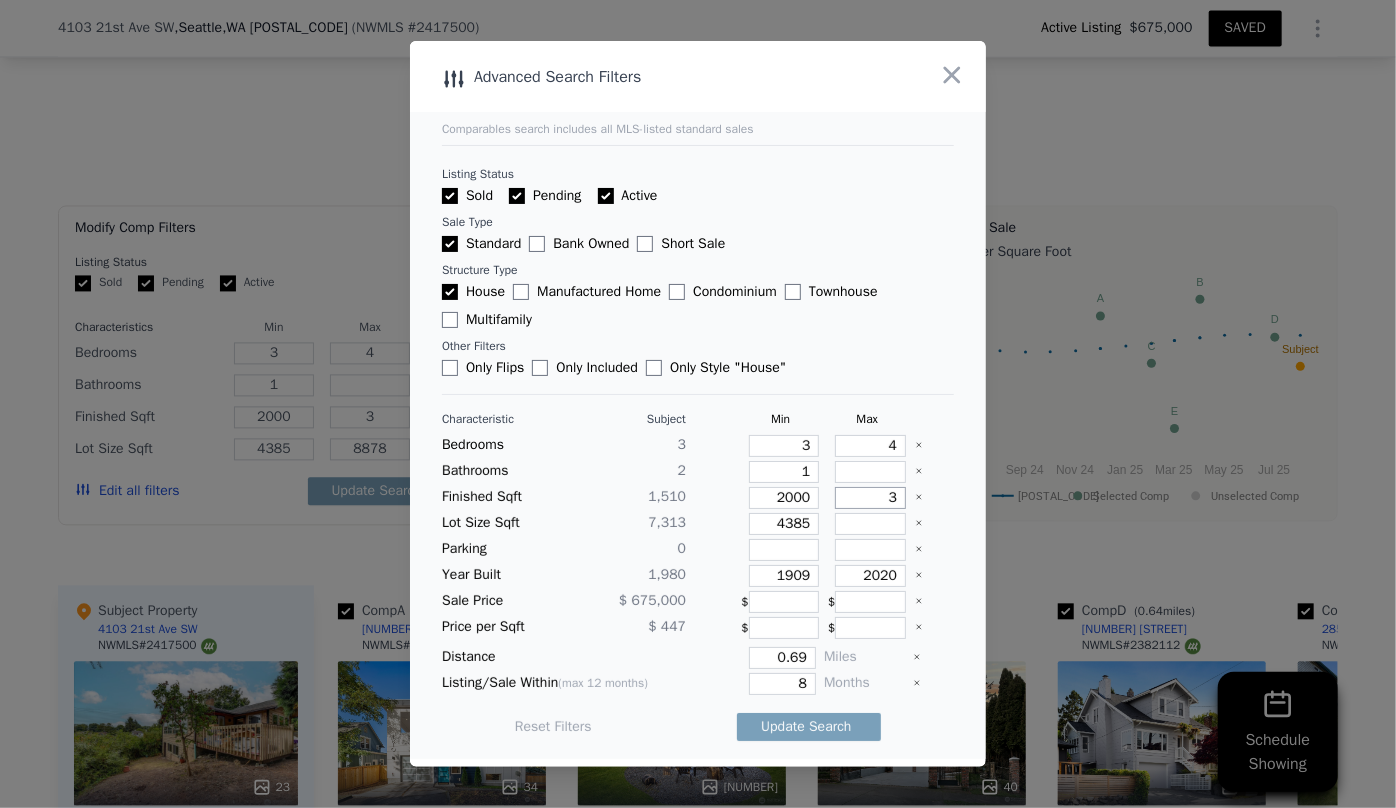 type on "30" 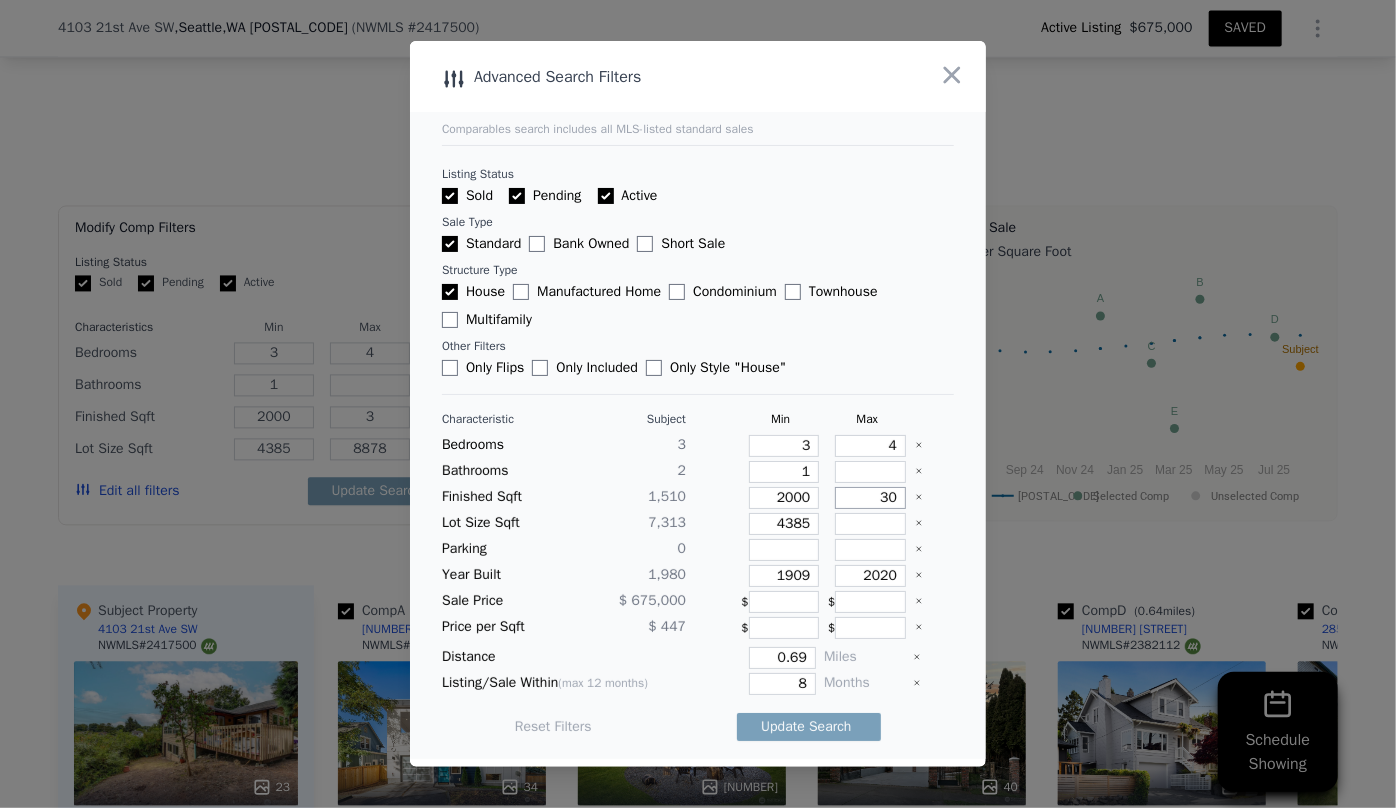 type on "30" 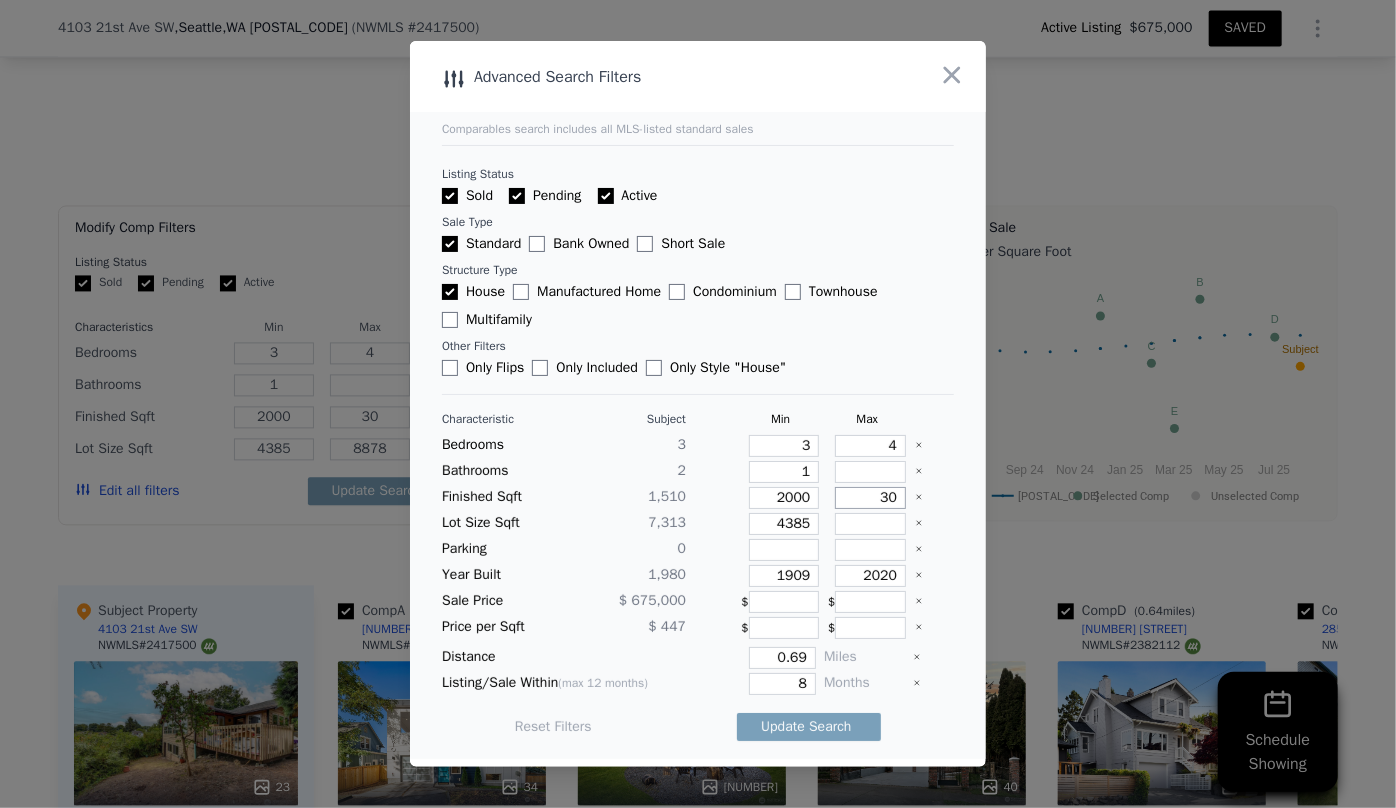 type on "300" 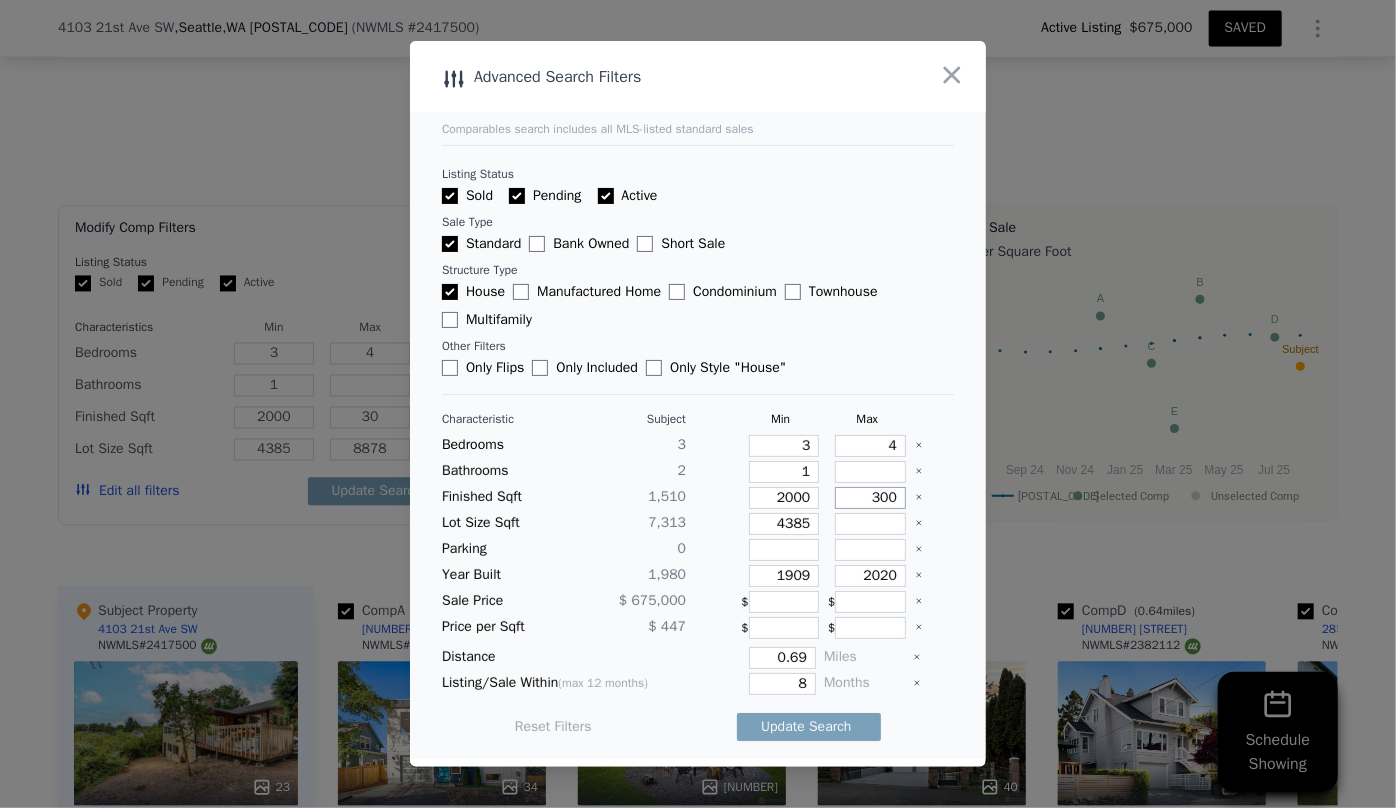 type on "300" 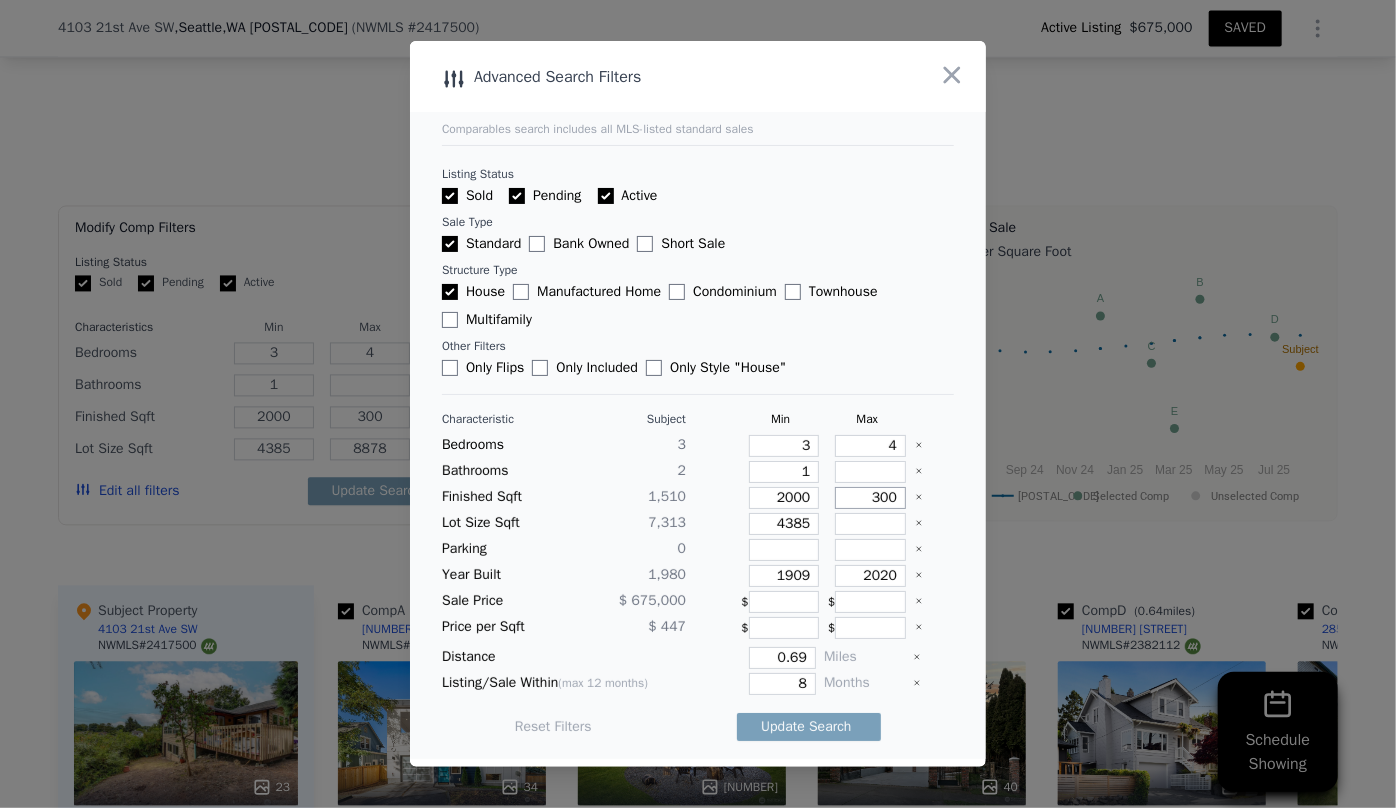 type on "3000" 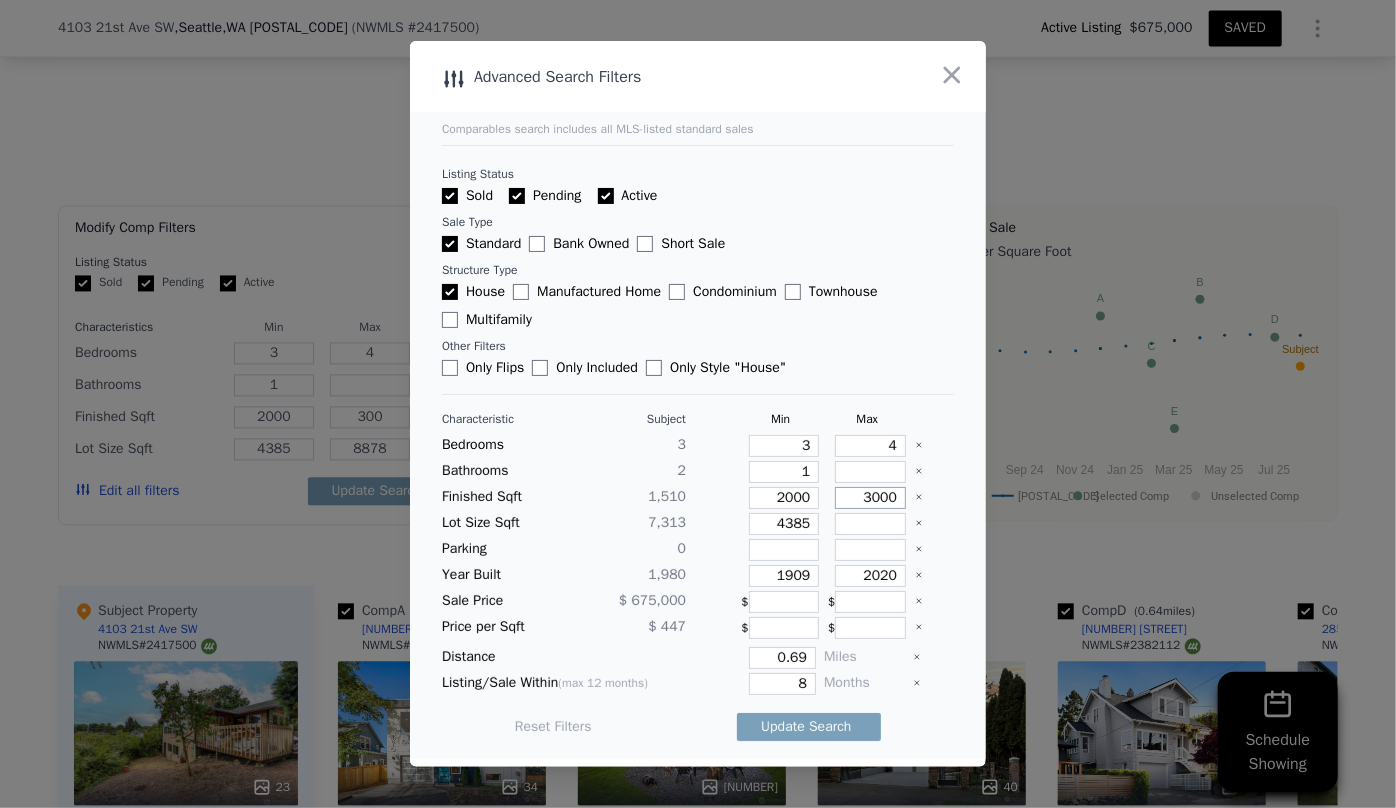 type on "3000" 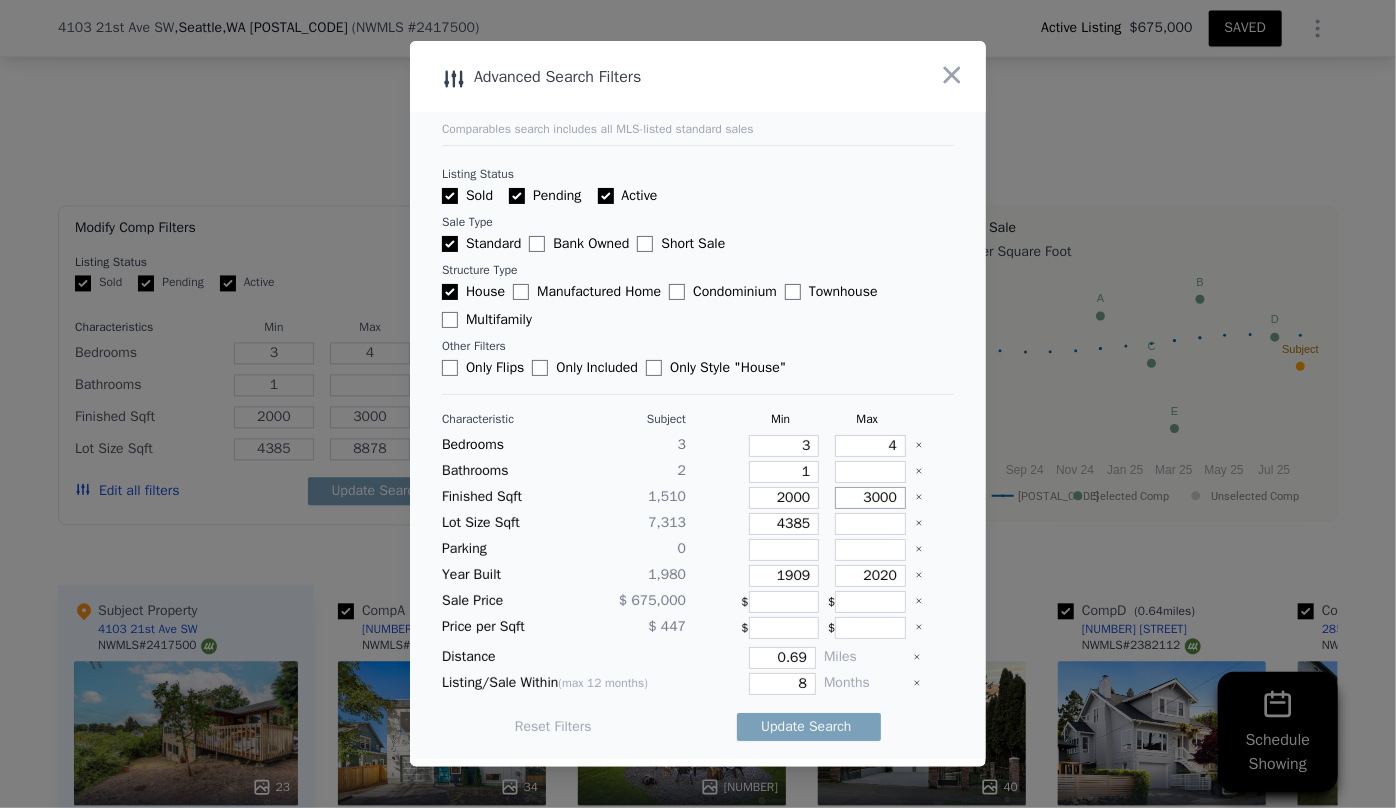 type on "3000" 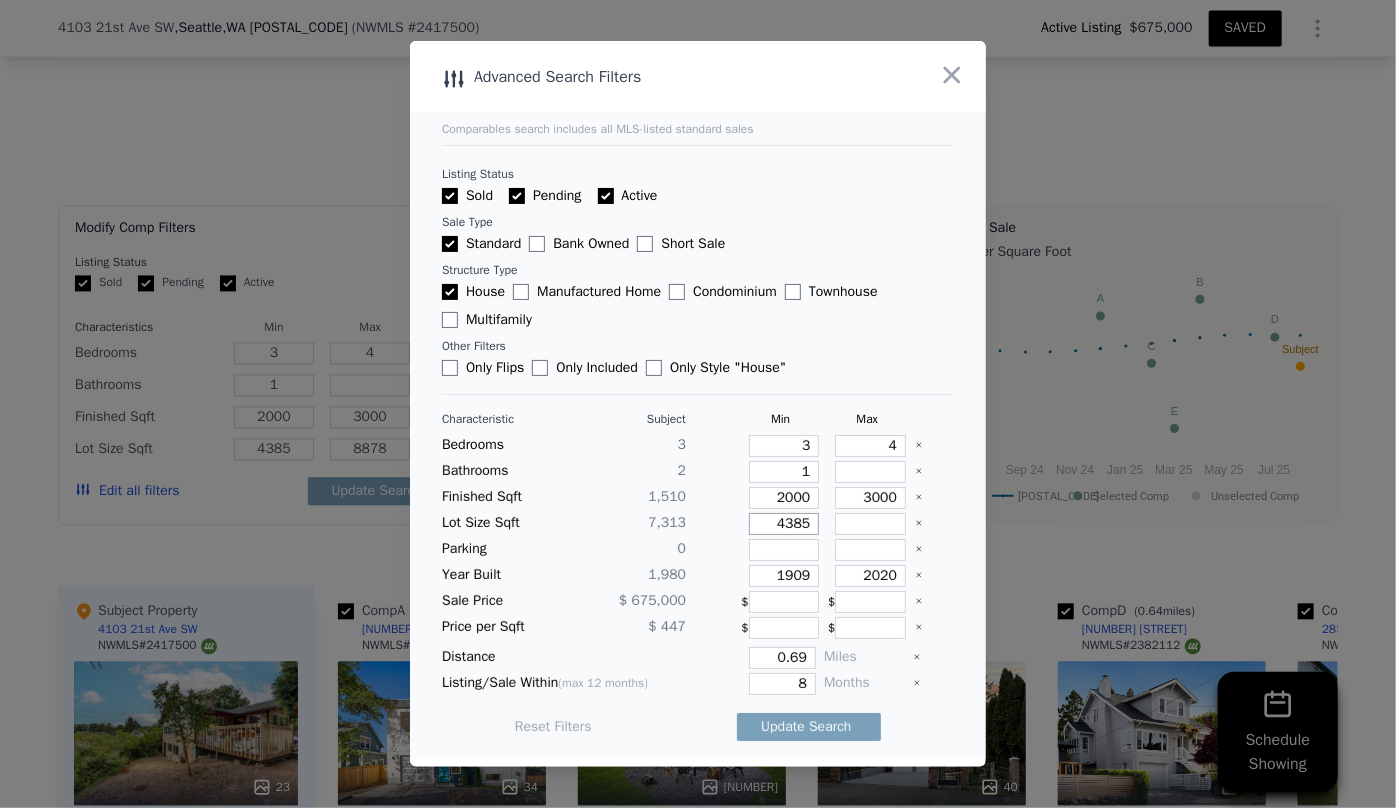 drag, startPoint x: 800, startPoint y: 526, endPoint x: 752, endPoint y: 520, distance: 48.373547 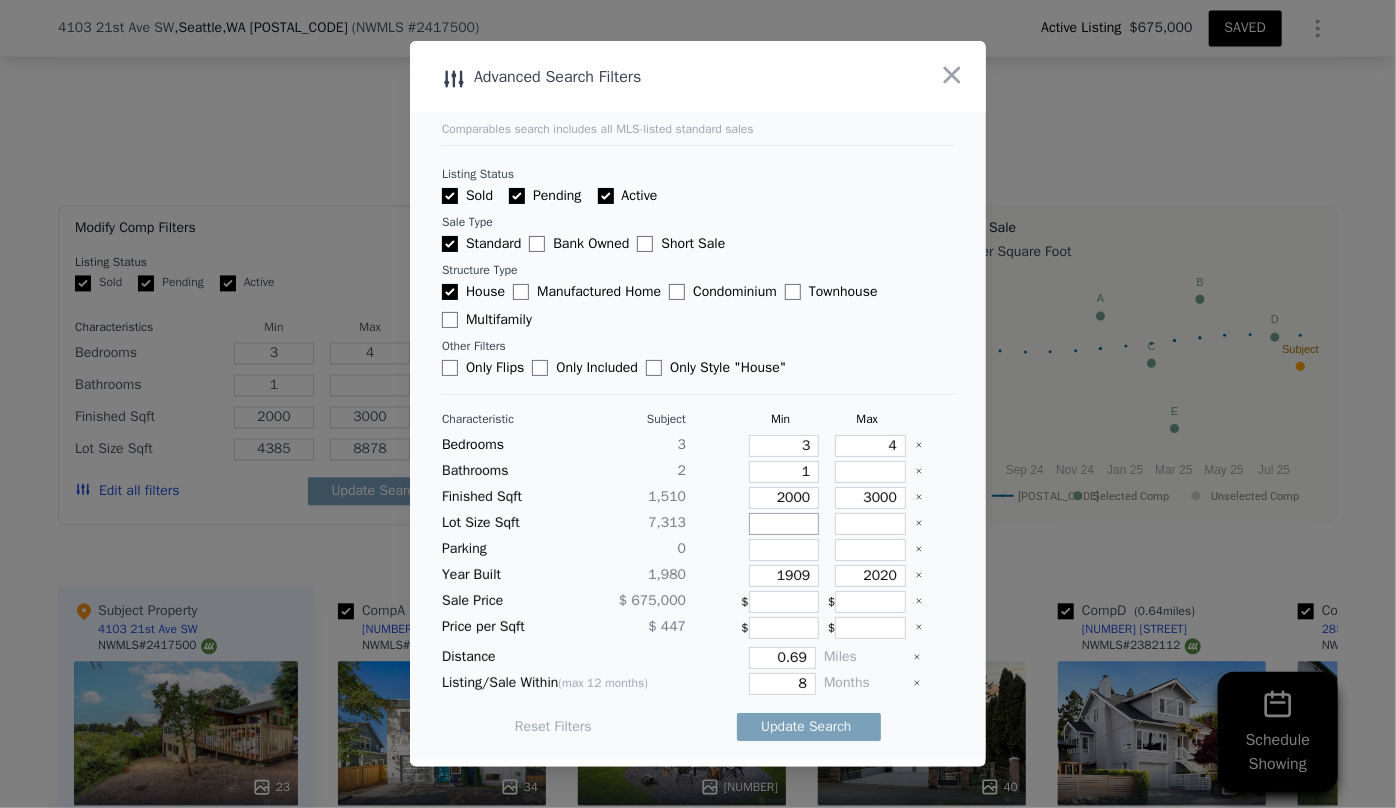 type 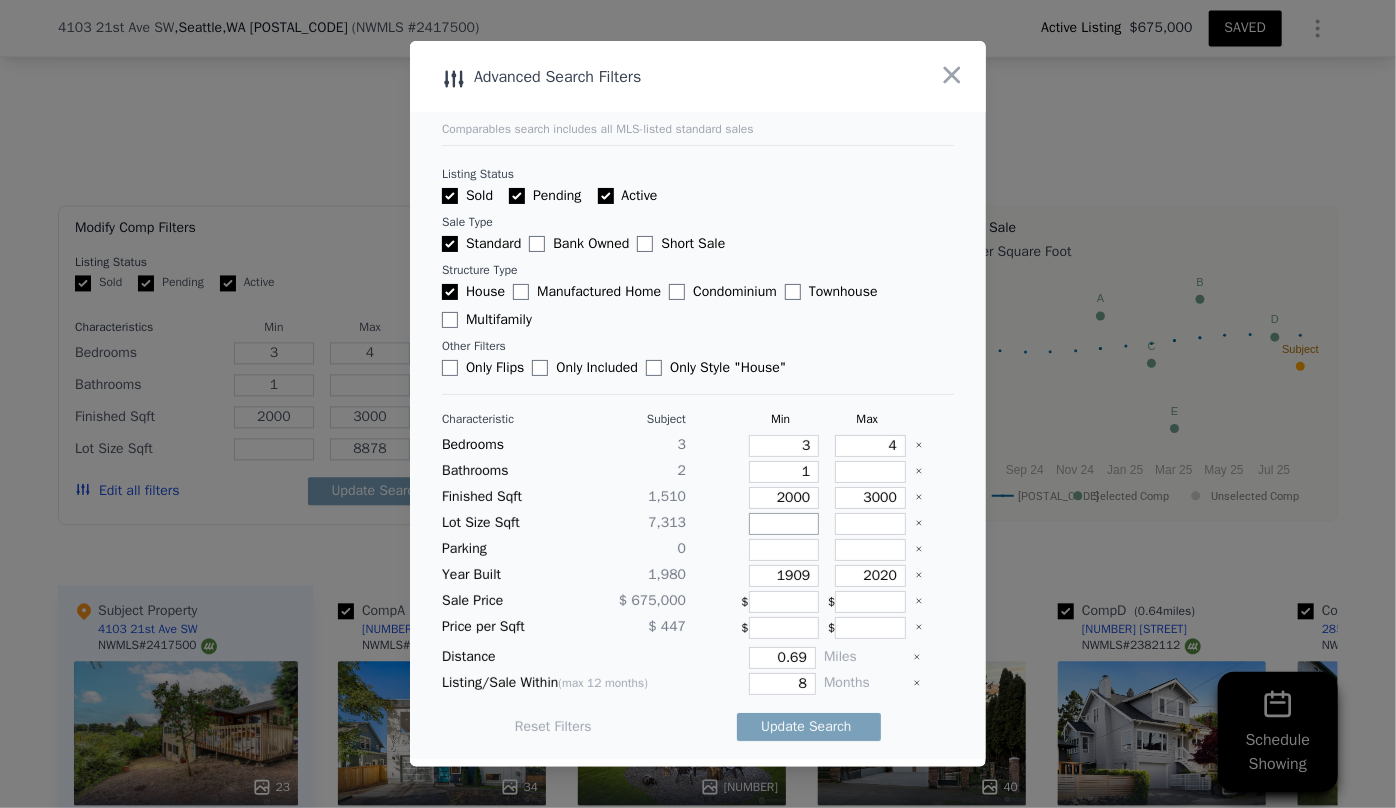 type 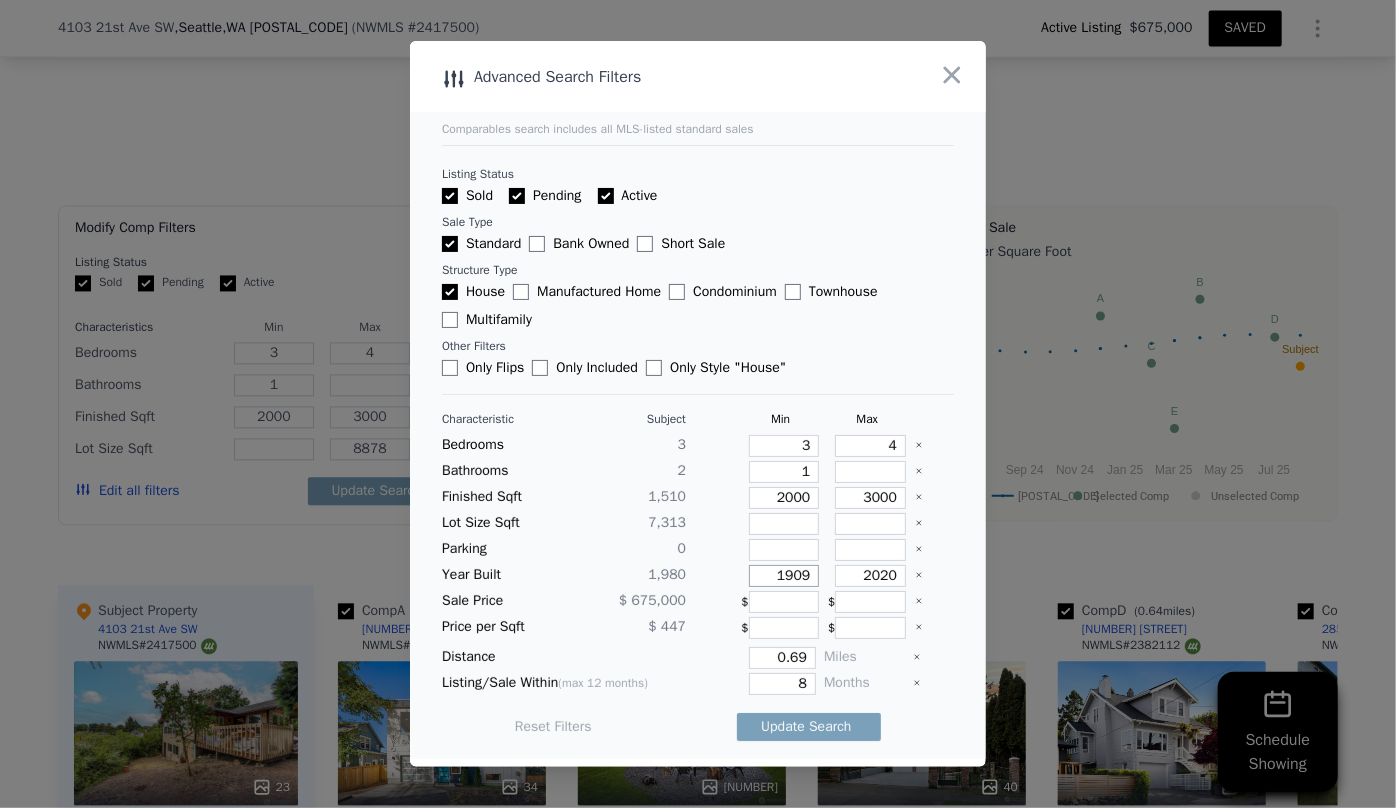 drag, startPoint x: 800, startPoint y: 578, endPoint x: 710, endPoint y: 554, distance: 93.14505 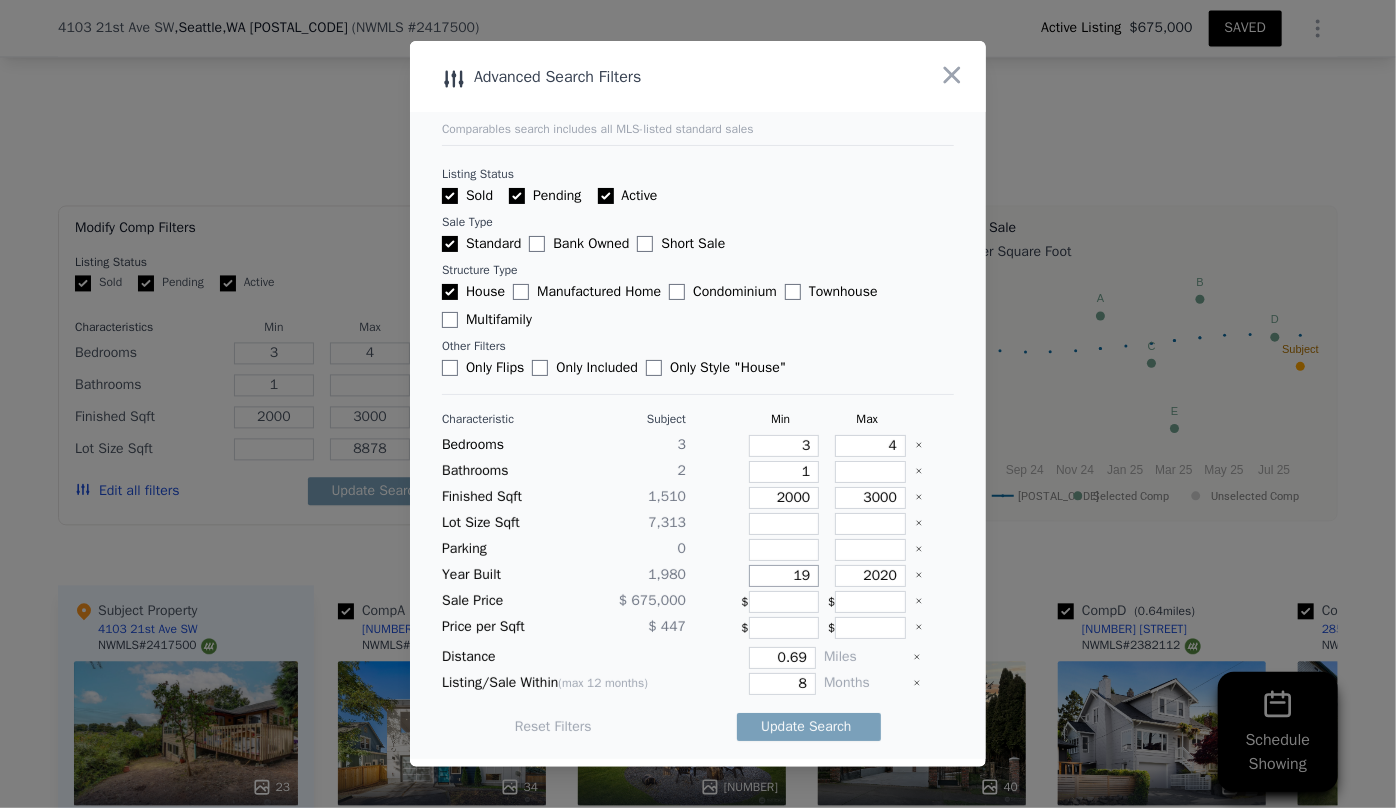 type on "19" 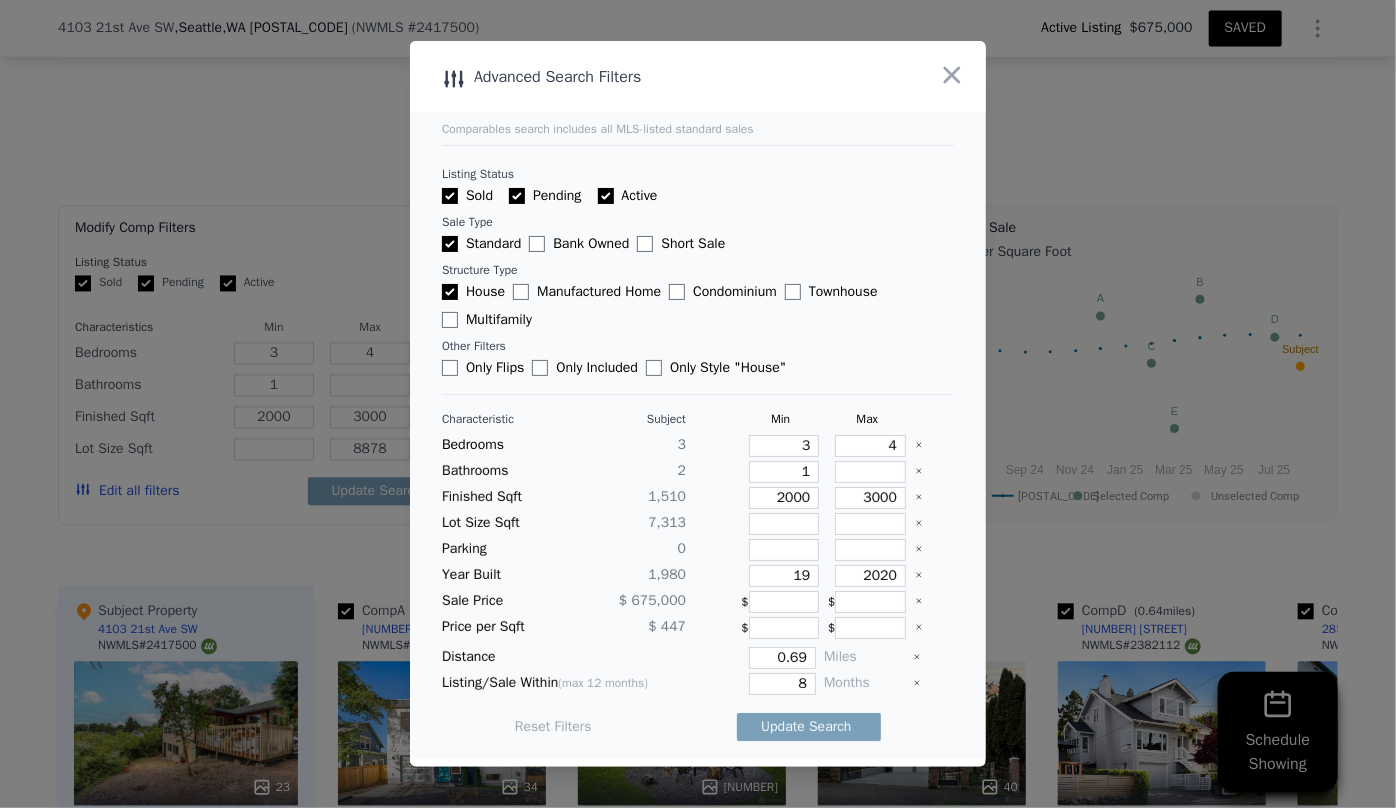 type on "4" 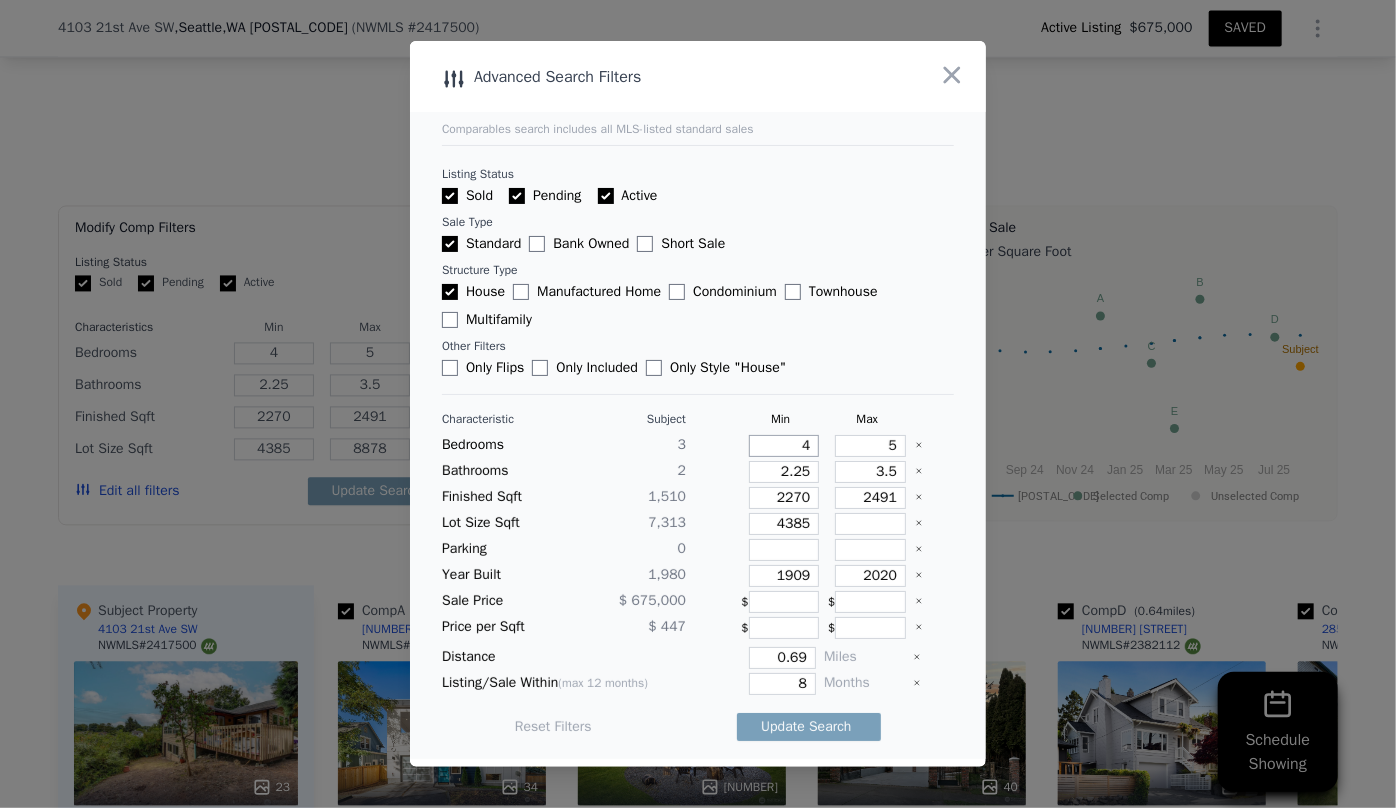 click on "4" at bounding box center [784, 446] 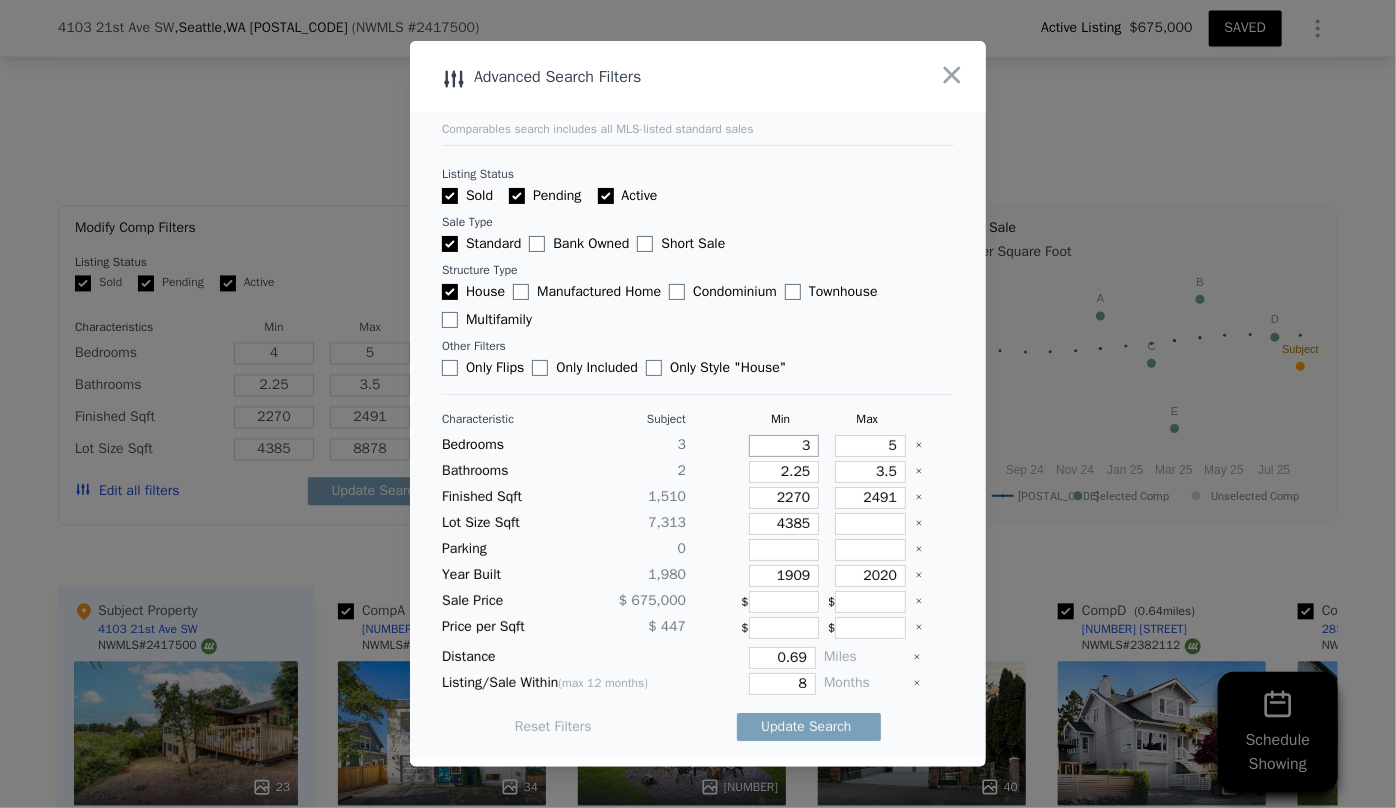type on "3" 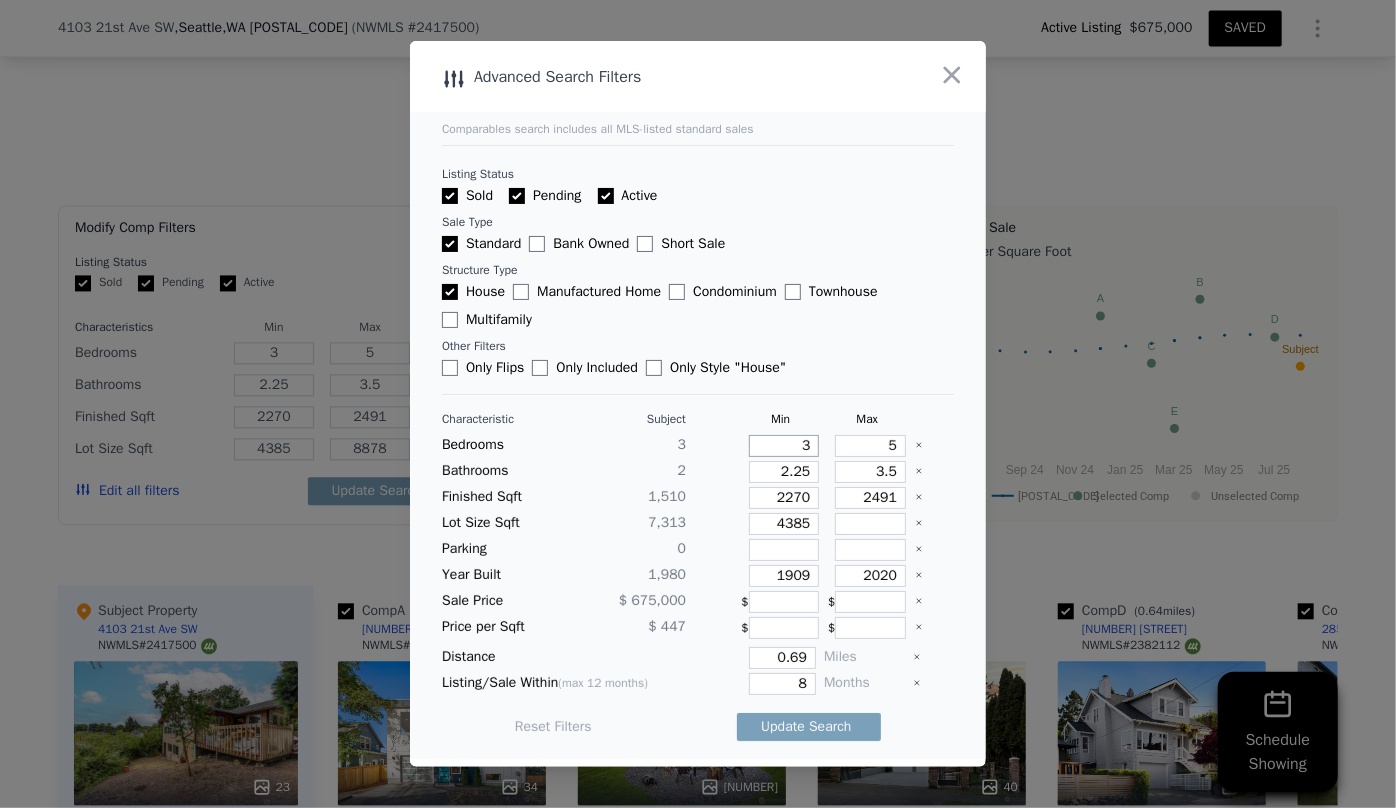 type on "3" 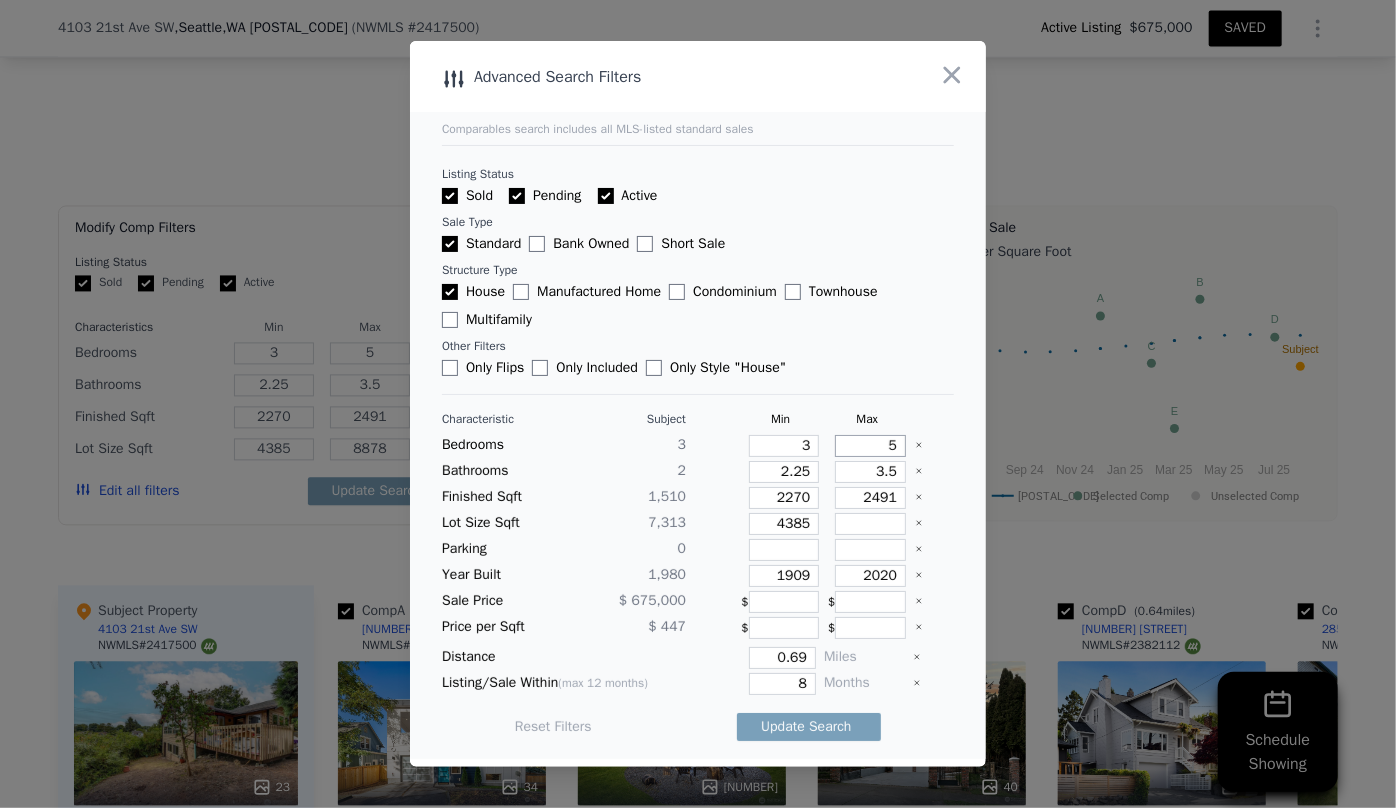 drag, startPoint x: 882, startPoint y: 445, endPoint x: 871, endPoint y: 445, distance: 11 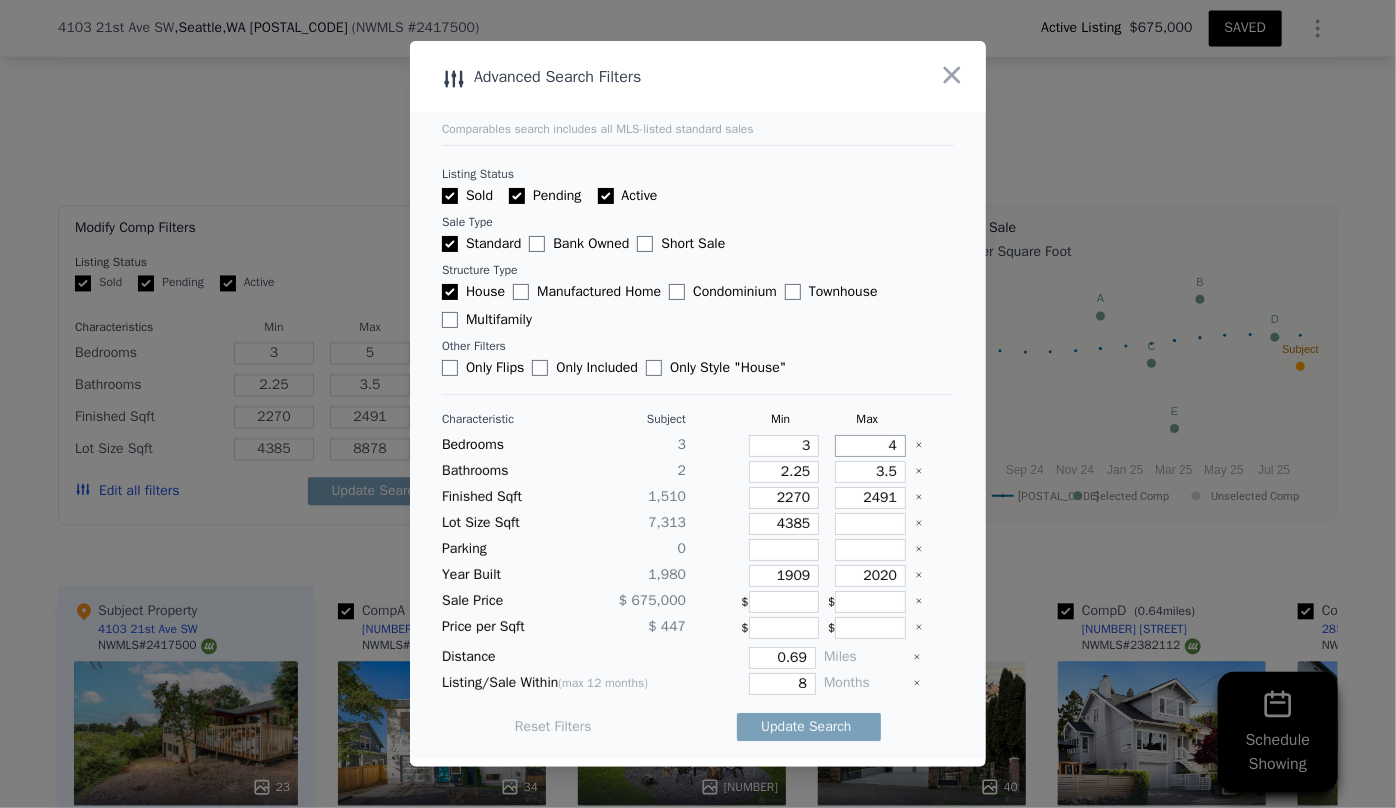 type on "4" 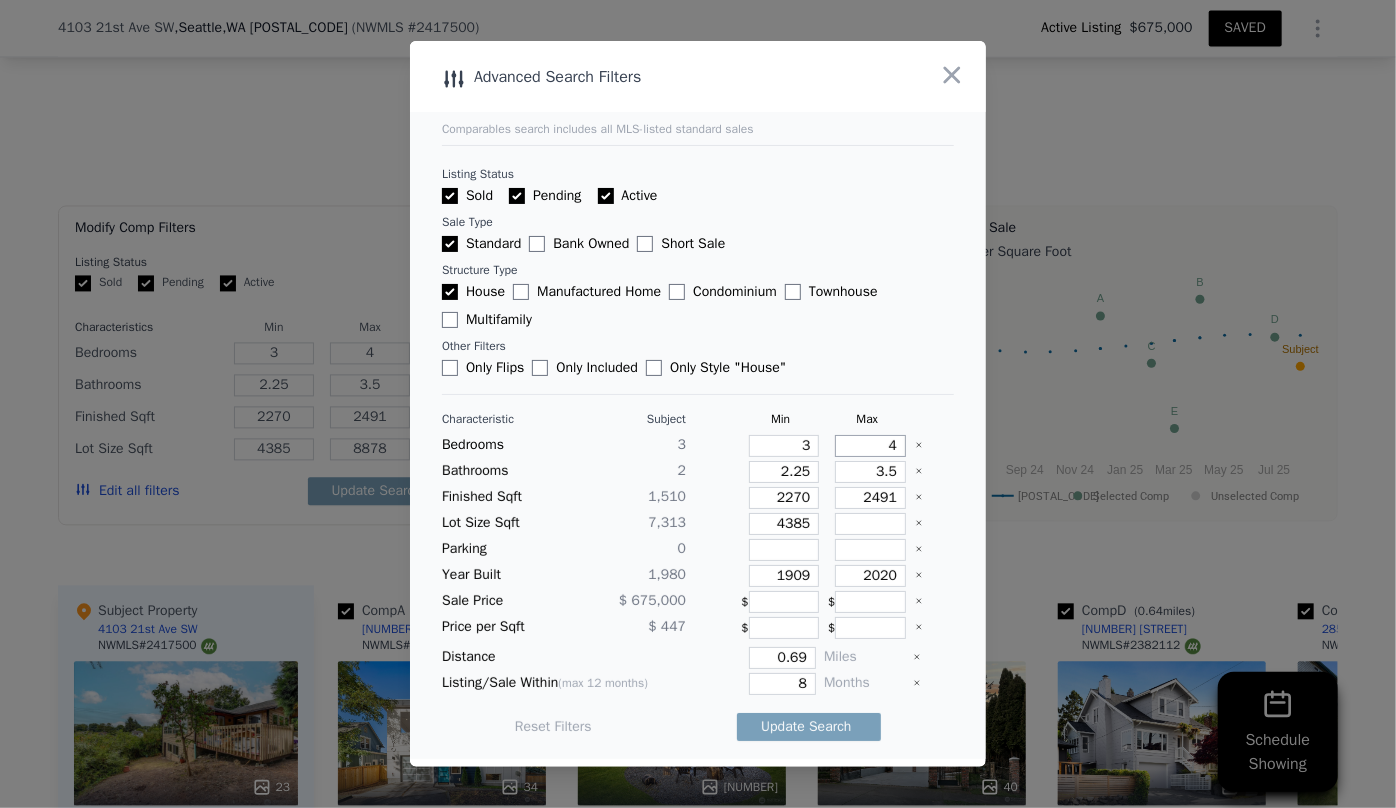 type on "4" 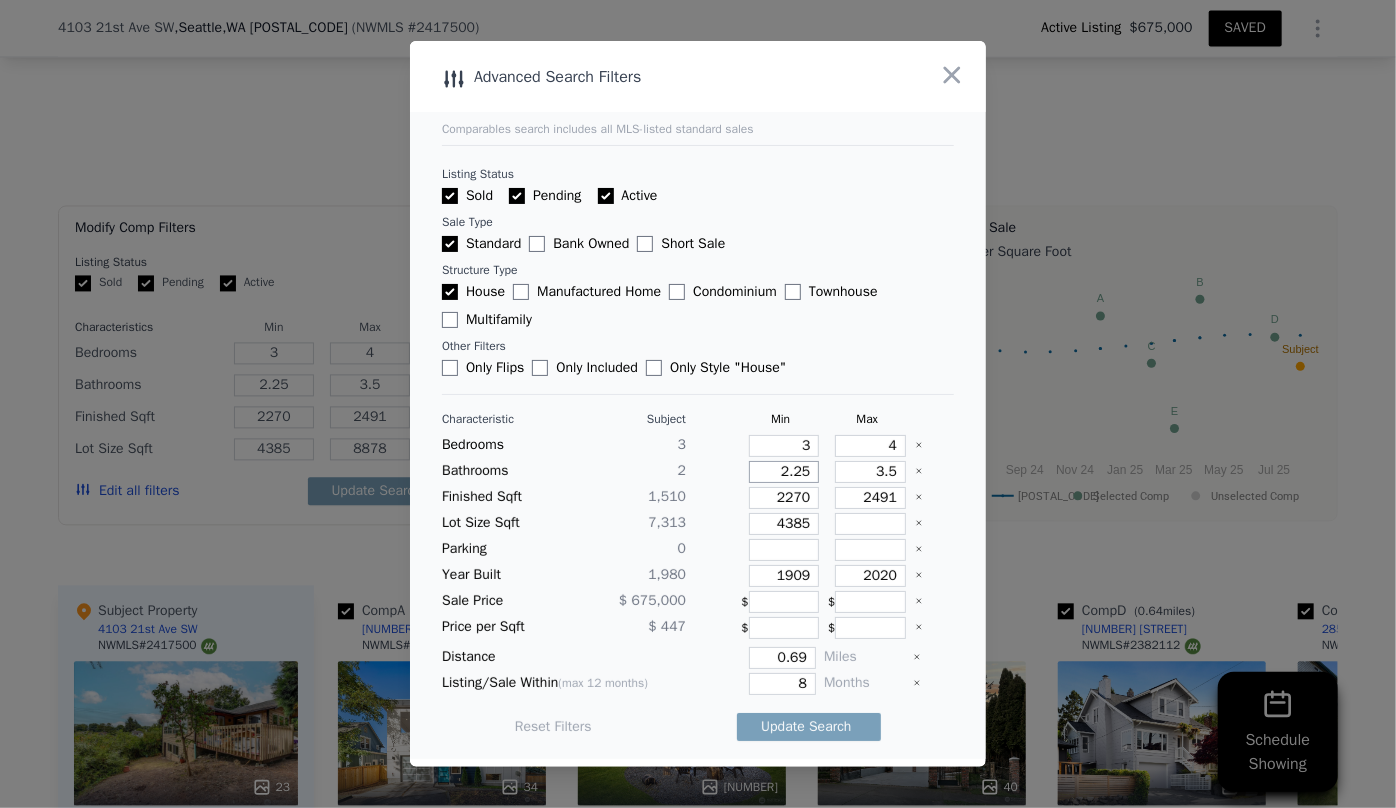 drag, startPoint x: 800, startPoint y: 469, endPoint x: 749, endPoint y: 474, distance: 51.24451 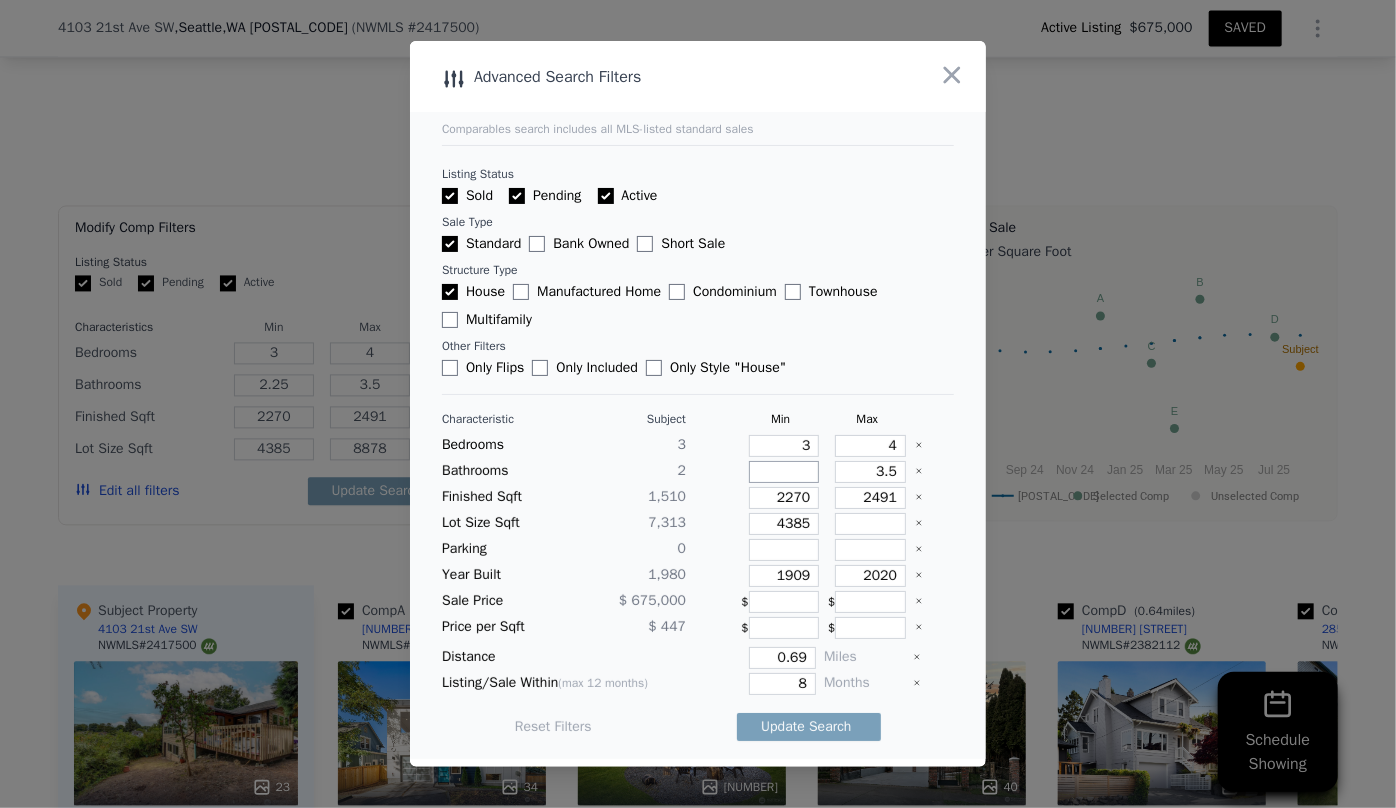 type 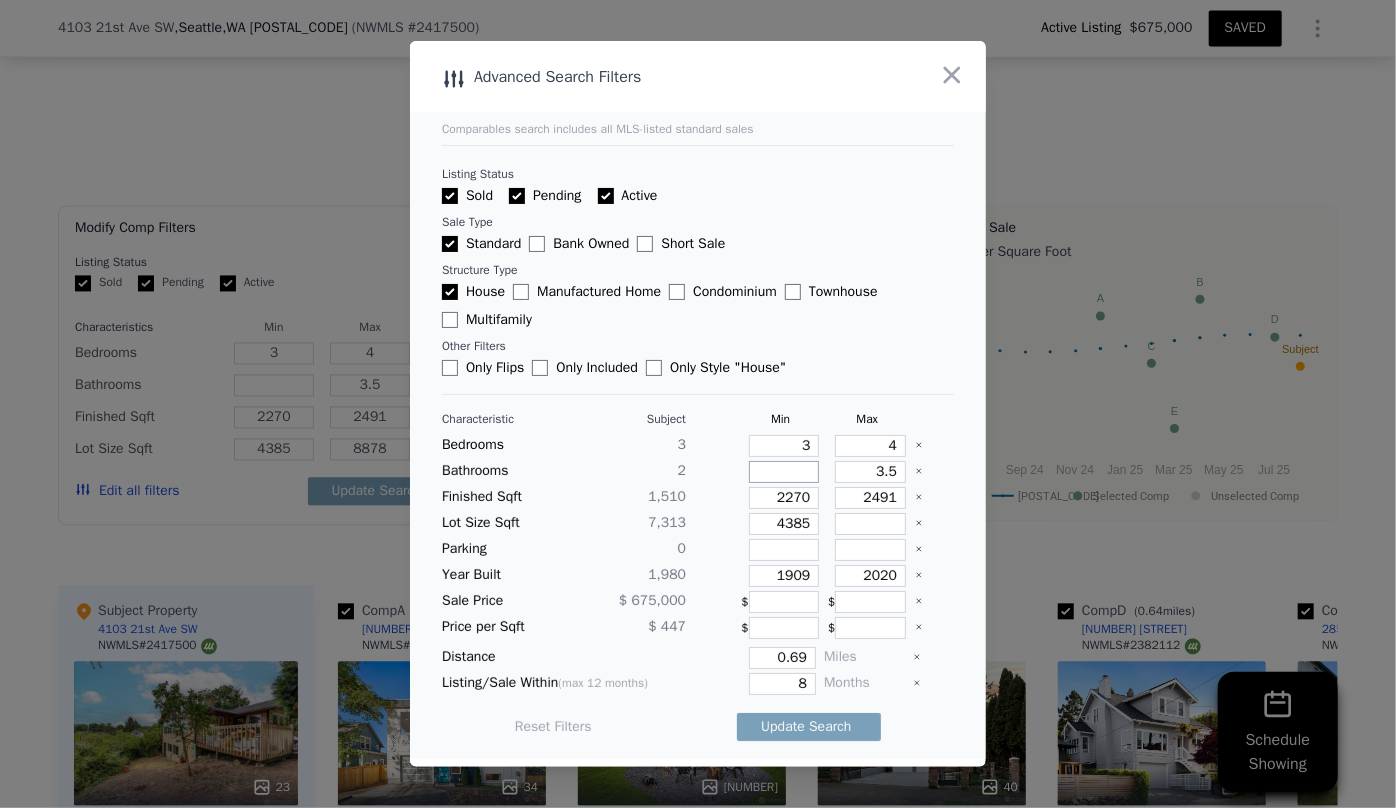 type on "2" 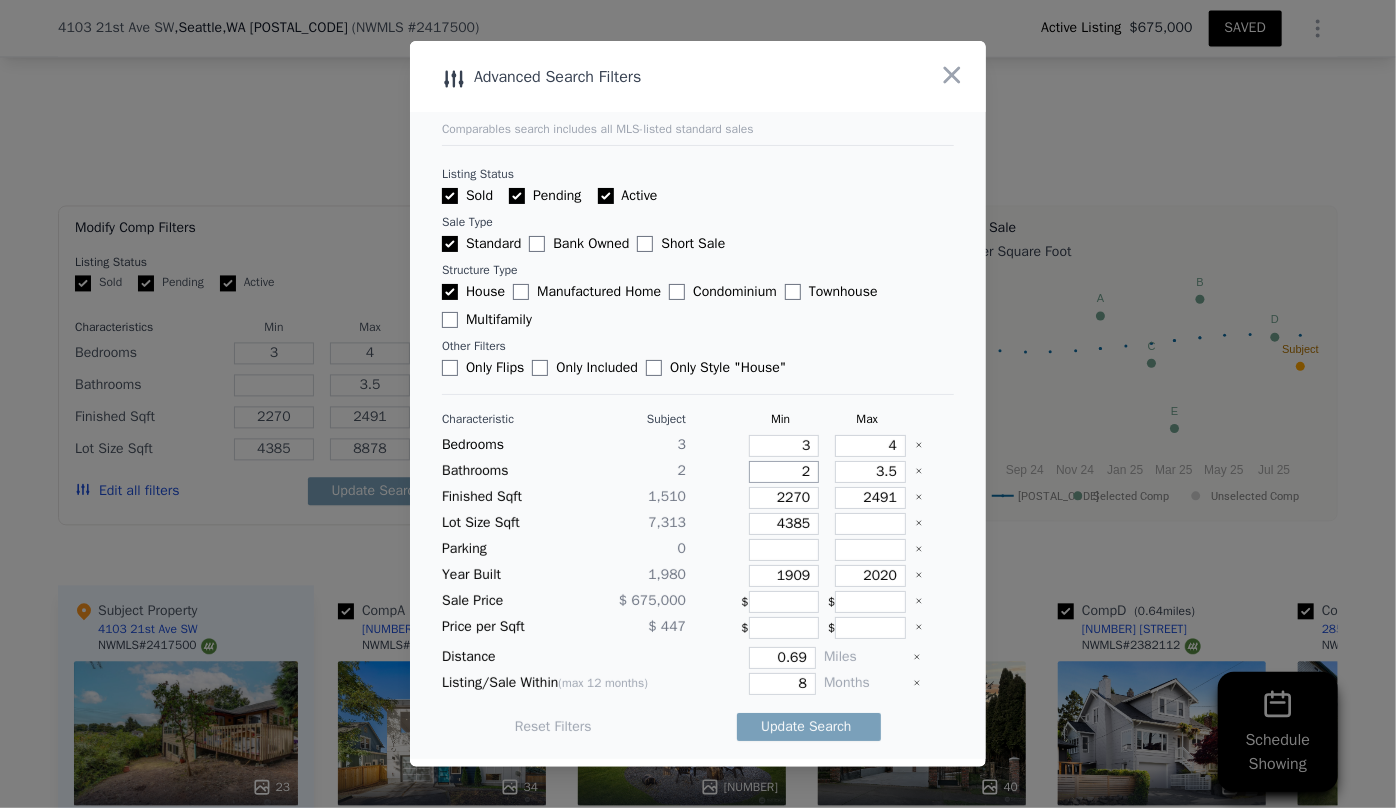 type on "2" 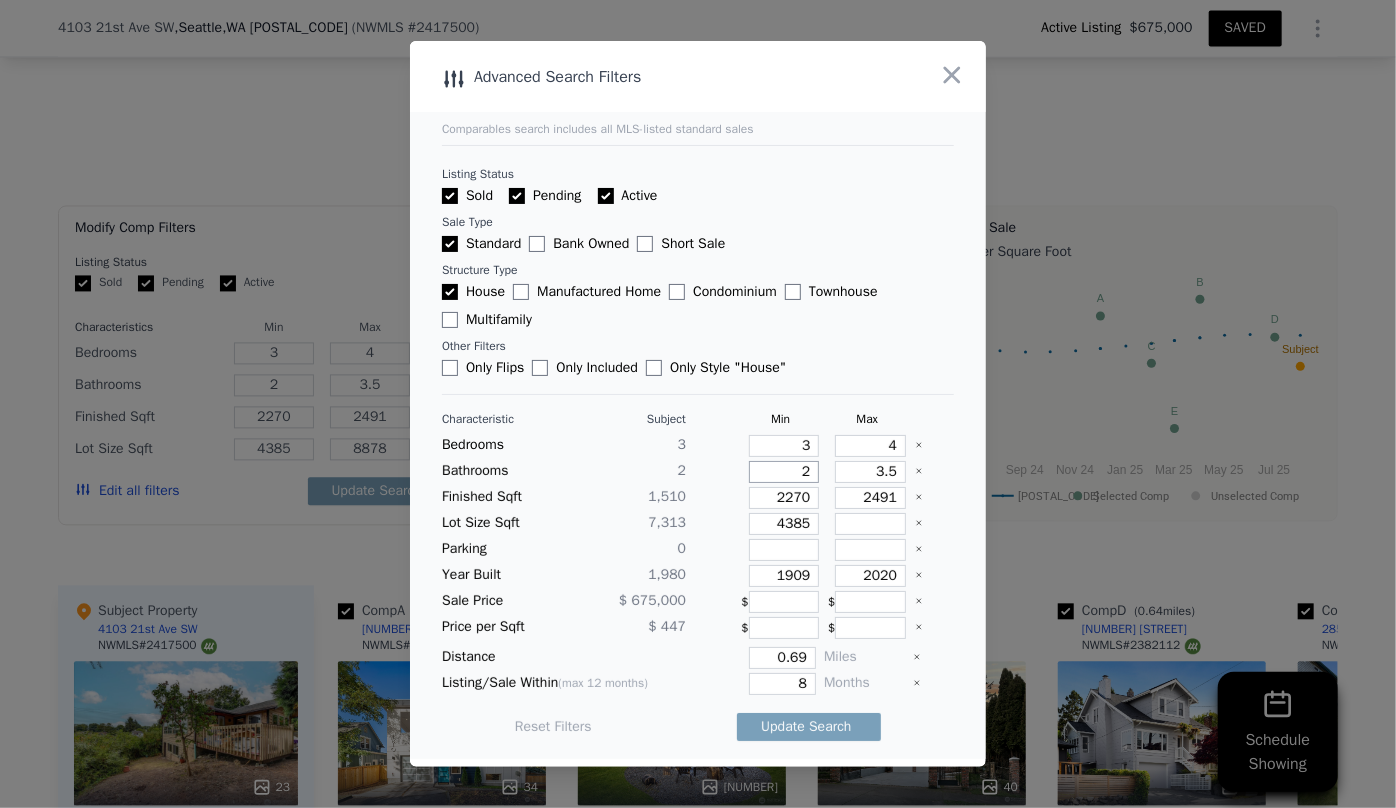 type 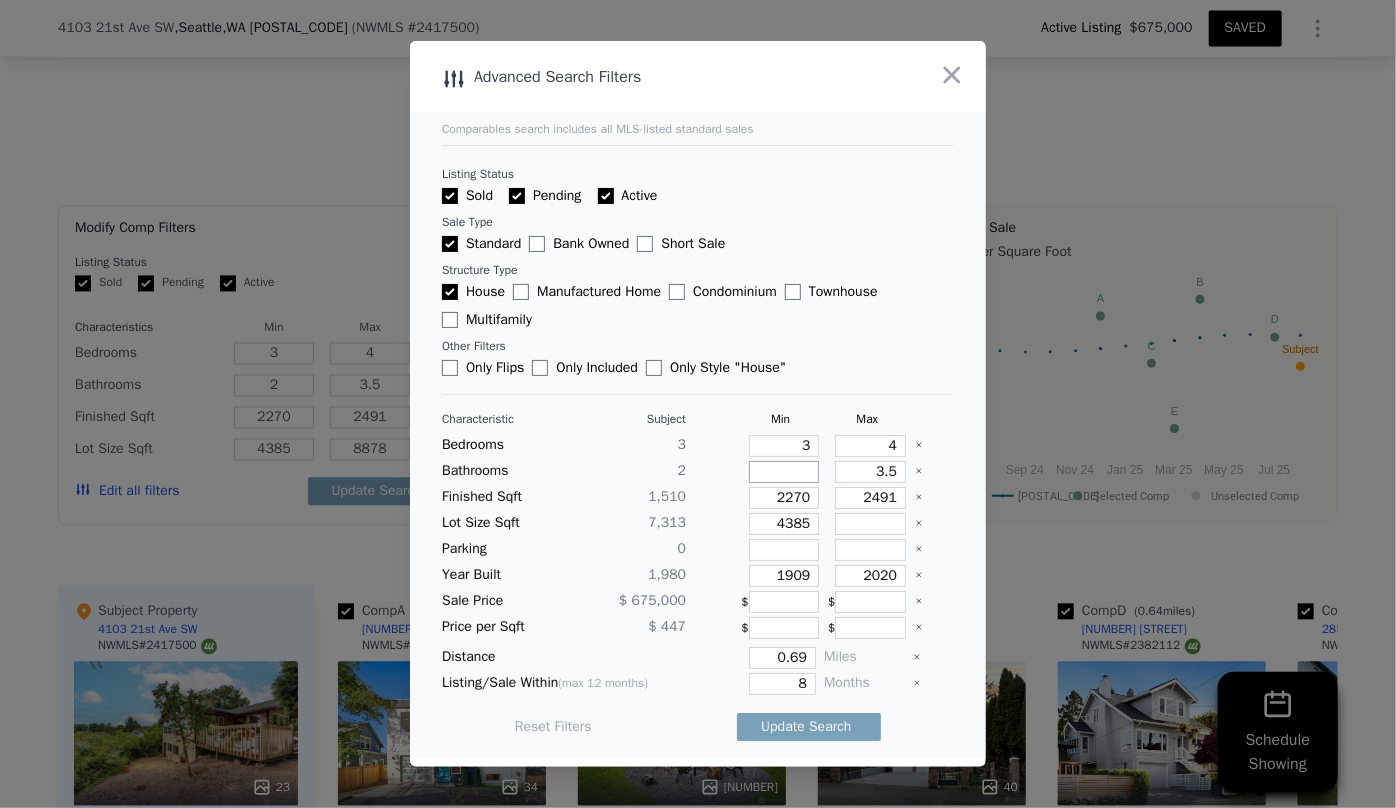 type 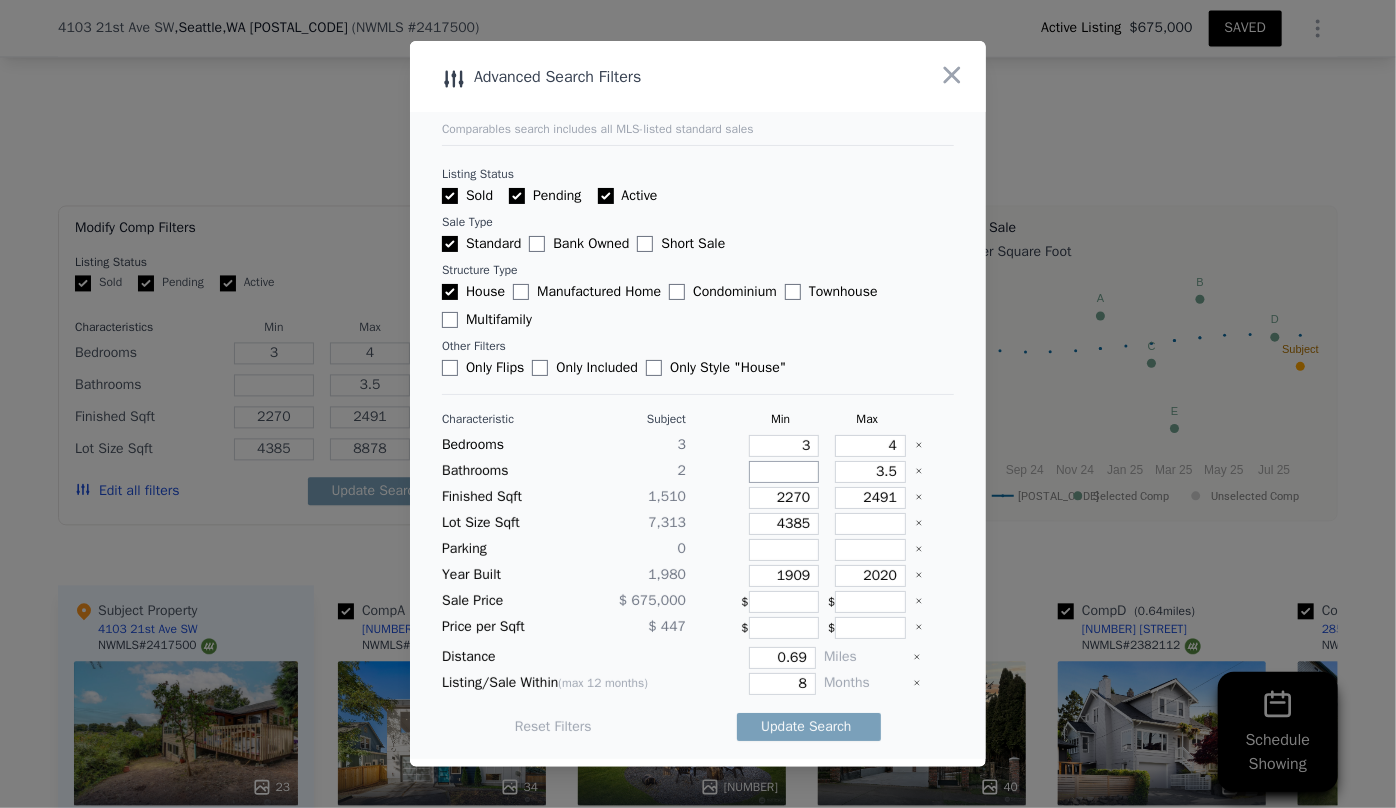 type on "1" 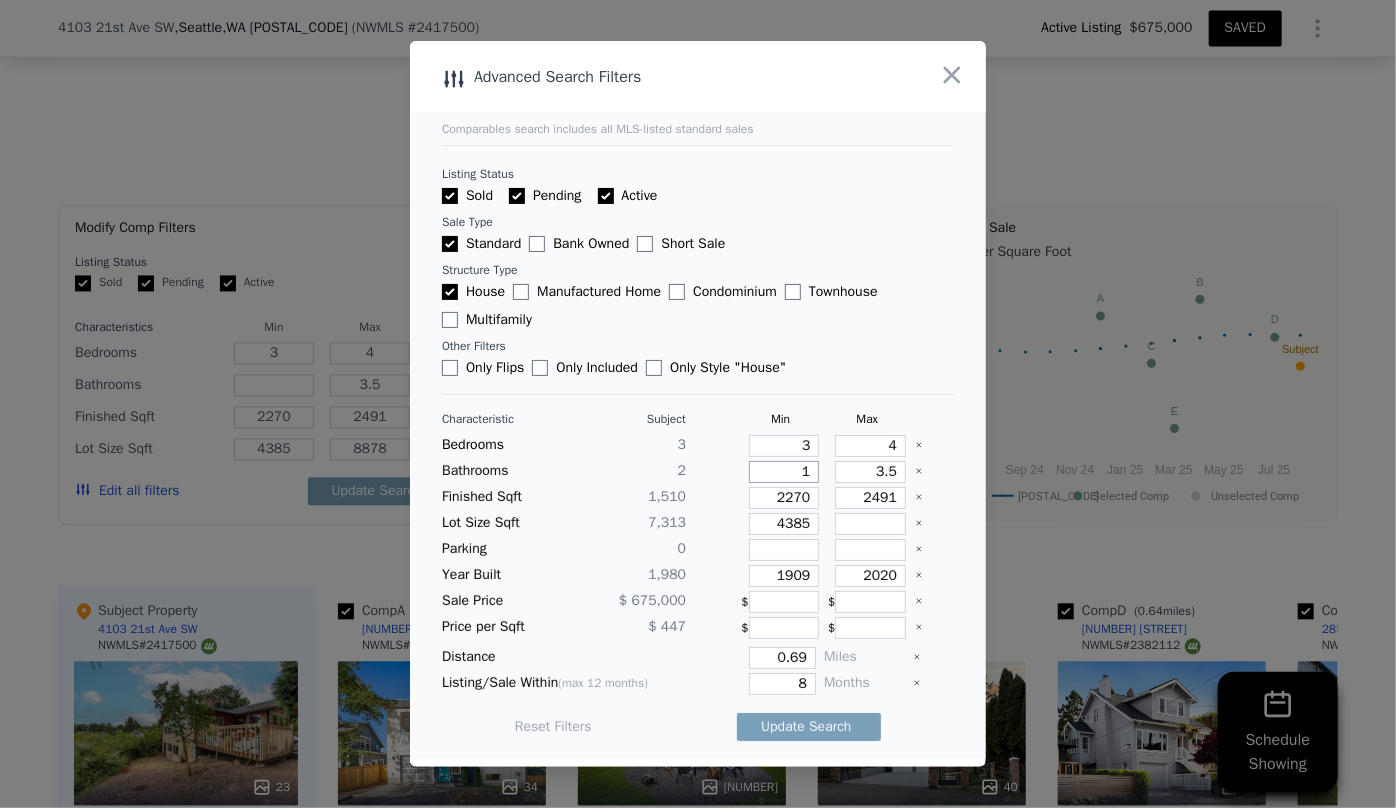 type on "1" 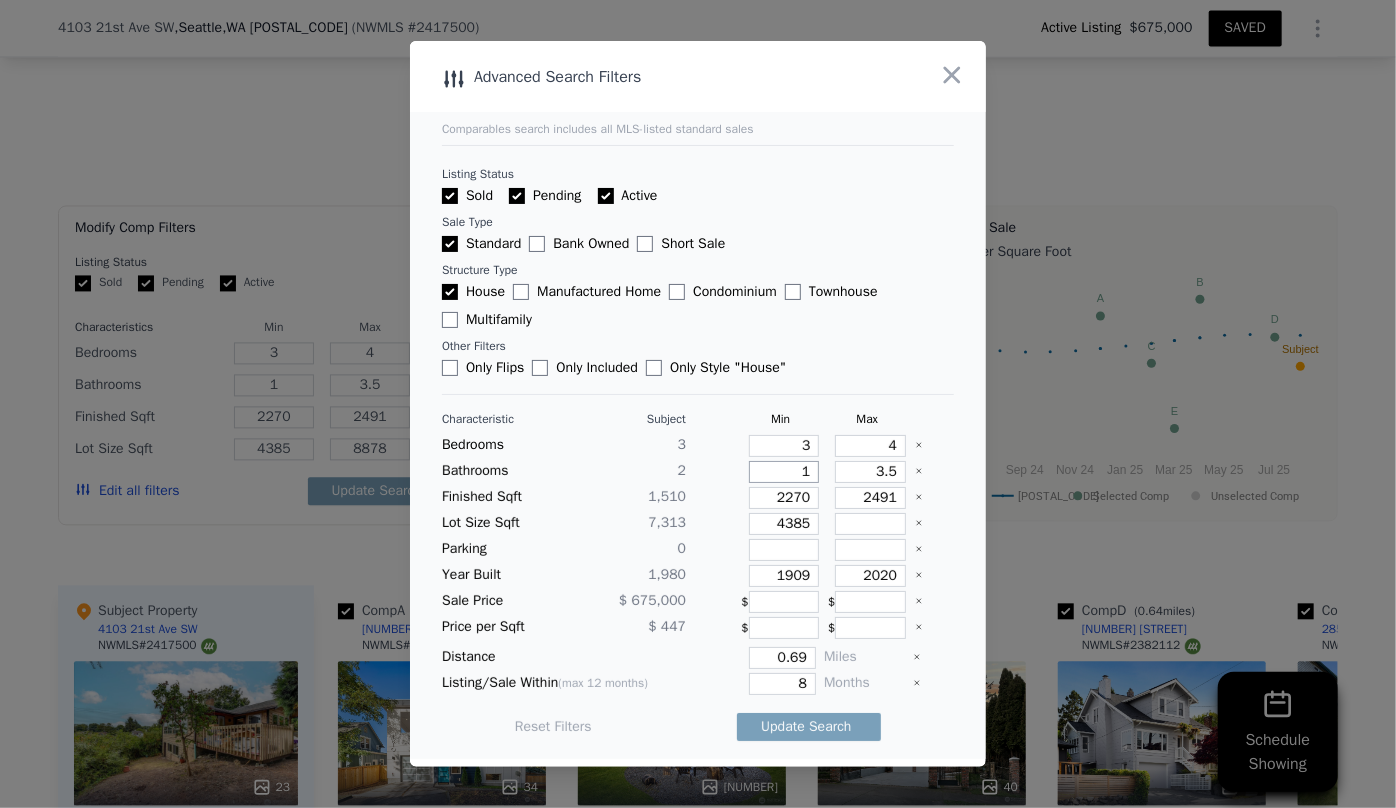 type on "1" 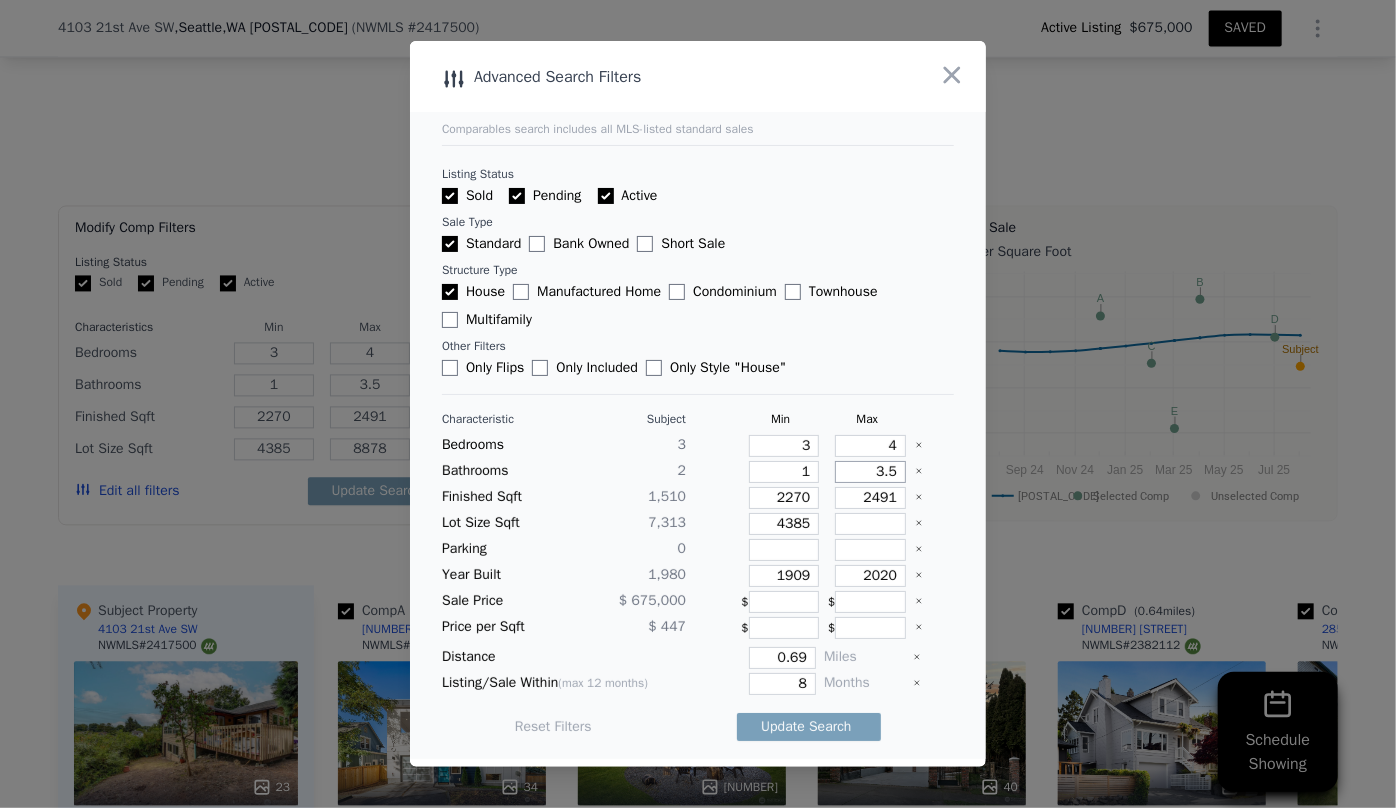 drag, startPoint x: 881, startPoint y: 470, endPoint x: 823, endPoint y: 479, distance: 58.694122 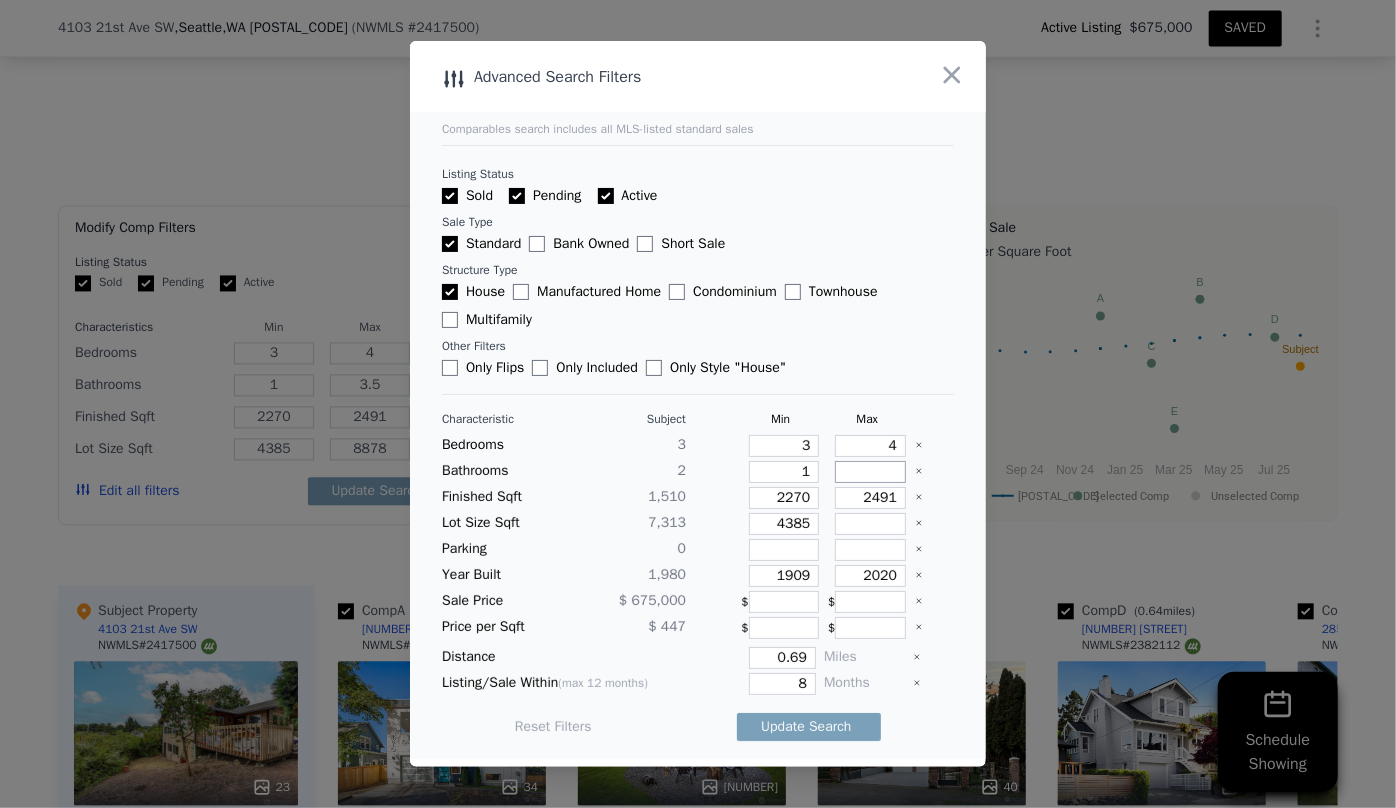 type 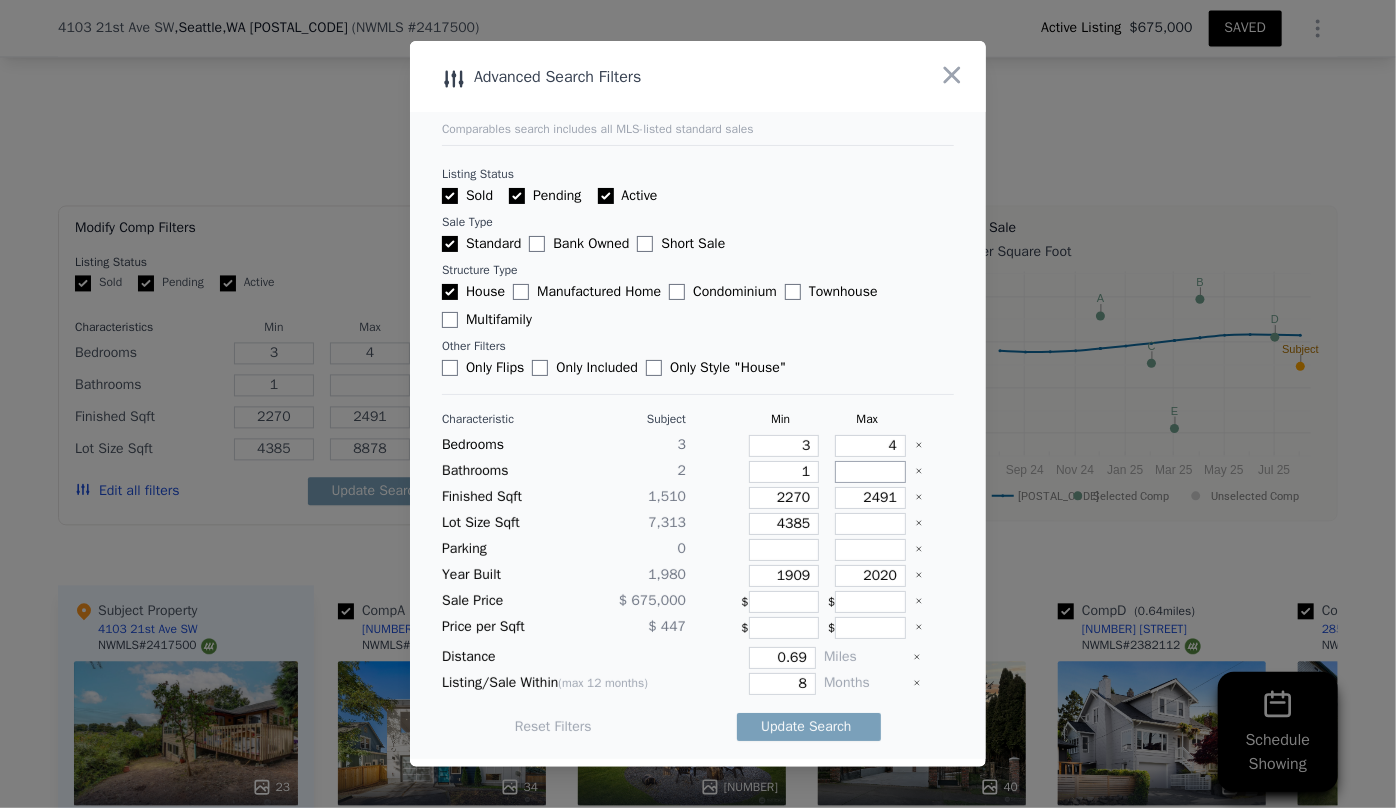 type 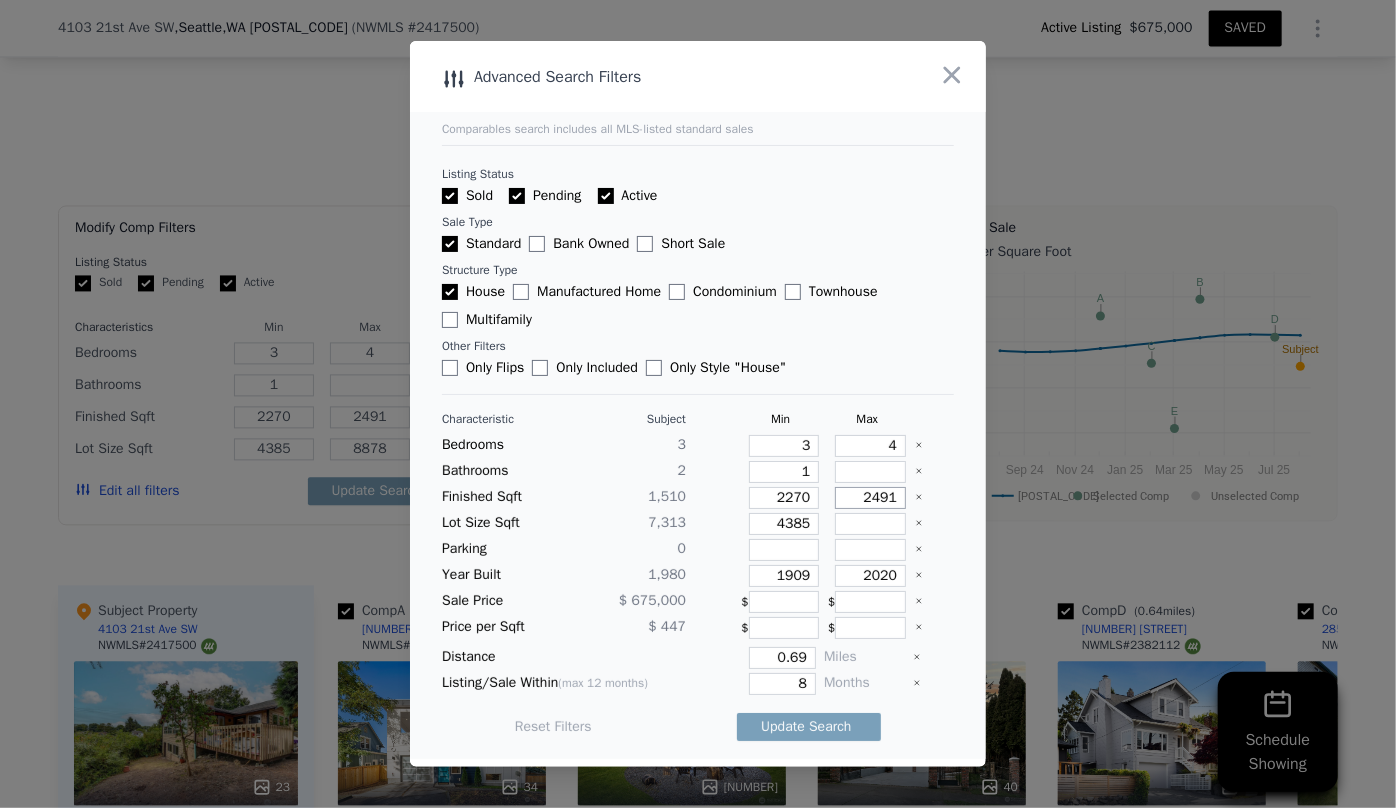 drag, startPoint x: 888, startPoint y: 498, endPoint x: 800, endPoint y: 513, distance: 89.26926 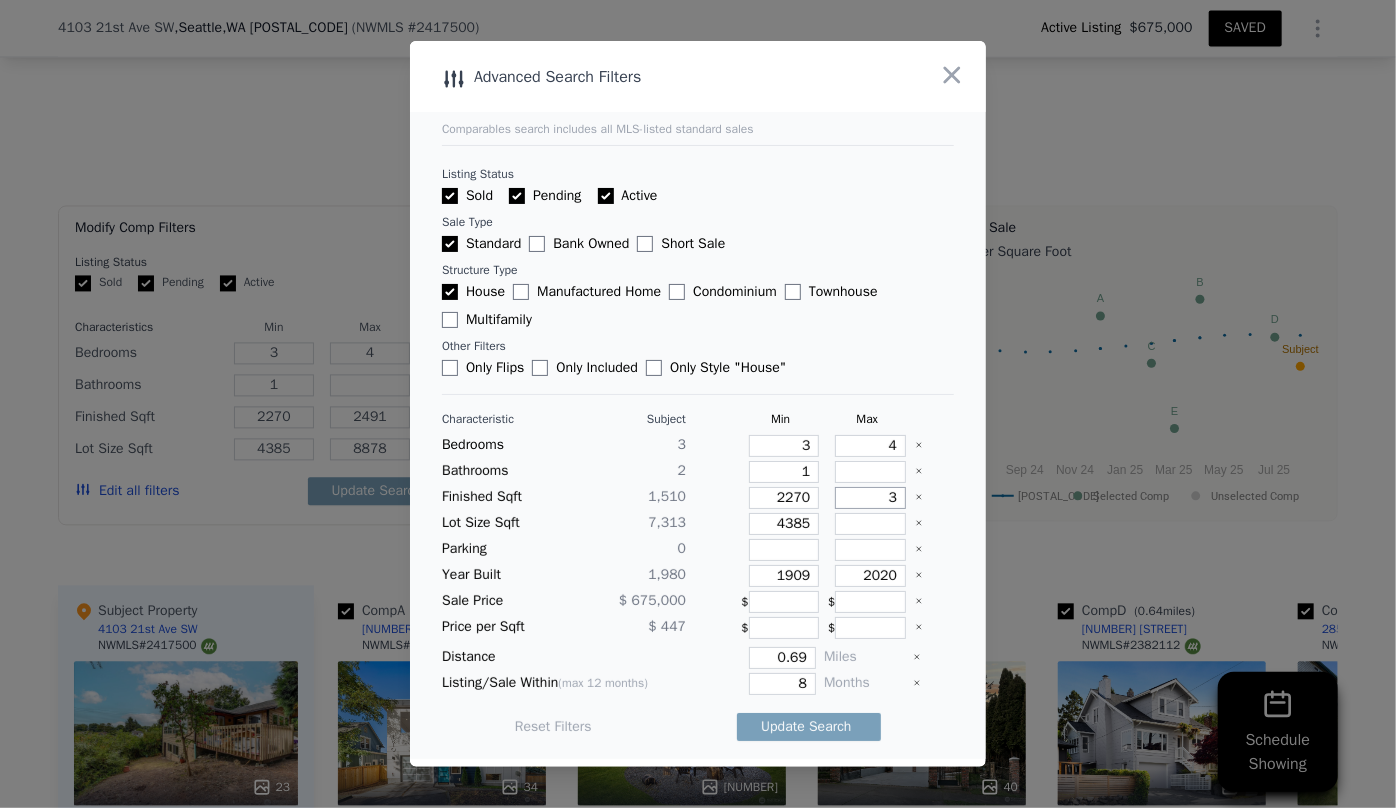 type on "3" 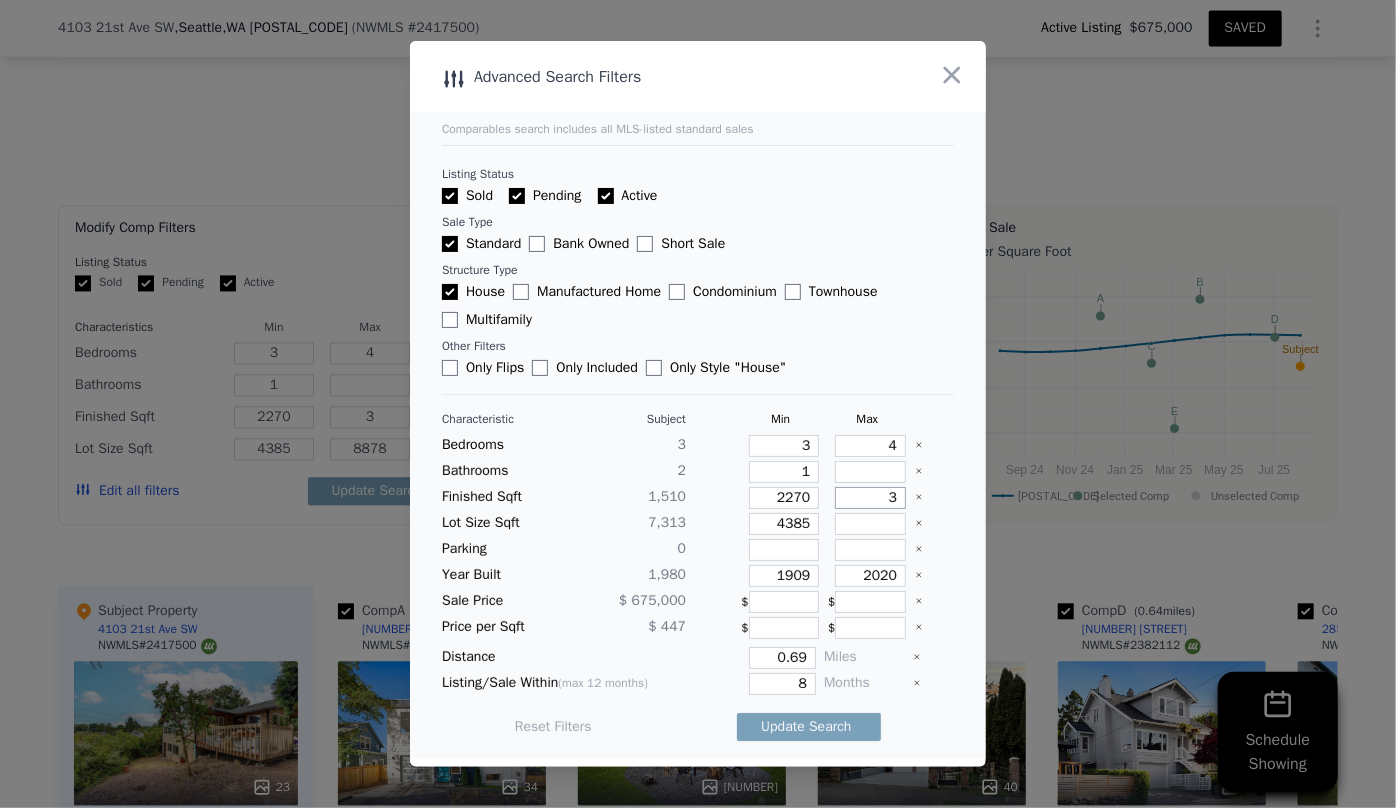 type on "30" 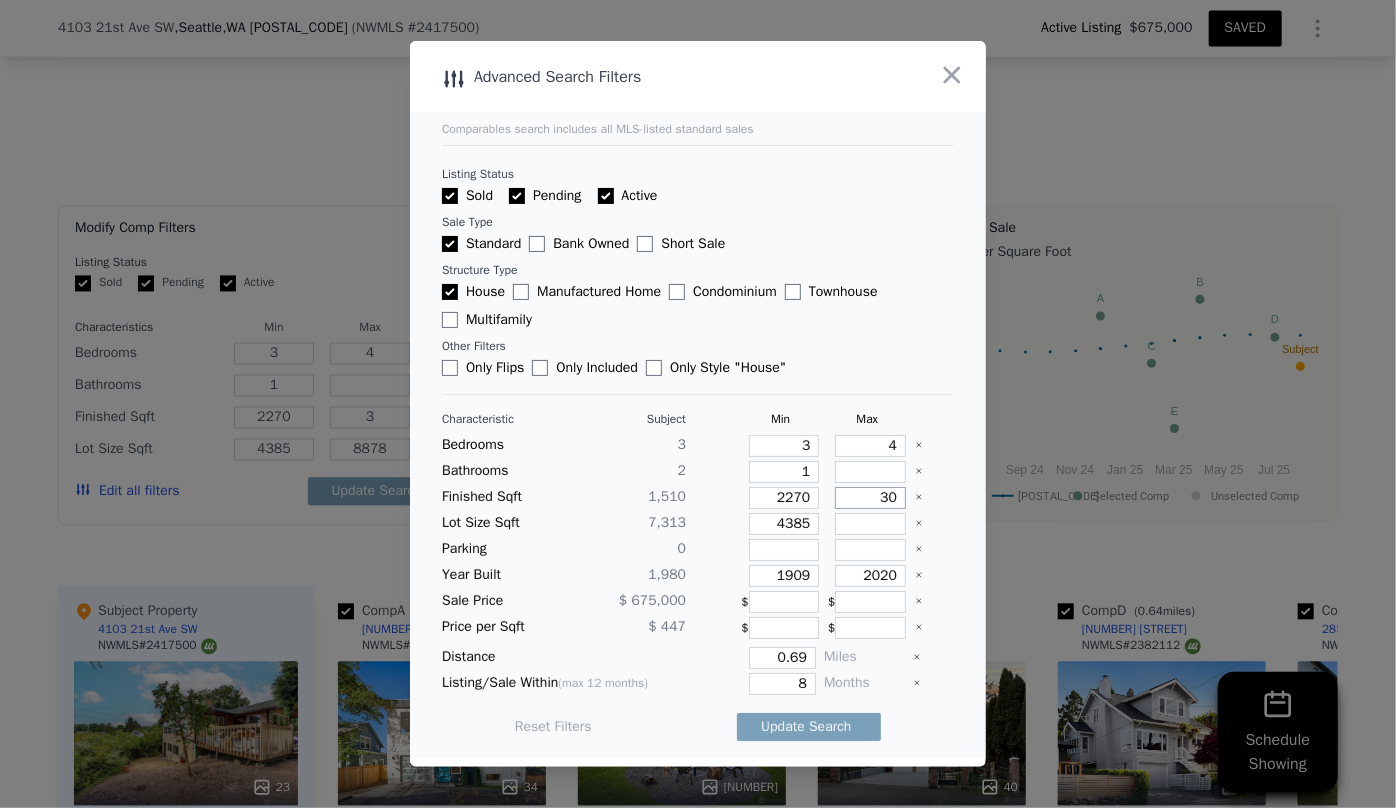 type on "30" 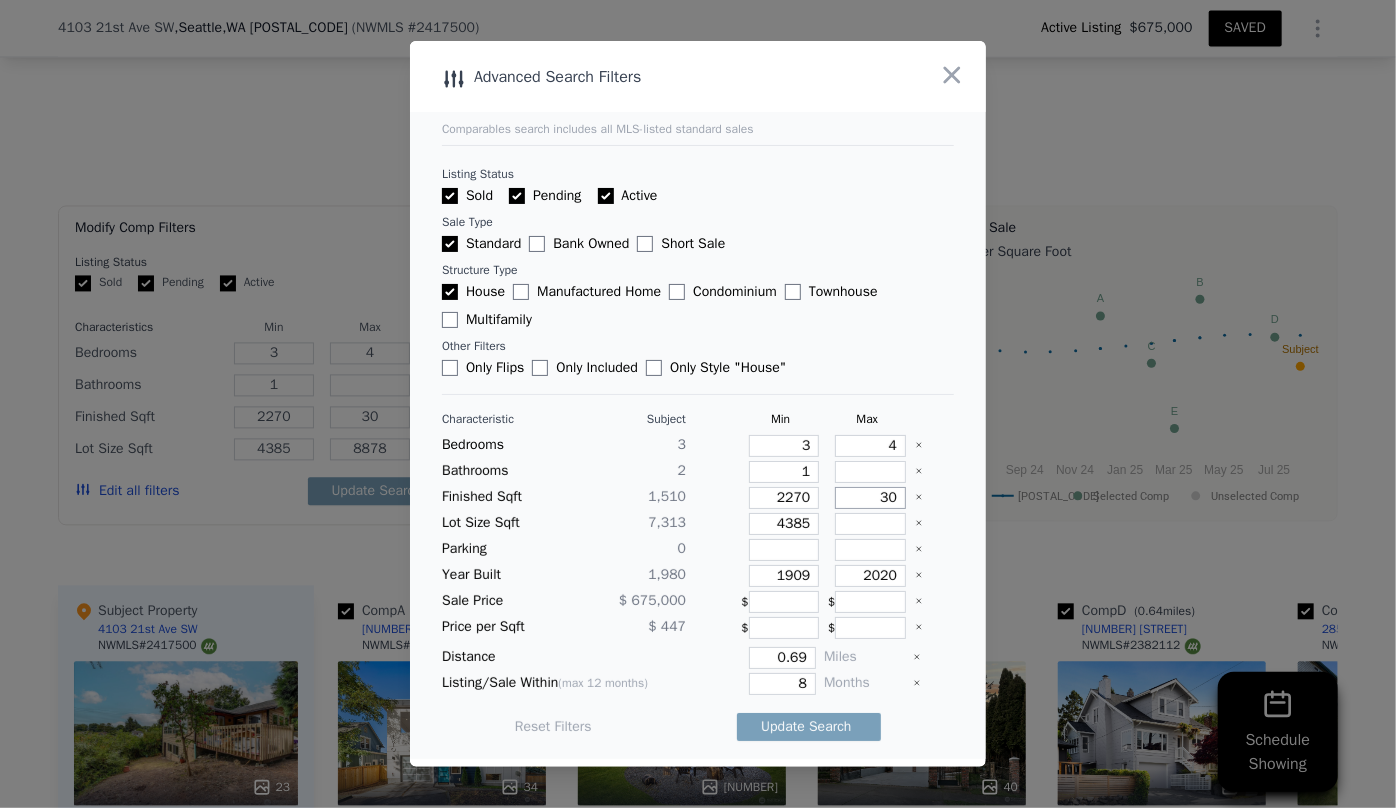 type on "300" 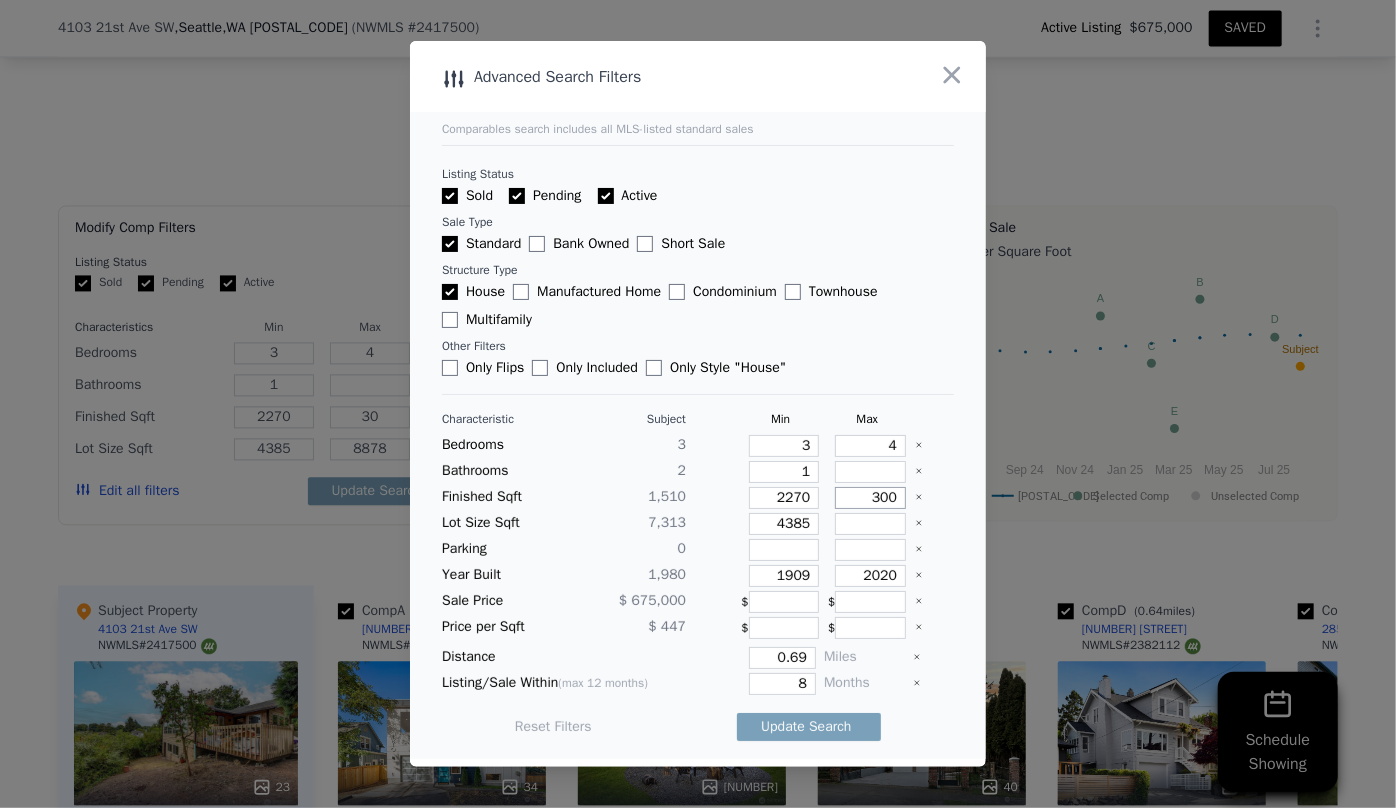 type 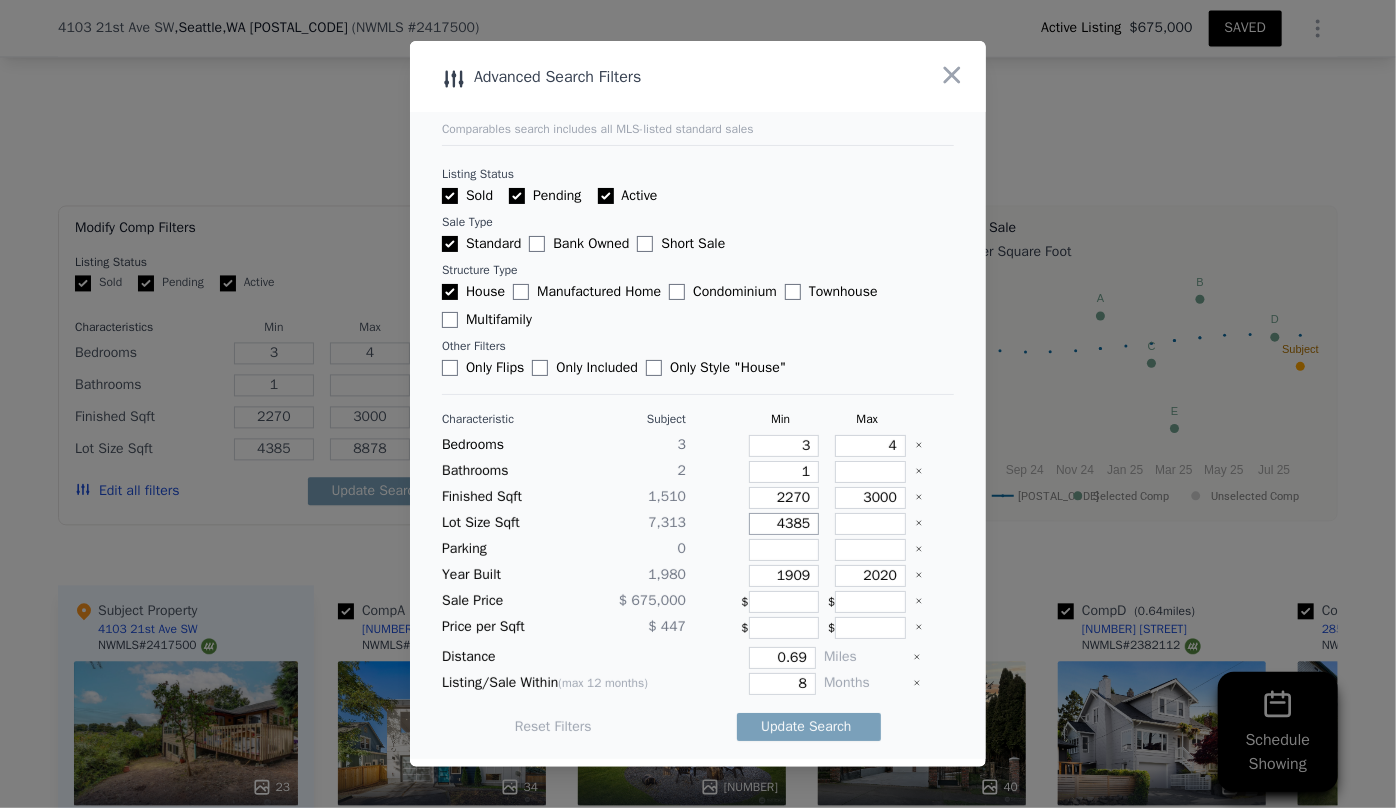 drag, startPoint x: 802, startPoint y: 530, endPoint x: 733, endPoint y: 530, distance: 69 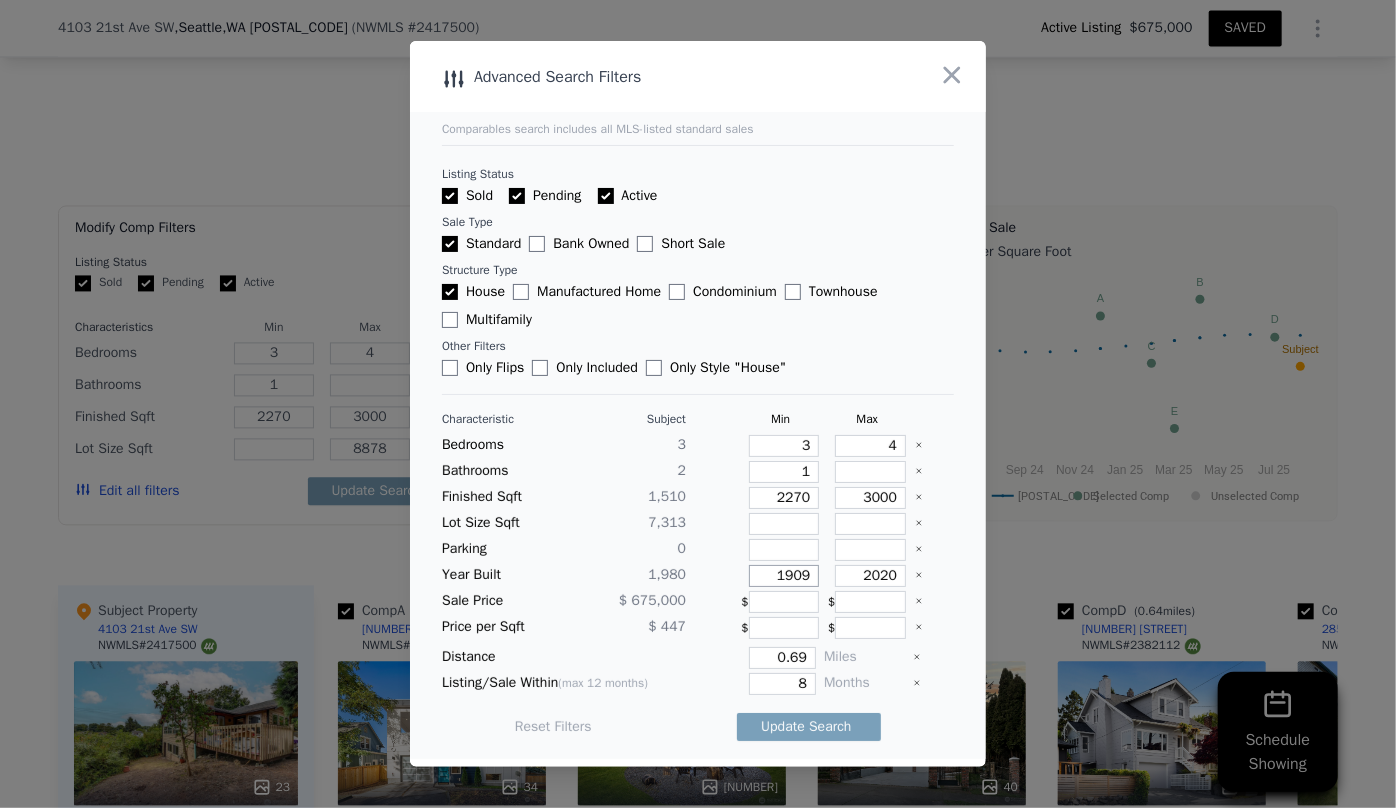 drag, startPoint x: 799, startPoint y: 578, endPoint x: 669, endPoint y: 582, distance: 130.06152 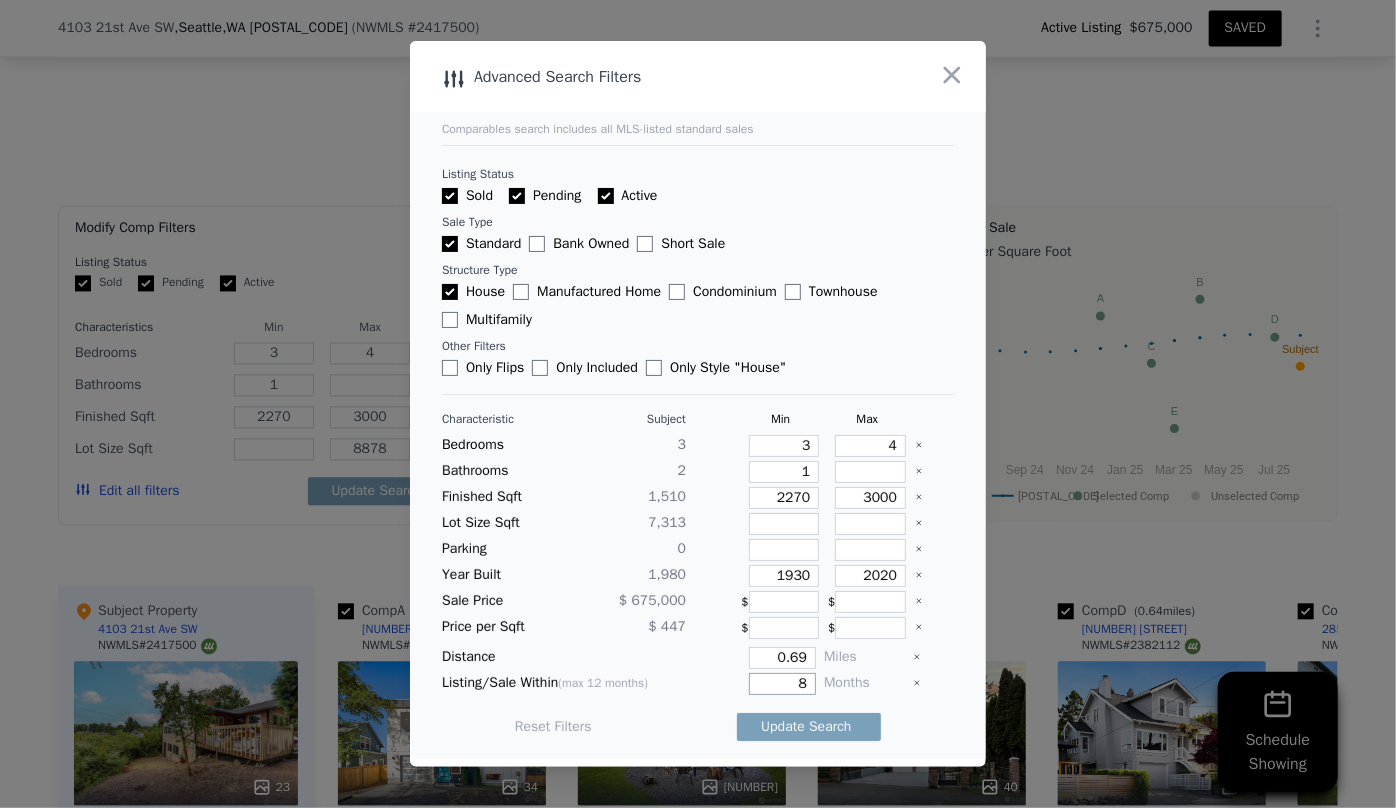 drag, startPoint x: 800, startPoint y: 675, endPoint x: 756, endPoint y: 682, distance: 44.553337 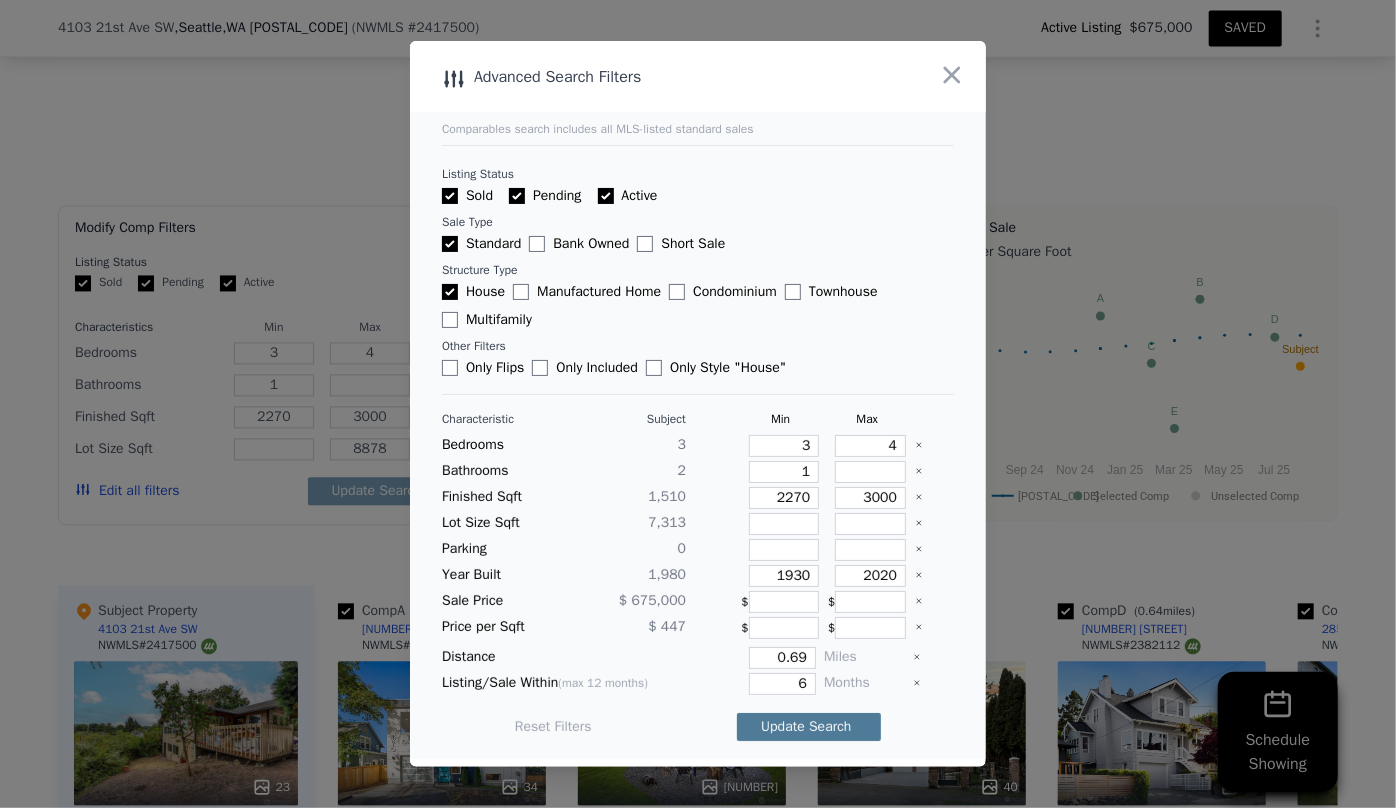 click on "Update Search" at bounding box center [809, 727] 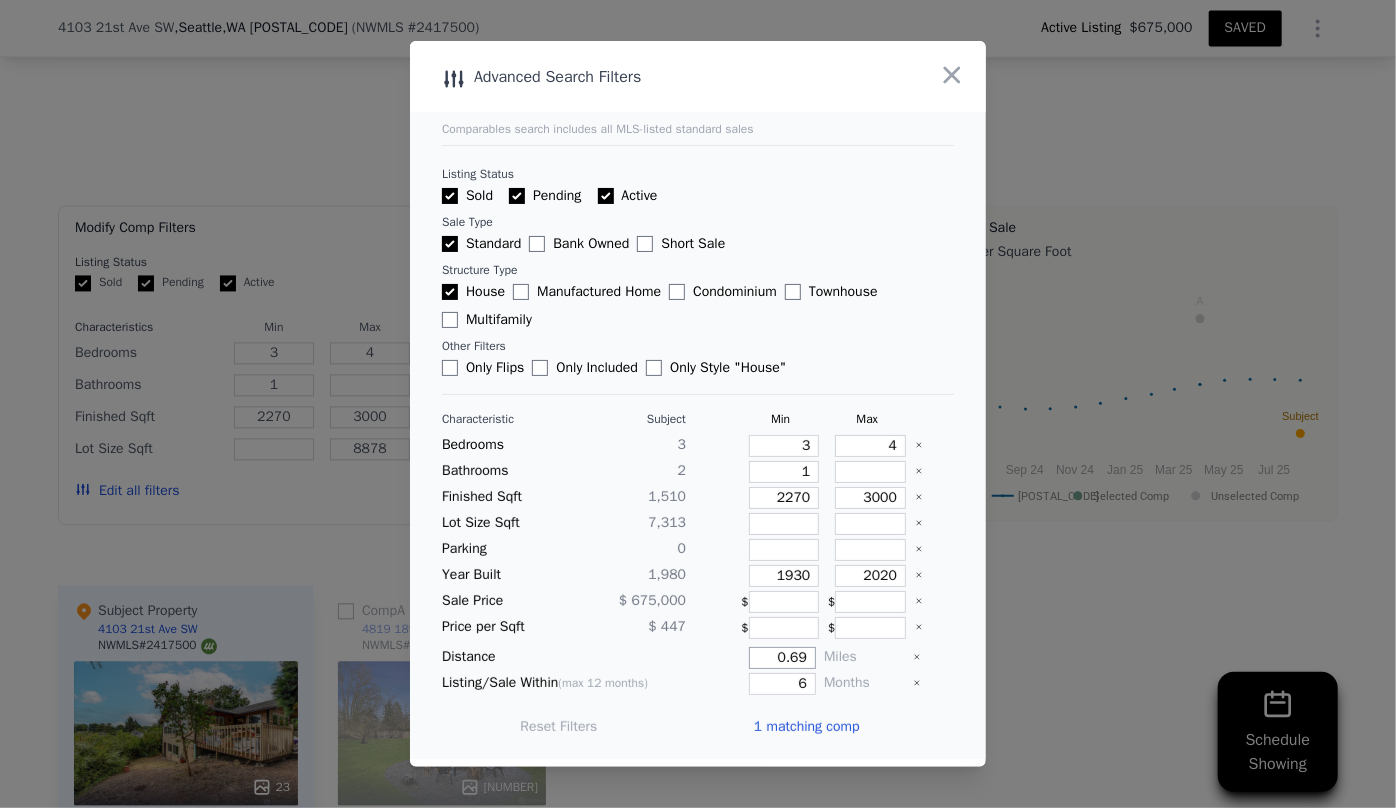 drag, startPoint x: 802, startPoint y: 664, endPoint x: 745, endPoint y: 673, distance: 57.706154 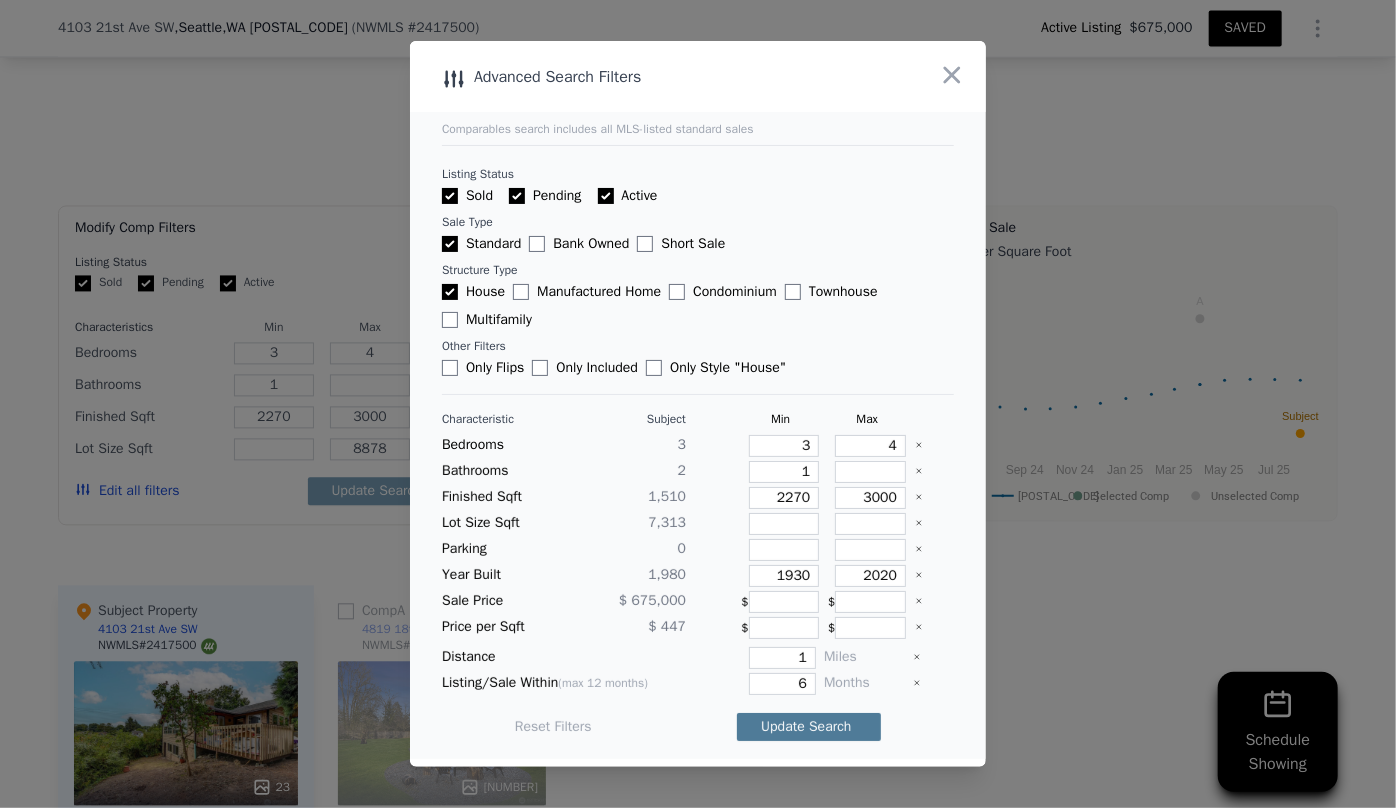 click on "Update Search" at bounding box center (809, 727) 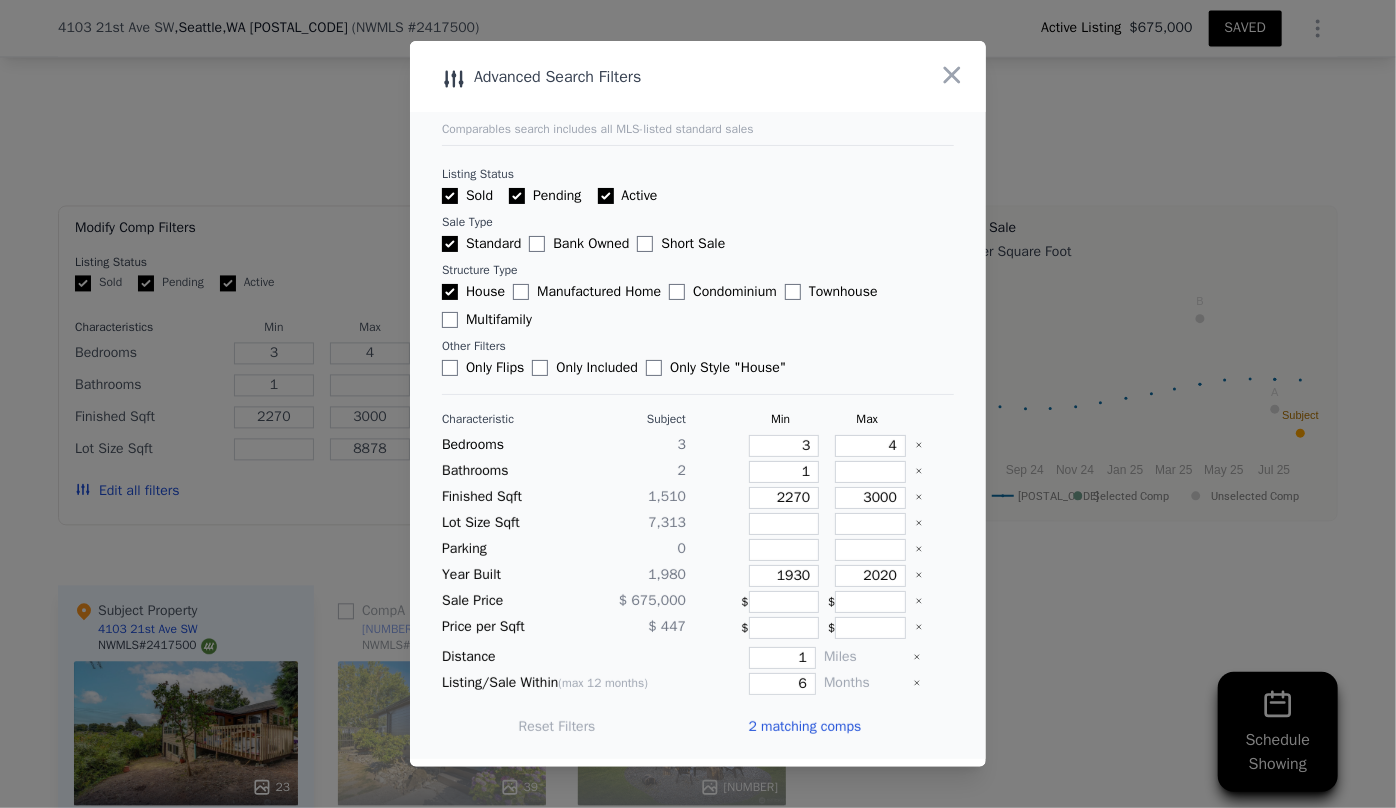 click on "2 matching comps" at bounding box center (804, 727) 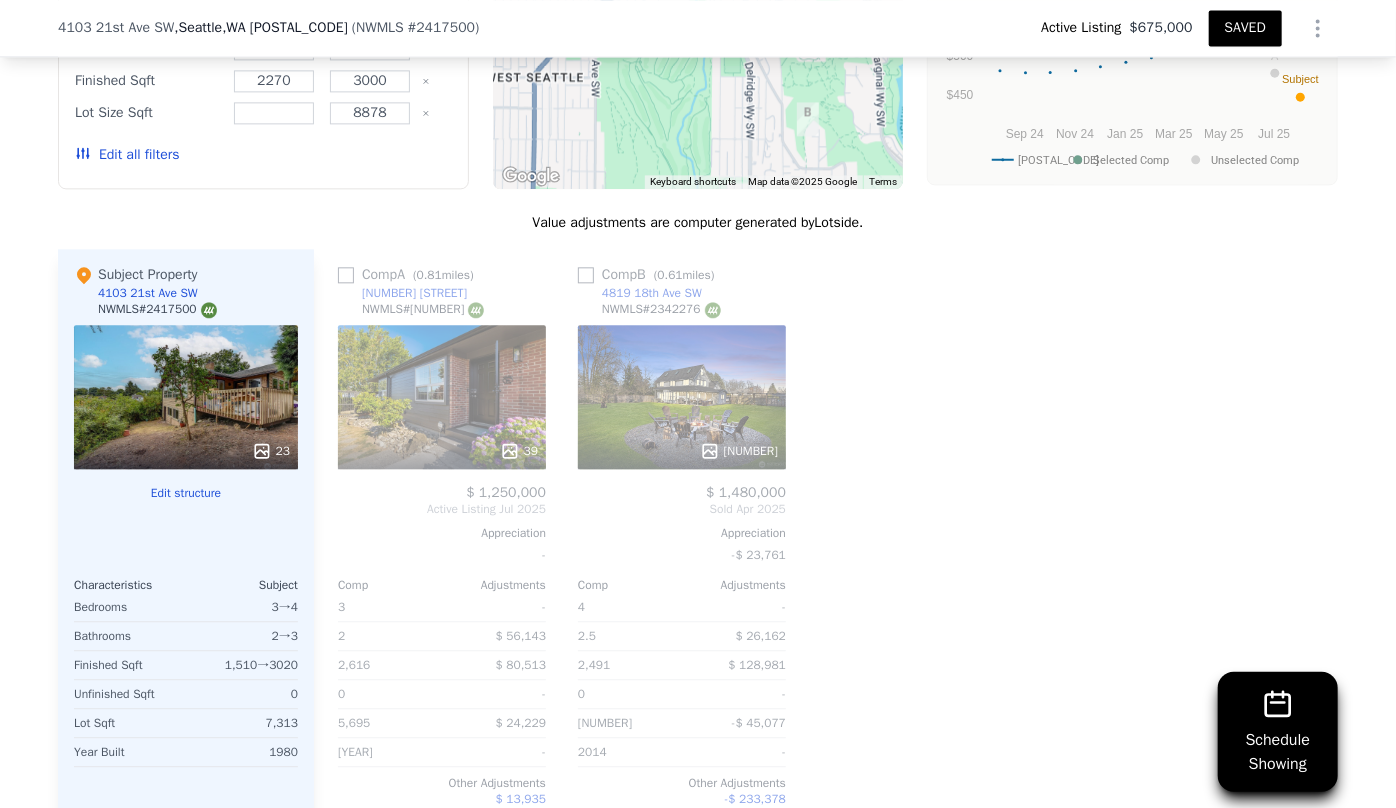scroll, scrollTop: 2316, scrollLeft: 0, axis: vertical 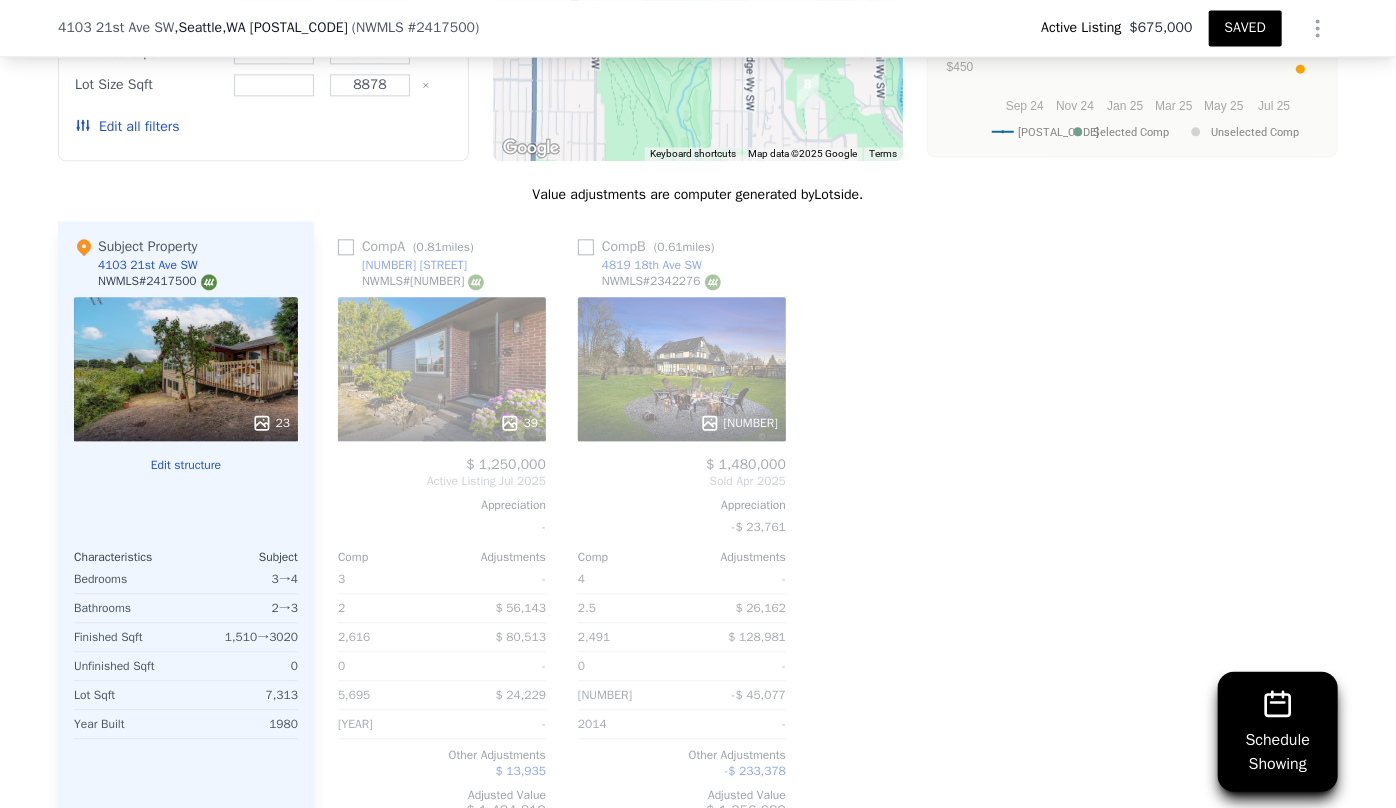 click on "33" at bounding box center [682, 369] 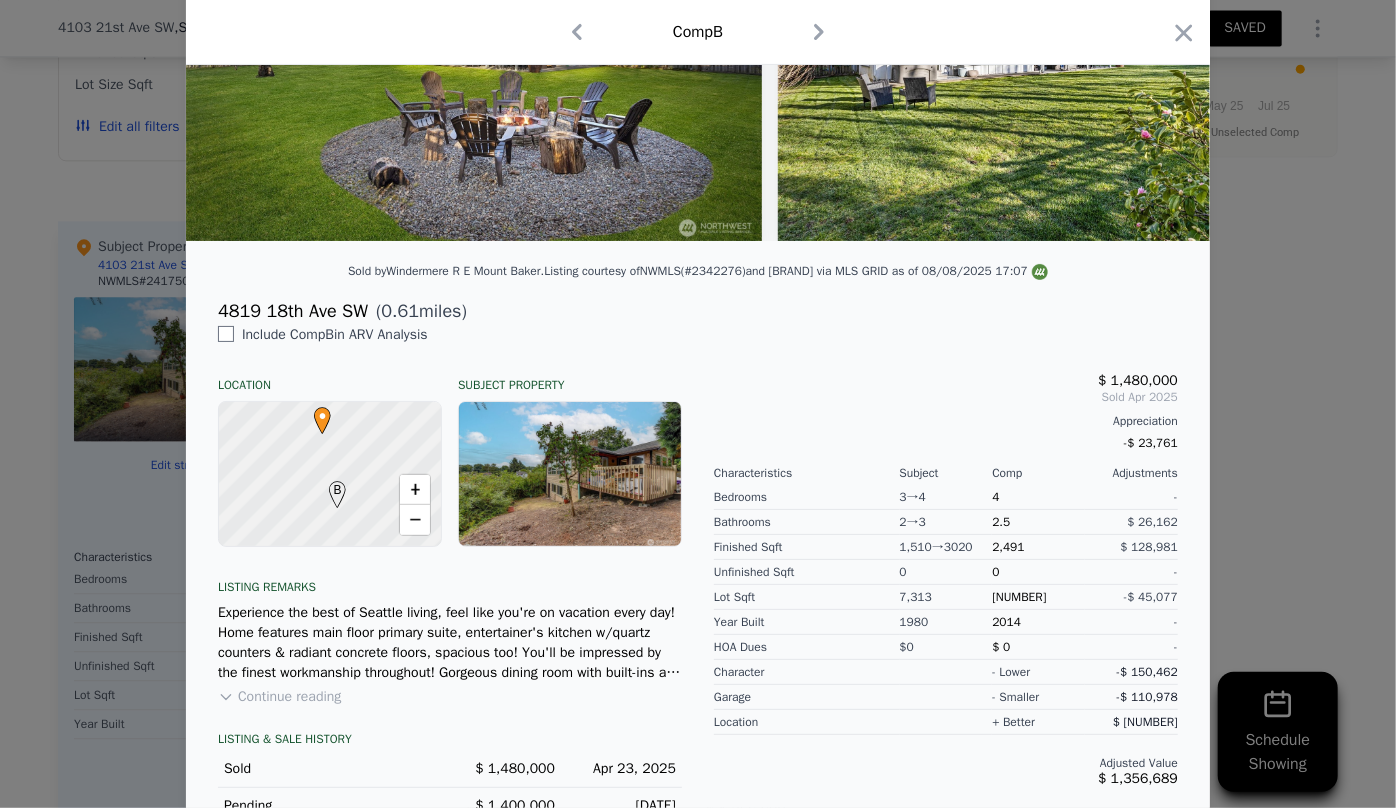 scroll, scrollTop: 0, scrollLeft: 0, axis: both 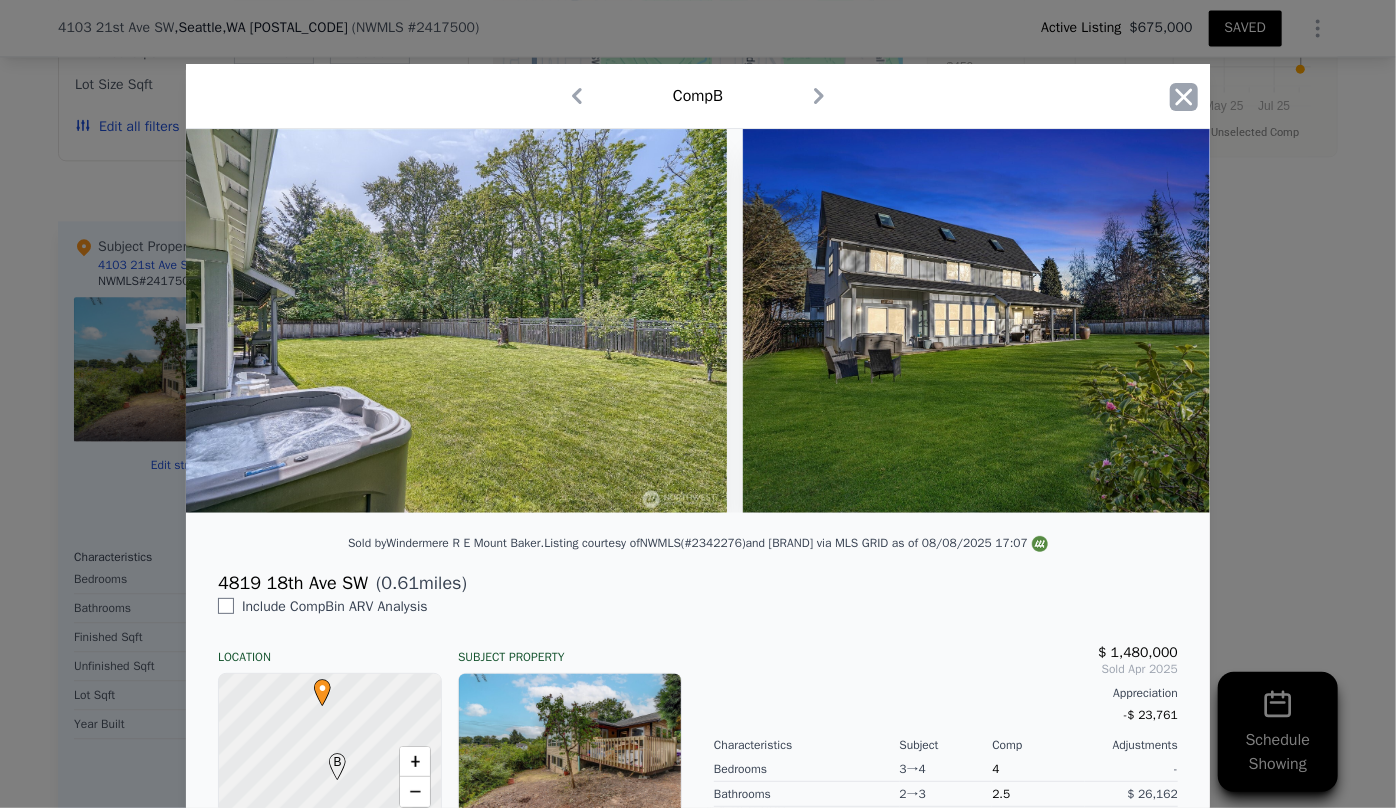 click 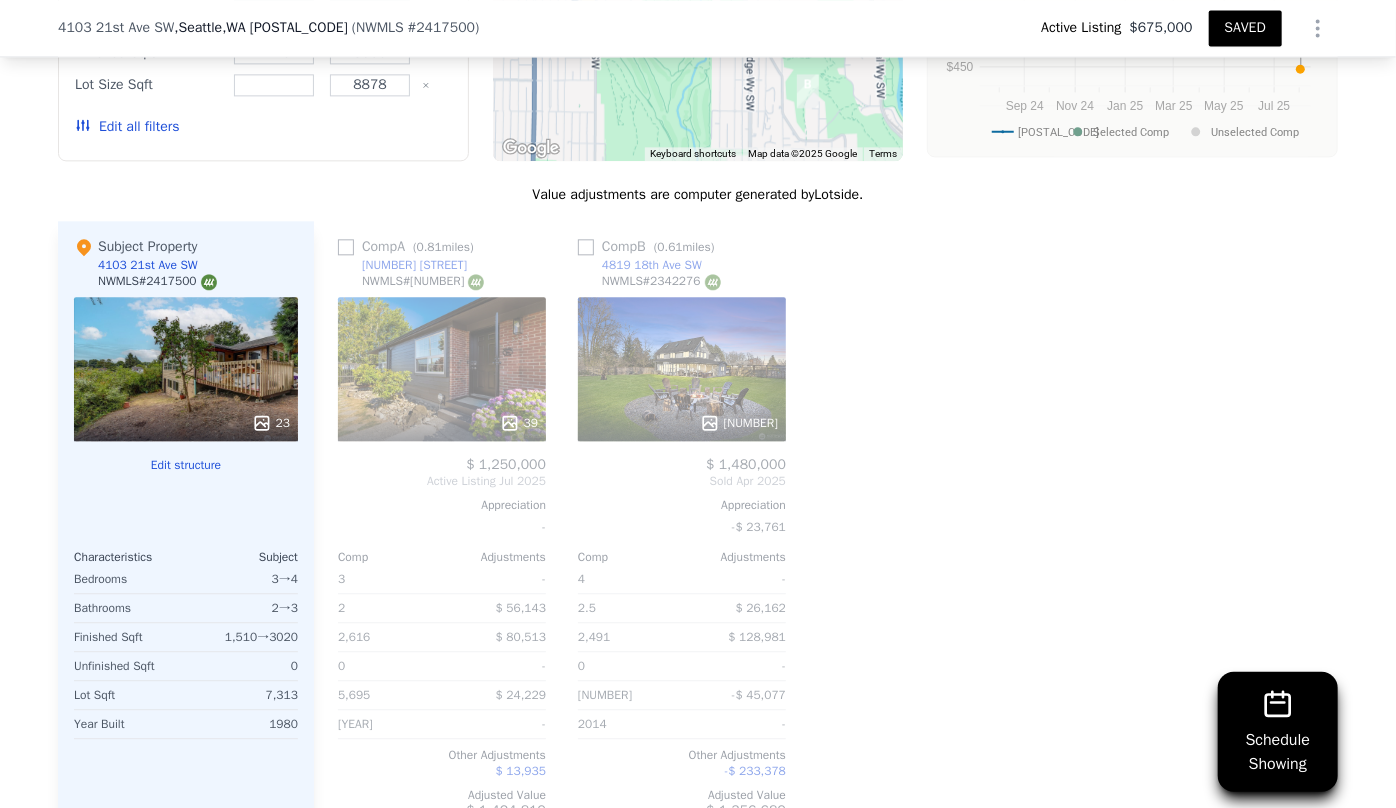 click on "33" at bounding box center [682, 369] 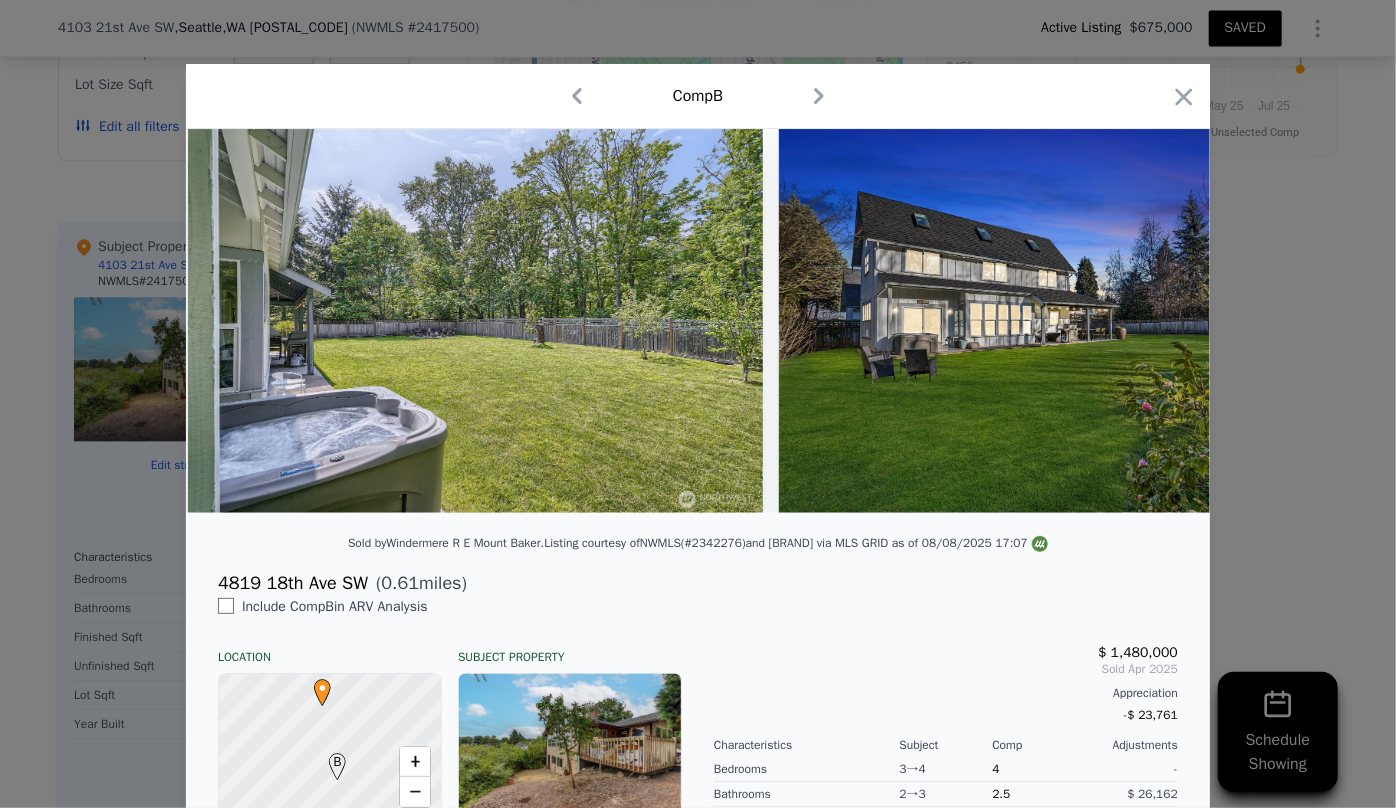 scroll, scrollTop: 0, scrollLeft: 18712, axis: horizontal 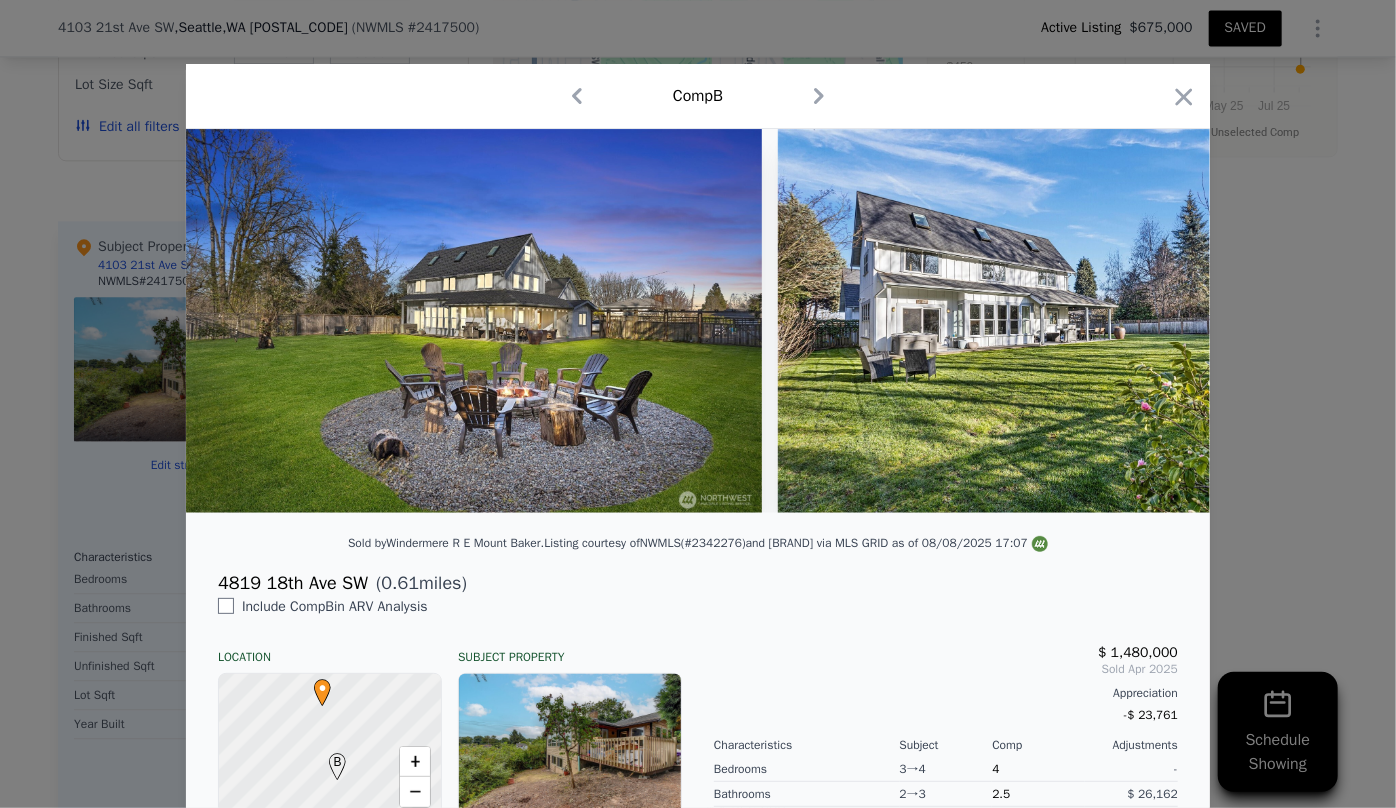 click on "Comp  B" at bounding box center [698, 96] 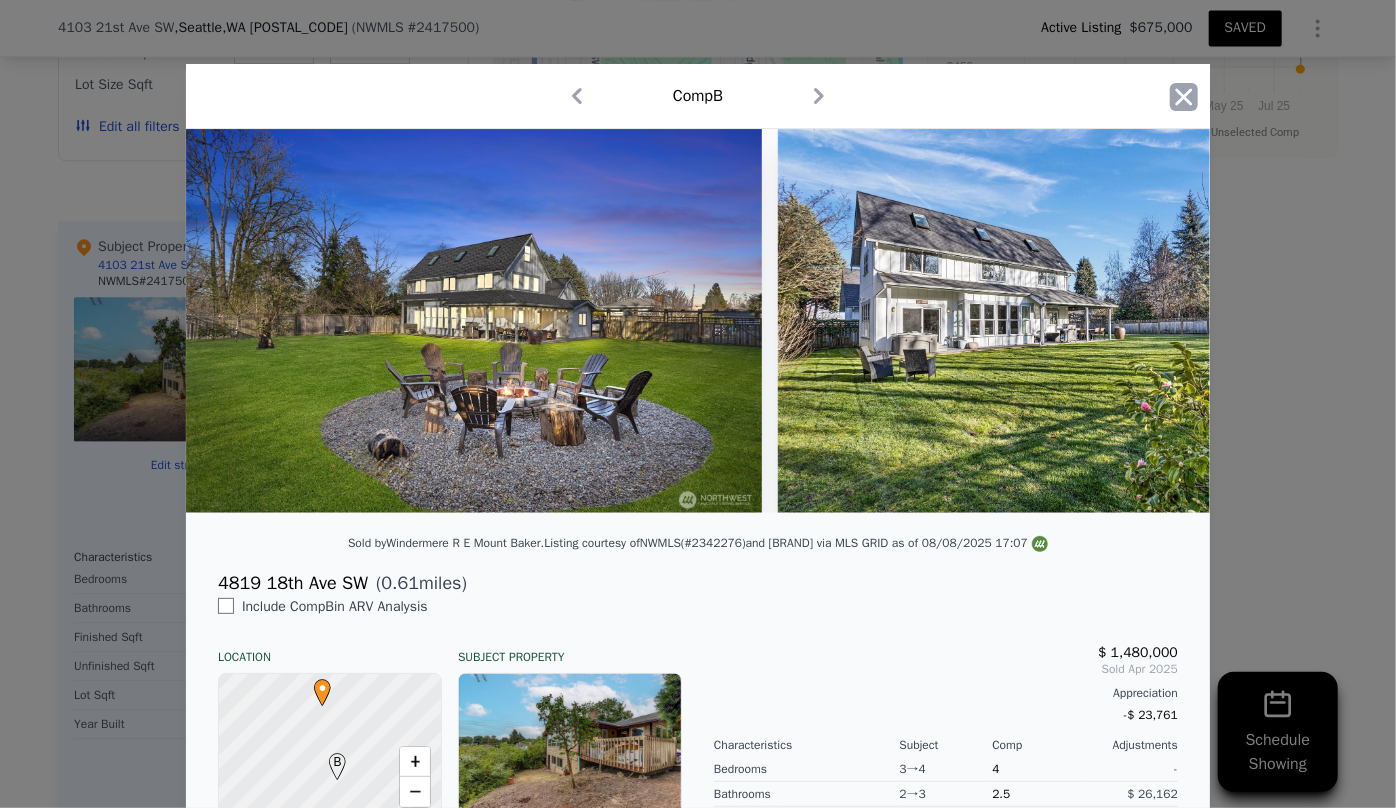 click 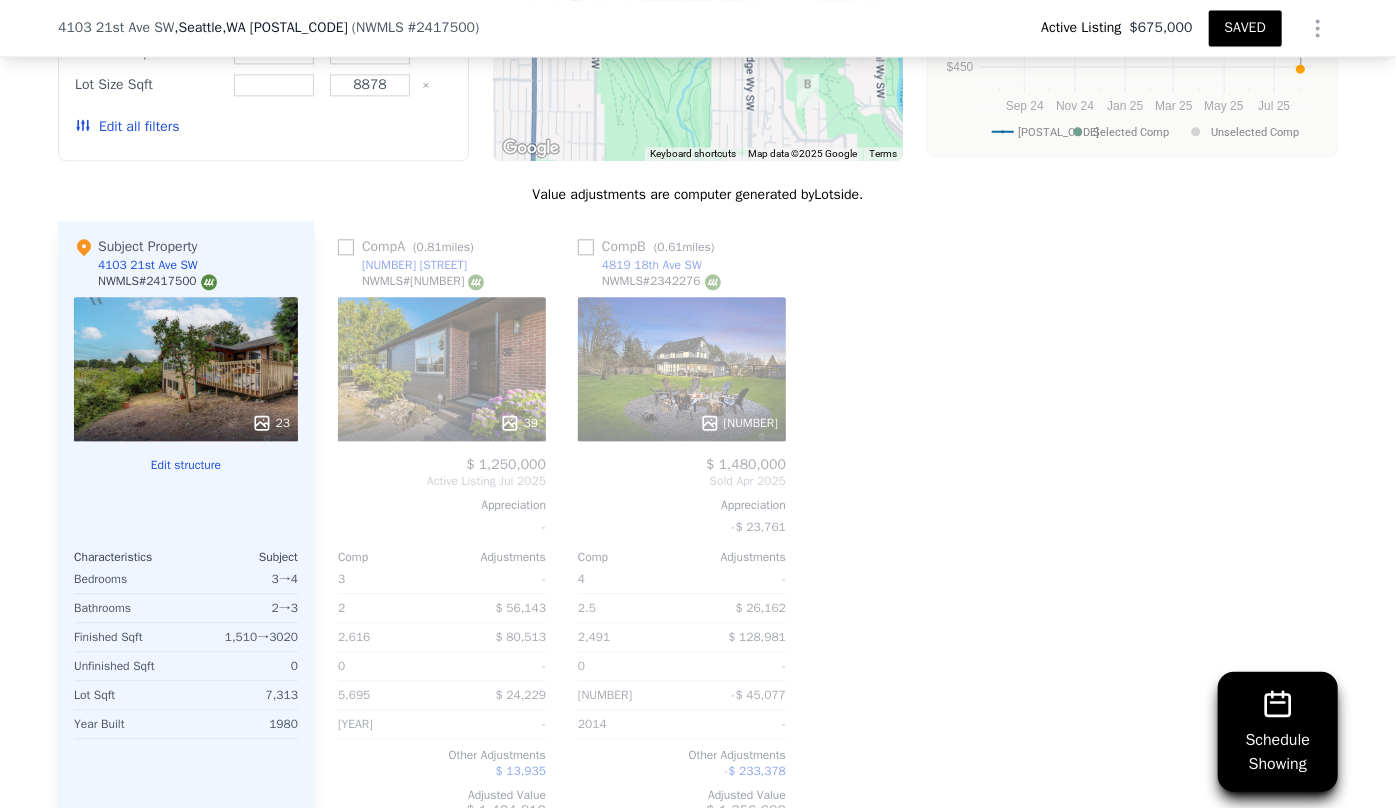 click on "Edit all filters" at bounding box center [127, 127] 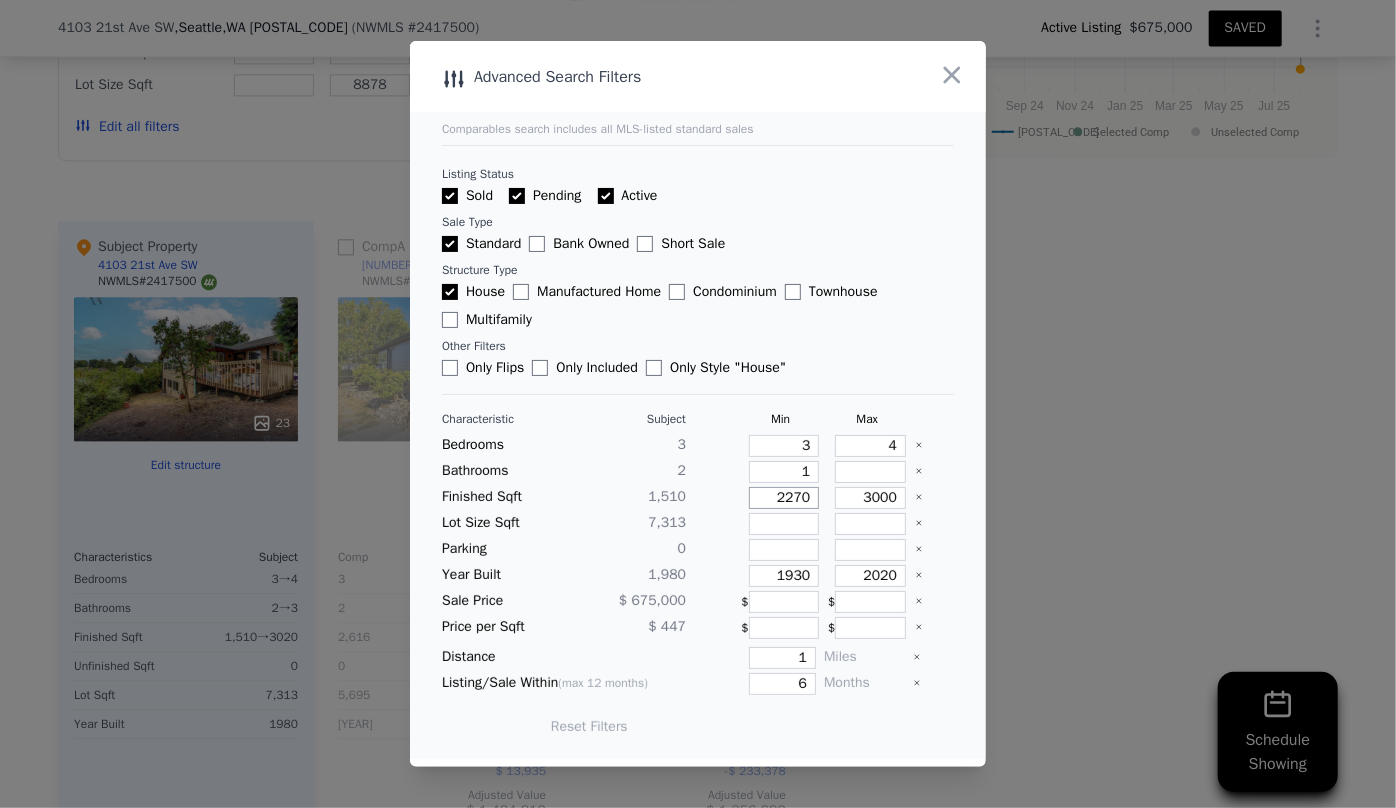 click on "2270" at bounding box center [784, 498] 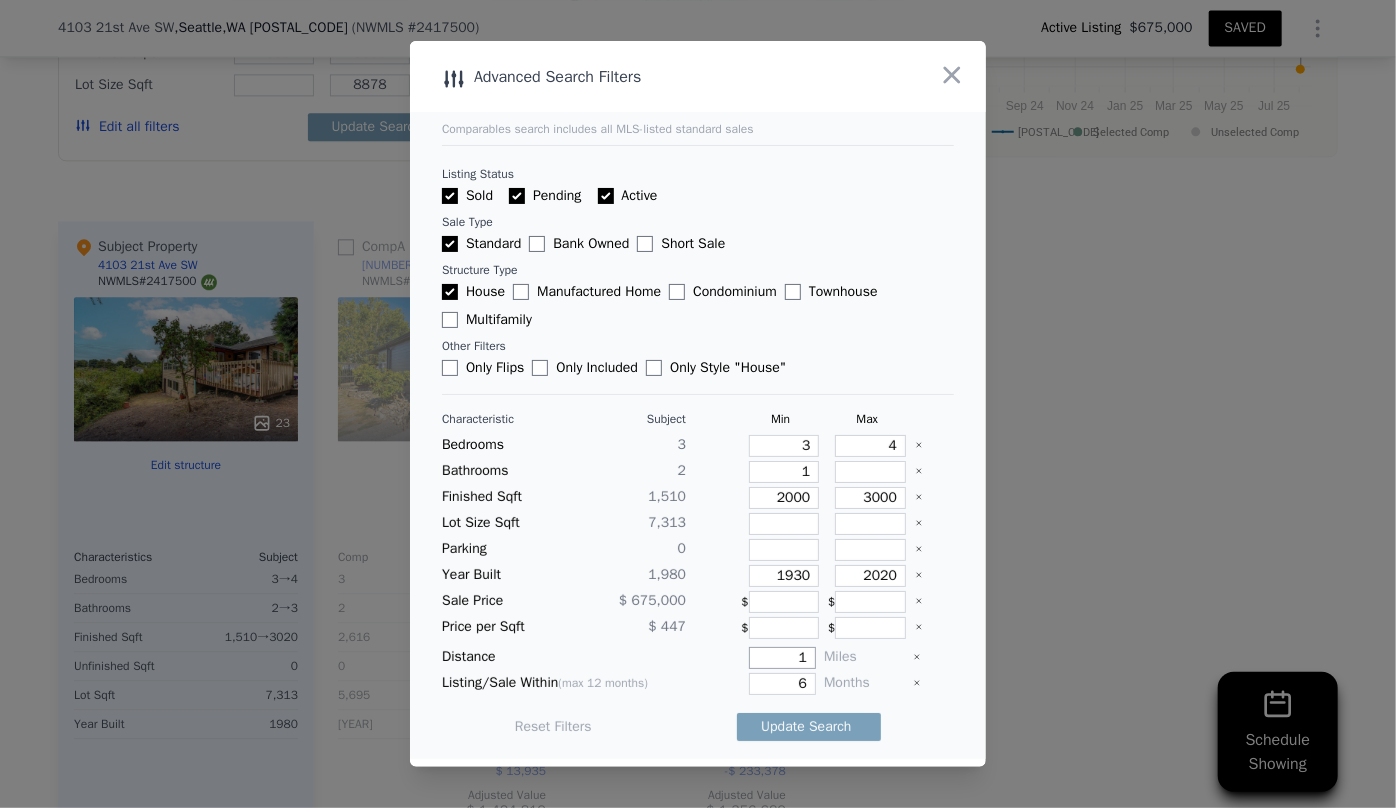 click on "1" at bounding box center (782, 658) 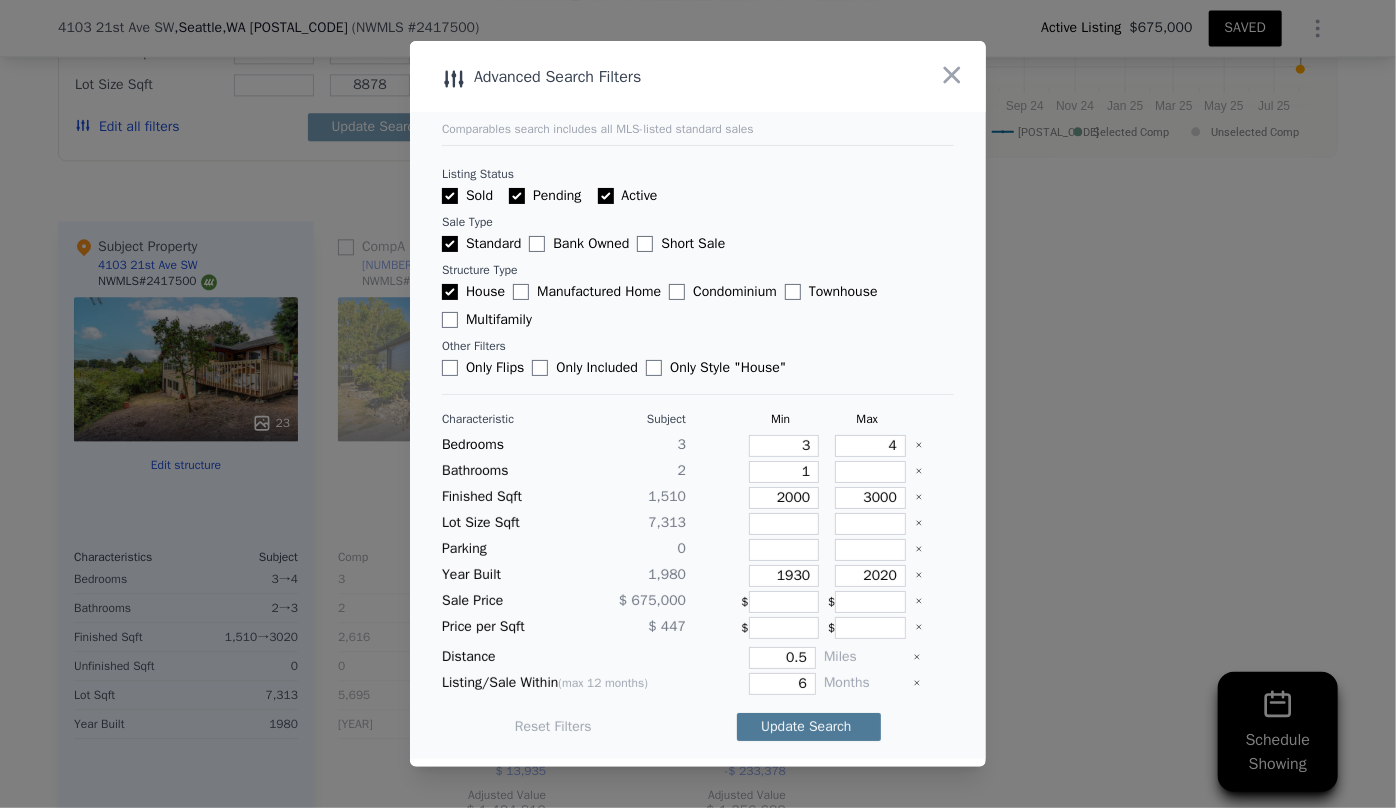 click on "Update Search" at bounding box center [809, 727] 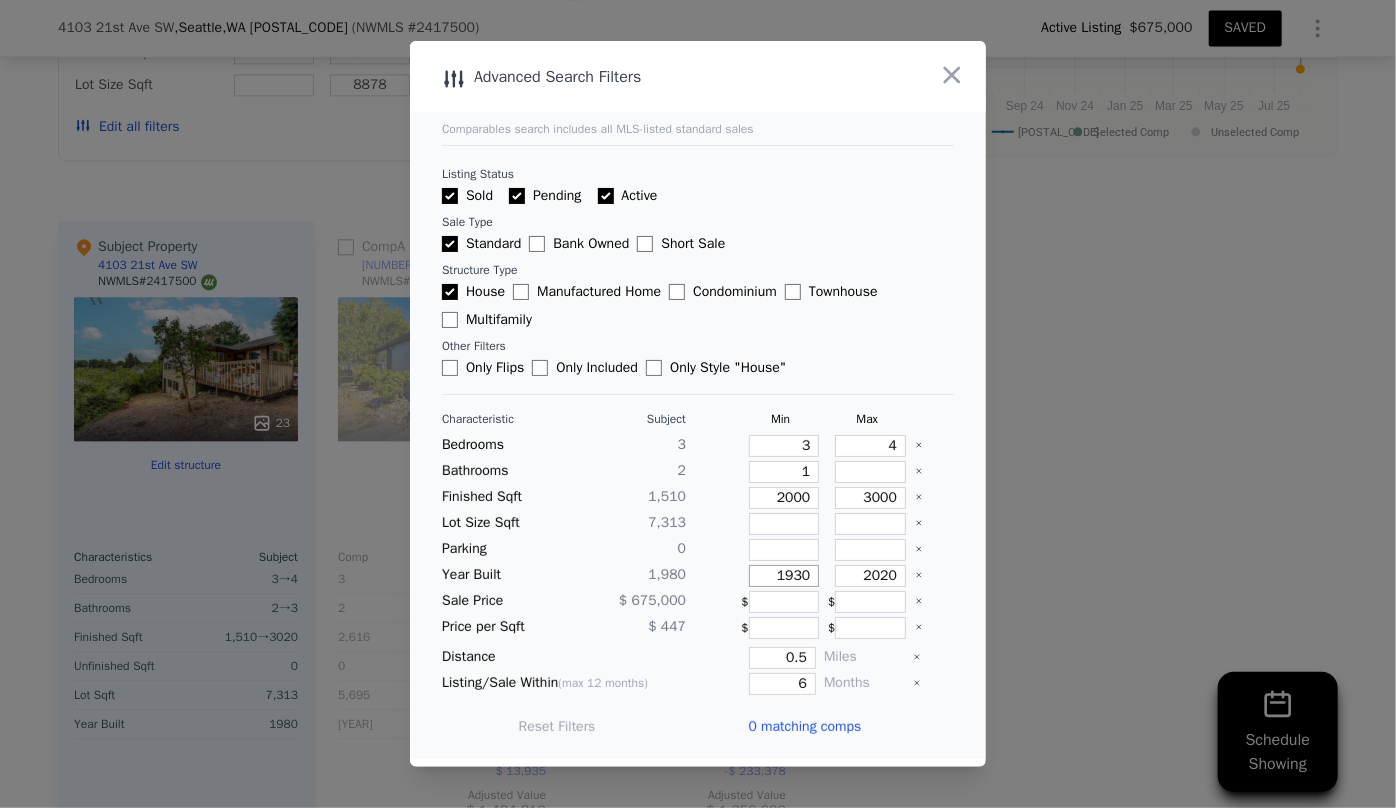 drag, startPoint x: 808, startPoint y: 568, endPoint x: 715, endPoint y: 581, distance: 93.904205 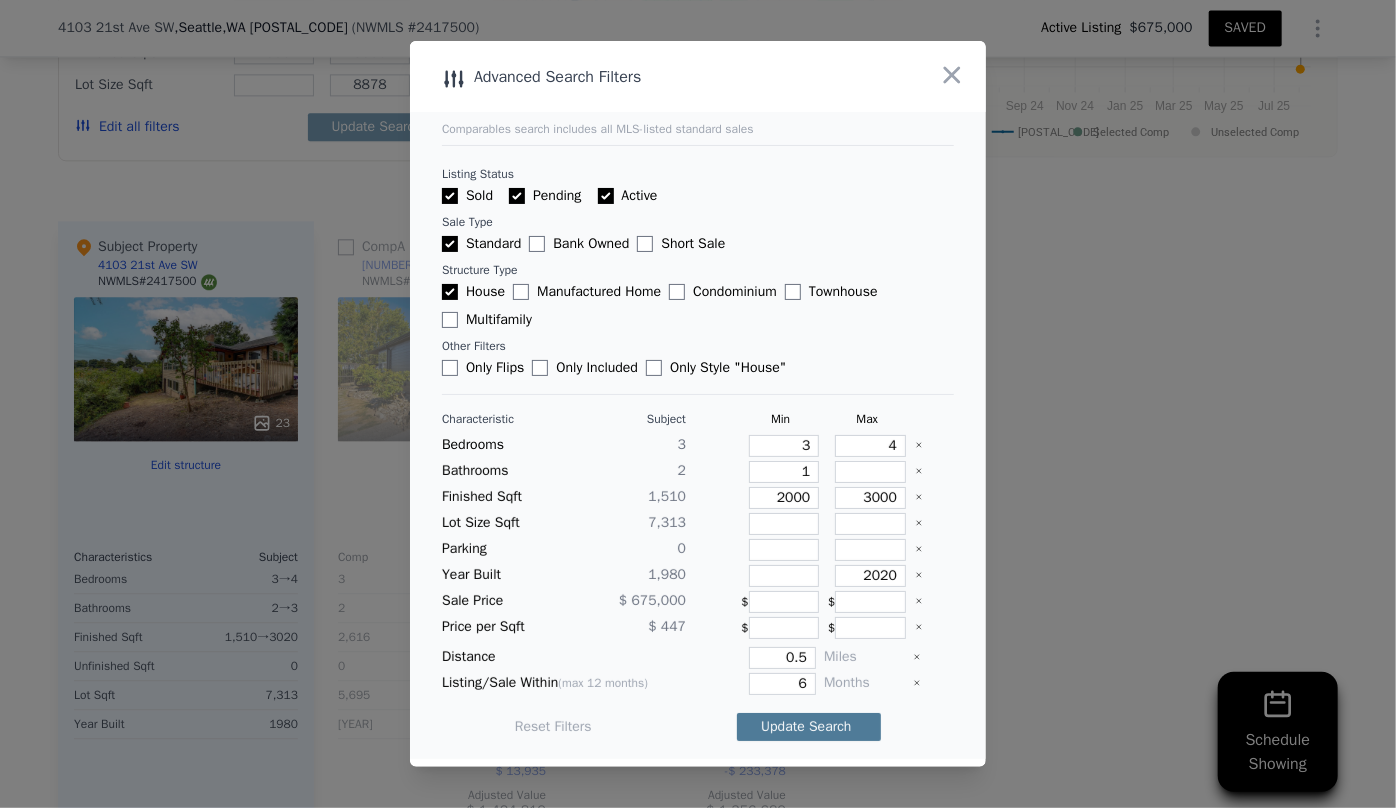 click on "Update Search" at bounding box center [809, 727] 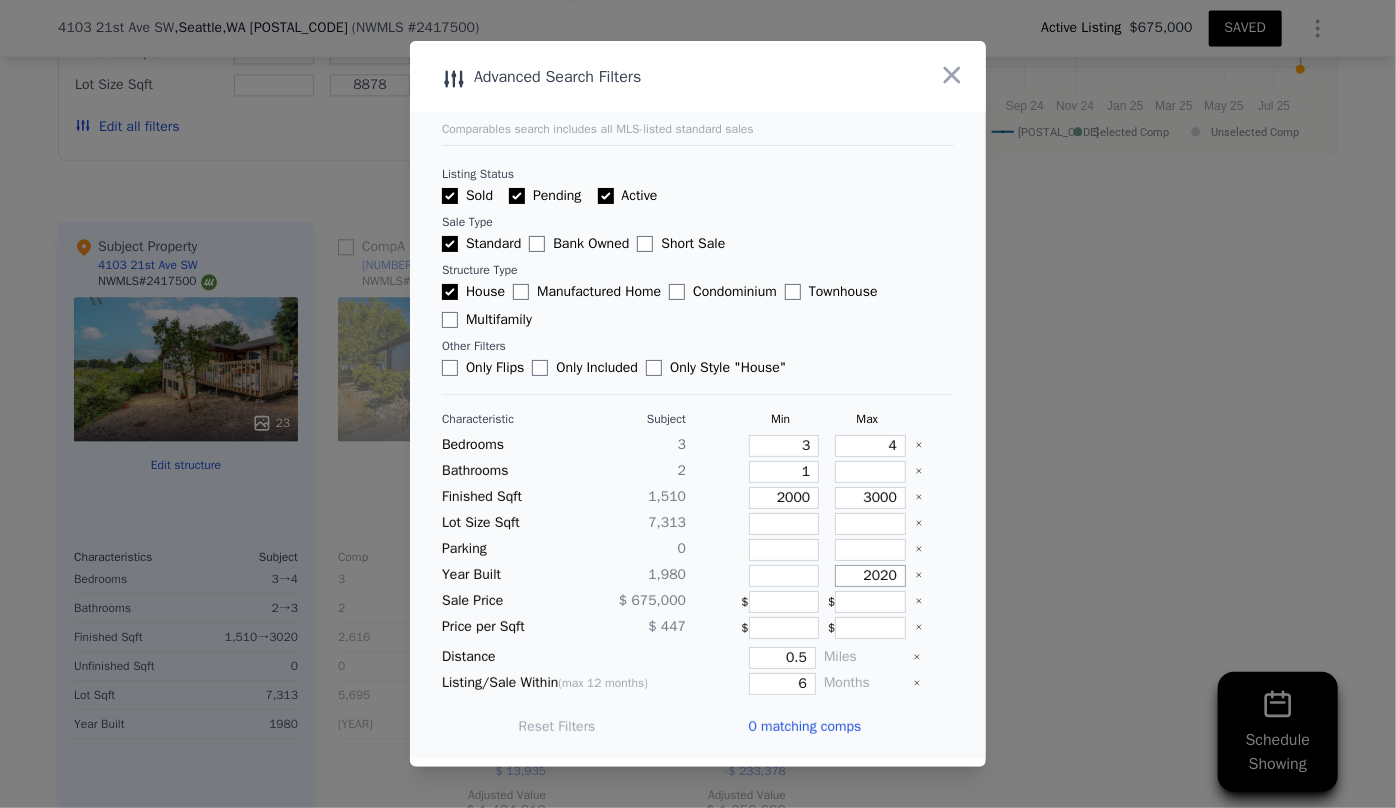 drag, startPoint x: 886, startPoint y: 579, endPoint x: 826, endPoint y: 587, distance: 60.530983 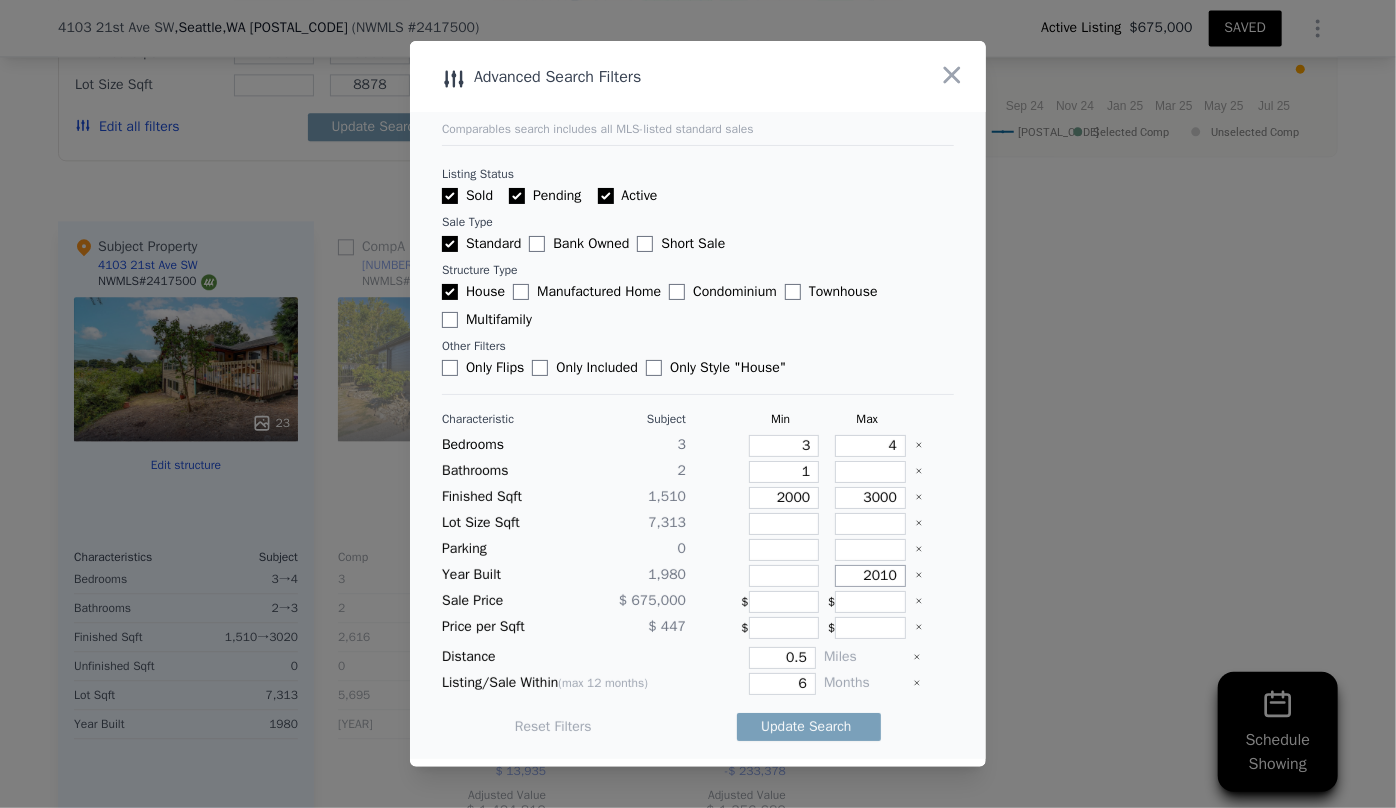 click on "Update Search" at bounding box center (809, 727) 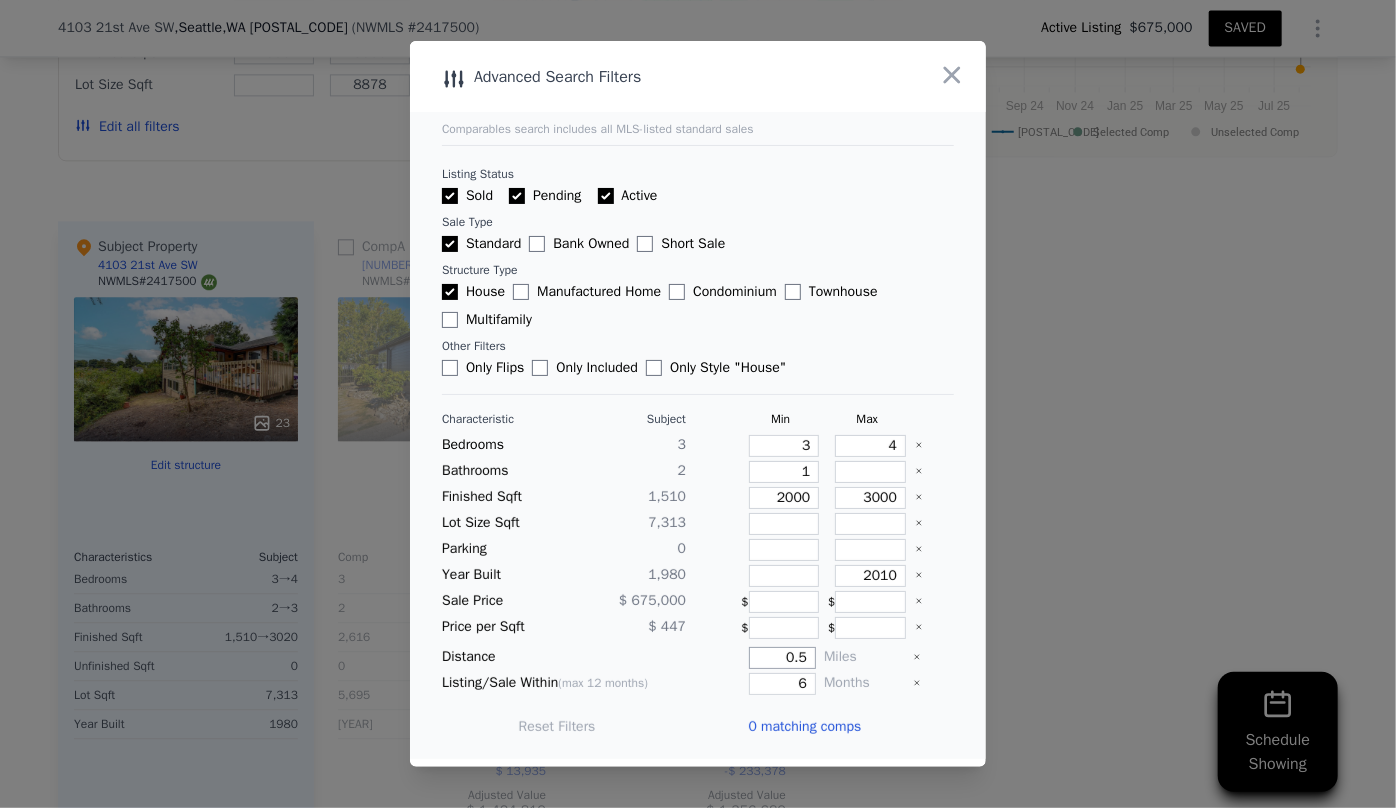 drag, startPoint x: 794, startPoint y: 650, endPoint x: 729, endPoint y: 657, distance: 65.37584 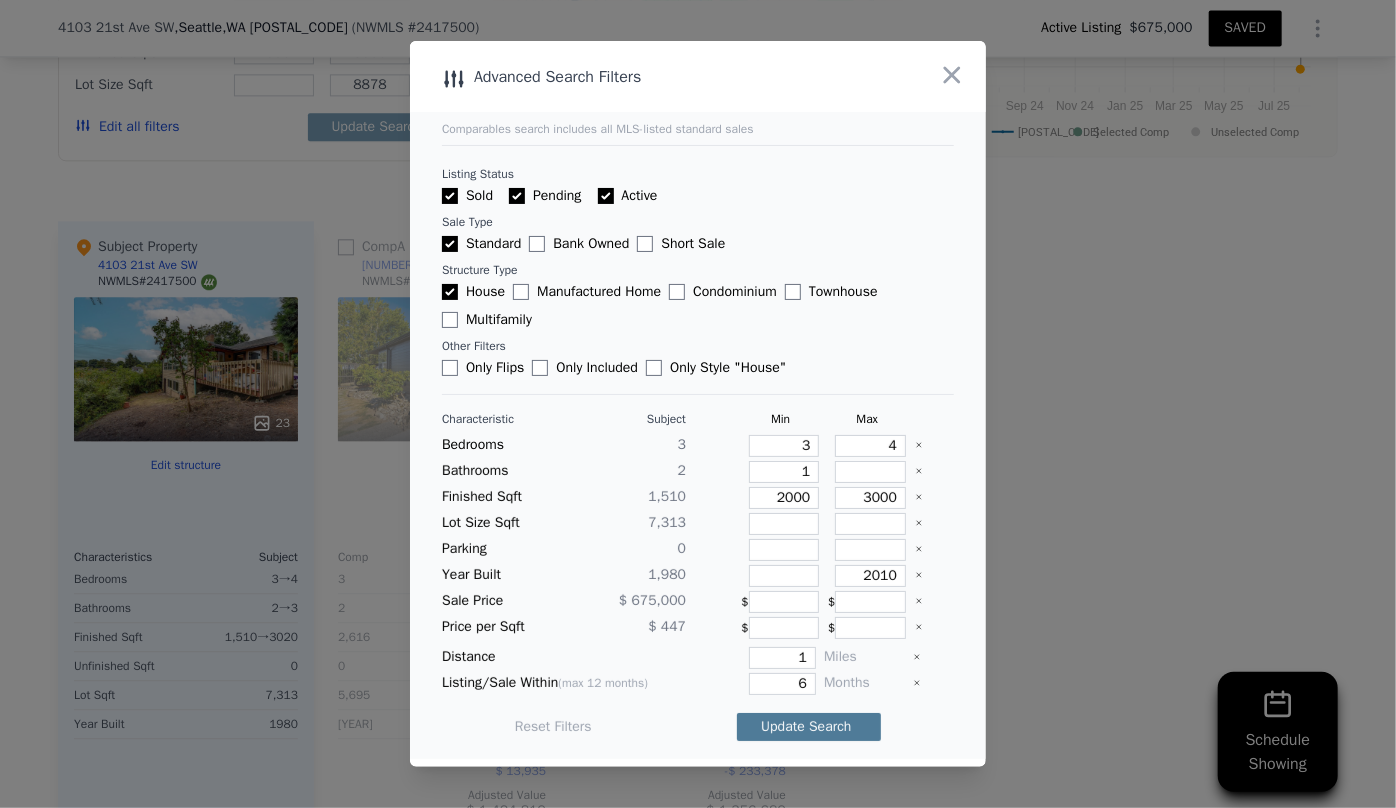 click on "Update Search" at bounding box center [809, 727] 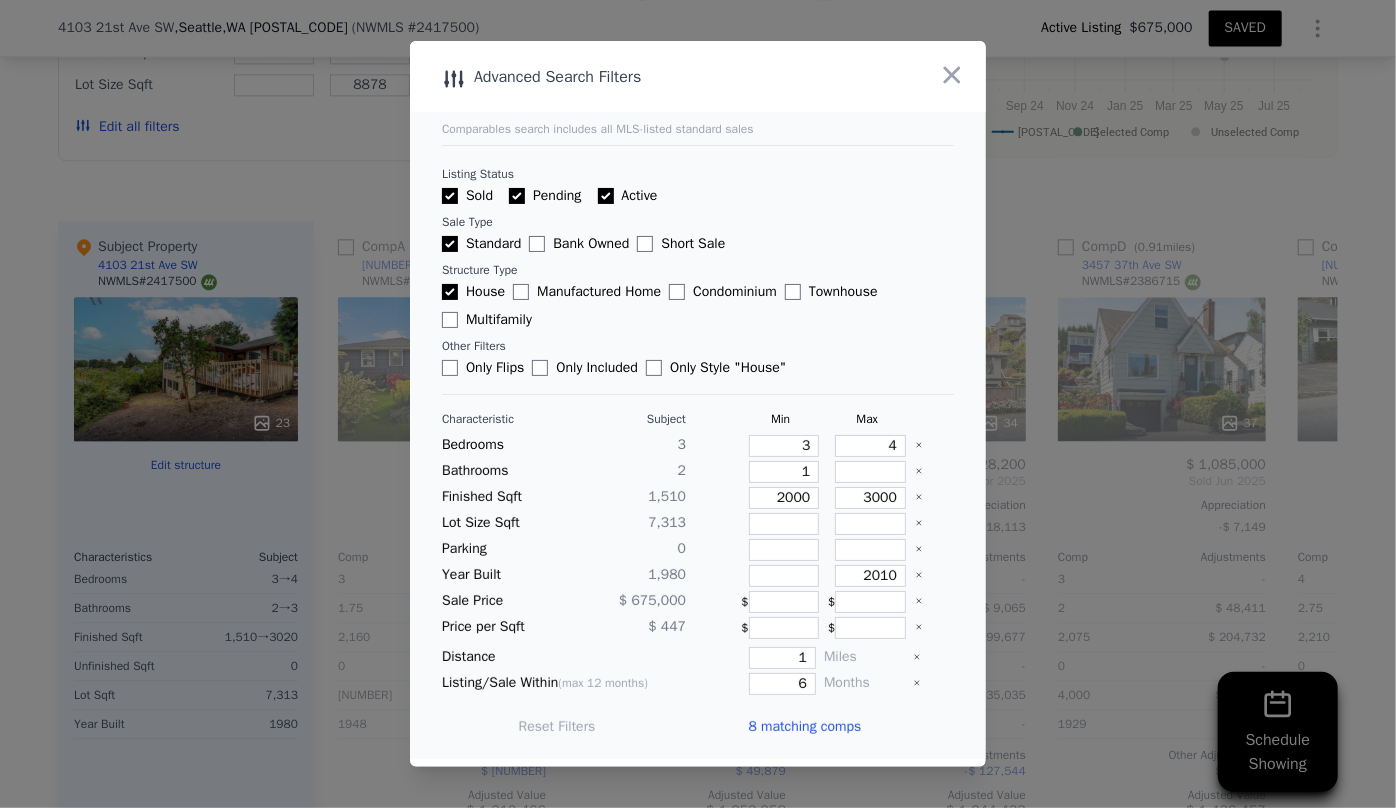 click on "8 matching comps" at bounding box center [804, 727] 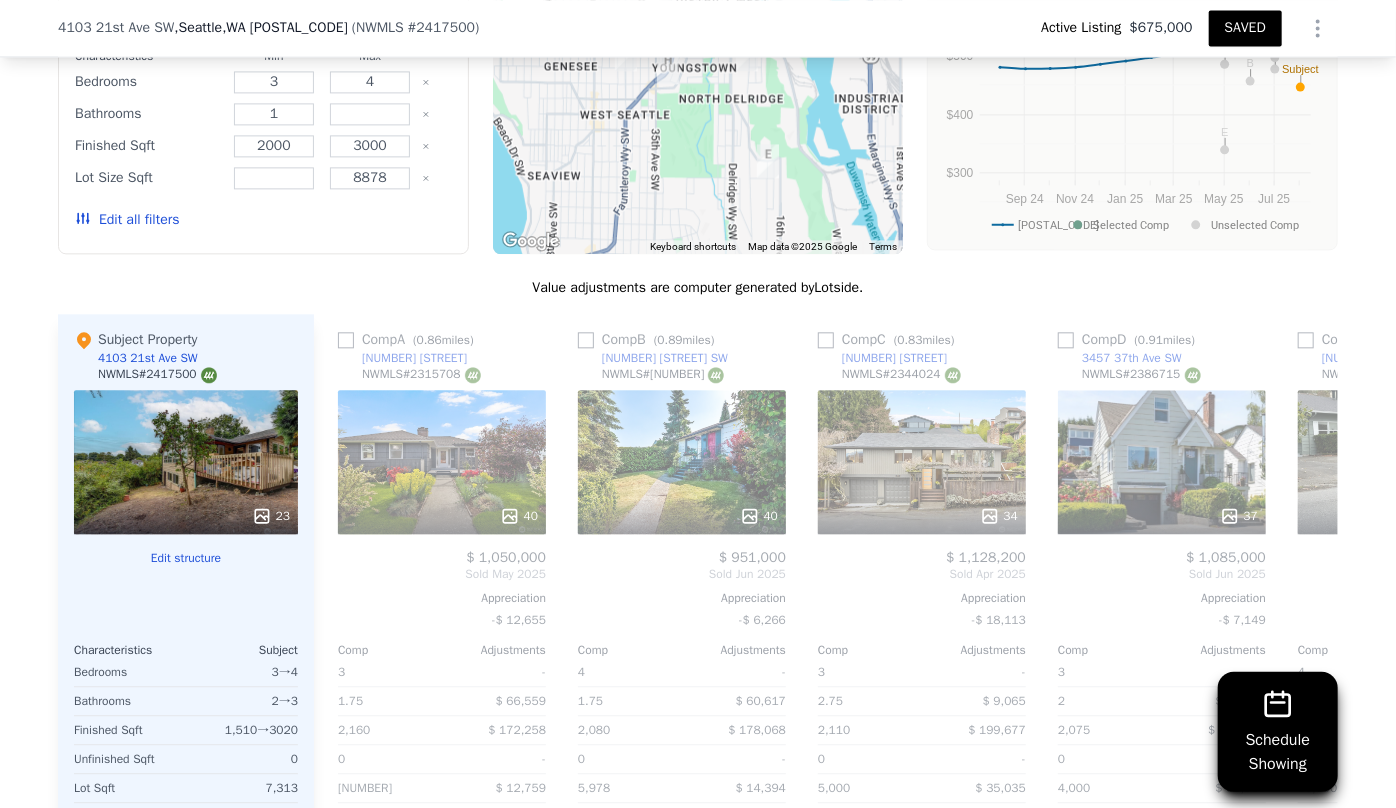 scroll, scrollTop: 2225, scrollLeft: 0, axis: vertical 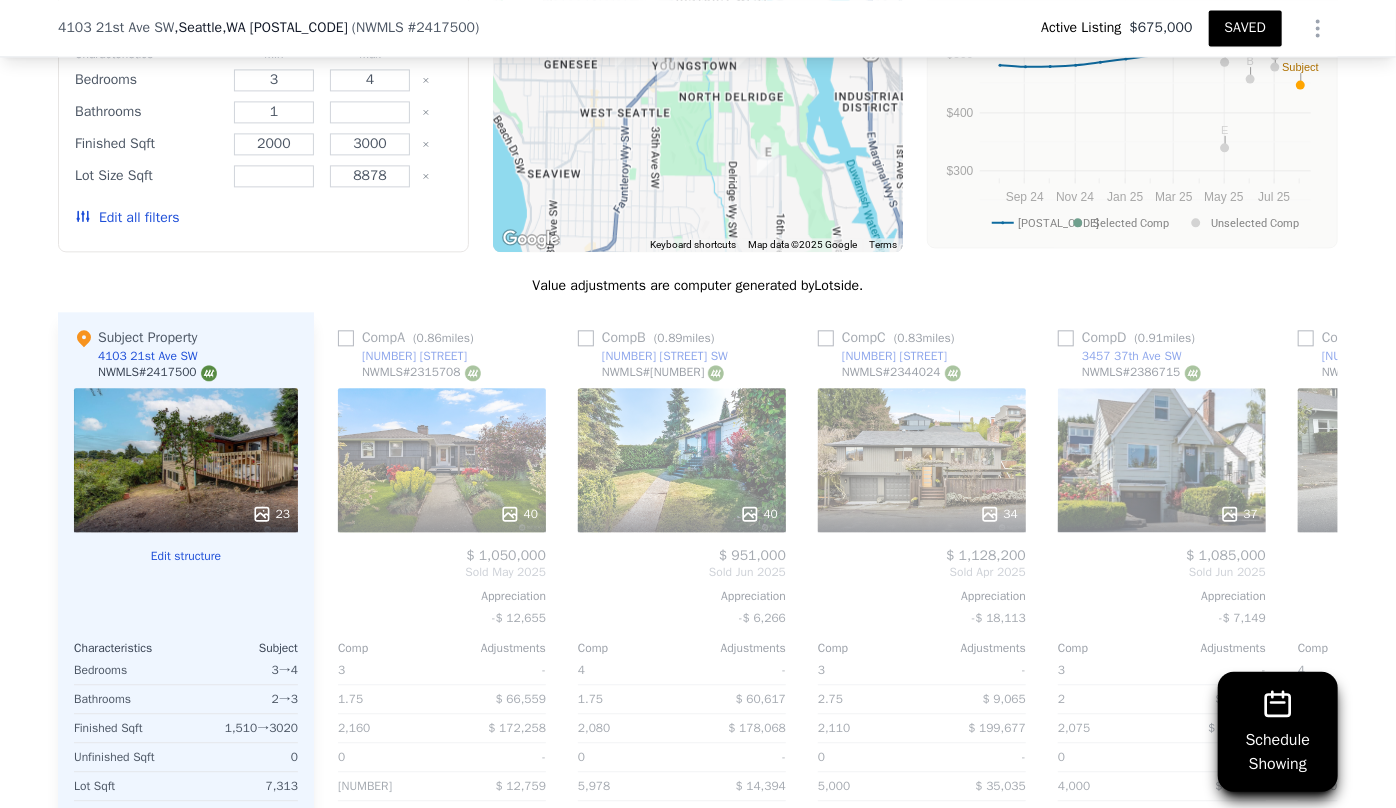 click on "37" at bounding box center [1162, 514] 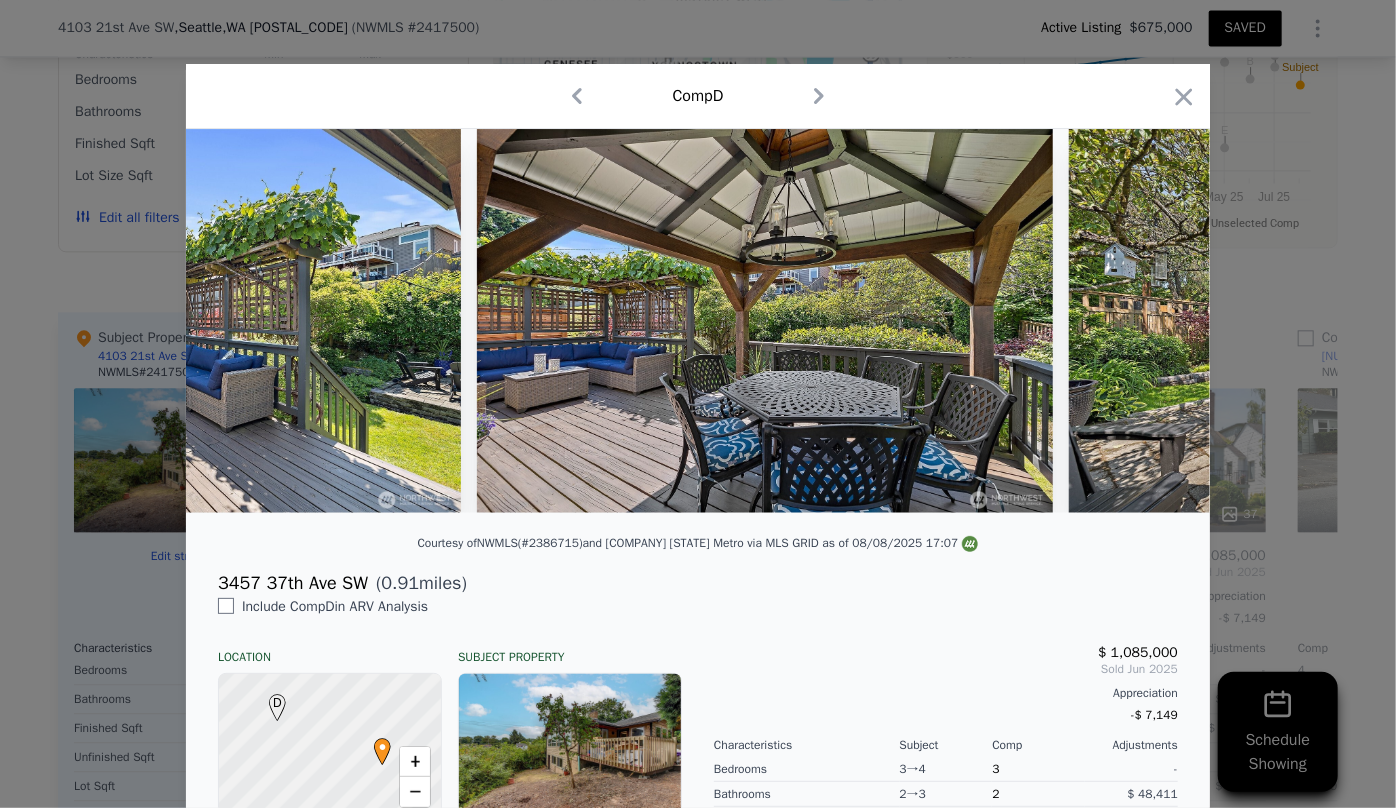 scroll, scrollTop: 0, scrollLeft: 18374, axis: horizontal 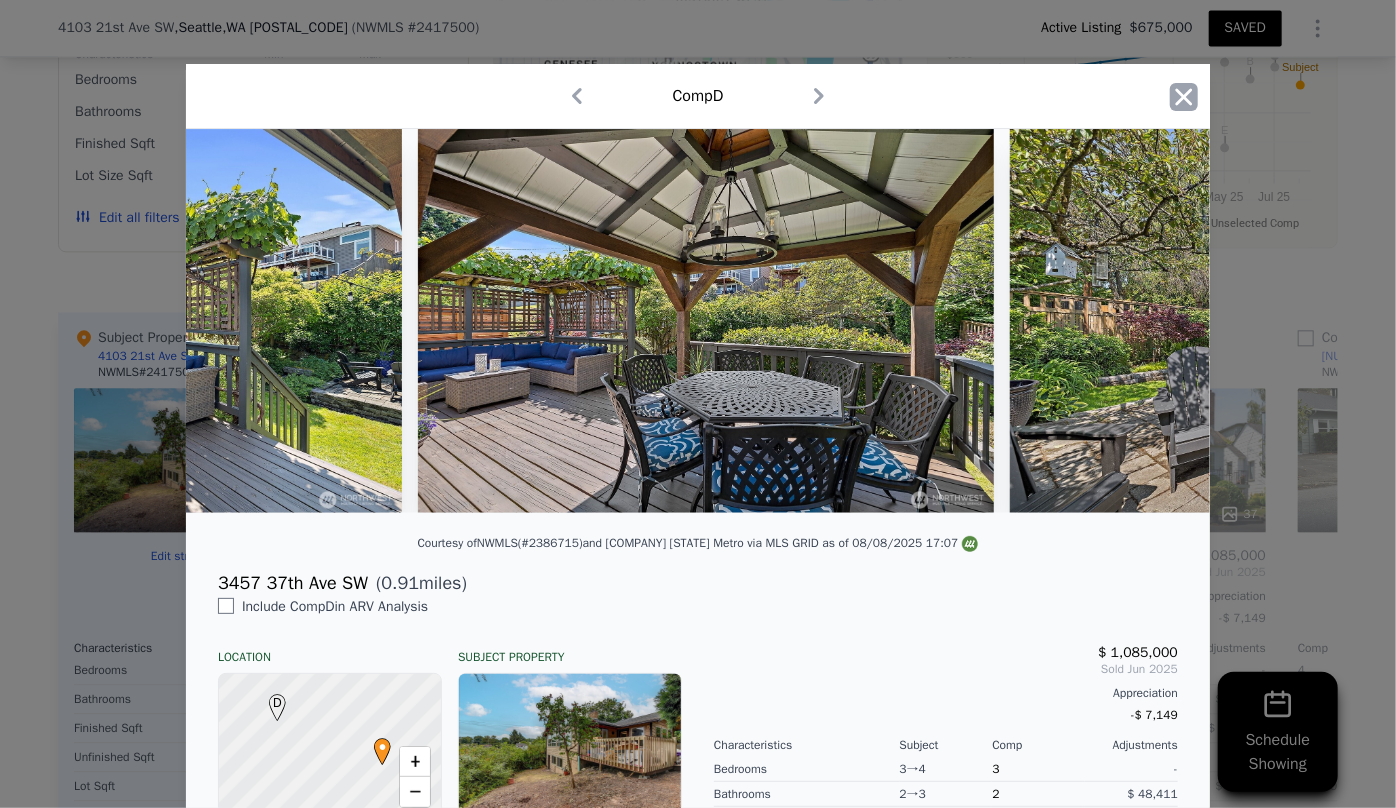 click 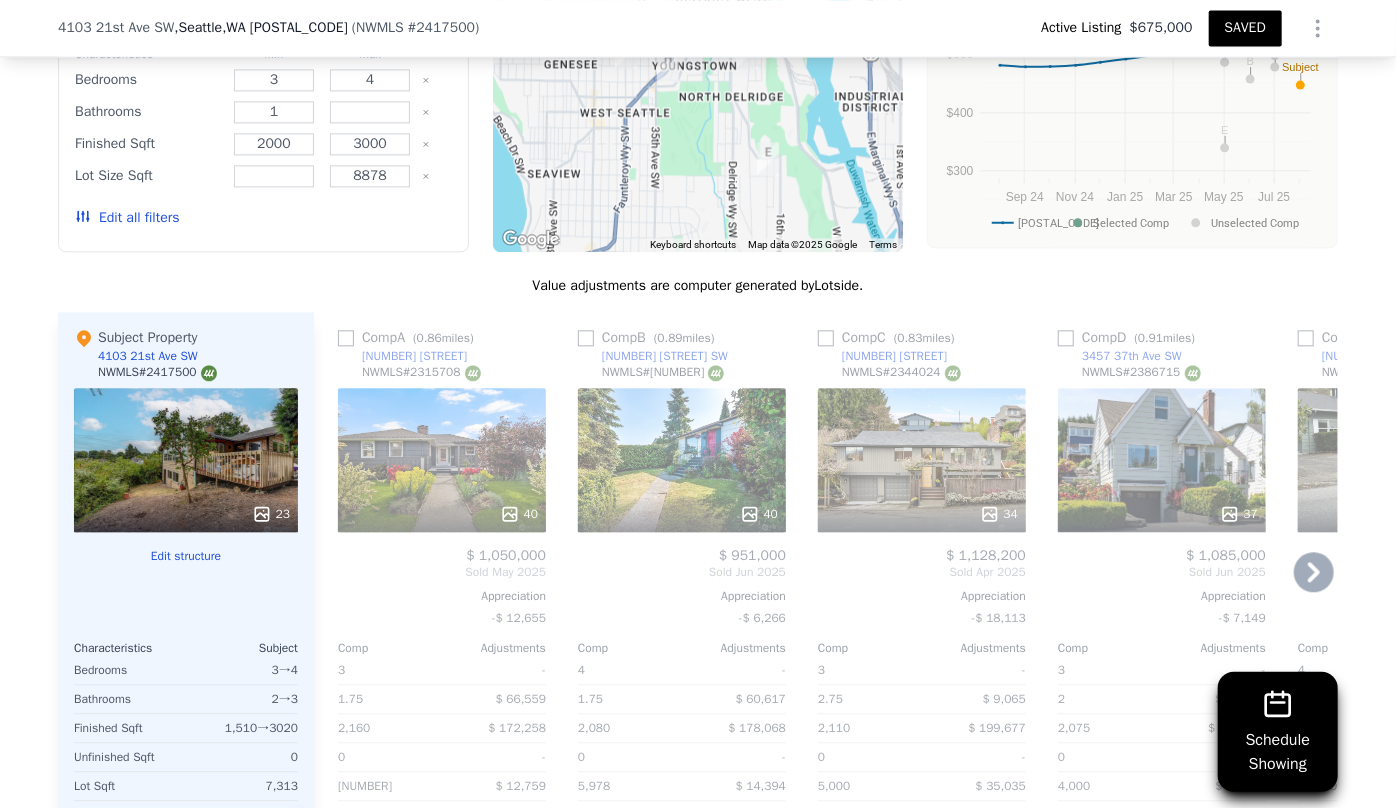 click 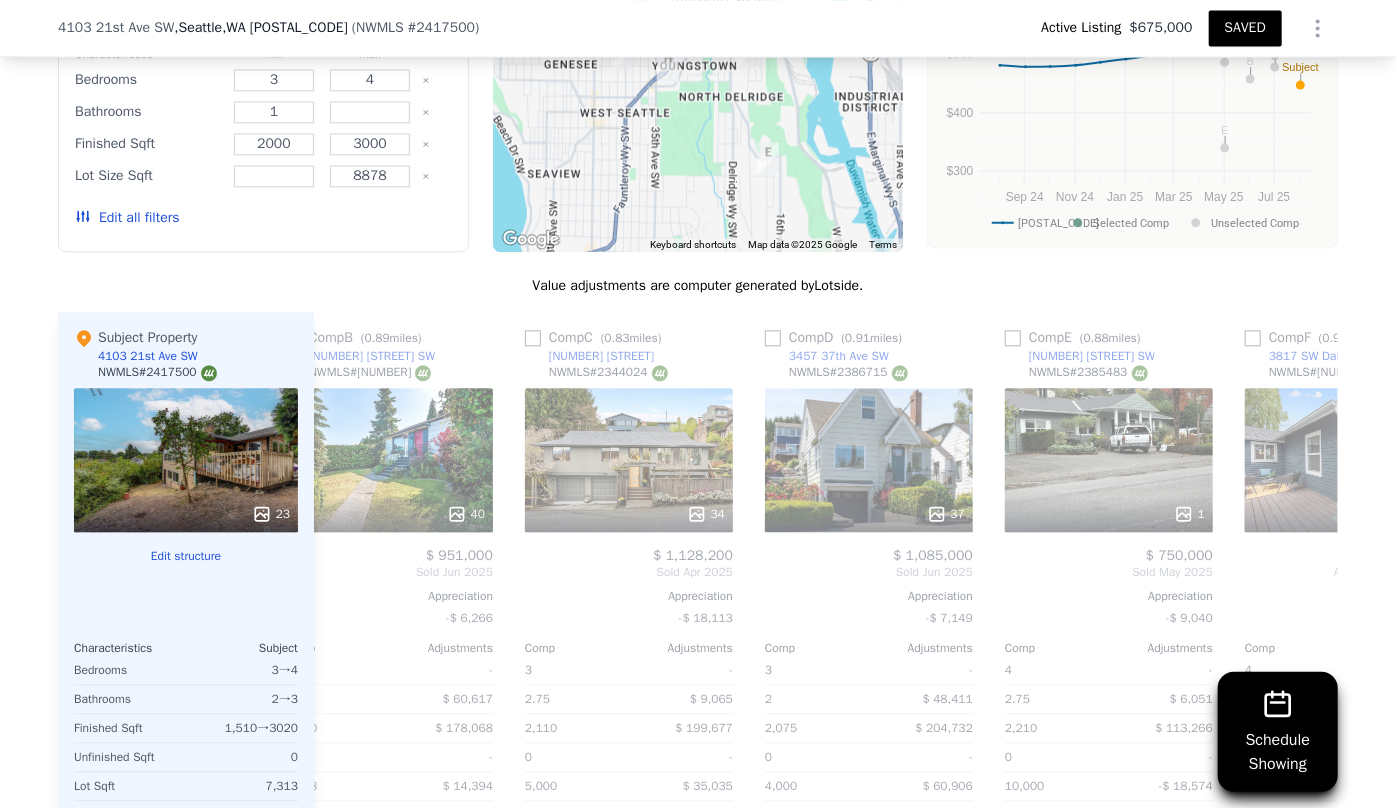 scroll, scrollTop: 0, scrollLeft: 480, axis: horizontal 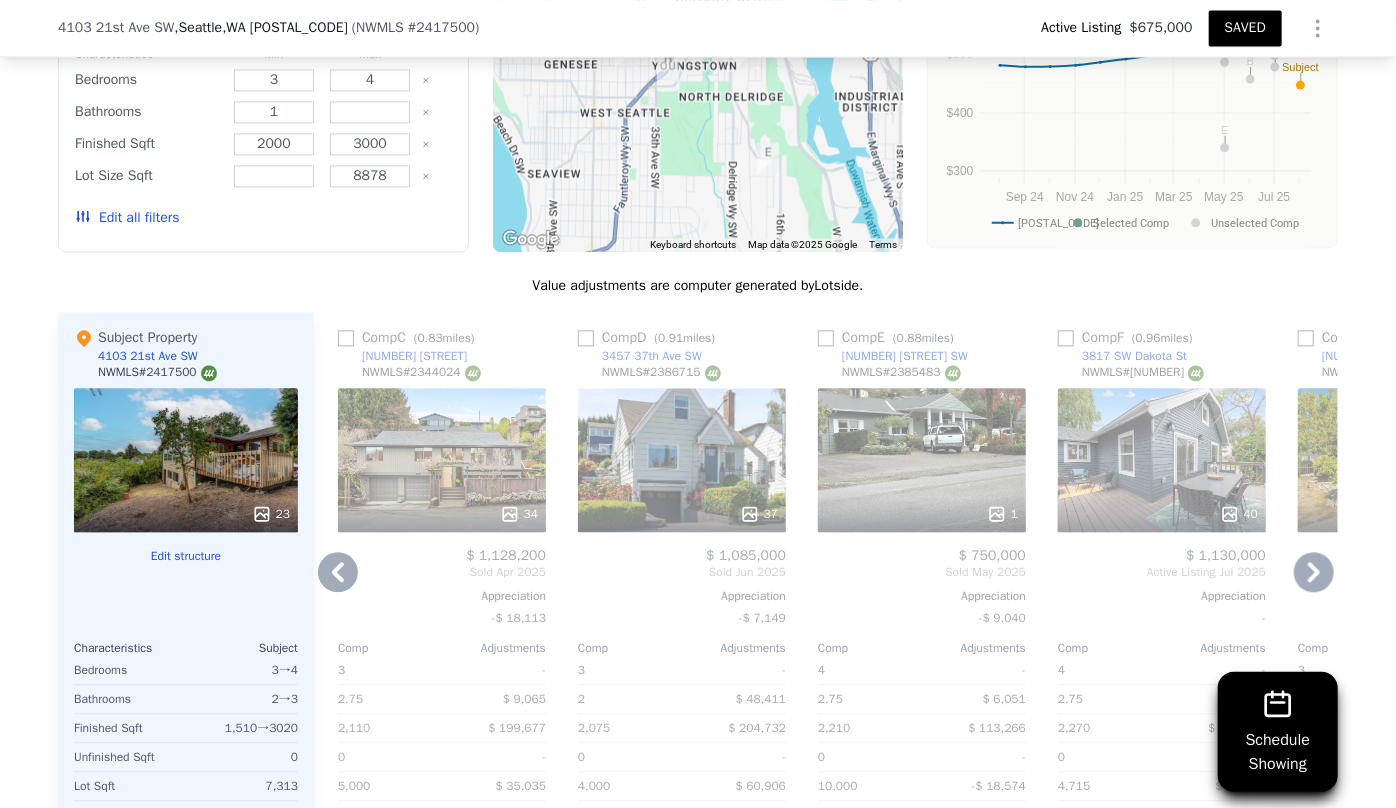 click 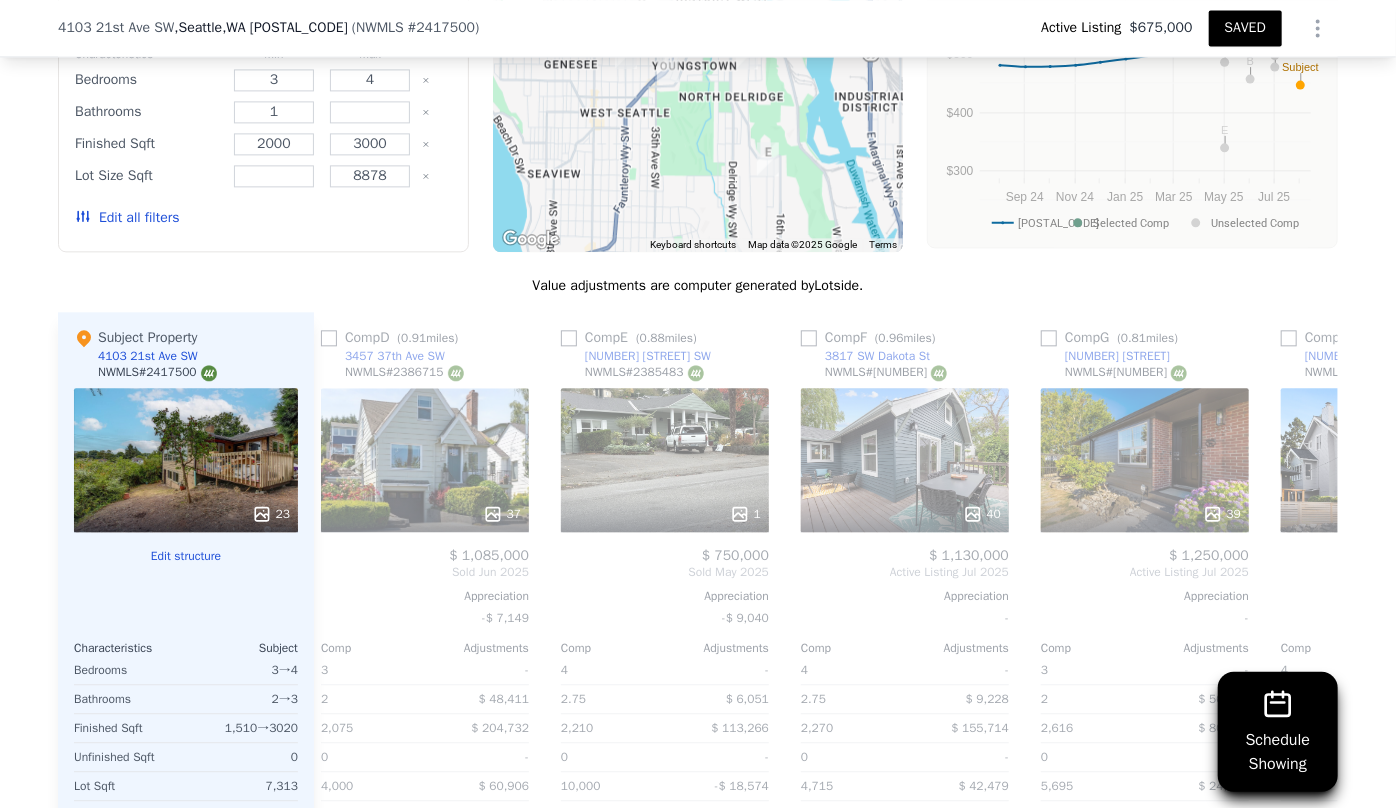 scroll, scrollTop: 0, scrollLeft: 943, axis: horizontal 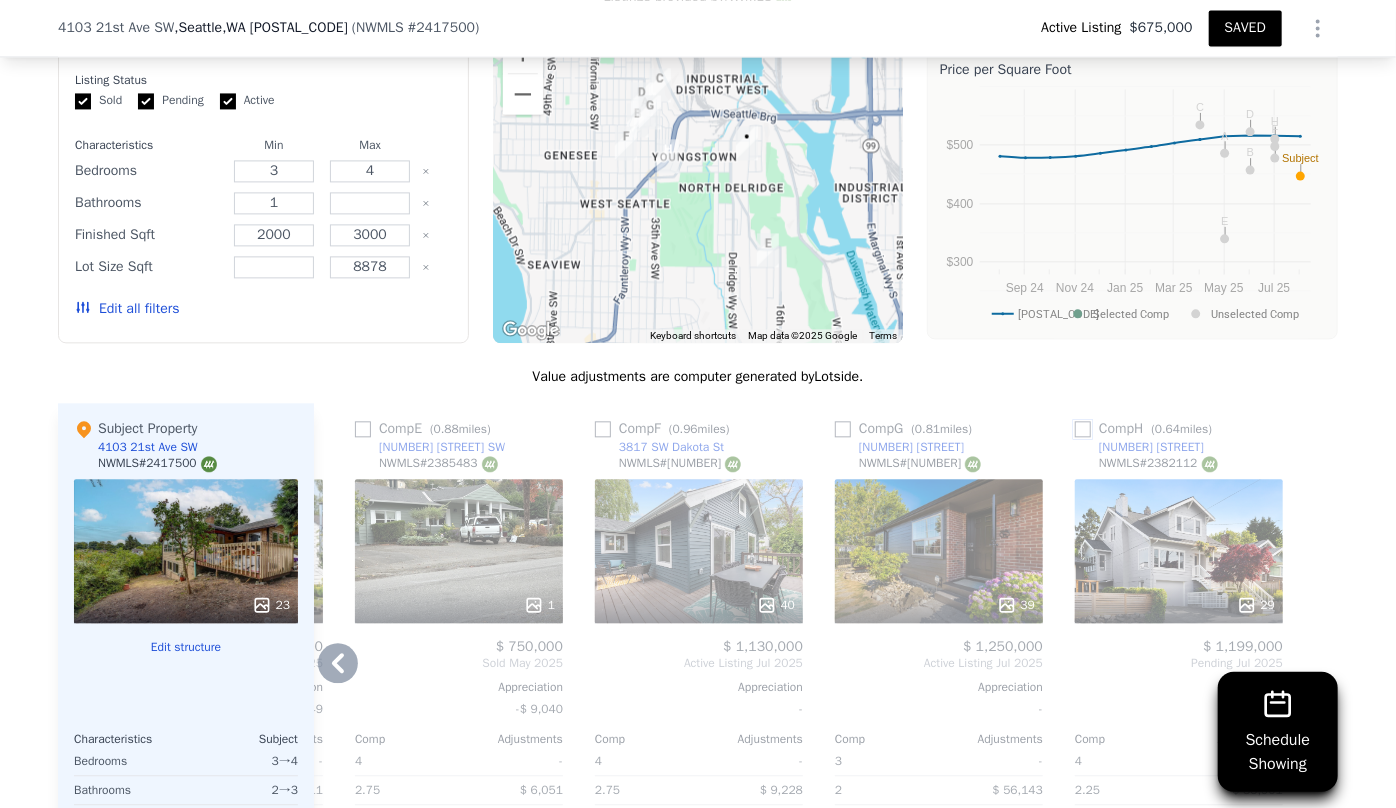 click at bounding box center (1083, 429) 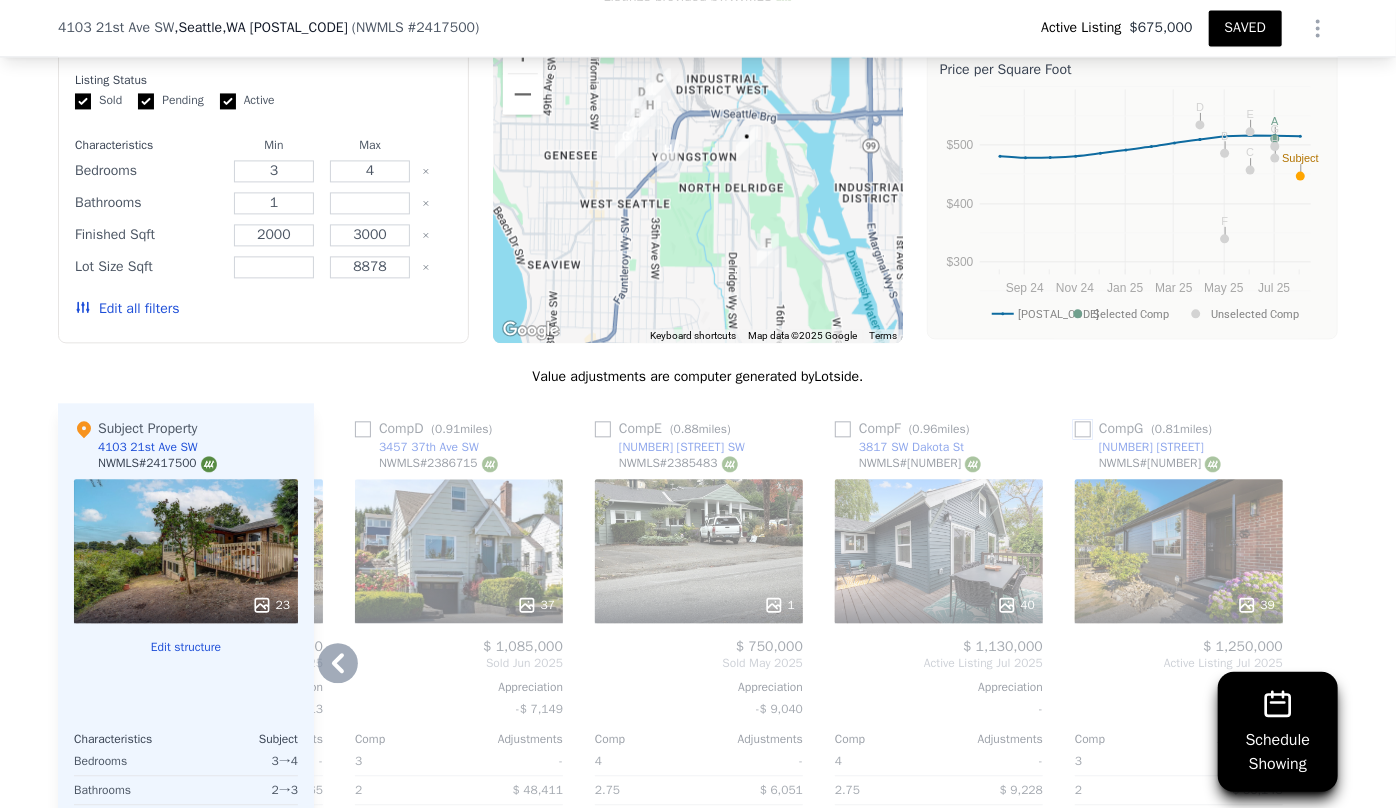 click at bounding box center [1083, 429] 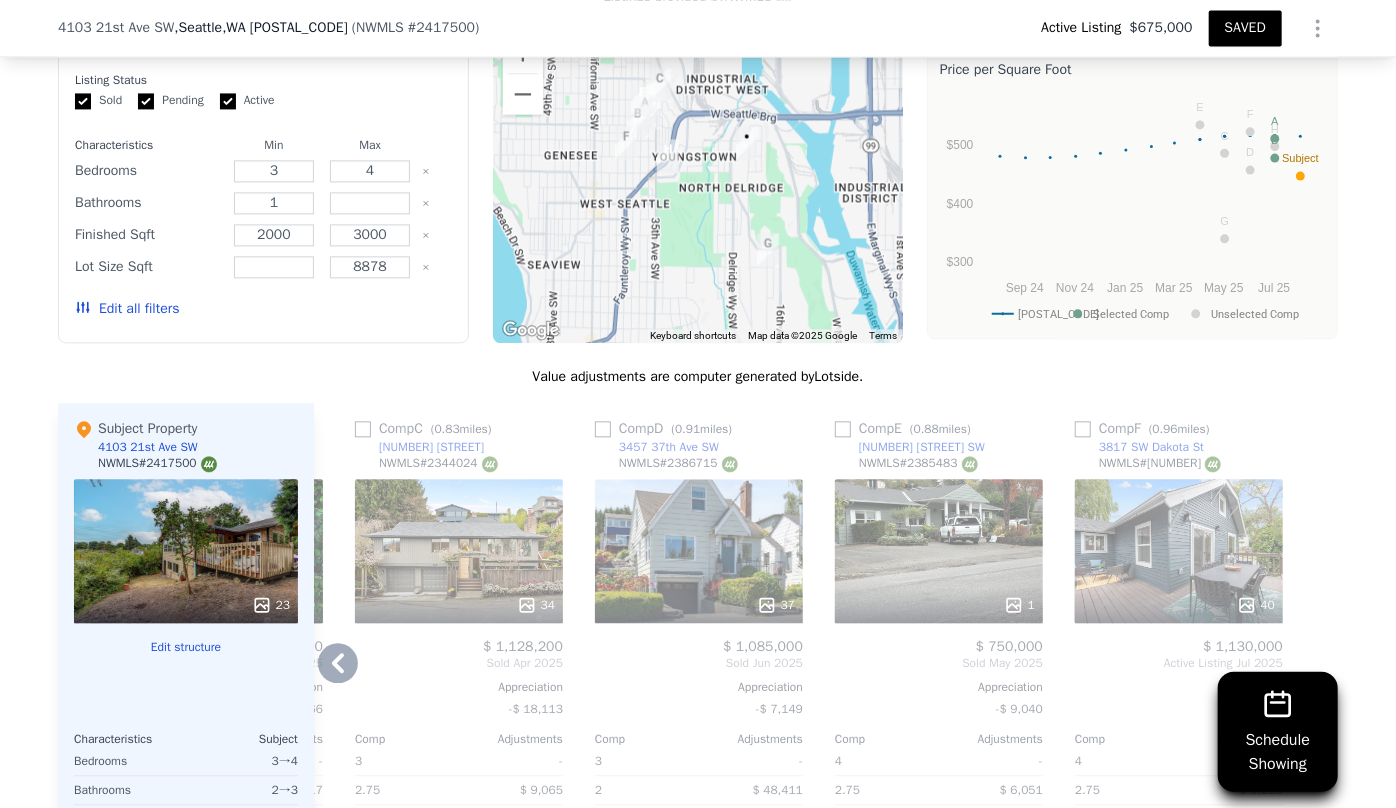 scroll, scrollTop: 2225, scrollLeft: 0, axis: vertical 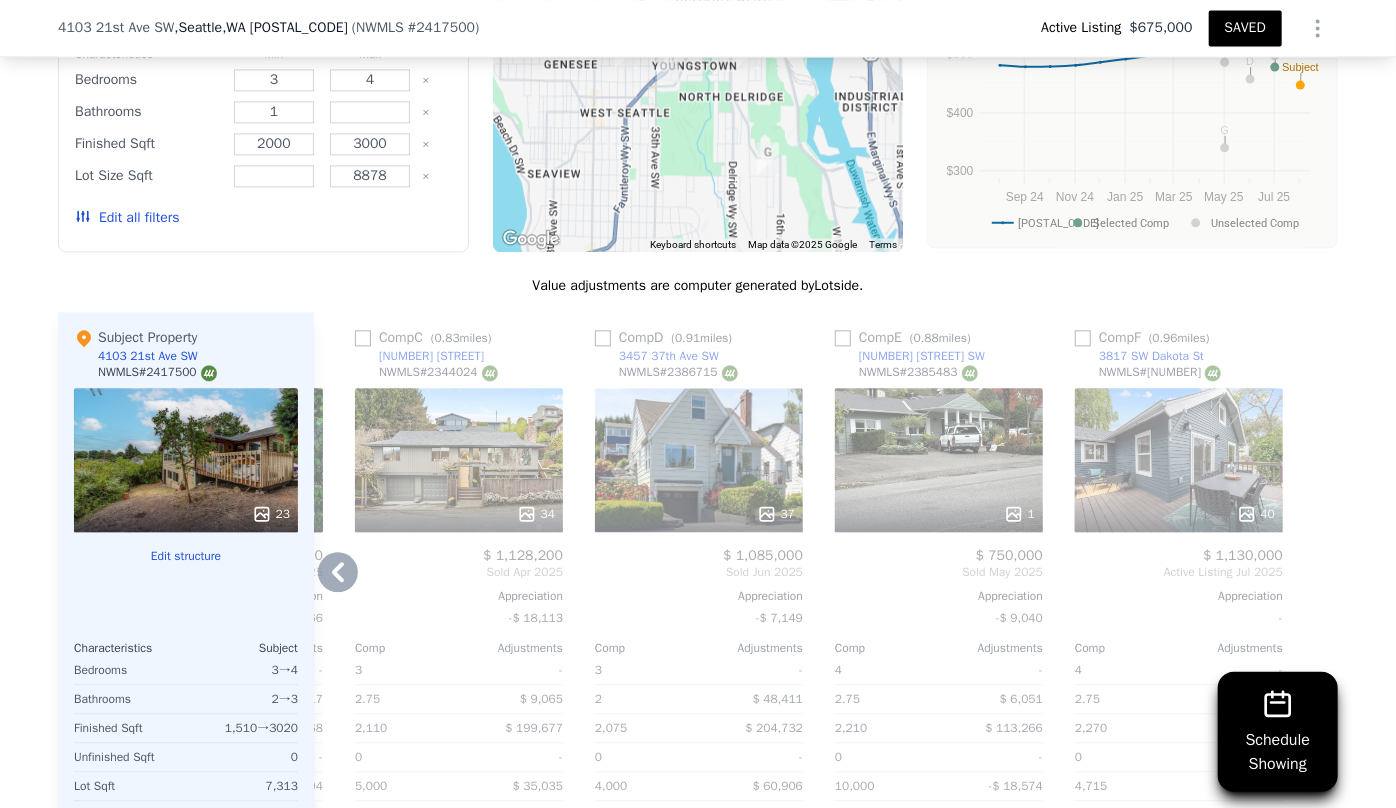 click on "34" at bounding box center (459, 460) 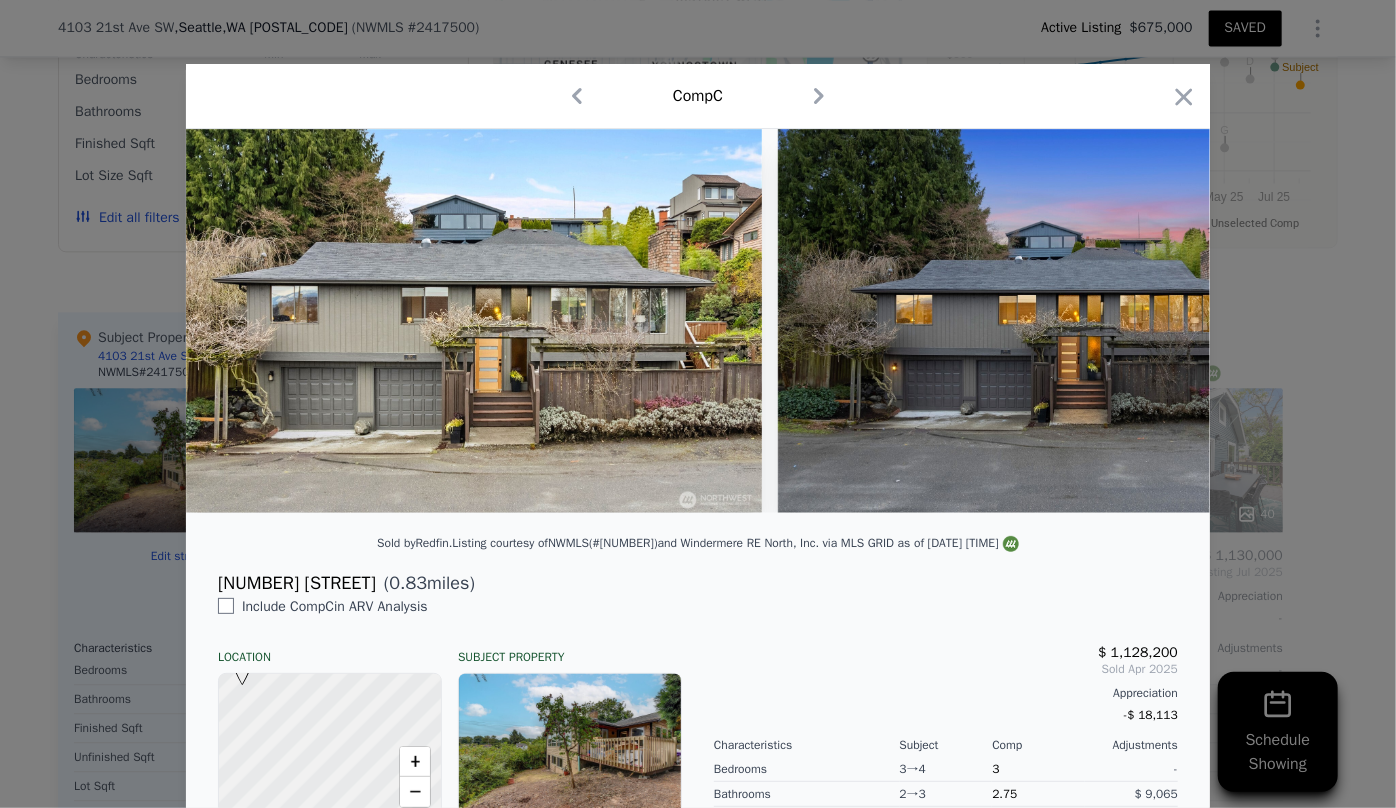 click 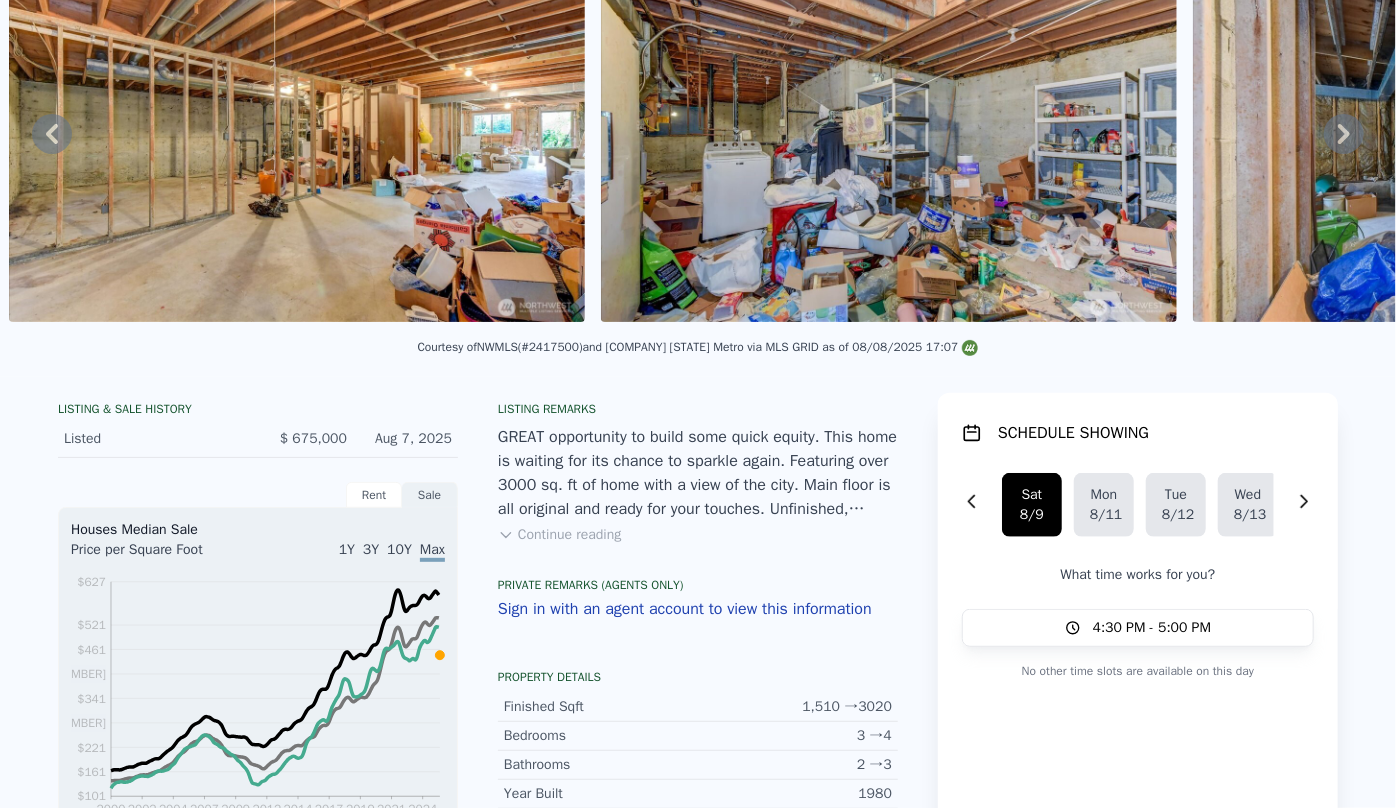 scroll, scrollTop: 50, scrollLeft: 0, axis: vertical 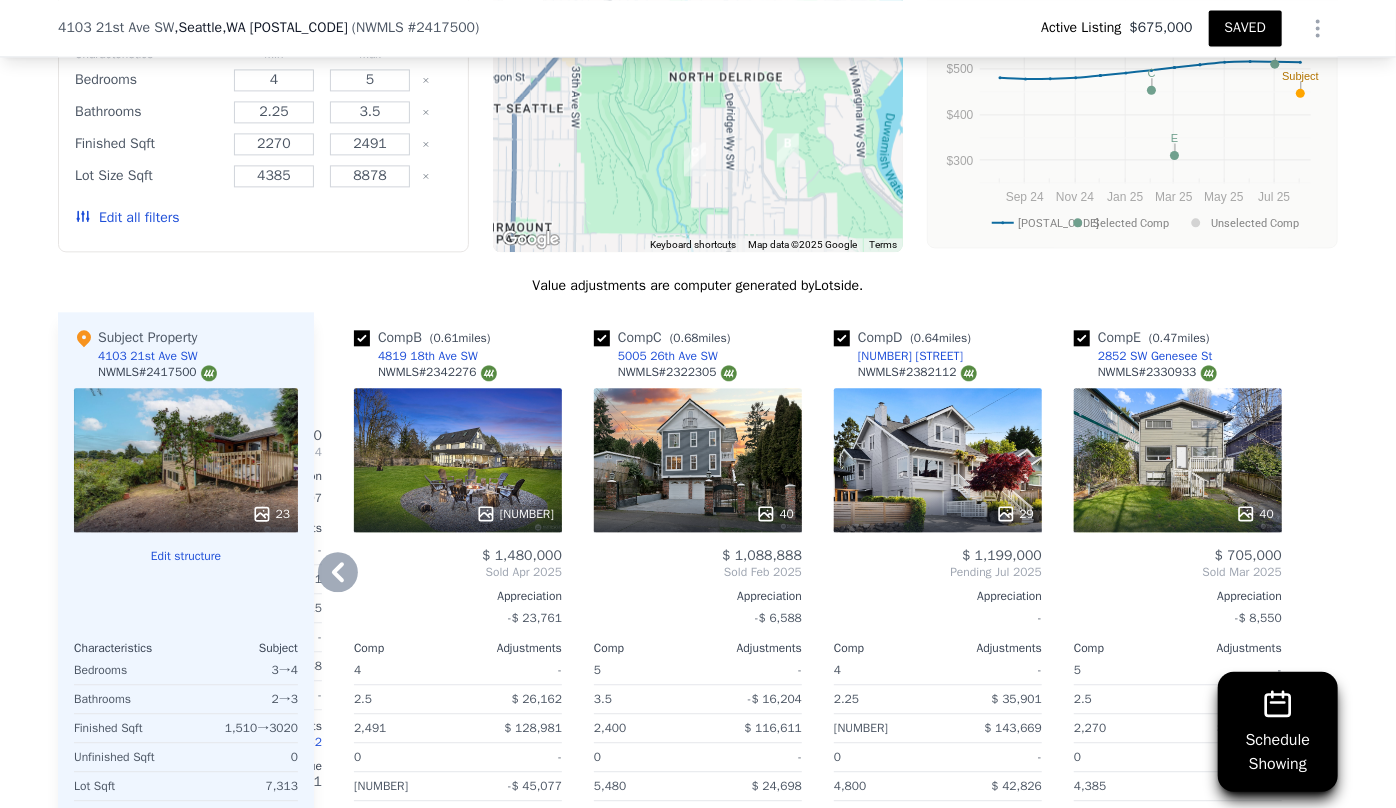 click 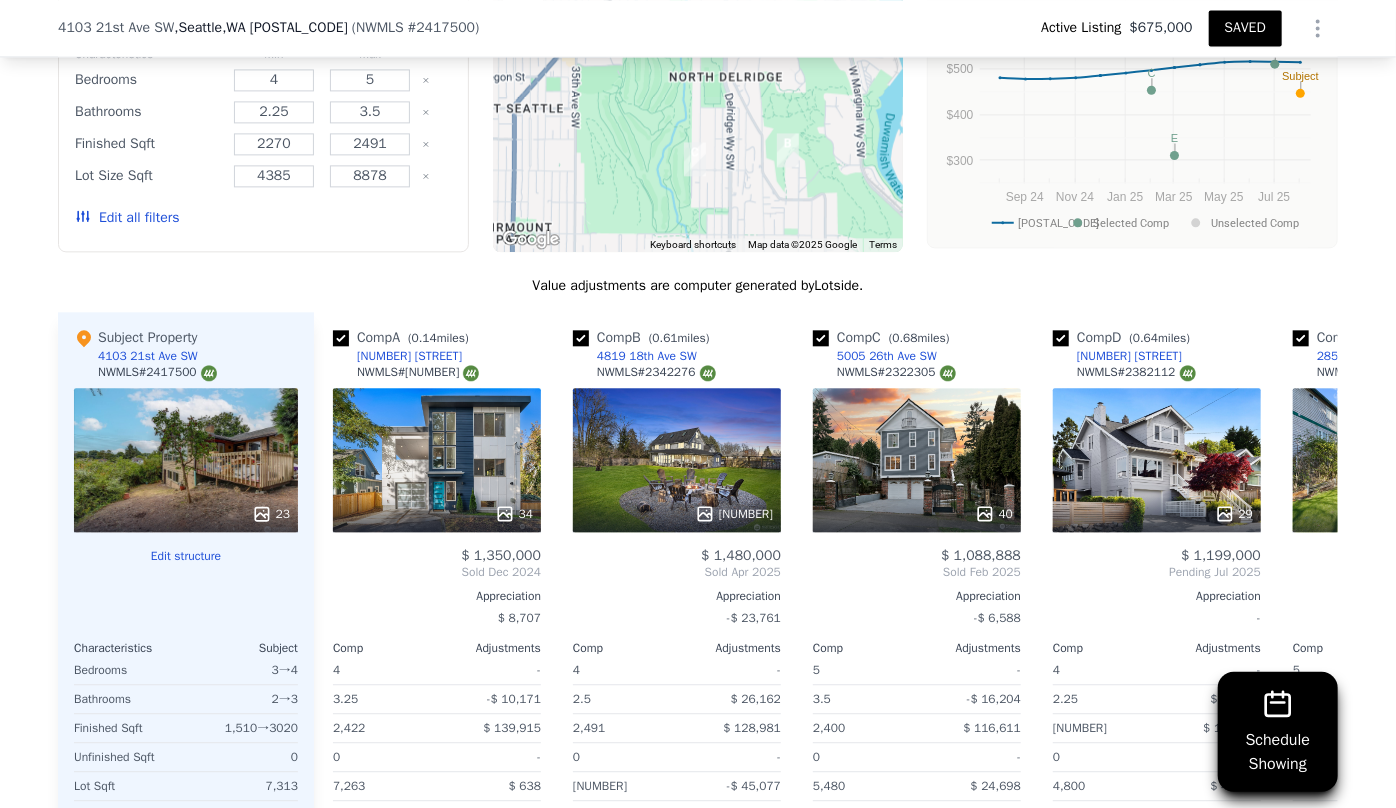 scroll, scrollTop: 0, scrollLeft: 0, axis: both 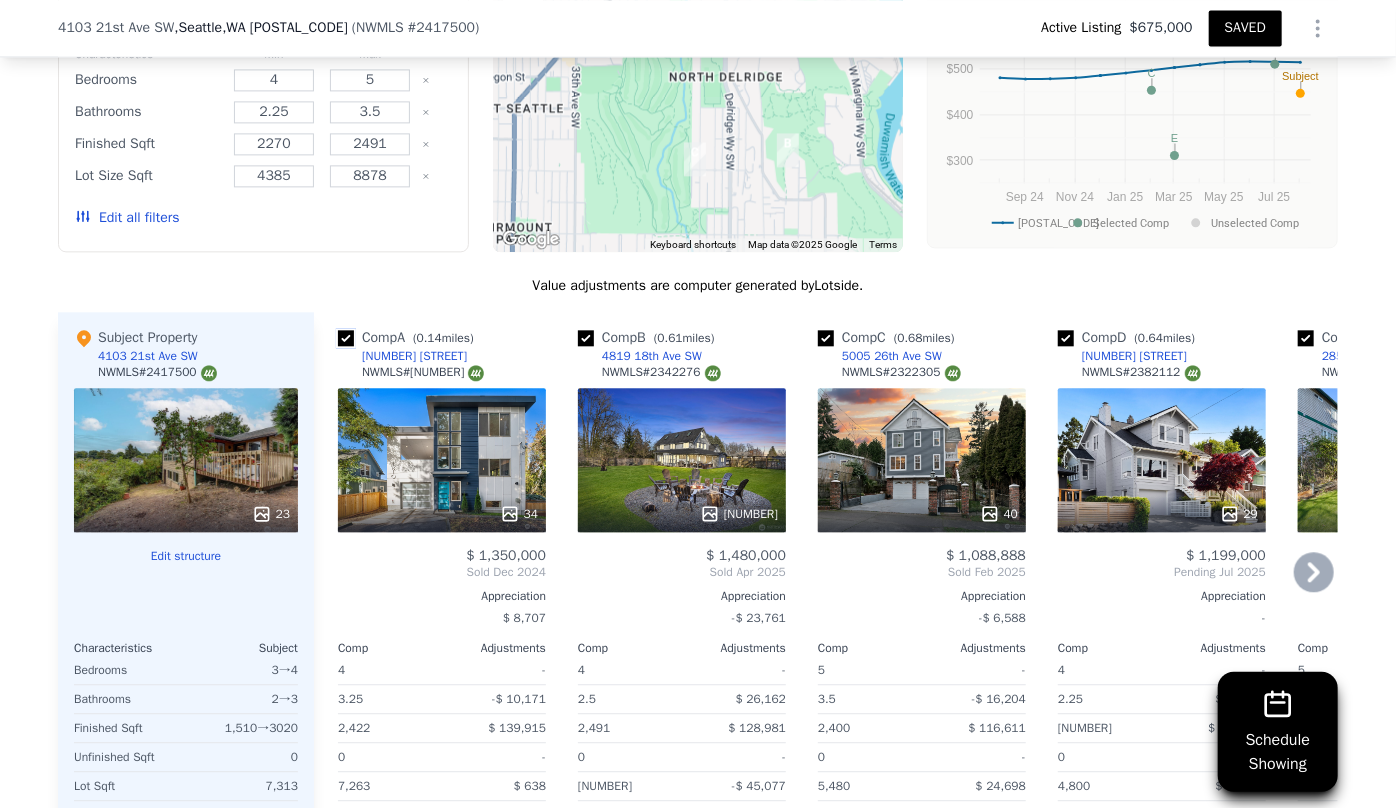 click at bounding box center [346, 338] 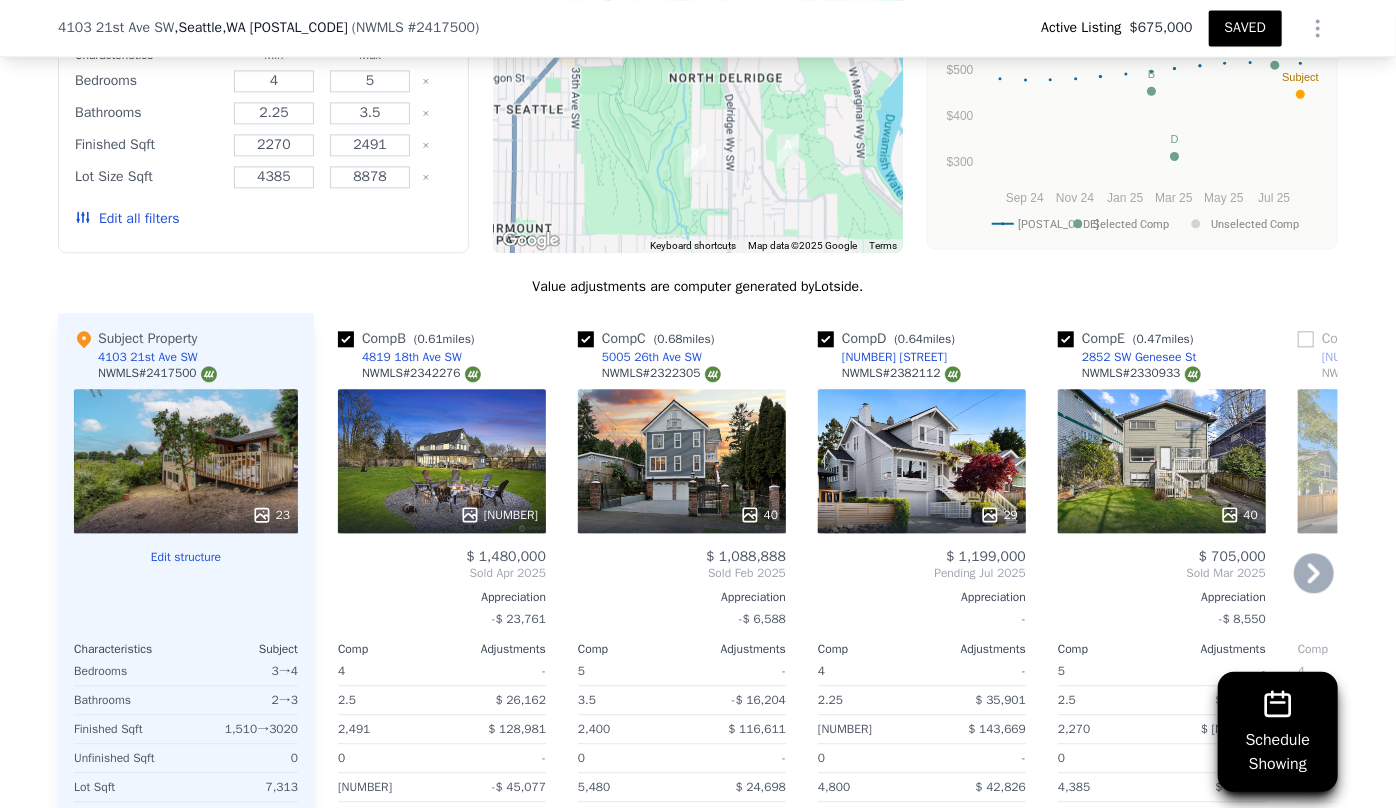 scroll, scrollTop: 2225, scrollLeft: 0, axis: vertical 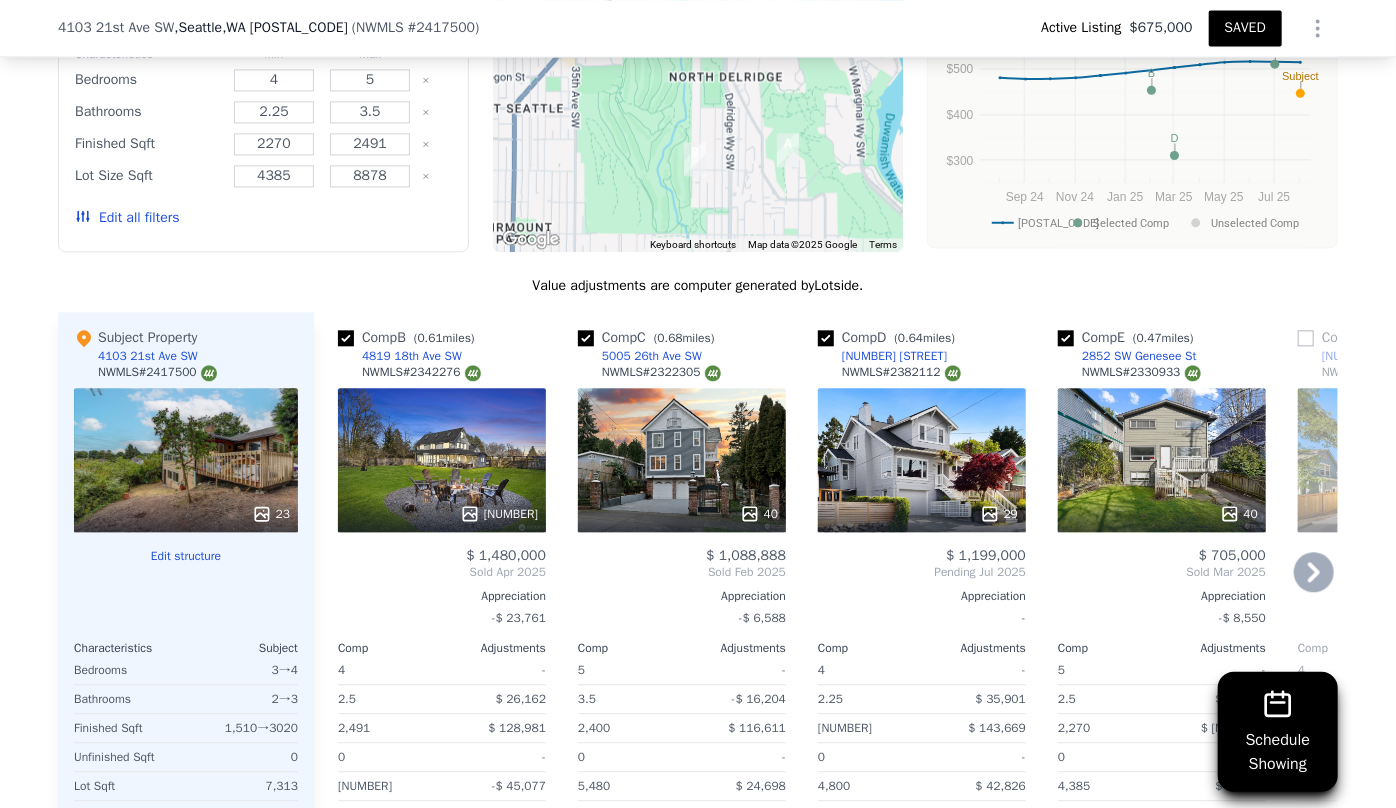 click 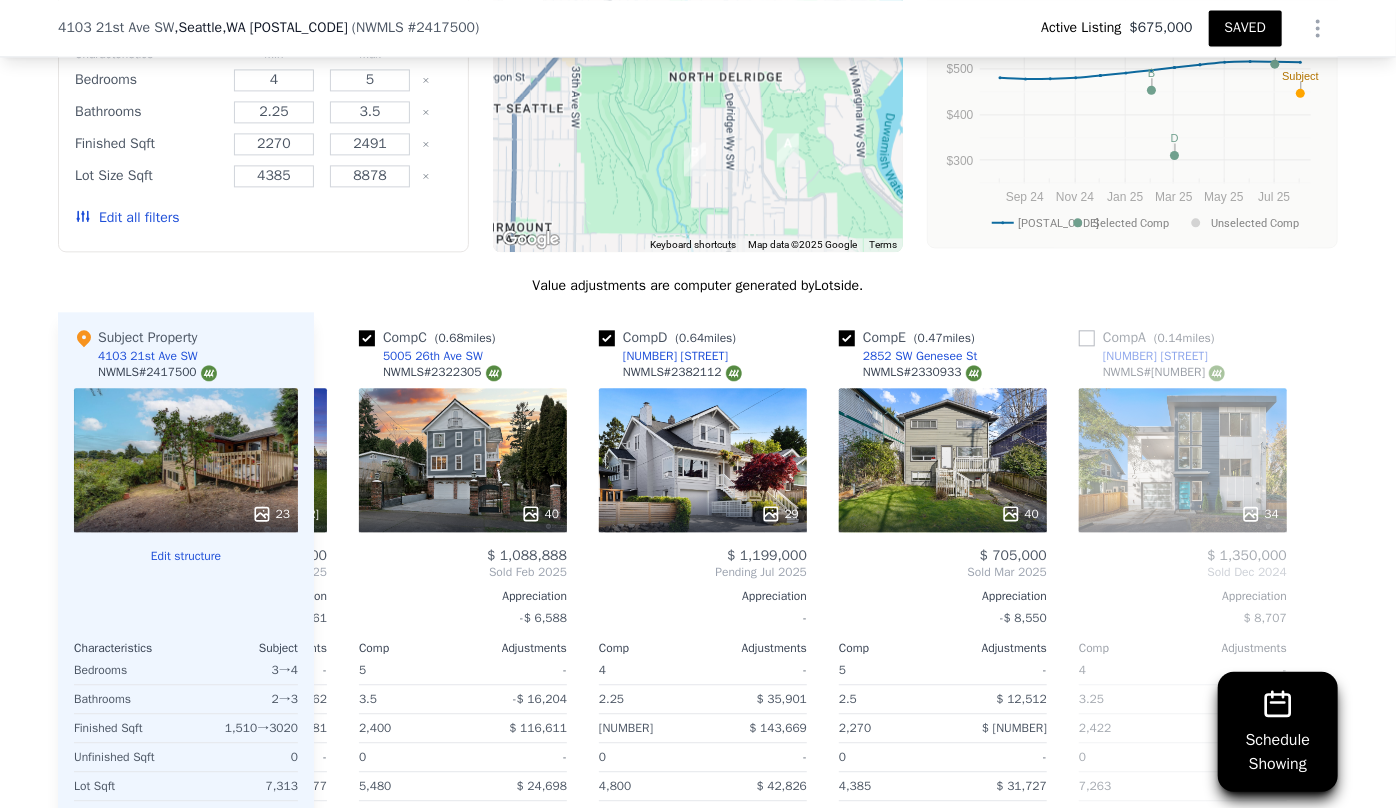 scroll, scrollTop: 0, scrollLeft: 223, axis: horizontal 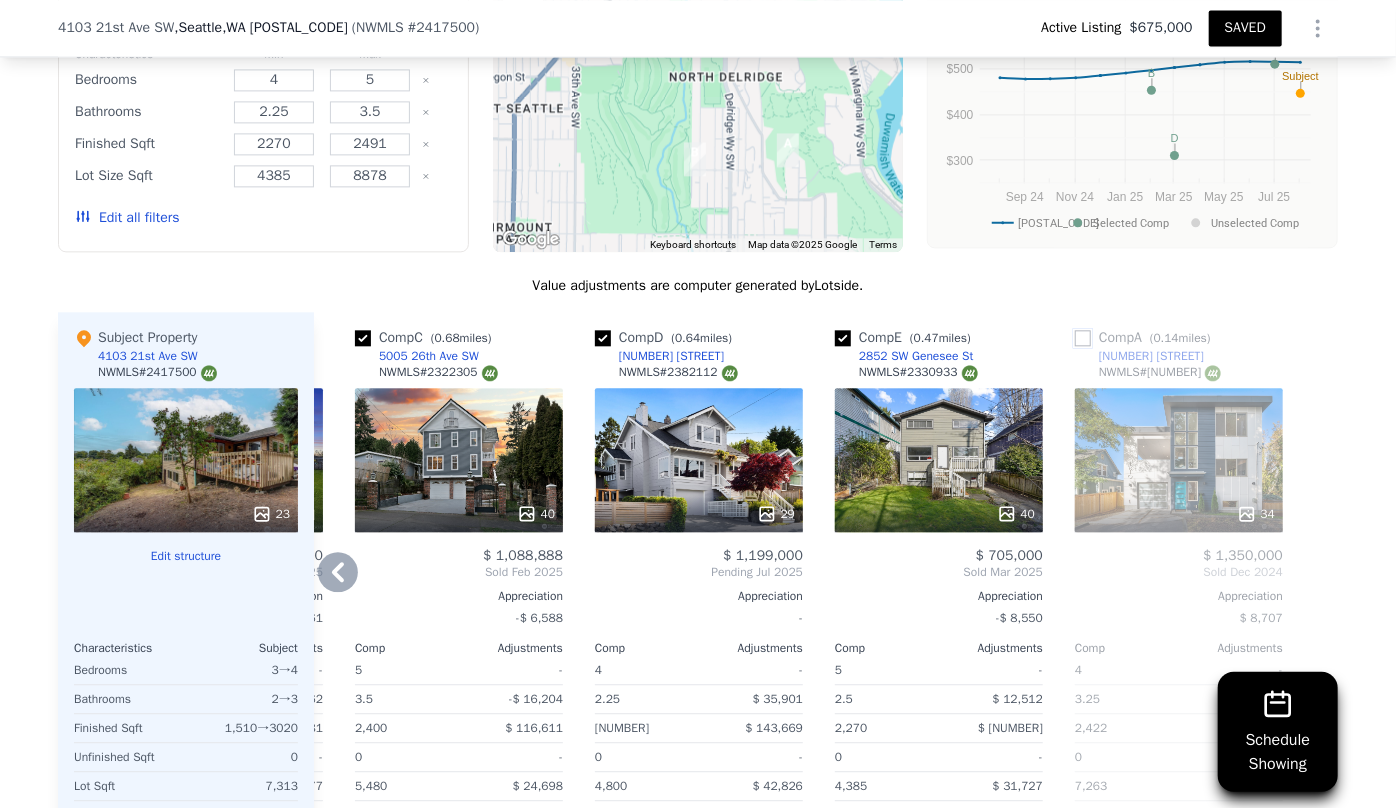 click at bounding box center [1083, 338] 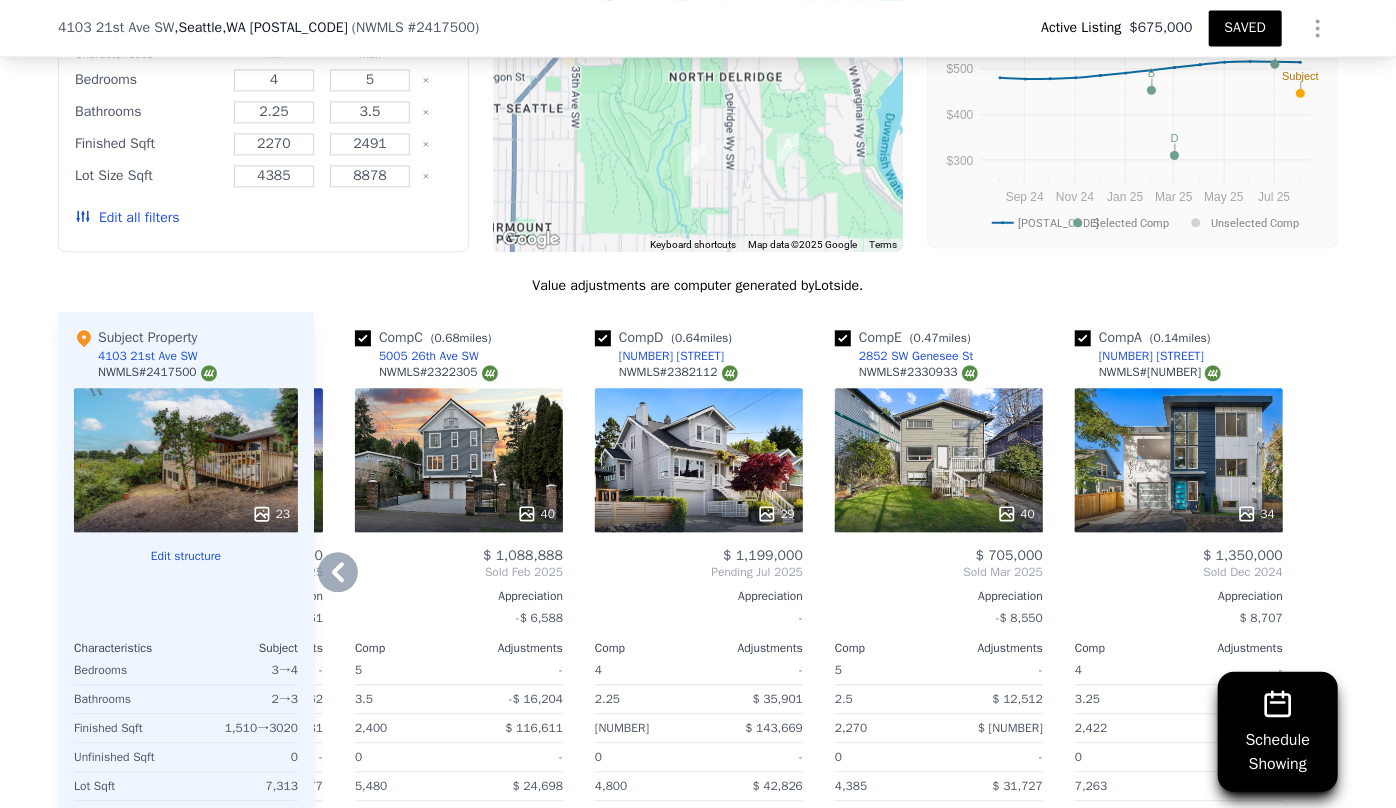 click at bounding box center [1179, 514] 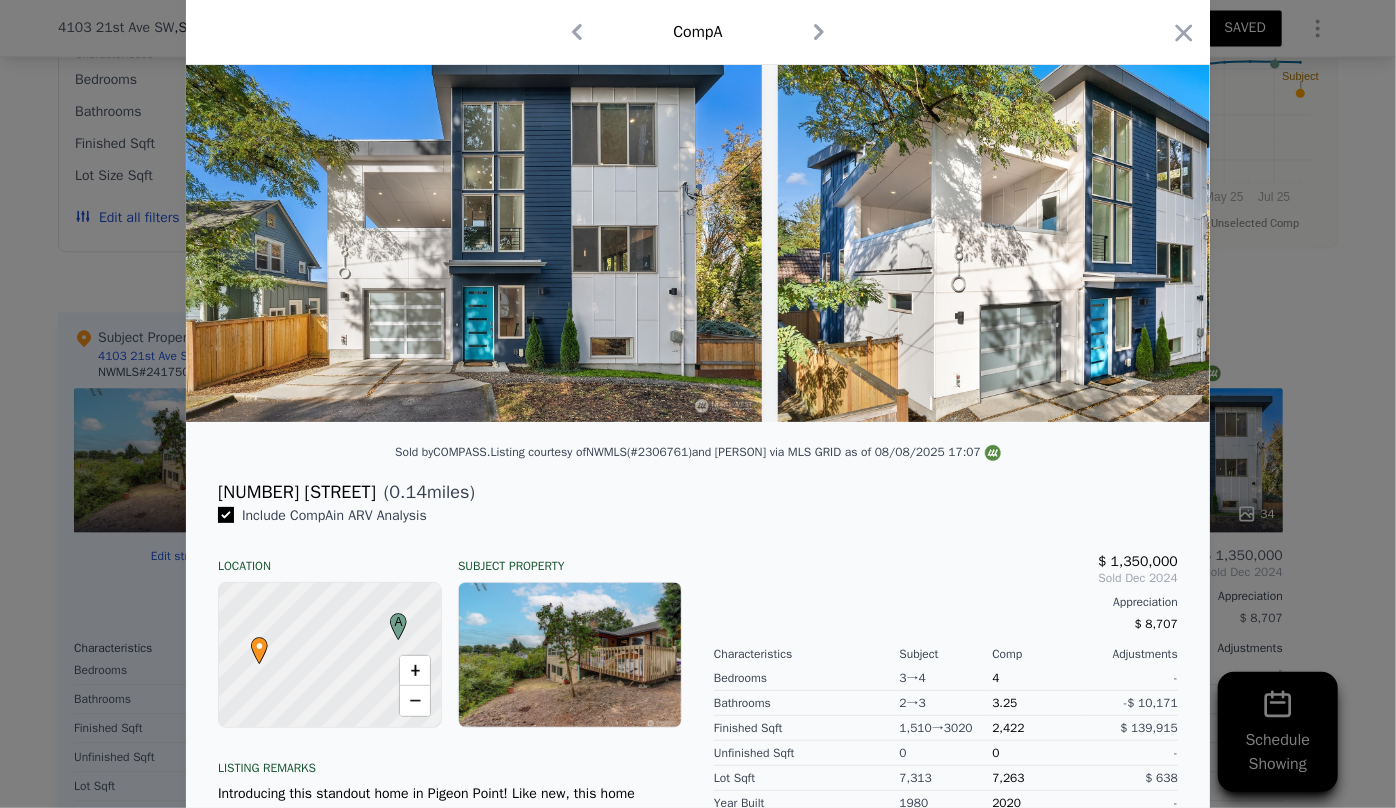scroll, scrollTop: 90, scrollLeft: 0, axis: vertical 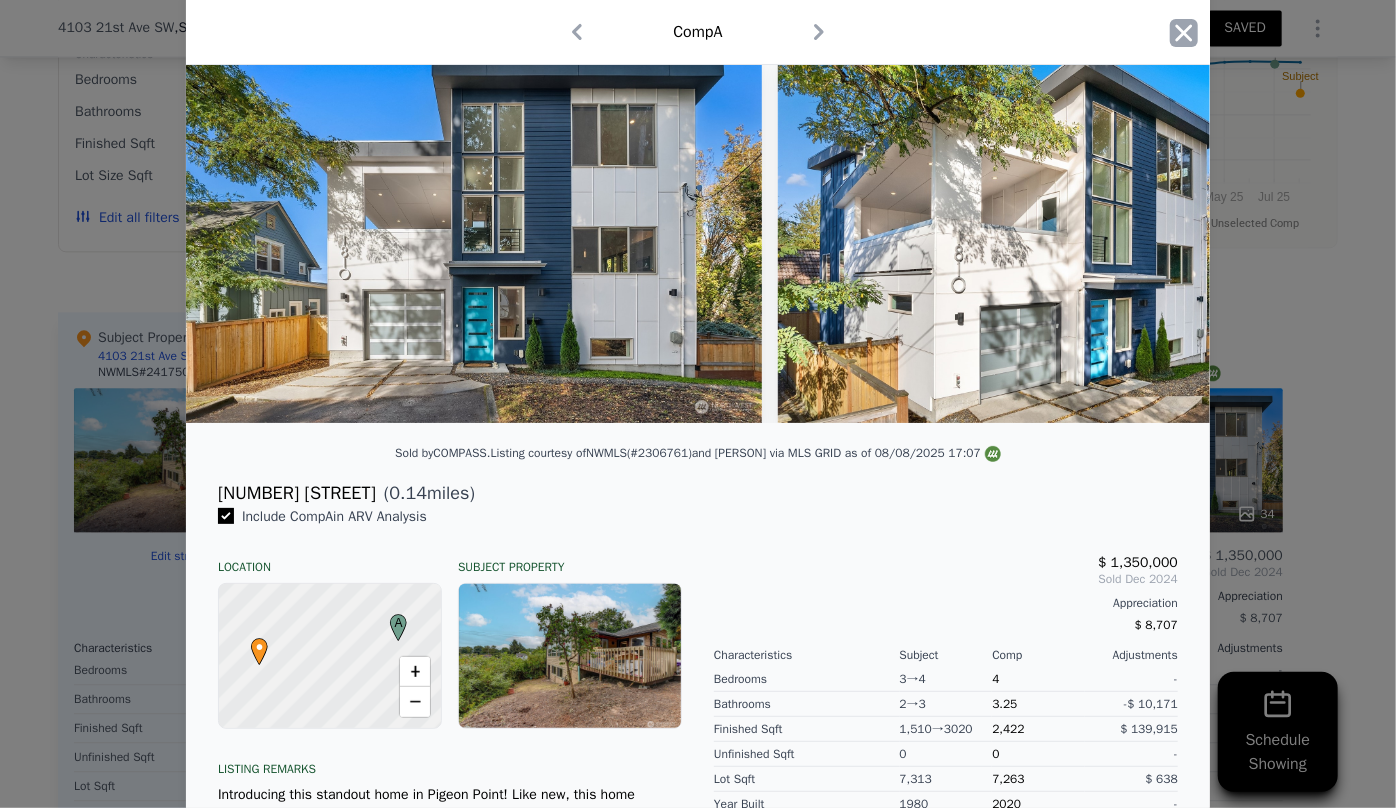 click 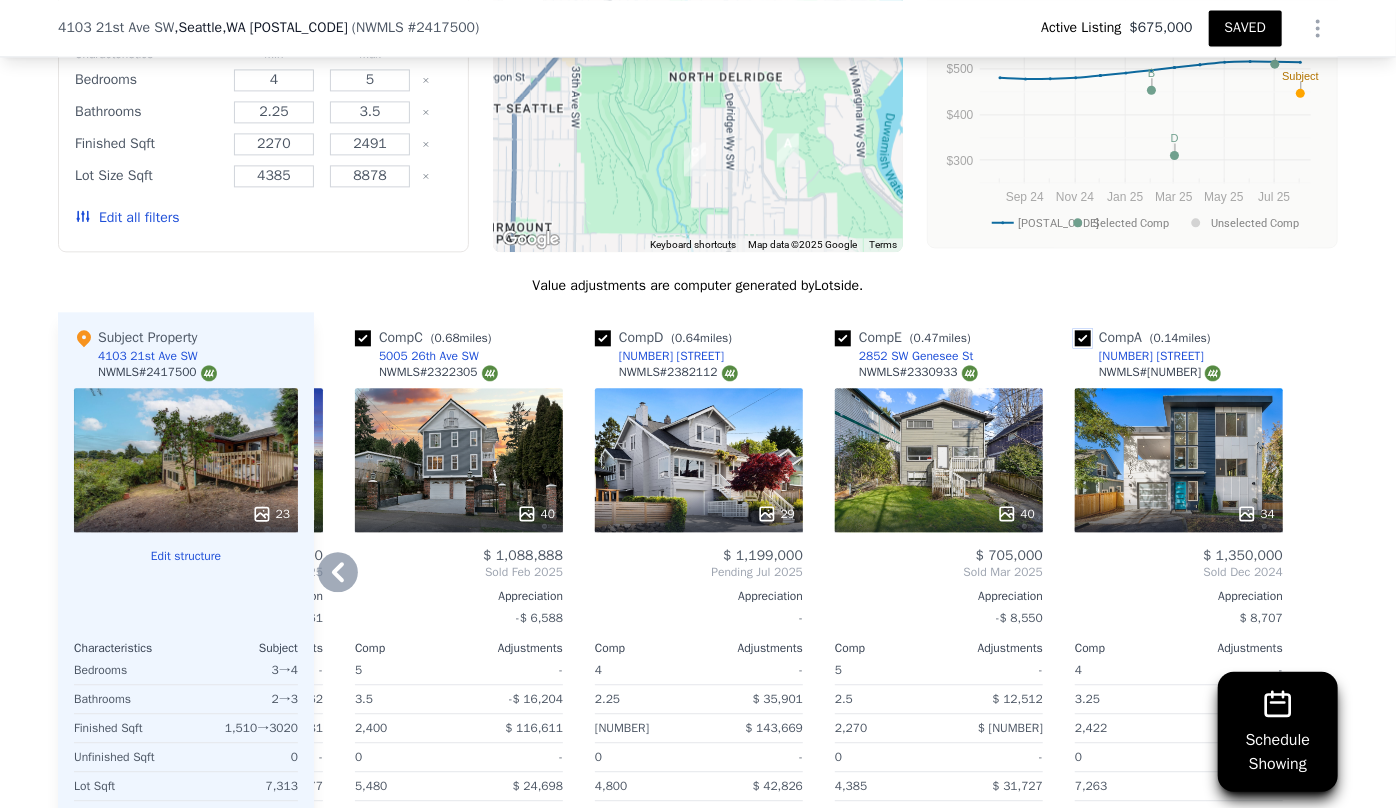 click at bounding box center (1083, 338) 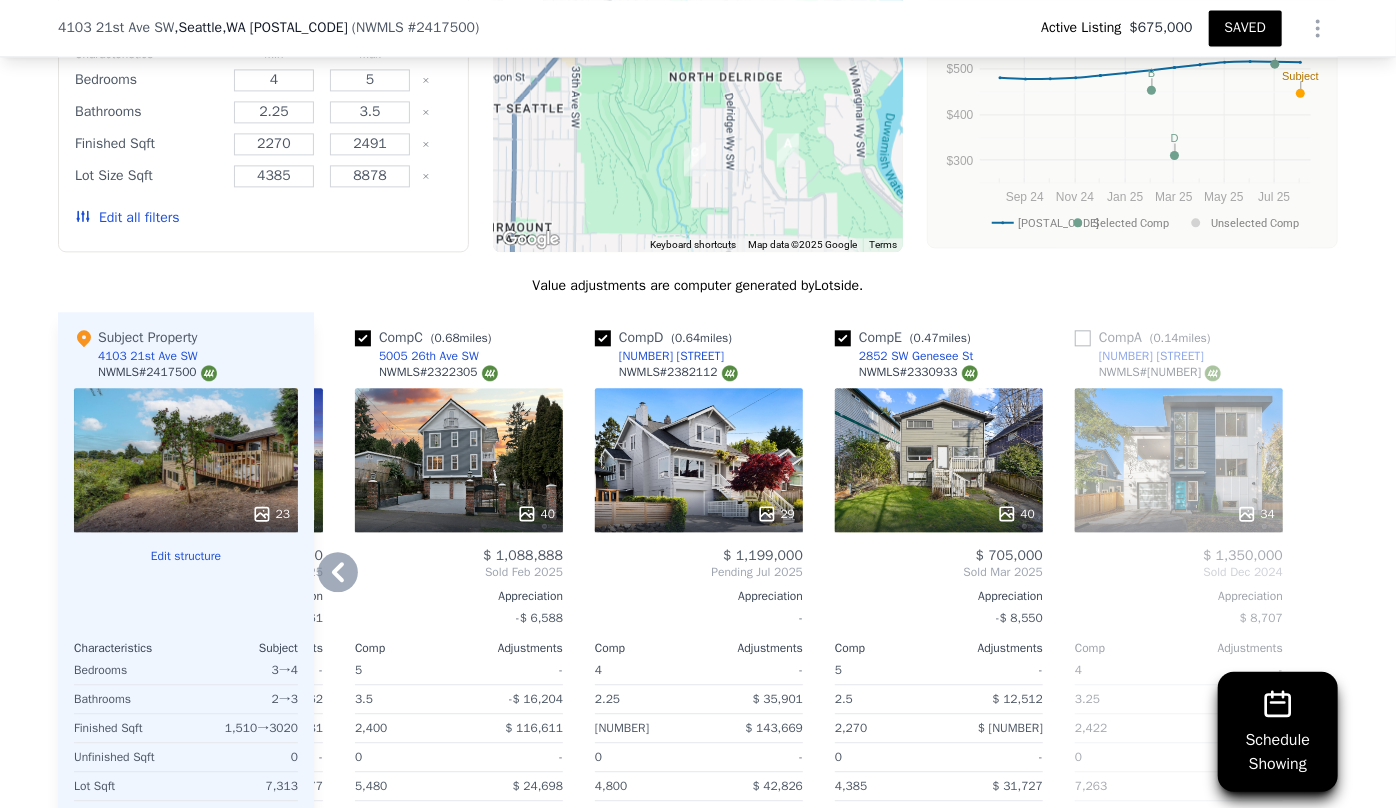 click 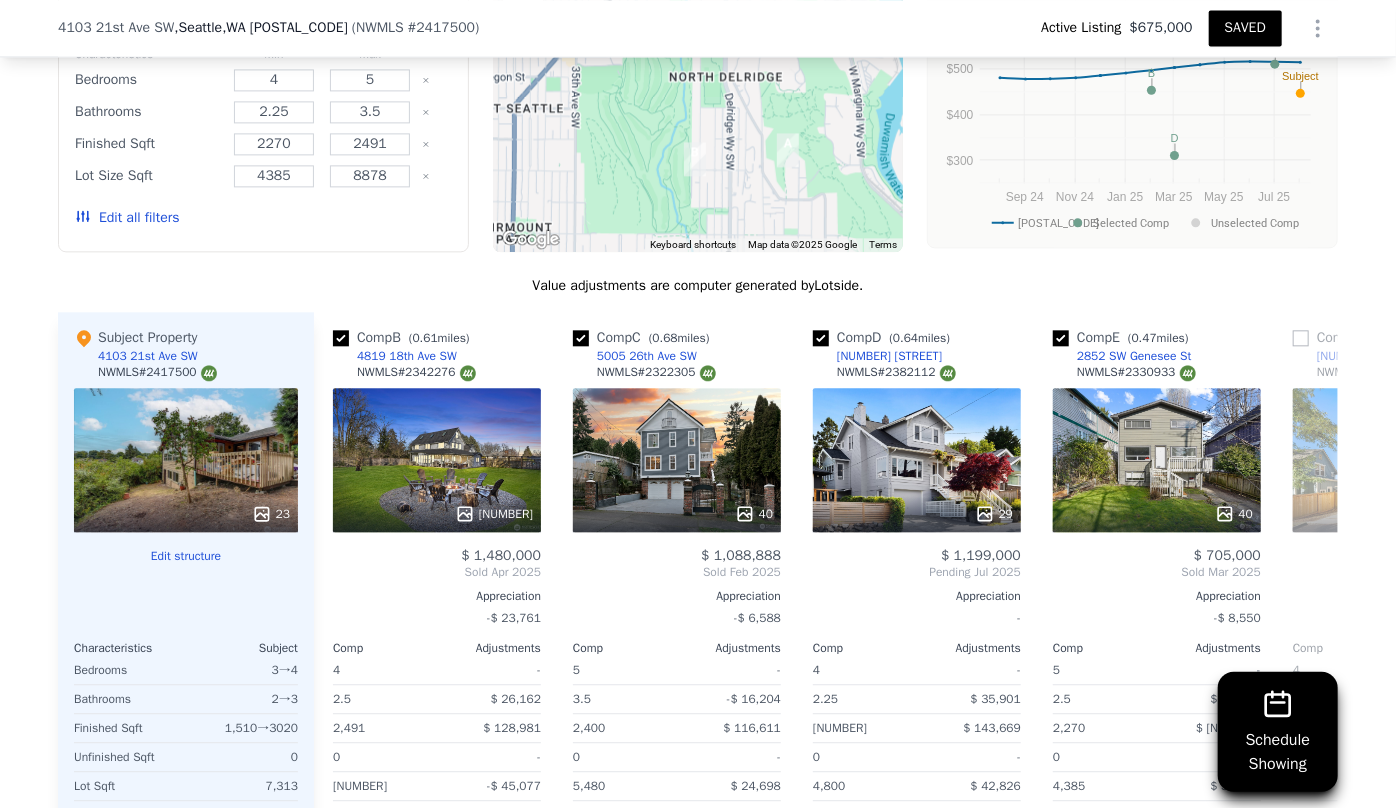 scroll, scrollTop: 0, scrollLeft: 0, axis: both 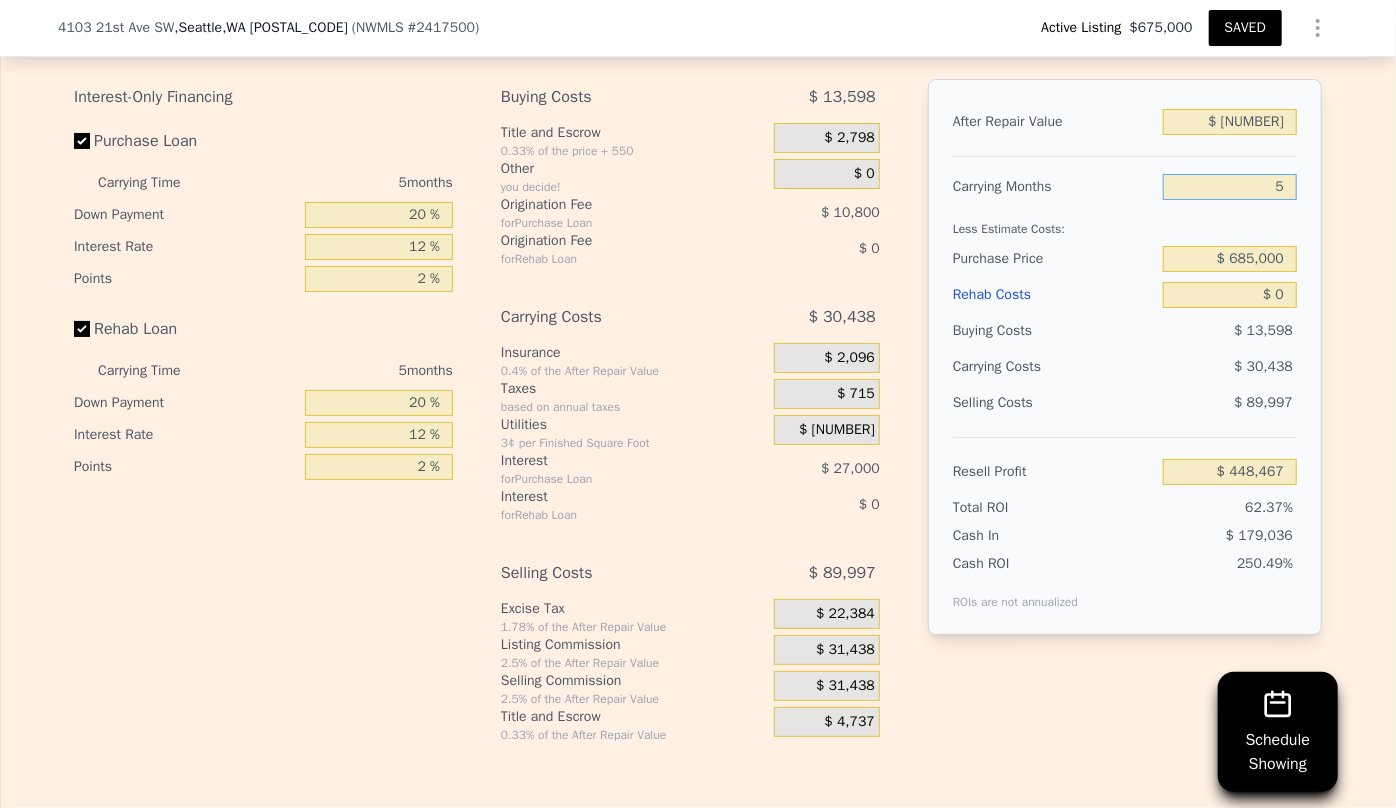 click on "5" at bounding box center (1230, 187) 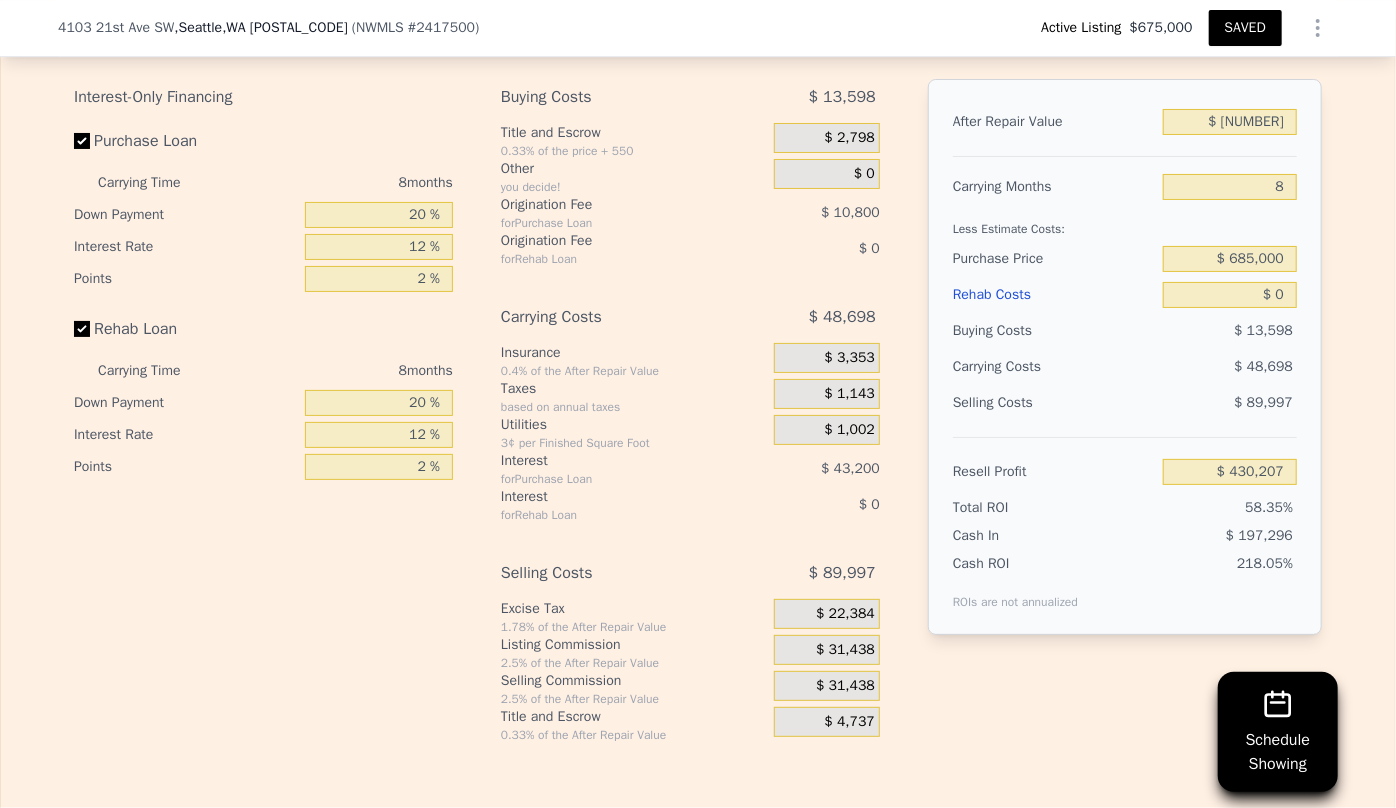 click on "After Repair Value $ 1,257,500 Carrying Months 8 Less Estimate Costs: Purchase Price $ 685,000 Rehab Costs $ 0 Buying Costs $ 13,598 Carrying Costs $ 48,698 Selling Costs $ 89,997 Resell Profit $ 430,207 Total ROI 58.35% Cash In $ 197,296 Cash ROI ROIs are not annualized 218.05%" at bounding box center (1125, 357) 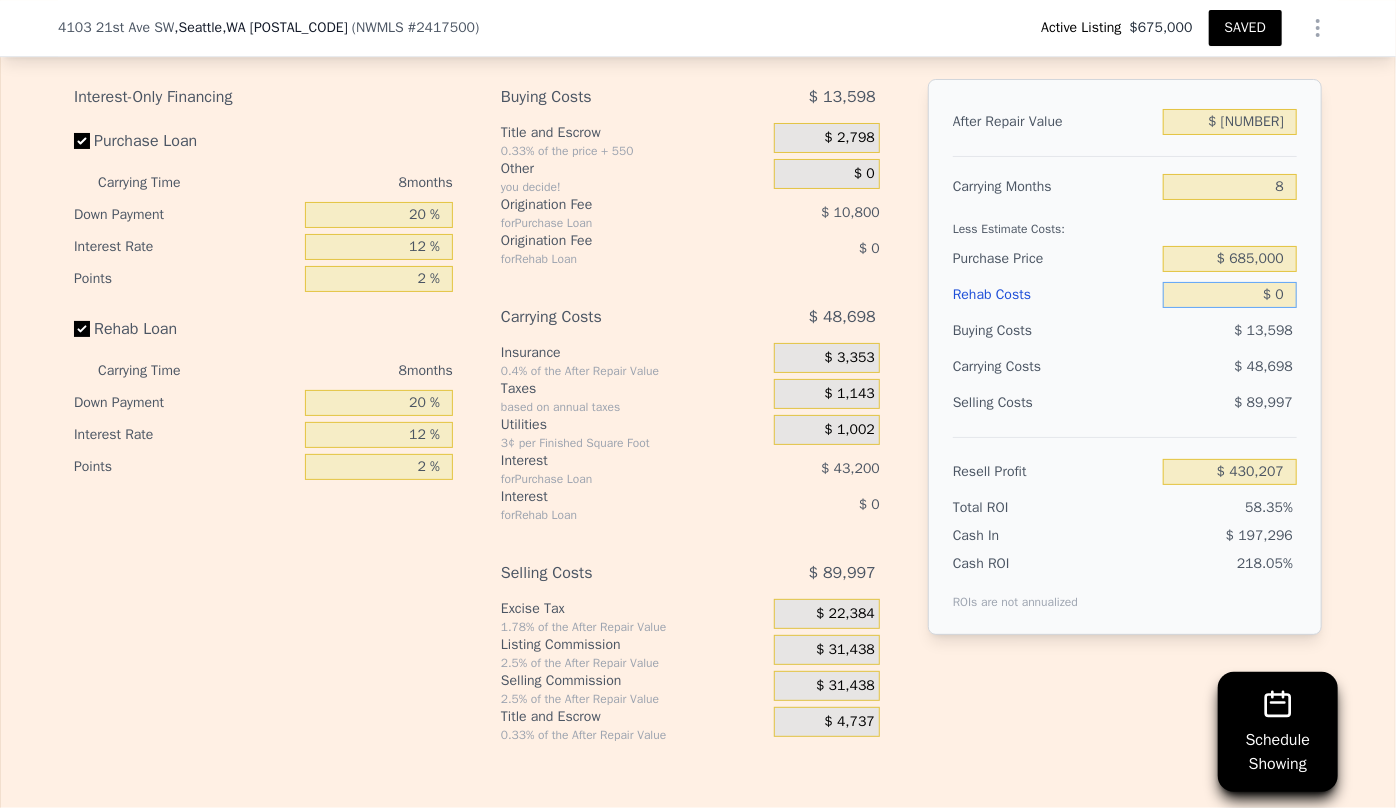 click on "$ 0" at bounding box center [1230, 295] 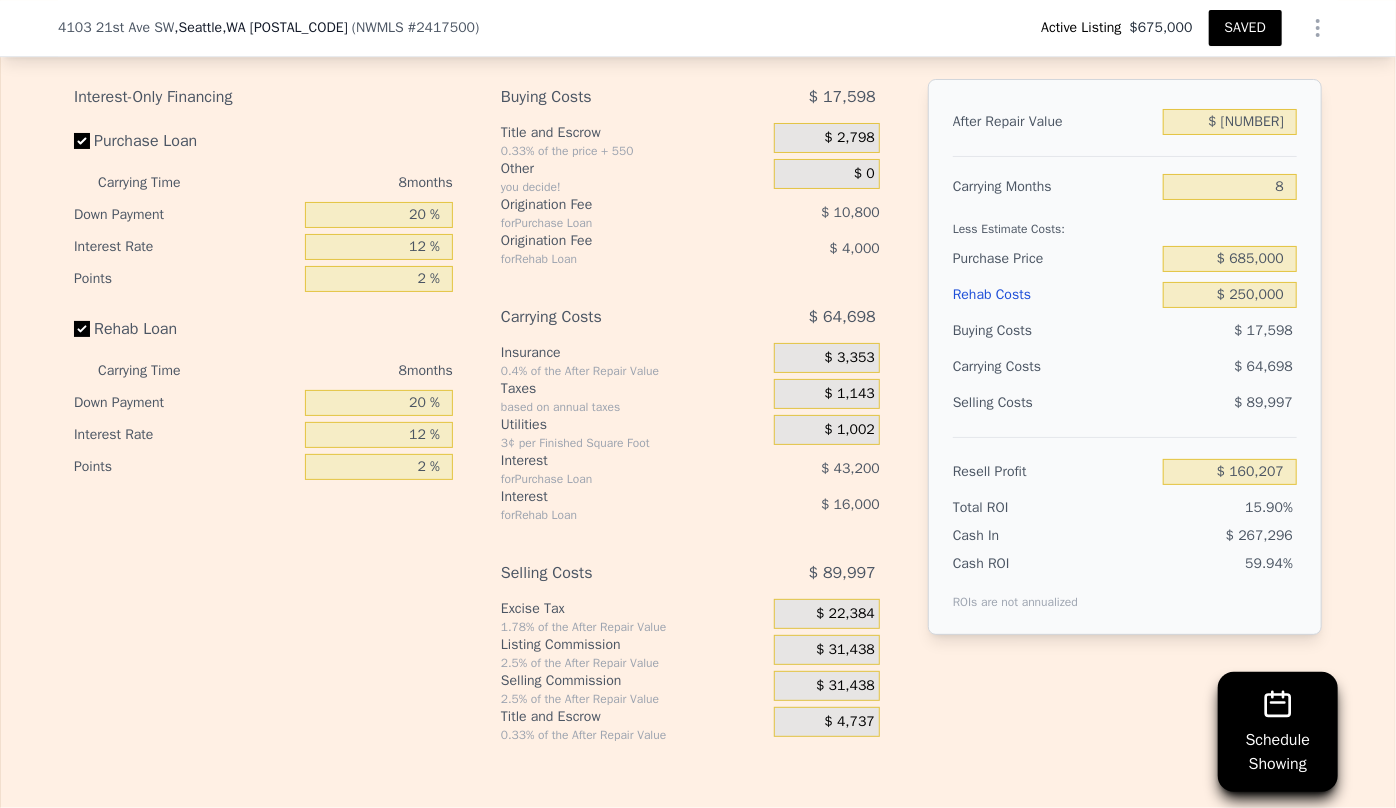 click on "$ 64,698" at bounding box center (1263, 366) 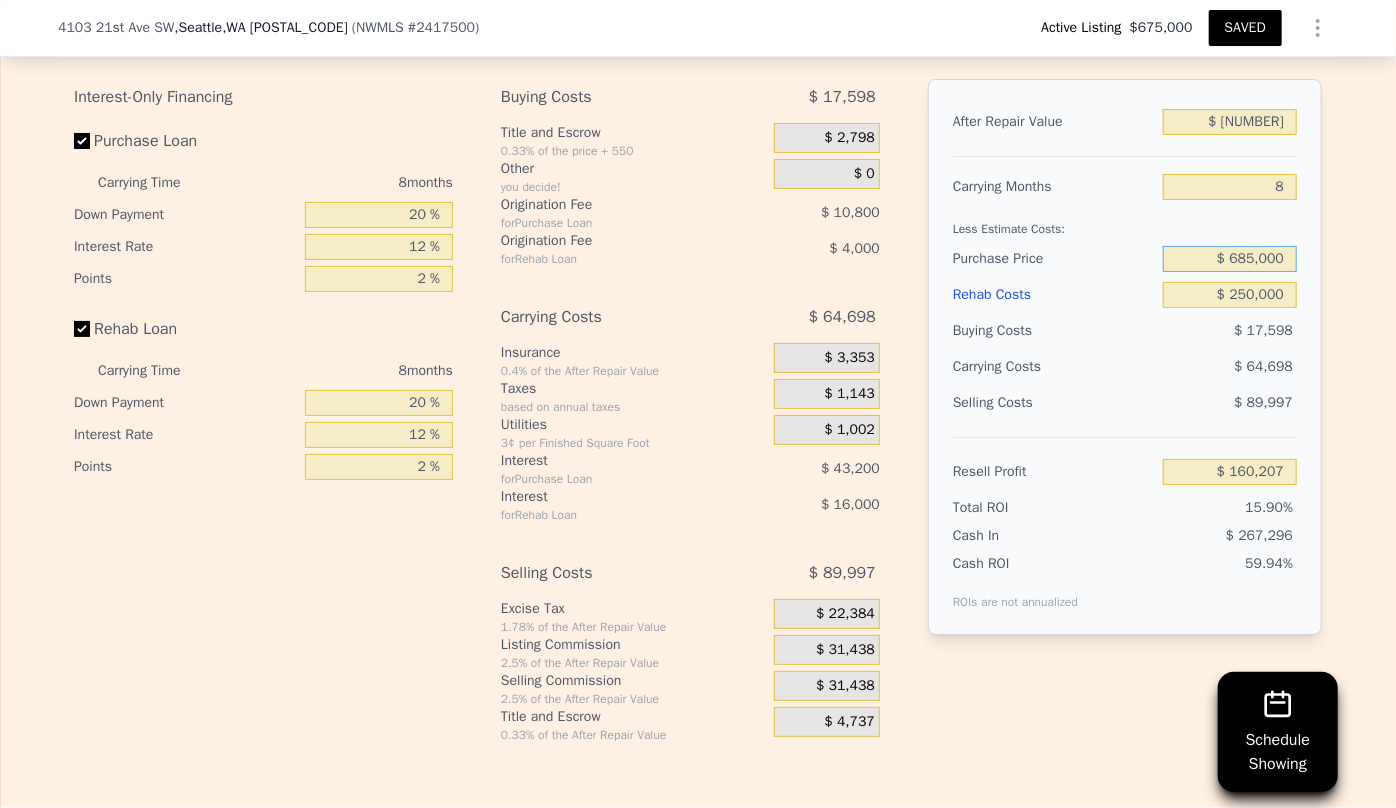 click on "$ 685,000" at bounding box center (1230, 259) 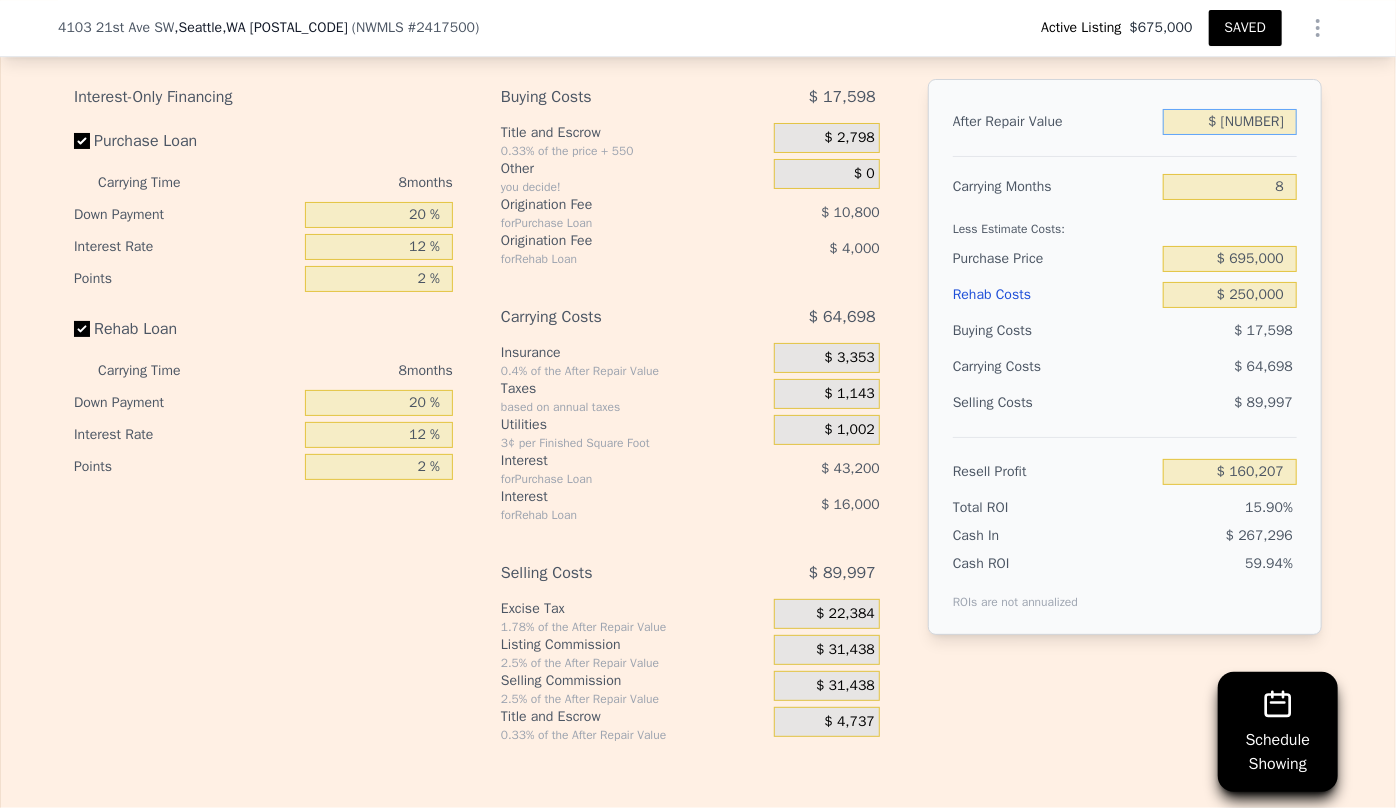click on "$ 1,257,500" at bounding box center (1230, 122) 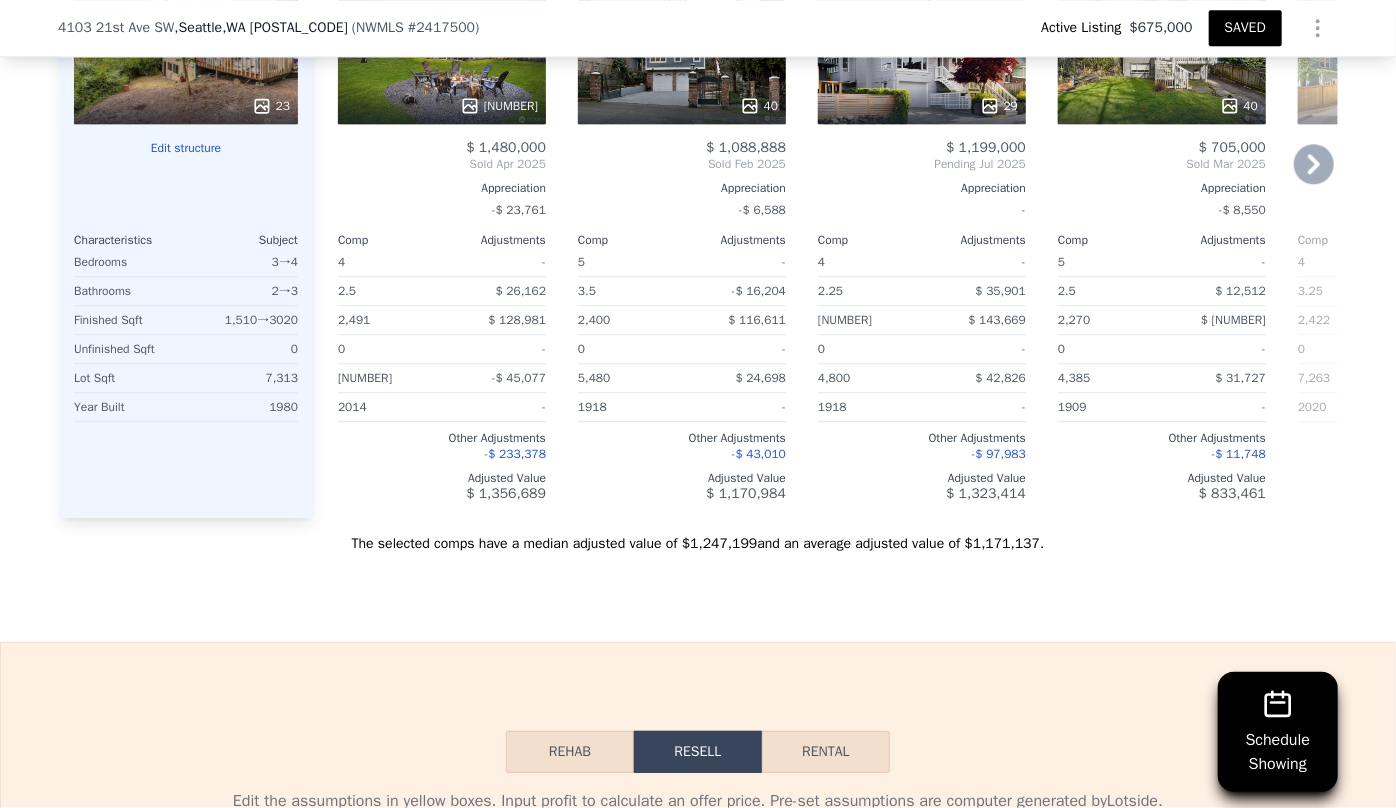 scroll, scrollTop: 2589, scrollLeft: 0, axis: vertical 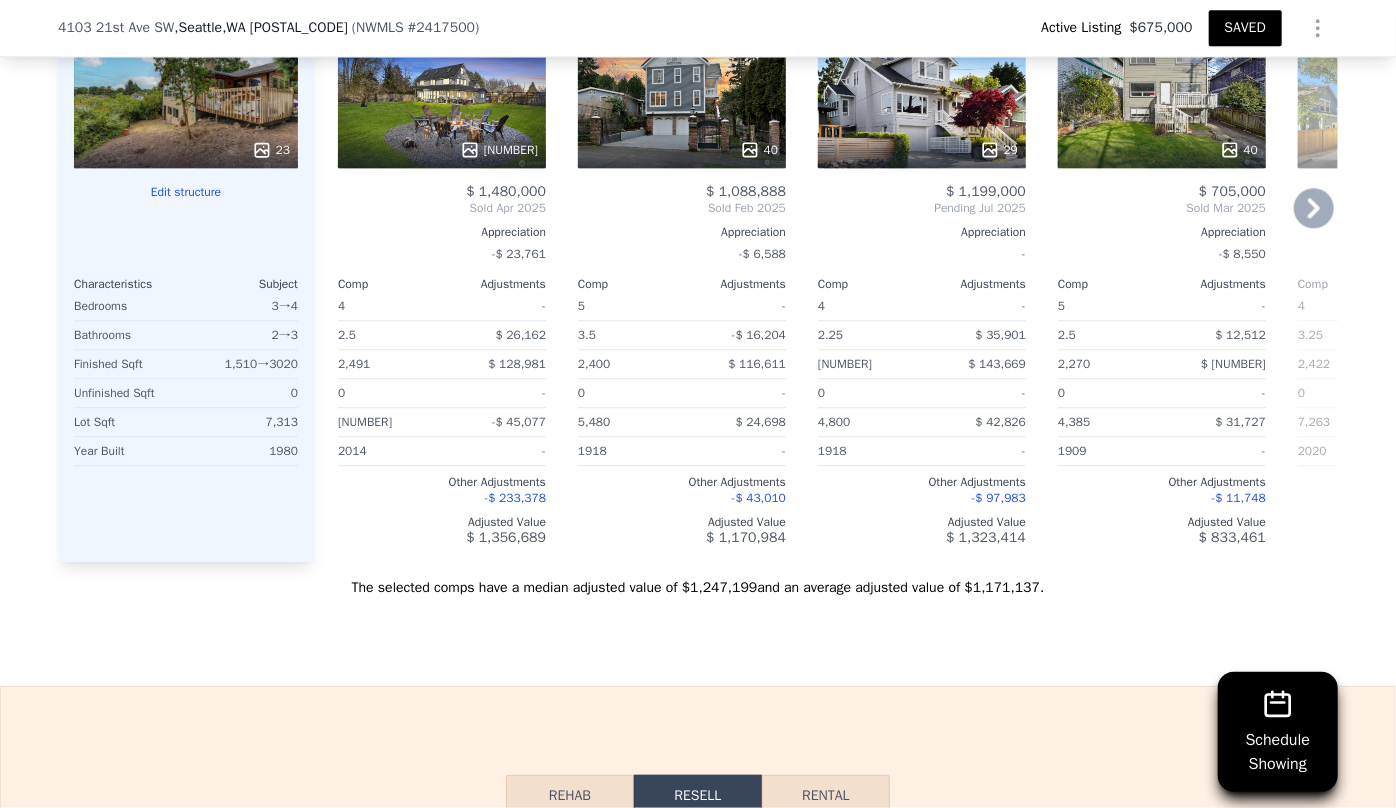 click on "33" at bounding box center (442, 96) 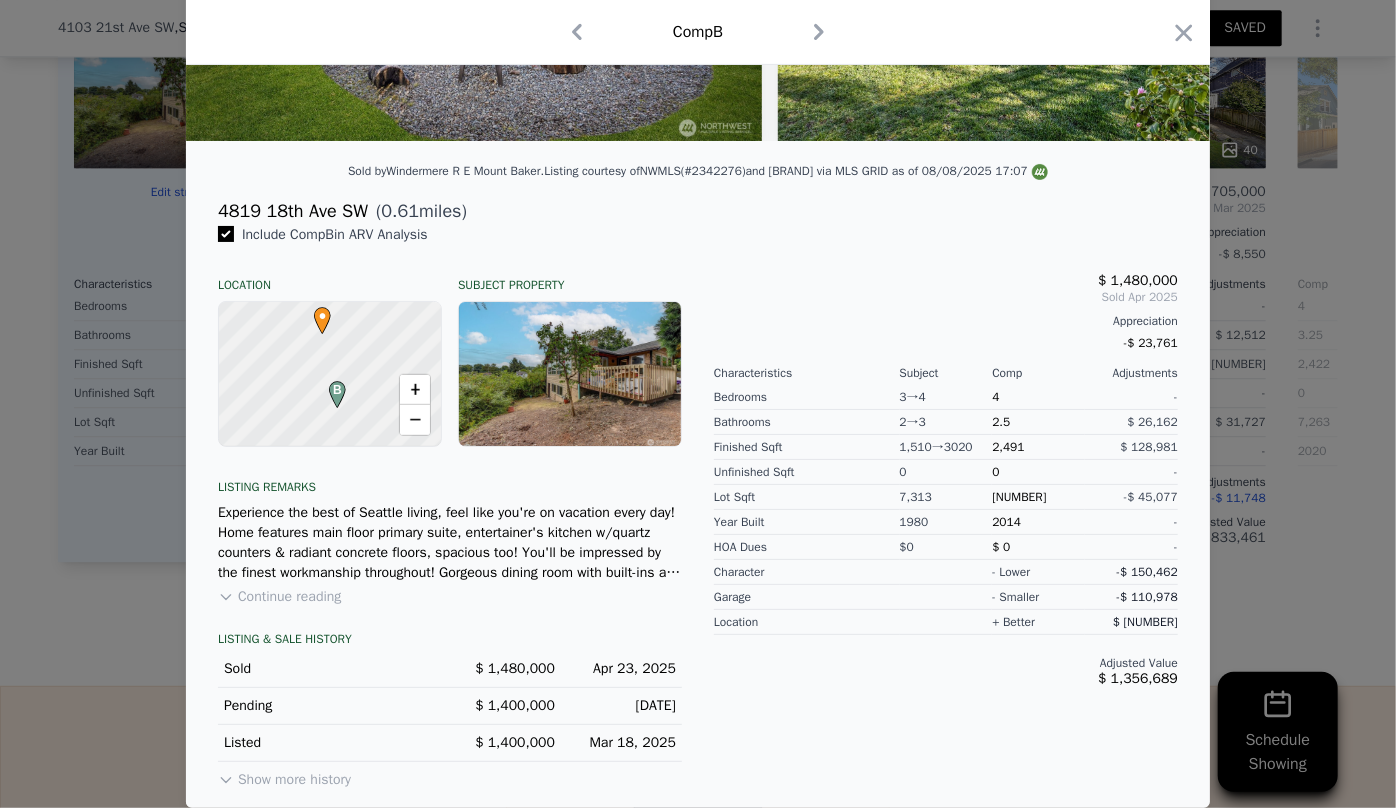 scroll, scrollTop: 385, scrollLeft: 0, axis: vertical 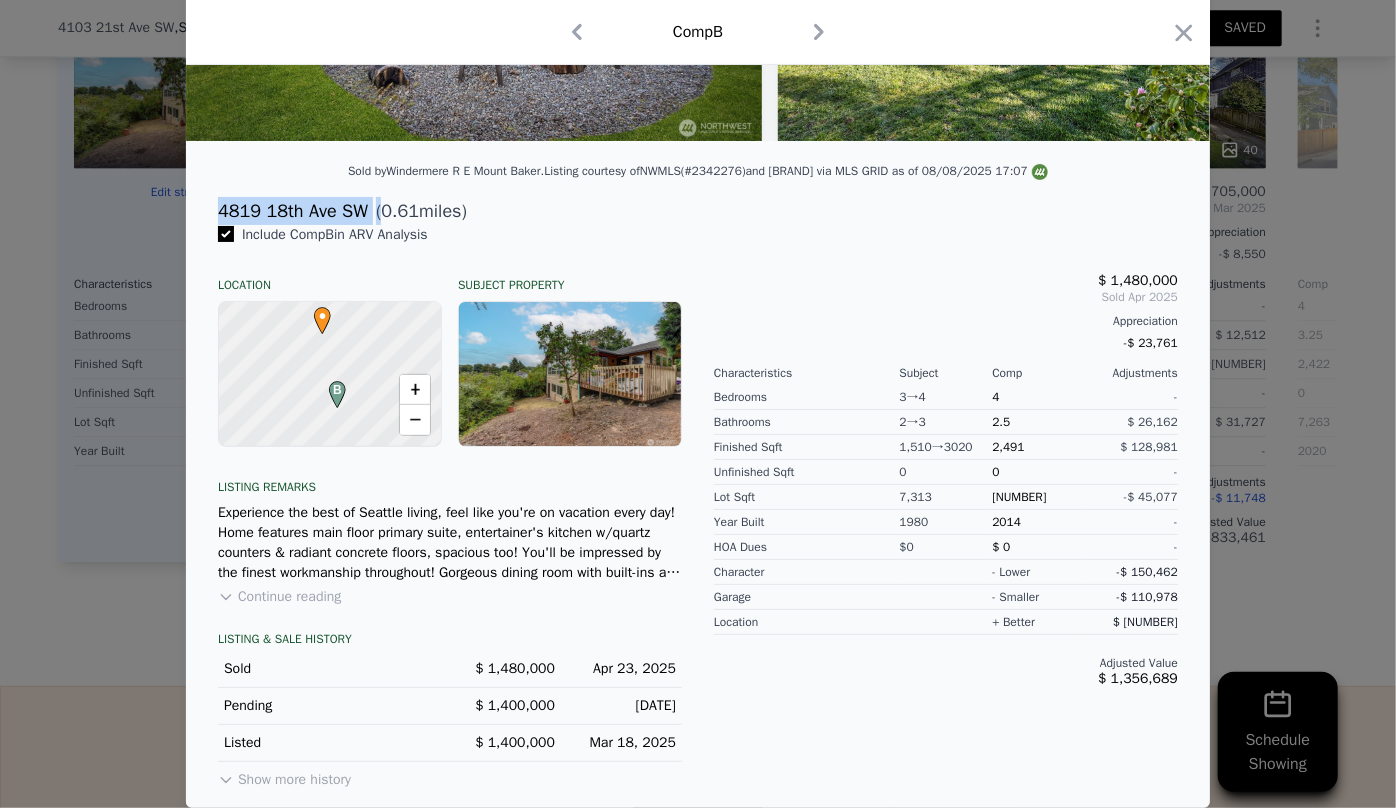 drag, startPoint x: 212, startPoint y: 213, endPoint x: 372, endPoint y: 207, distance: 160.11246 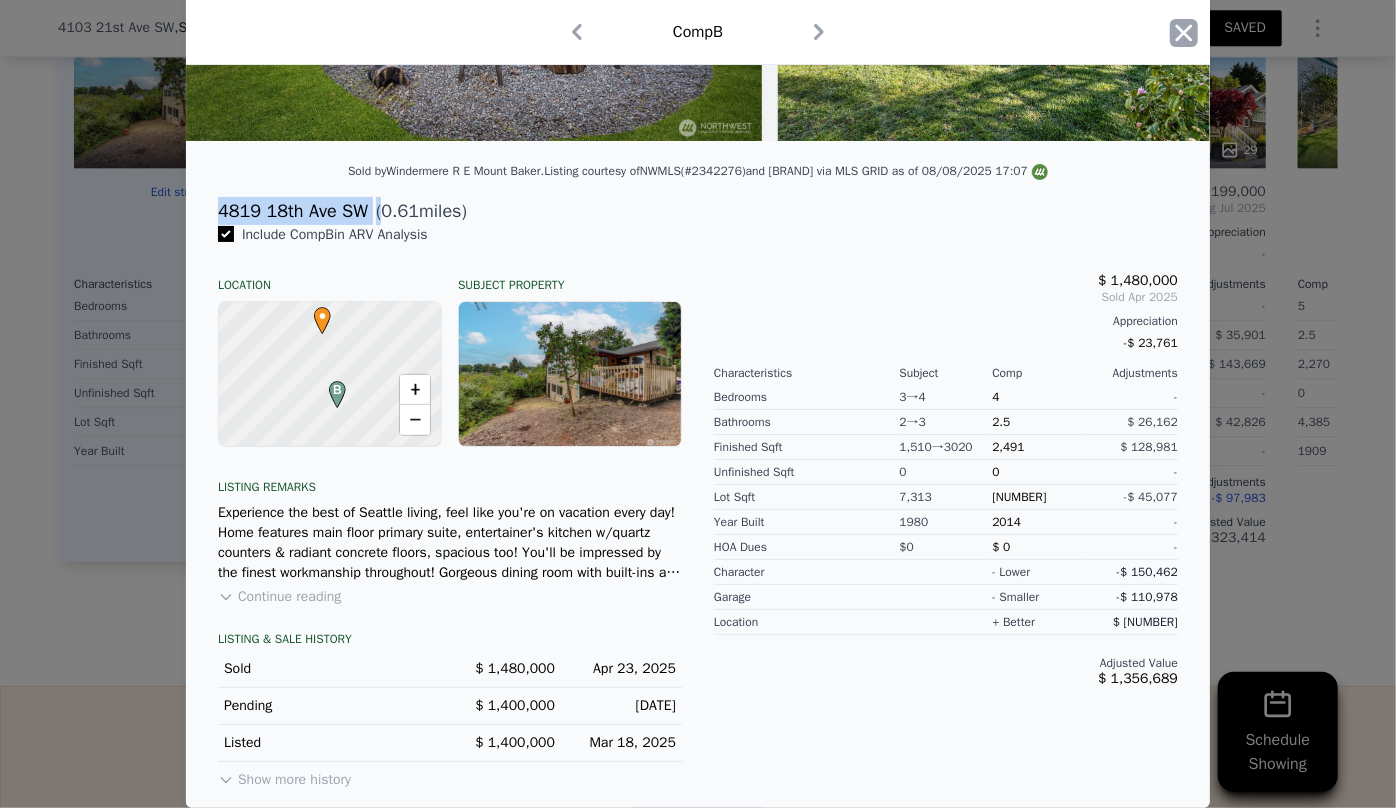 click 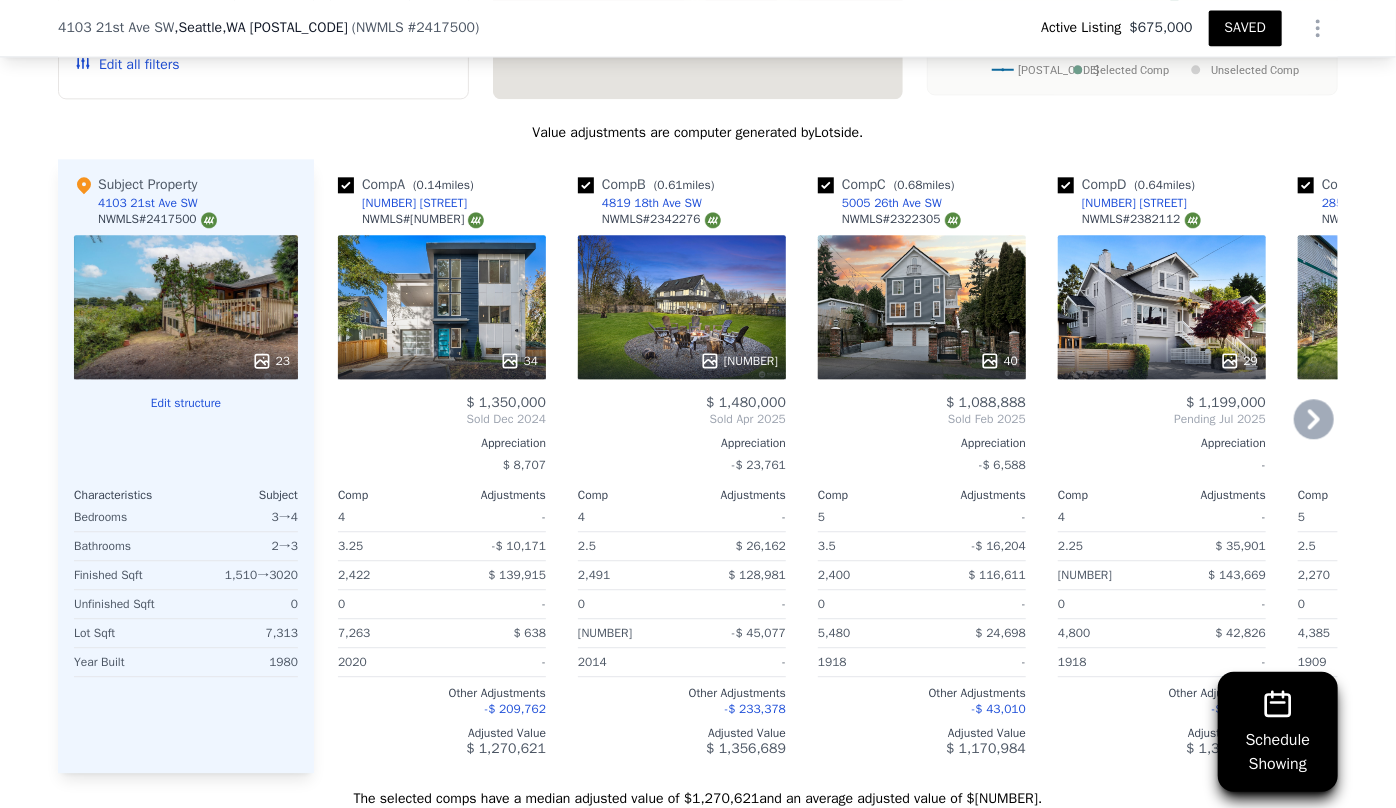 scroll, scrollTop: 2316, scrollLeft: 0, axis: vertical 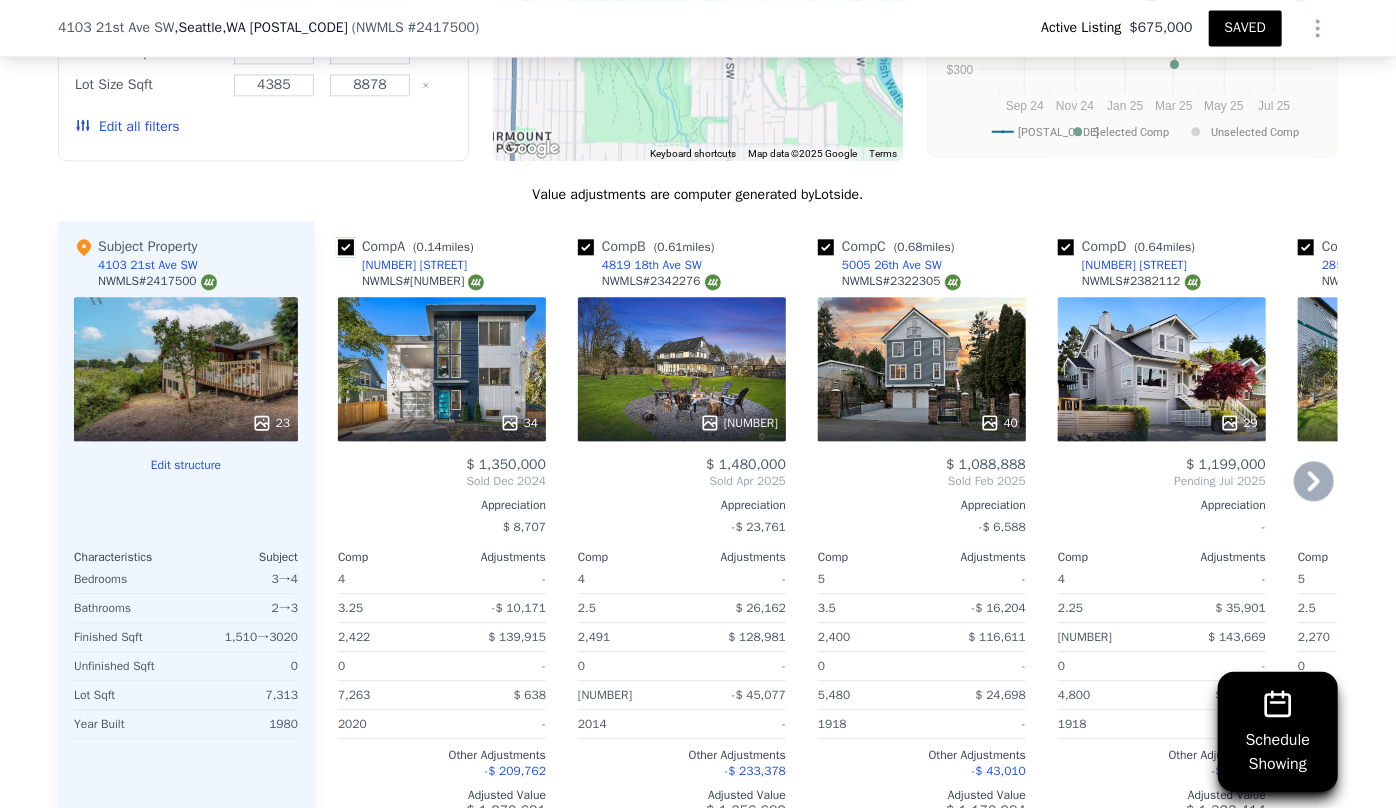 click at bounding box center [346, 247] 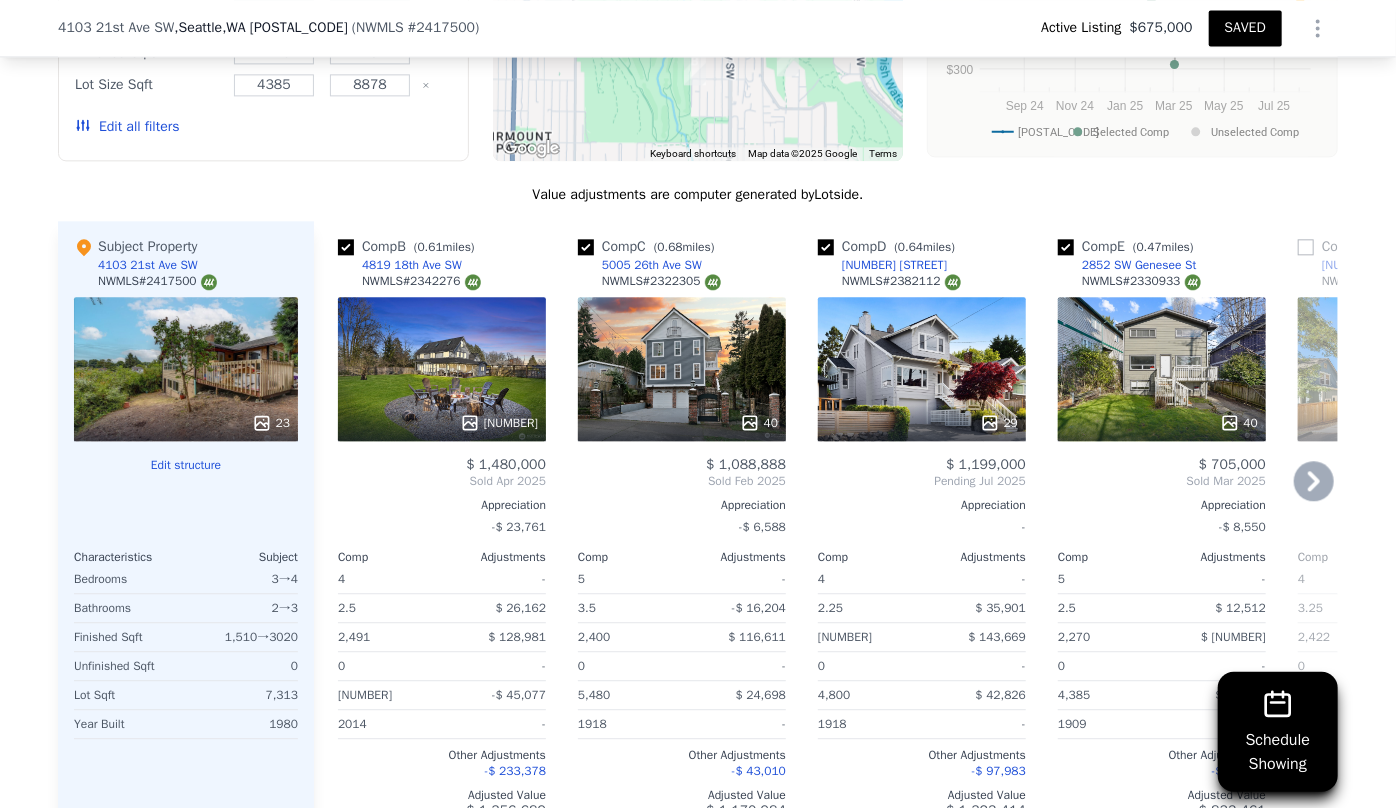 click on "40" at bounding box center (682, 423) 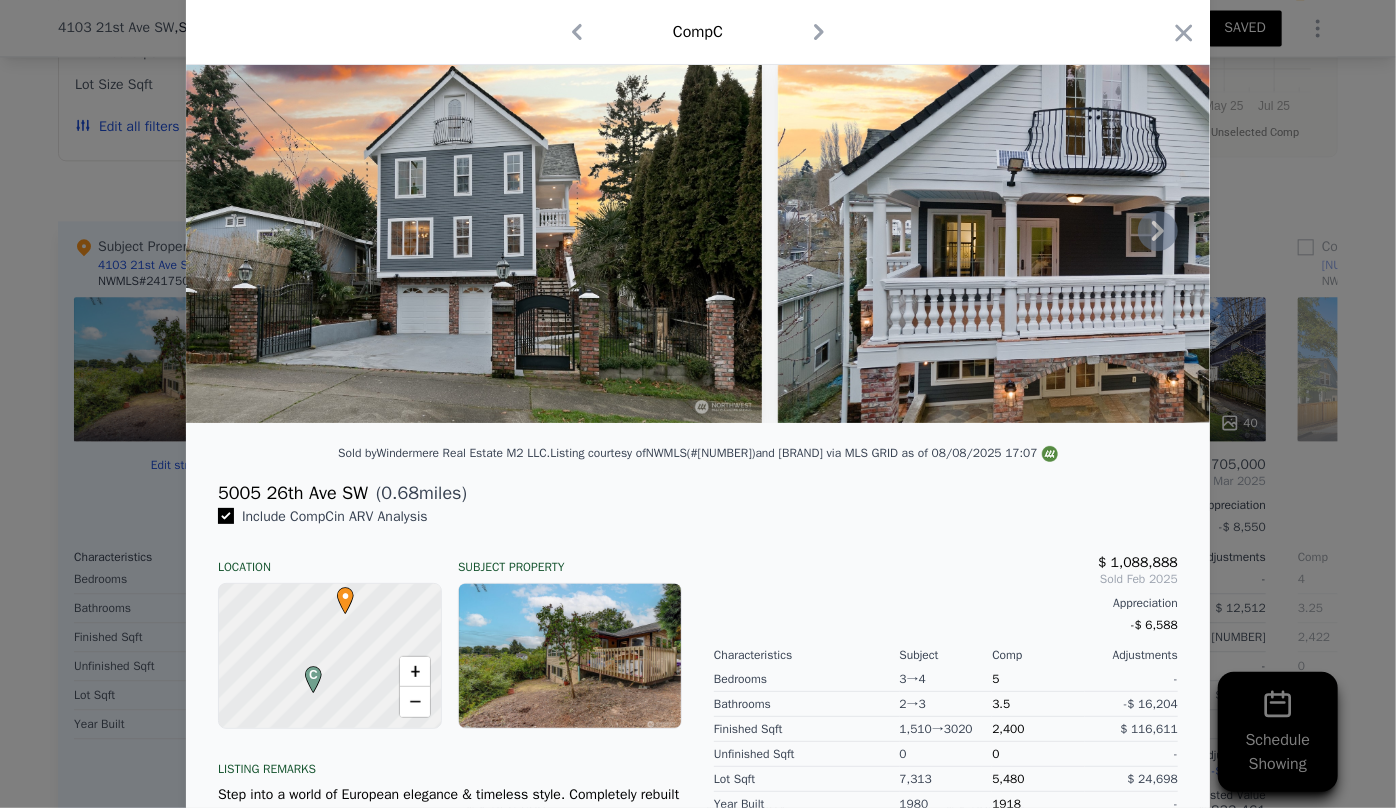 scroll, scrollTop: 181, scrollLeft: 0, axis: vertical 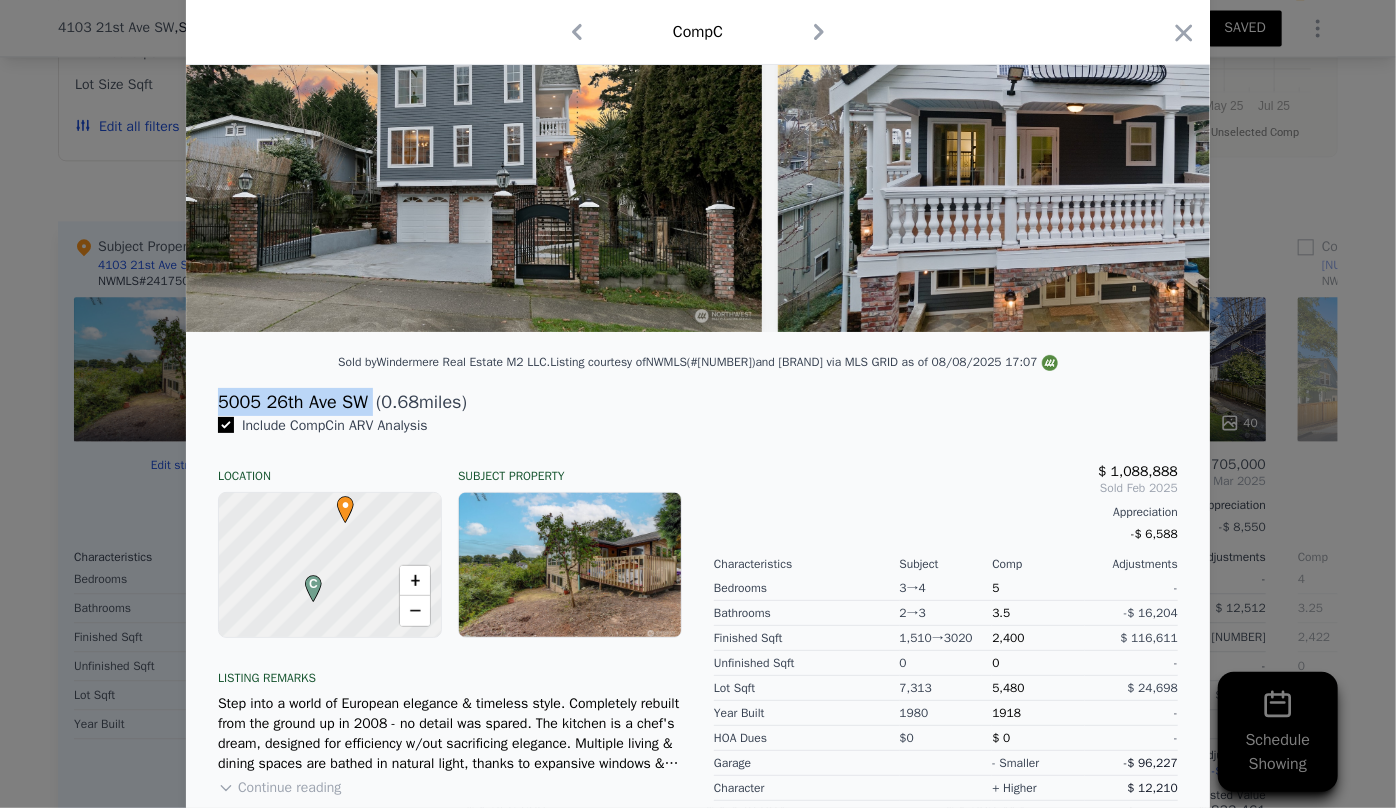 drag, startPoint x: 207, startPoint y: 412, endPoint x: 364, endPoint y: 413, distance: 157.00319 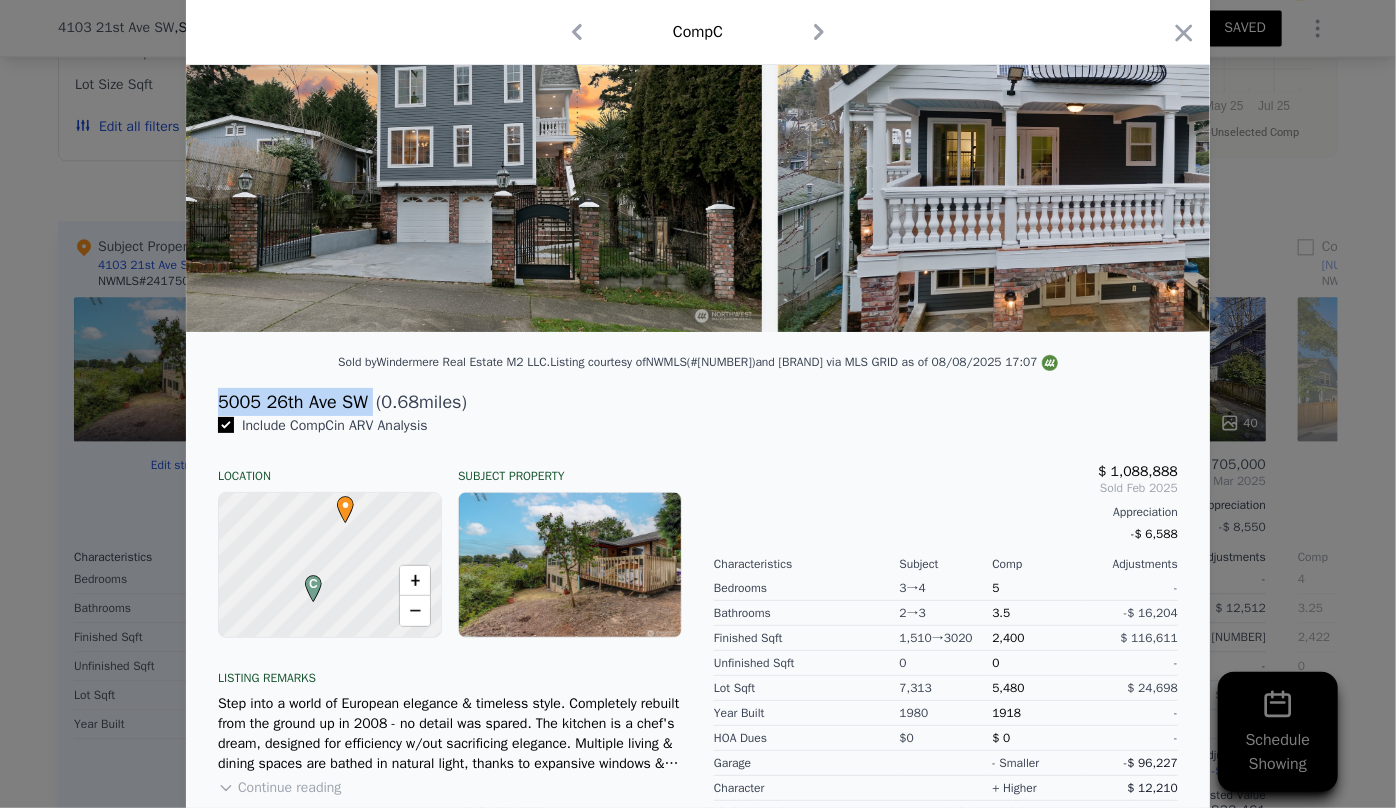copy on "5005 26th Ave SW" 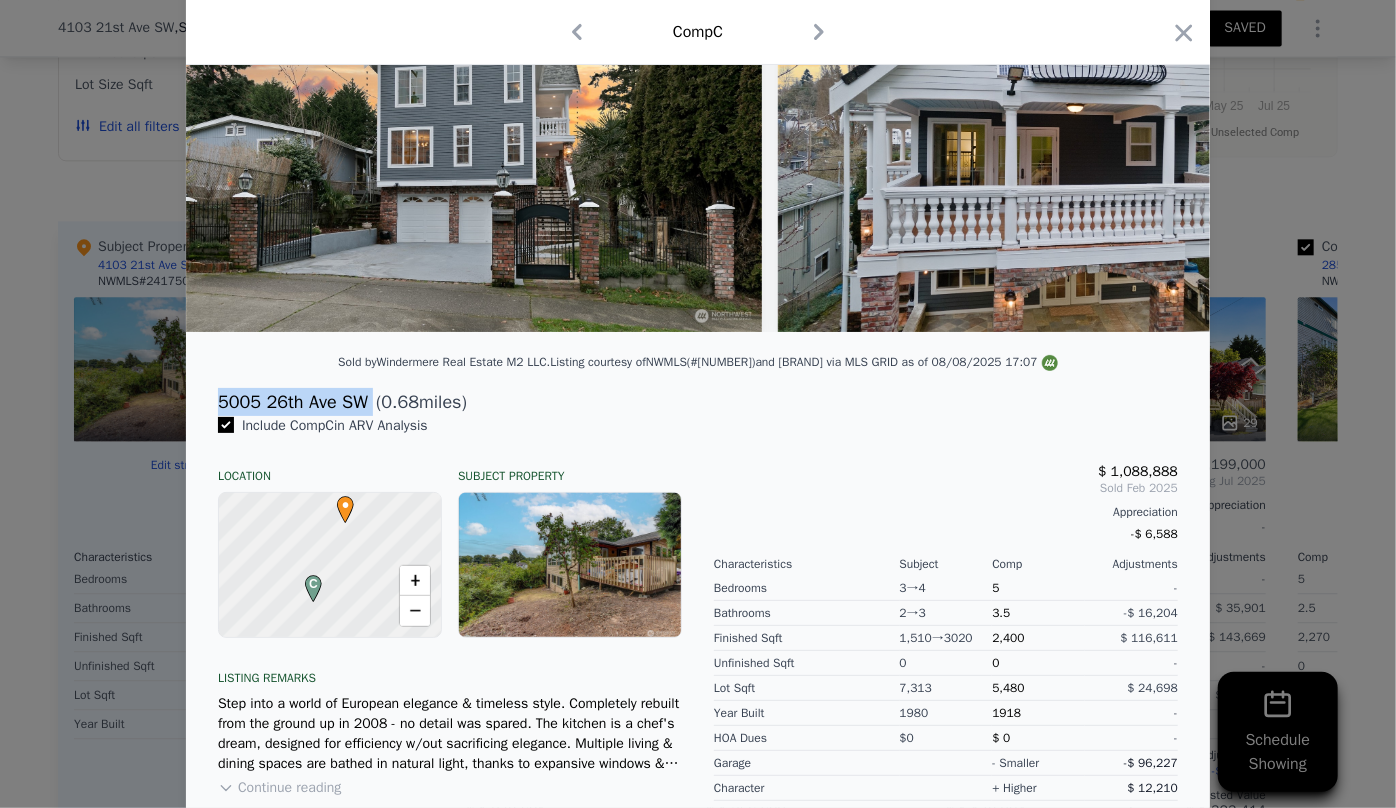 click 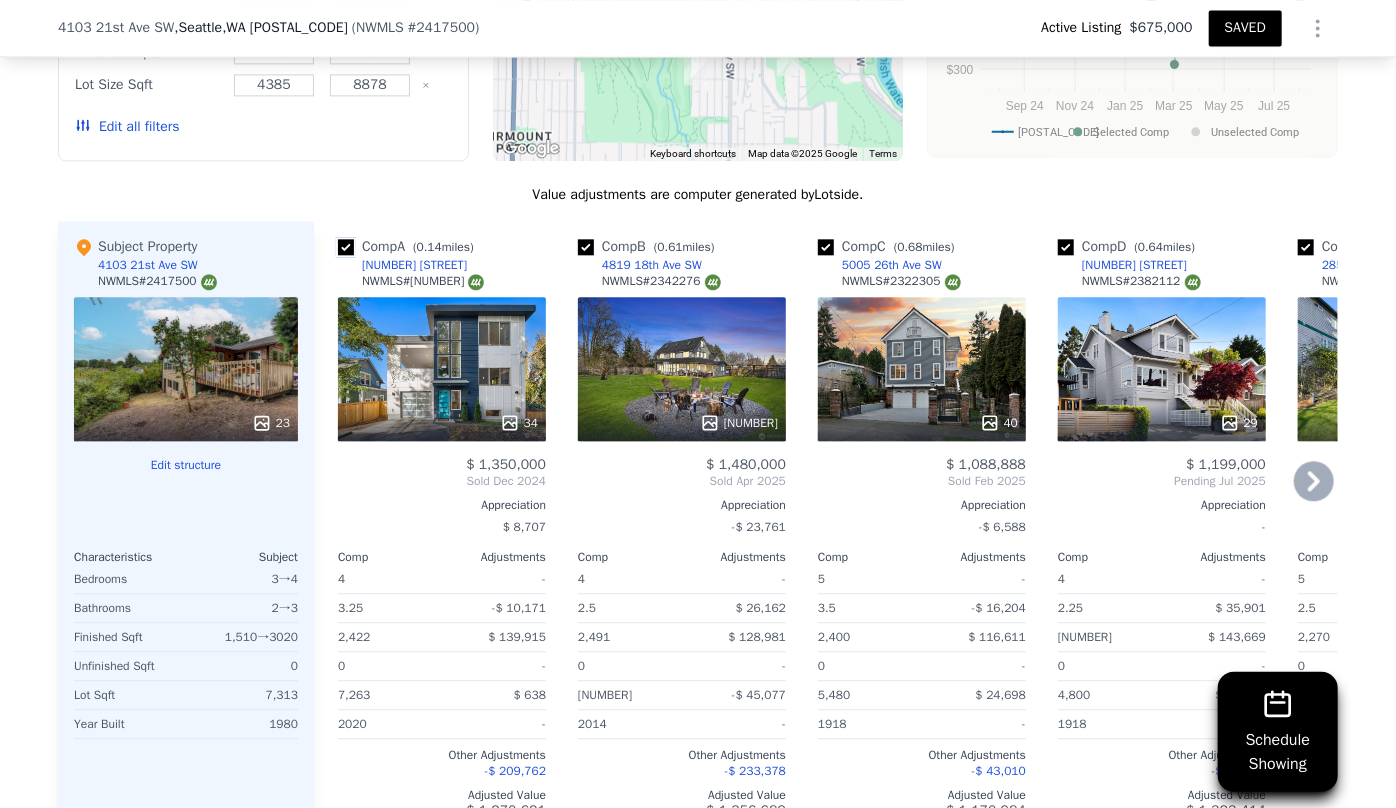 click at bounding box center [346, 247] 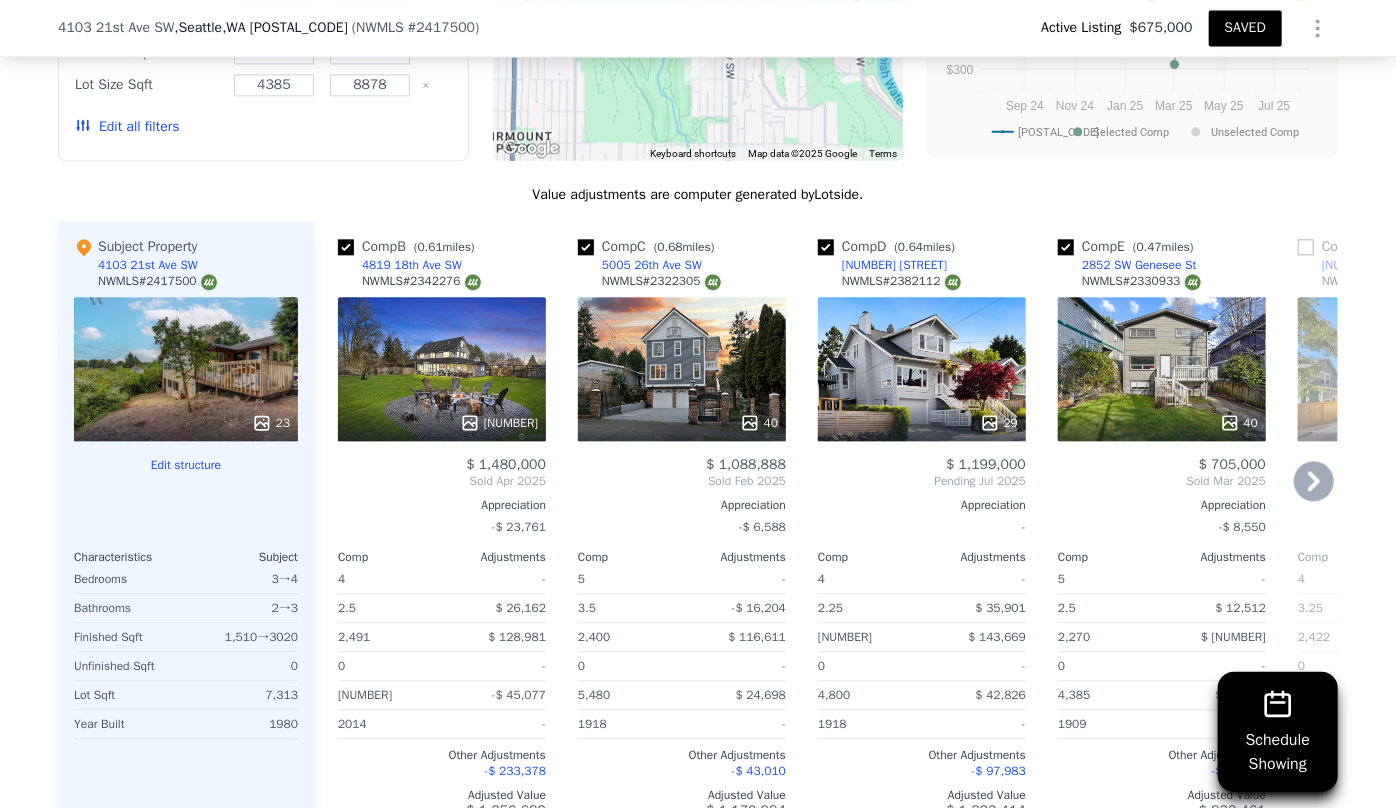 click on "40" at bounding box center (1162, 369) 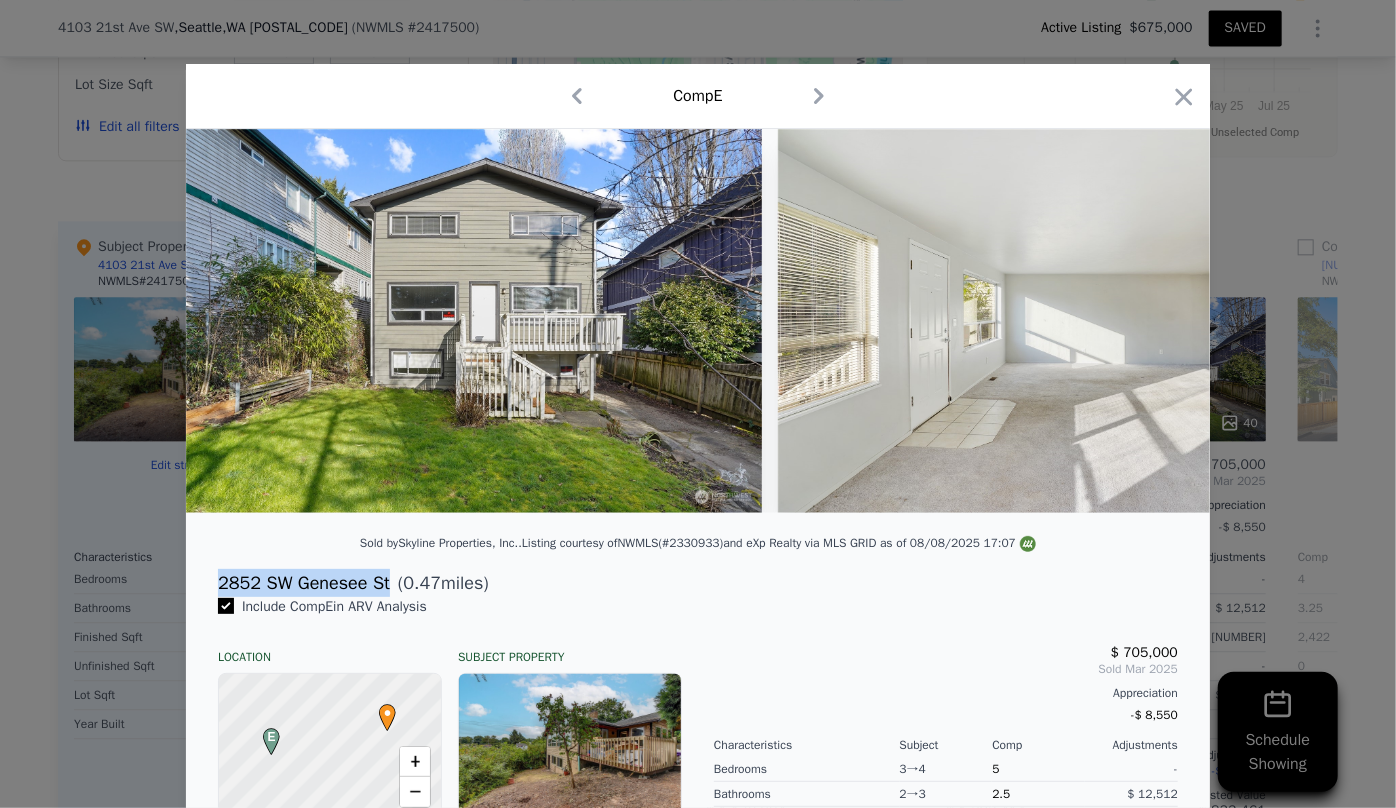 drag, startPoint x: 210, startPoint y: 593, endPoint x: 376, endPoint y: 595, distance: 166.01205 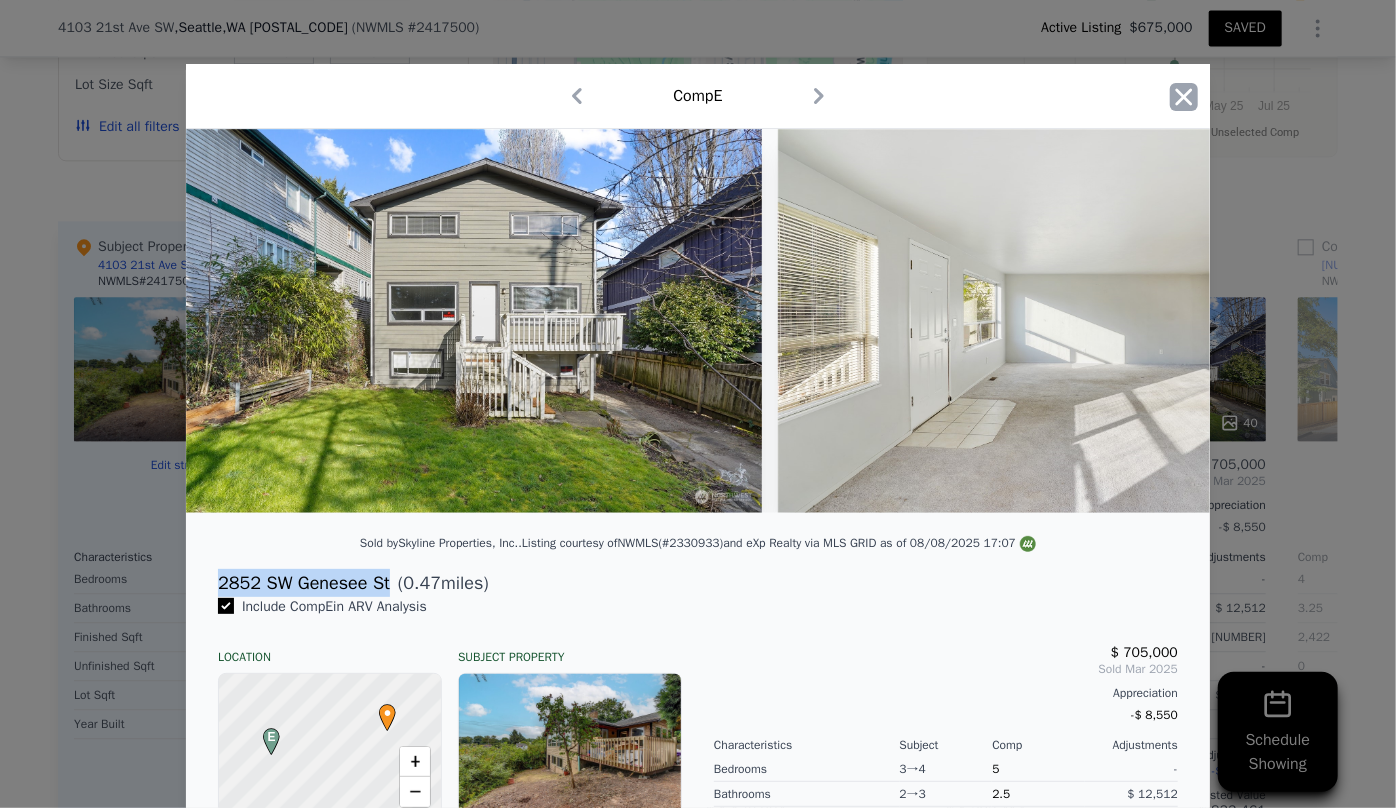 click 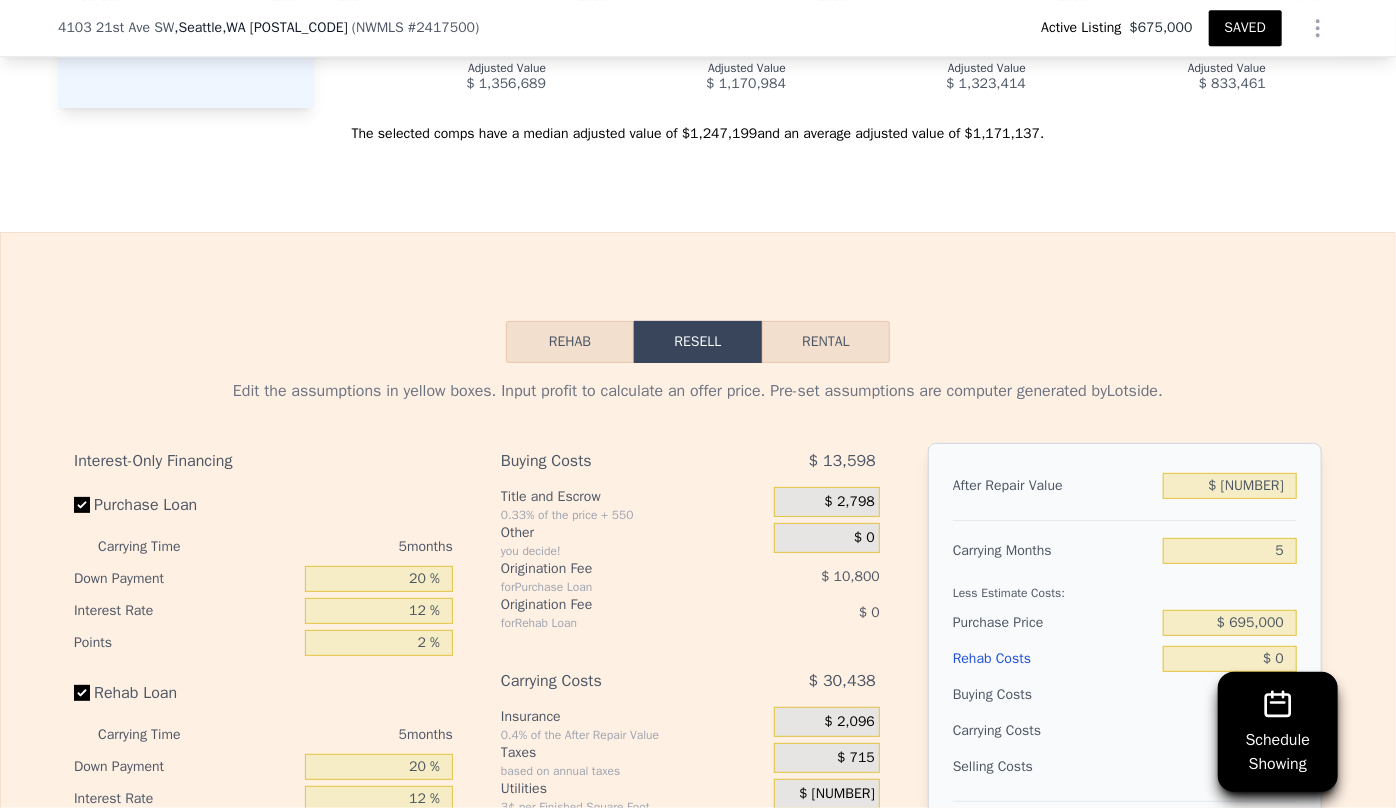 scroll, scrollTop: 3134, scrollLeft: 0, axis: vertical 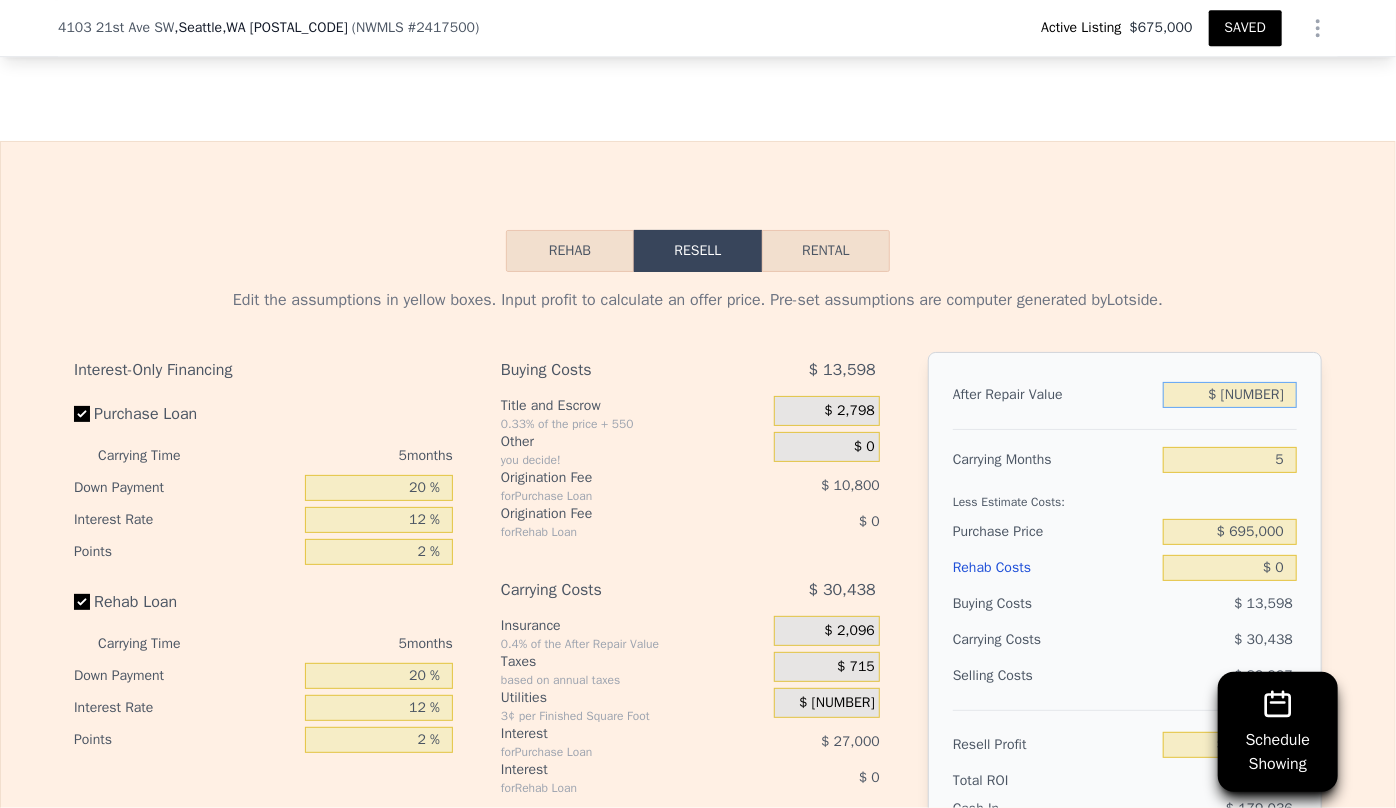 click on "$ 1,257,500" at bounding box center [1230, 395] 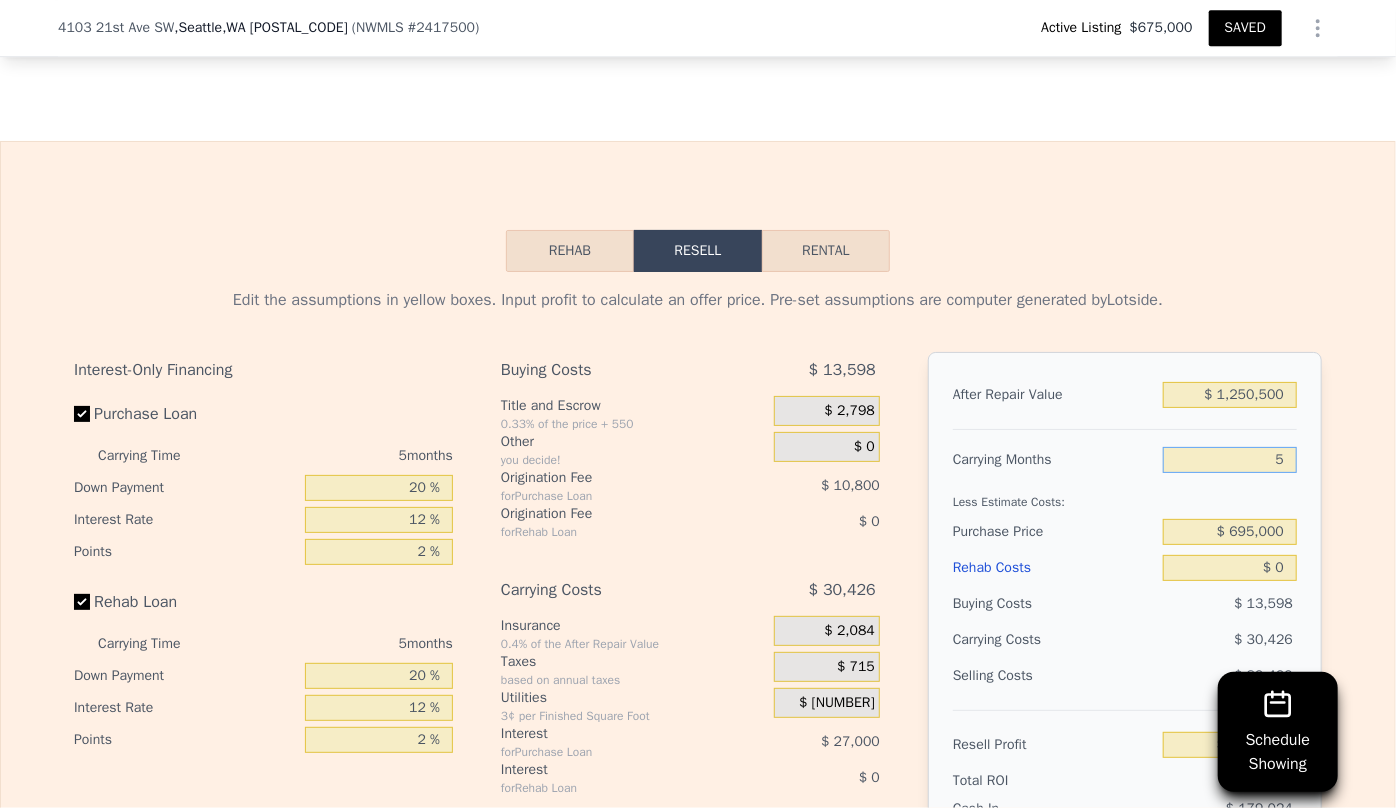 click on "5" at bounding box center [1230, 460] 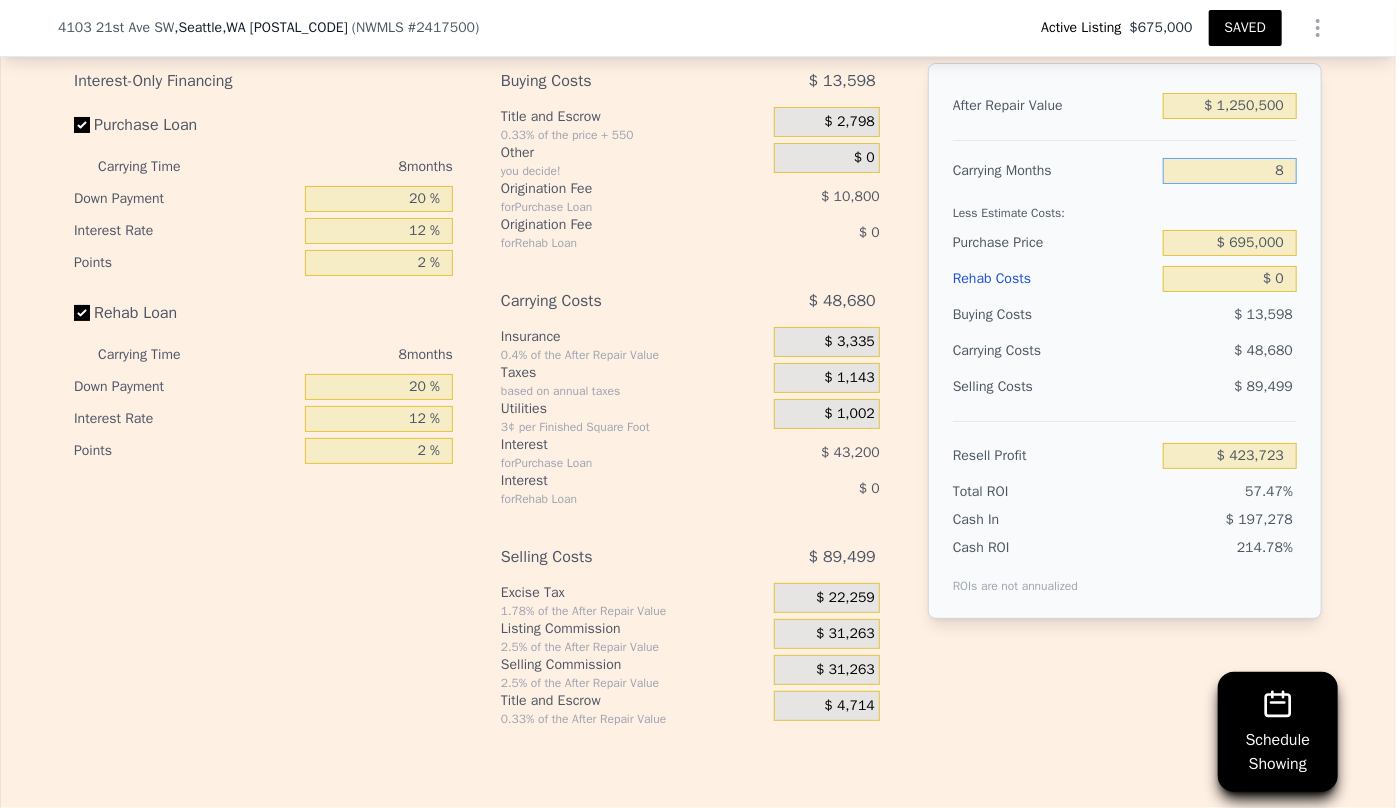 scroll, scrollTop: 3498, scrollLeft: 0, axis: vertical 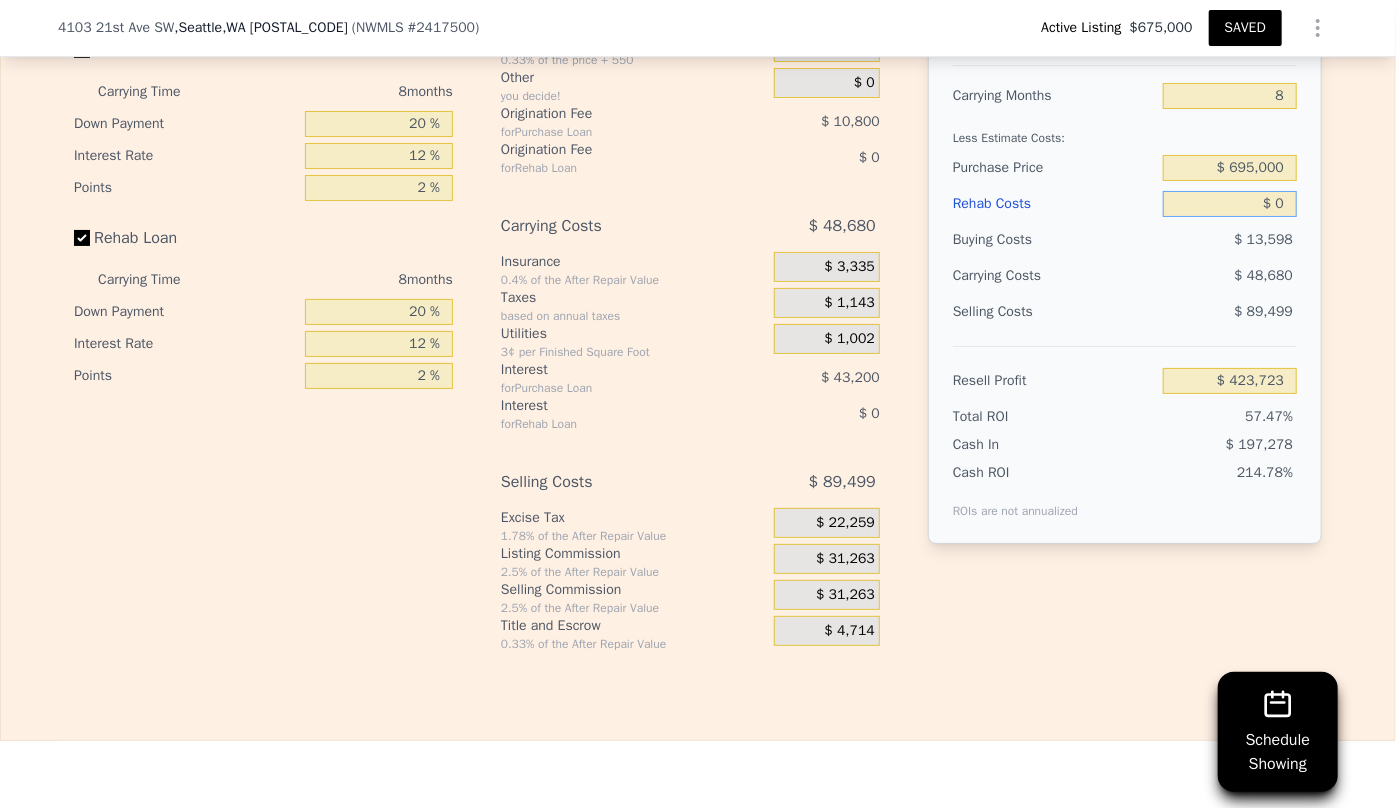 click on "$ 0" at bounding box center [1230, 204] 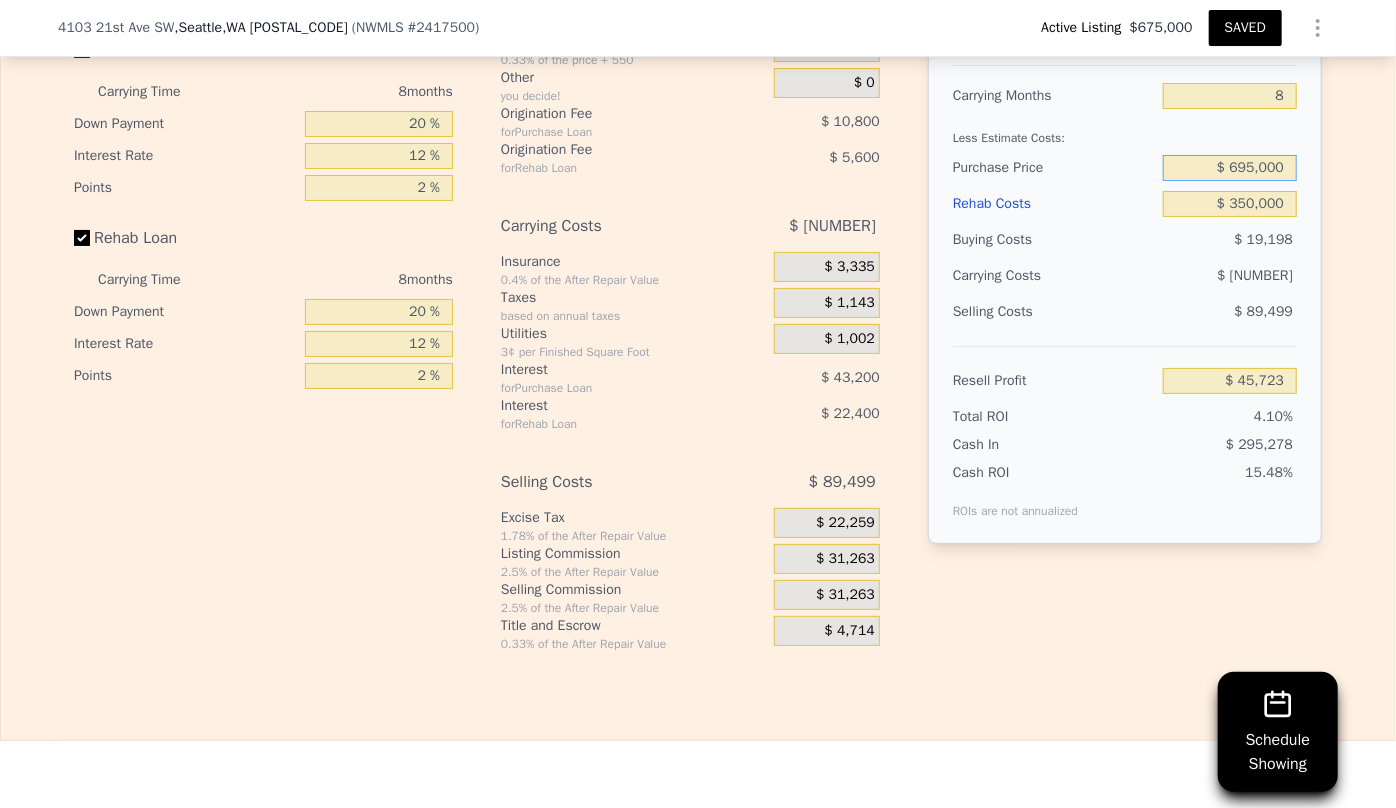 click on "$ 695,000" at bounding box center [1230, 168] 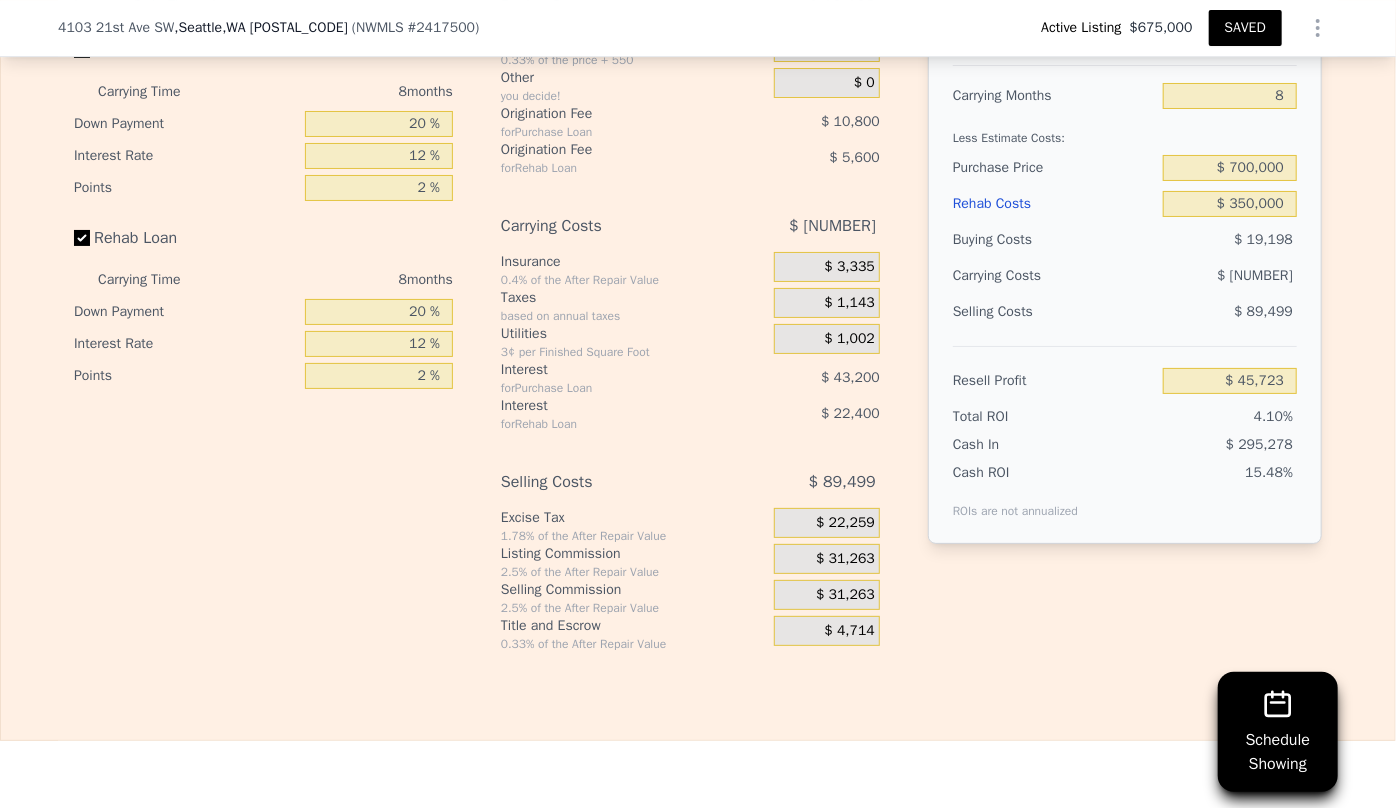 click on "$ 295,278" at bounding box center (1191, 445) 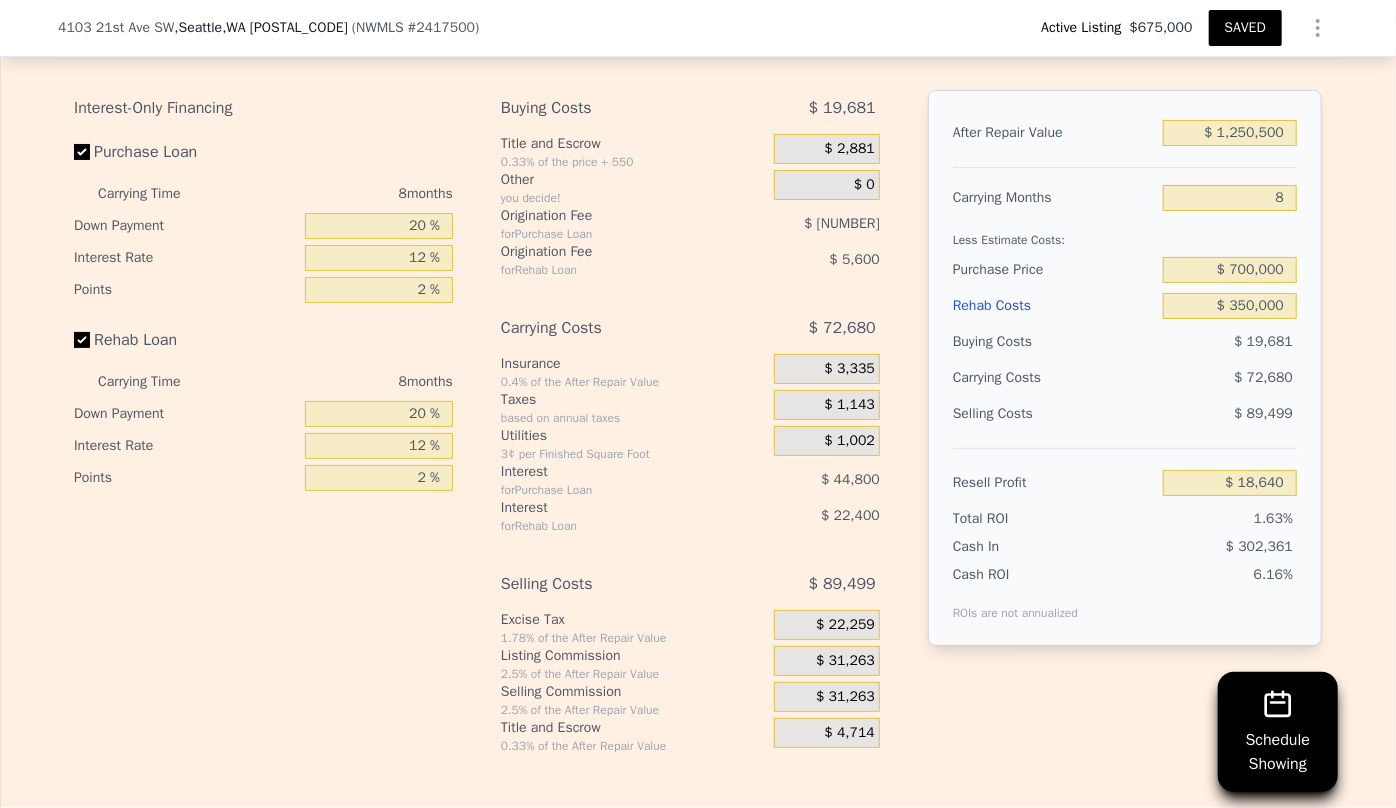 scroll, scrollTop: 3407, scrollLeft: 0, axis: vertical 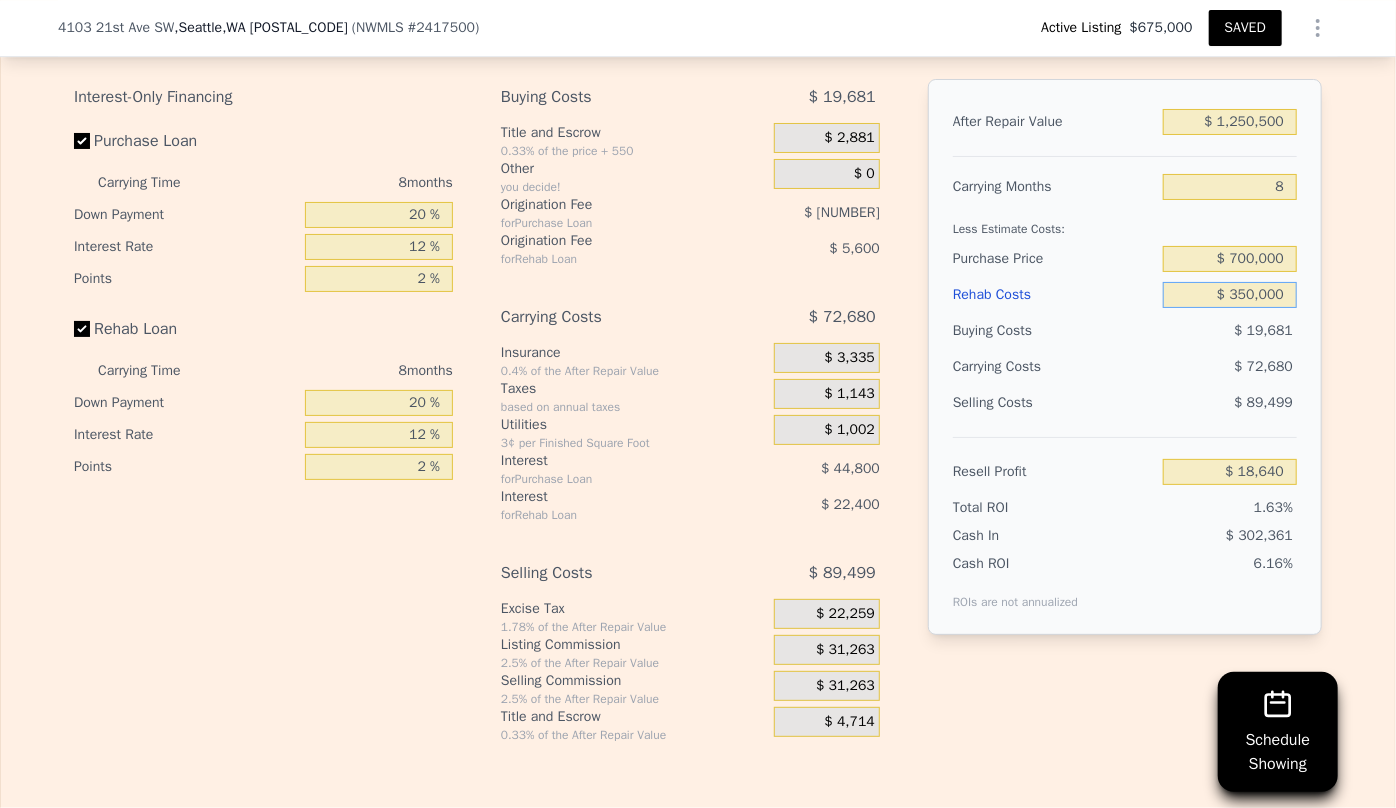 click on "$ 350,000" at bounding box center [1230, 295] 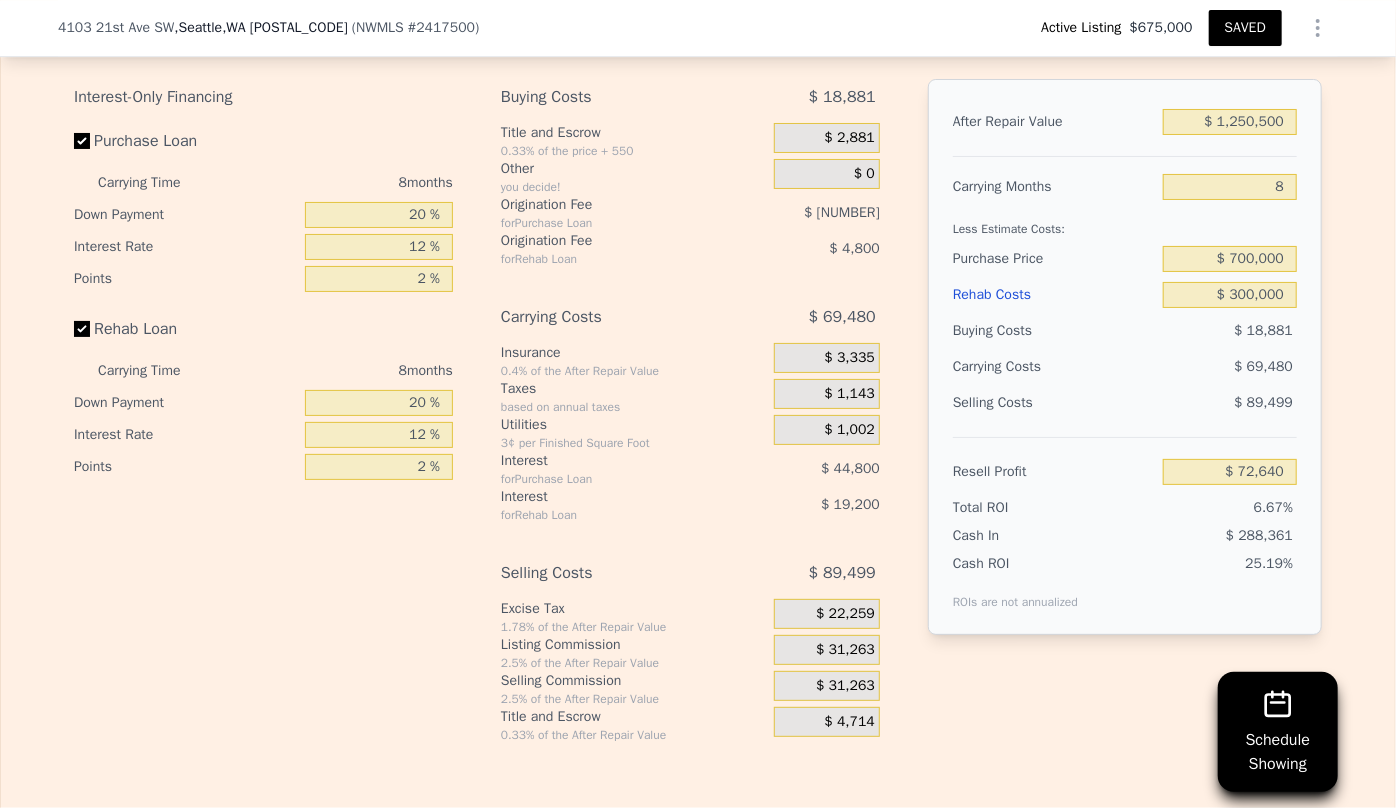 click on "$ 89,499" at bounding box center [1263, 402] 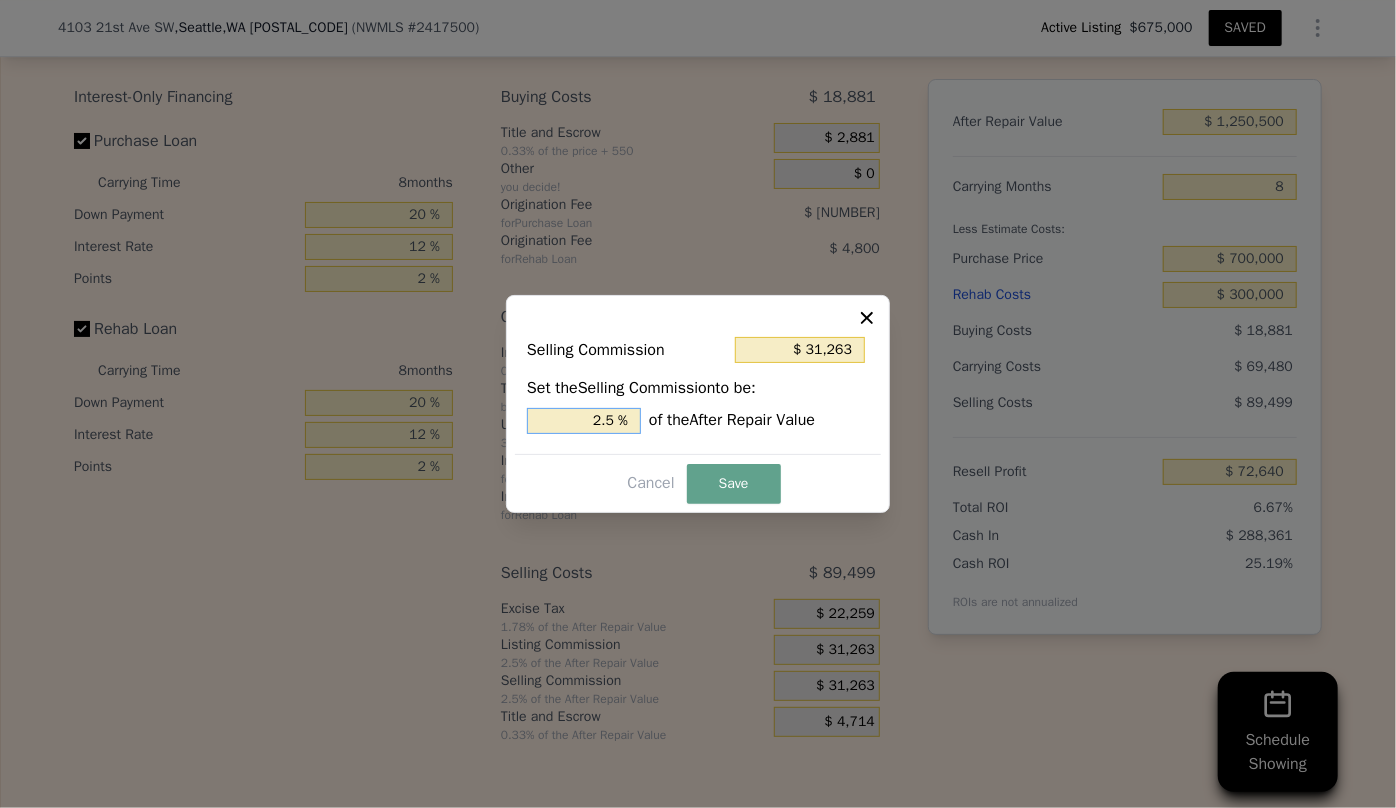 click on "2.5 %" at bounding box center [584, 421] 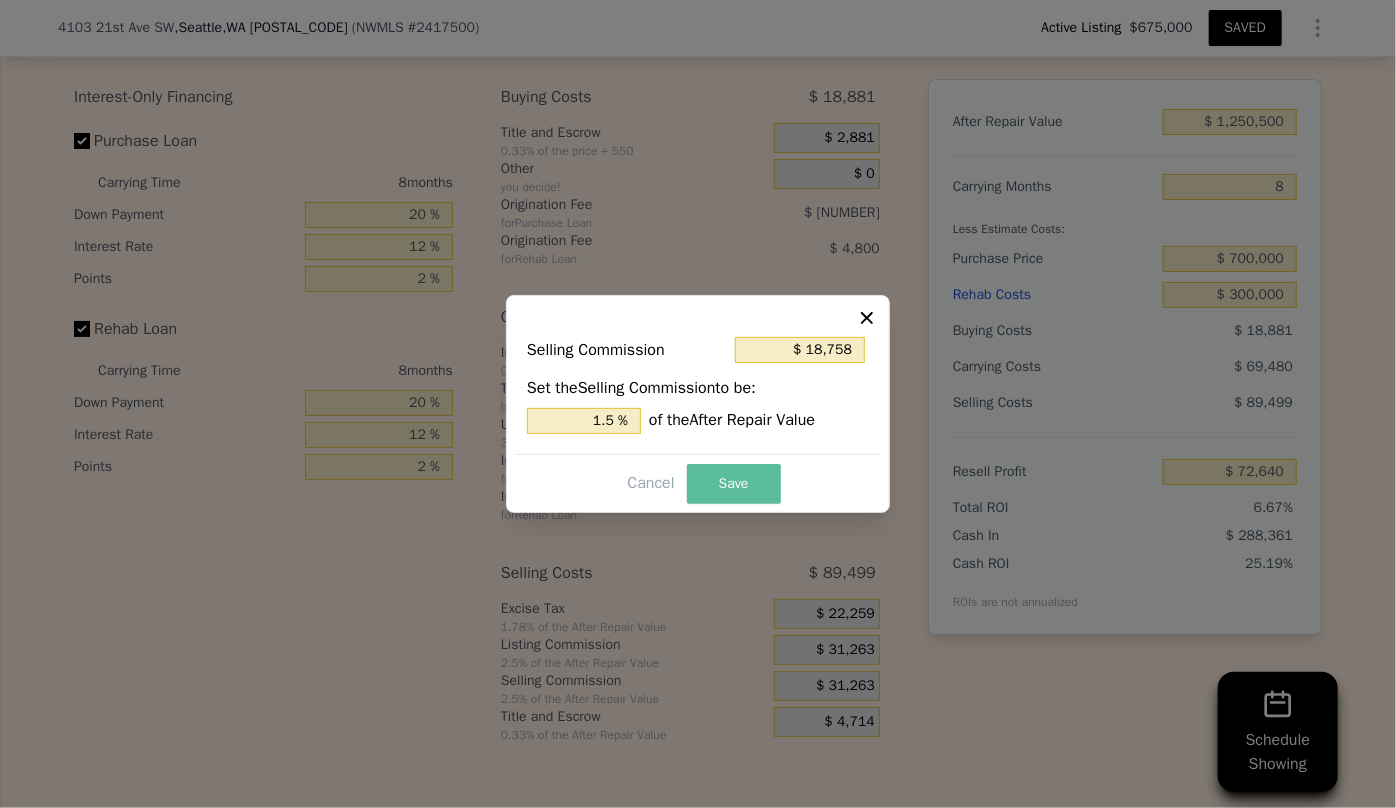 click on "Save" at bounding box center [734, 484] 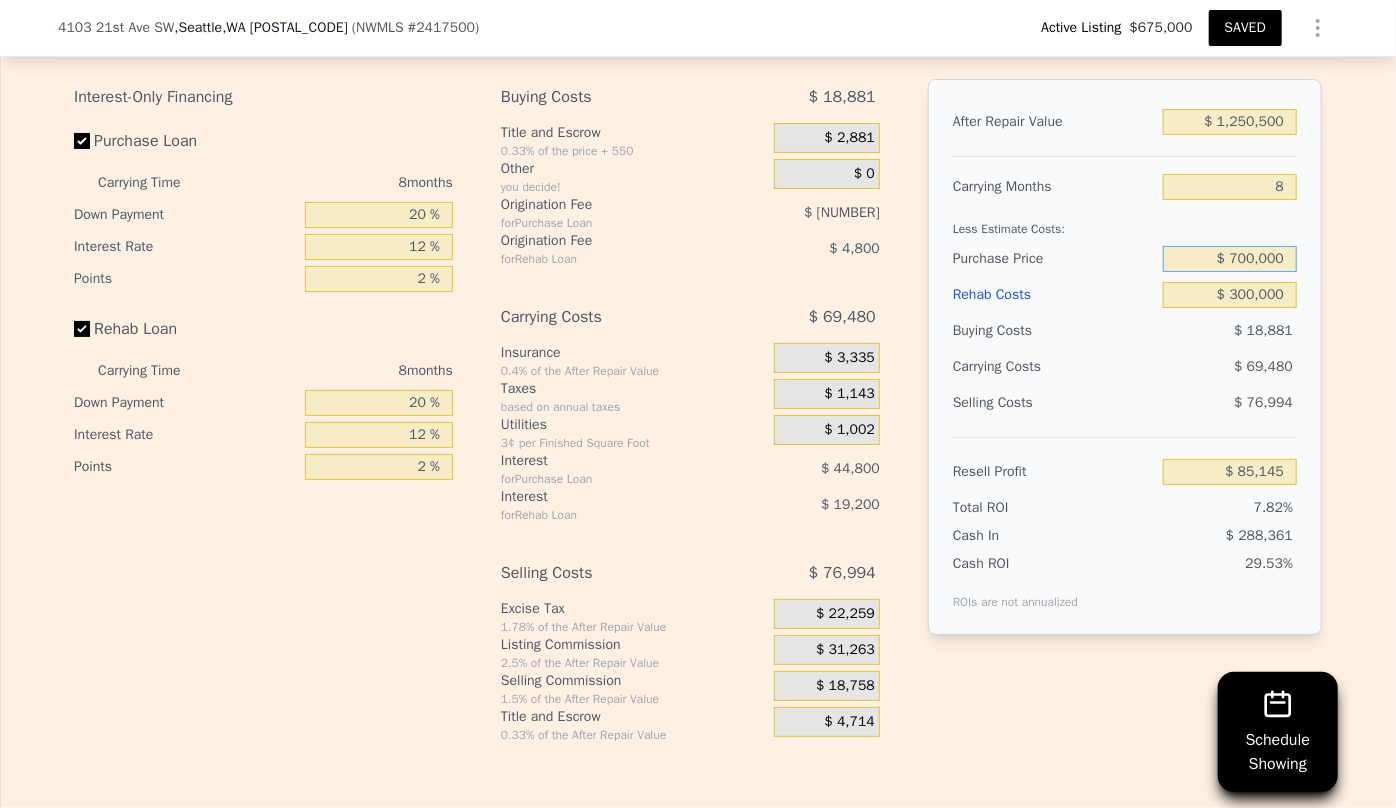 click on "$ 700,000" at bounding box center (1230, 259) 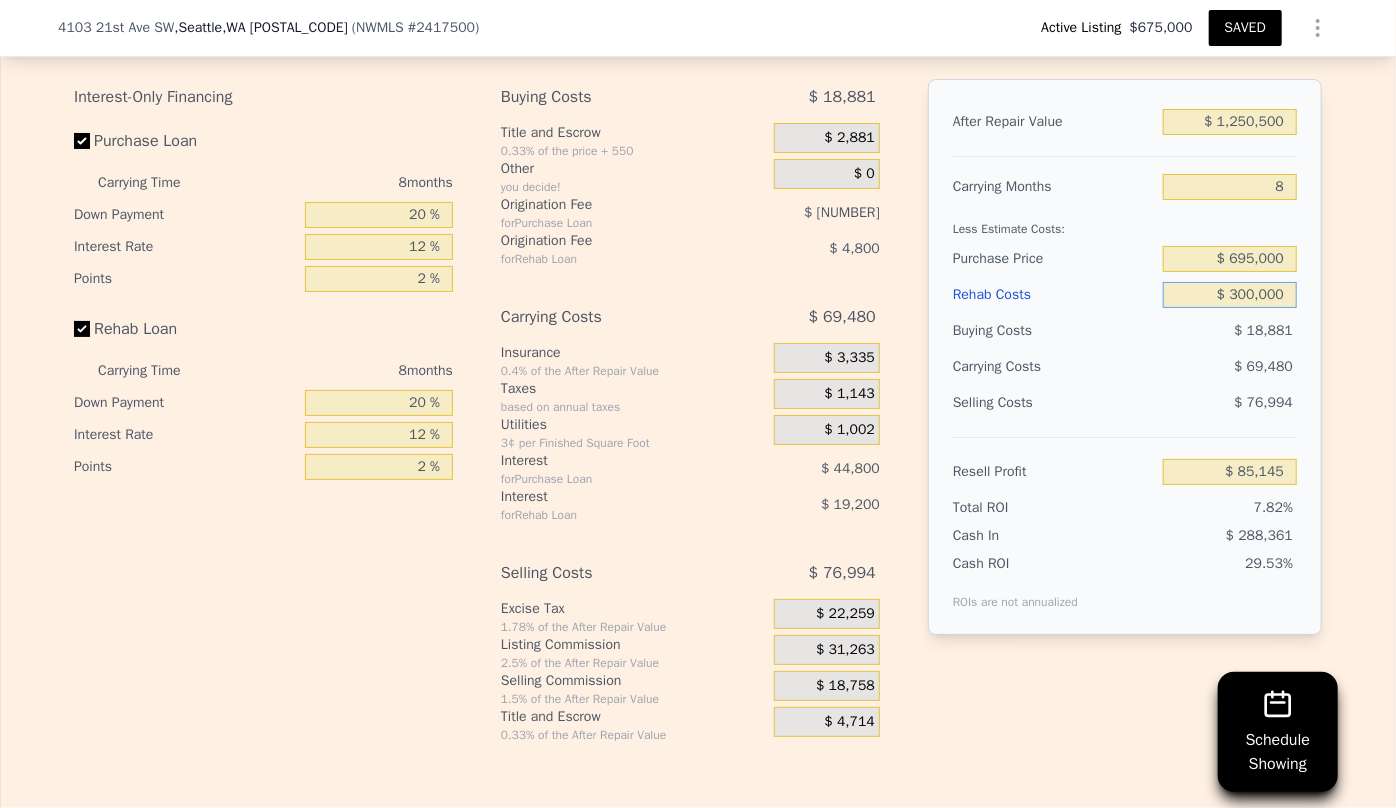 click on "$ 300,000" at bounding box center (1230, 295) 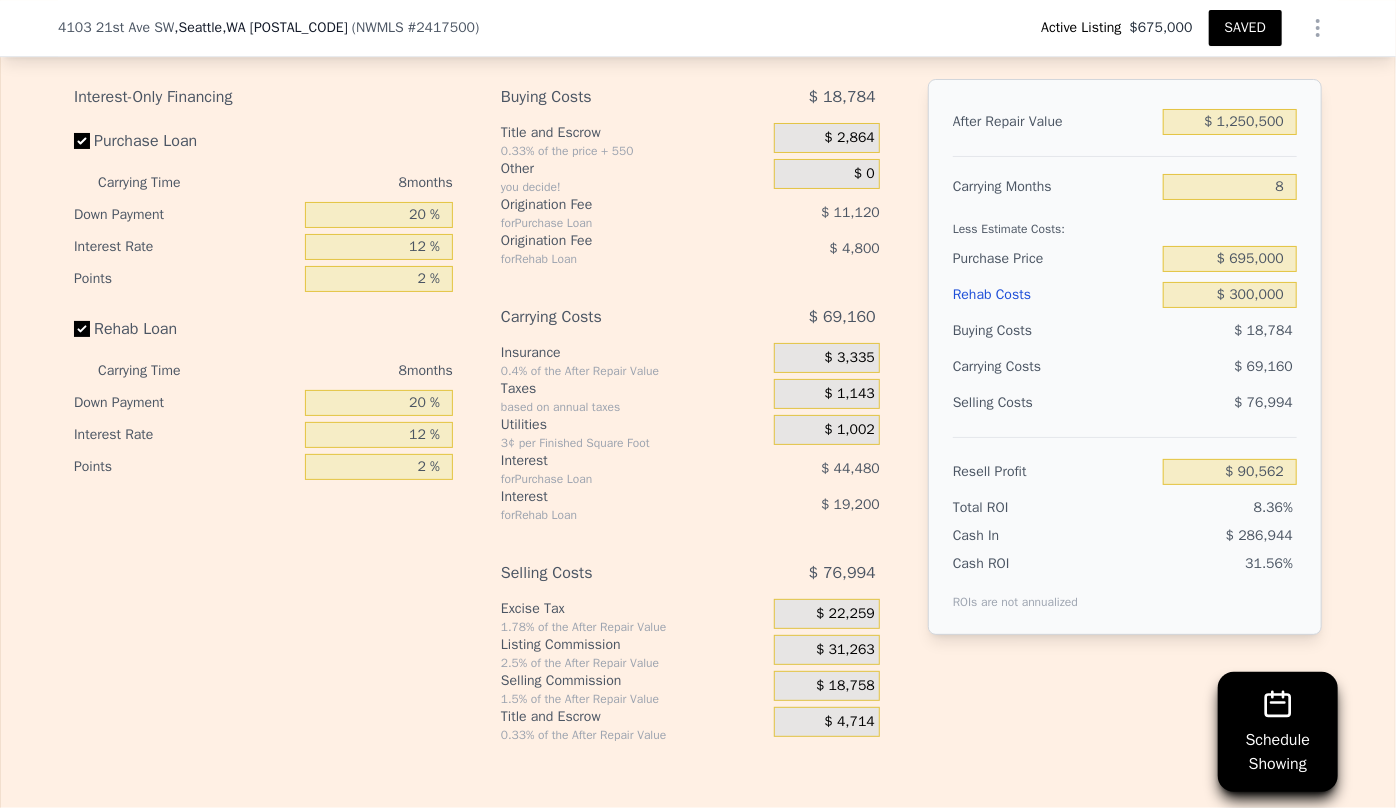 click on "SAVED" at bounding box center (1245, 28) 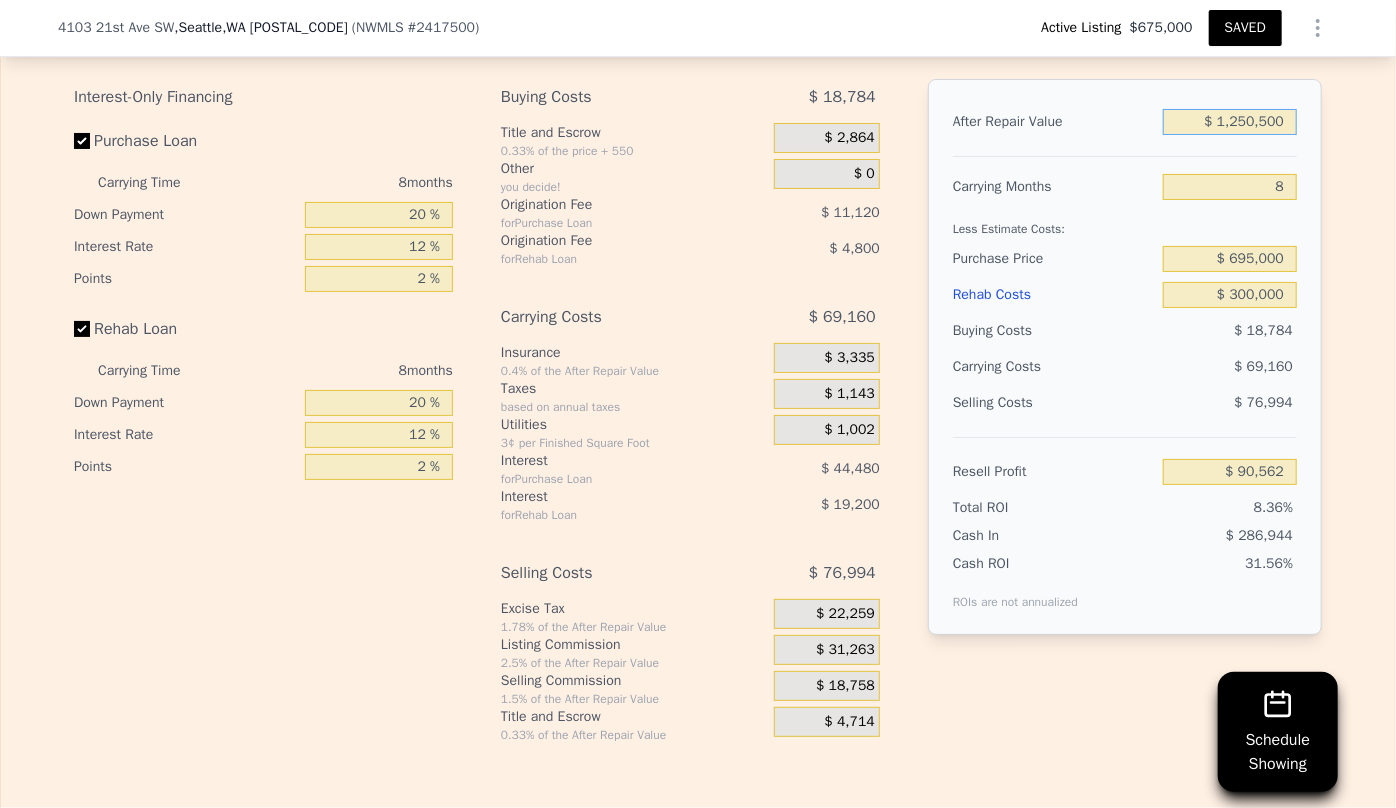 click on "$ 1,250,500" at bounding box center [1230, 122] 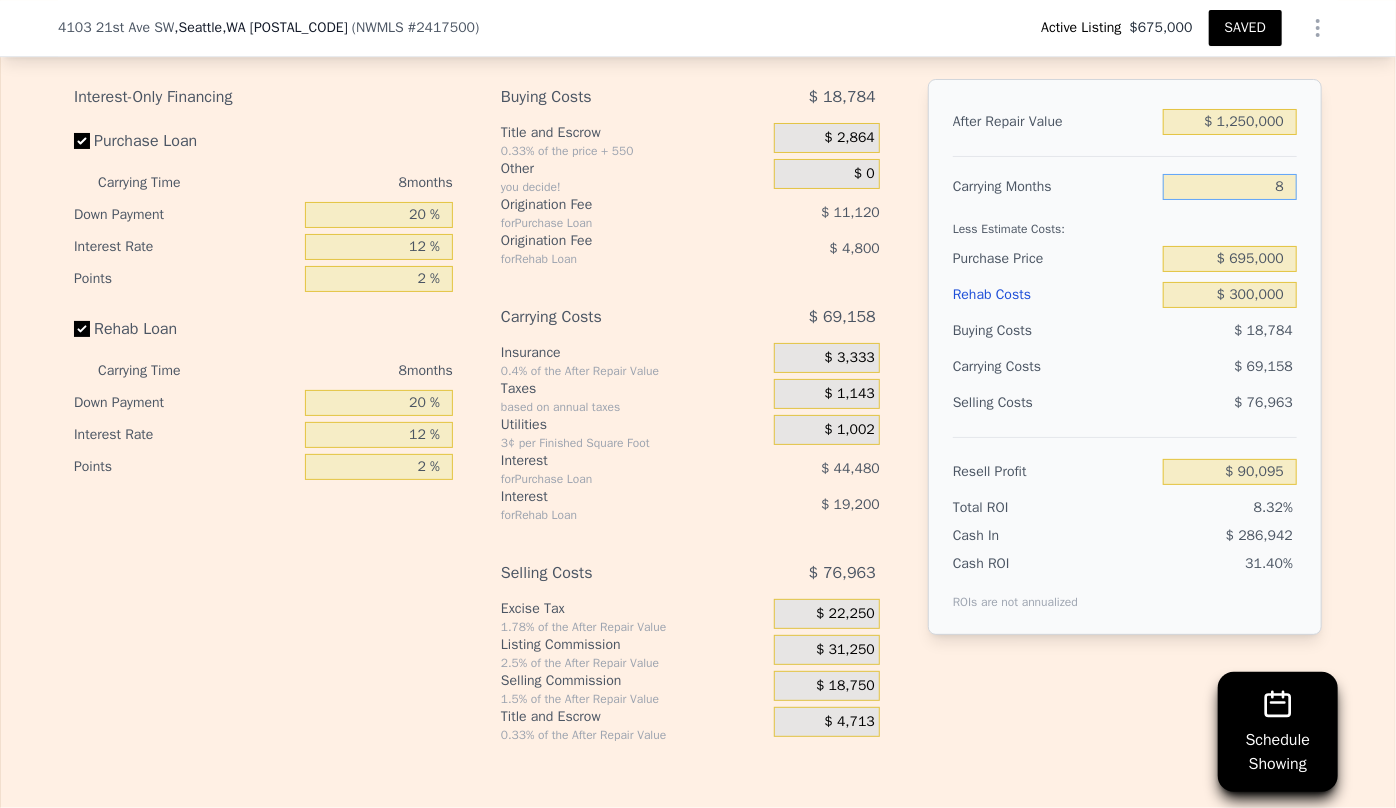 click on "8" at bounding box center [1230, 187] 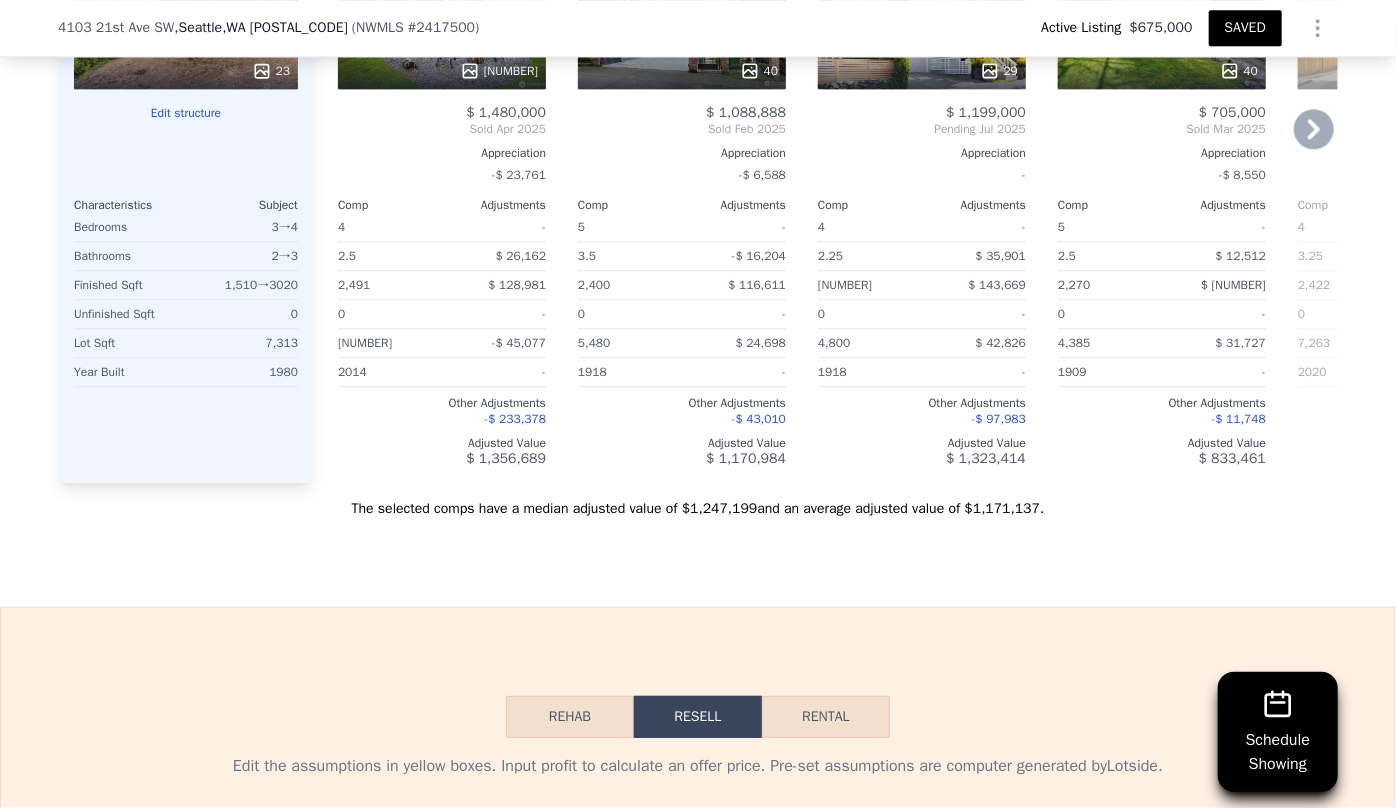 scroll, scrollTop: 2680, scrollLeft: 0, axis: vertical 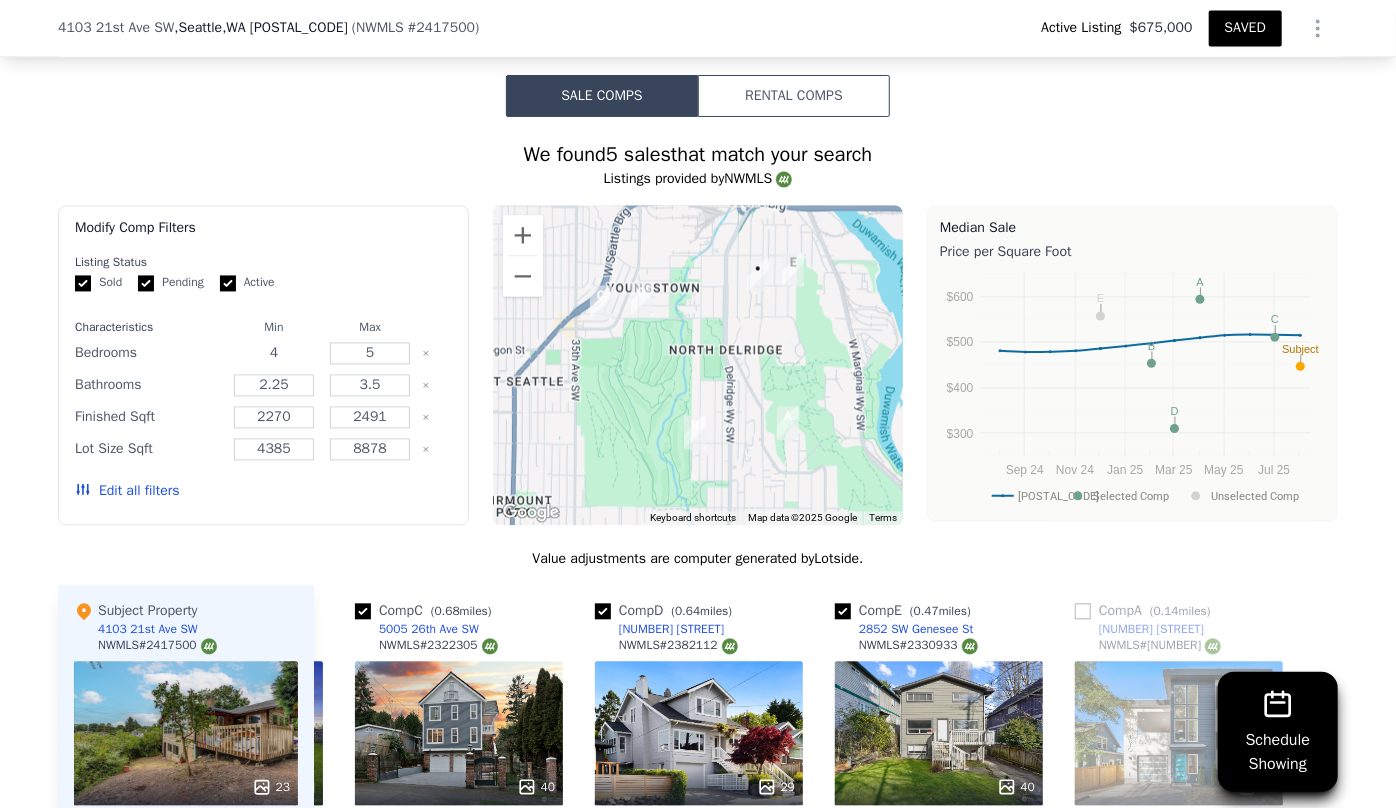 drag, startPoint x: 291, startPoint y: 359, endPoint x: 219, endPoint y: 345, distance: 73.34848 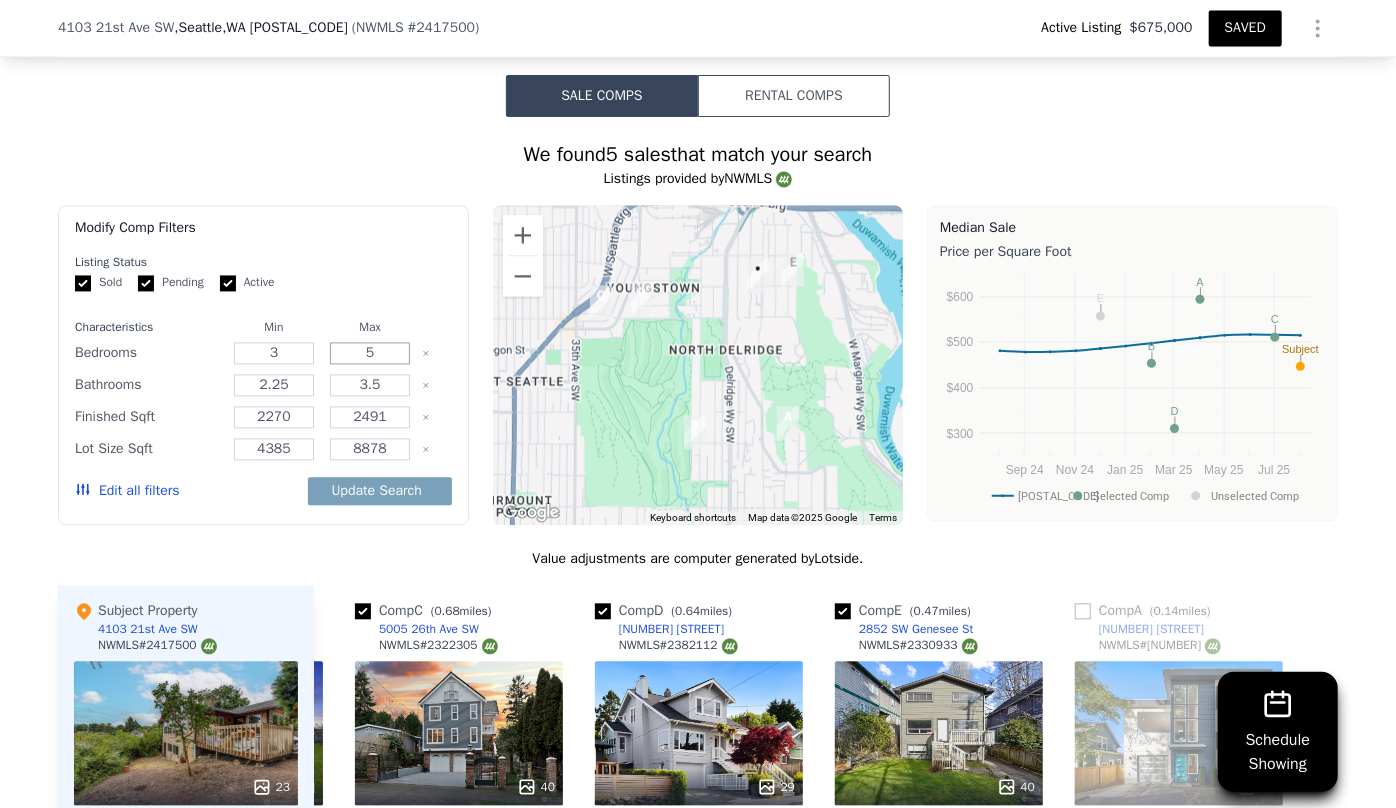 drag, startPoint x: 368, startPoint y: 360, endPoint x: 347, endPoint y: 364, distance: 21.377558 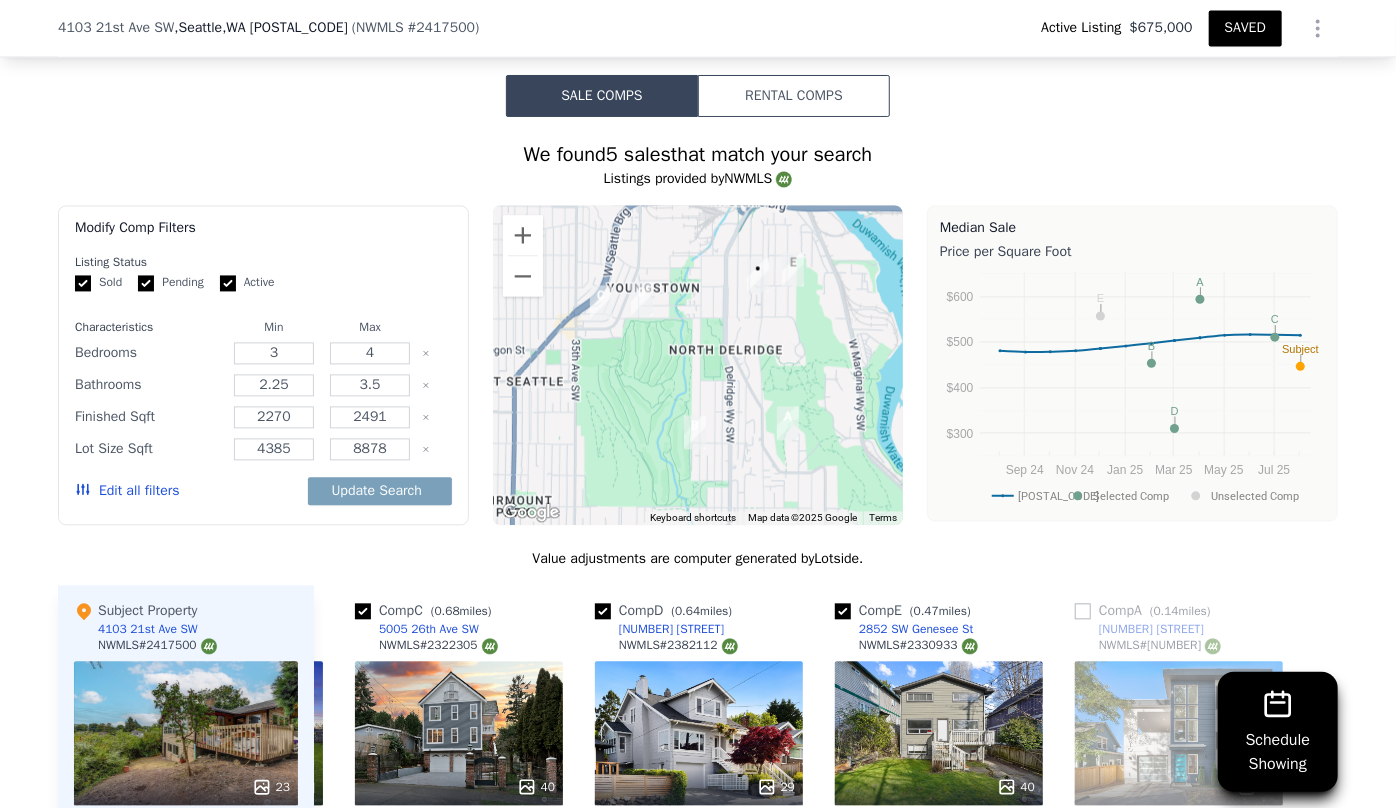 click on "Edit all filters Update Search" at bounding box center [263, 491] 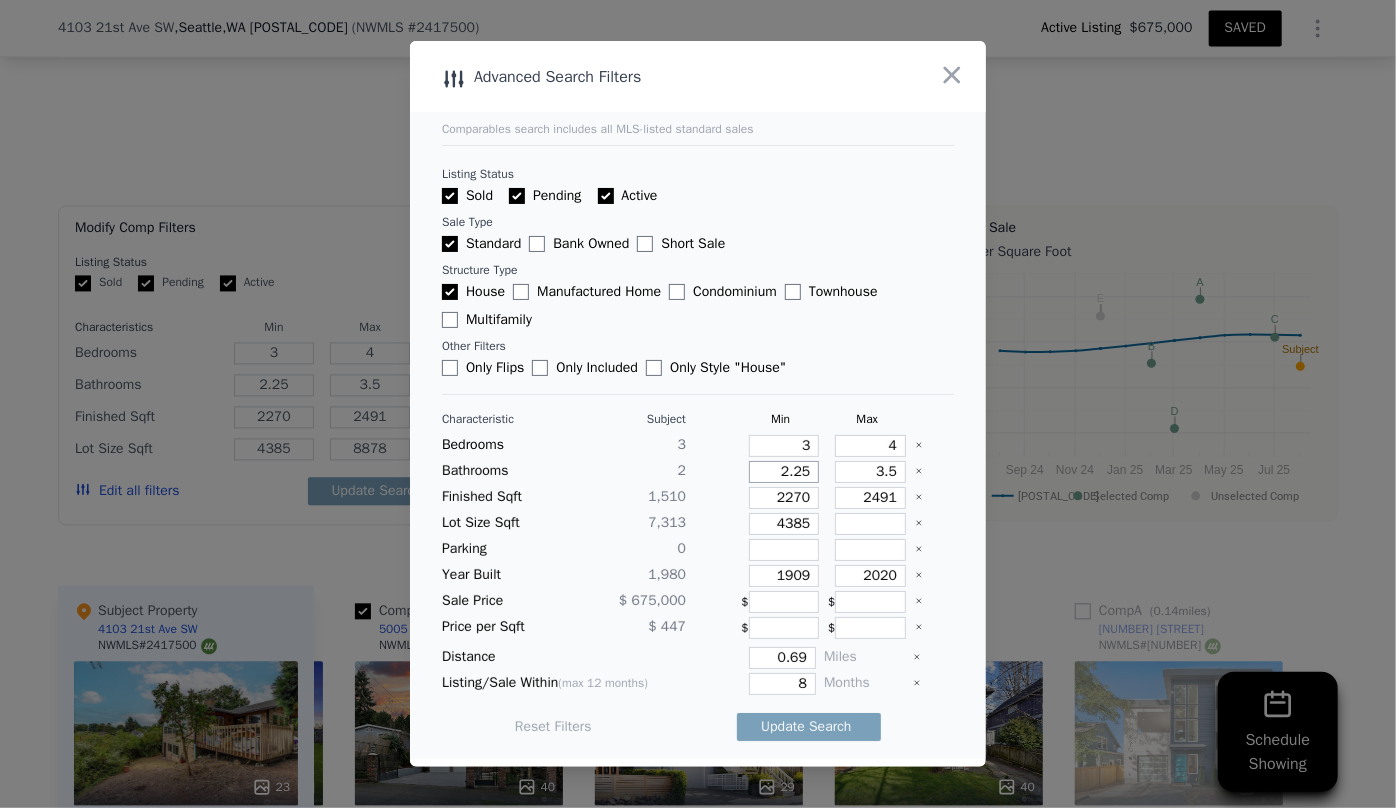 drag, startPoint x: 807, startPoint y: 477, endPoint x: 757, endPoint y: 472, distance: 50.24938 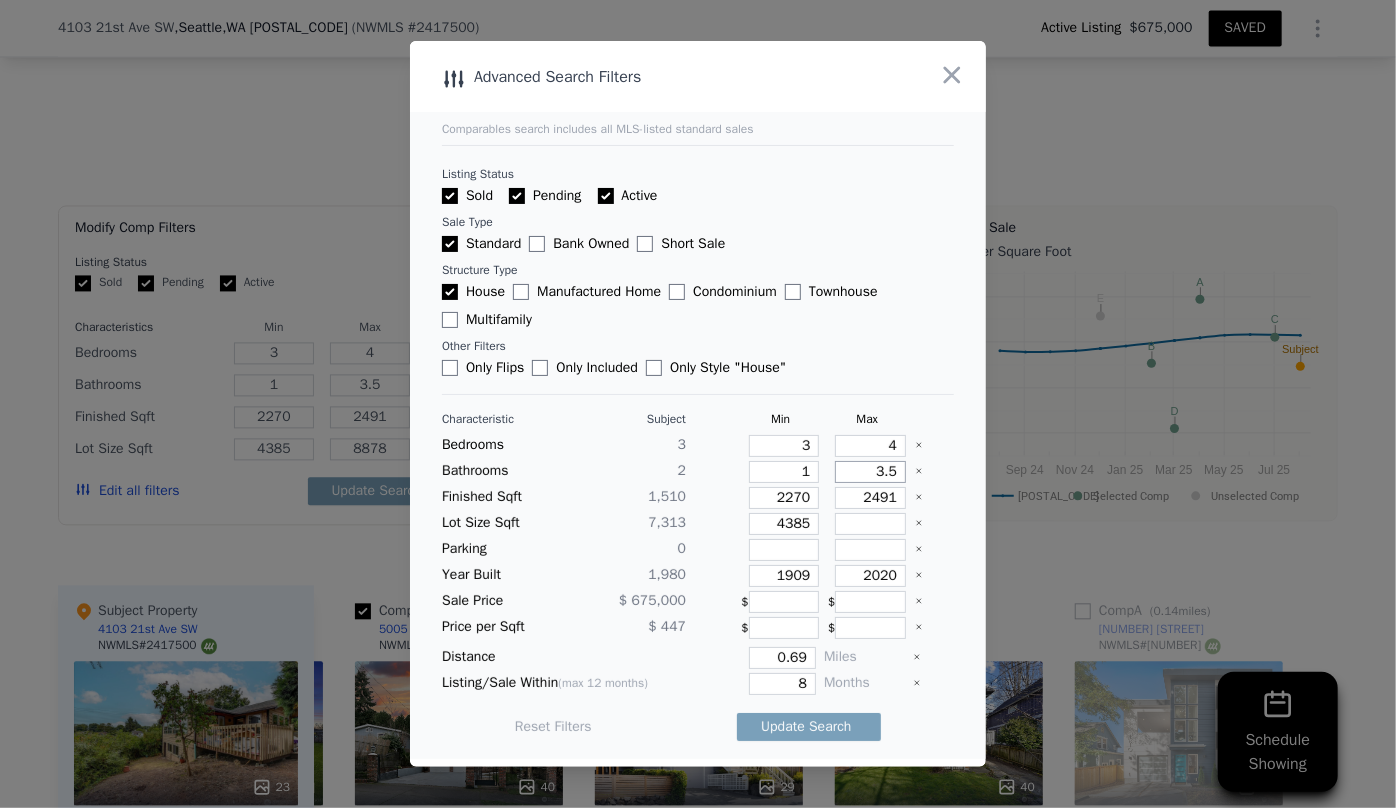 drag, startPoint x: 889, startPoint y: 475, endPoint x: 779, endPoint y: 470, distance: 110.11358 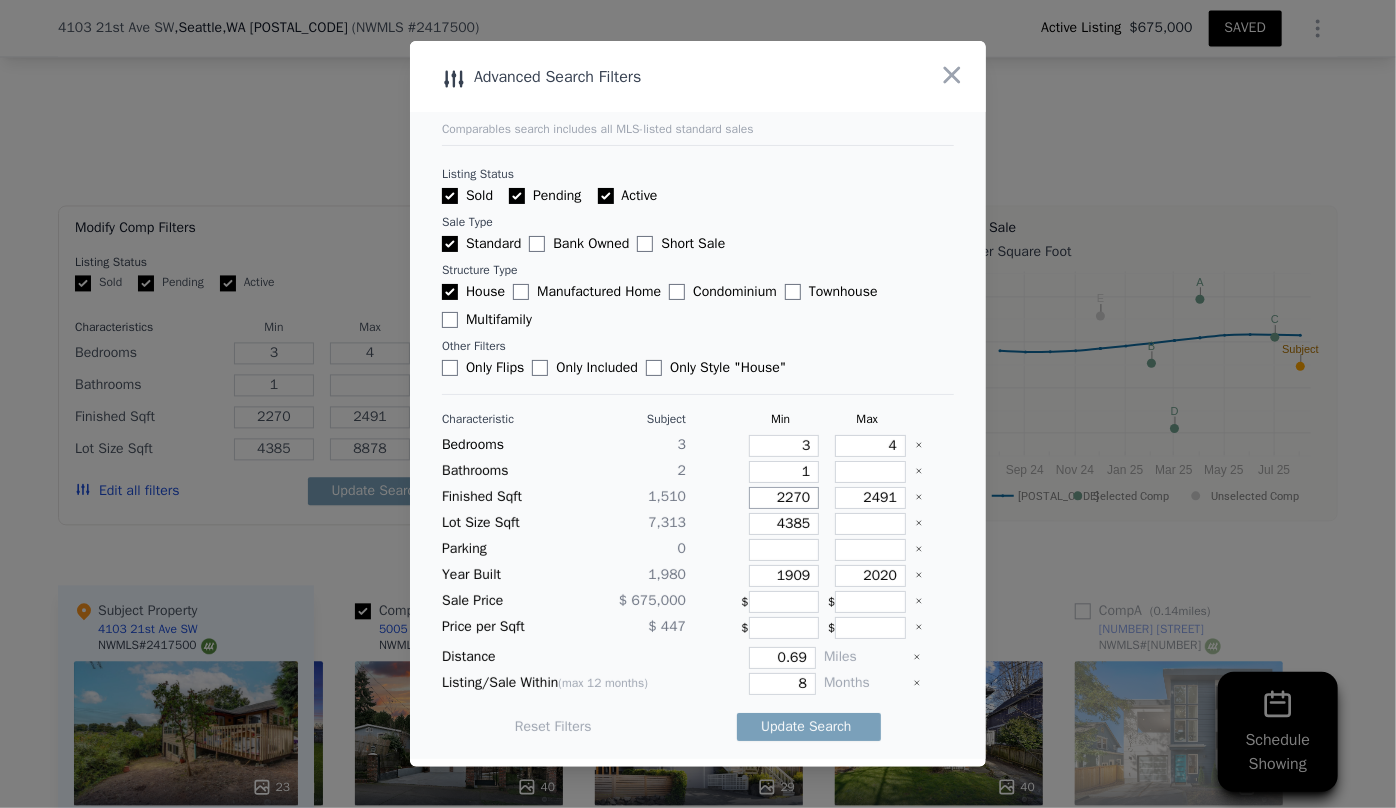 click on "2270" at bounding box center [784, 498] 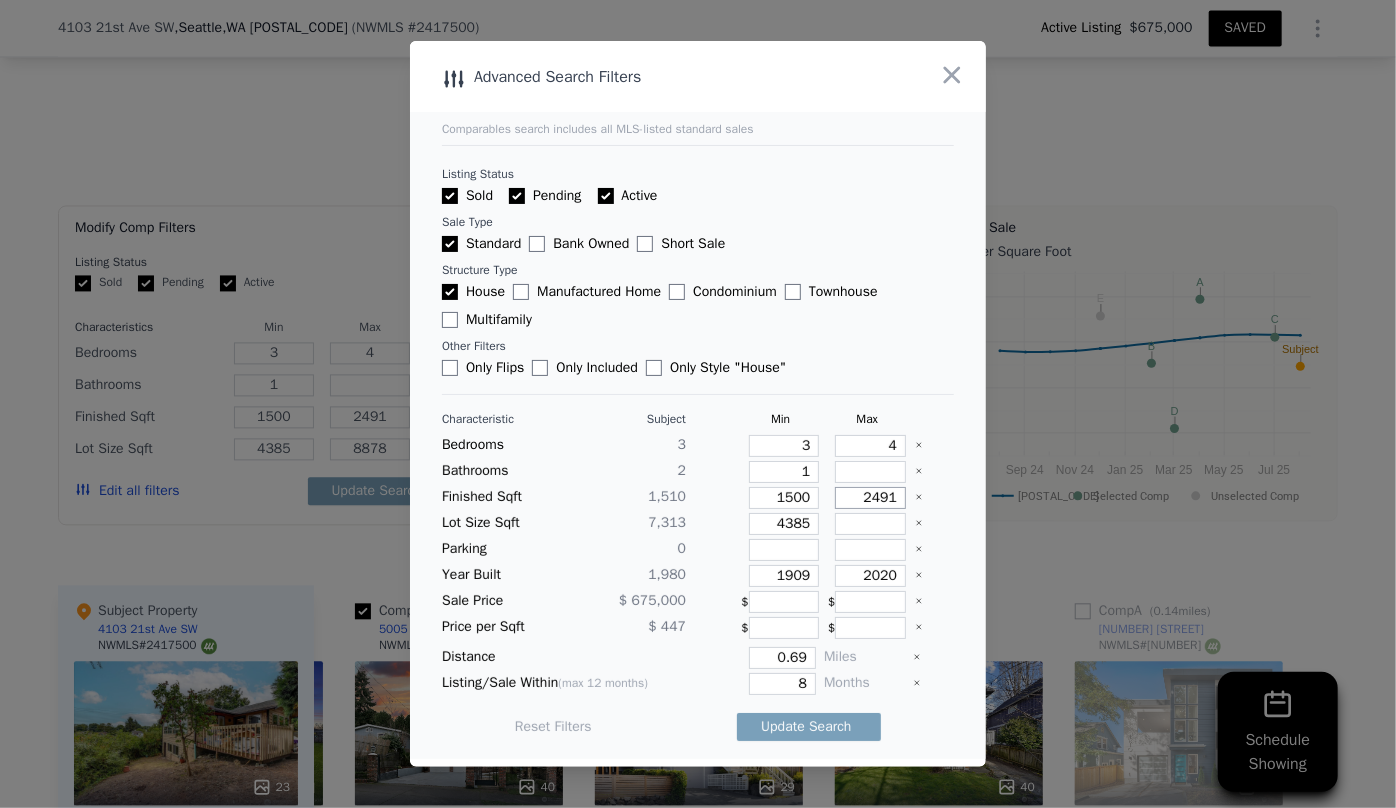 drag, startPoint x: 885, startPoint y: 500, endPoint x: 807, endPoint y: 493, distance: 78.31347 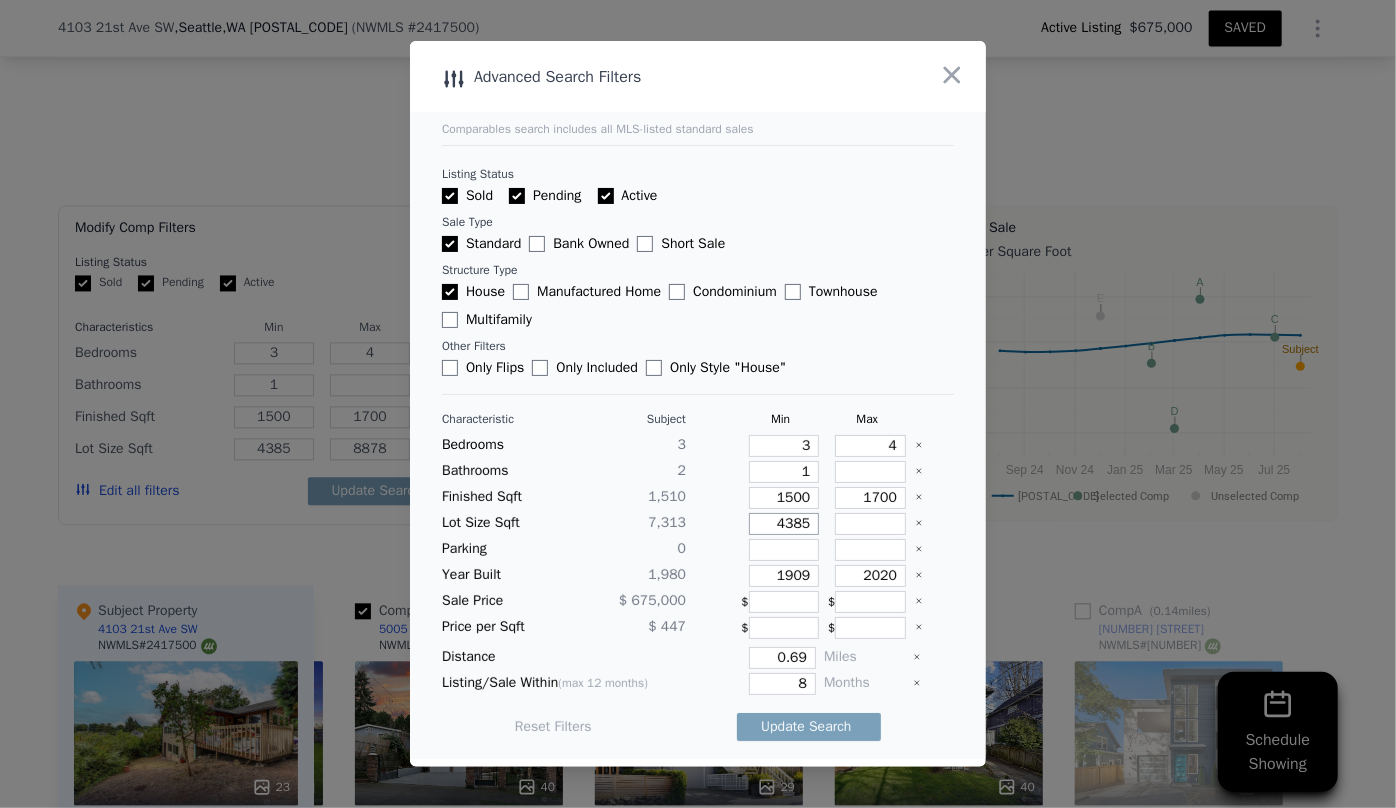 drag, startPoint x: 800, startPoint y: 528, endPoint x: 731, endPoint y: 523, distance: 69.18092 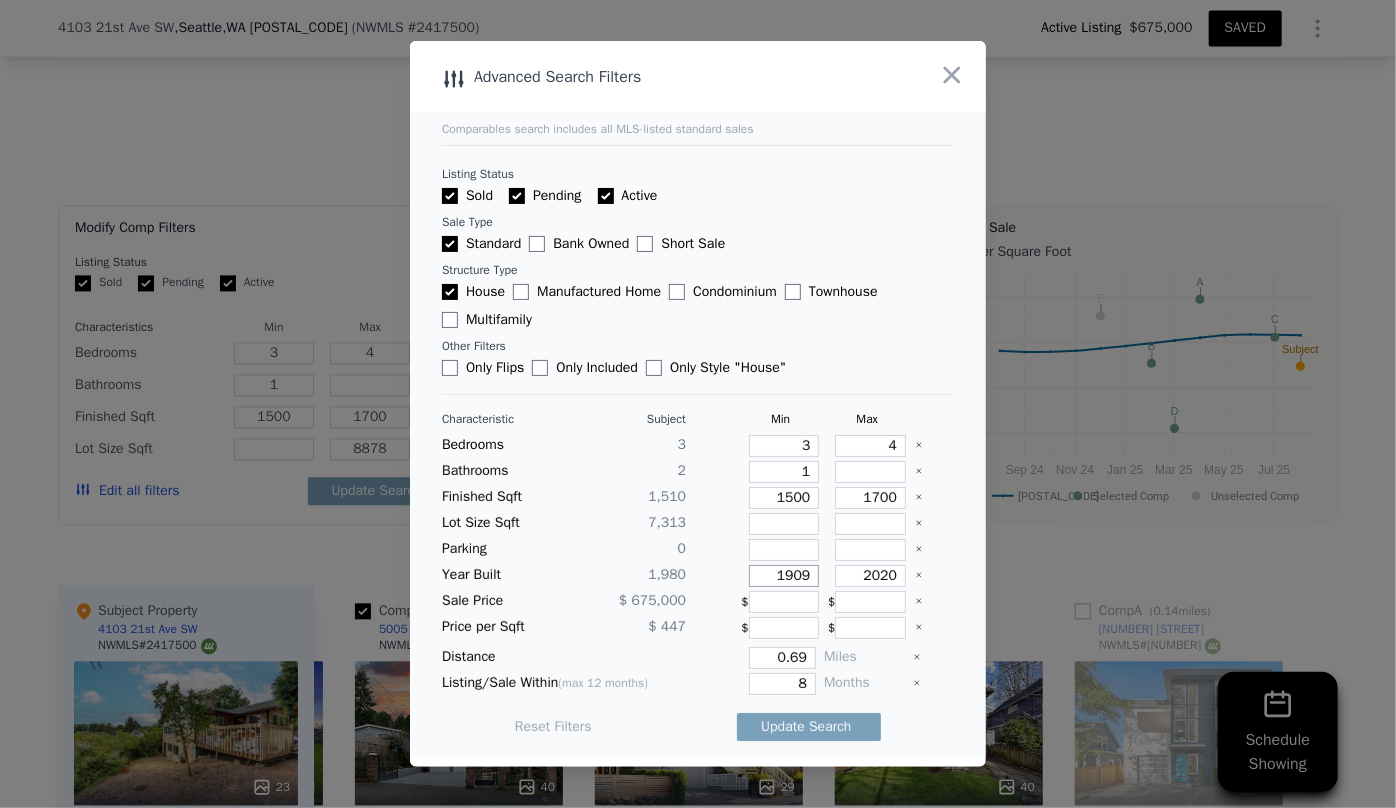 drag, startPoint x: 736, startPoint y: 568, endPoint x: 715, endPoint y: 568, distance: 21 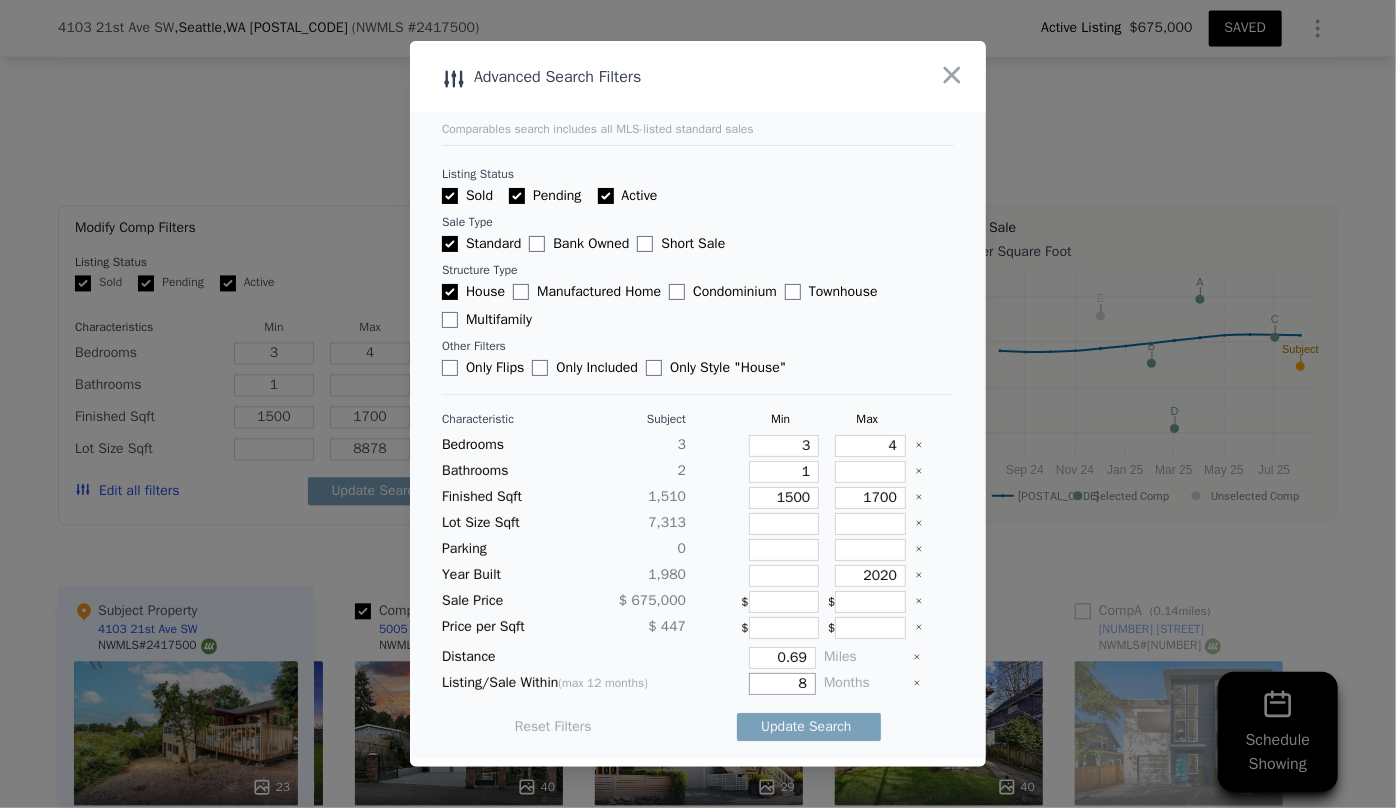 drag, startPoint x: 801, startPoint y: 685, endPoint x: 732, endPoint y: 679, distance: 69.260376 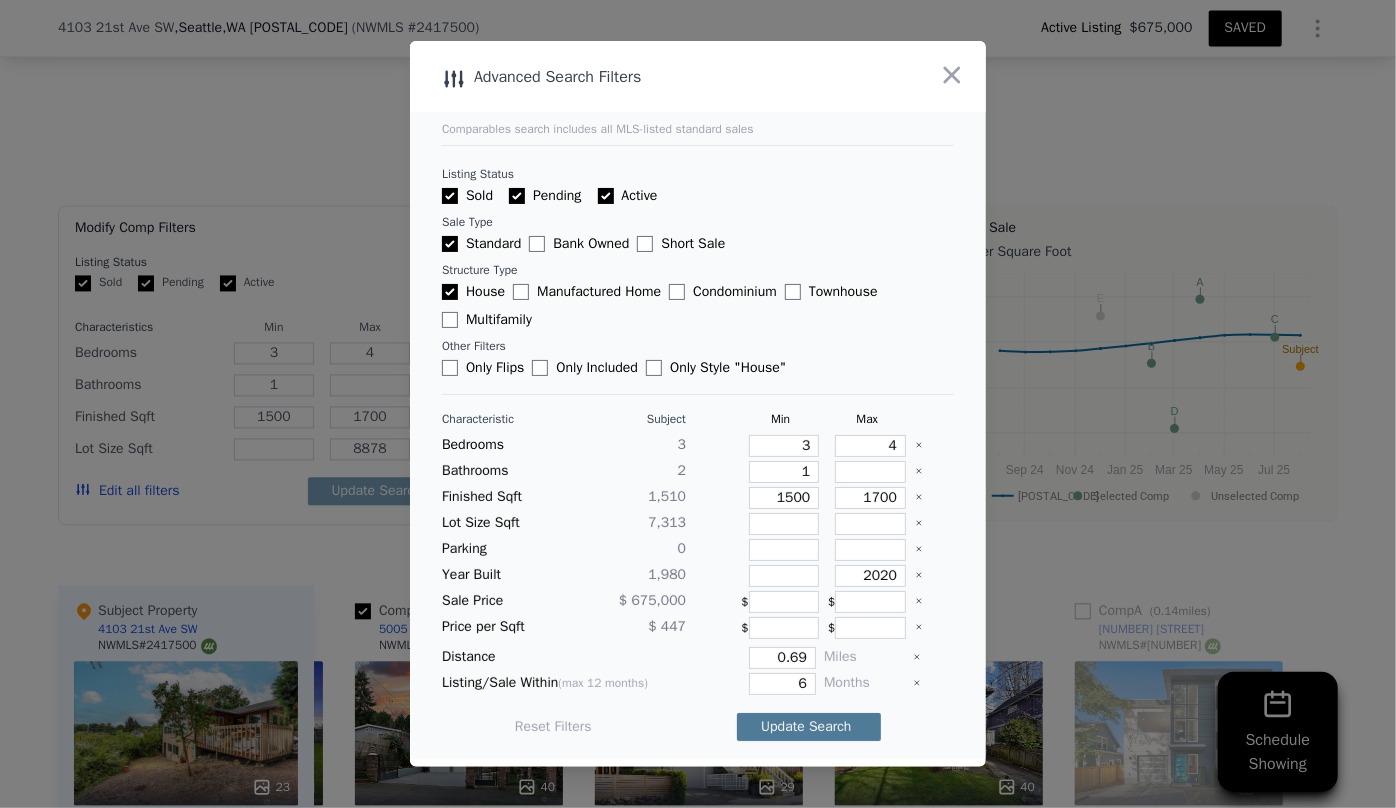 click on "Update Search" at bounding box center [809, 727] 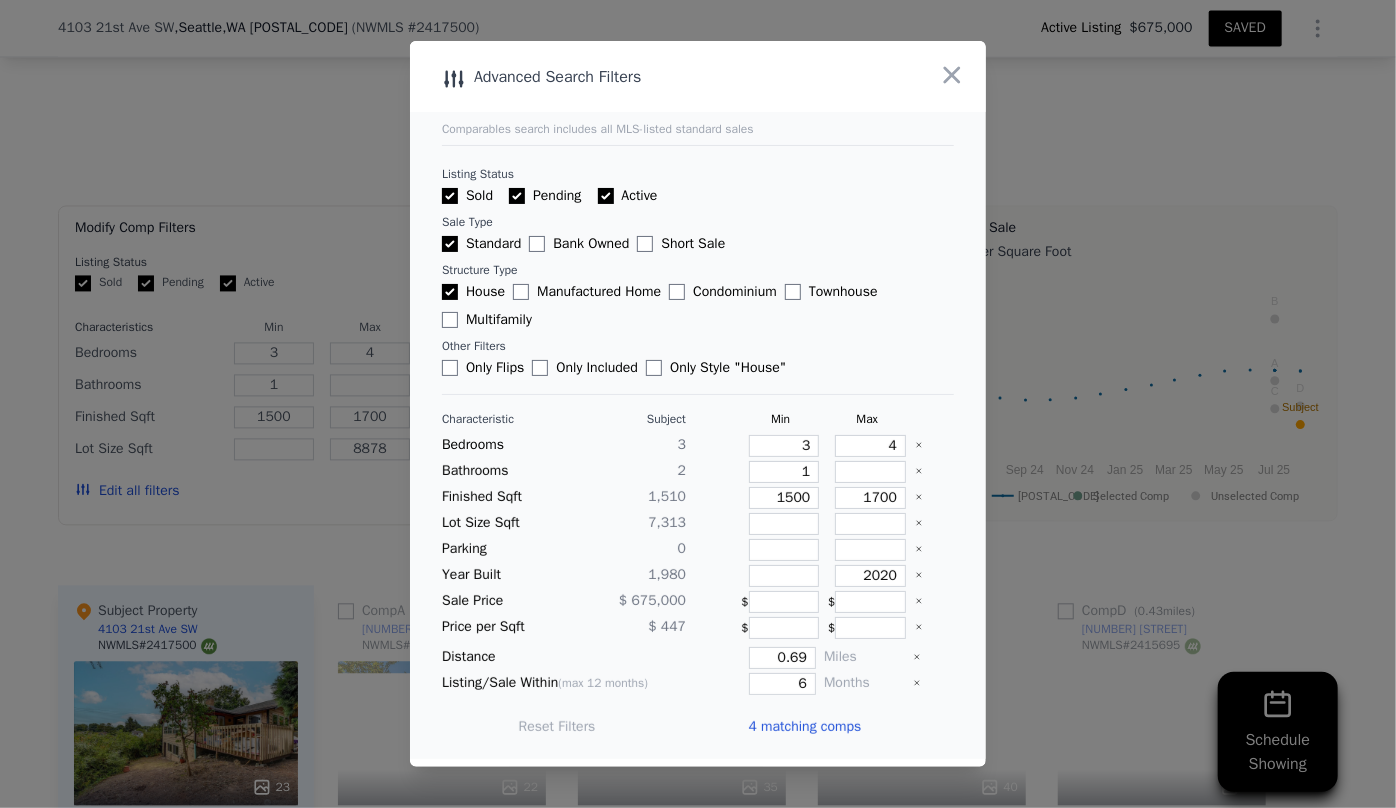 scroll, scrollTop: 0, scrollLeft: 0, axis: both 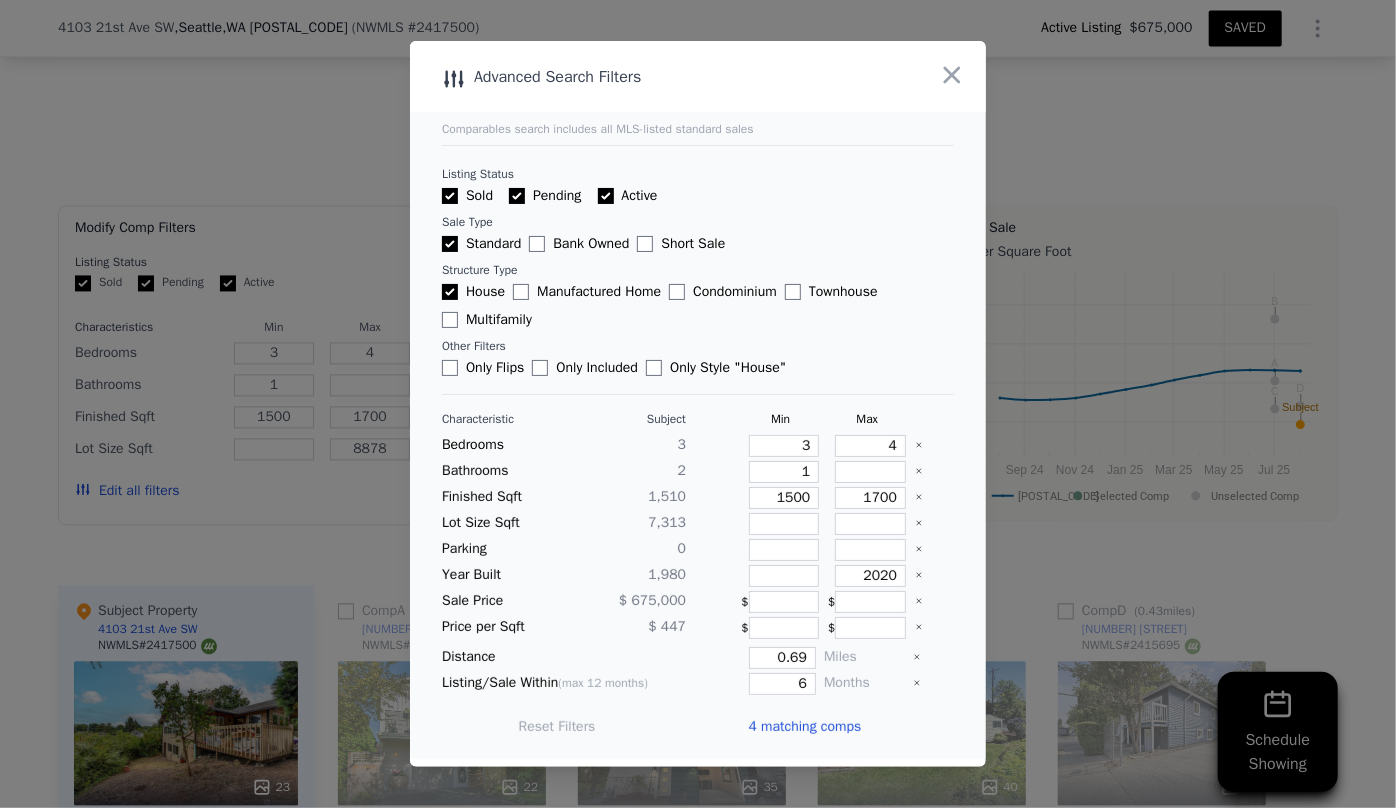 click on "4 matching comps" at bounding box center [804, 727] 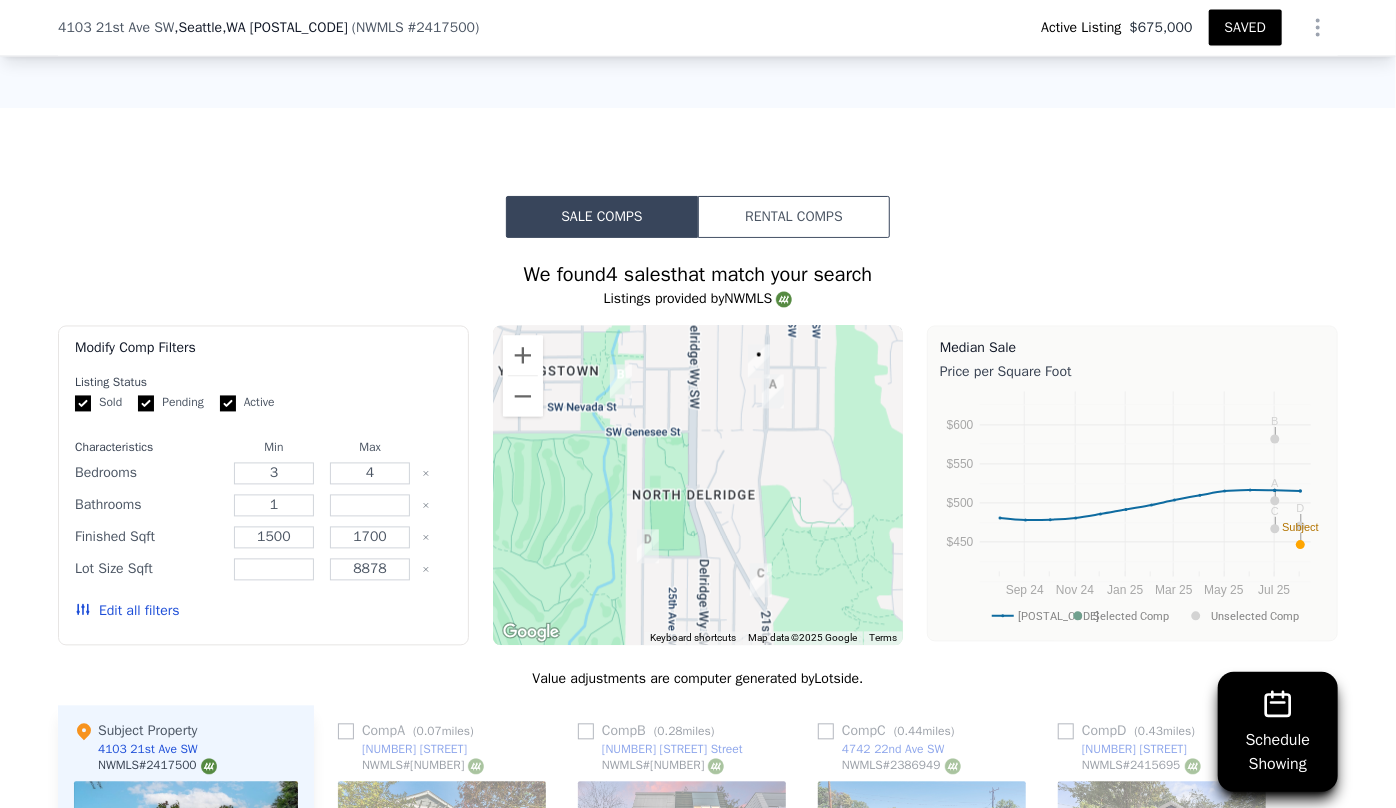 scroll, scrollTop: 1770, scrollLeft: 0, axis: vertical 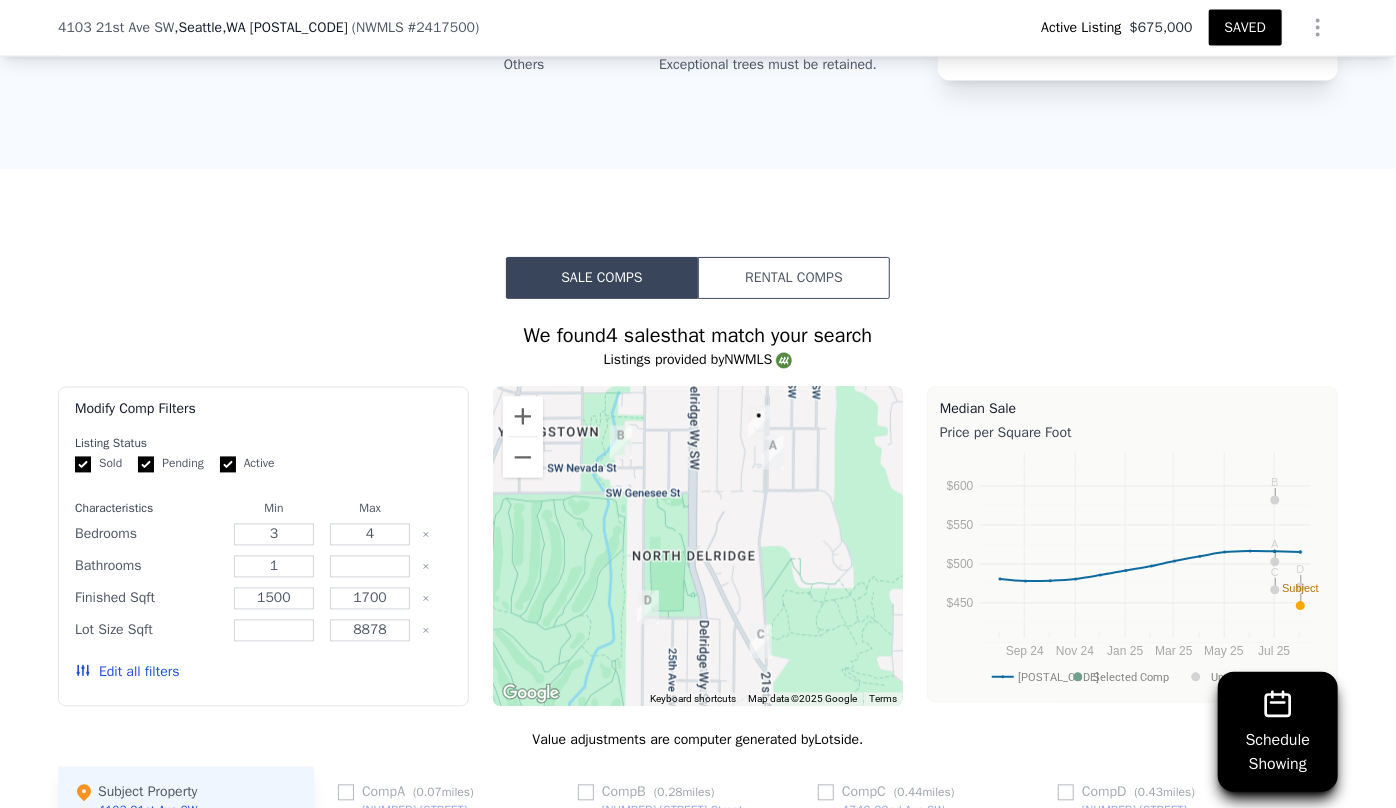 click at bounding box center [698, 547] 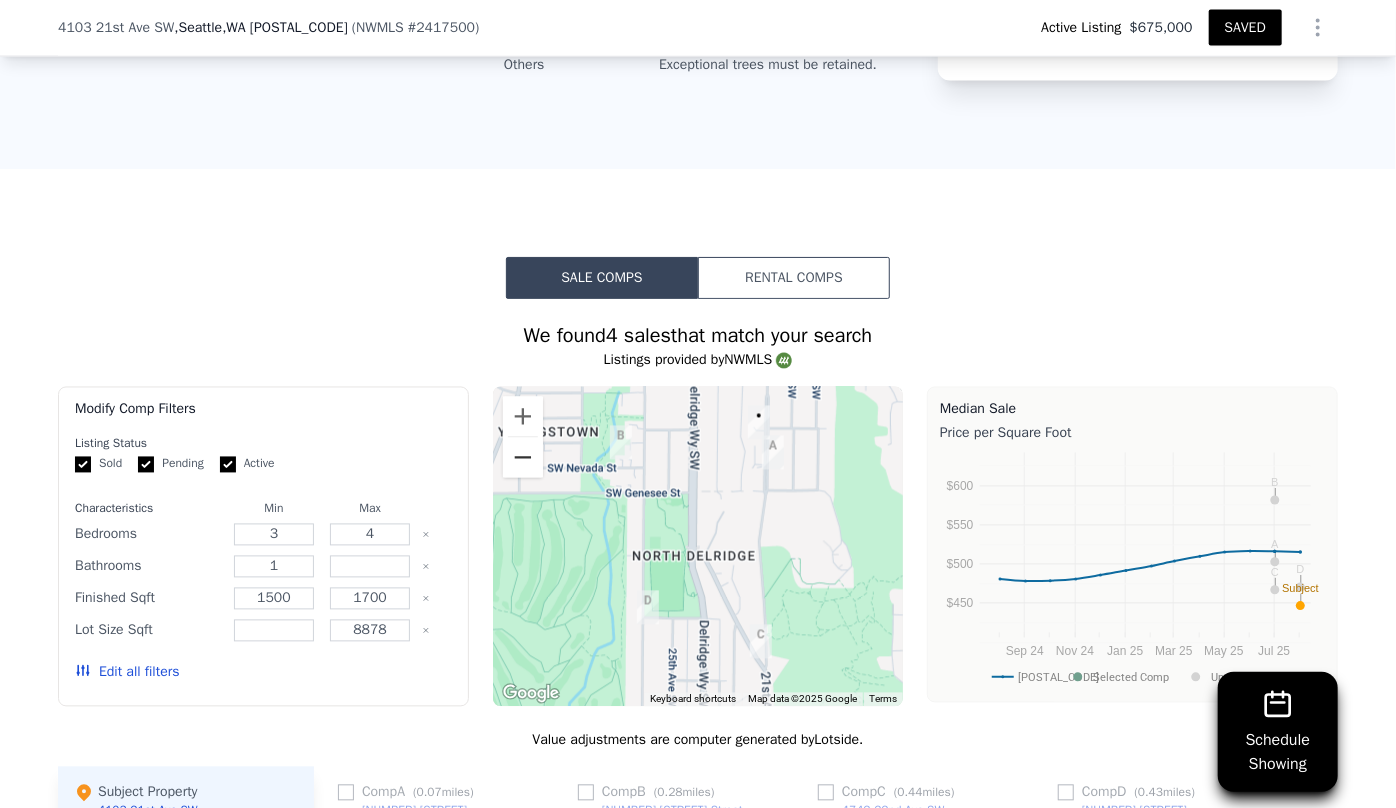 click at bounding box center (523, 458) 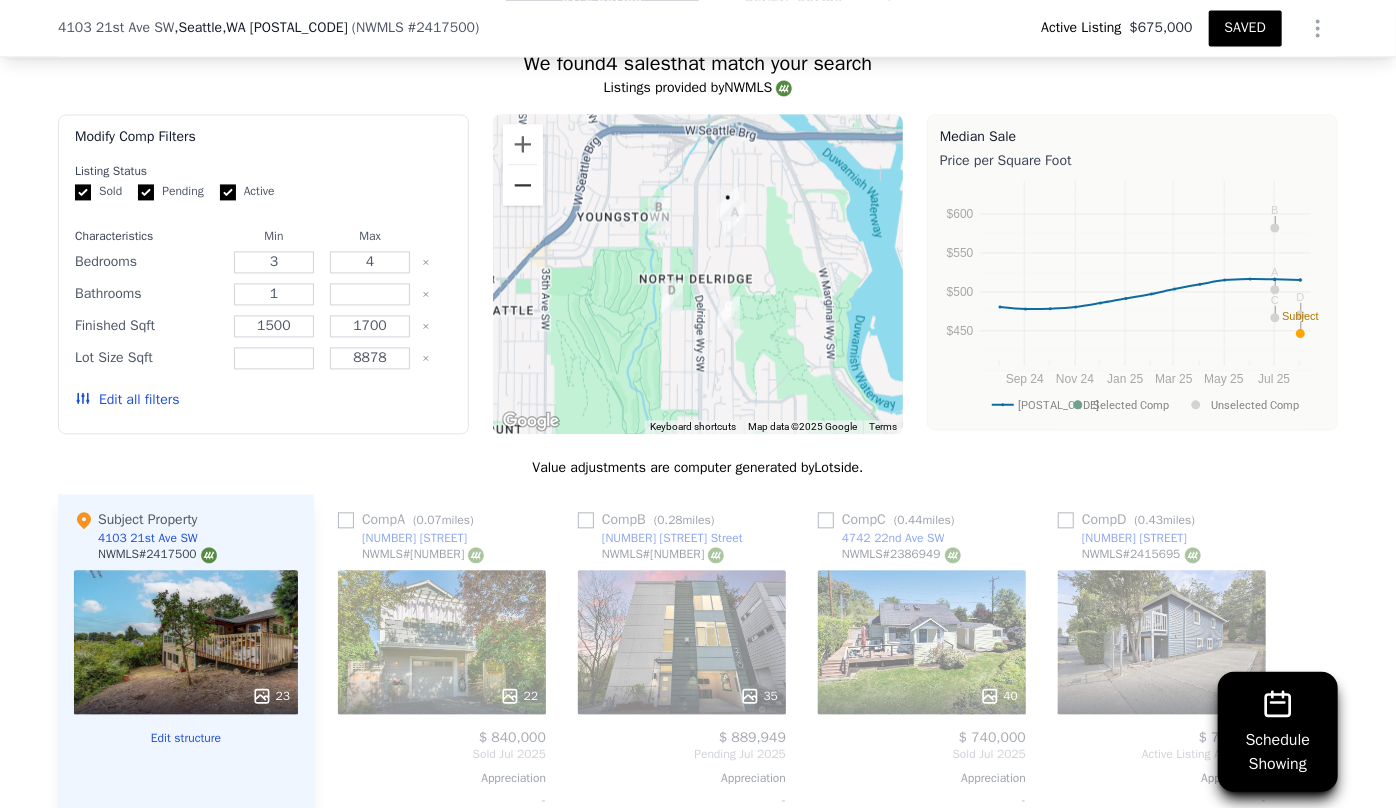 scroll, scrollTop: 2134, scrollLeft: 0, axis: vertical 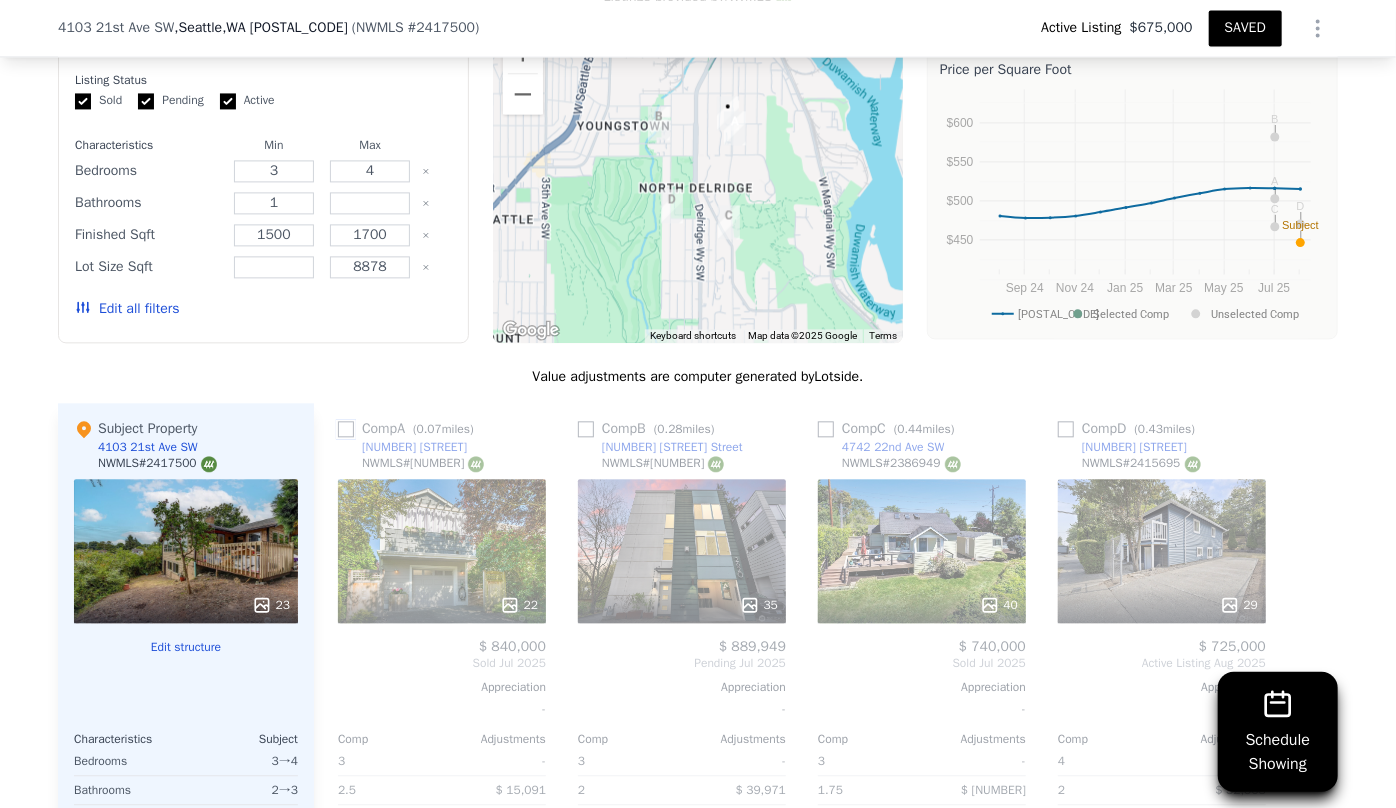 click at bounding box center [346, 429] 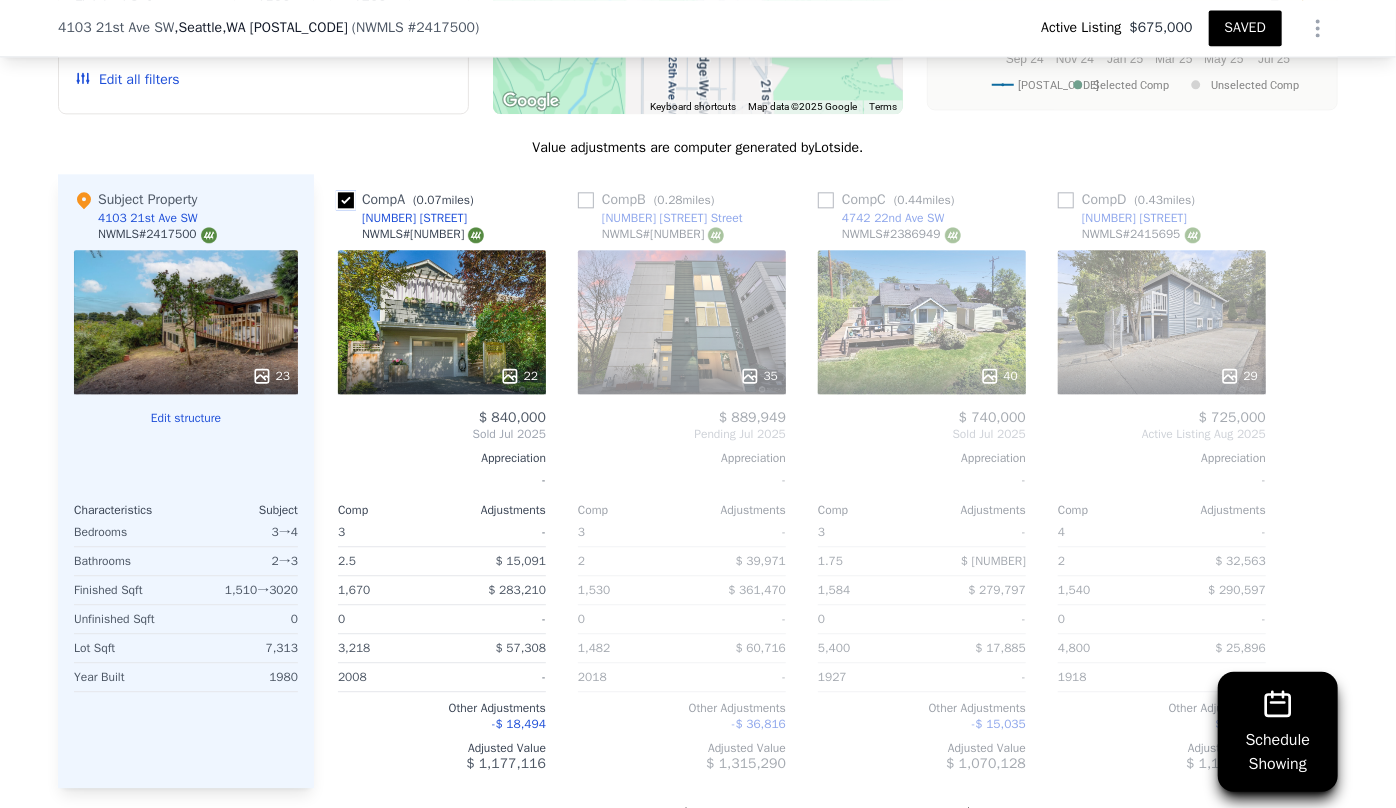 scroll, scrollTop: 2316, scrollLeft: 0, axis: vertical 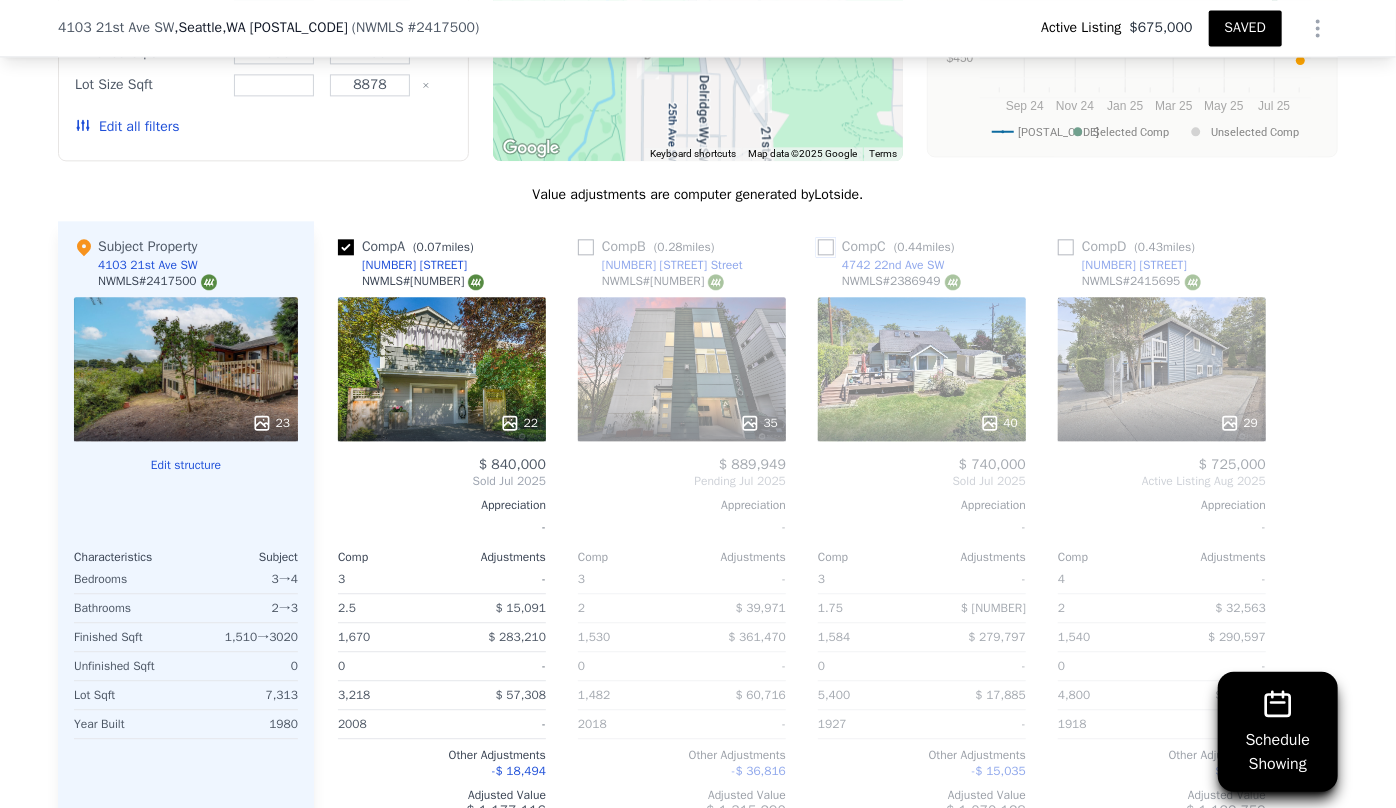 click at bounding box center (826, 247) 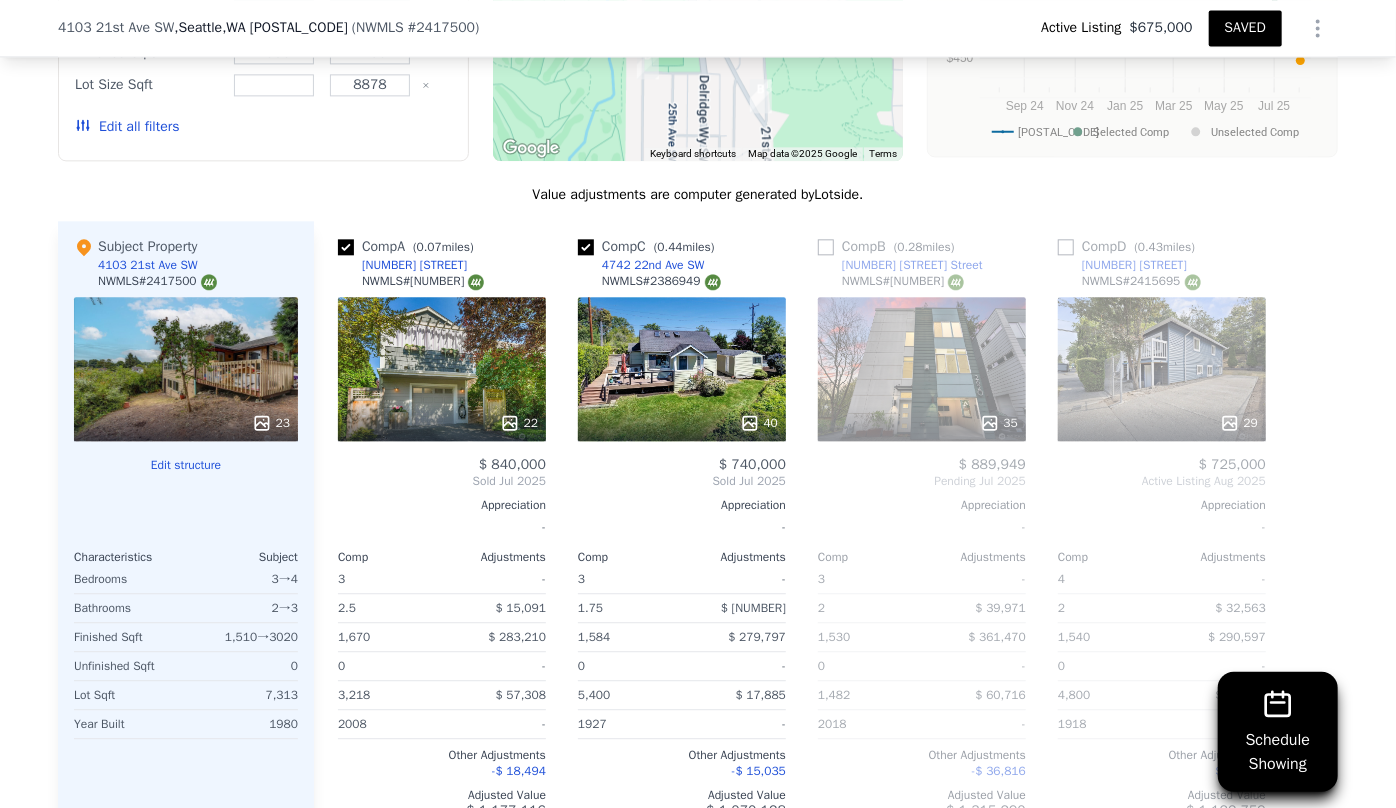 click on "29" at bounding box center (1162, 369) 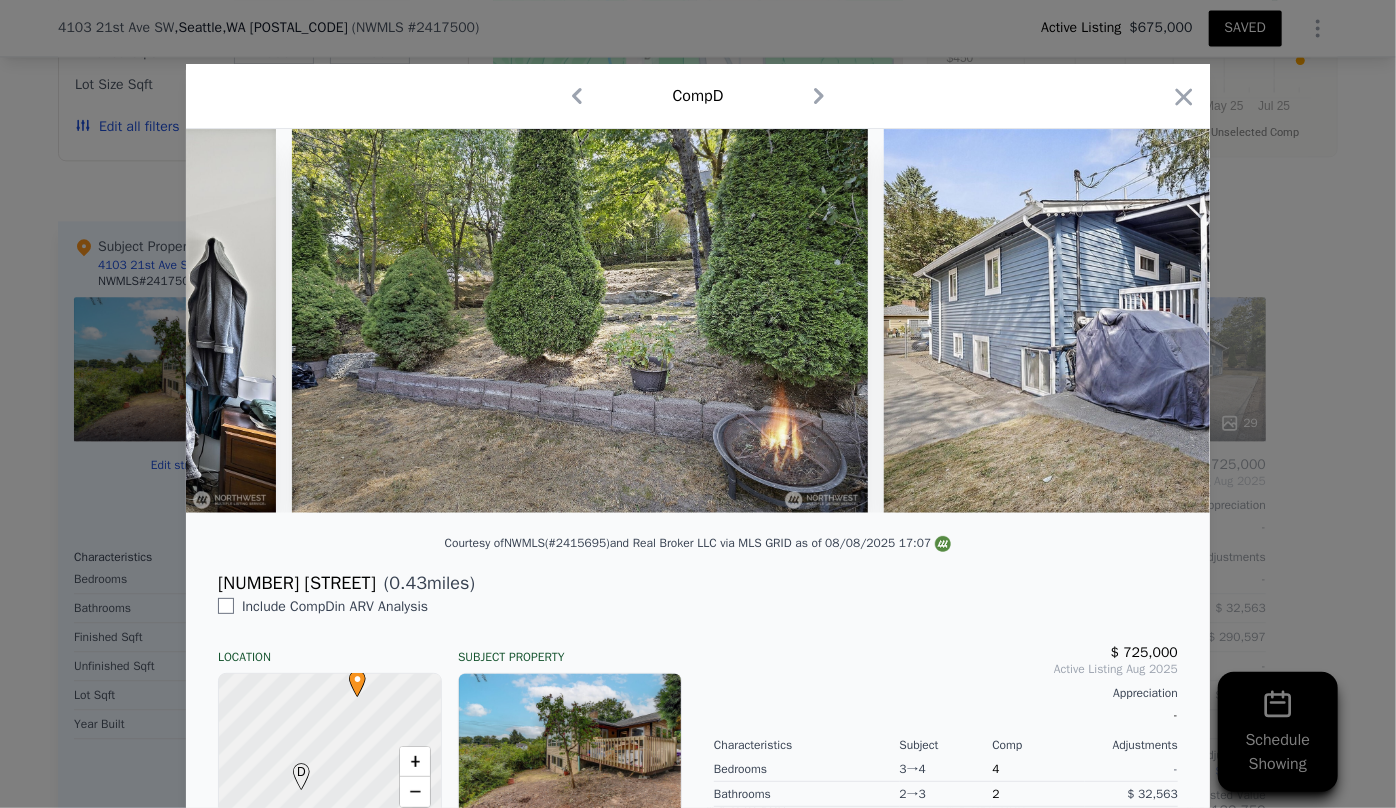 scroll, scrollTop: 0, scrollLeft: 12767, axis: horizontal 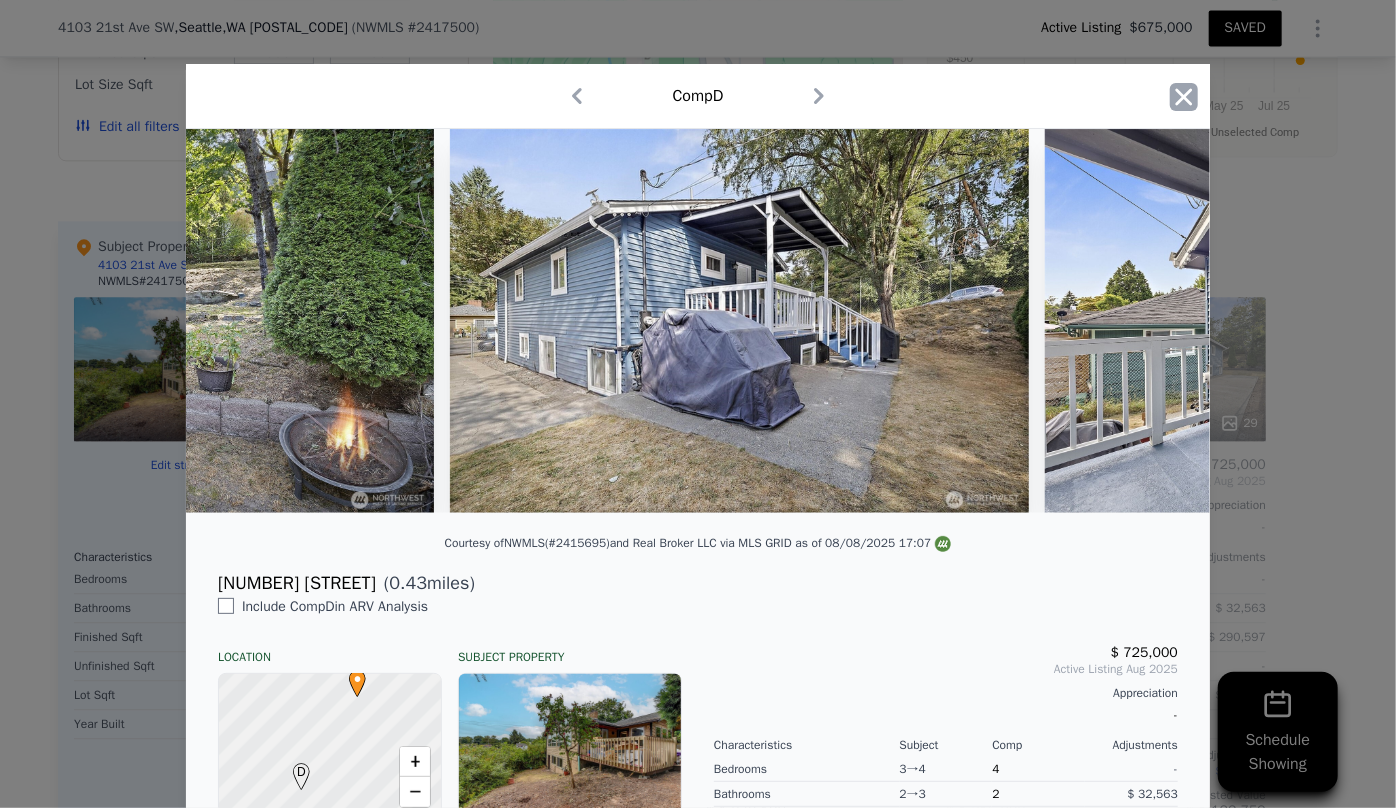 click 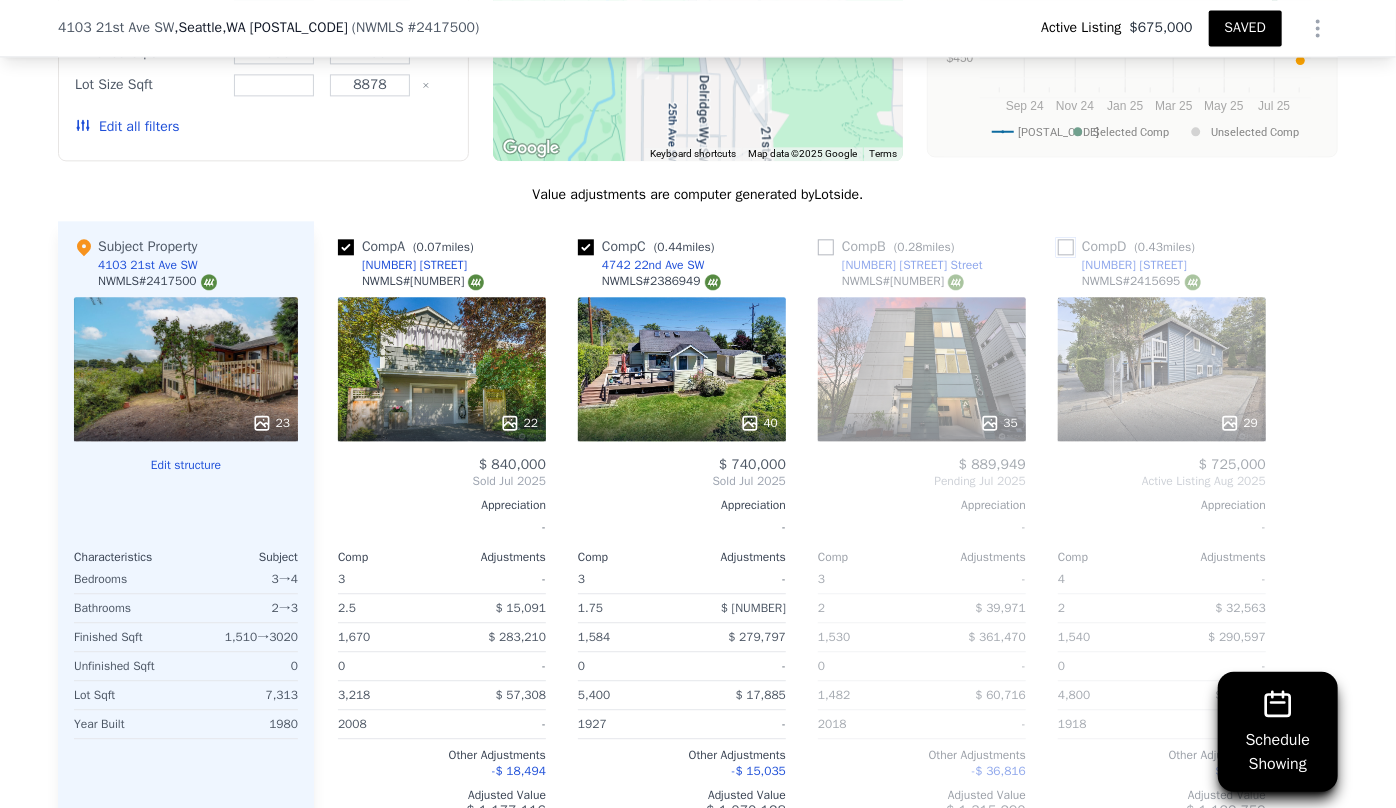 click at bounding box center (1066, 247) 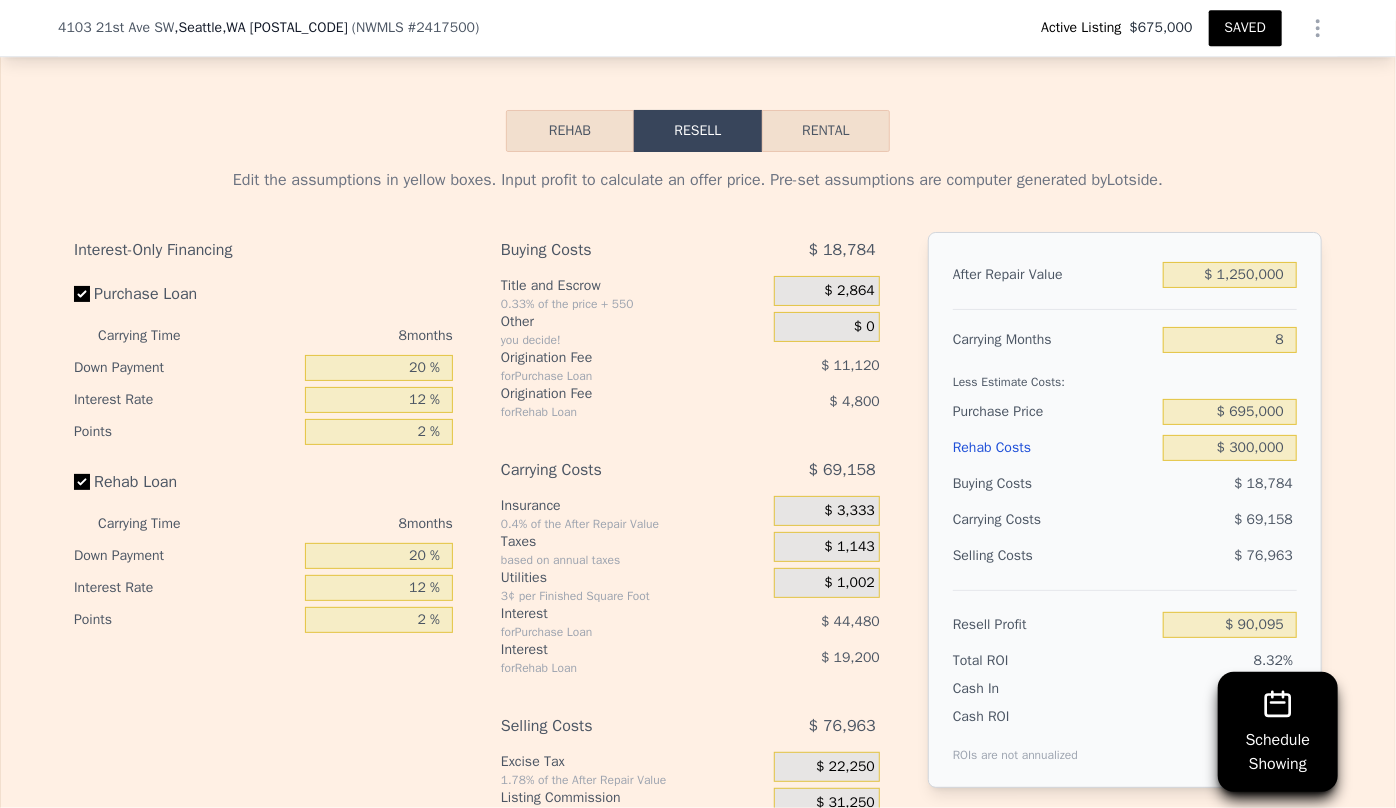 scroll, scrollTop: 3225, scrollLeft: 0, axis: vertical 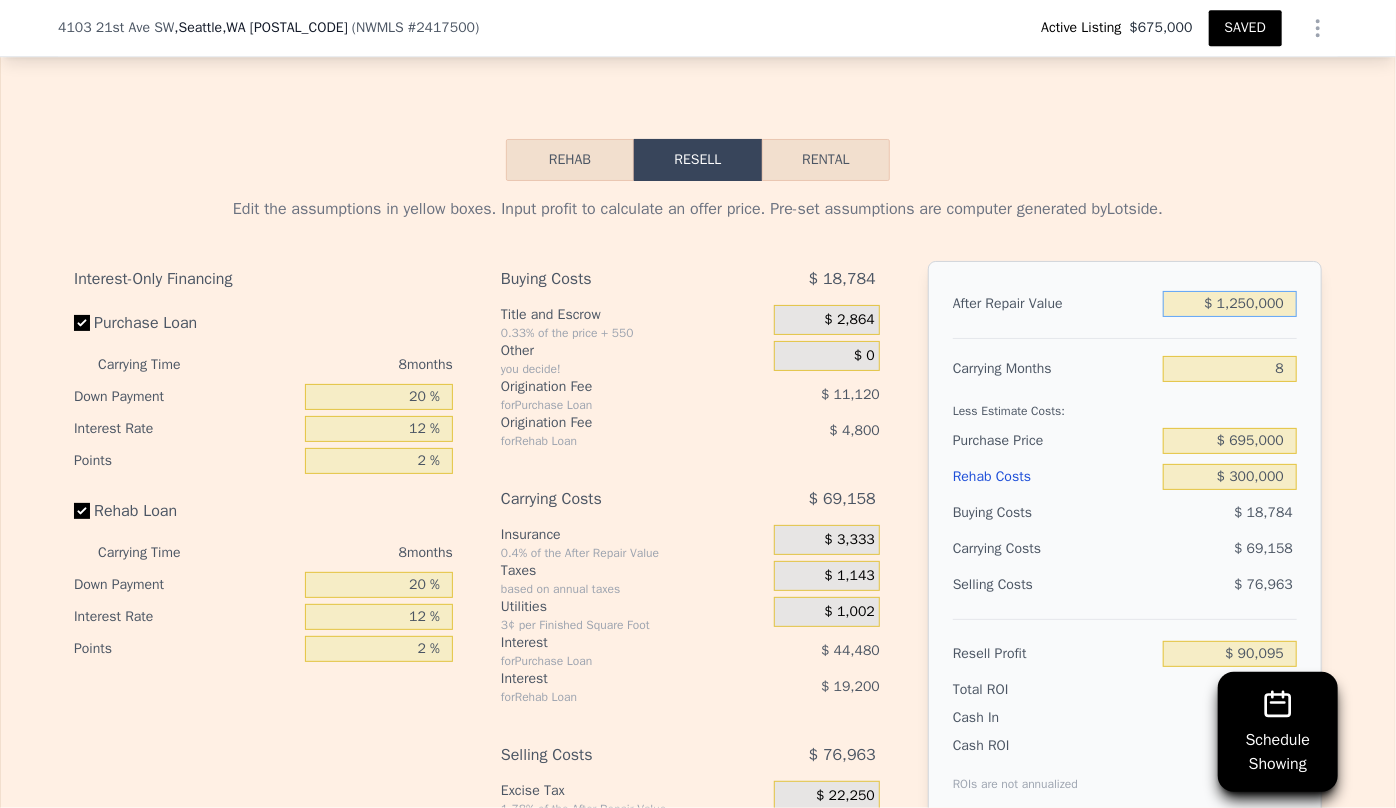 click on "$ 1,250,000" at bounding box center [1230, 304] 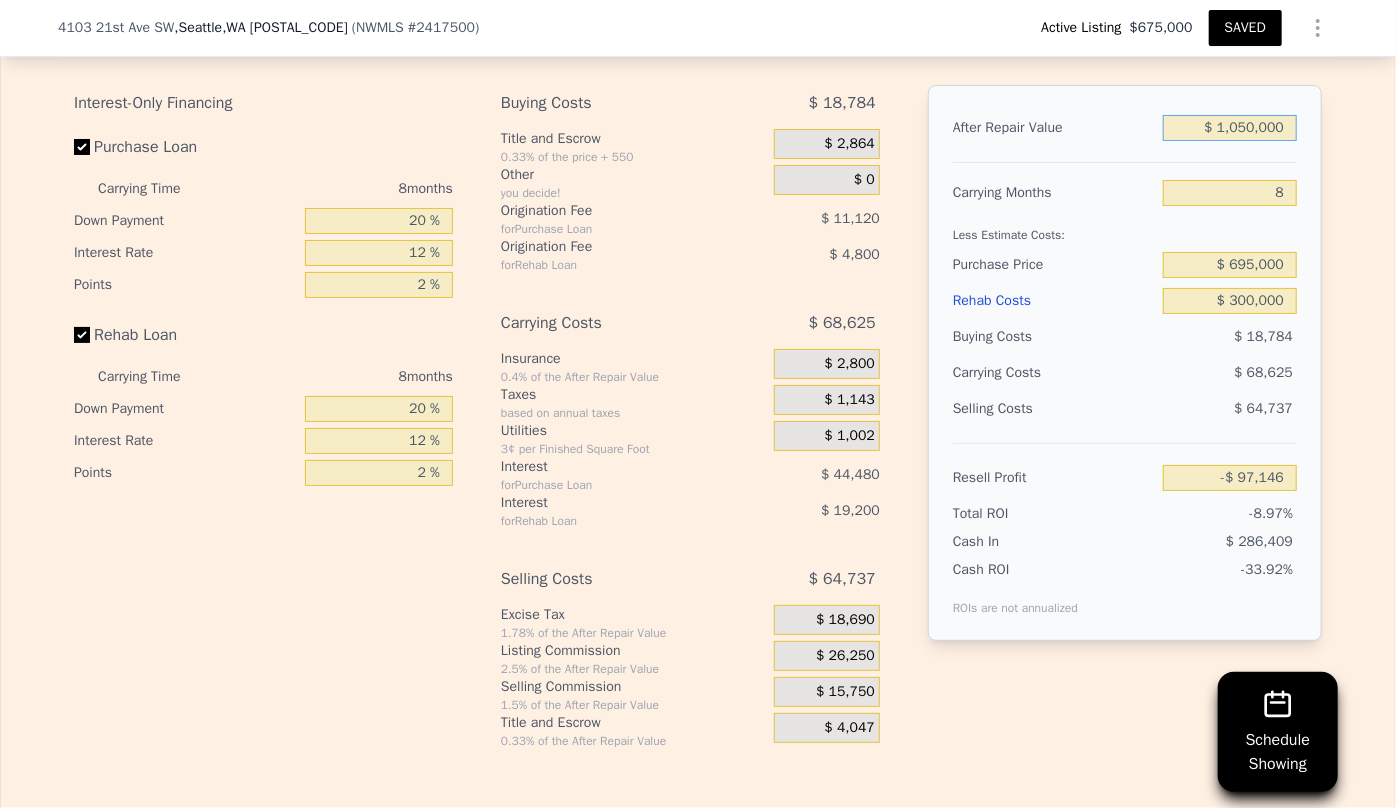 scroll, scrollTop: 3407, scrollLeft: 0, axis: vertical 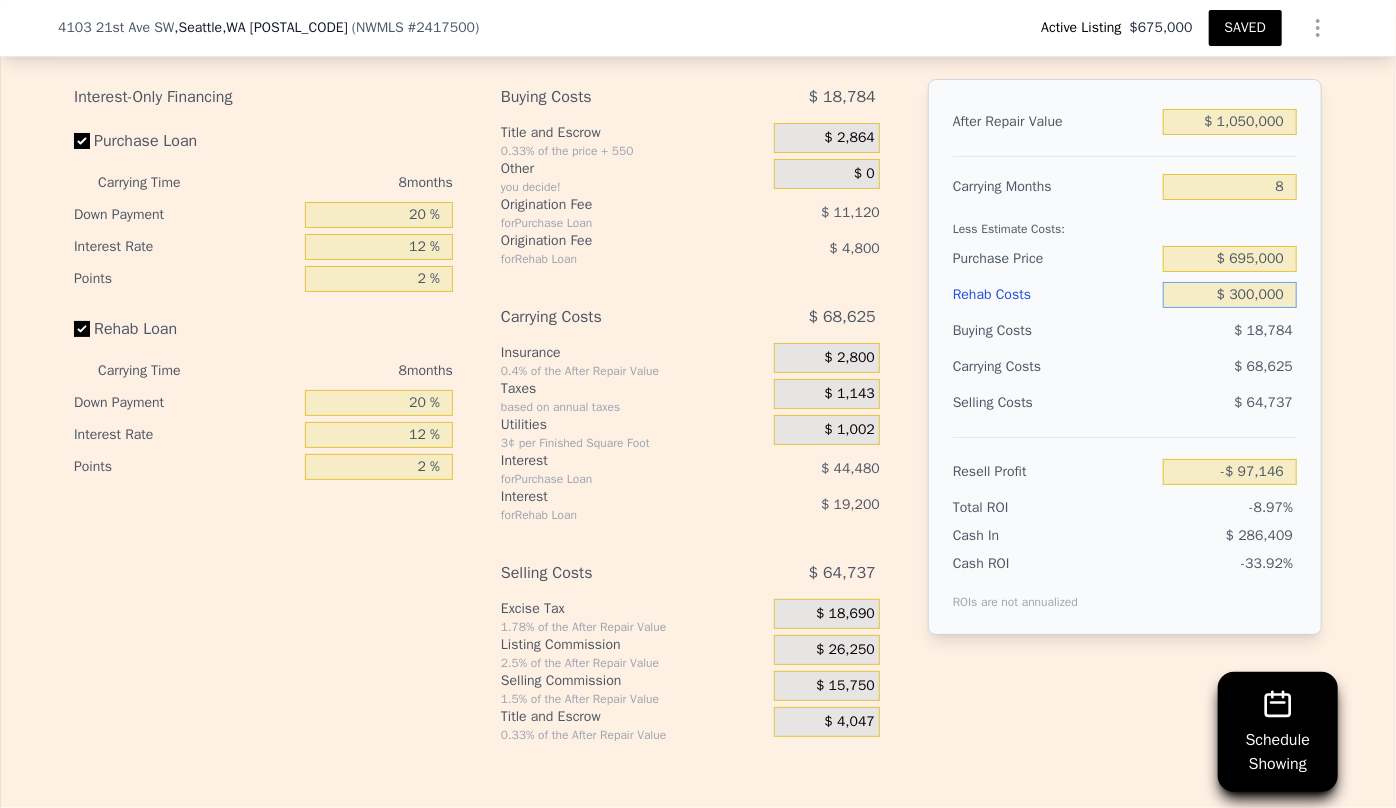 click on "$ 300,000" at bounding box center [1230, 295] 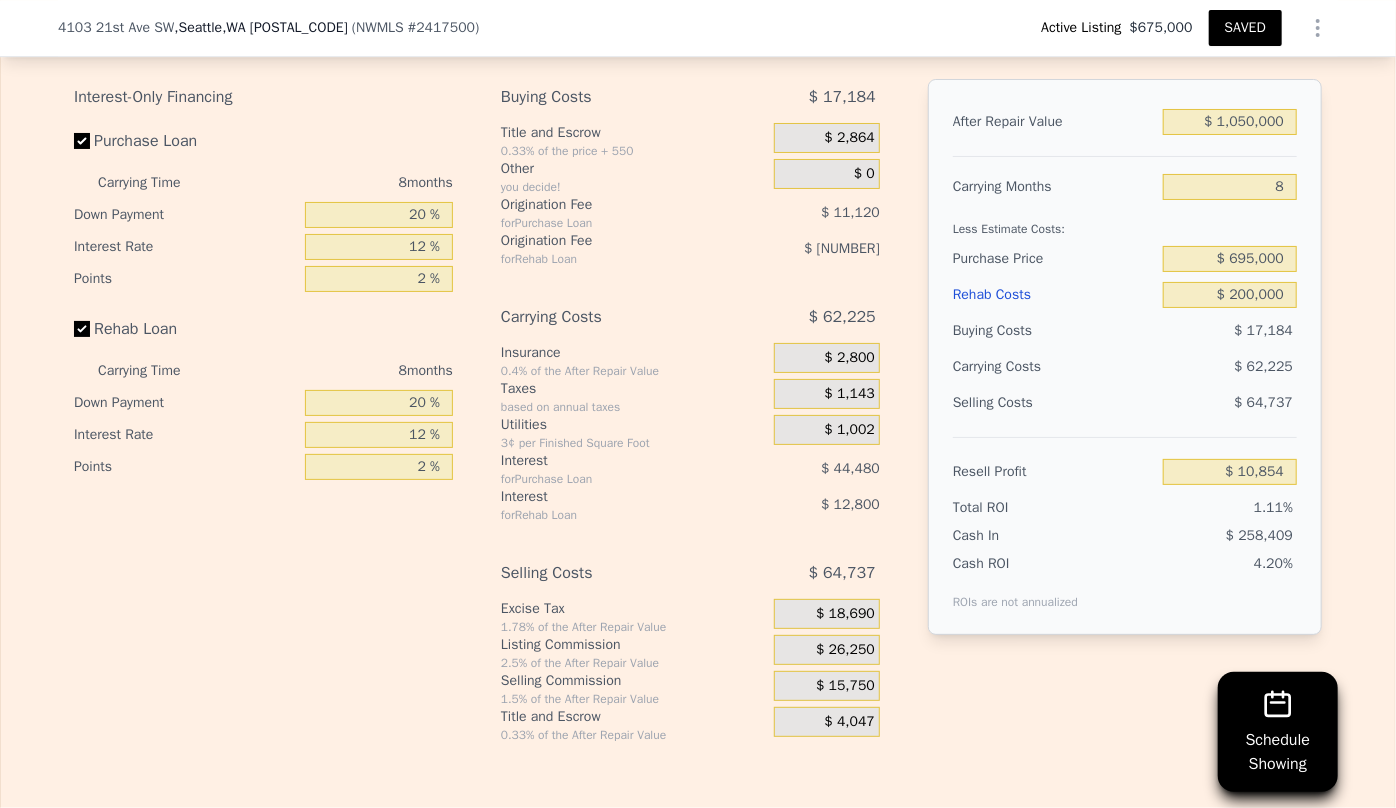 click on "$ 62,225" at bounding box center (1191, 367) 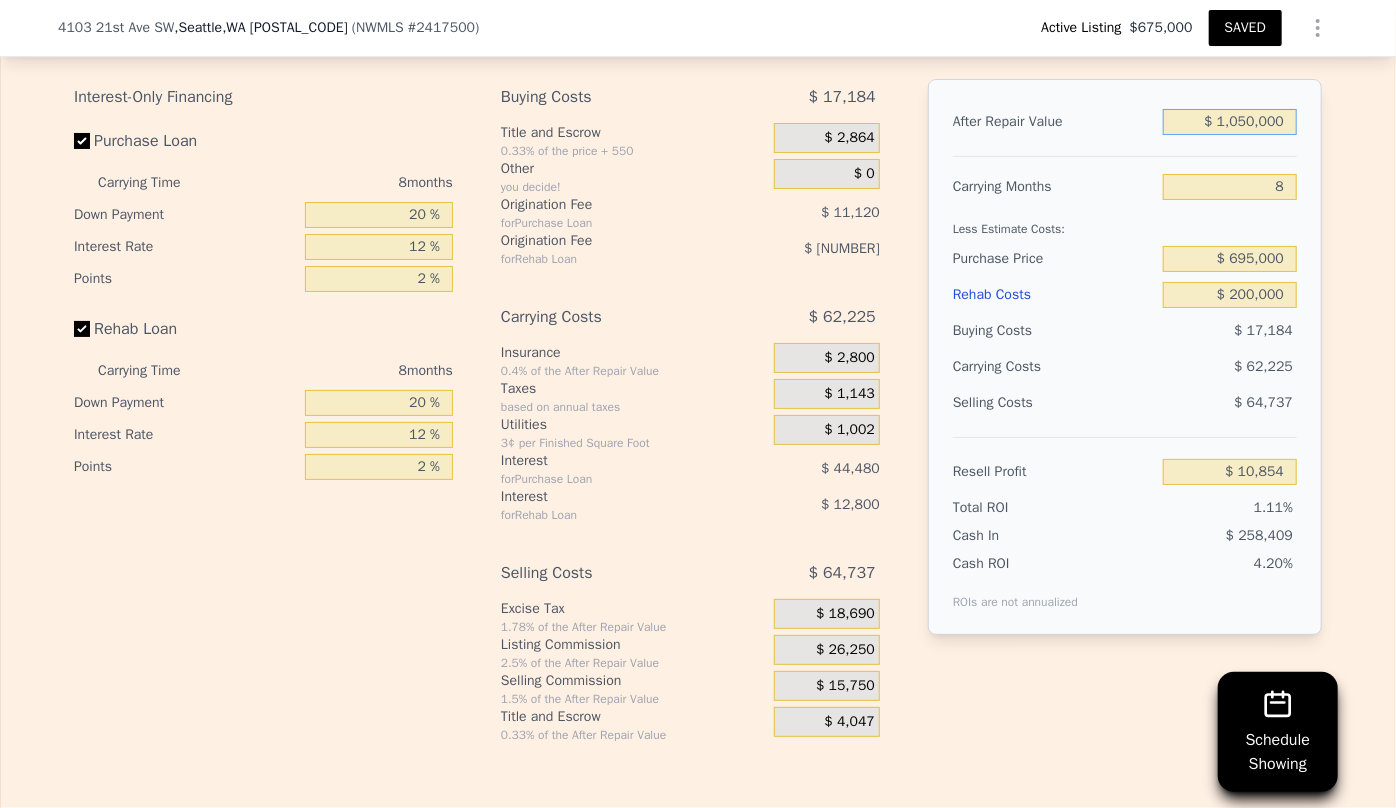 click on "$ 1,050,000" at bounding box center (1230, 122) 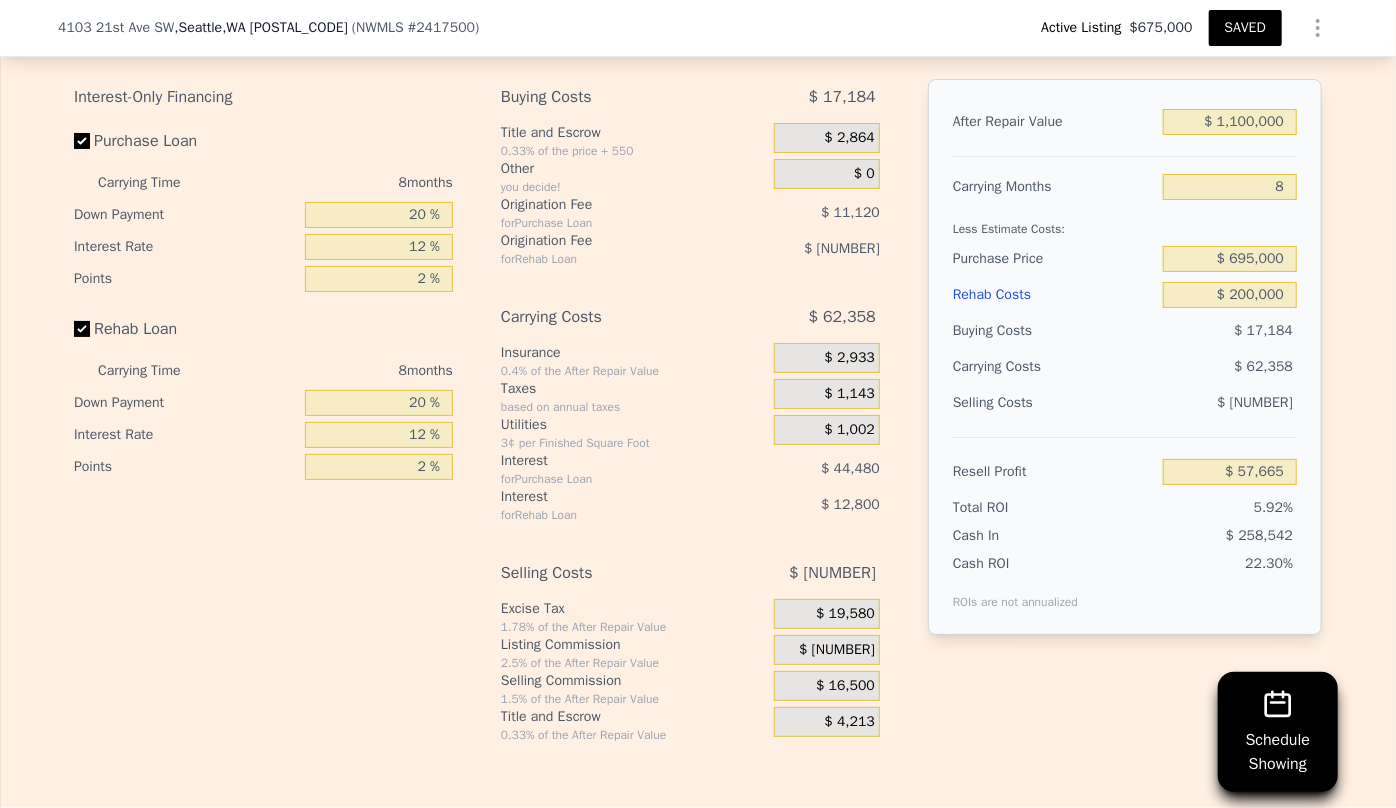 click on "Selling Costs $ 67,793" at bounding box center (1125, 411) 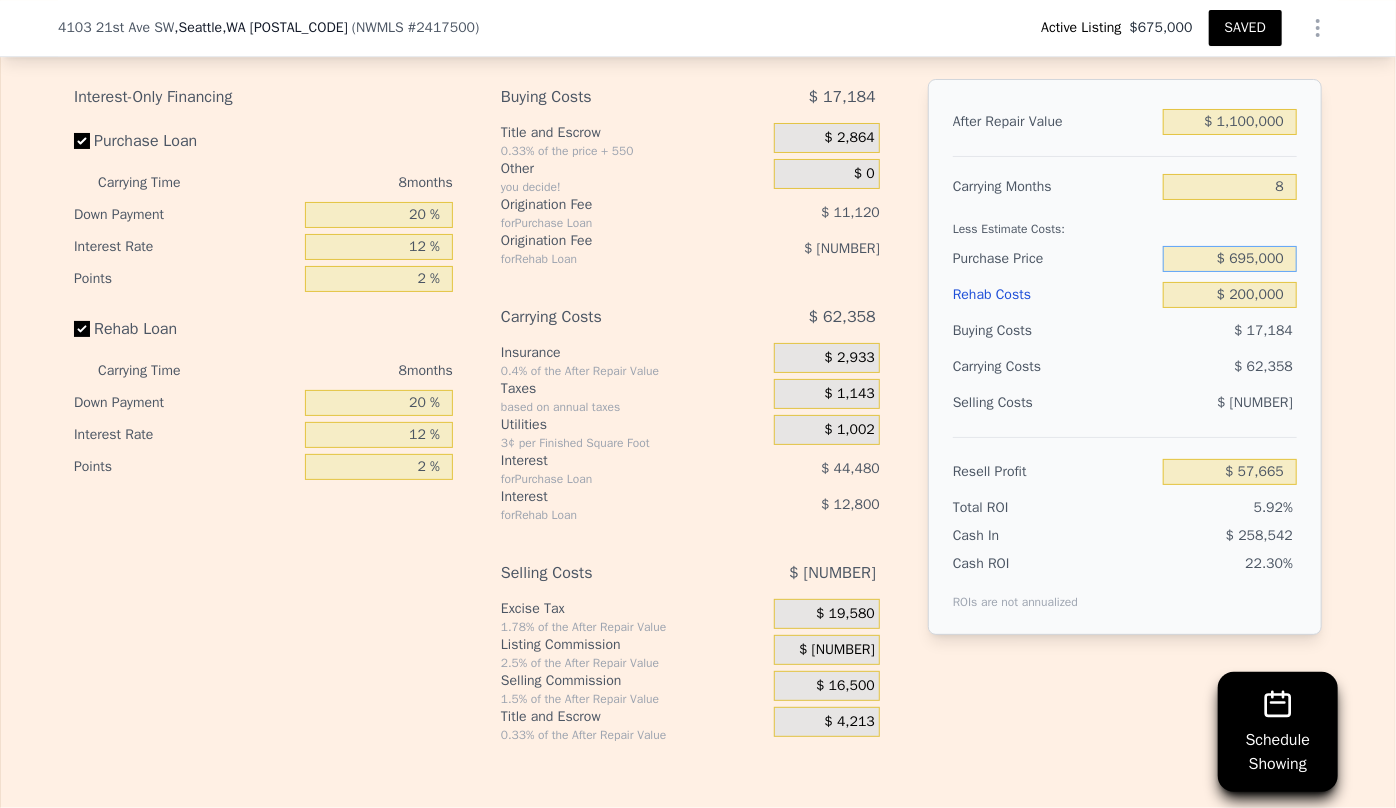 click on "$ 695,000" at bounding box center (1230, 259) 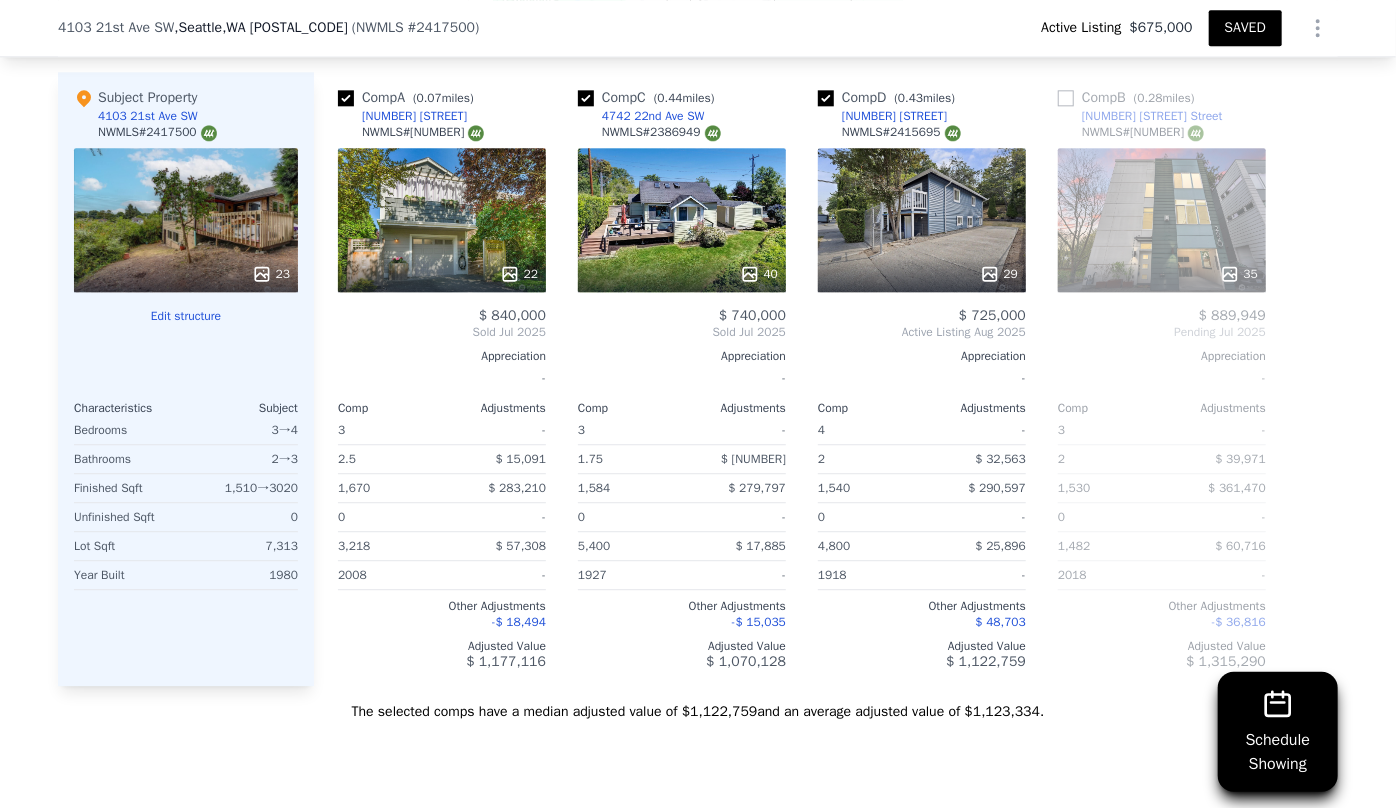 scroll, scrollTop: 2407, scrollLeft: 0, axis: vertical 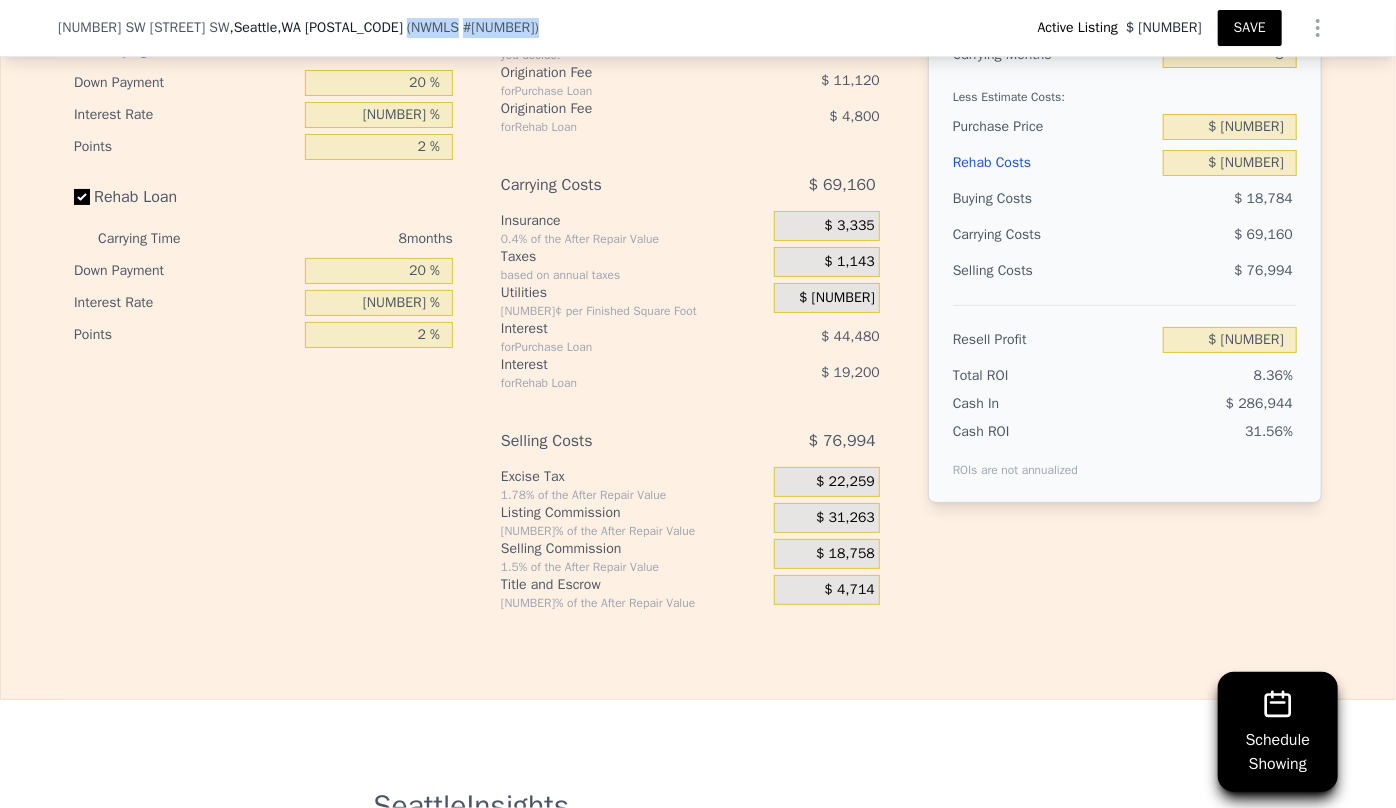 drag, startPoint x: 288, startPoint y: 29, endPoint x: 416, endPoint y: 20, distance: 128.31601 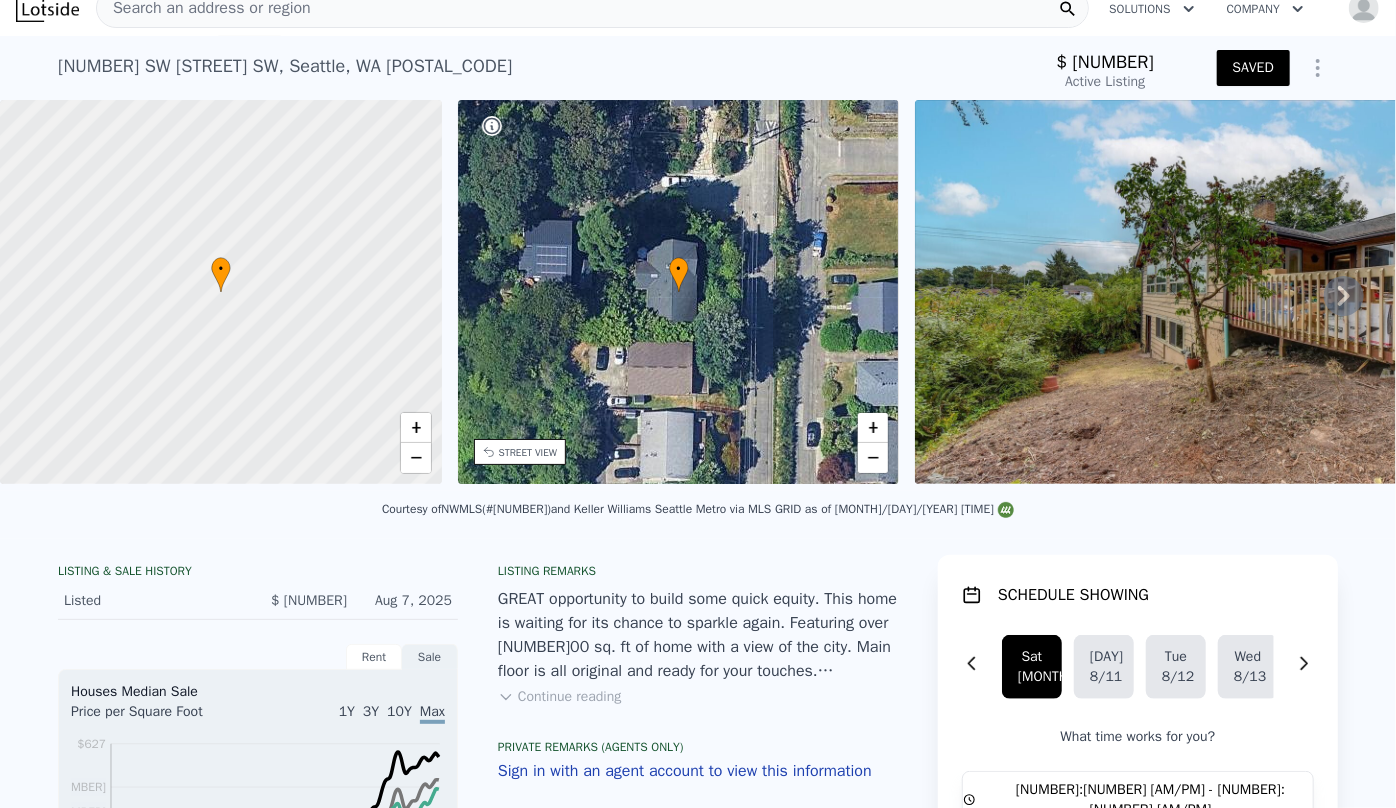 scroll, scrollTop: 0, scrollLeft: 0, axis: both 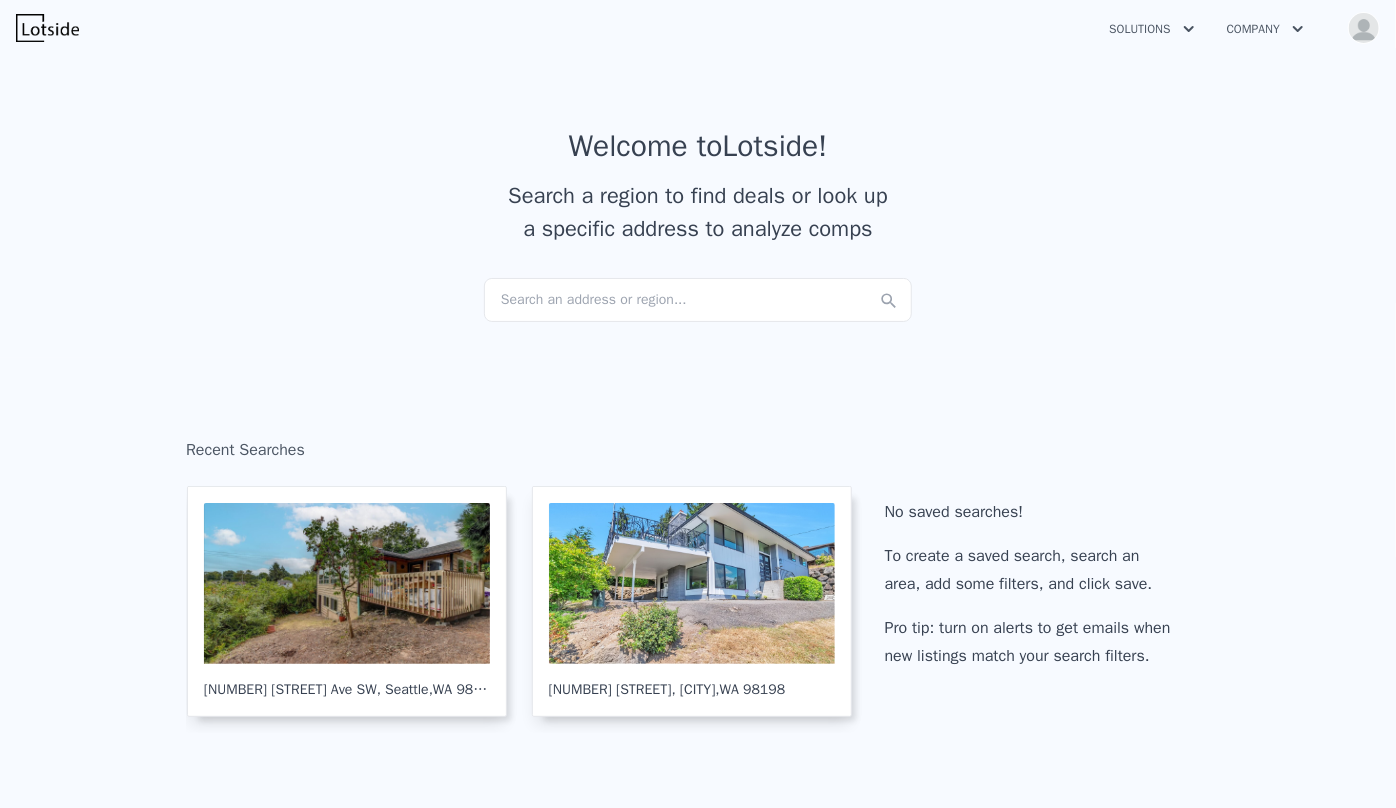 click on "Search an address or region..." at bounding box center [698, 300] 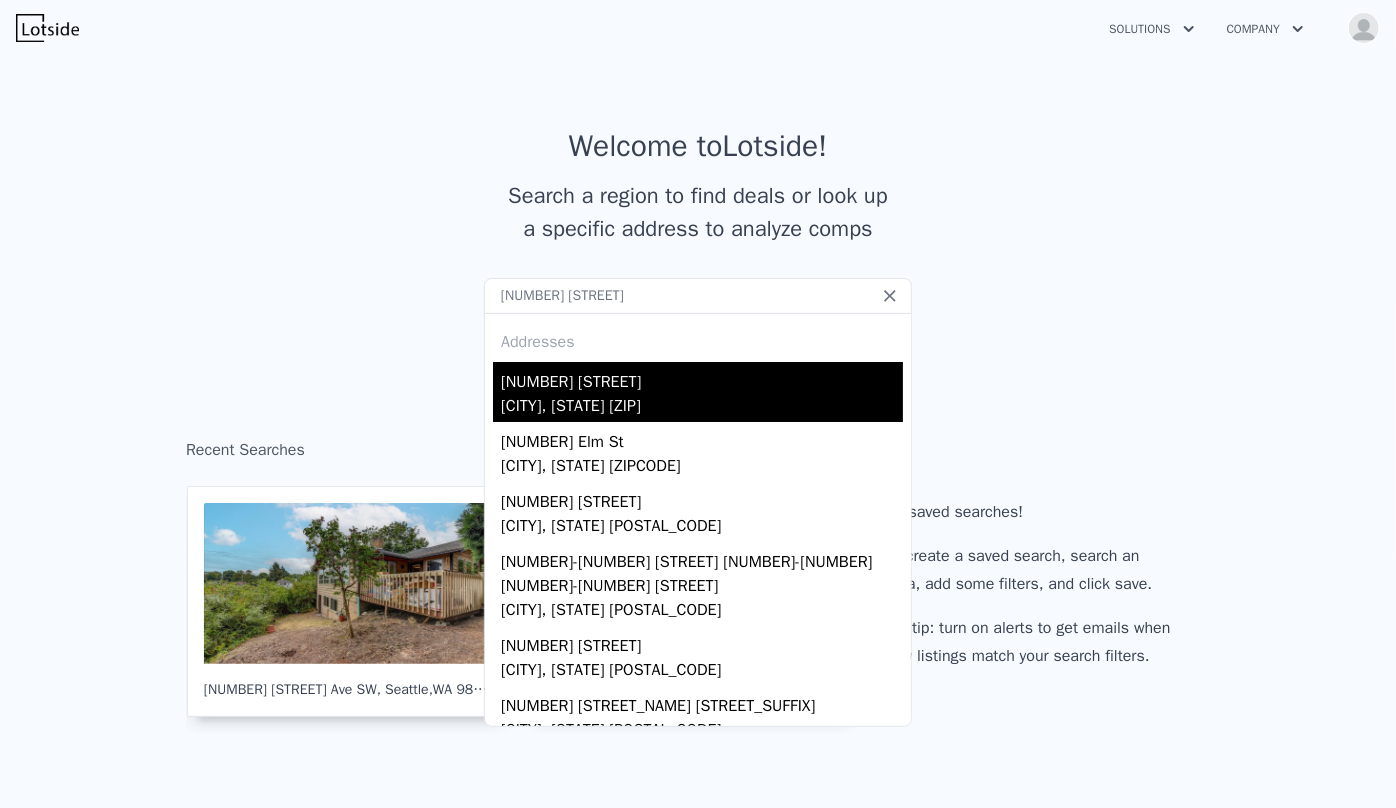 type on "[NUMBER] [STREET]" 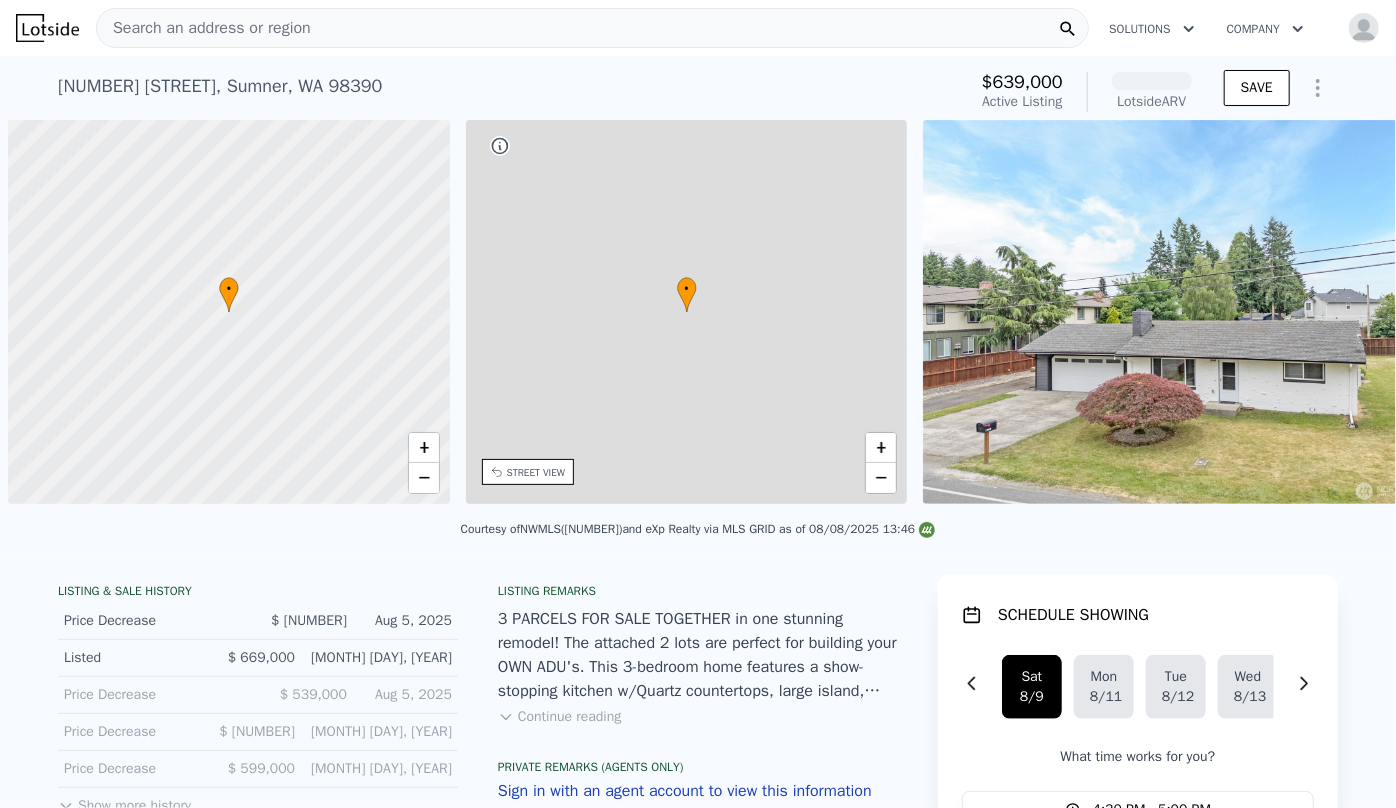 scroll, scrollTop: 0, scrollLeft: 8, axis: horizontal 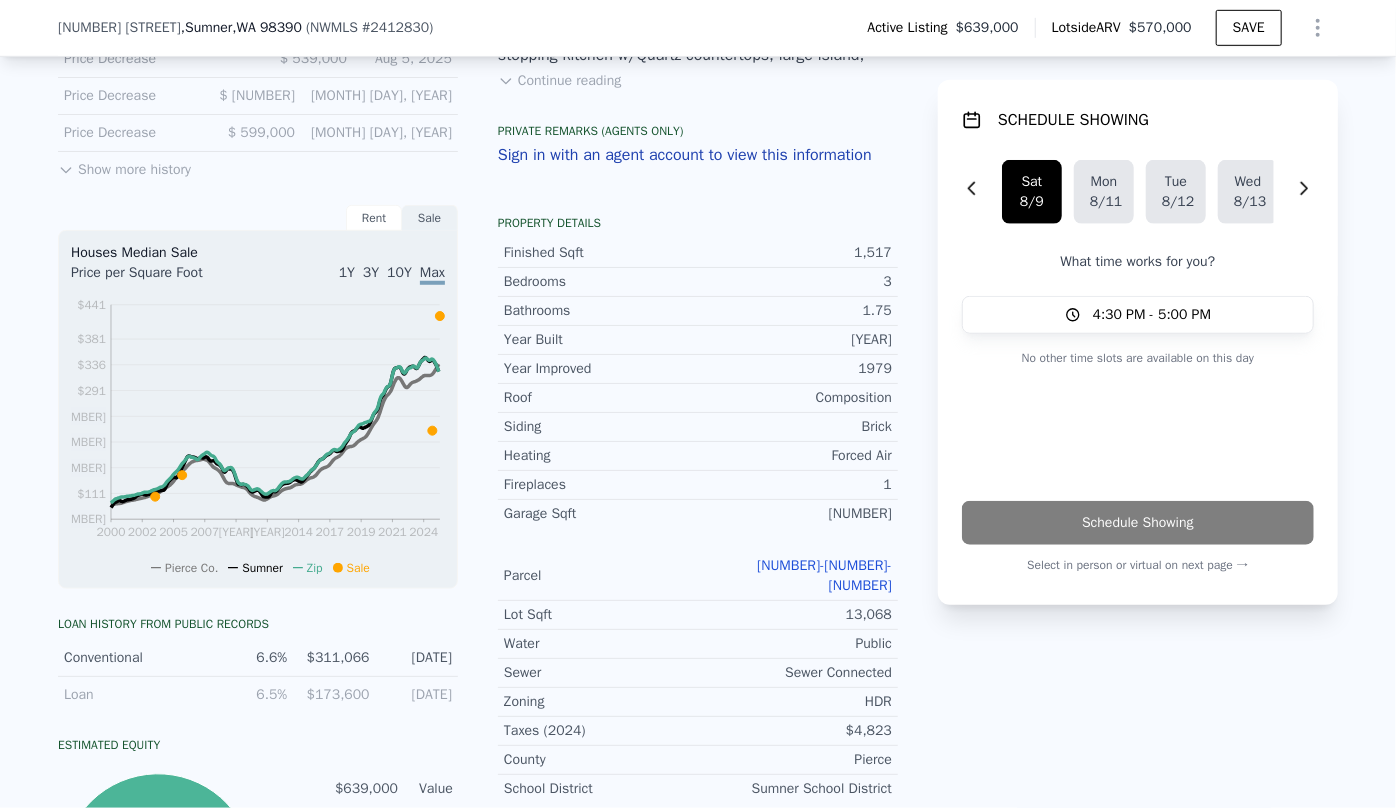 click on "[NUMBER]-[NUMBER]-[NUMBER]" at bounding box center [824, 575] 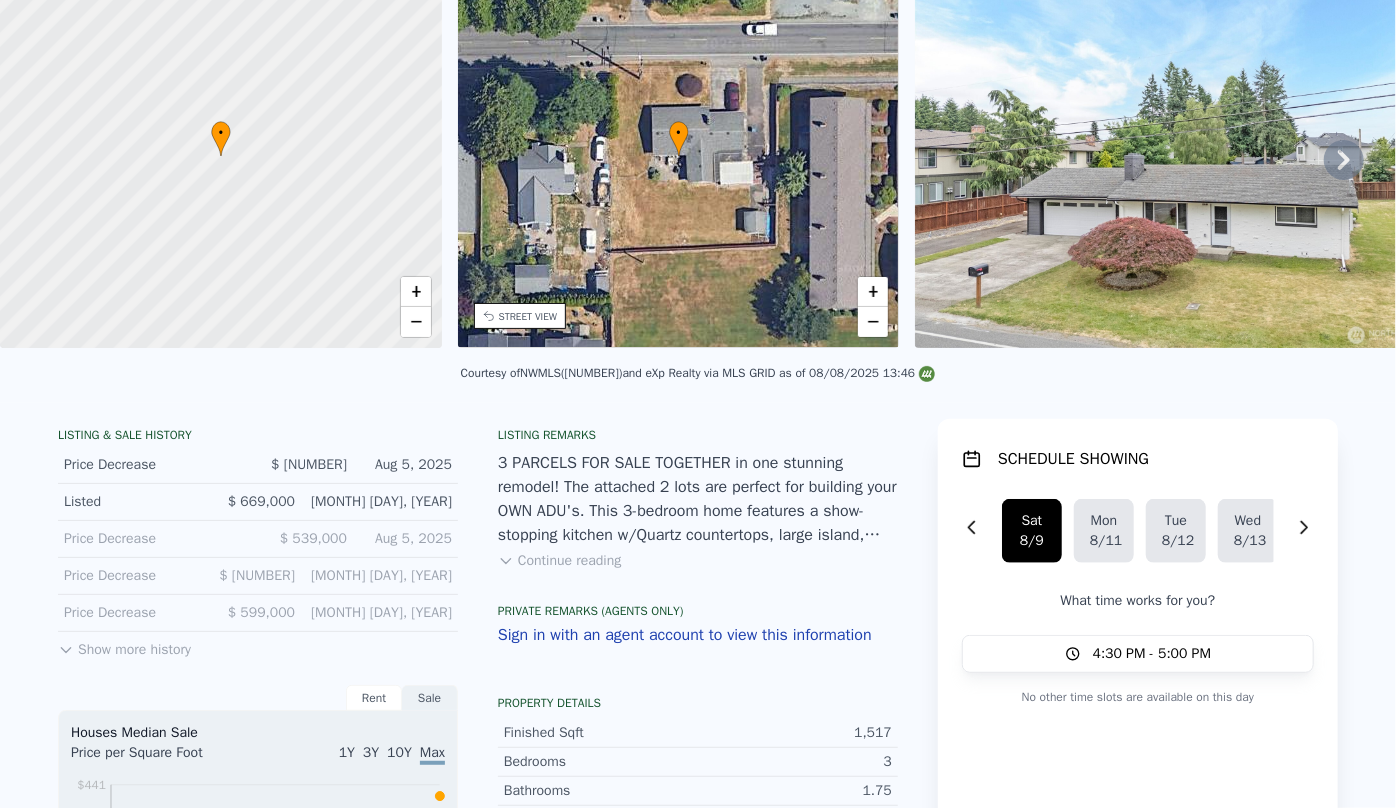 scroll, scrollTop: 7, scrollLeft: 0, axis: vertical 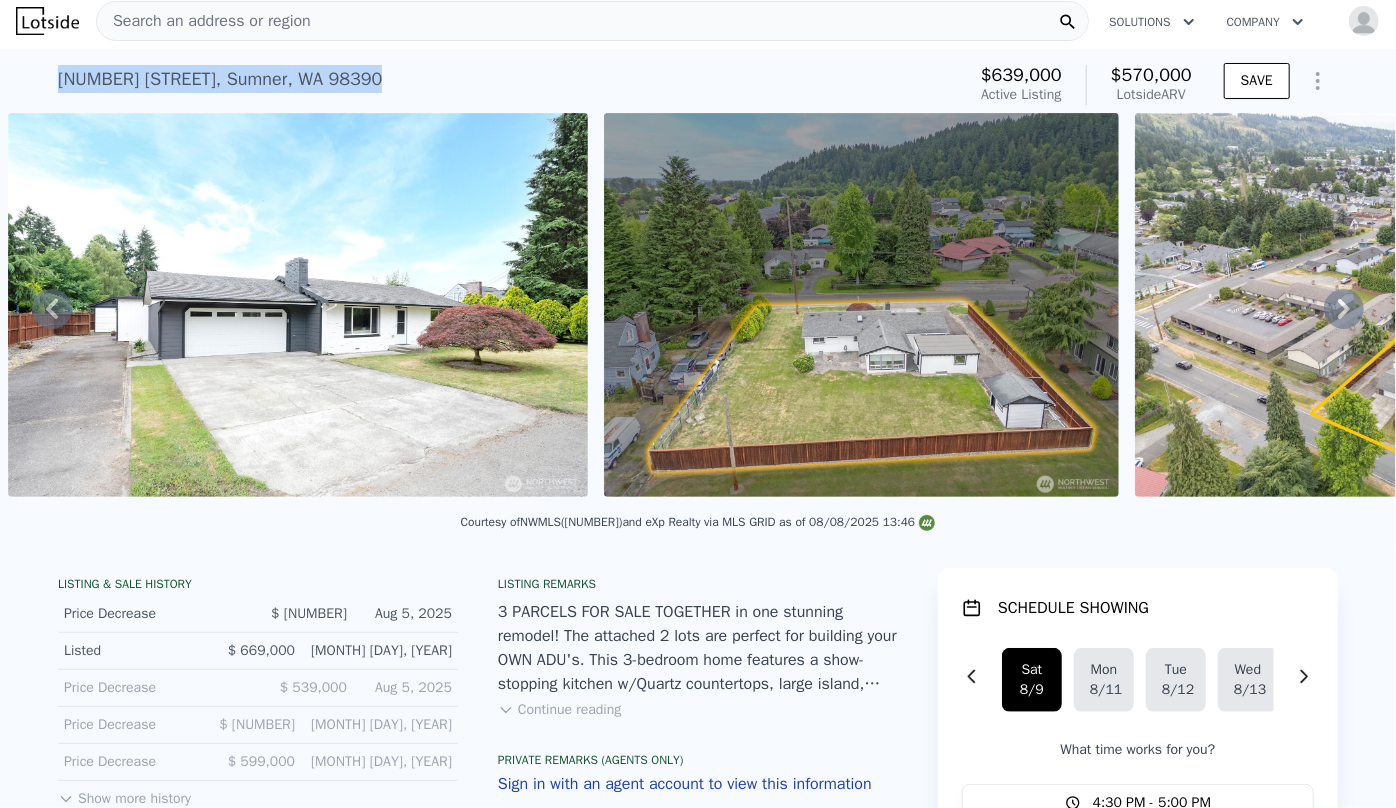 drag, startPoint x: 47, startPoint y: 82, endPoint x: 362, endPoint y: 65, distance: 315.4584 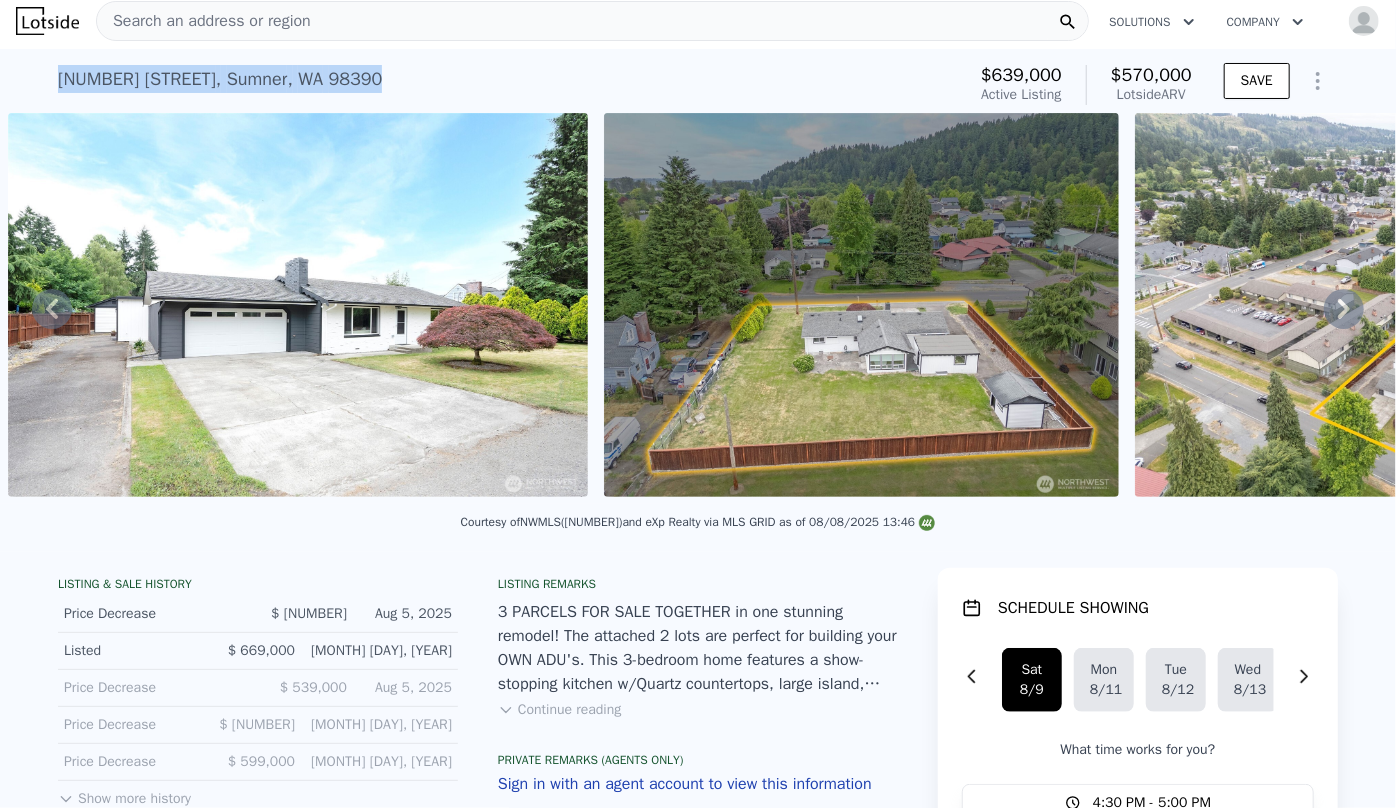 copy on "[NUMBER] [STREET] , [CITY] , [STATE] [POSTAL_CODE]" 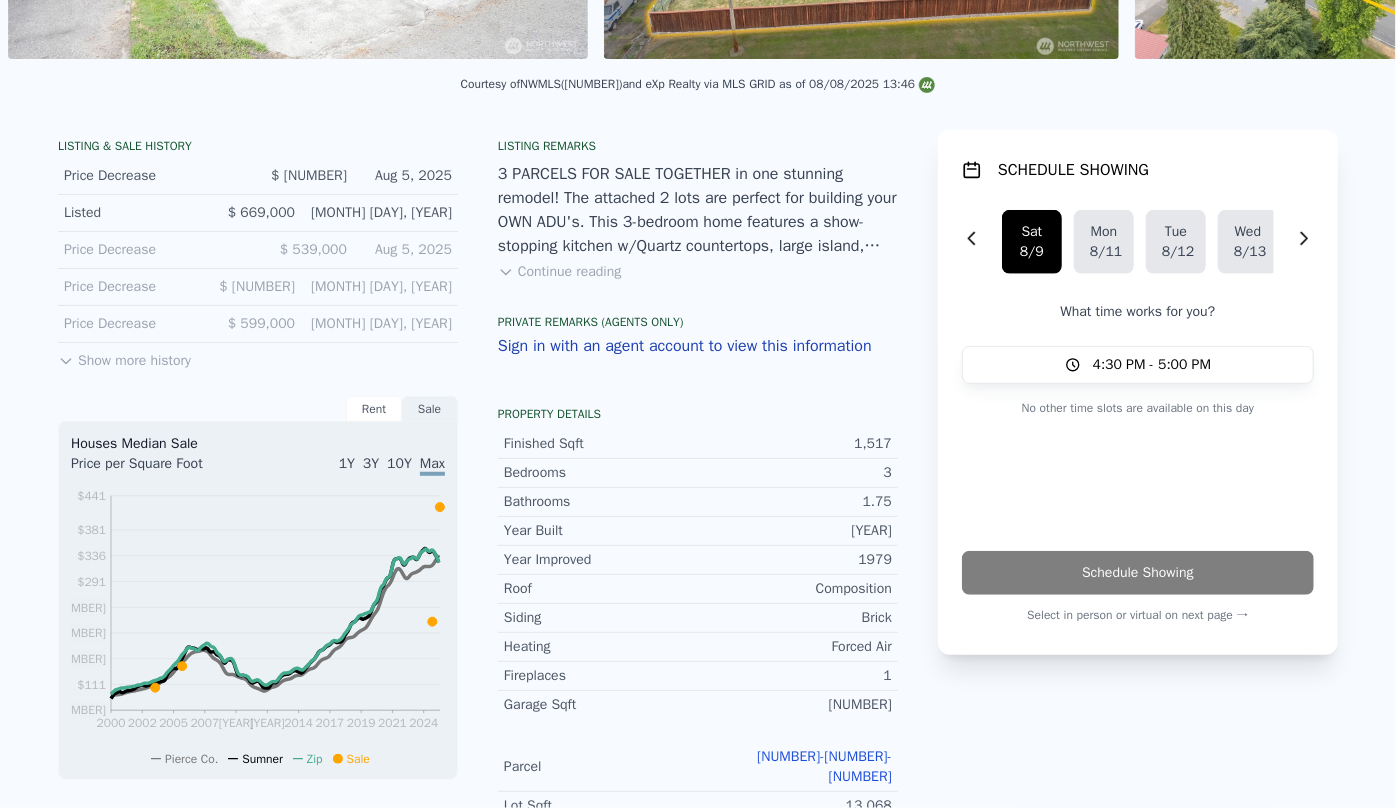 scroll, scrollTop: 0, scrollLeft: 0, axis: both 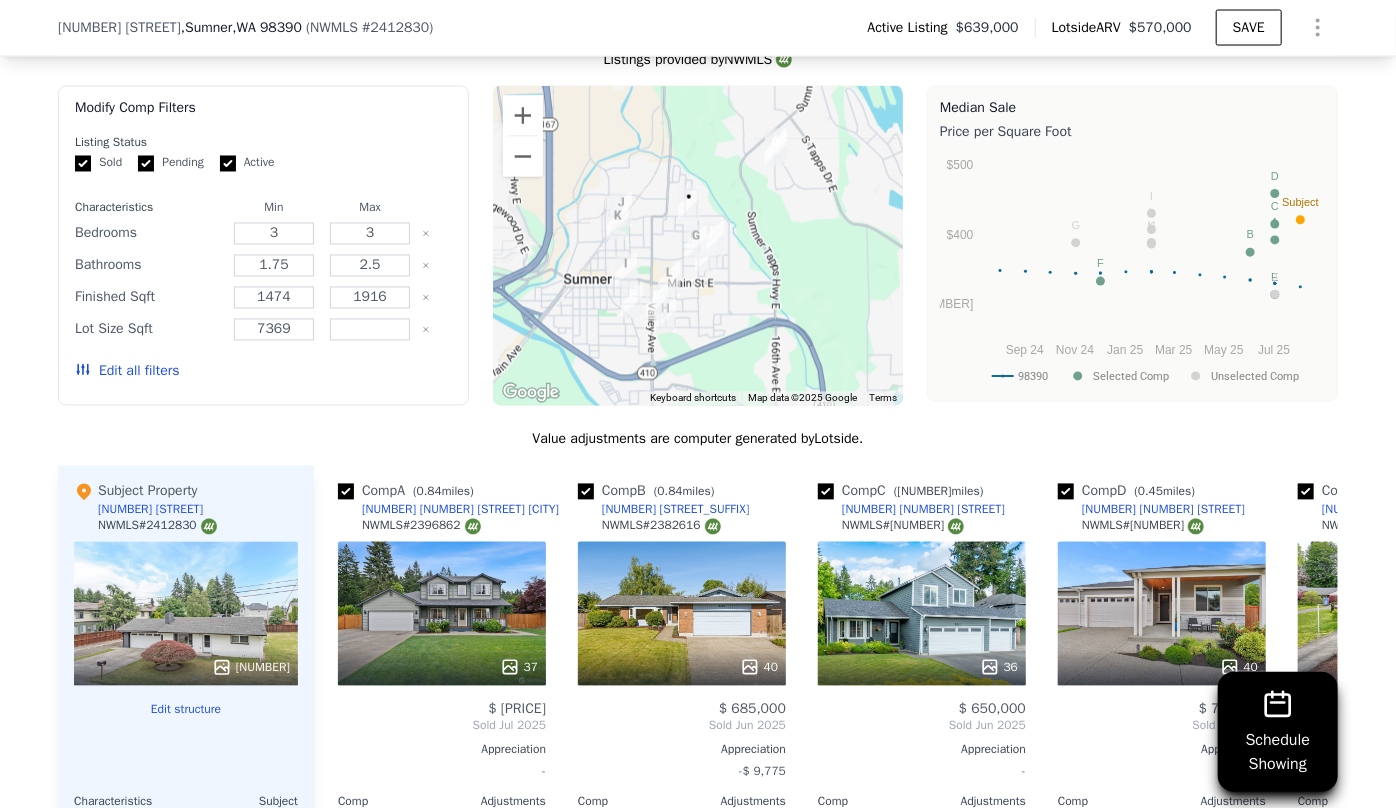 click on "Edit all filters" at bounding box center (127, 372) 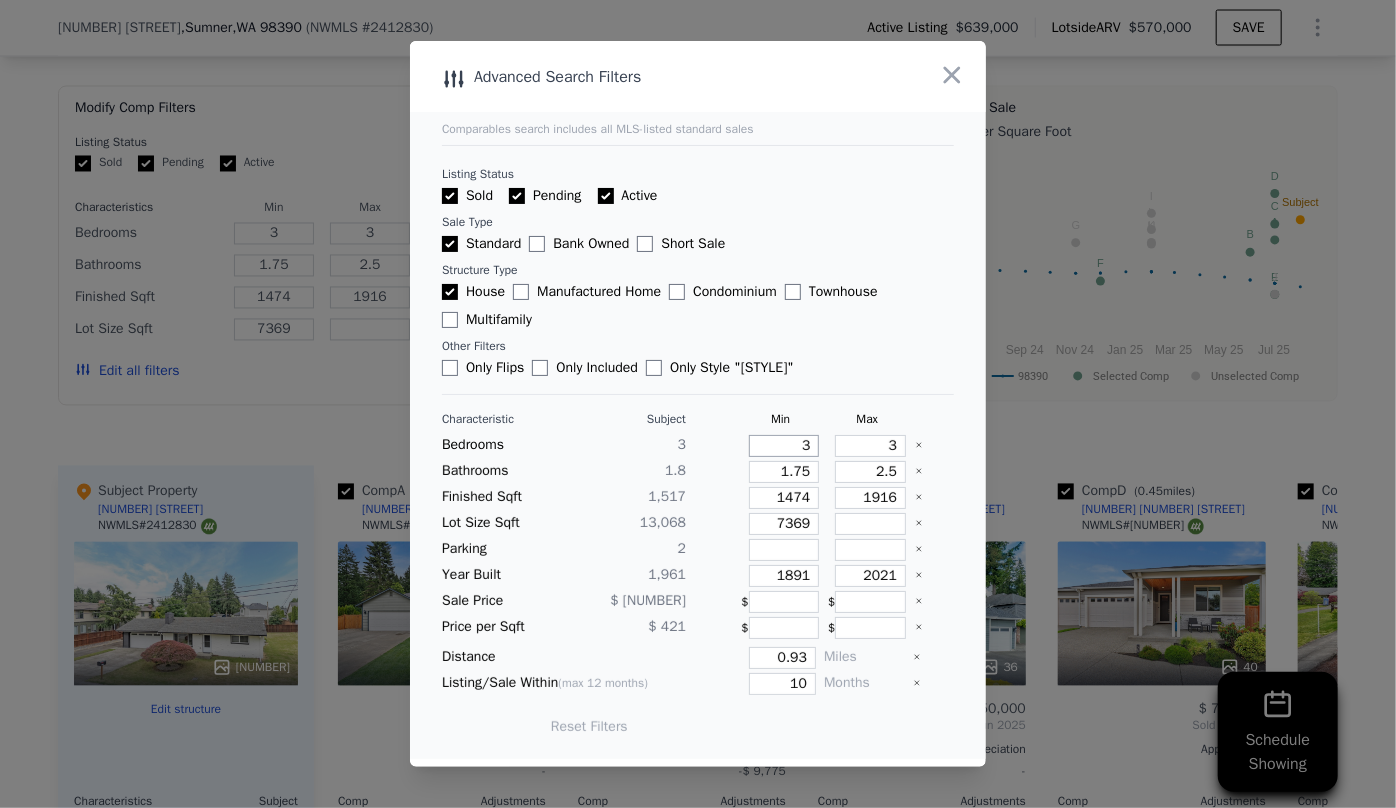 drag, startPoint x: 799, startPoint y: 446, endPoint x: 780, endPoint y: 447, distance: 19.026299 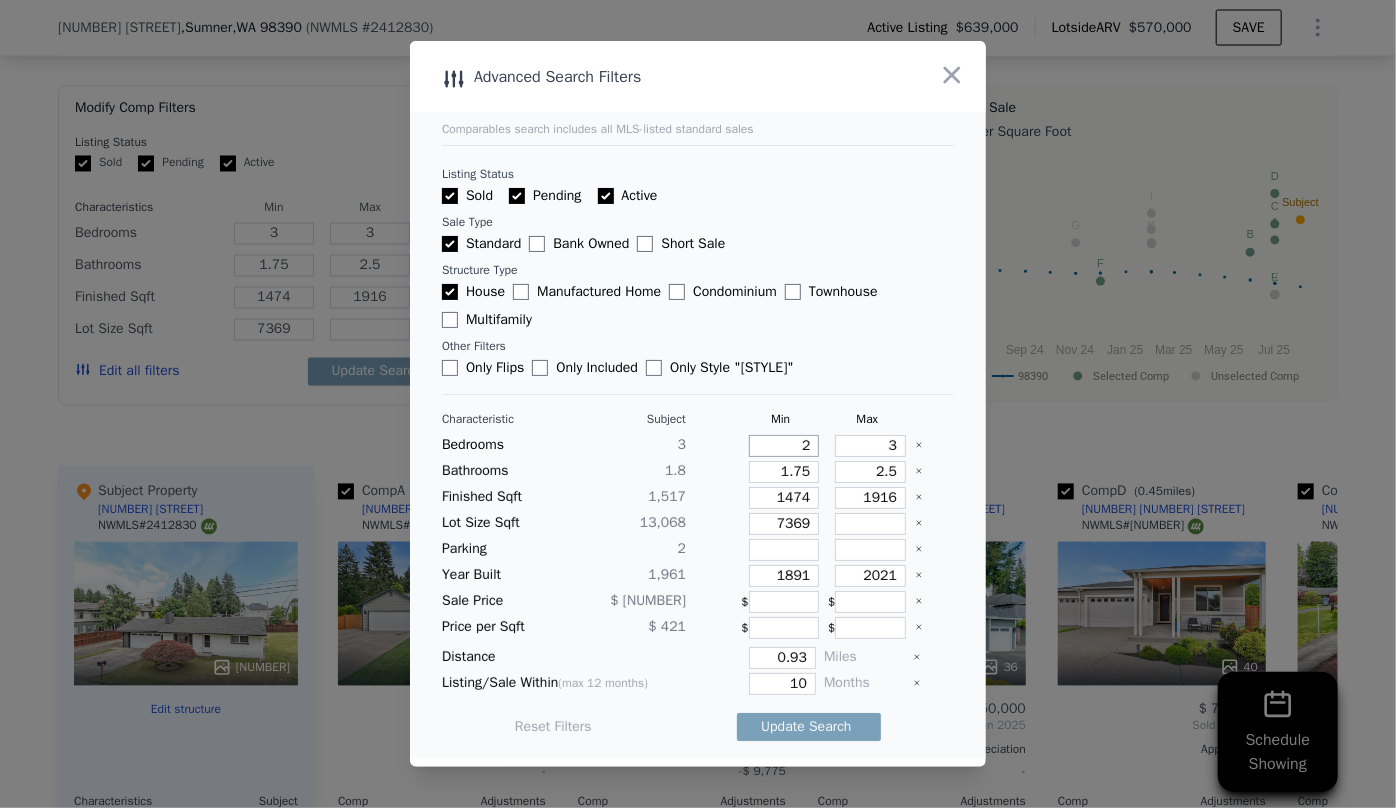 type on "2" 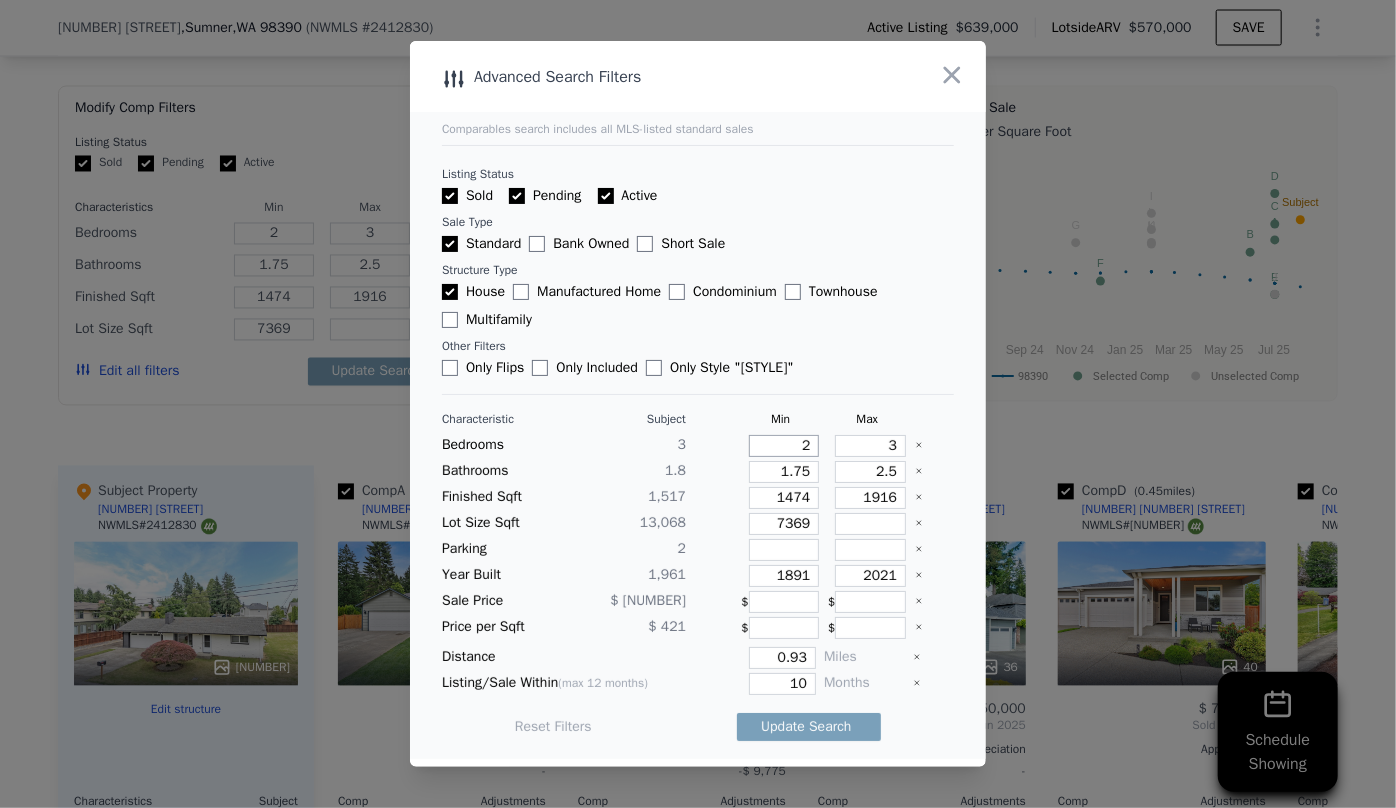 type on "2" 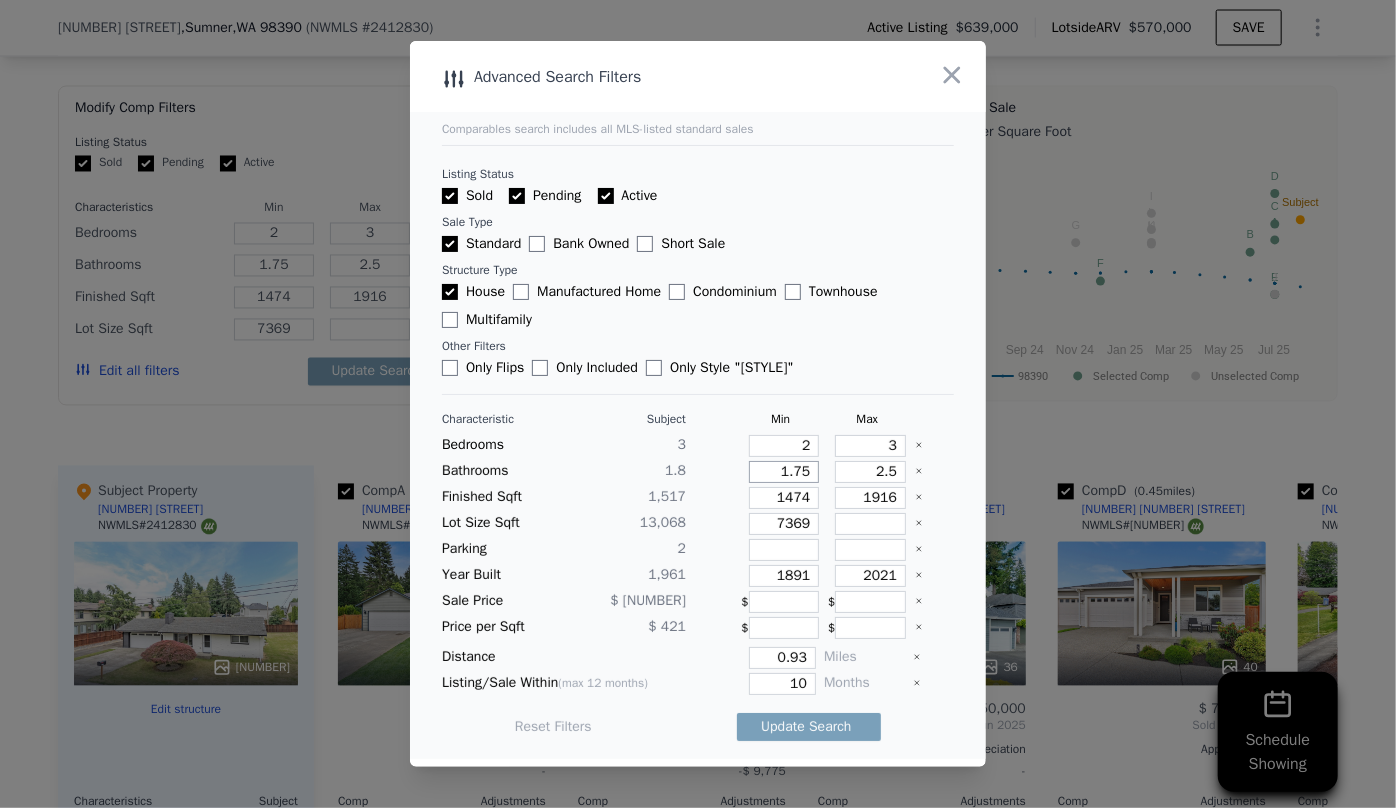click on "1.75" at bounding box center (784, 472) 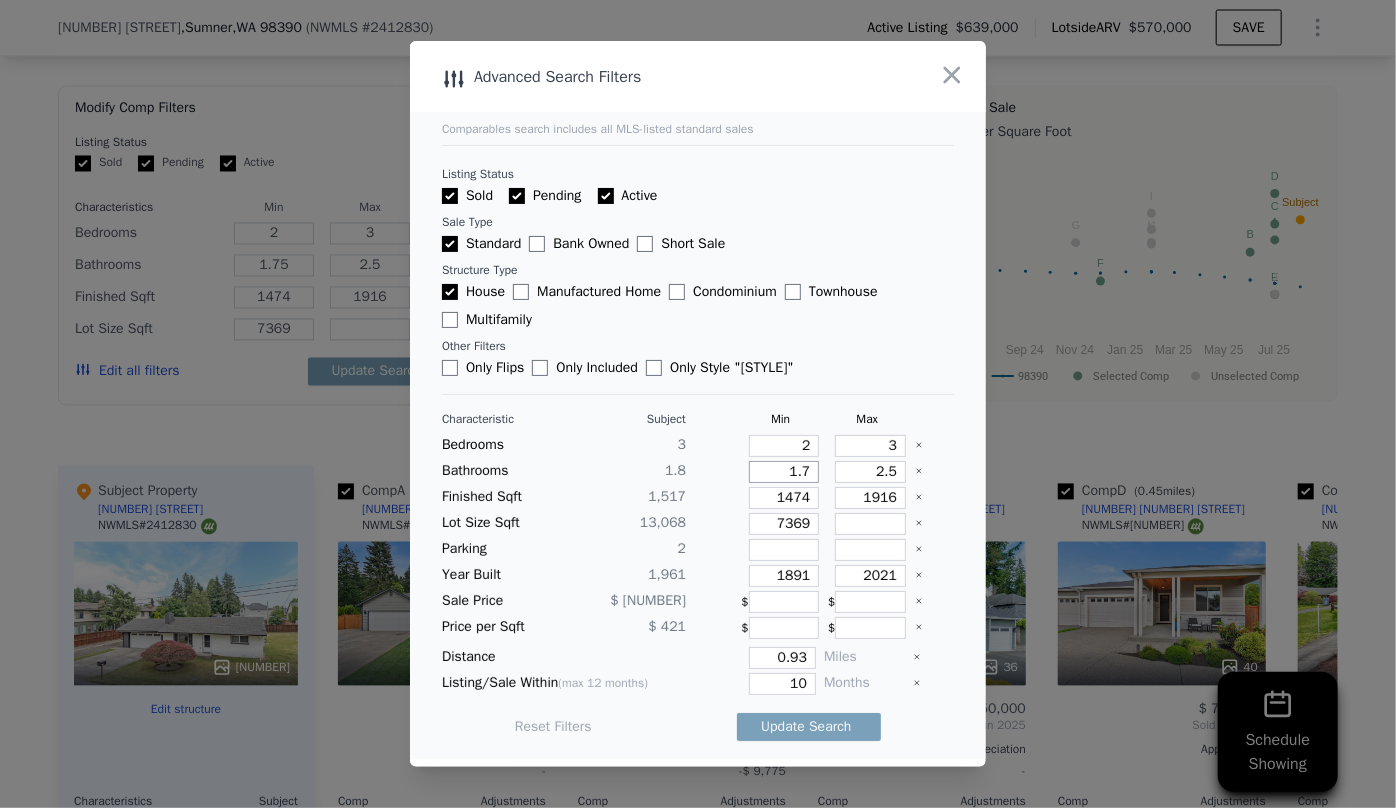 type on "1" 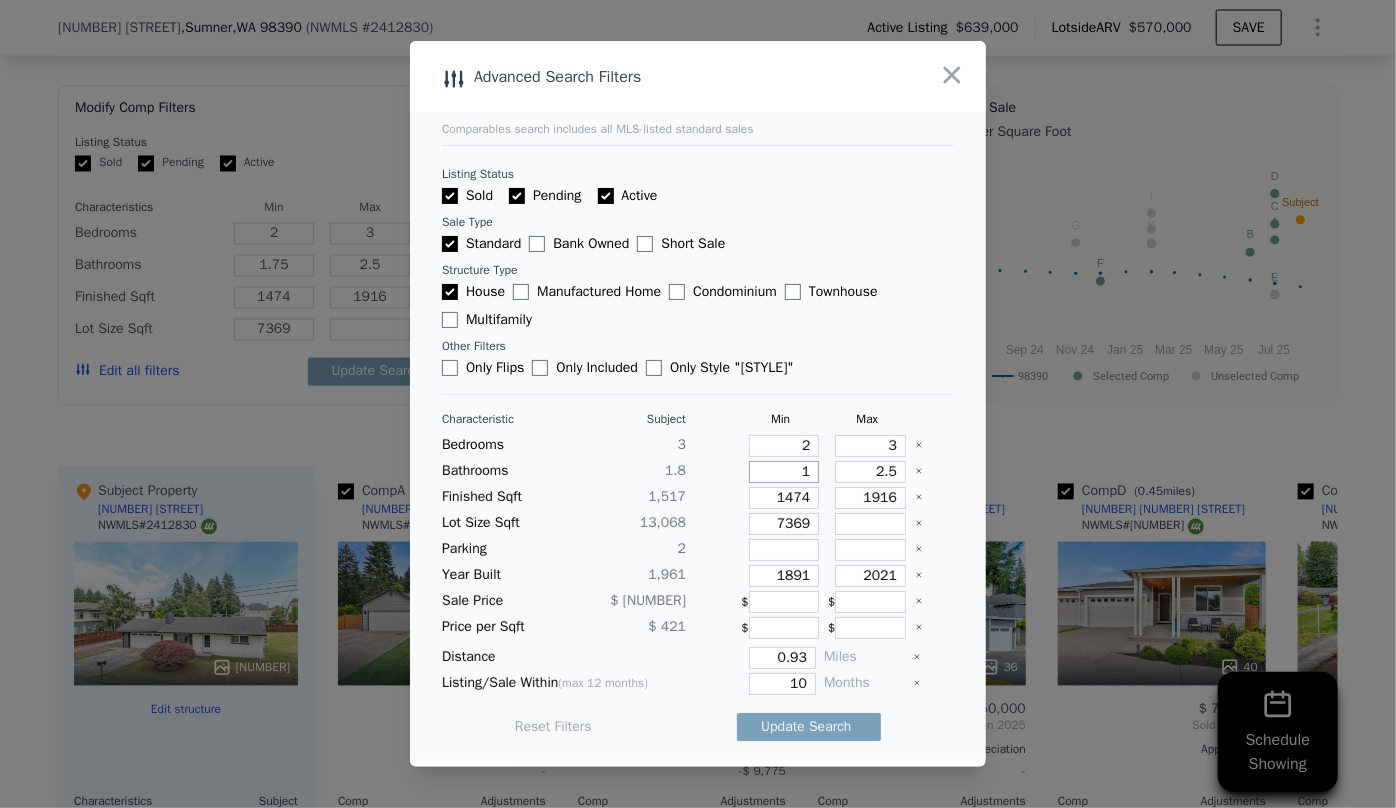 type on "1.7" 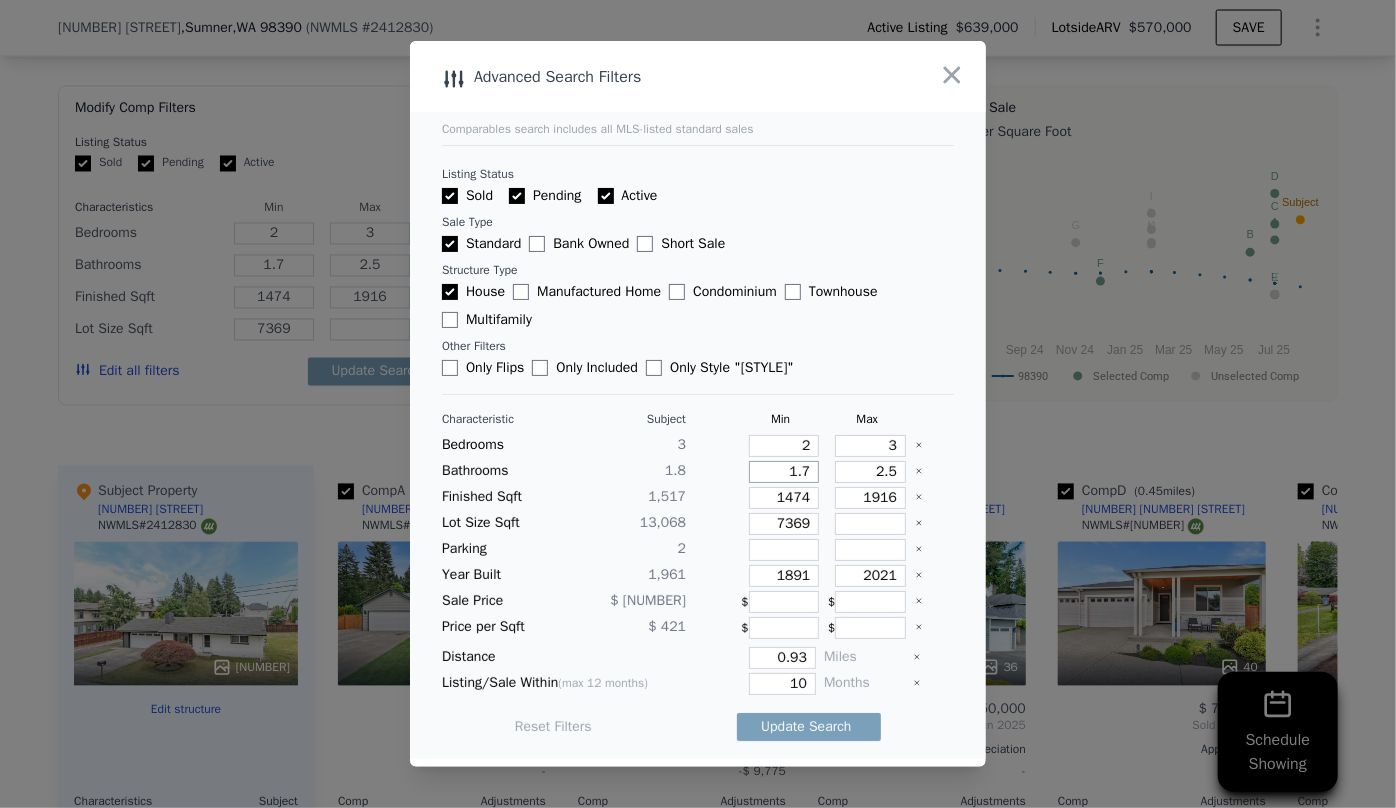 type on "1" 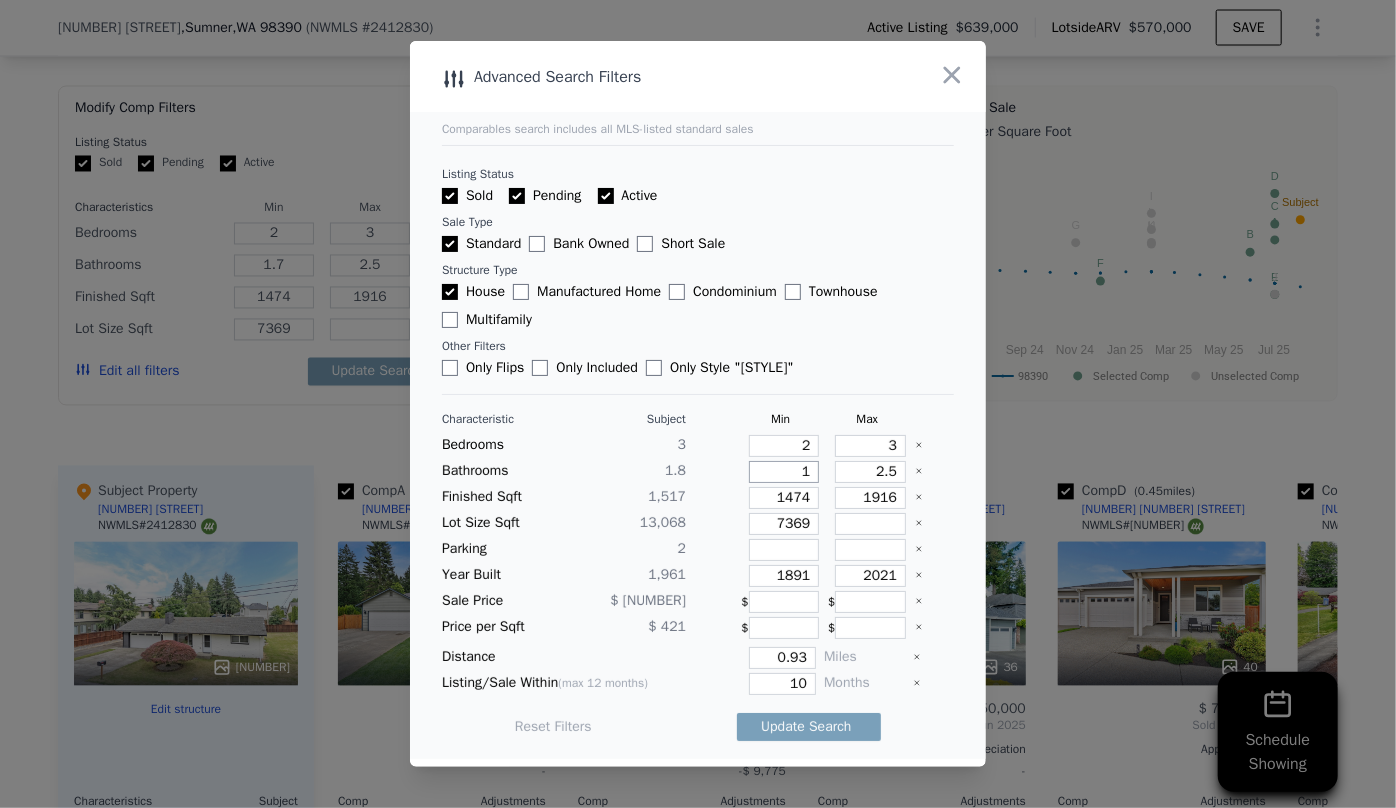 type on "1" 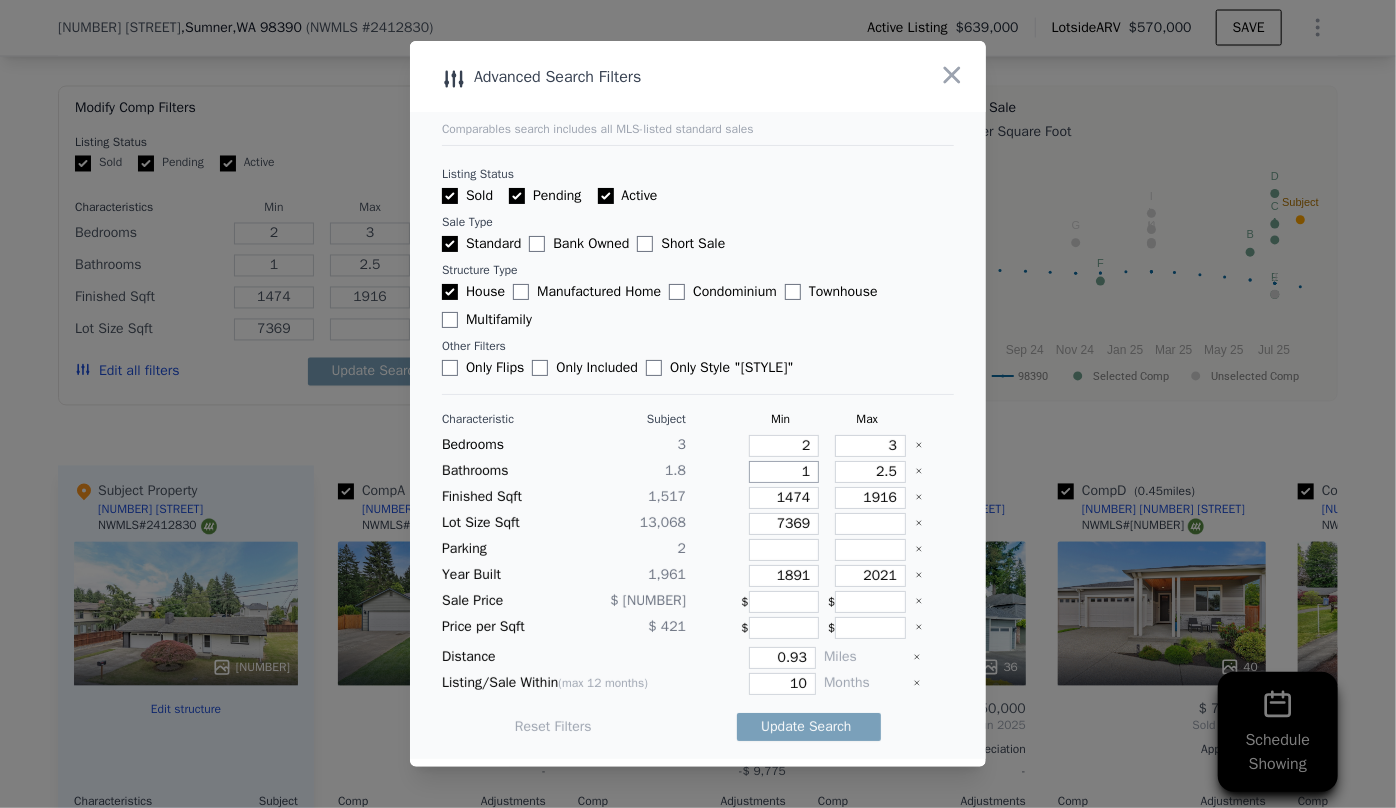 type on "1" 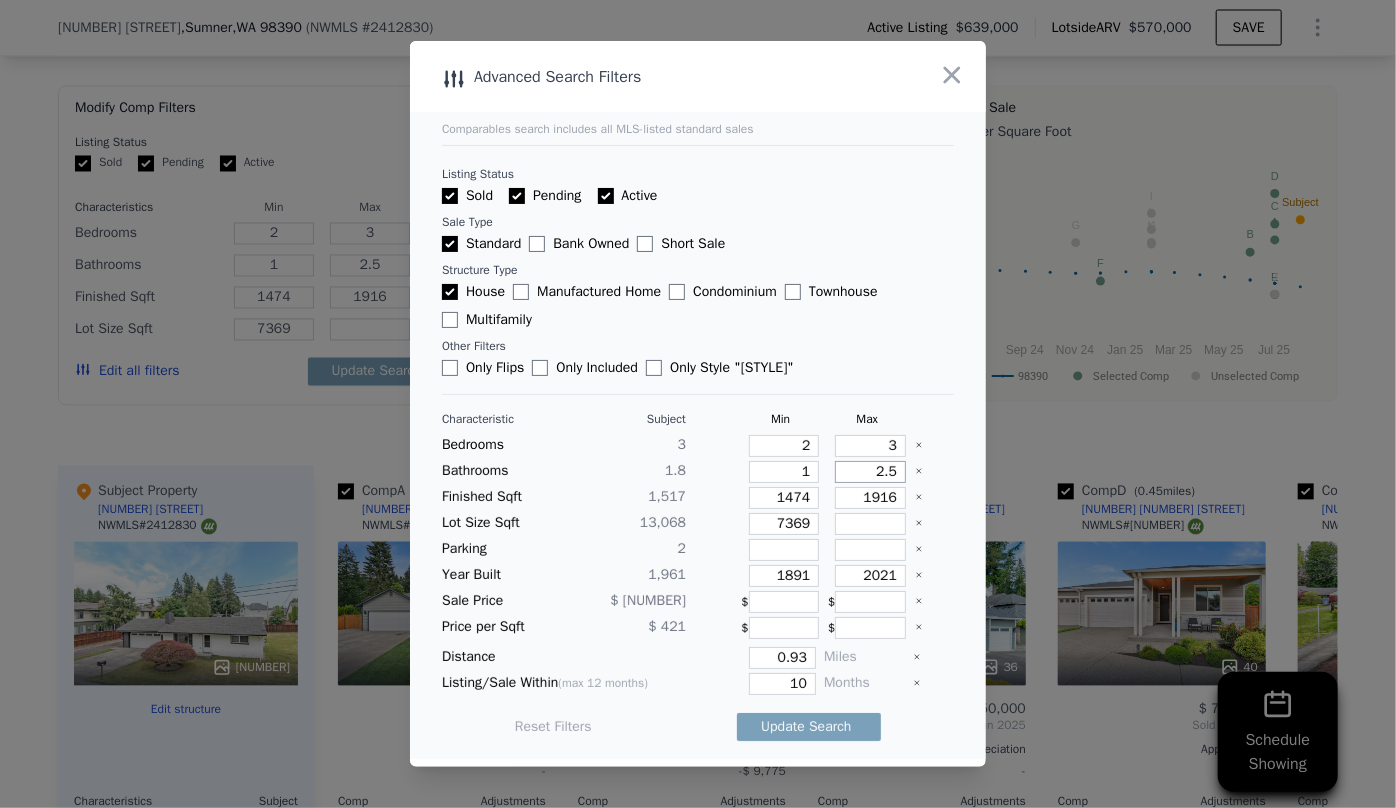 drag, startPoint x: 891, startPoint y: 481, endPoint x: 794, endPoint y: 485, distance: 97.082436 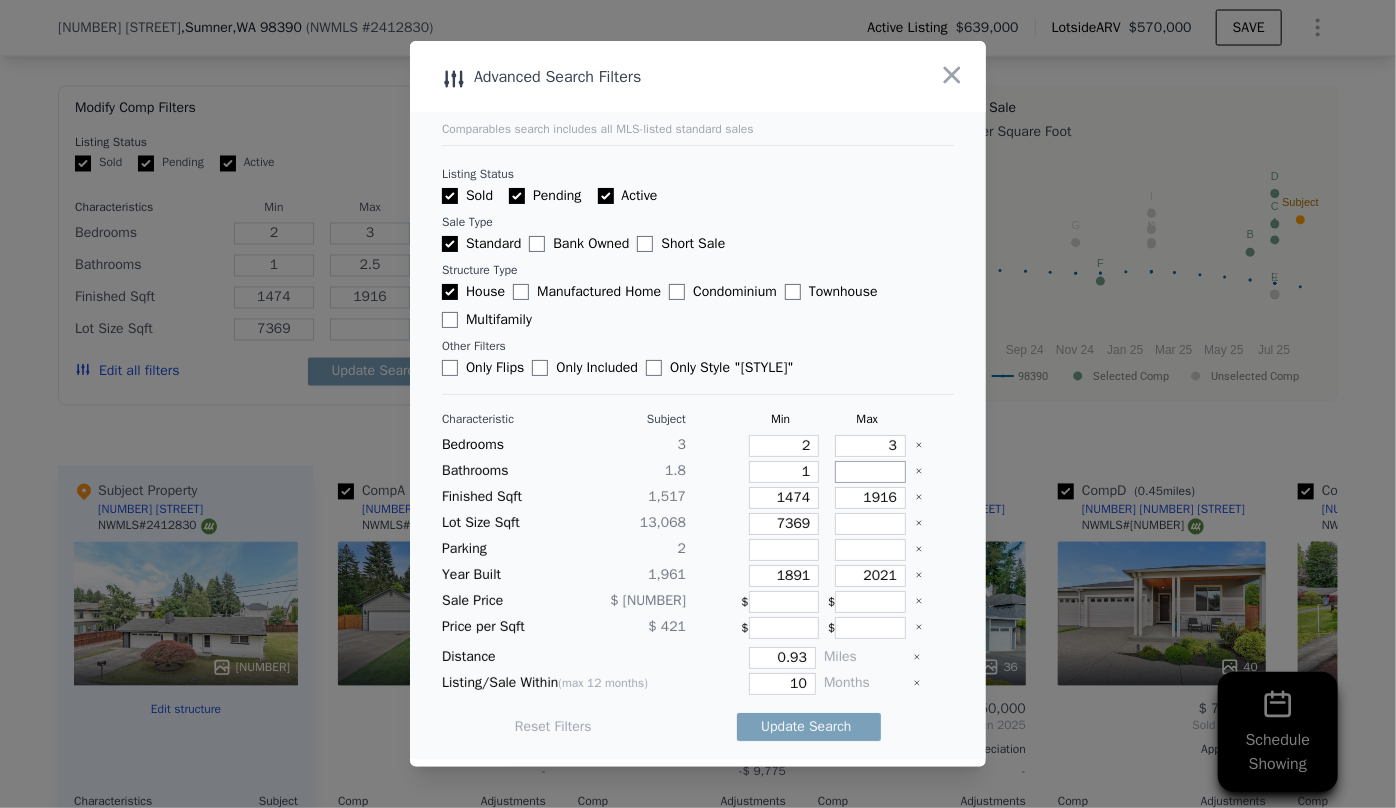 type 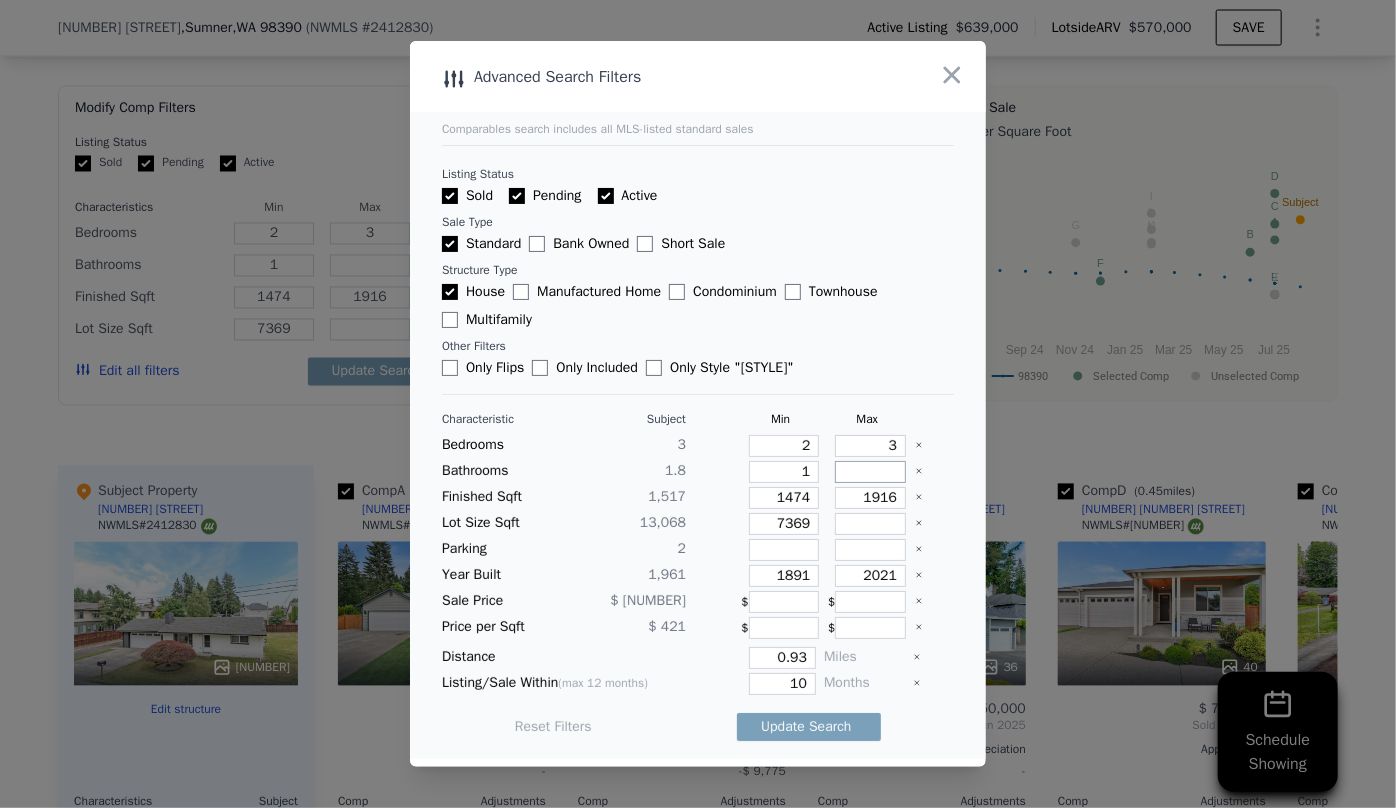 type 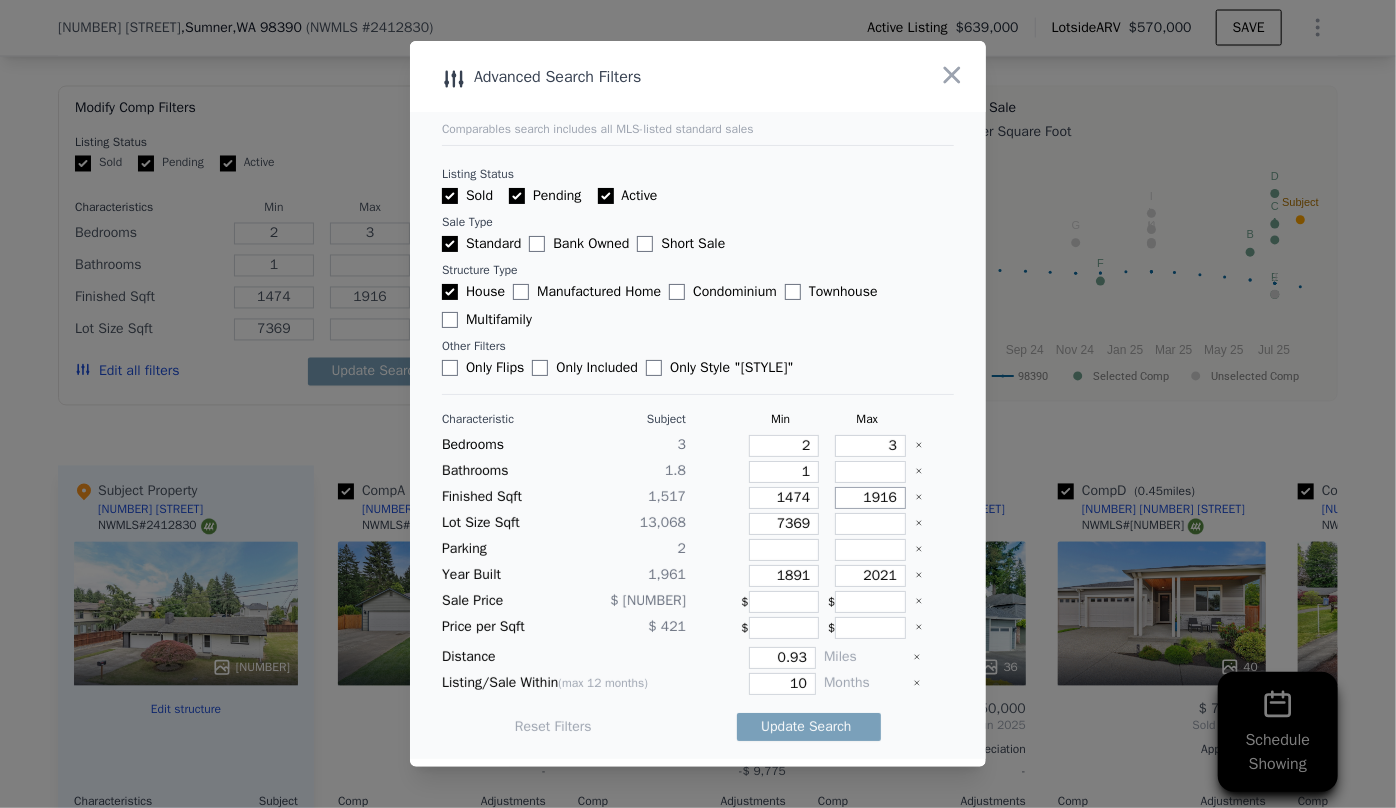 drag, startPoint x: 883, startPoint y: 499, endPoint x: 819, endPoint y: 497, distance: 64.03124 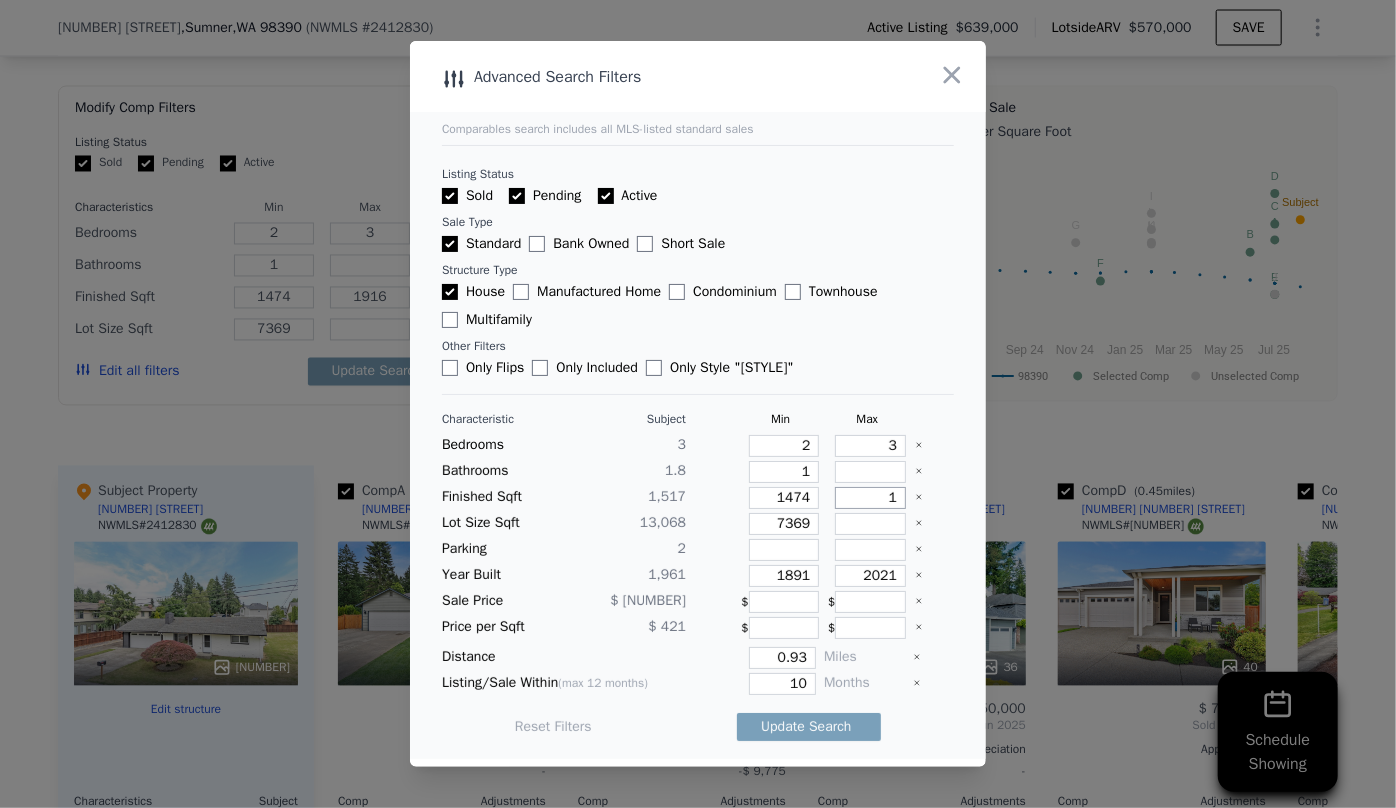 type on "1" 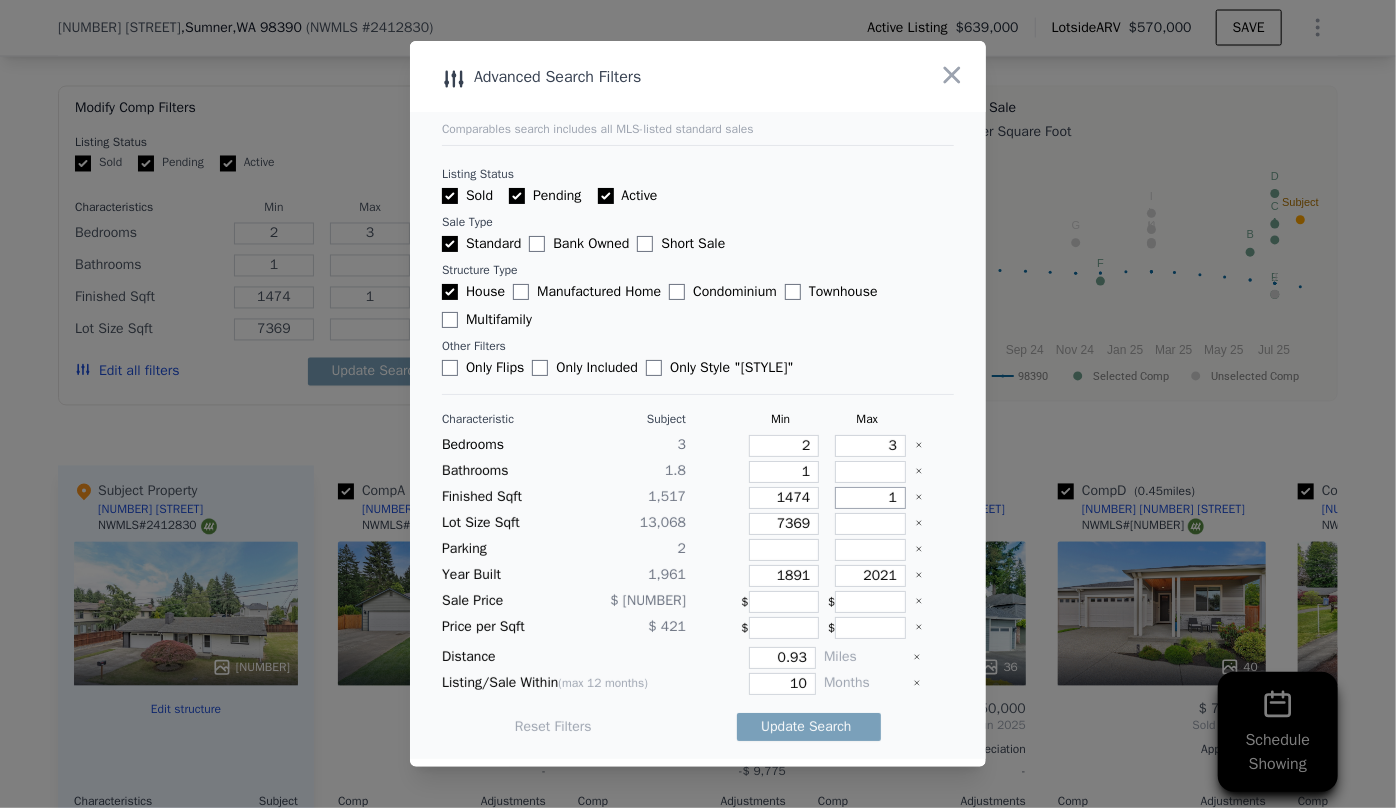 type on "17" 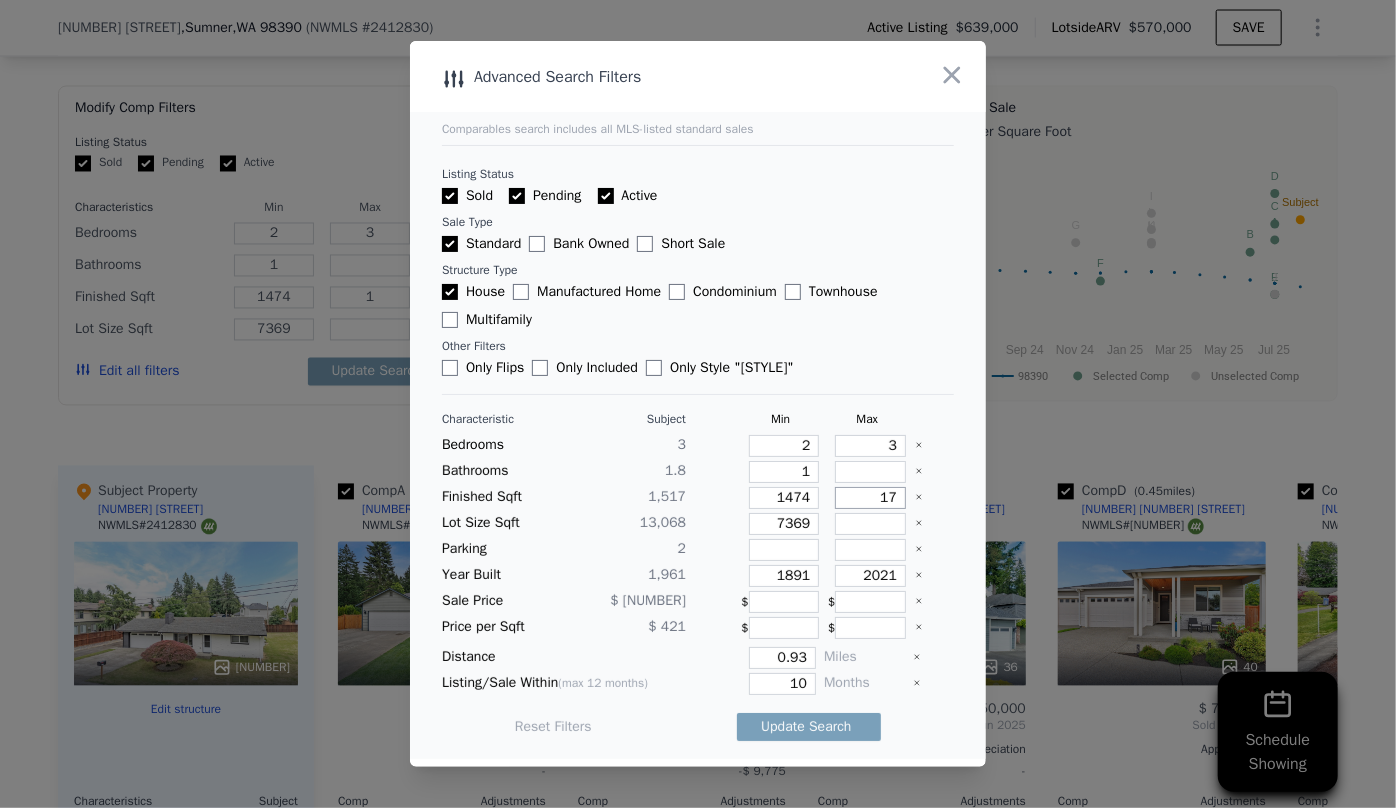 type on "17" 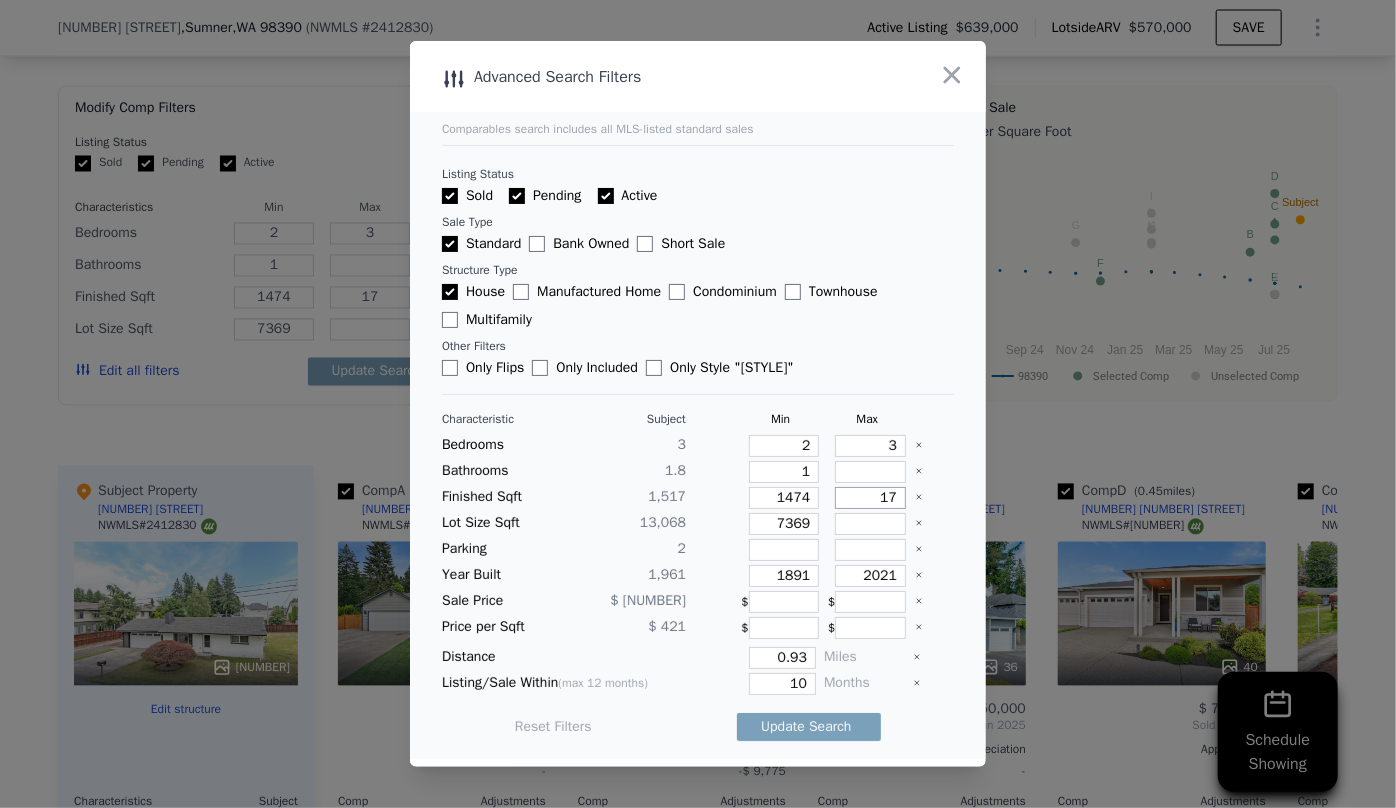 type on "170" 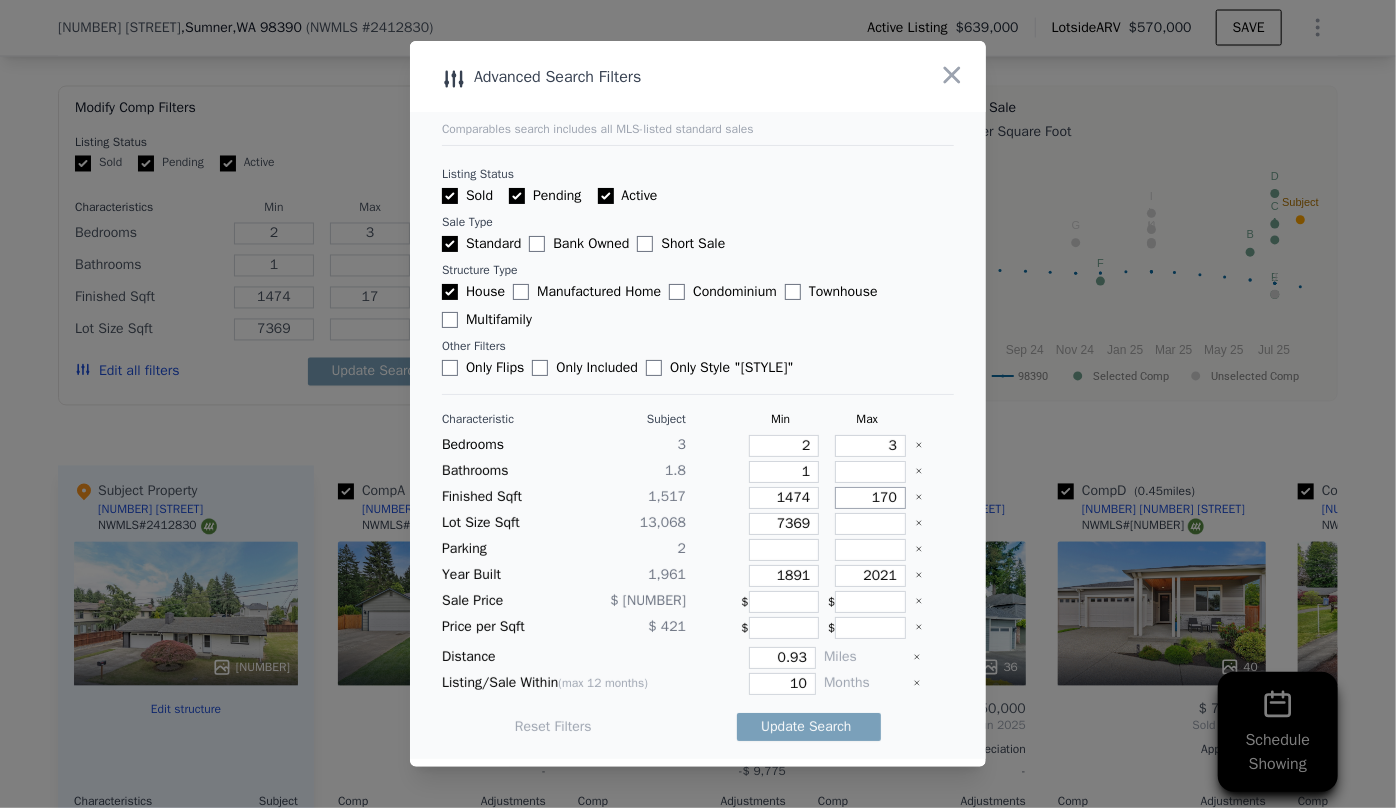 type on "170" 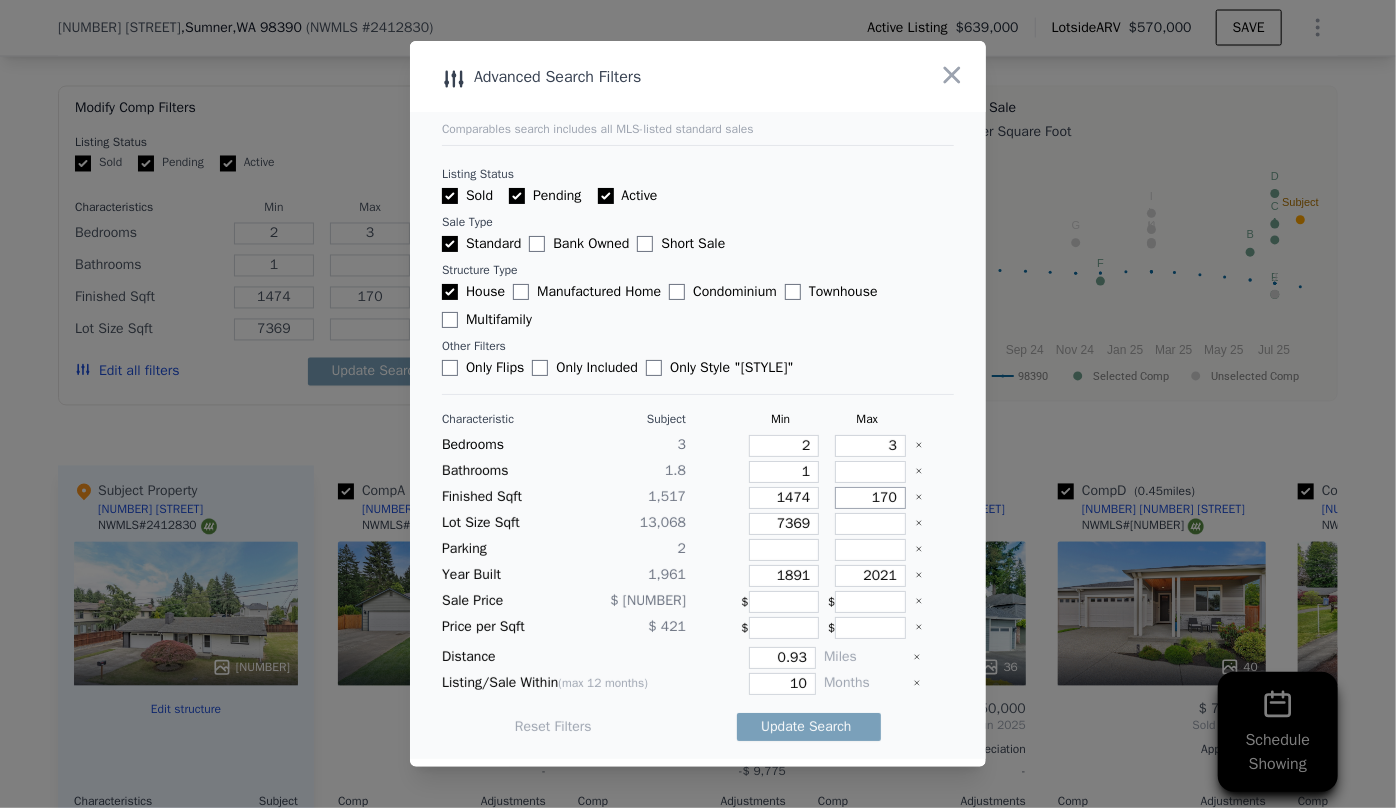 type on "1700" 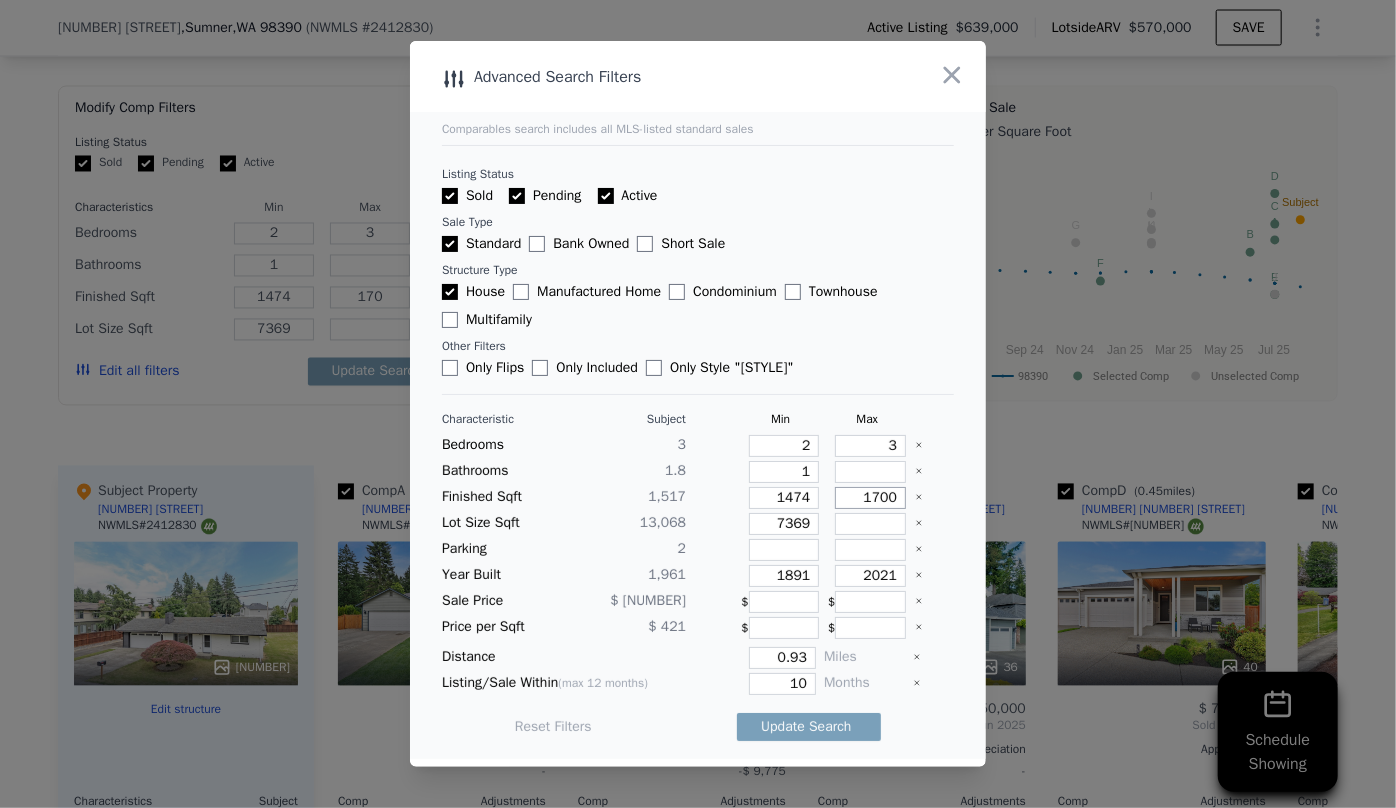 type on "1700" 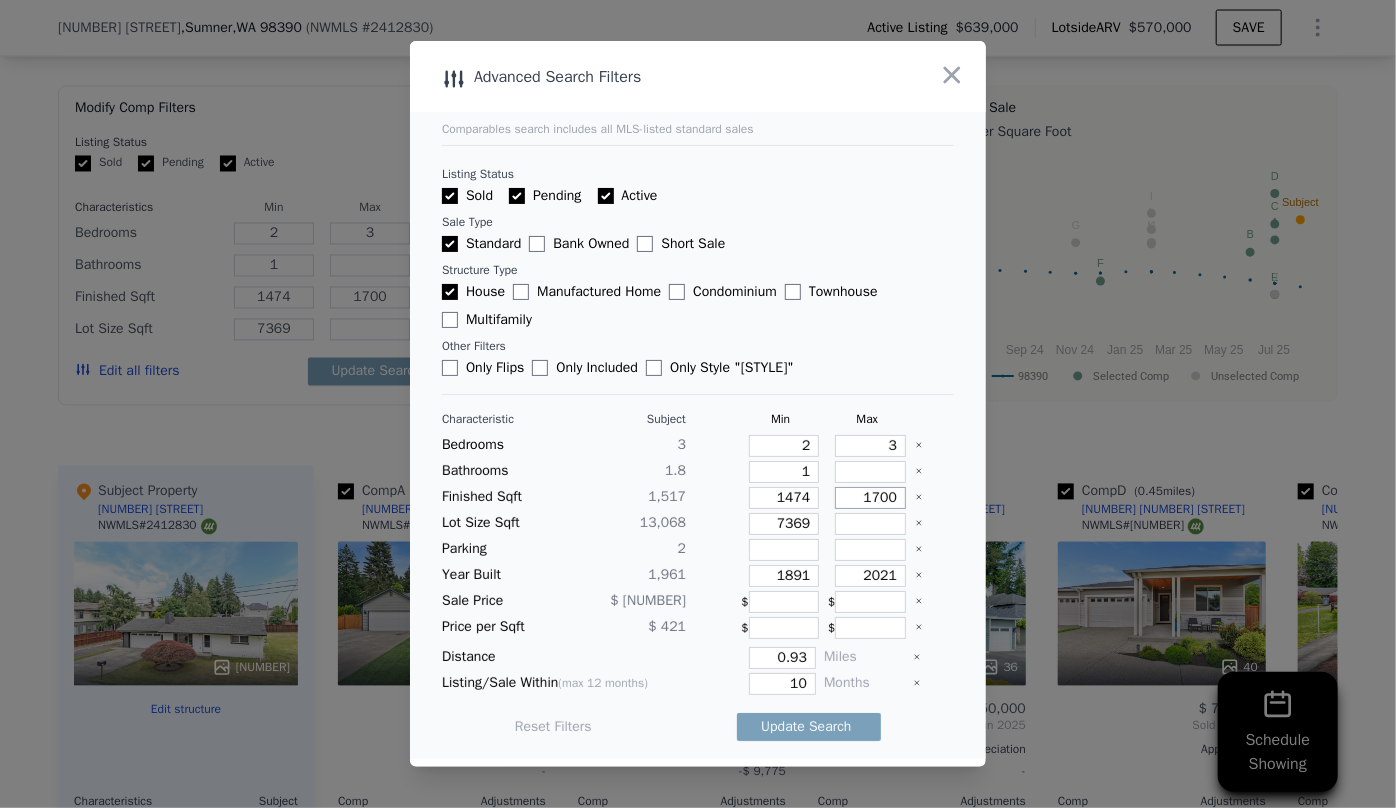type on "1700" 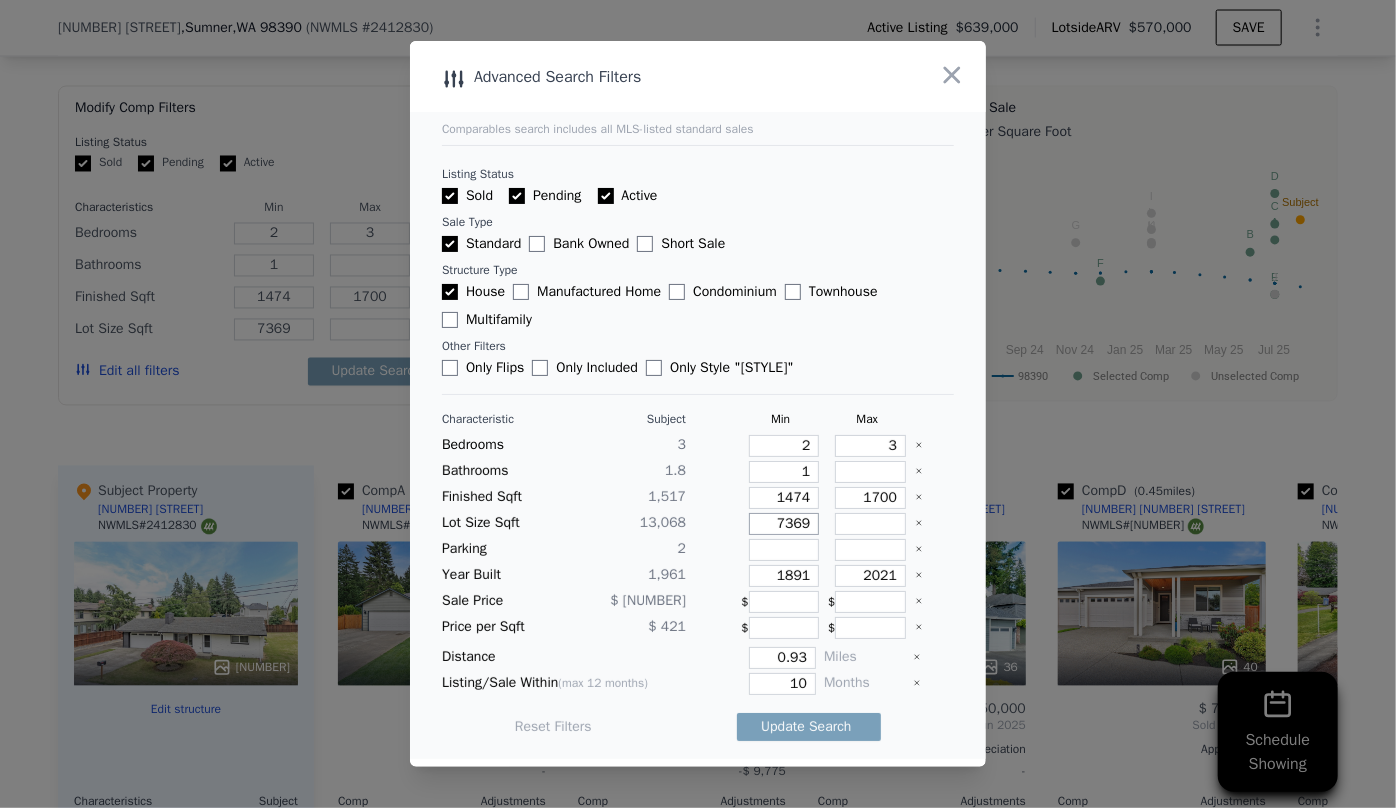 drag, startPoint x: 799, startPoint y: 523, endPoint x: 745, endPoint y: 529, distance: 54.33231 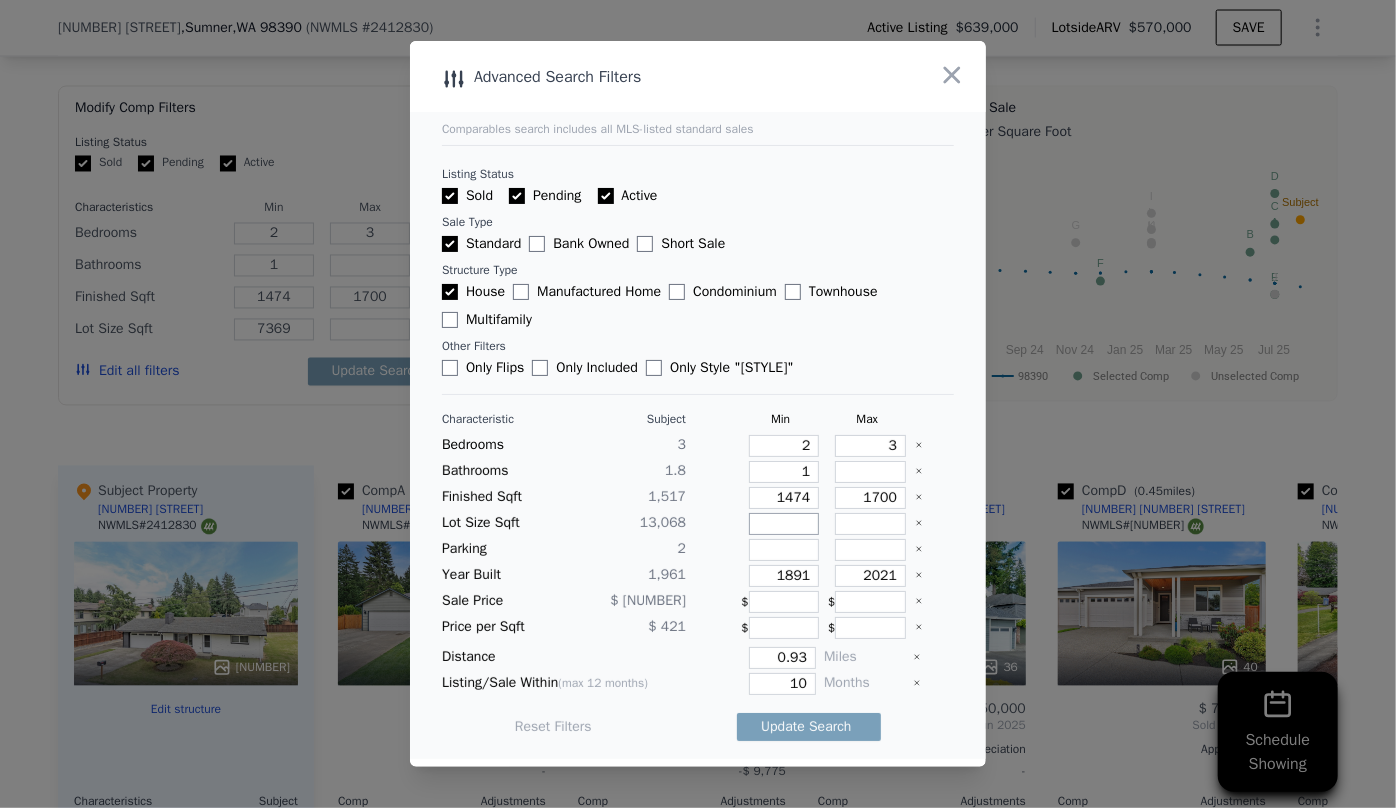 type 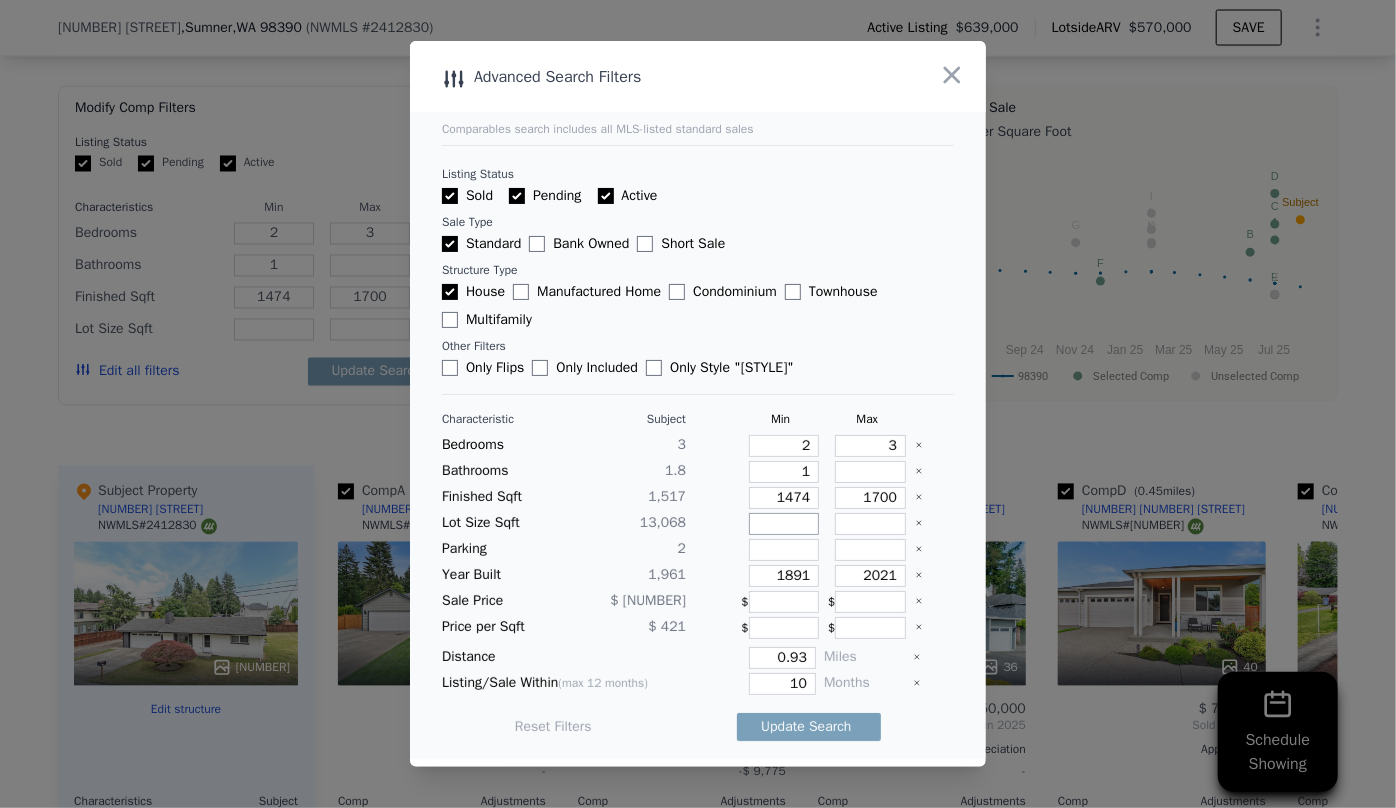 type 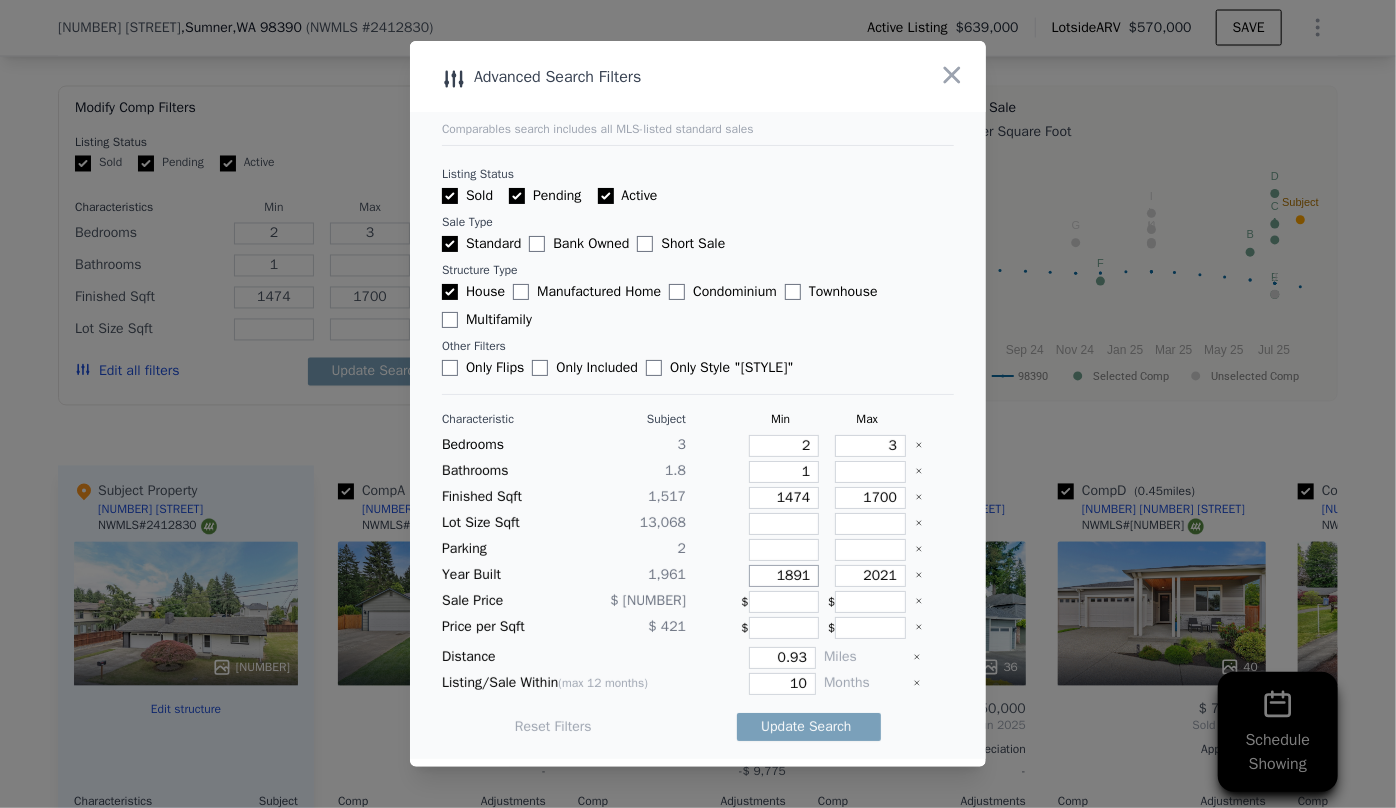 drag, startPoint x: 803, startPoint y: 577, endPoint x: 720, endPoint y: 576, distance: 83.00603 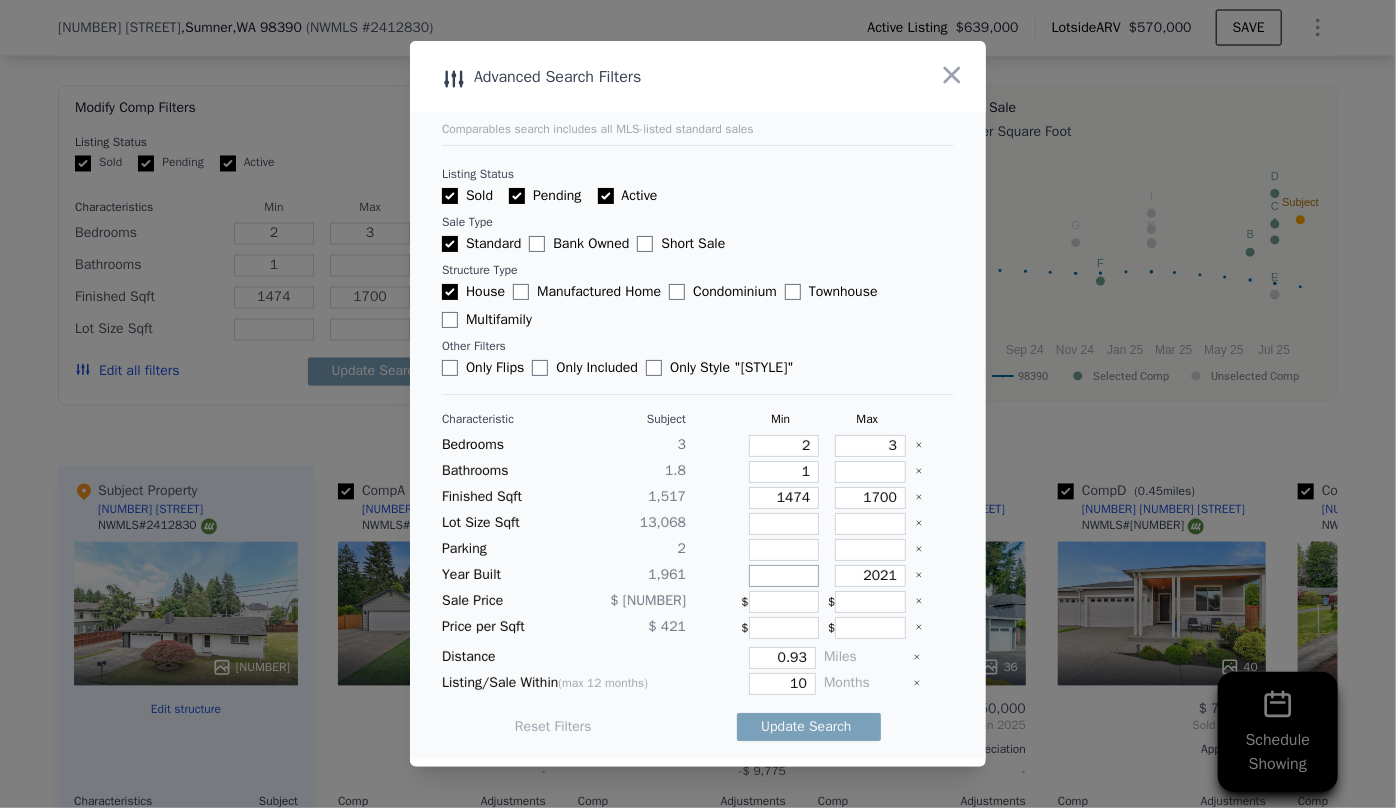 type 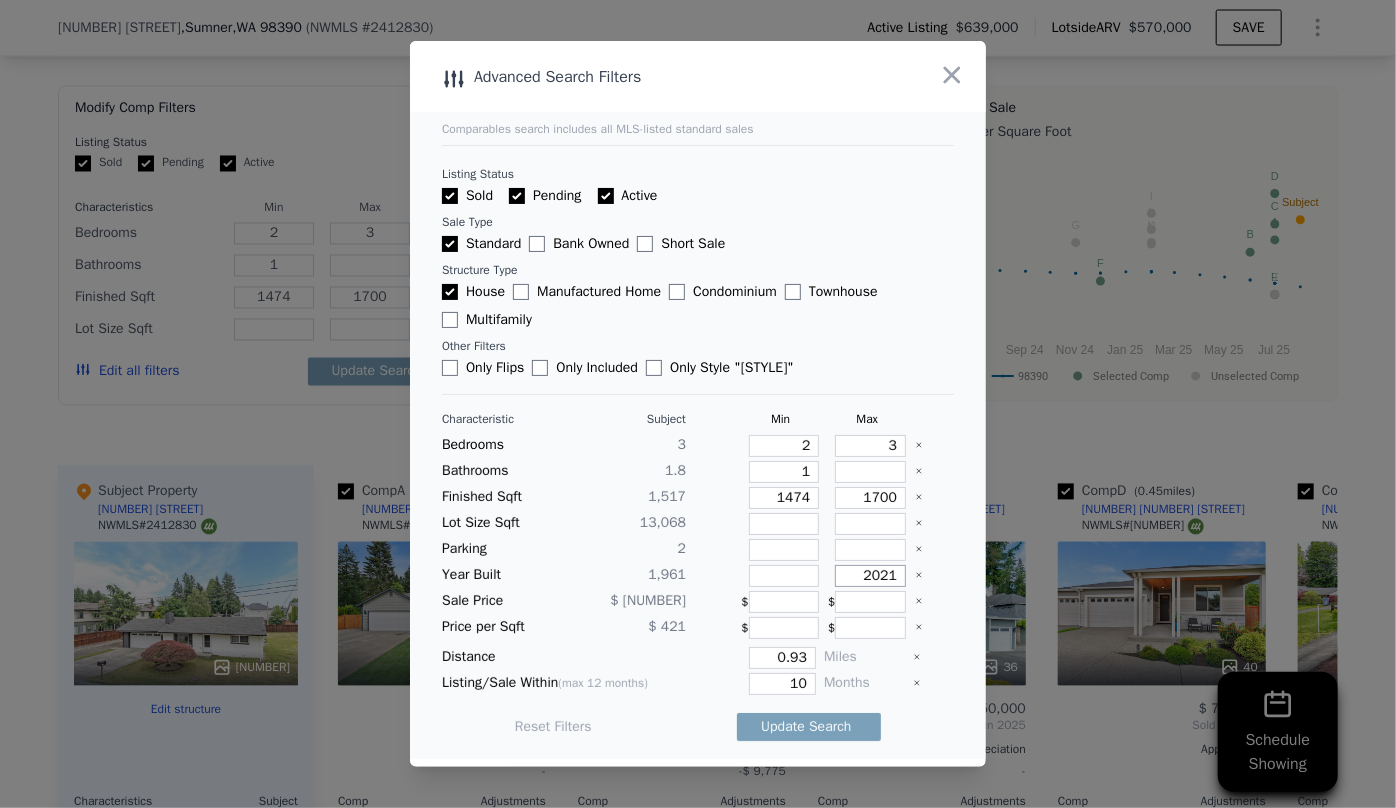 drag, startPoint x: 888, startPoint y: 574, endPoint x: 775, endPoint y: 582, distance: 113.28283 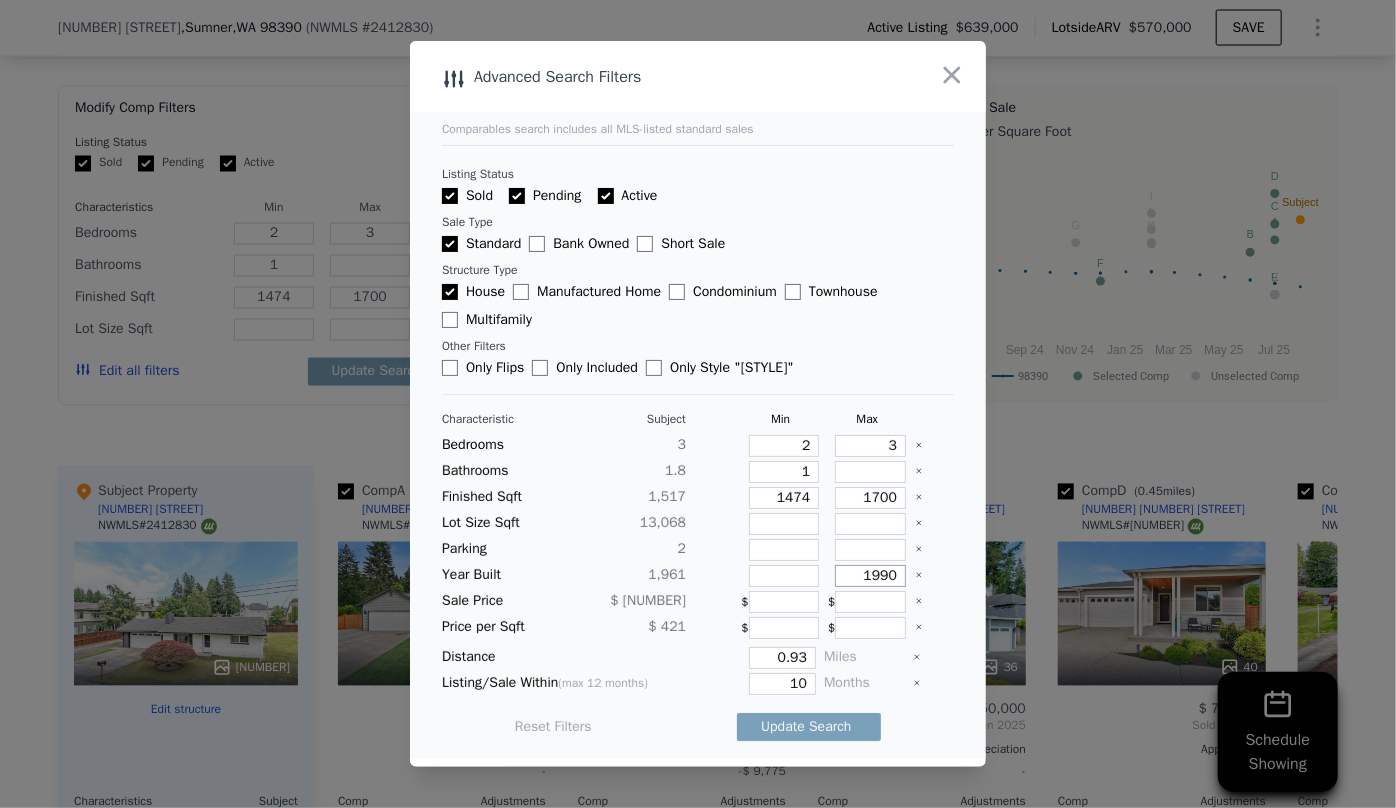 type on "1990" 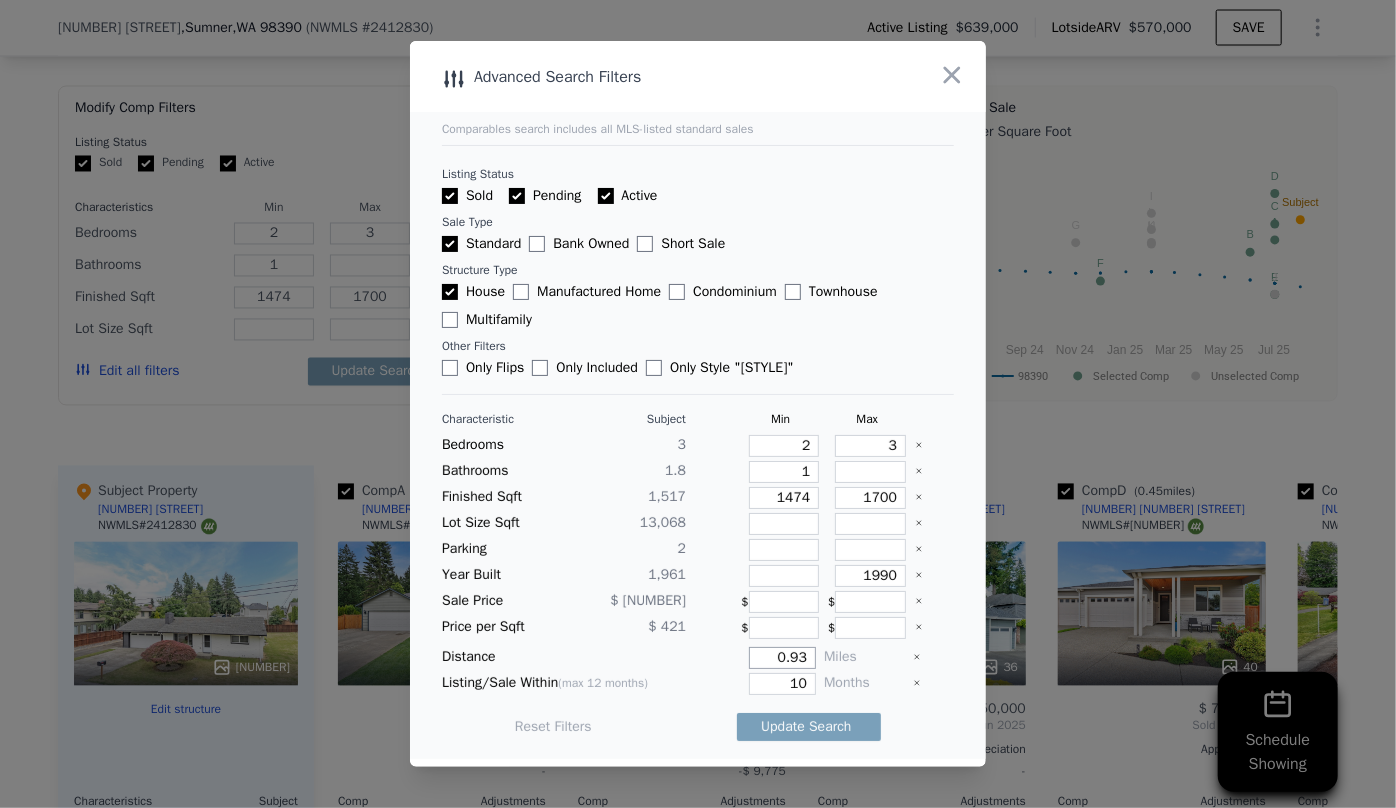 click on "0.93" at bounding box center [782, 658] 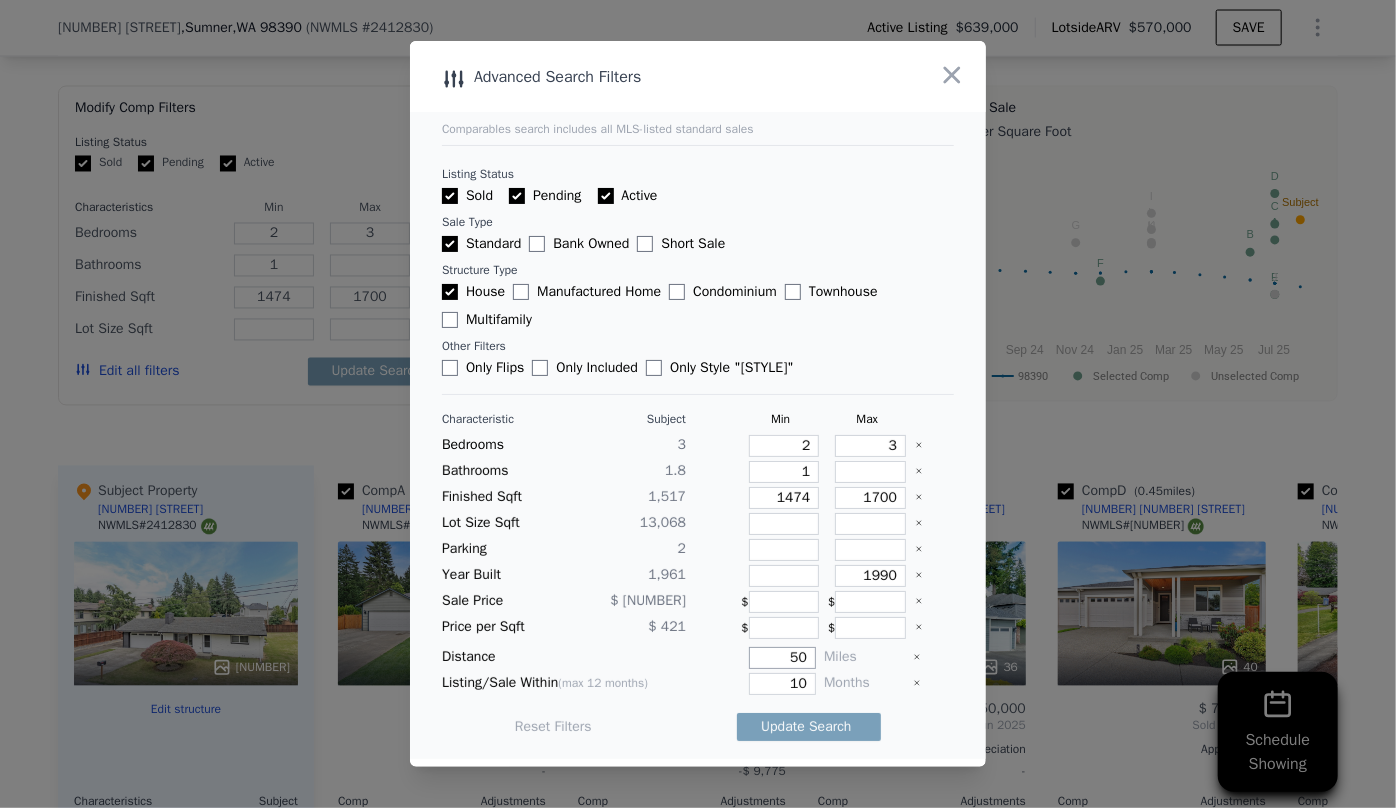 type on "5" 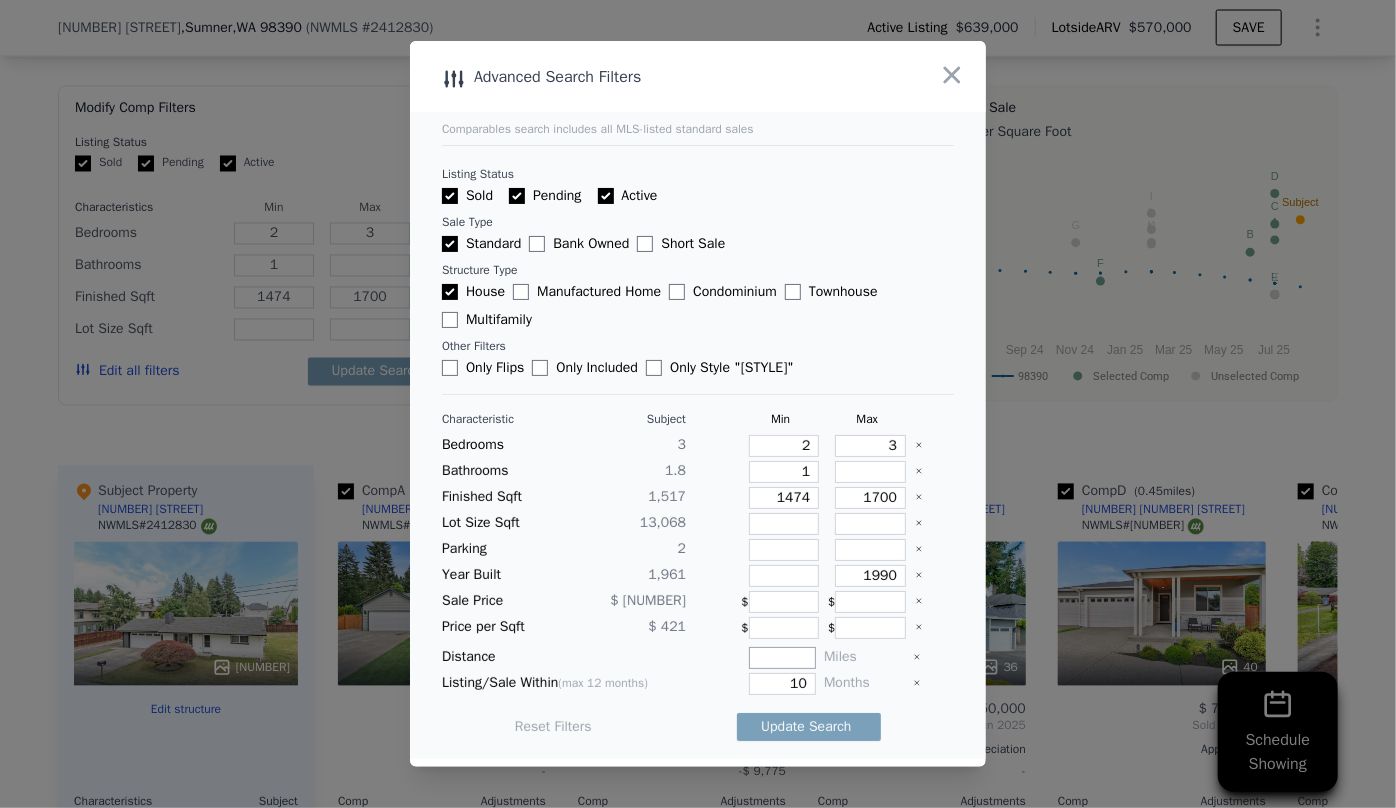 type on "5" 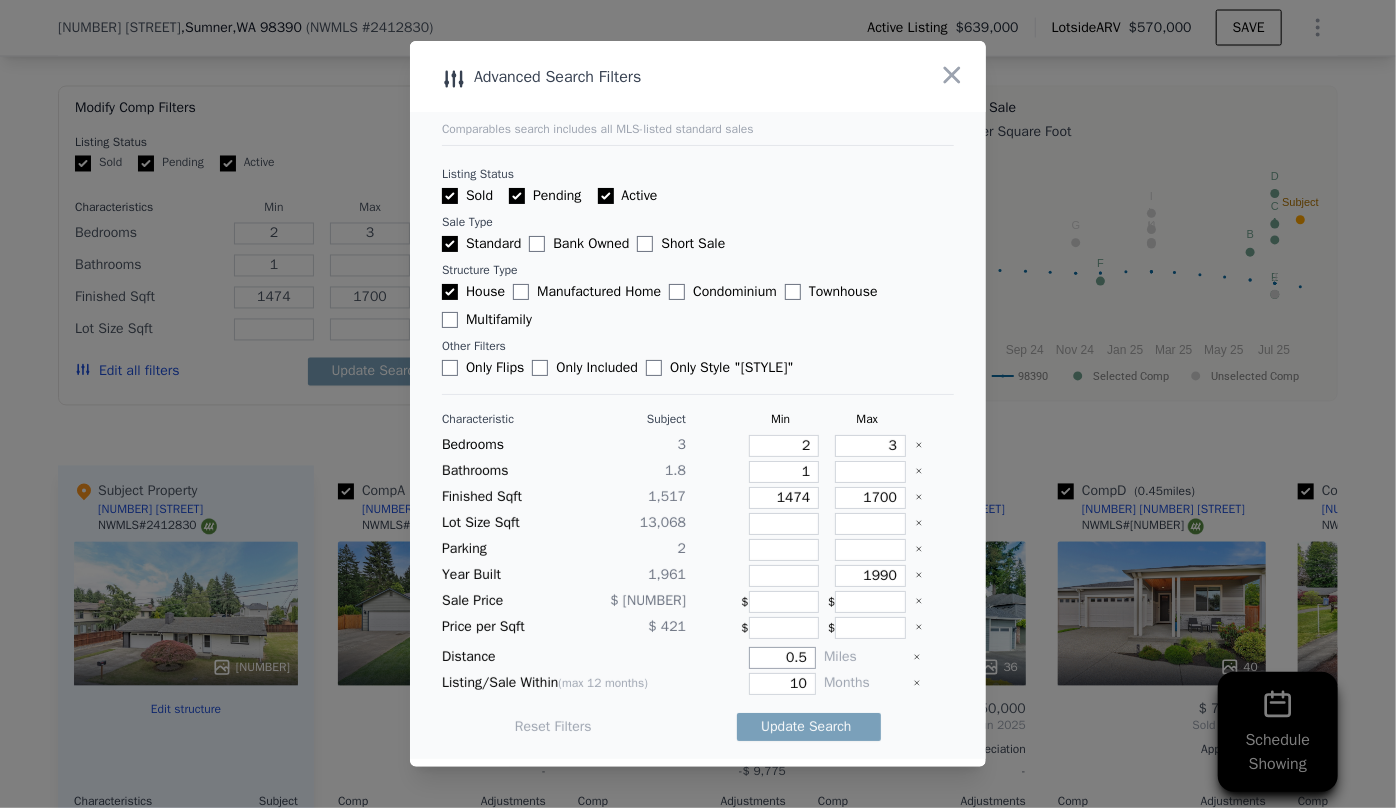 type on "0.5" 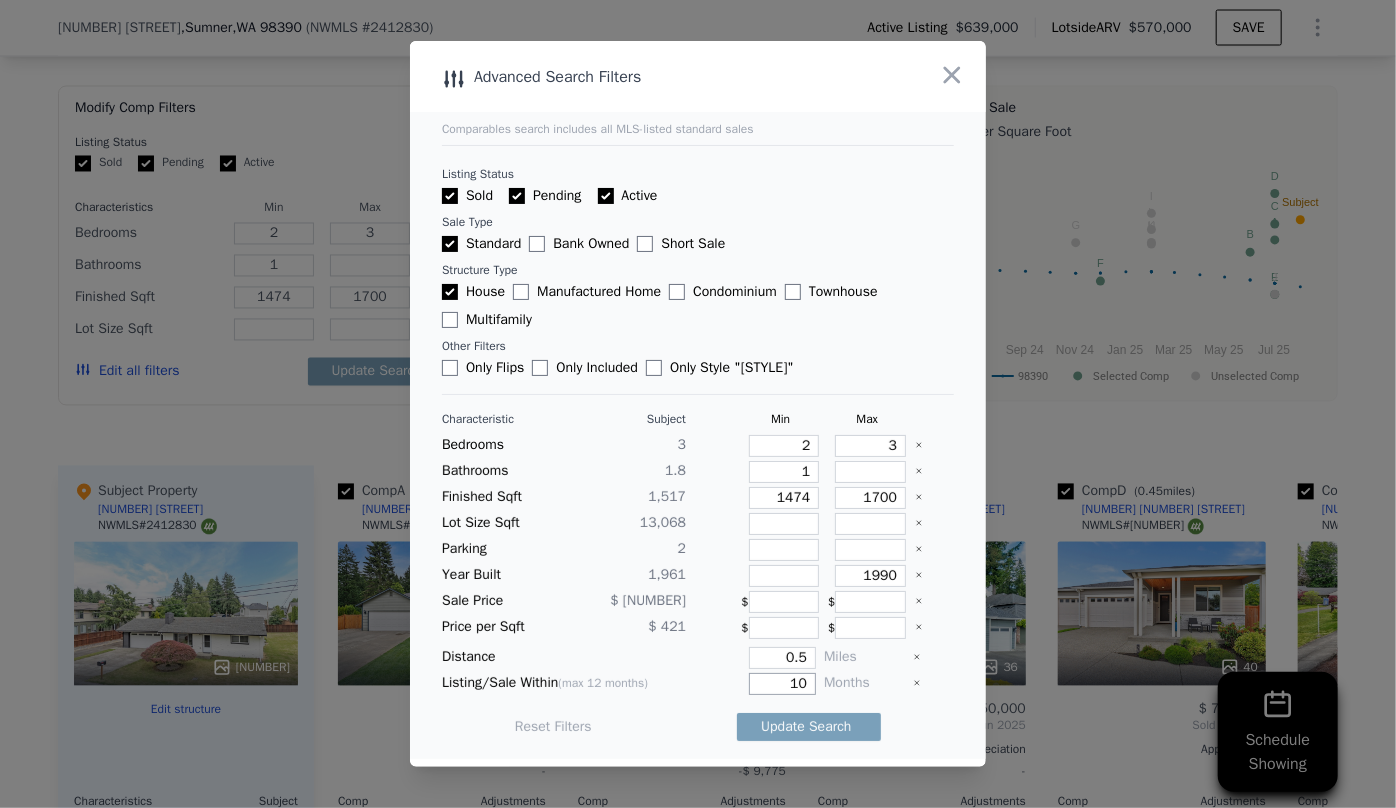 drag, startPoint x: 797, startPoint y: 681, endPoint x: 720, endPoint y: 680, distance: 77.00649 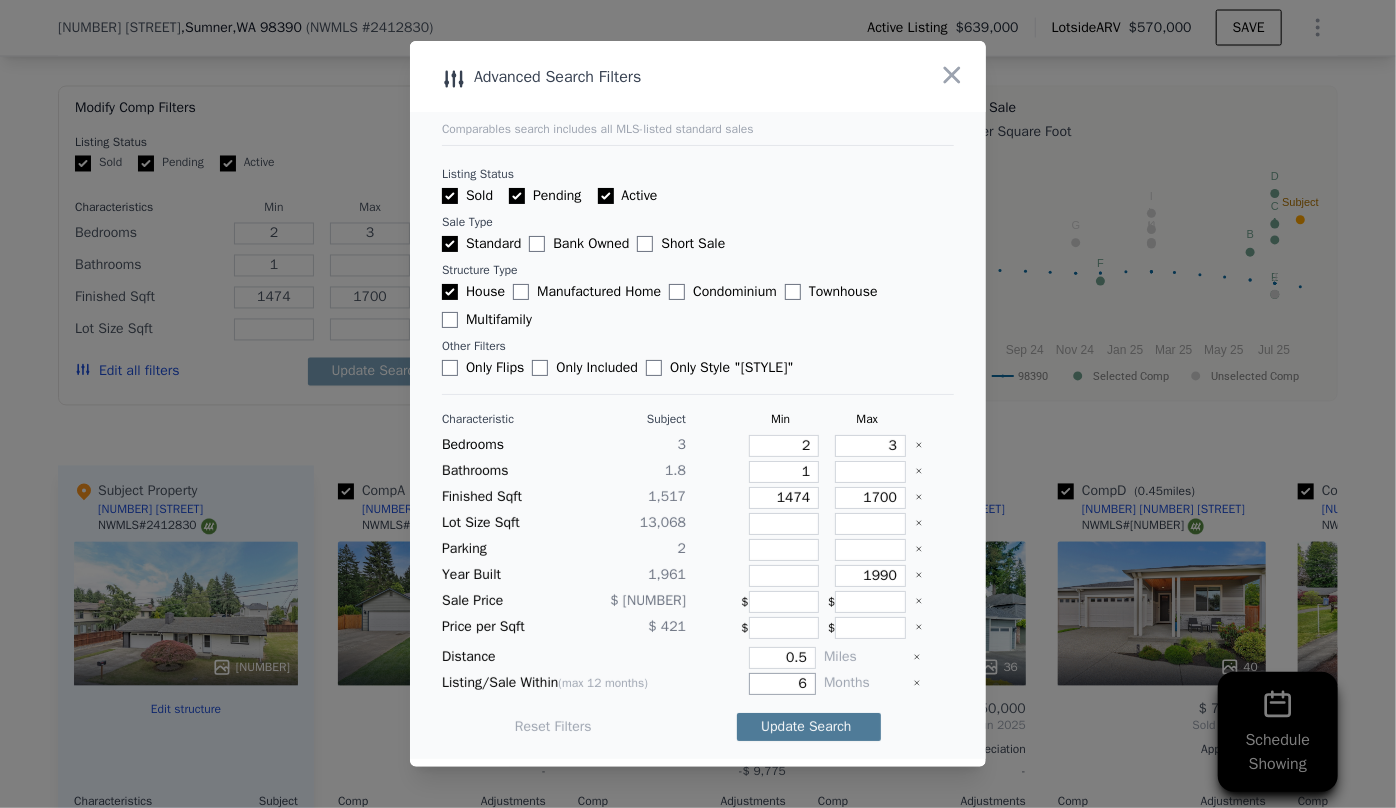 type on "6" 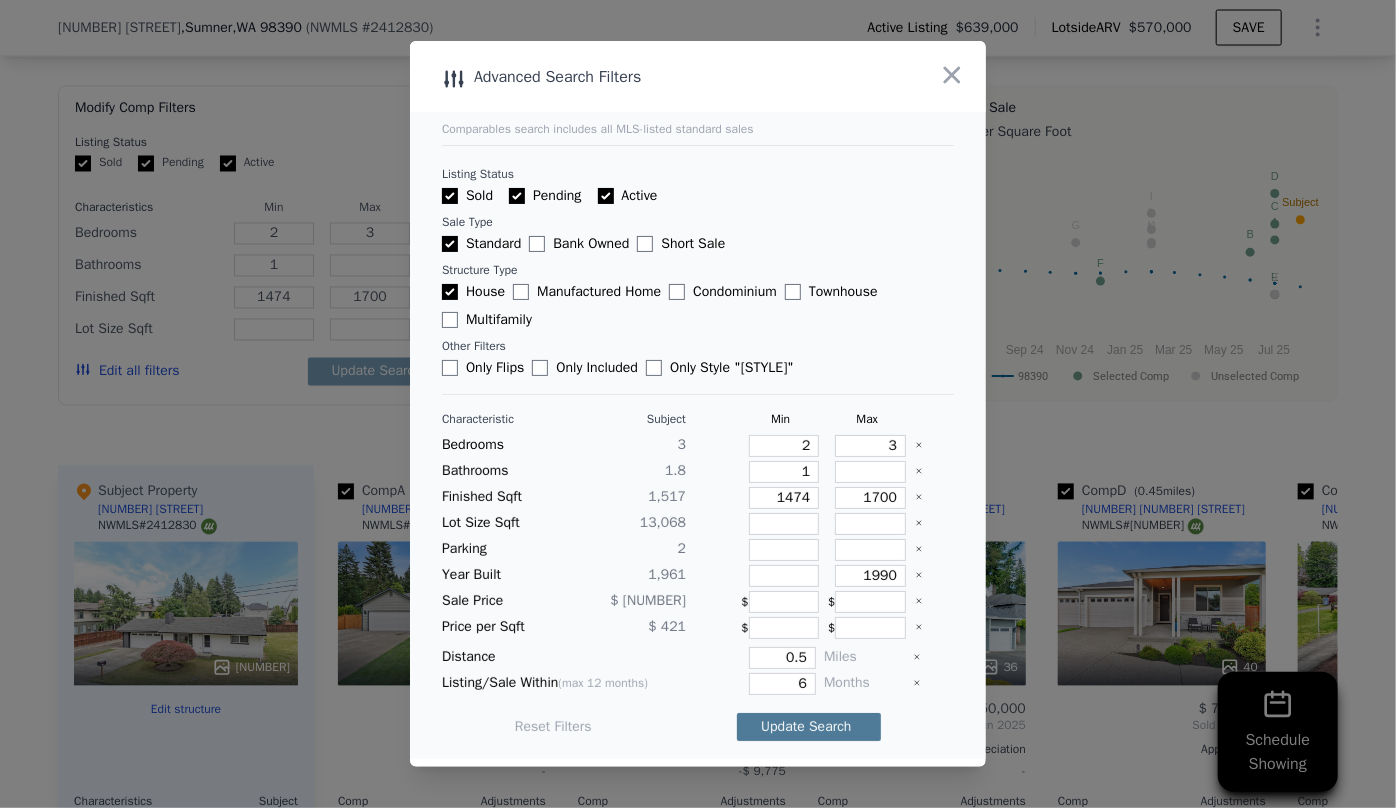 click on "Update Search" at bounding box center (809, 727) 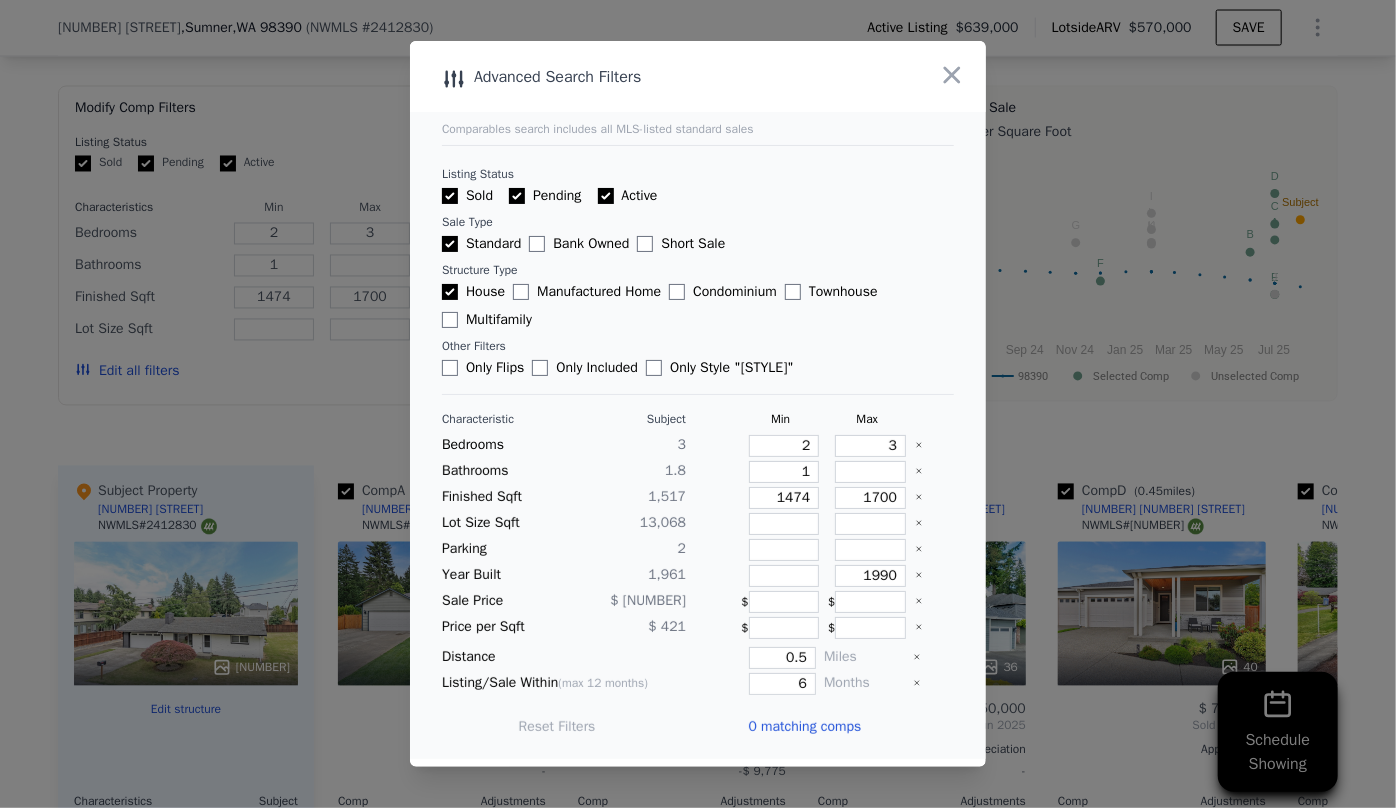 click on "0 matching comps" at bounding box center [804, 727] 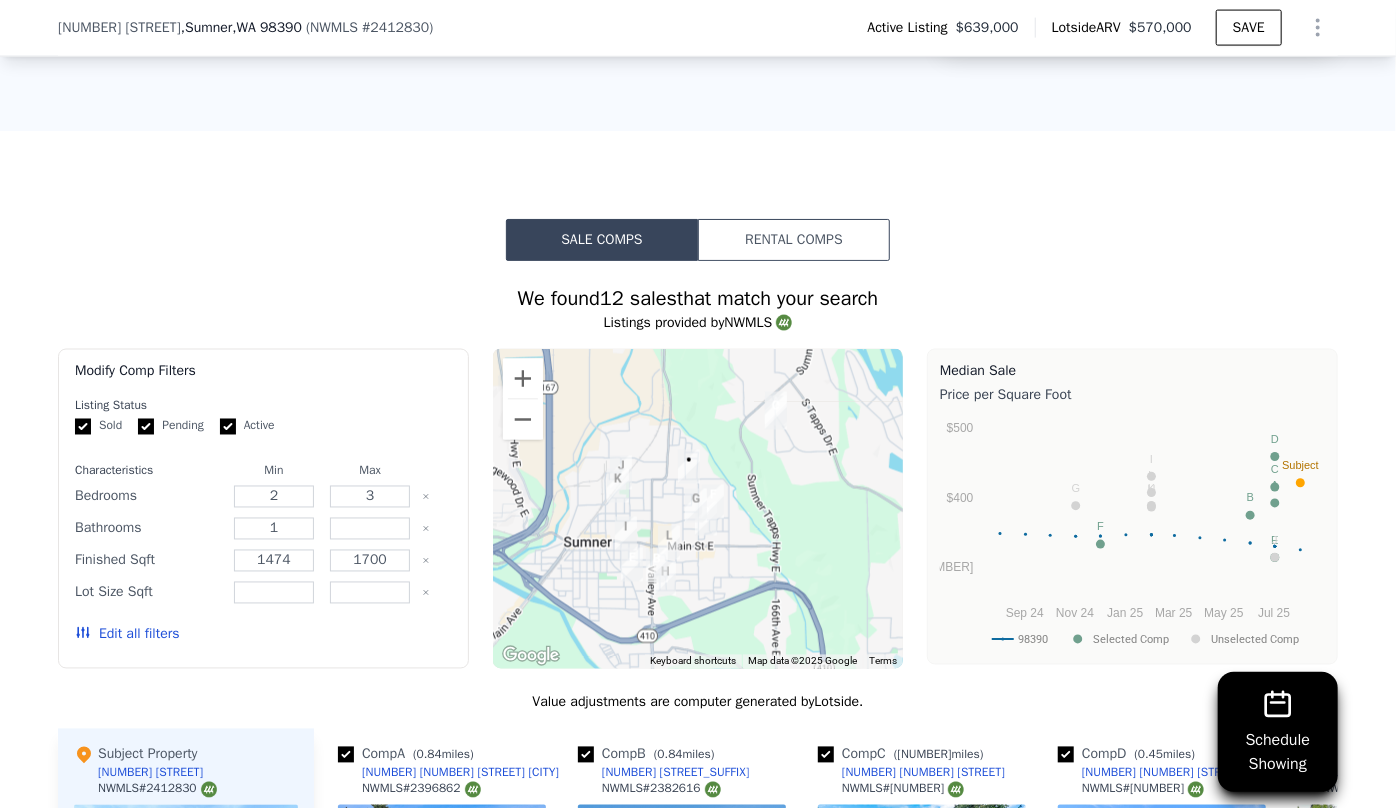 scroll, scrollTop: 1454, scrollLeft: 0, axis: vertical 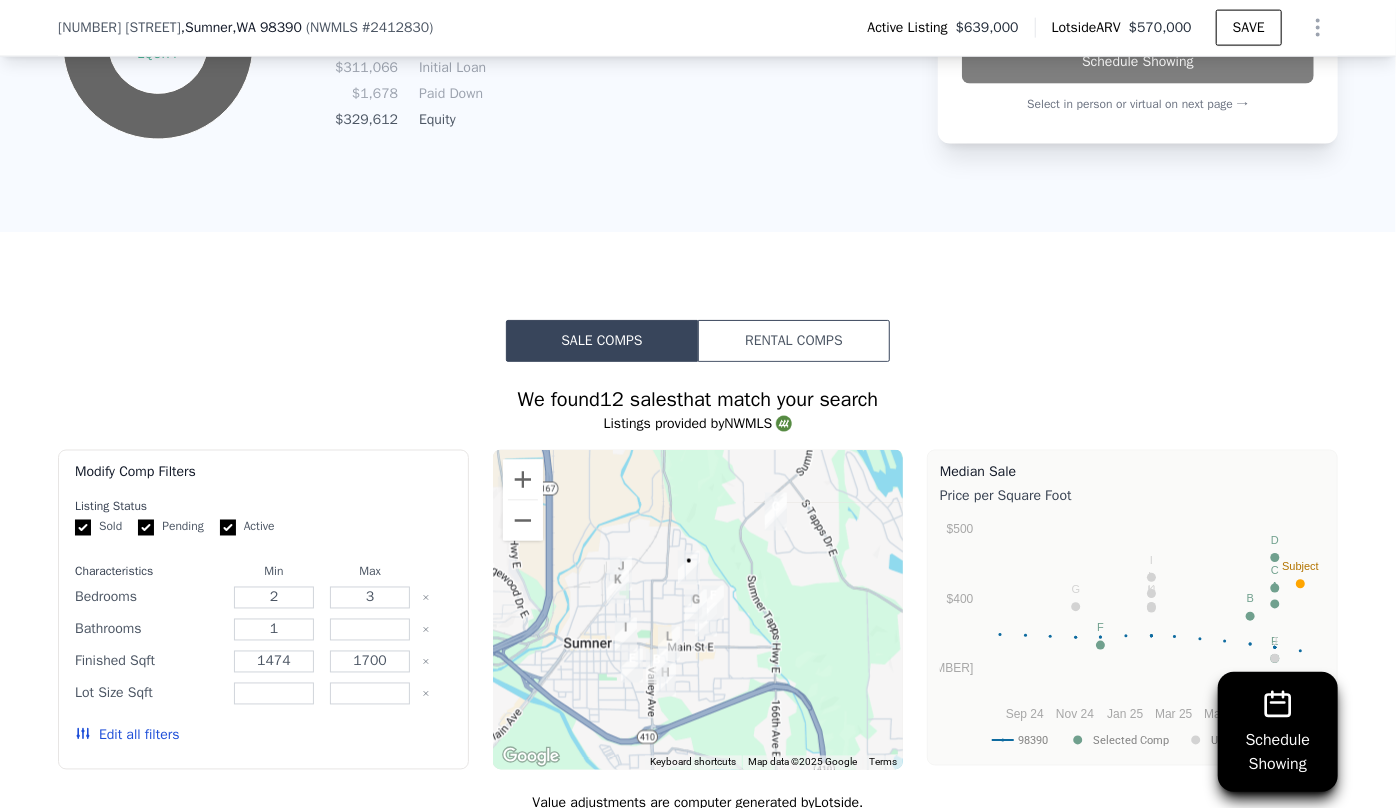 click on "Edit all filters" at bounding box center [127, 736] 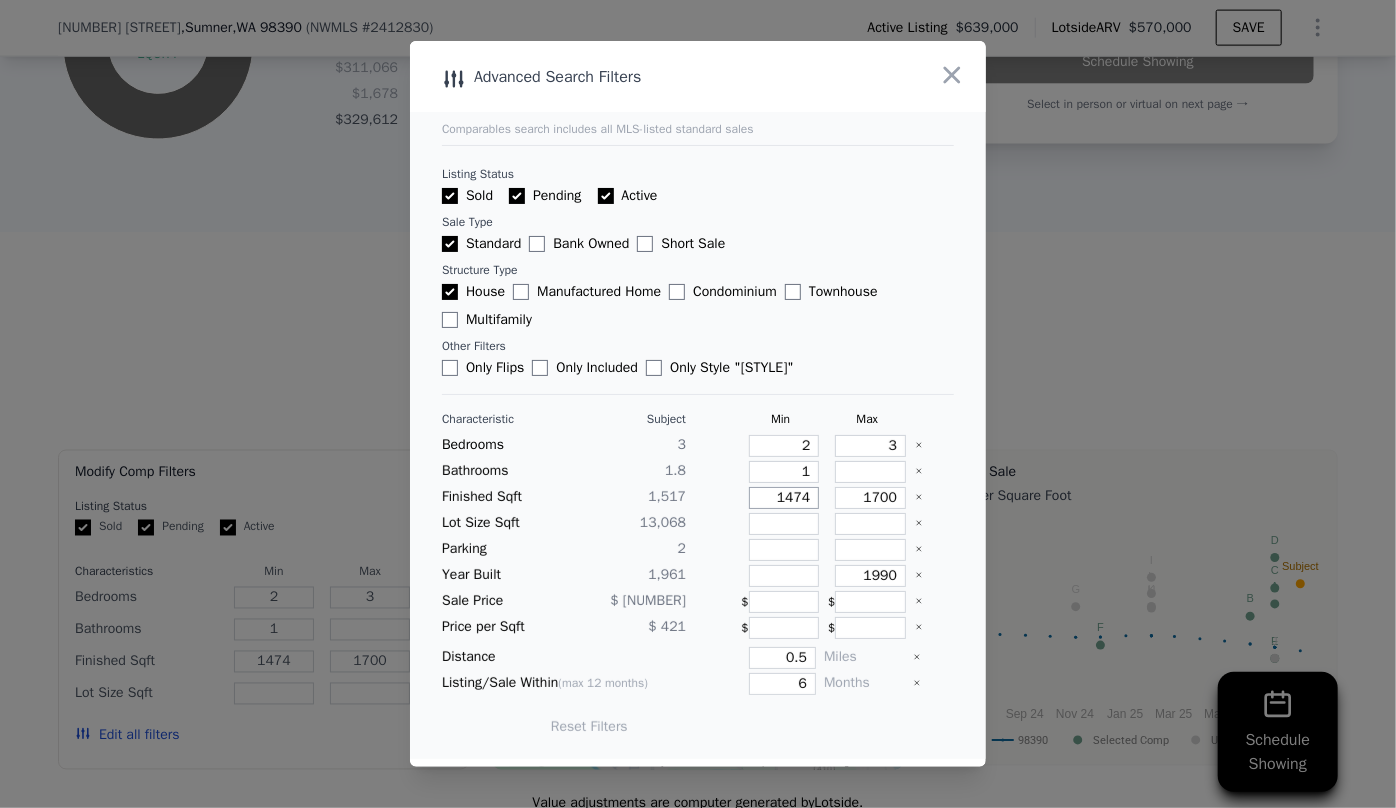 click on "1474" at bounding box center [784, 498] 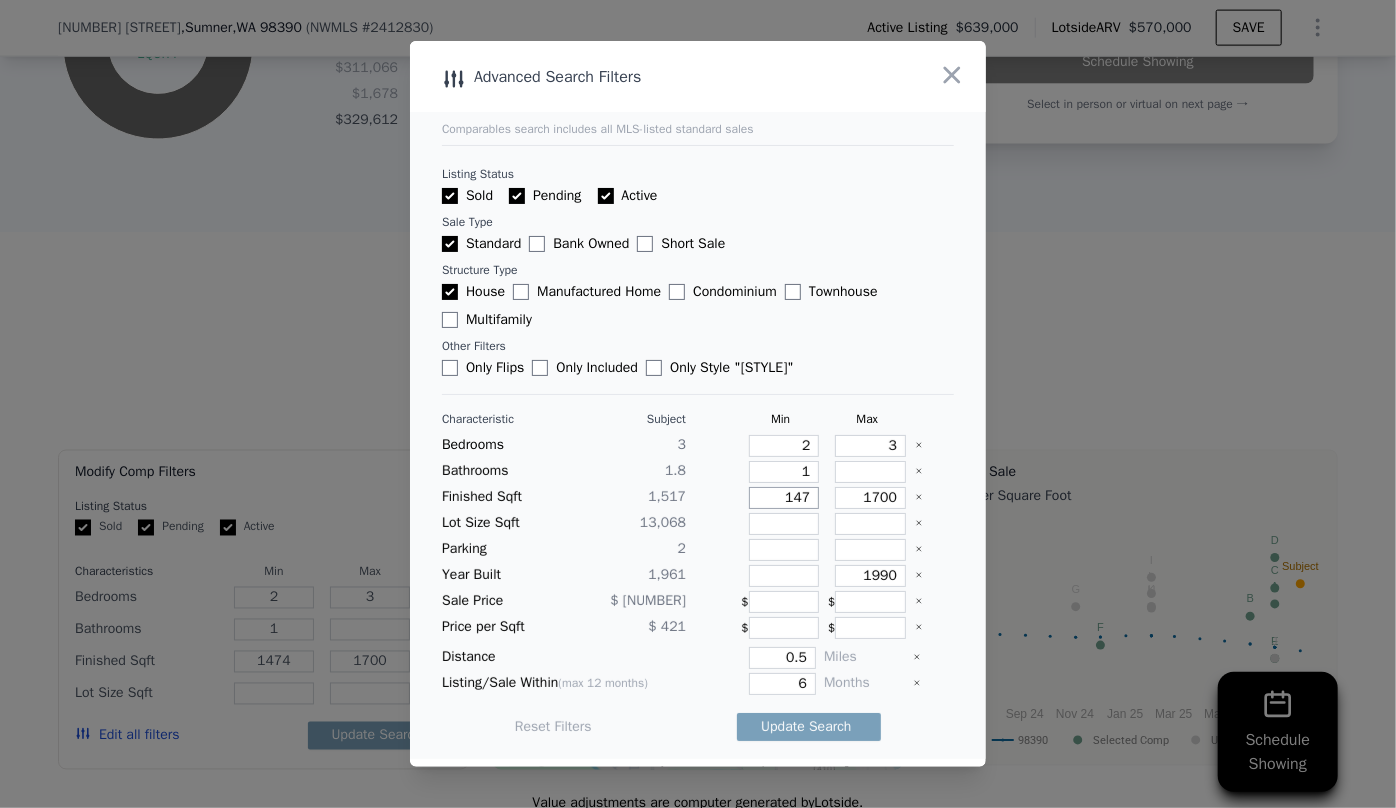 type on "147" 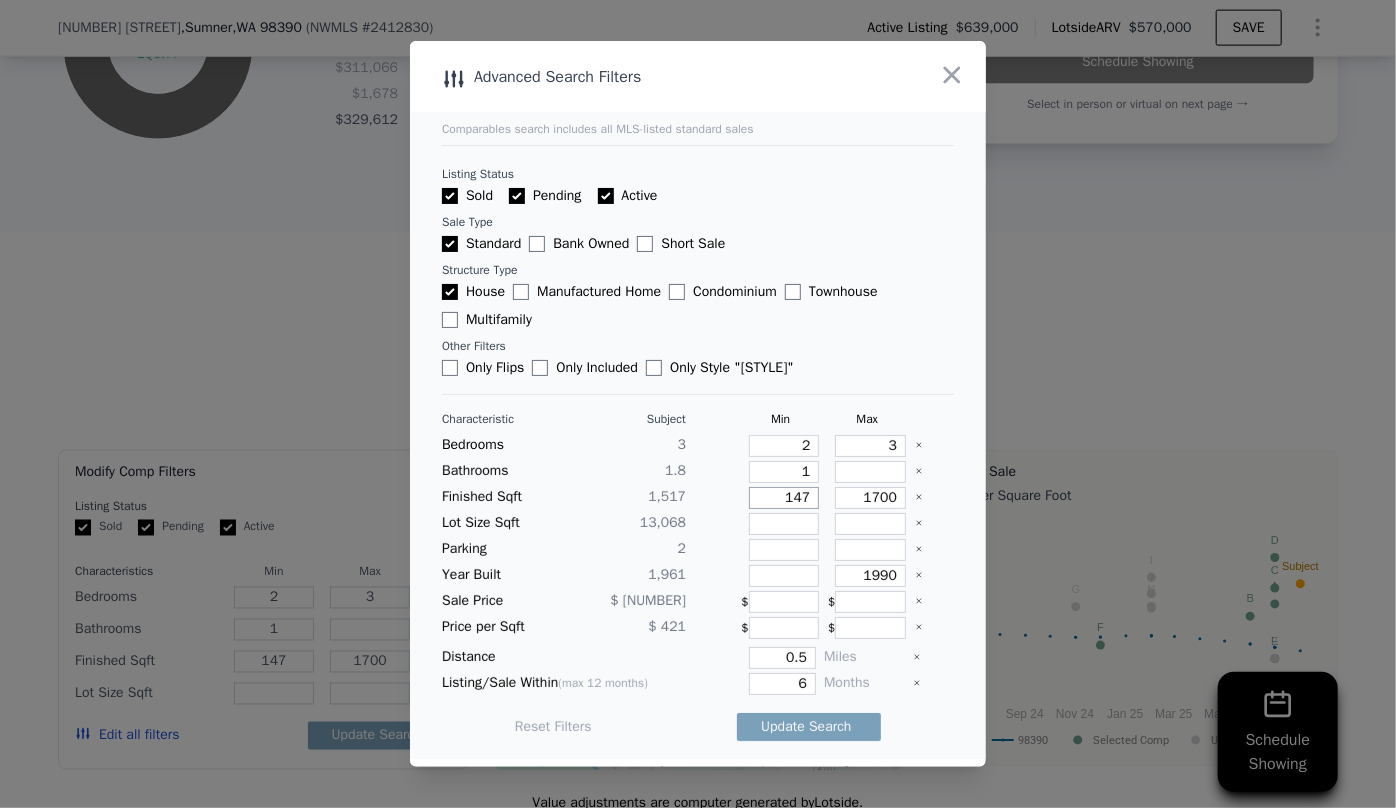type on "14" 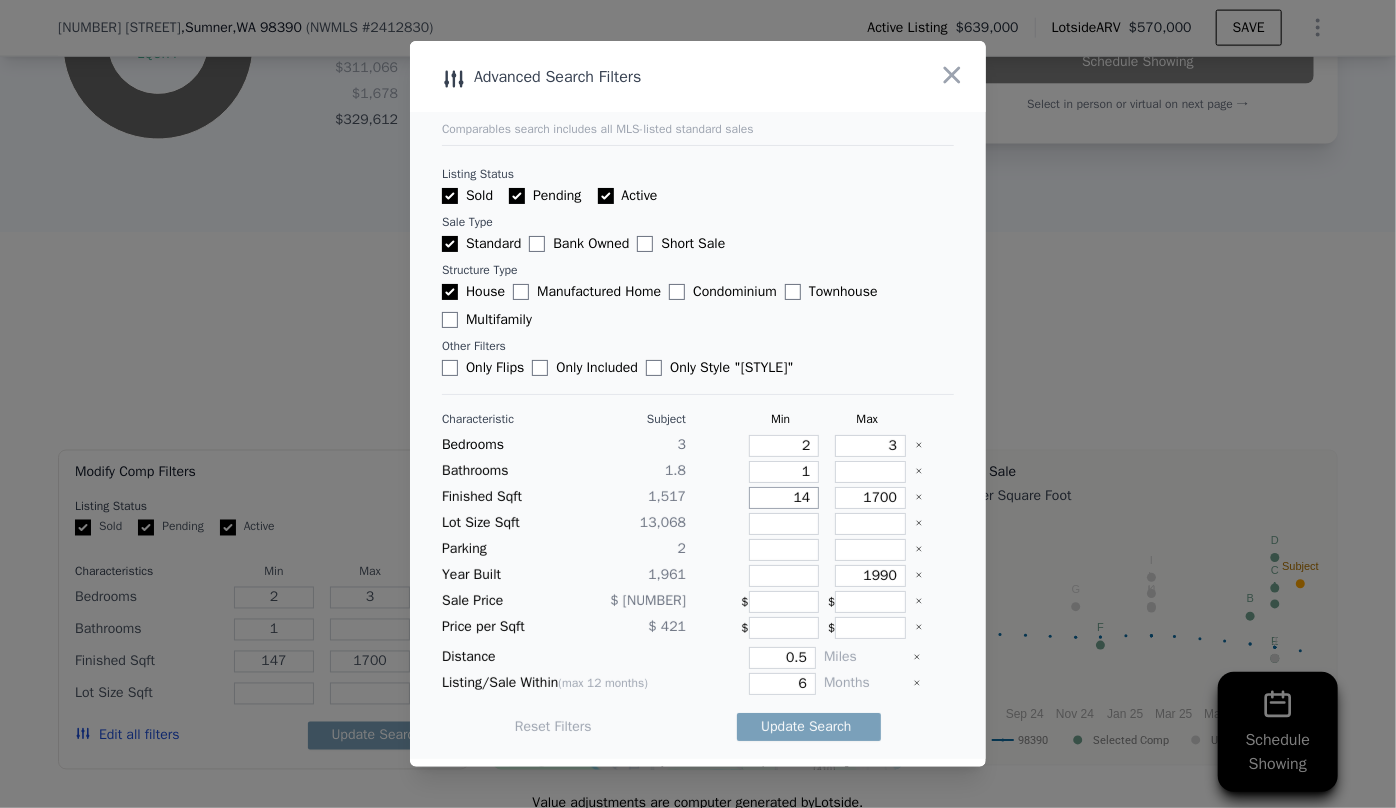 type on "14" 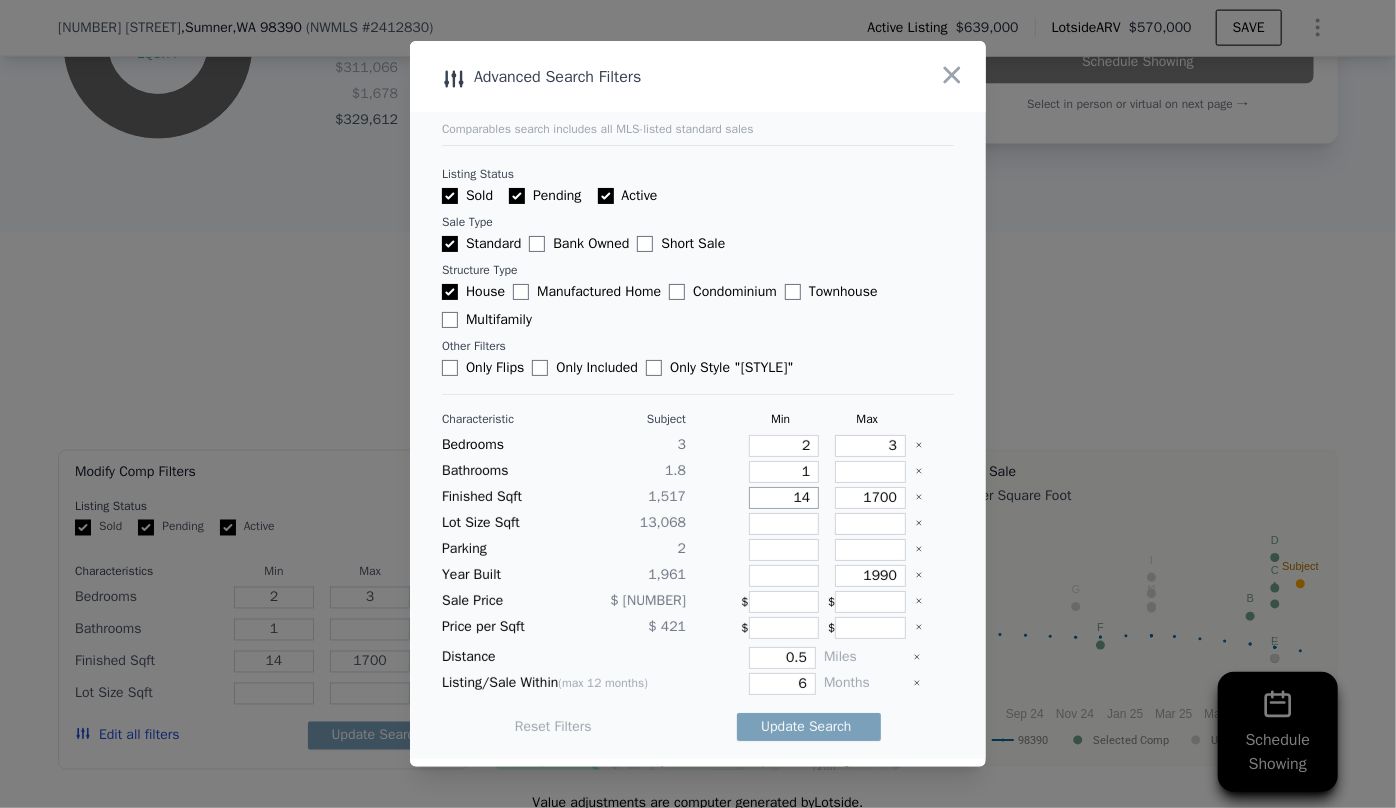type on "1" 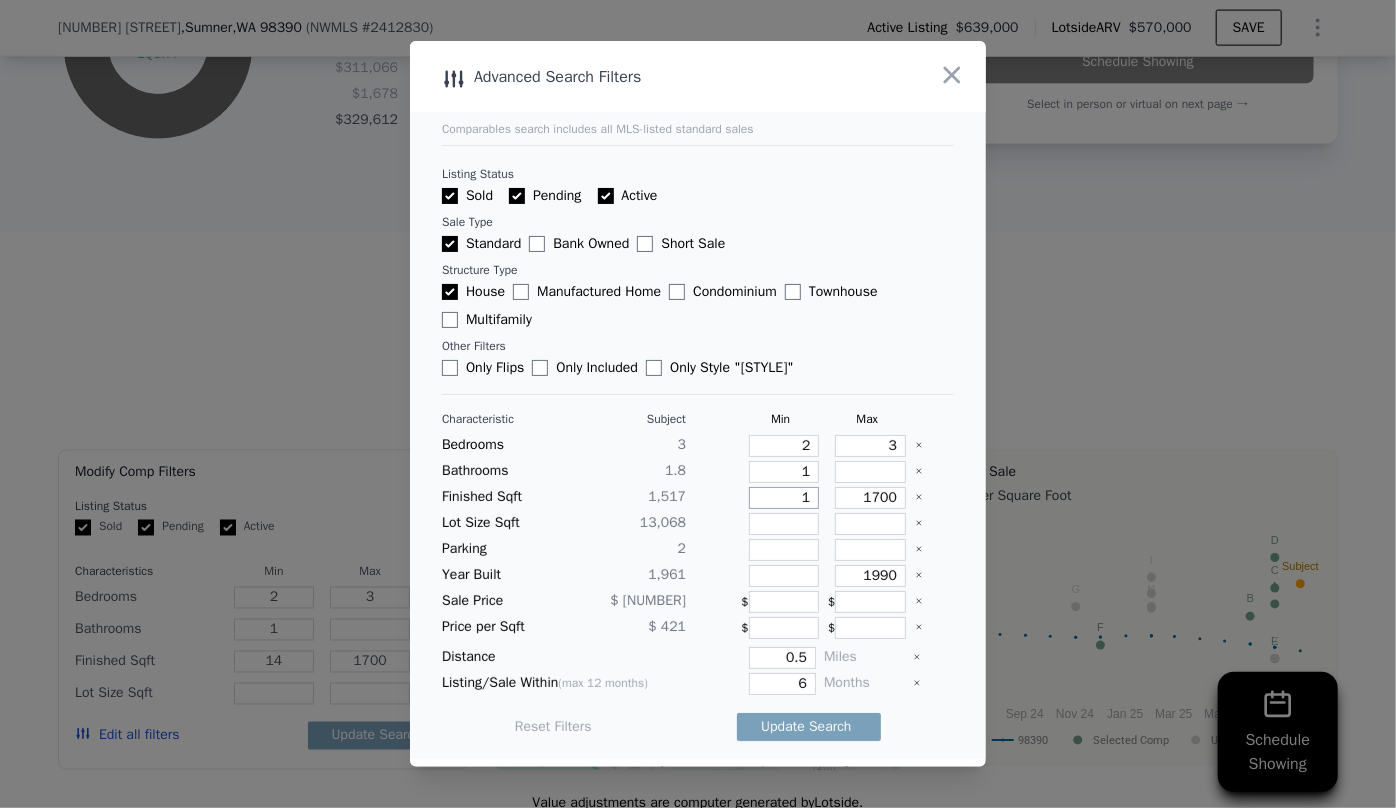 type on "1" 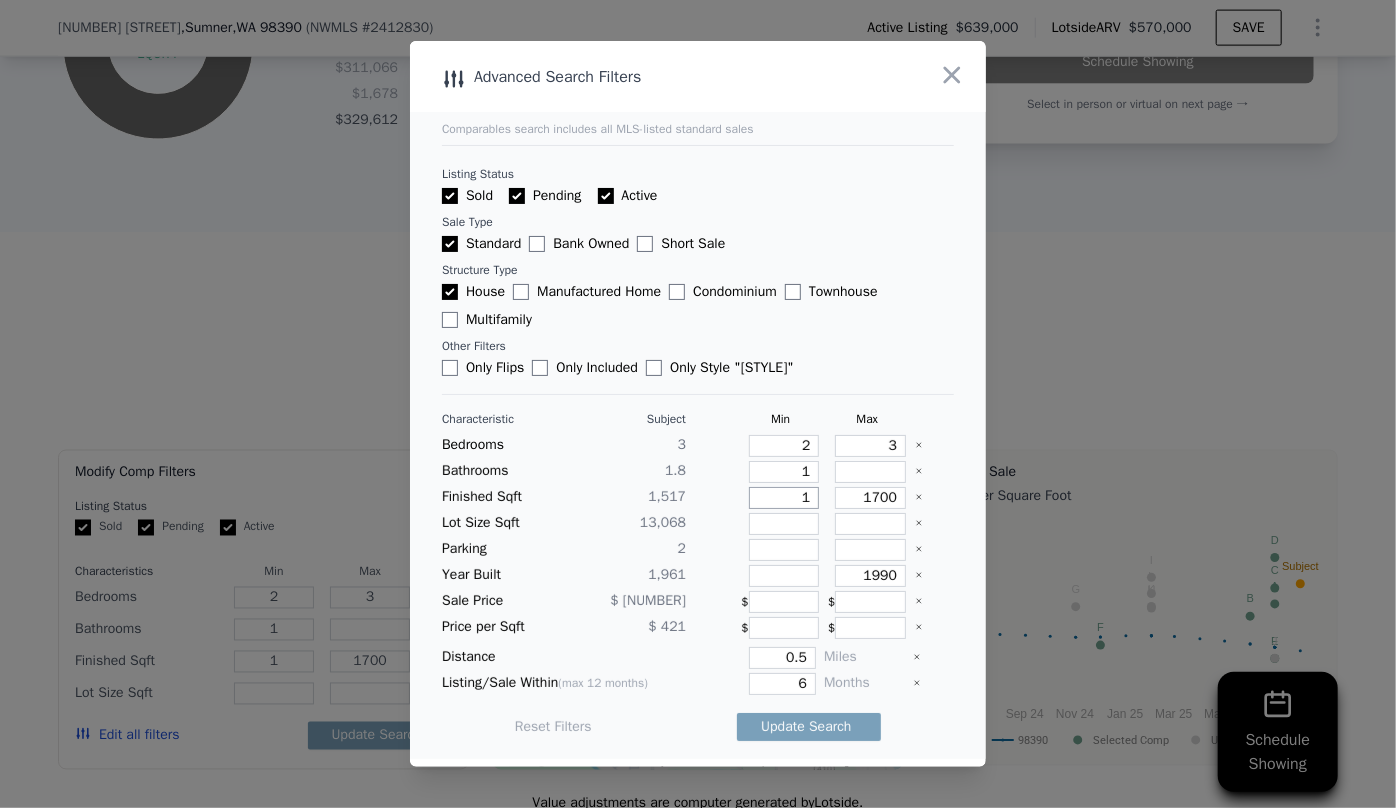 type on "13" 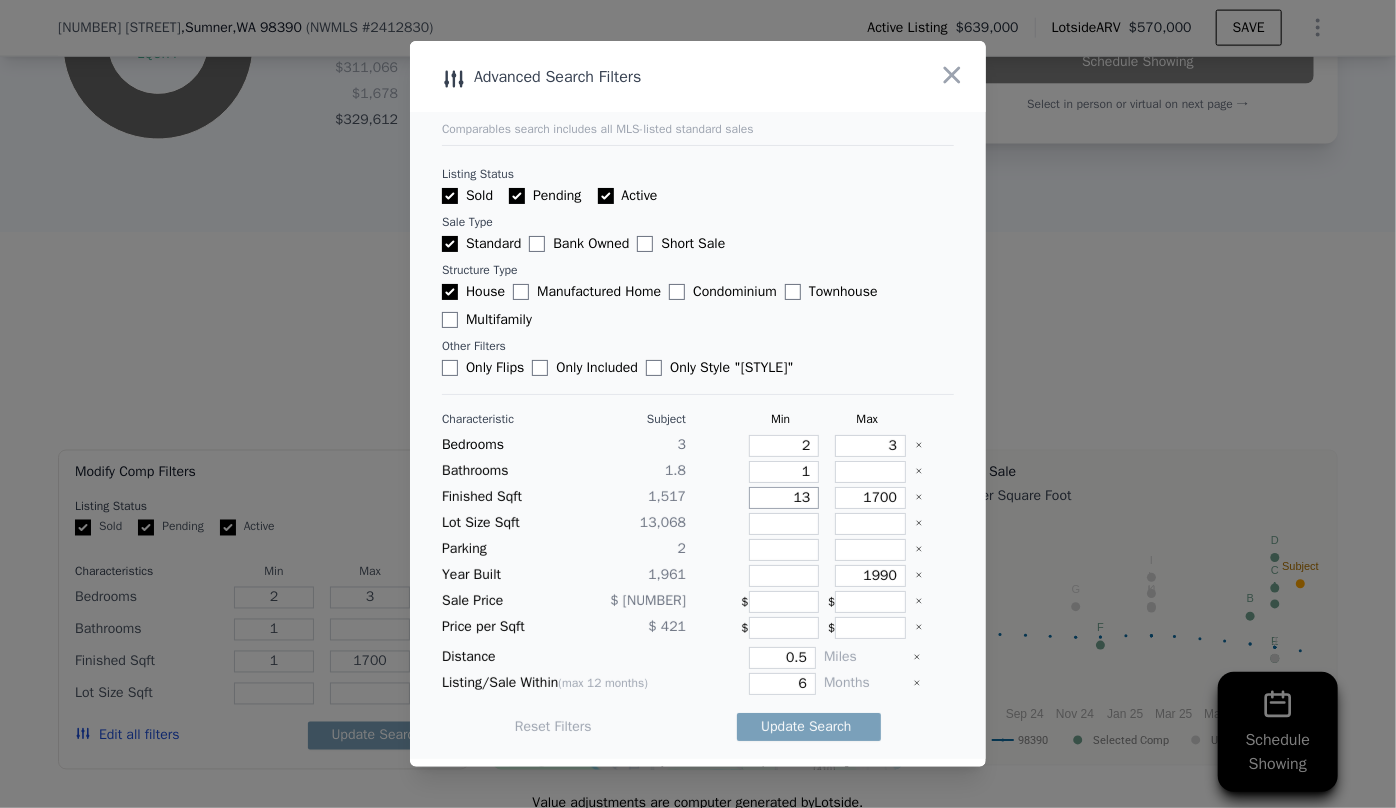 type on "13" 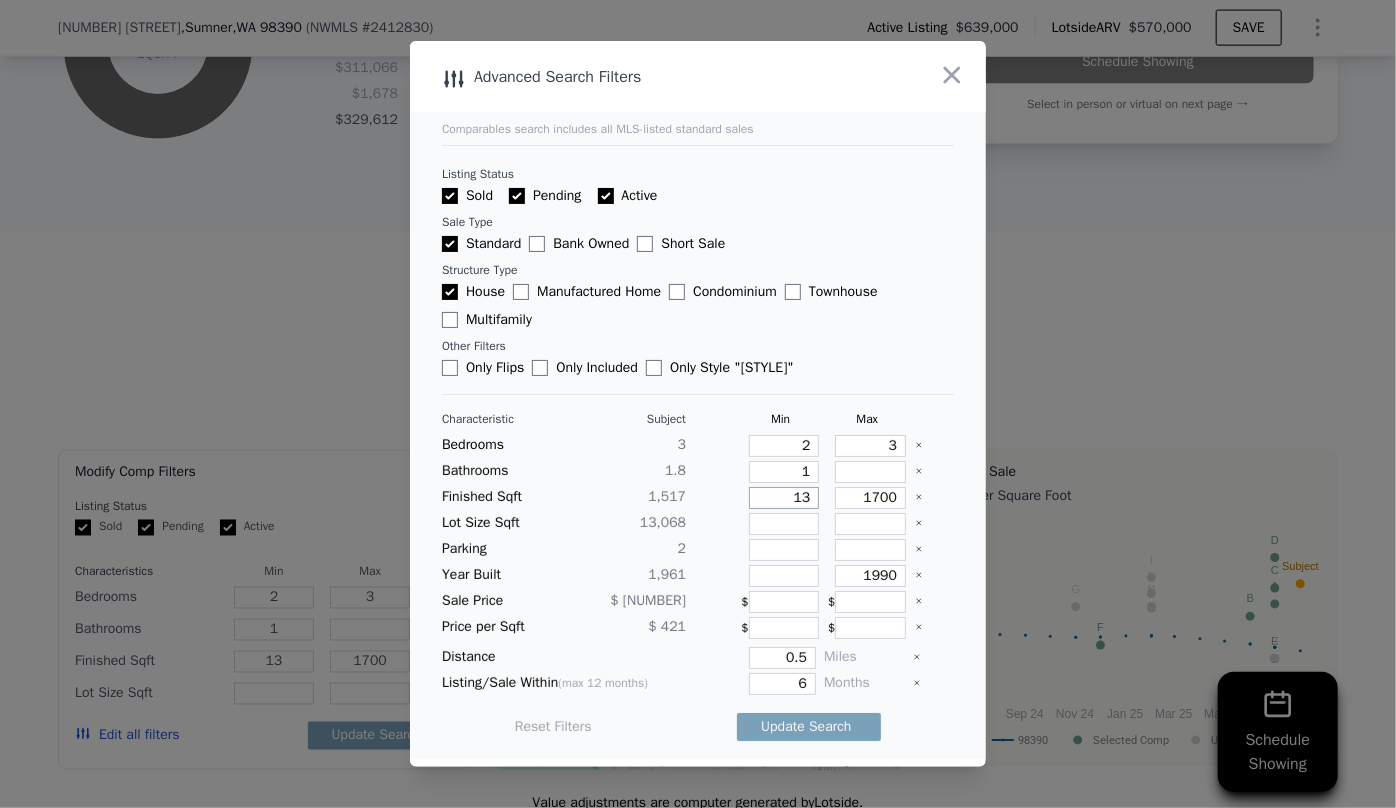 type on "130" 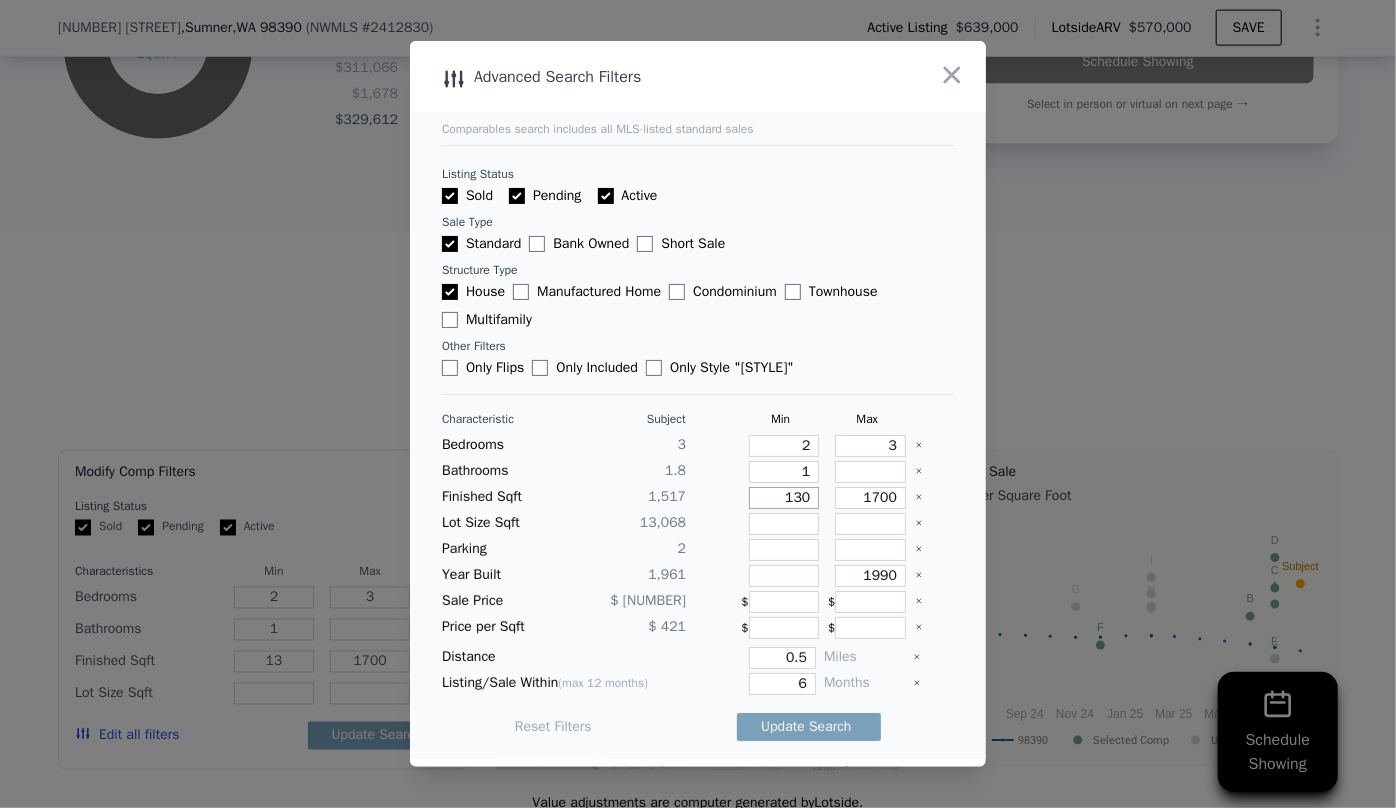 type on "130" 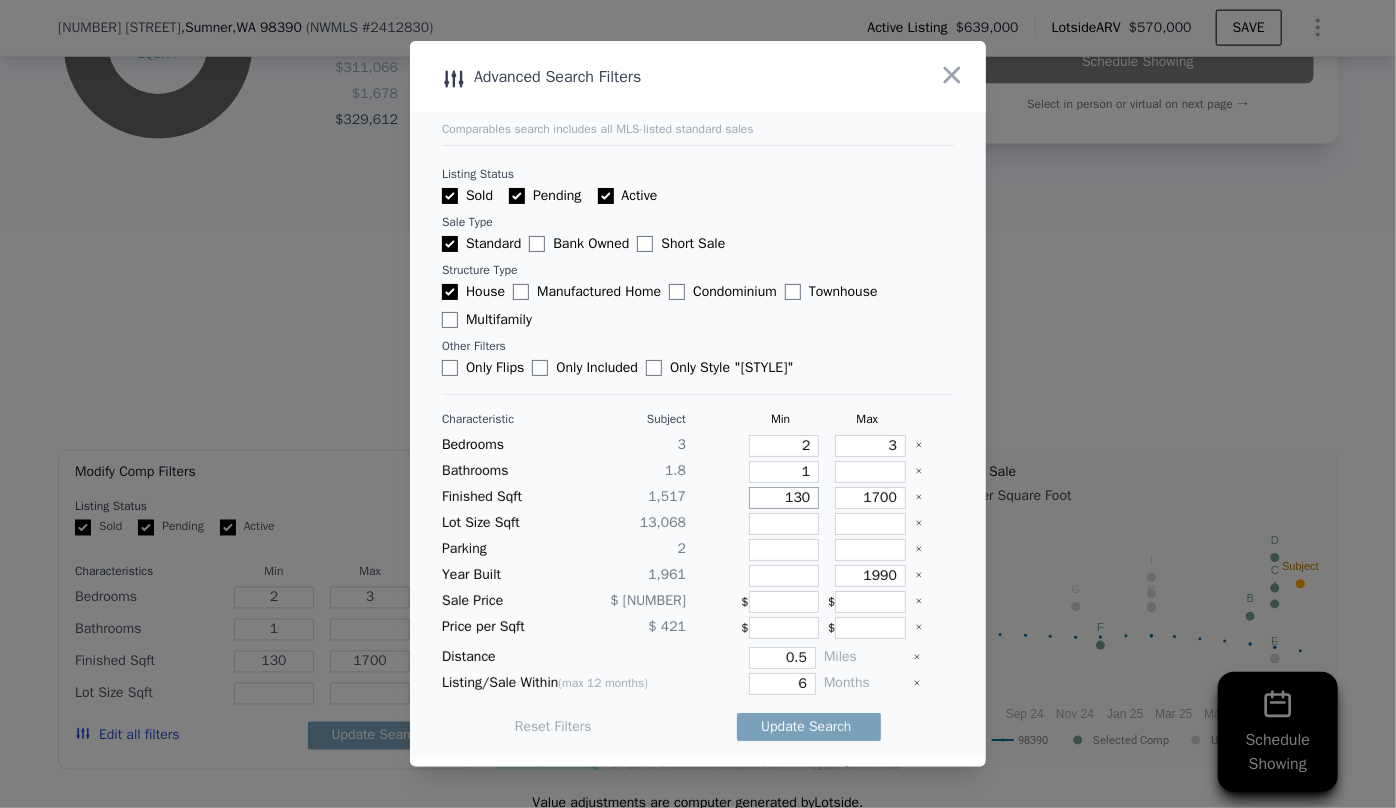 type on "1300" 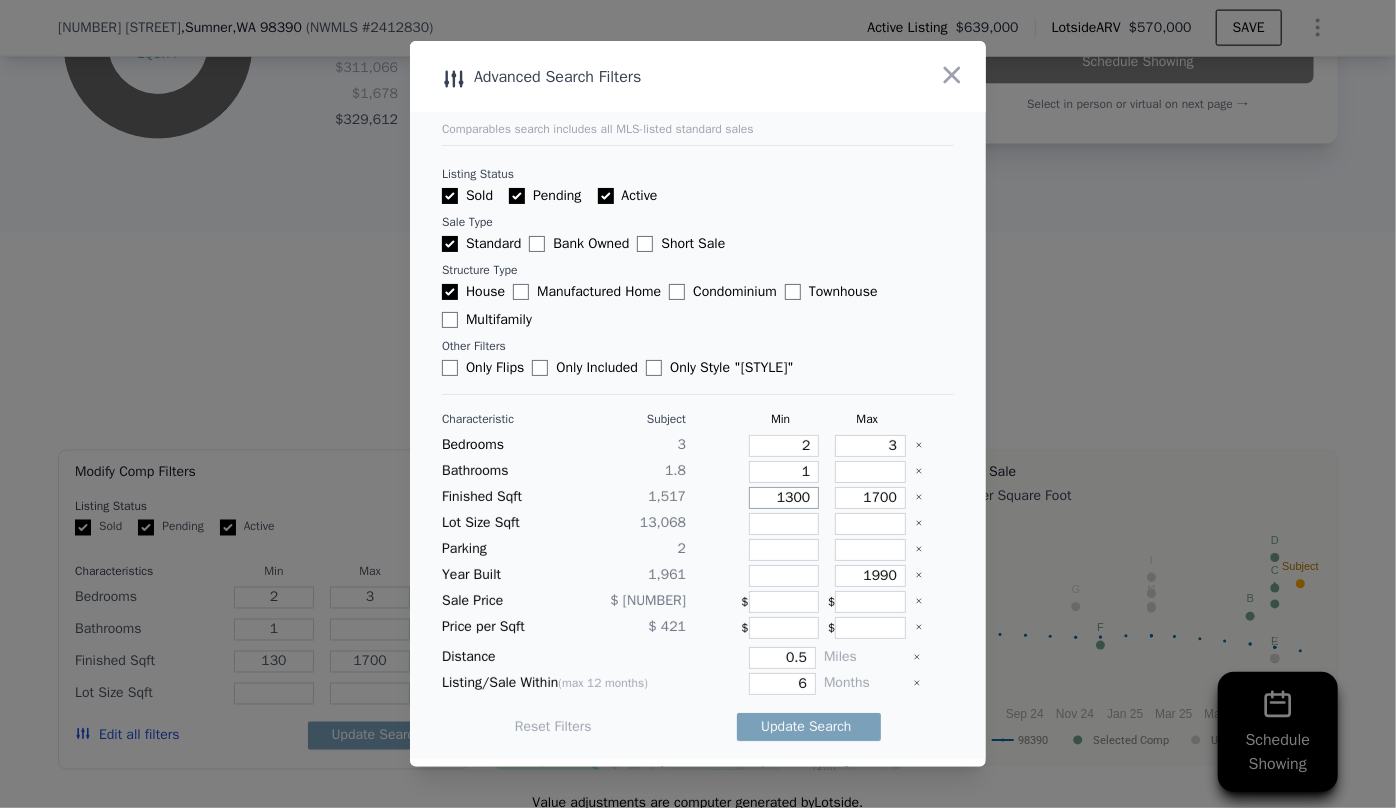 type on "1300" 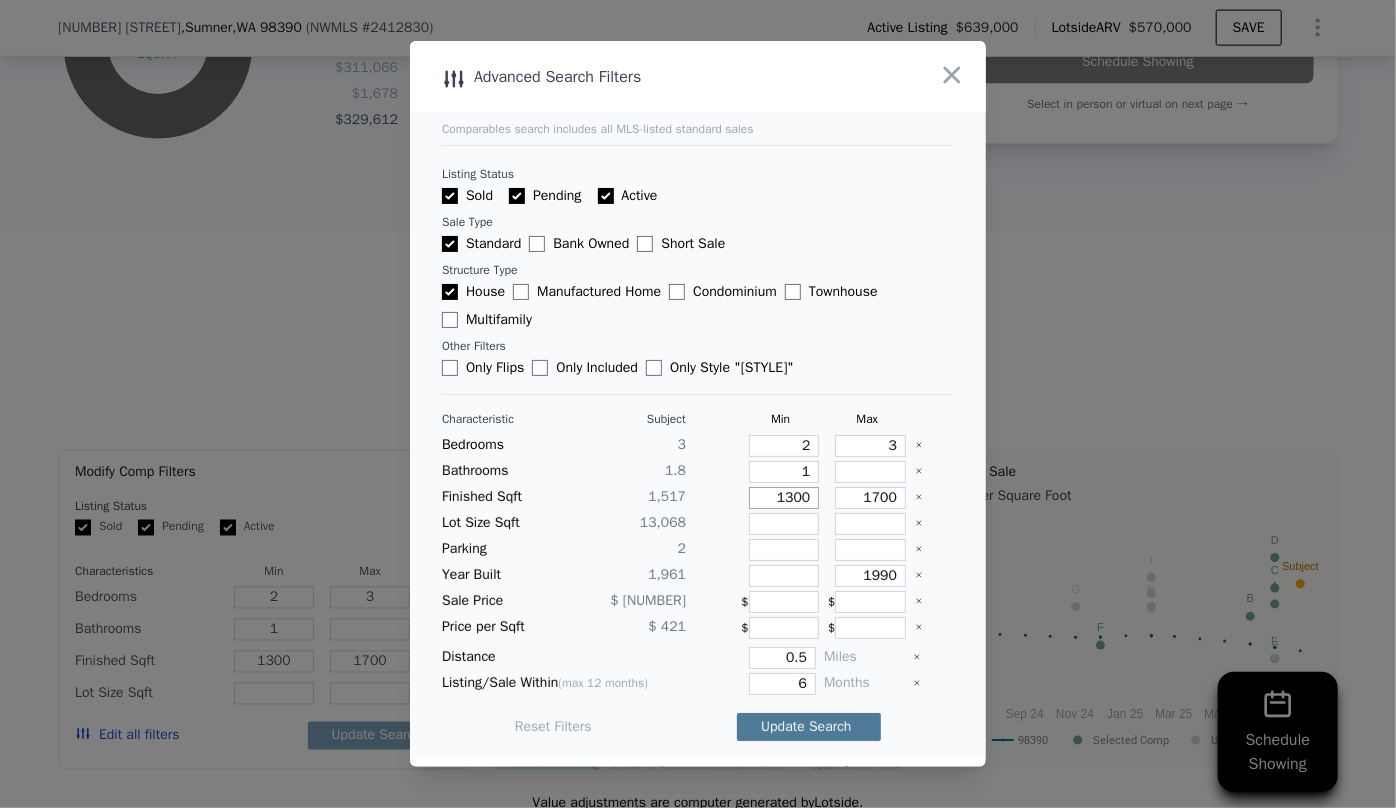 type on "1300" 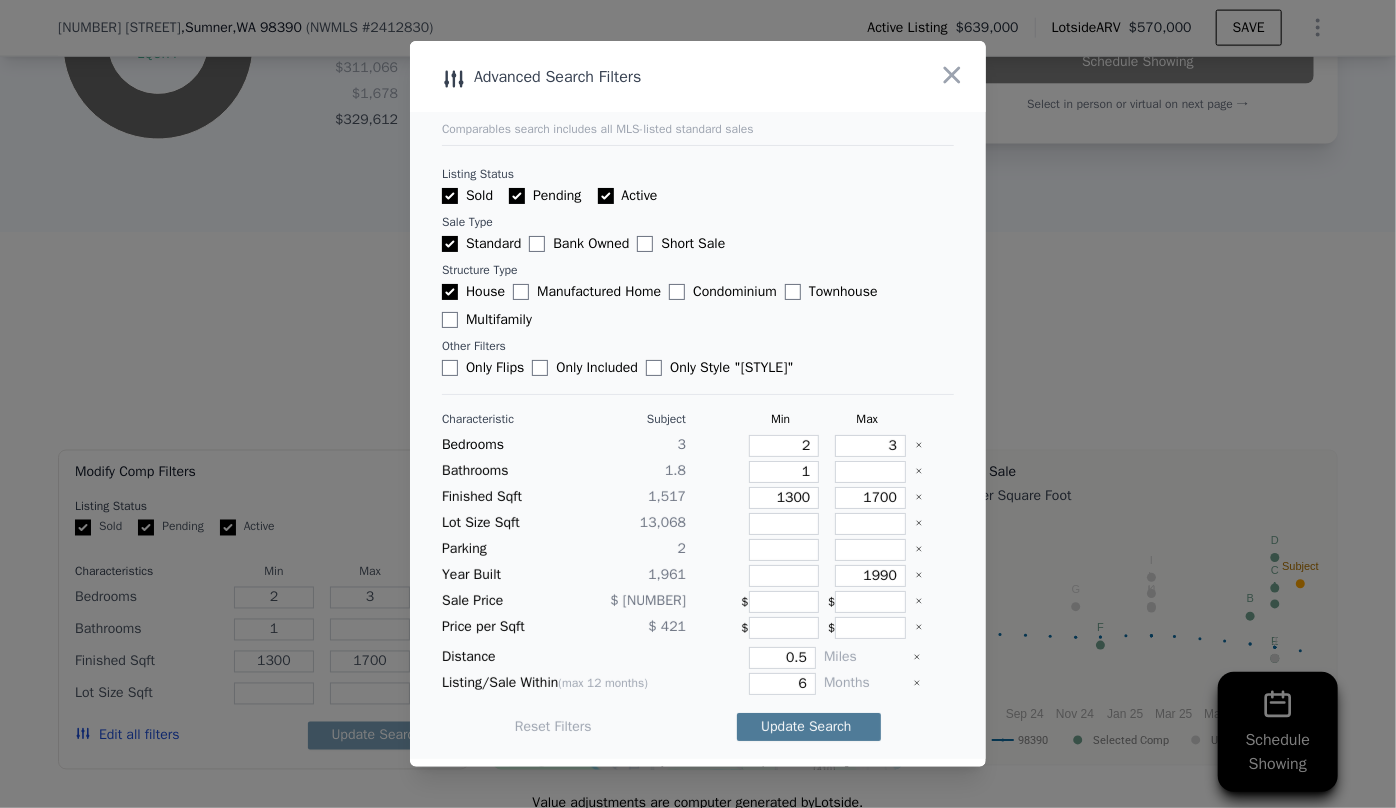 click on "Update Search" at bounding box center (809, 727) 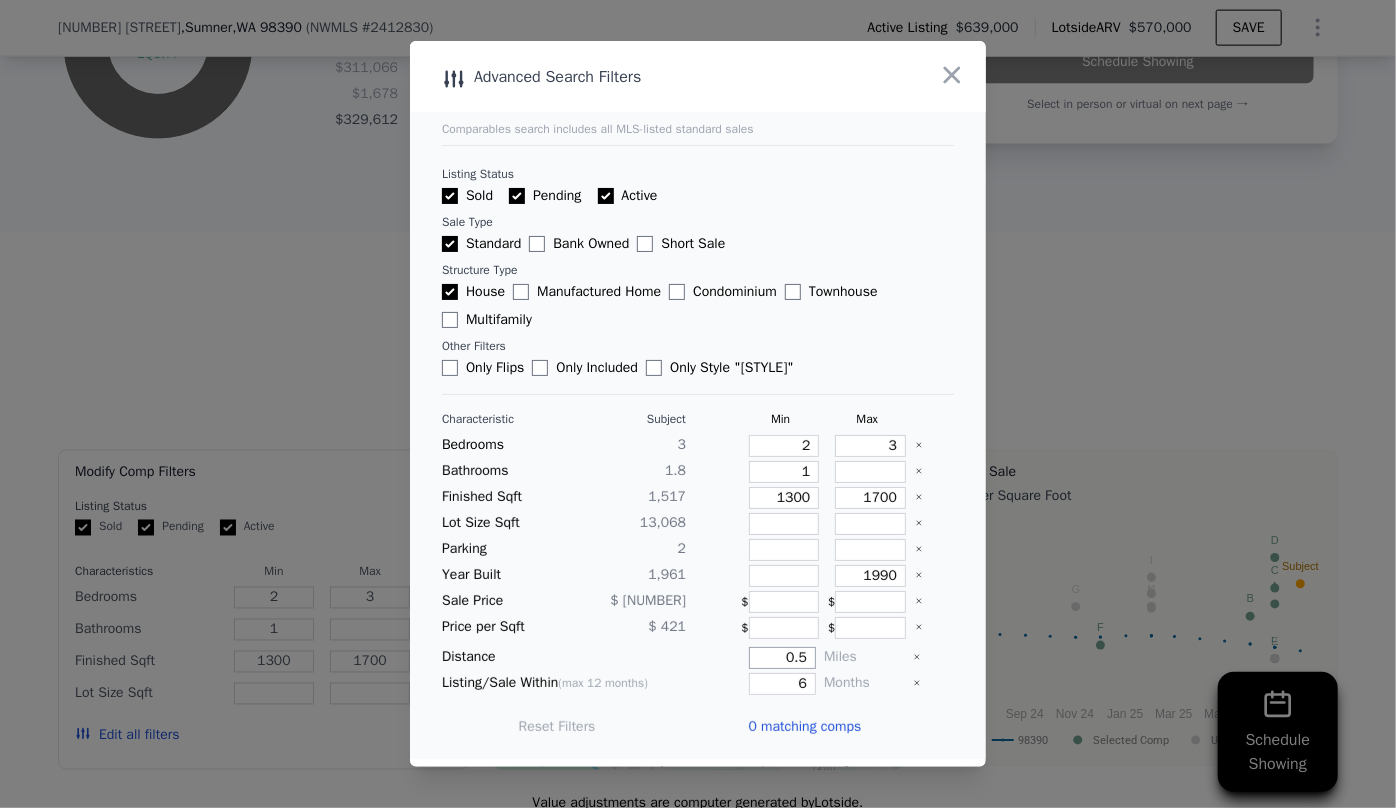 drag, startPoint x: 801, startPoint y: 657, endPoint x: 761, endPoint y: 663, distance: 40.4475 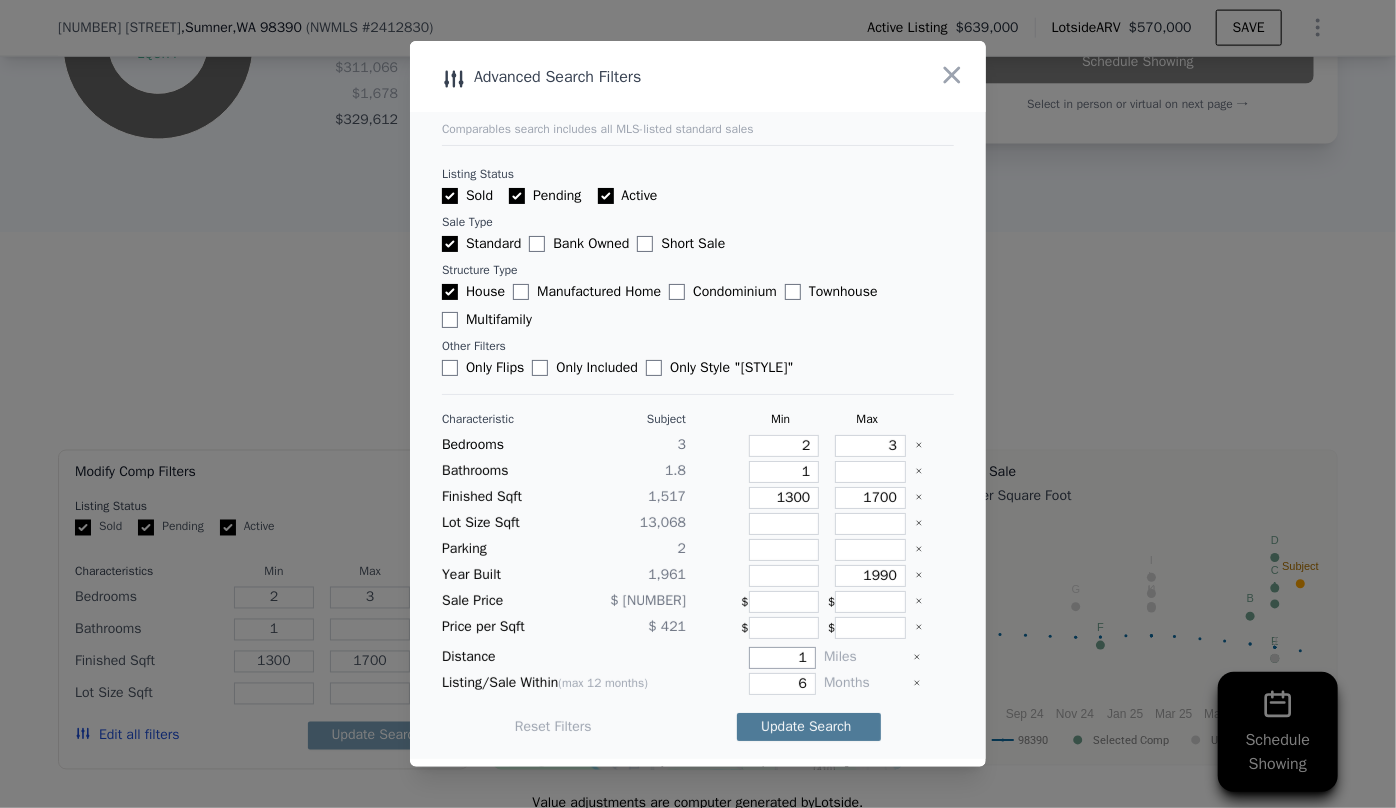 type on "1" 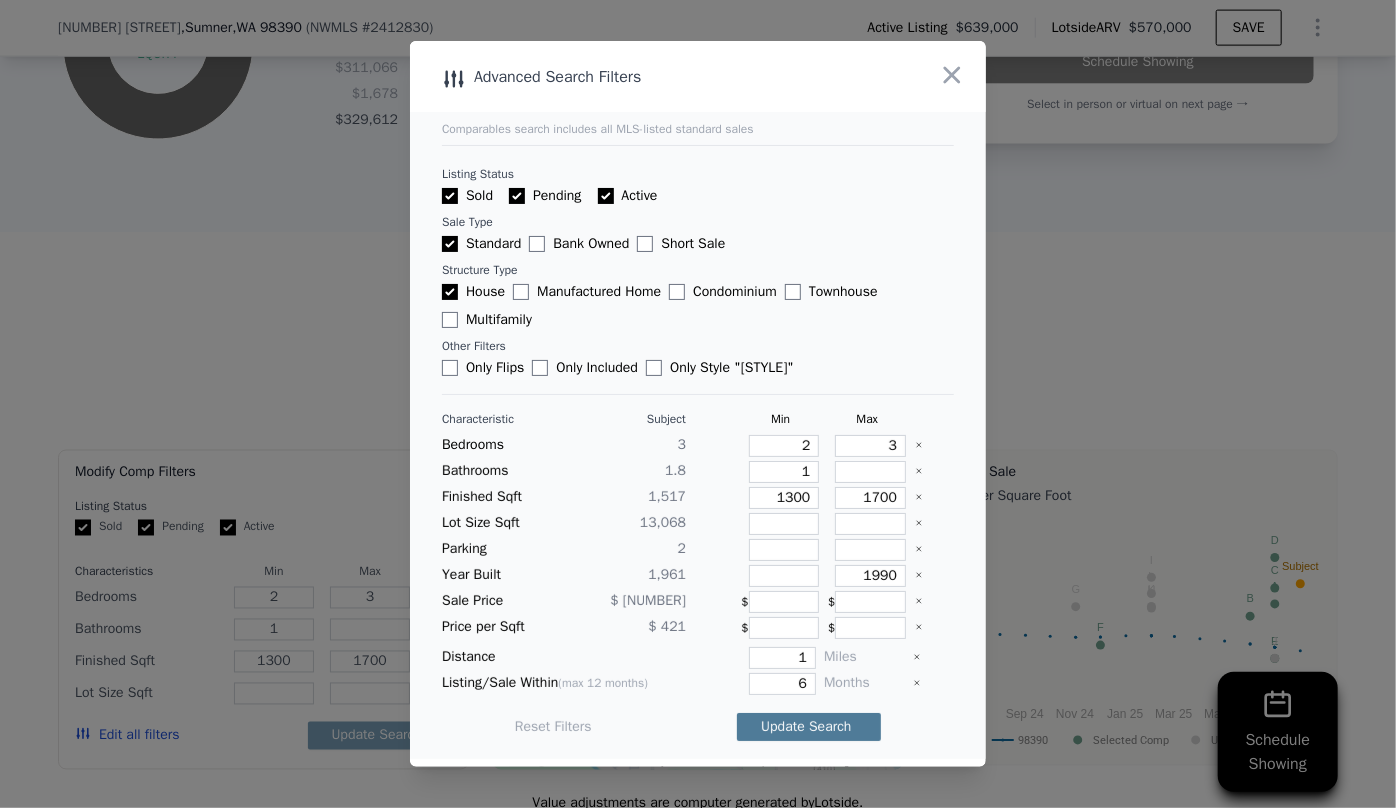 click on "Update Search" at bounding box center [809, 727] 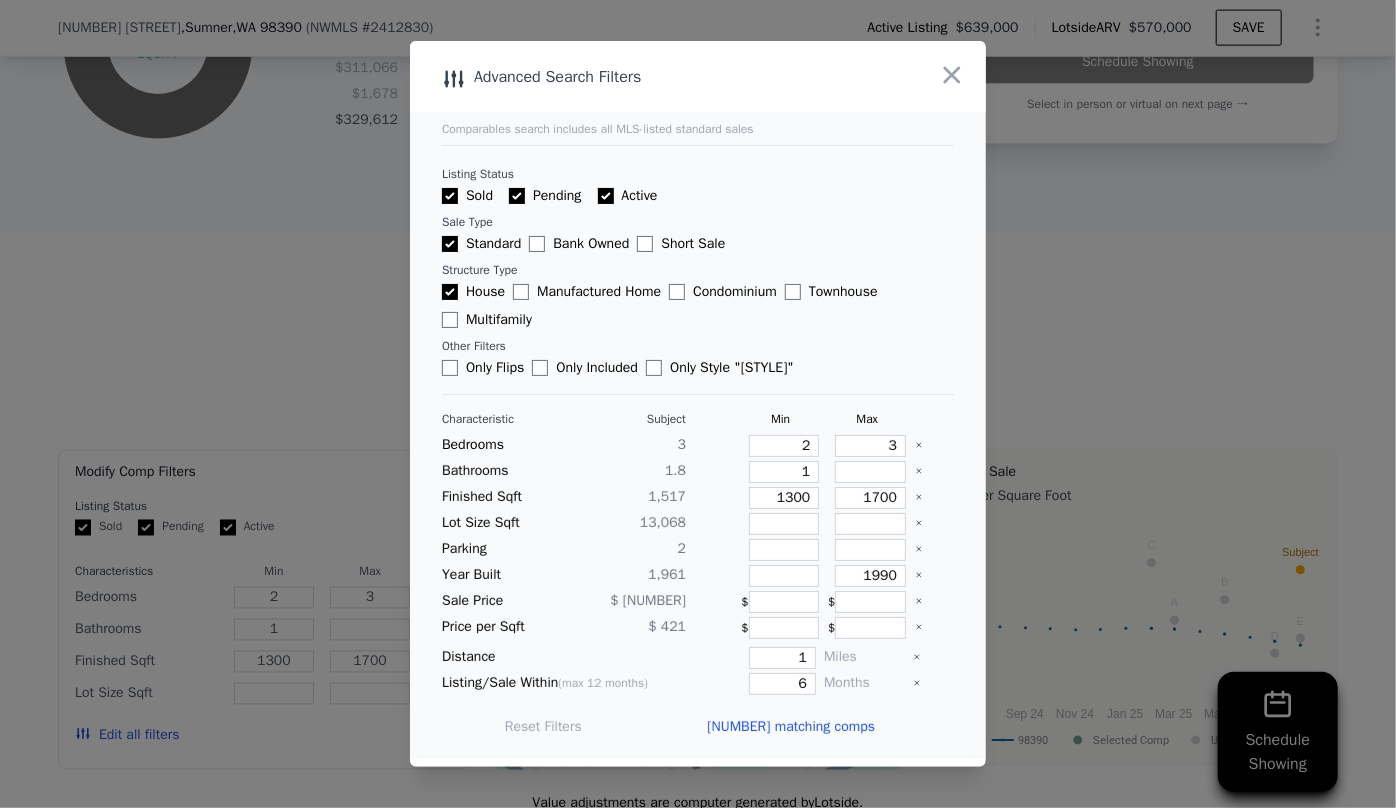 click on "[NUMBER] matching comps" at bounding box center (791, 727) 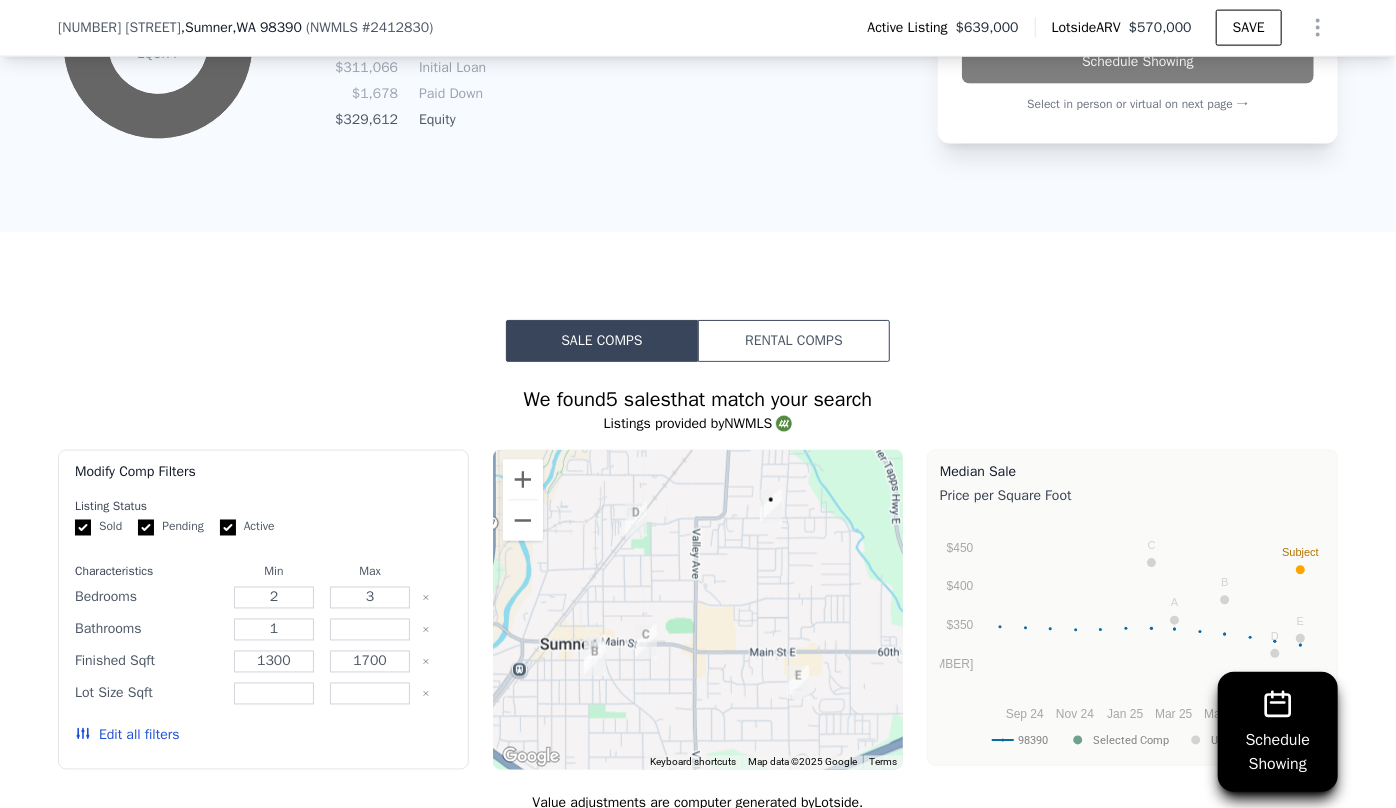 click at bounding box center [698, 610] 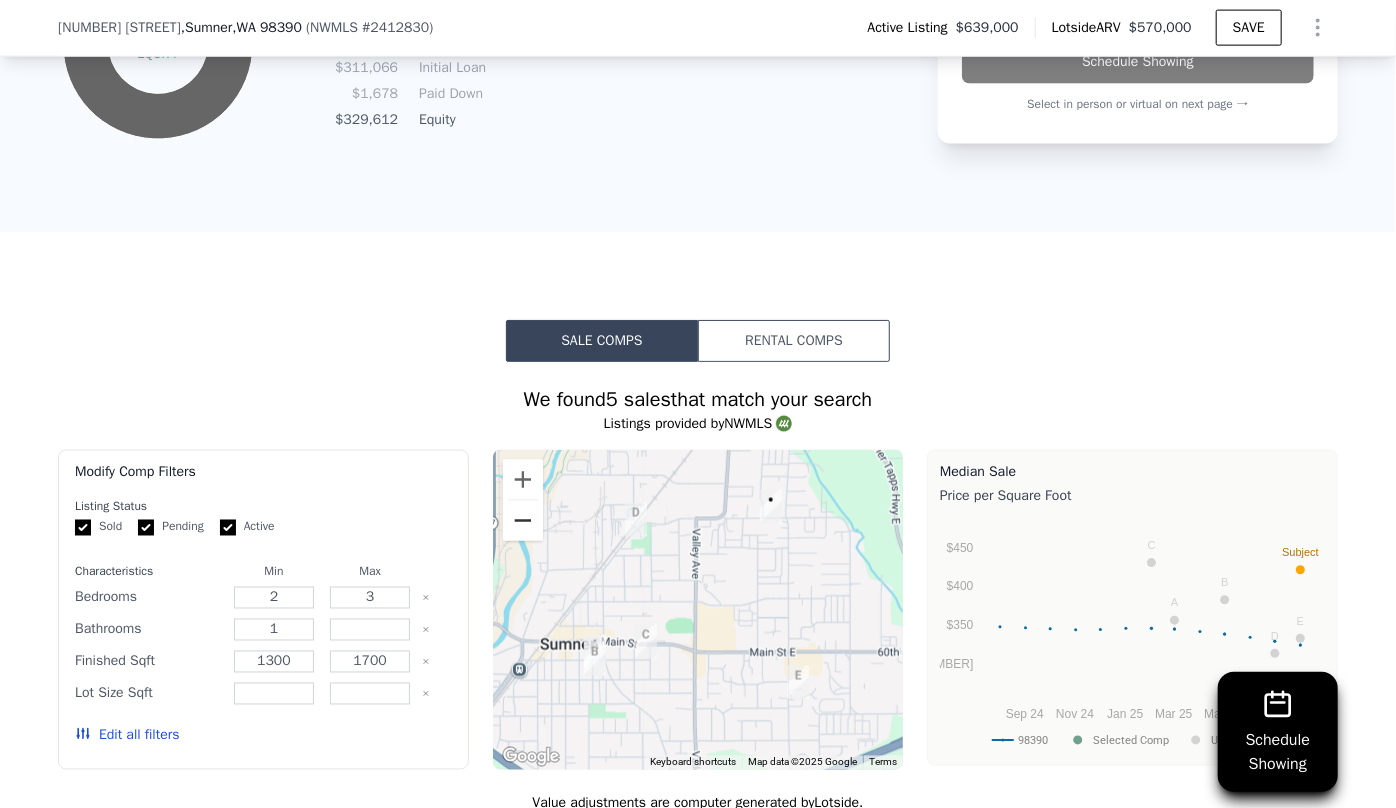 click at bounding box center [523, 521] 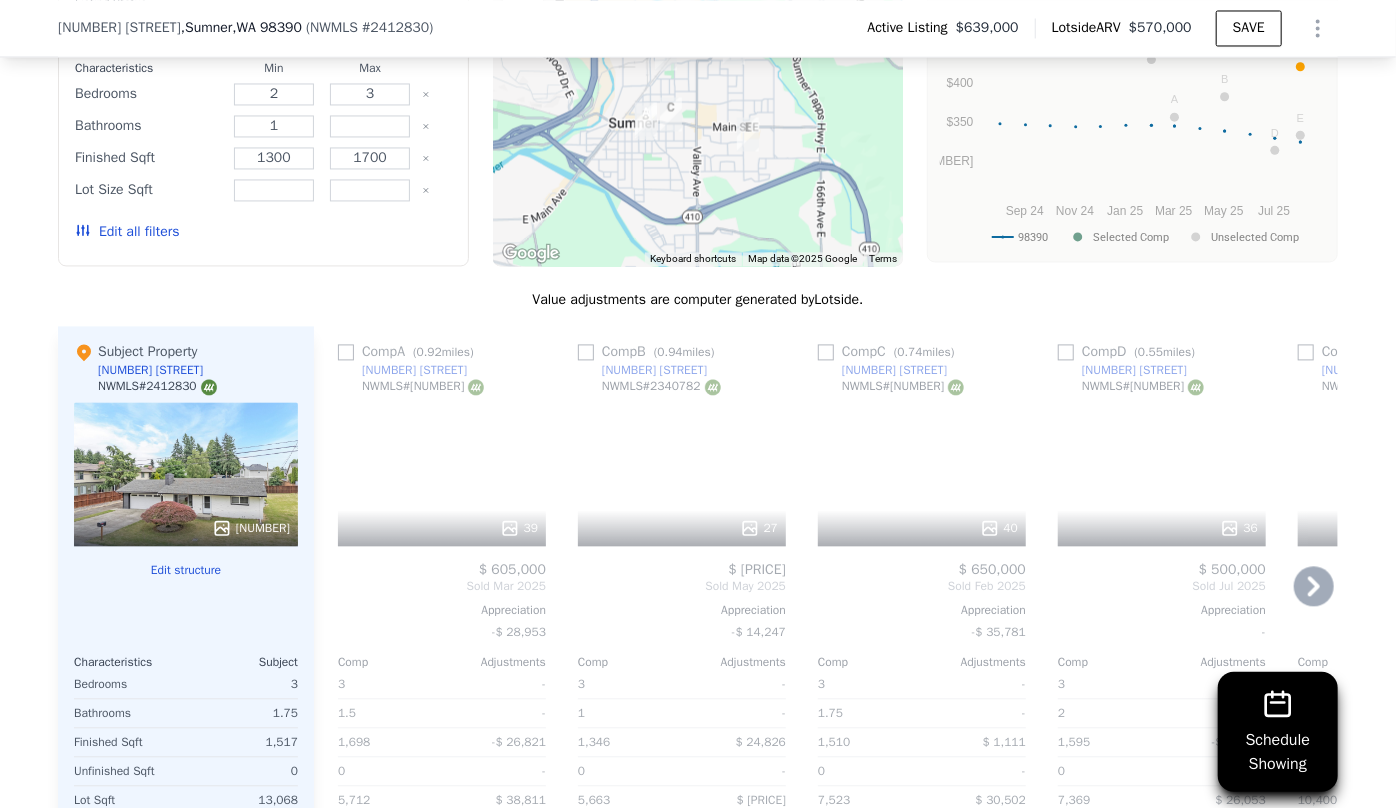 scroll, scrollTop: 2000, scrollLeft: 0, axis: vertical 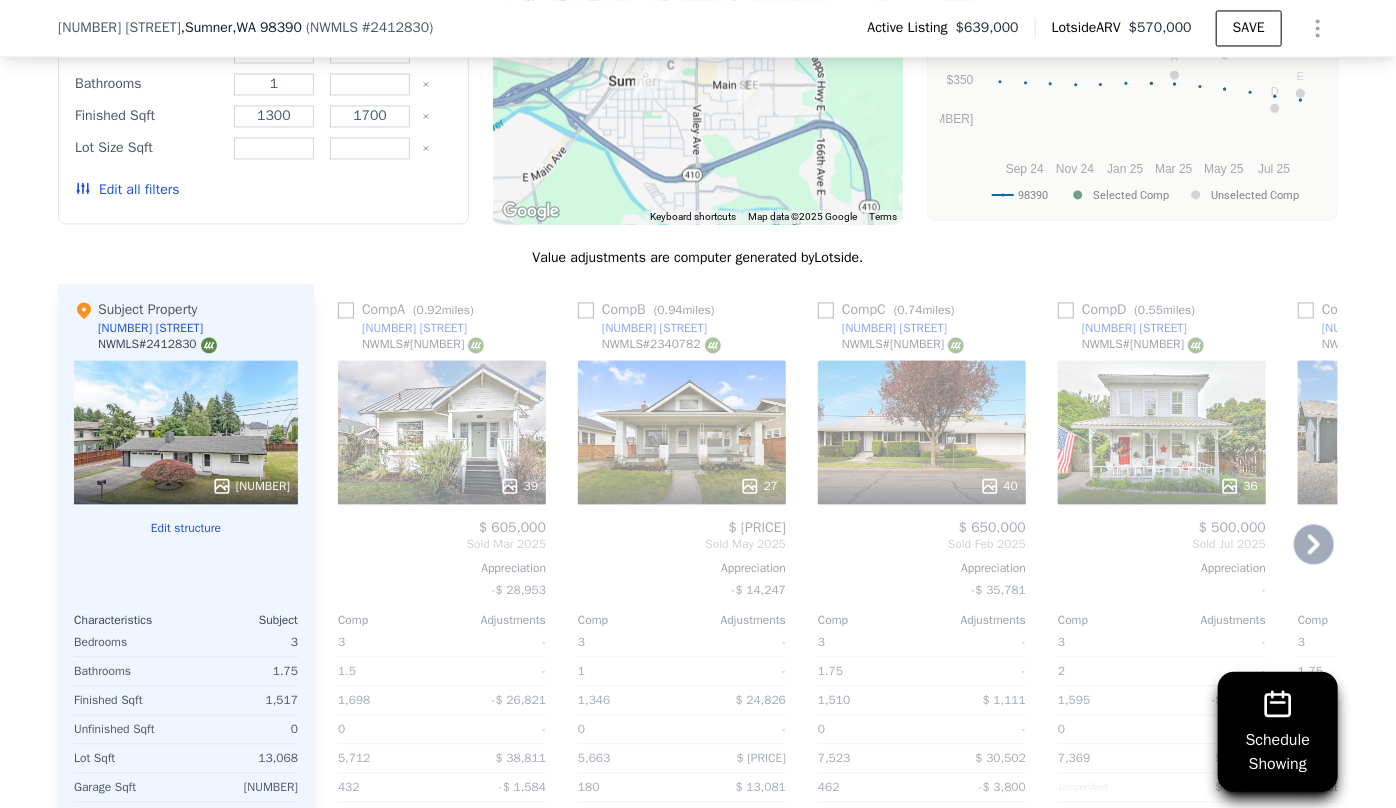 click on "39" at bounding box center (442, 432) 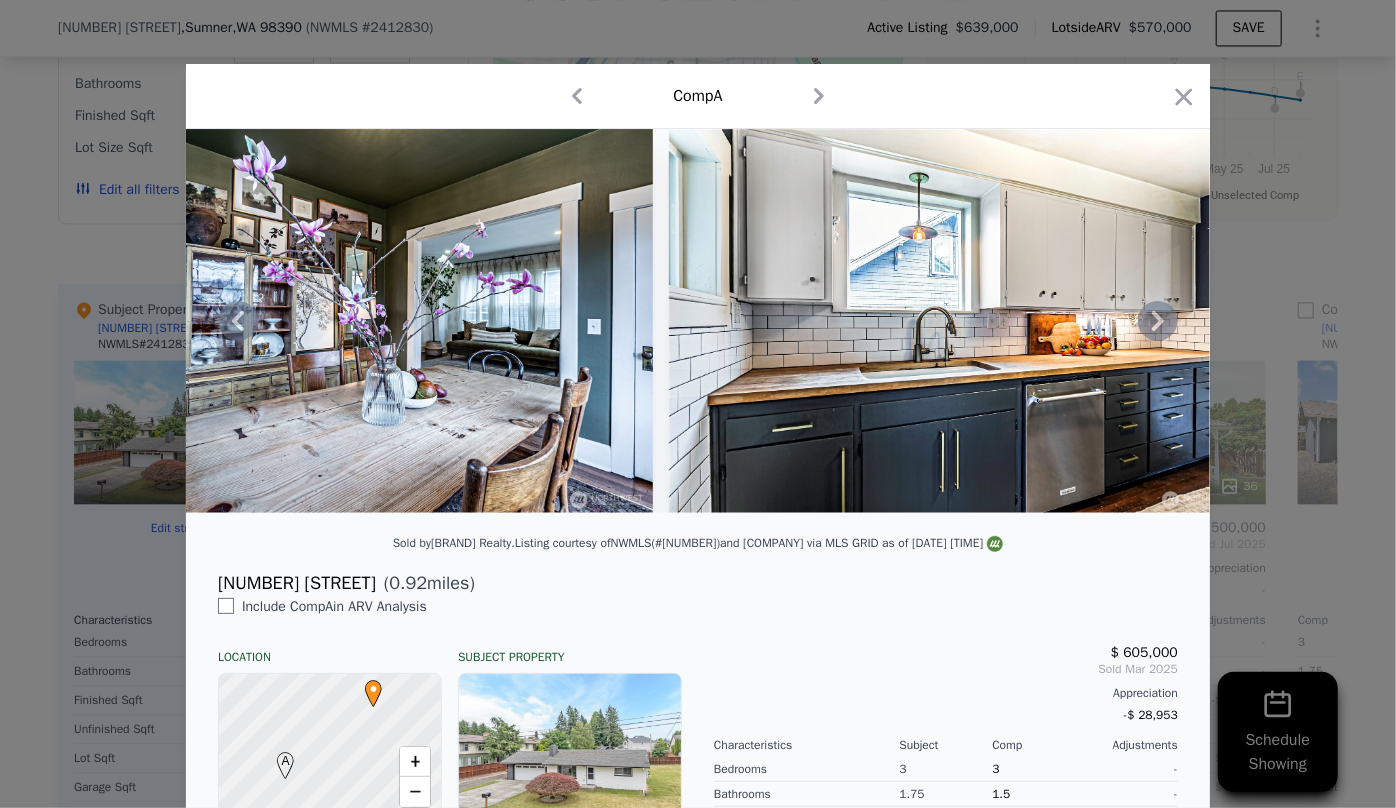scroll, scrollTop: 0, scrollLeft: 6511, axis: horizontal 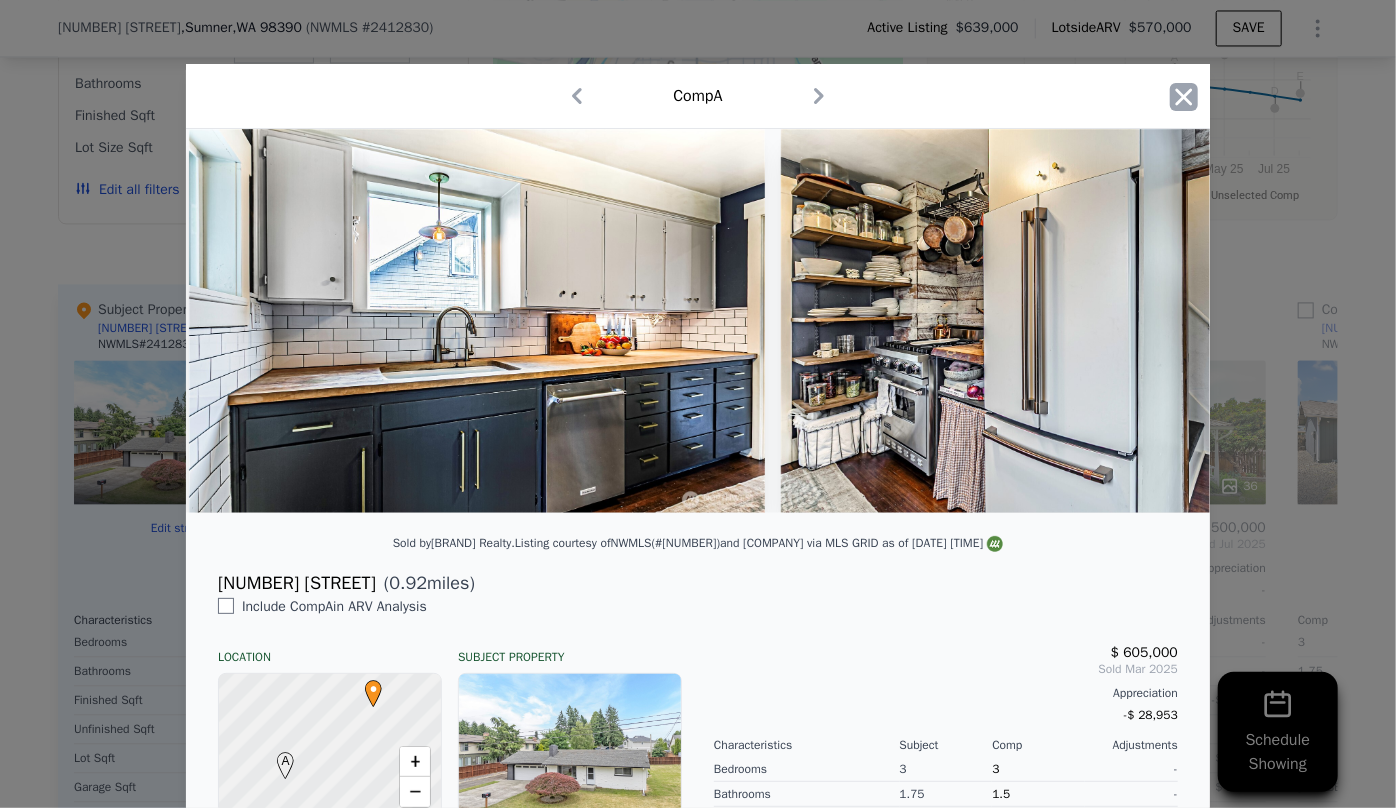 click 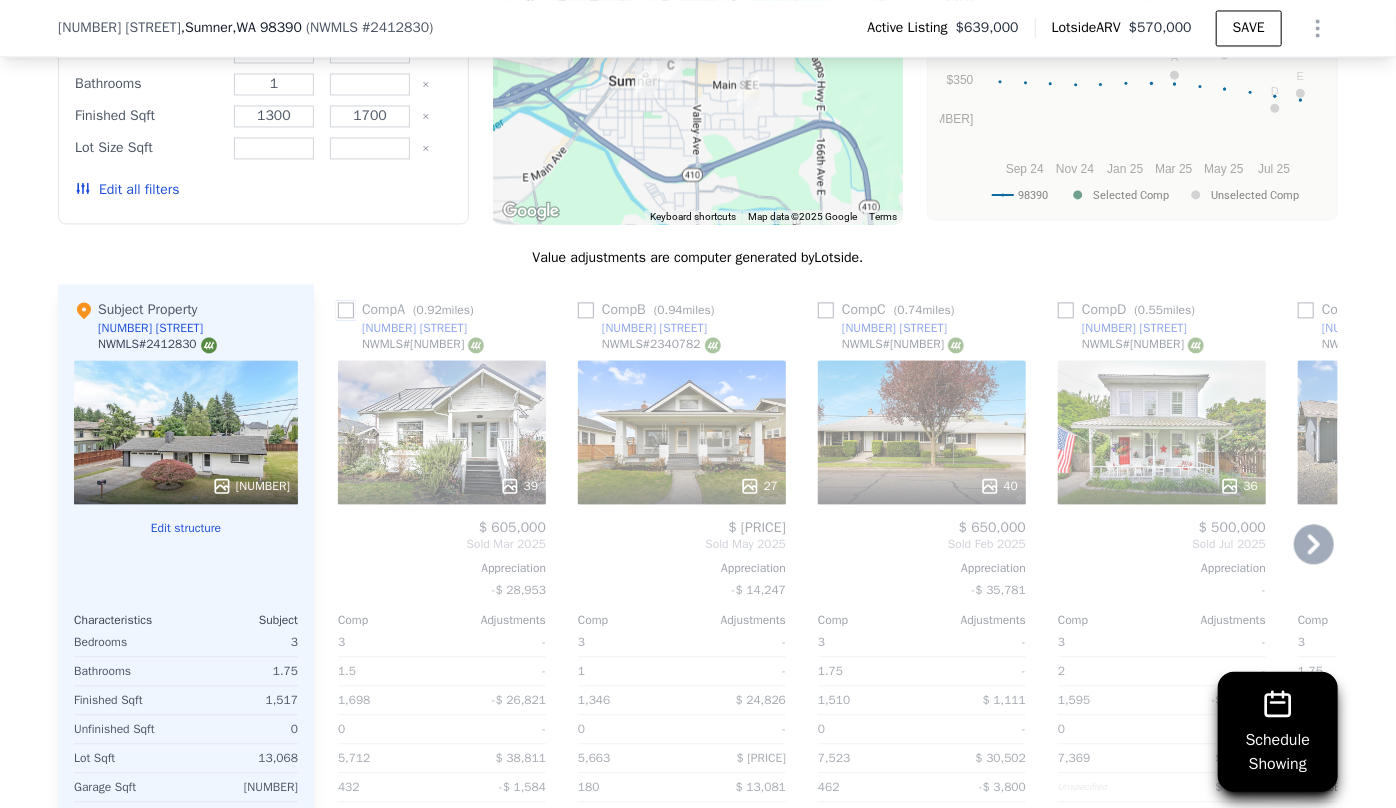 click at bounding box center [346, 310] 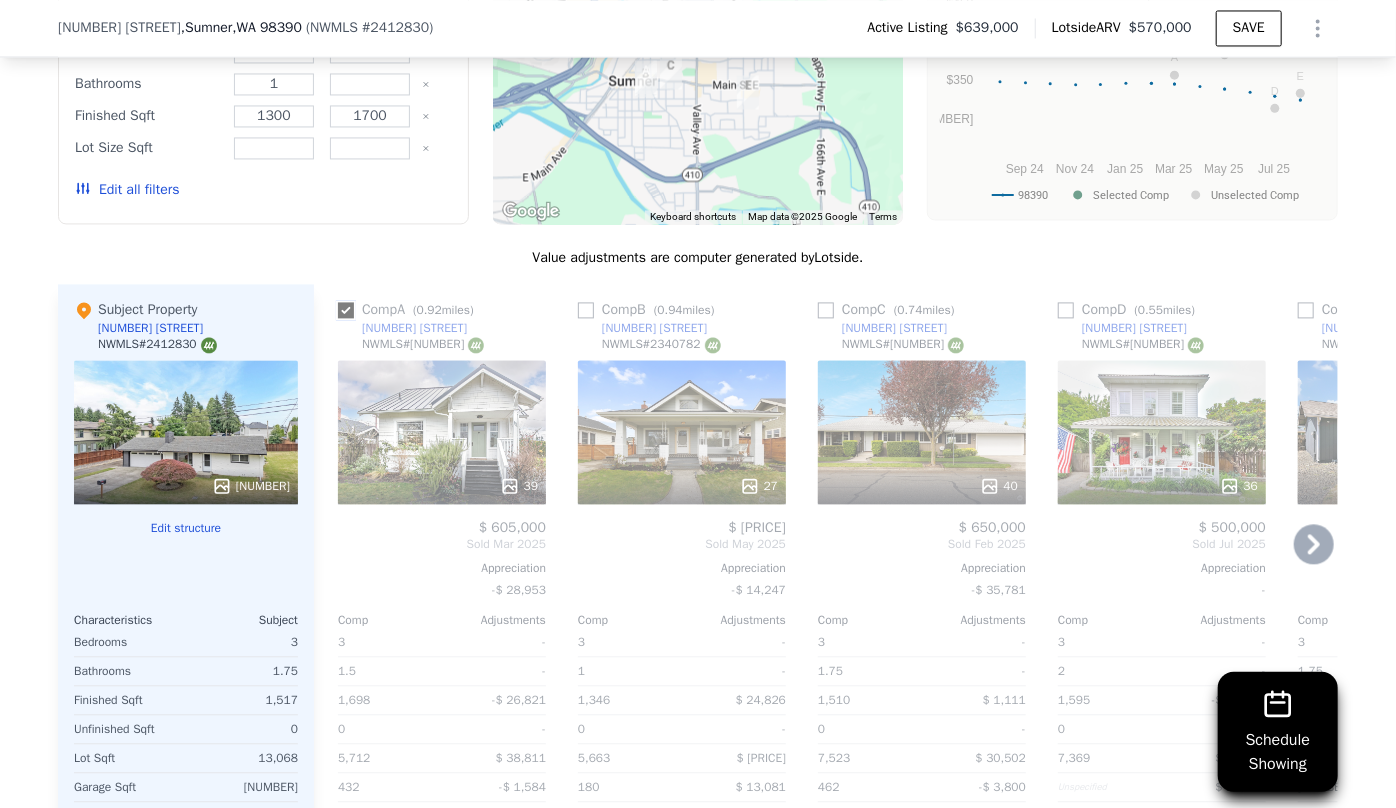 checkbox on "true" 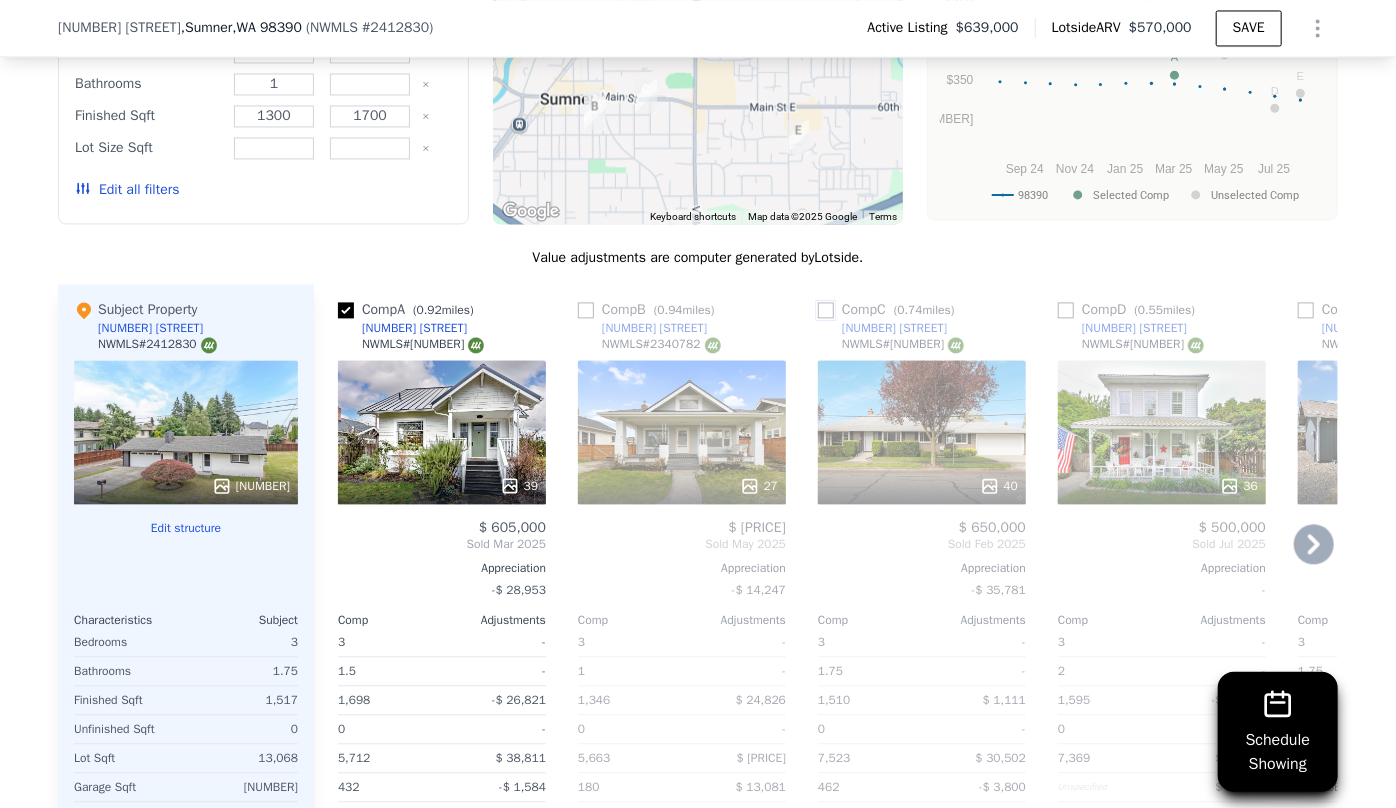 click at bounding box center [826, 310] 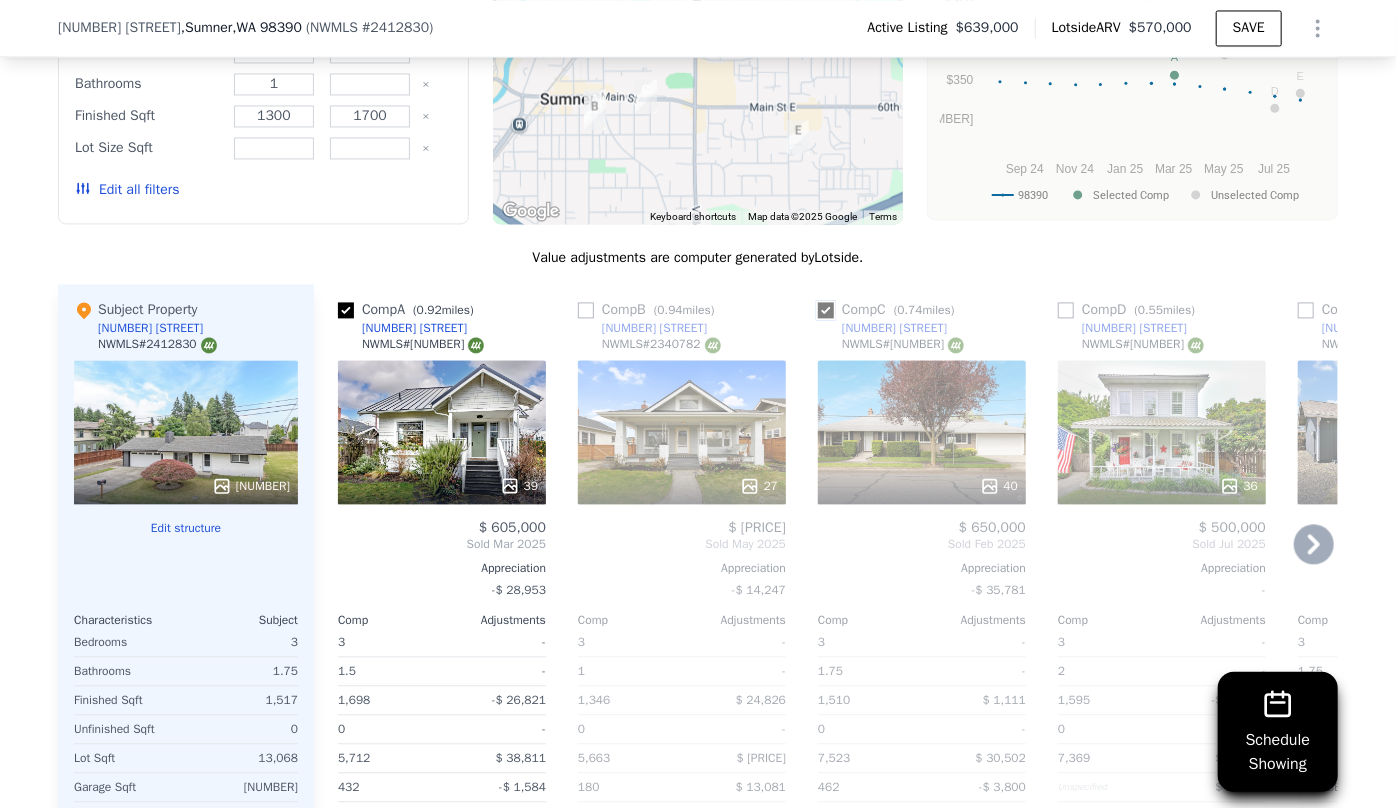 checkbox on "true" 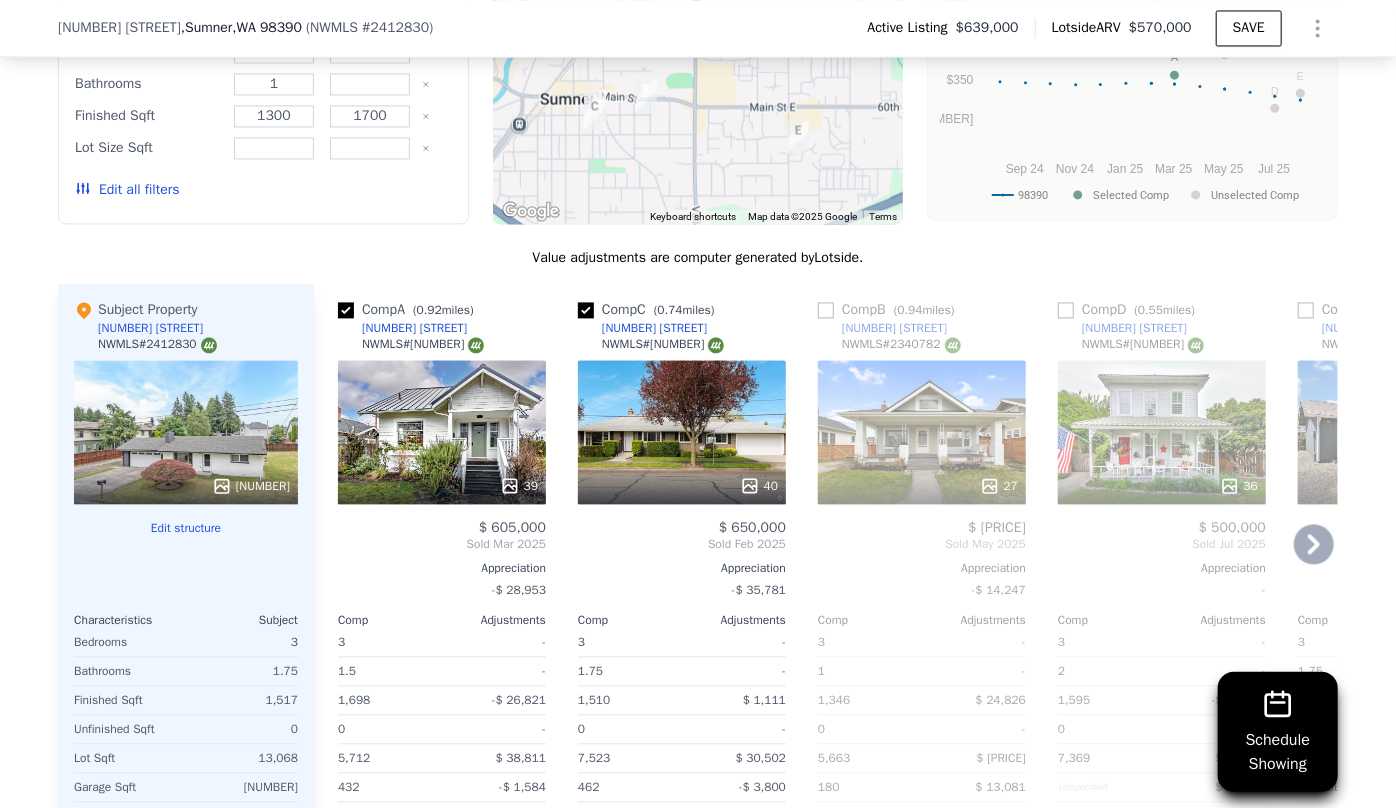 click 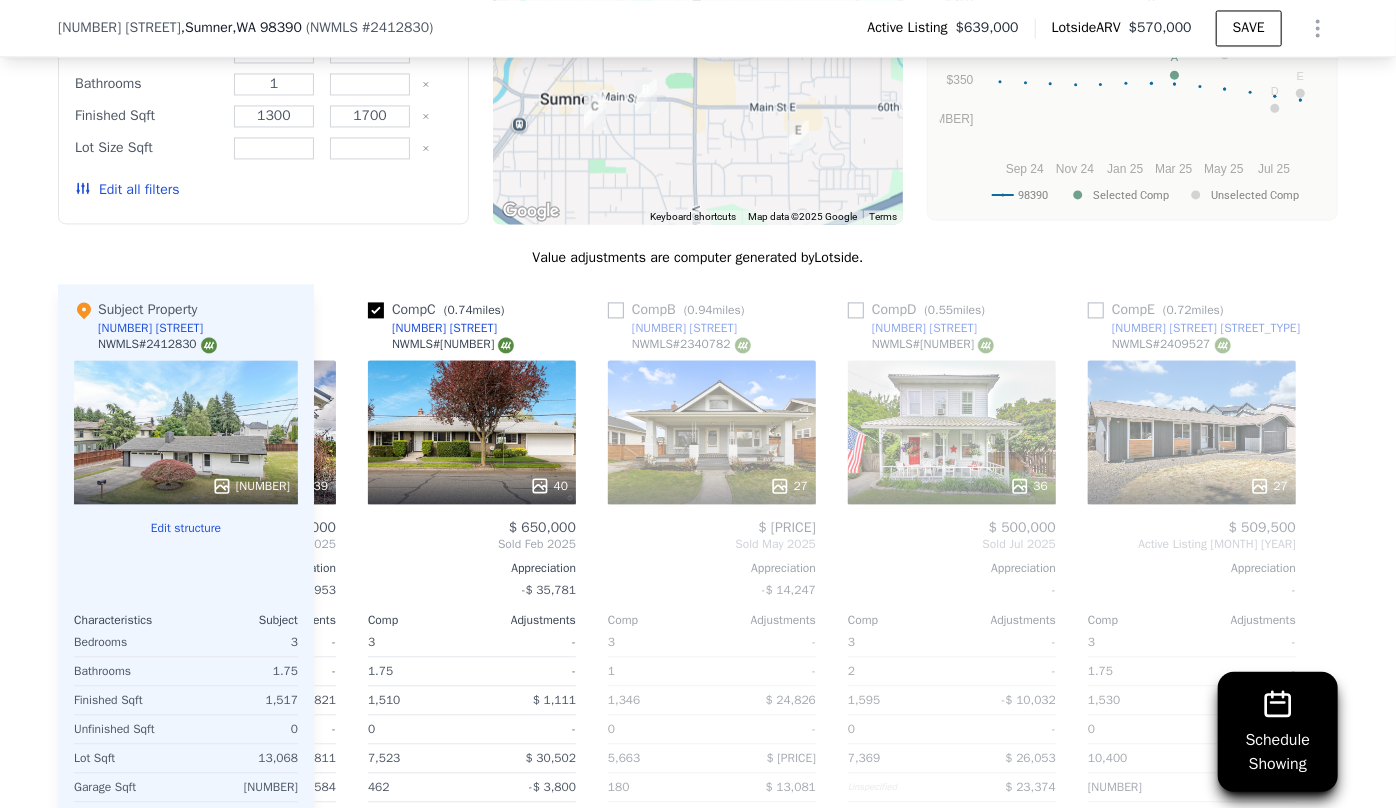scroll, scrollTop: 0, scrollLeft: 223, axis: horizontal 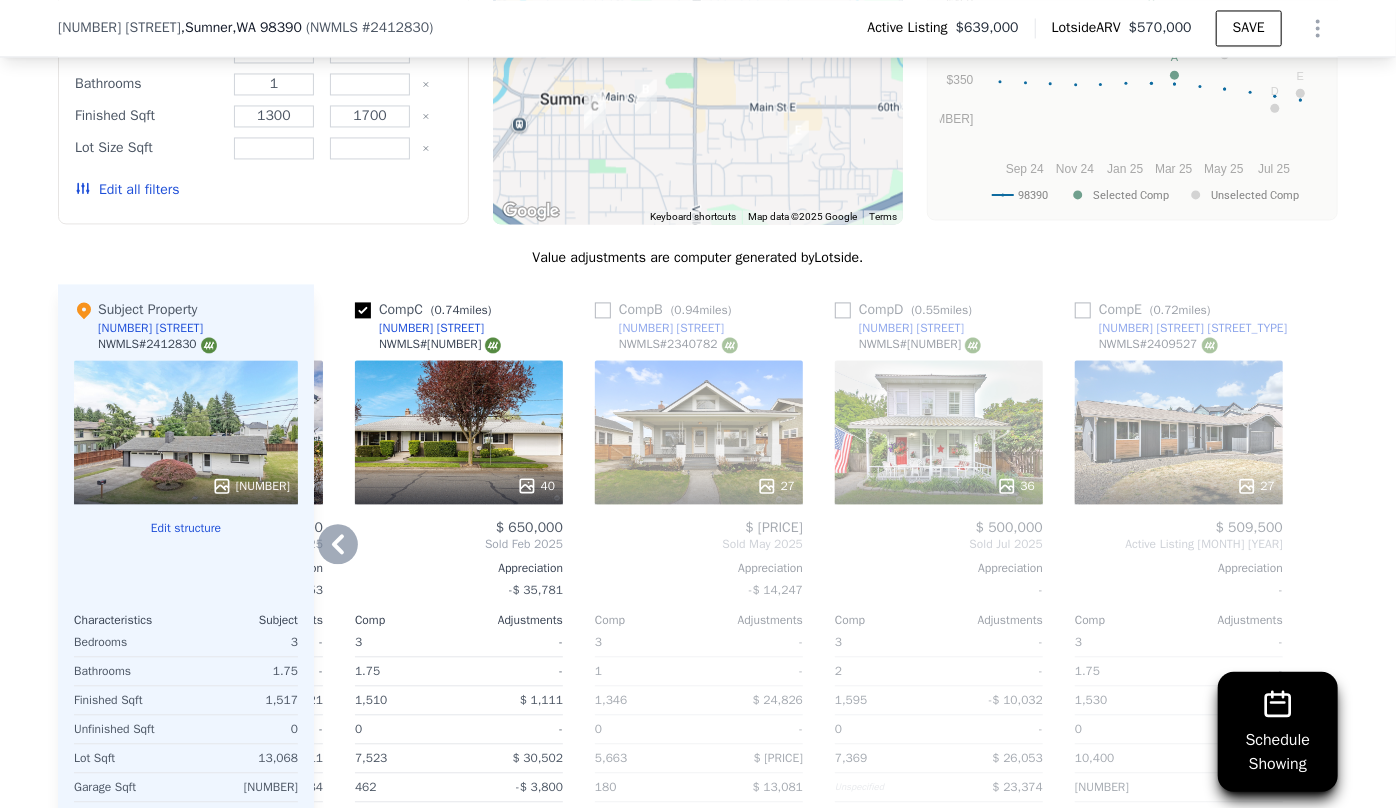 click on "27" at bounding box center [1179, 432] 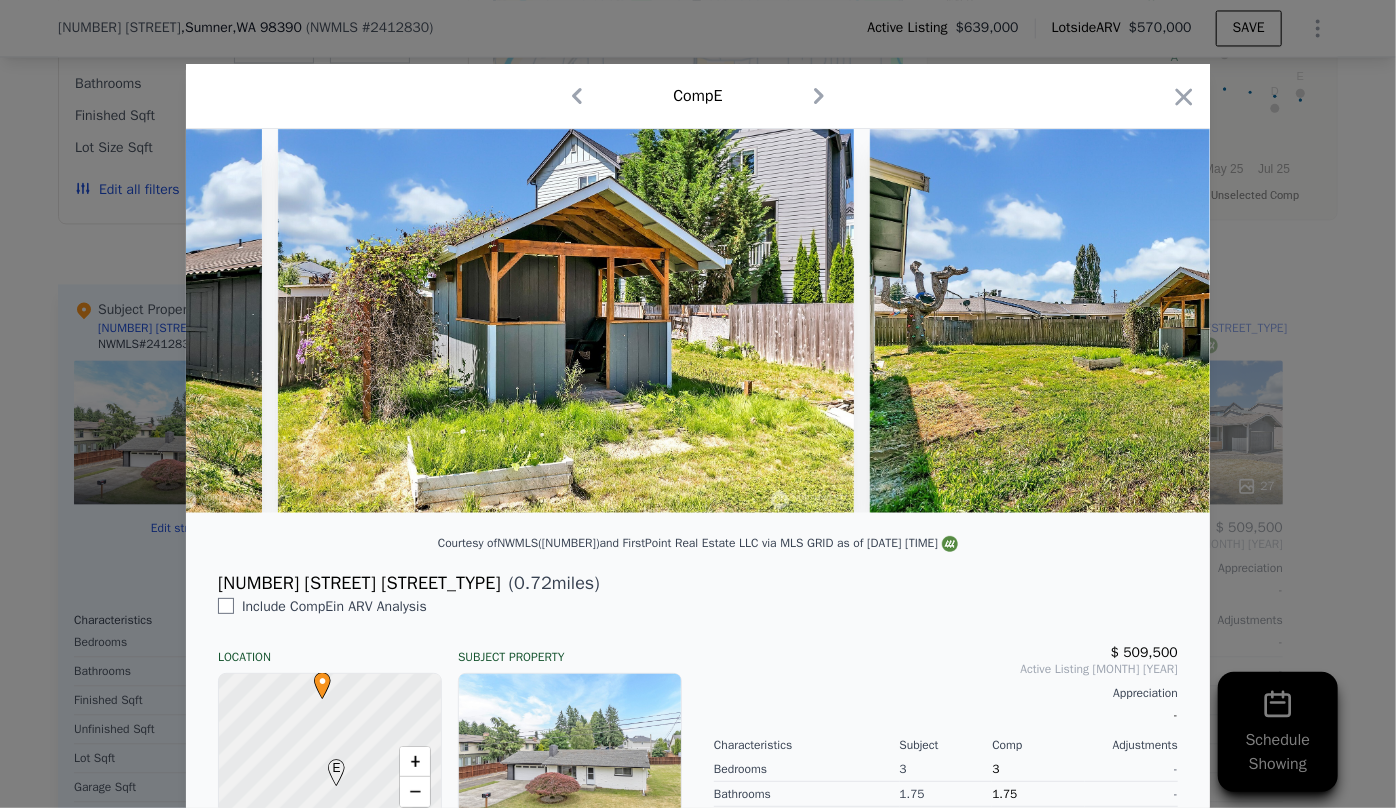 scroll, scrollTop: 0, scrollLeft: 13940, axis: horizontal 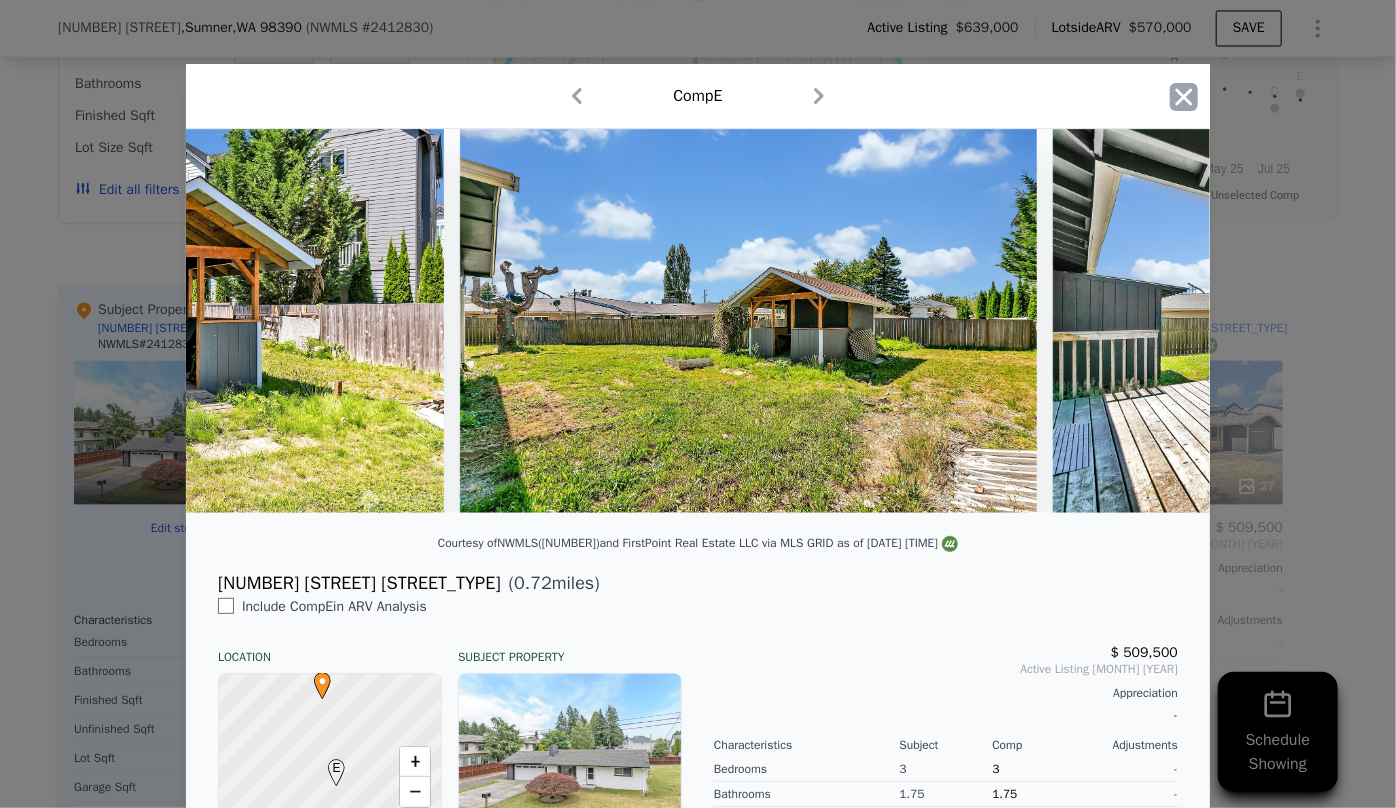 click 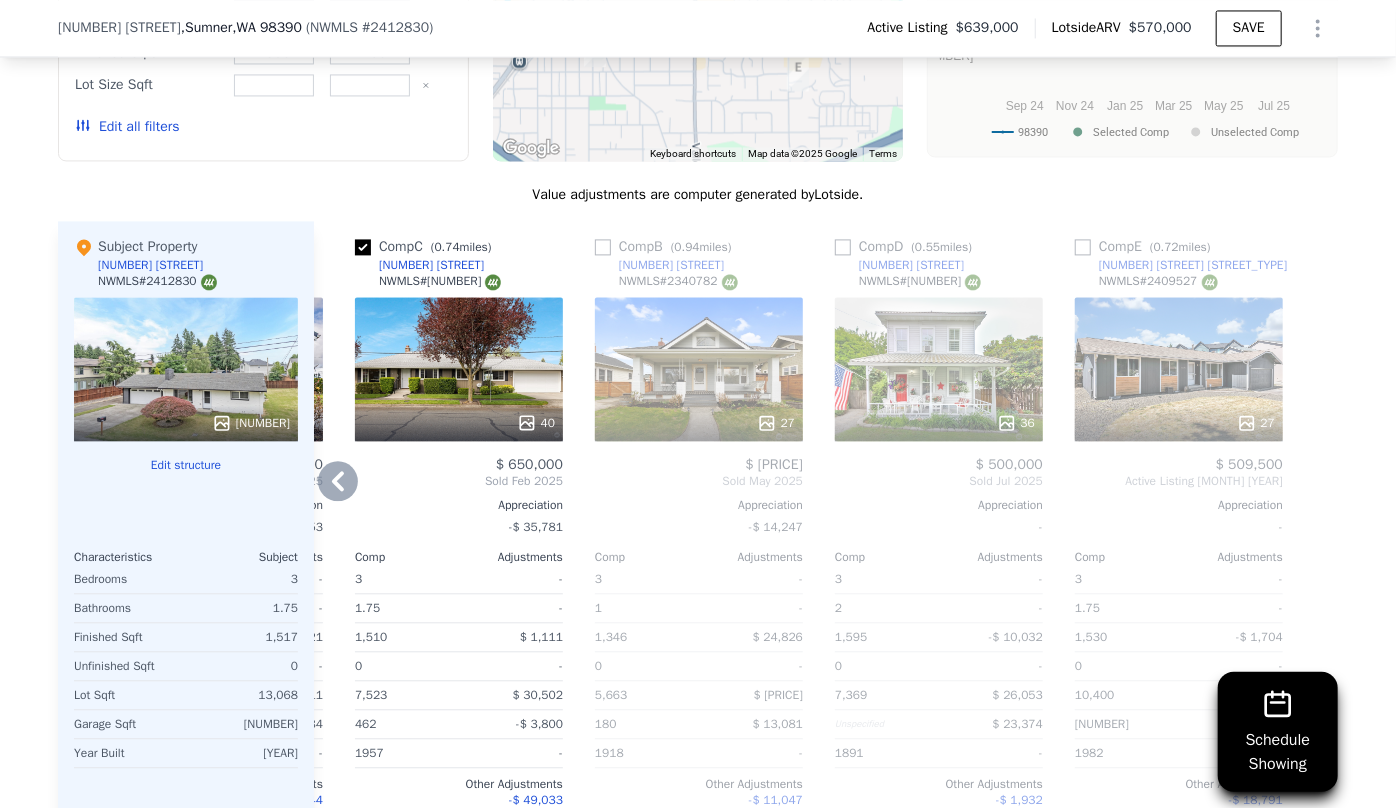 scroll, scrollTop: 2090, scrollLeft: 0, axis: vertical 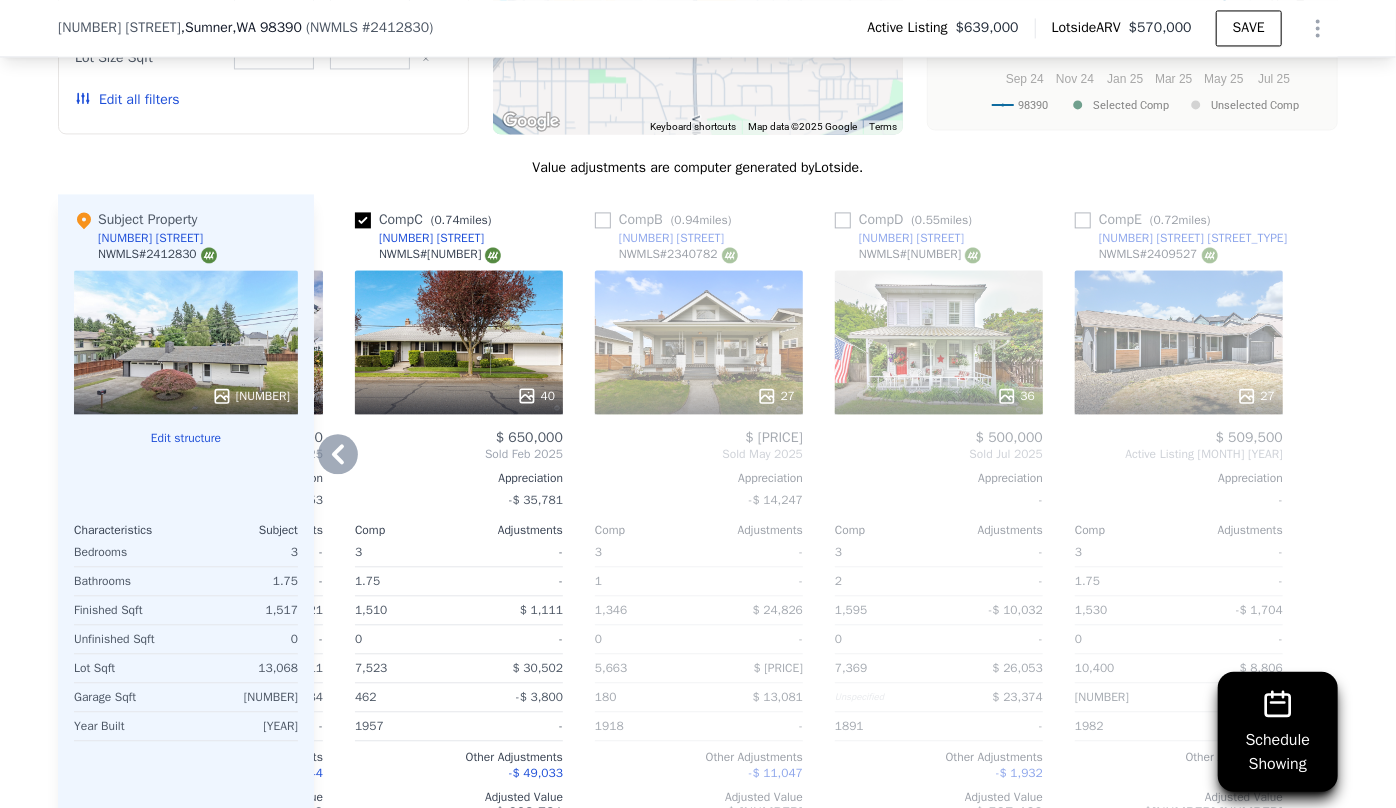click on "Comp  E ( 0.72  miles)" at bounding box center (1147, 220) 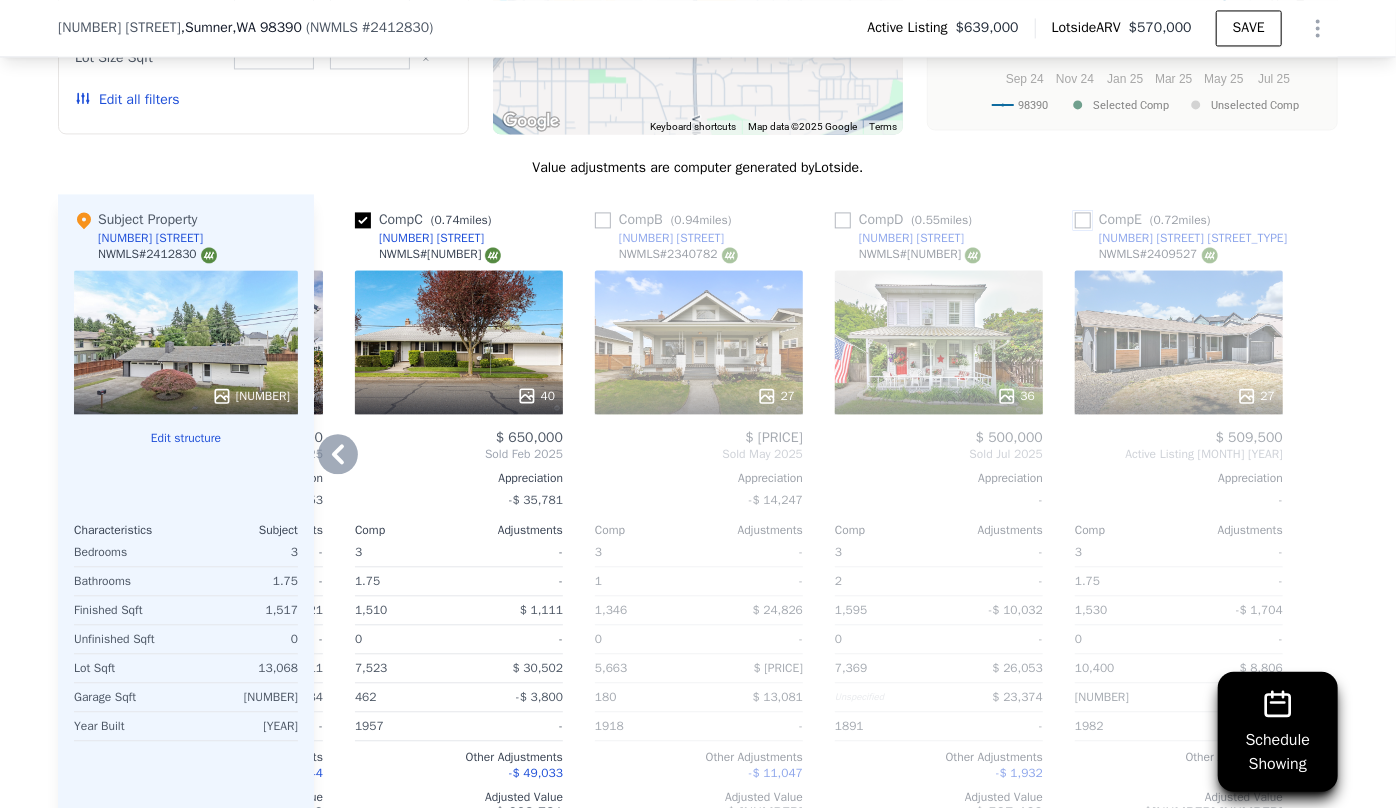click at bounding box center (1083, 220) 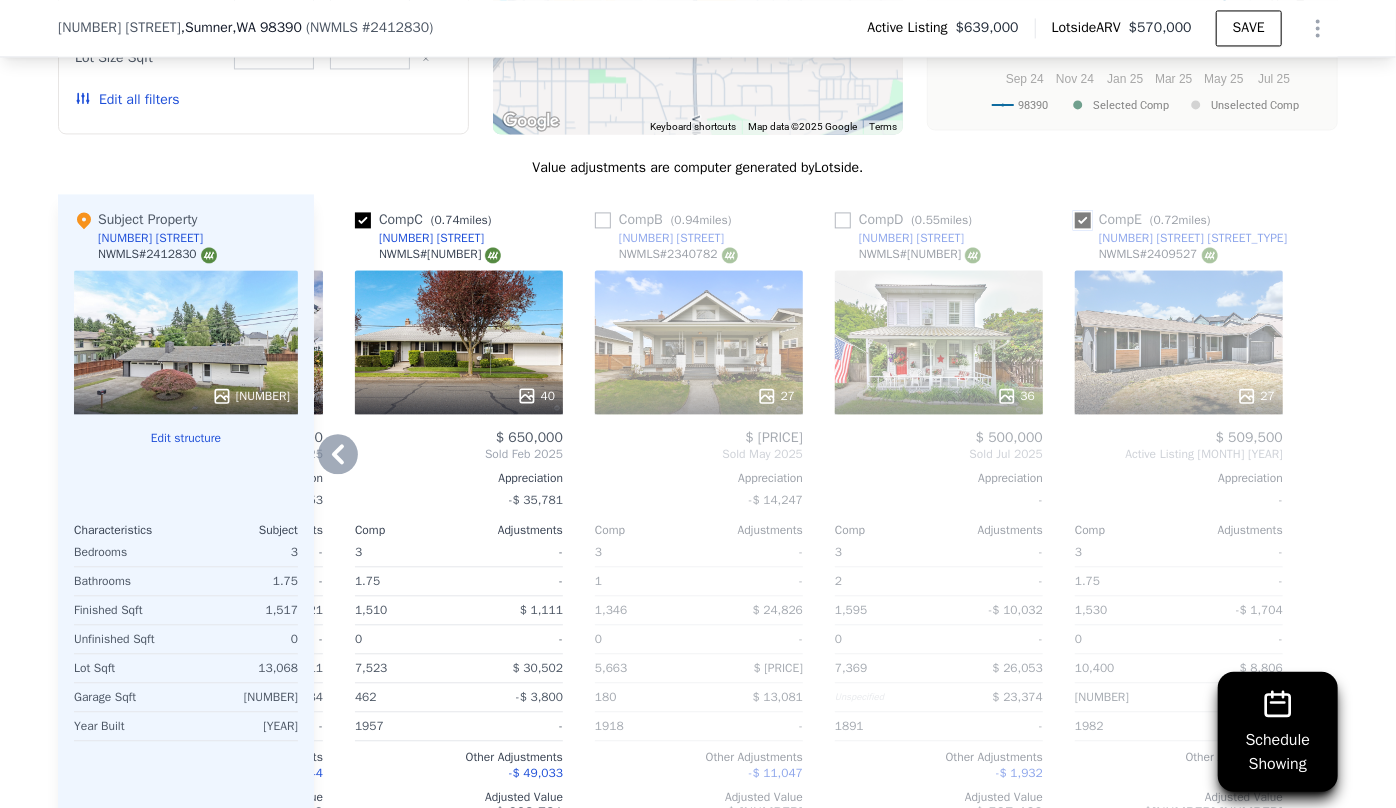 checkbox on "true" 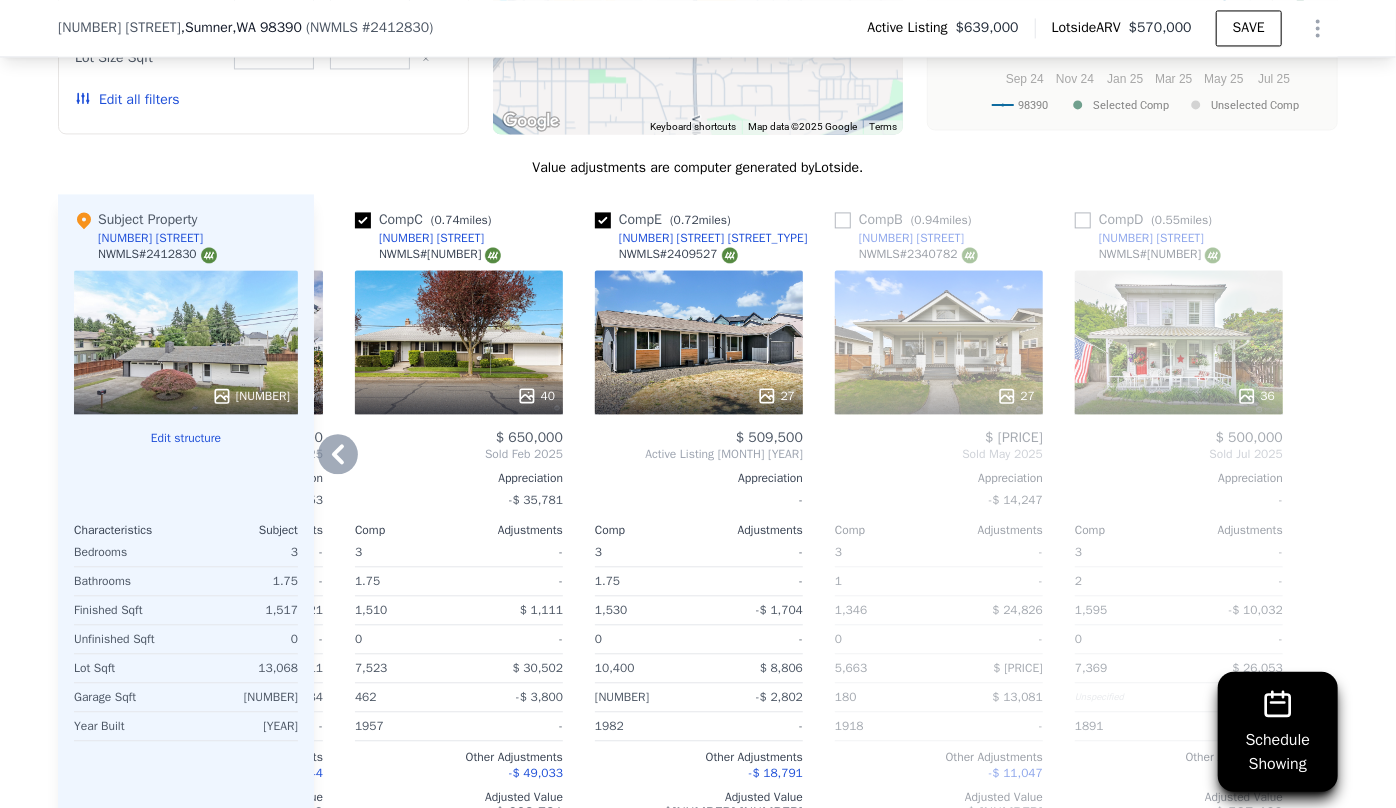 click 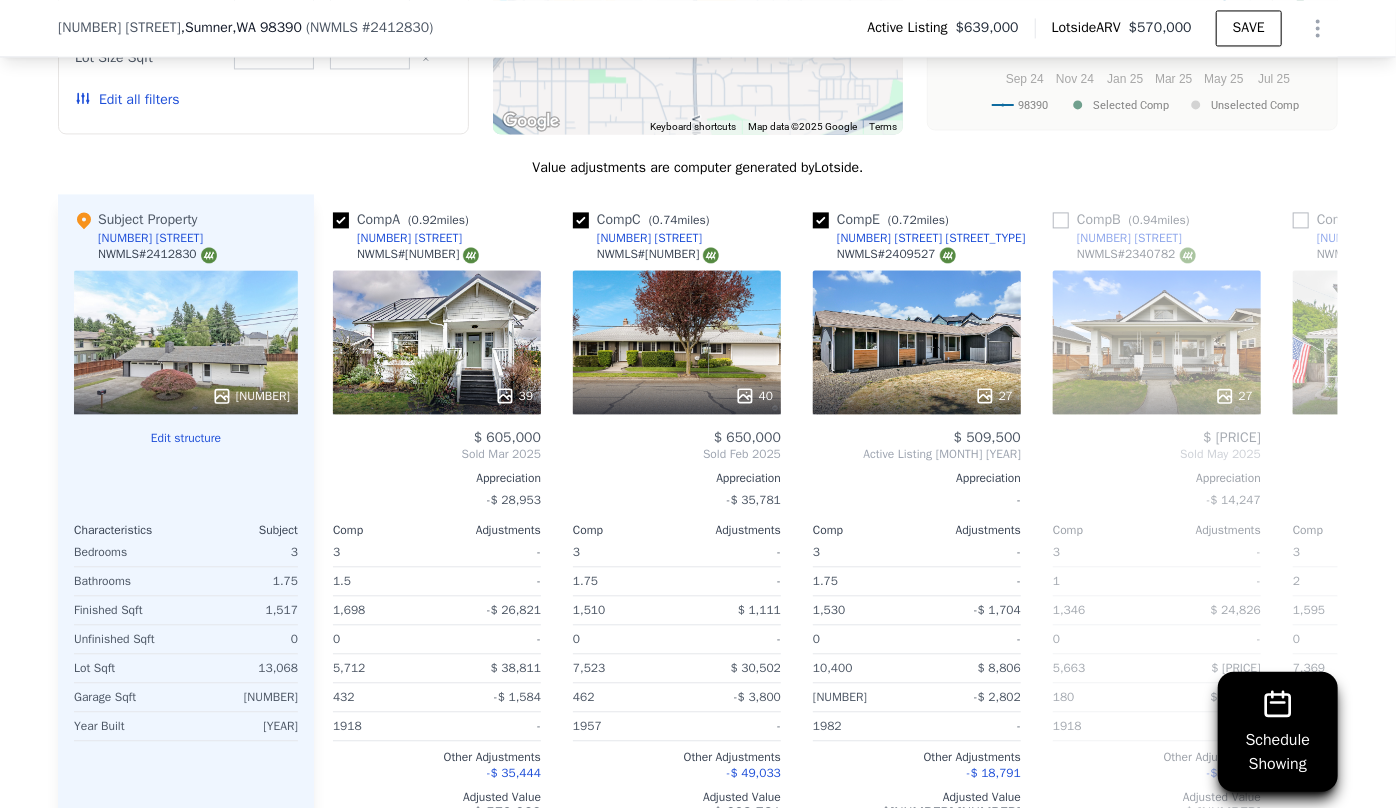 scroll, scrollTop: 0, scrollLeft: 0, axis: both 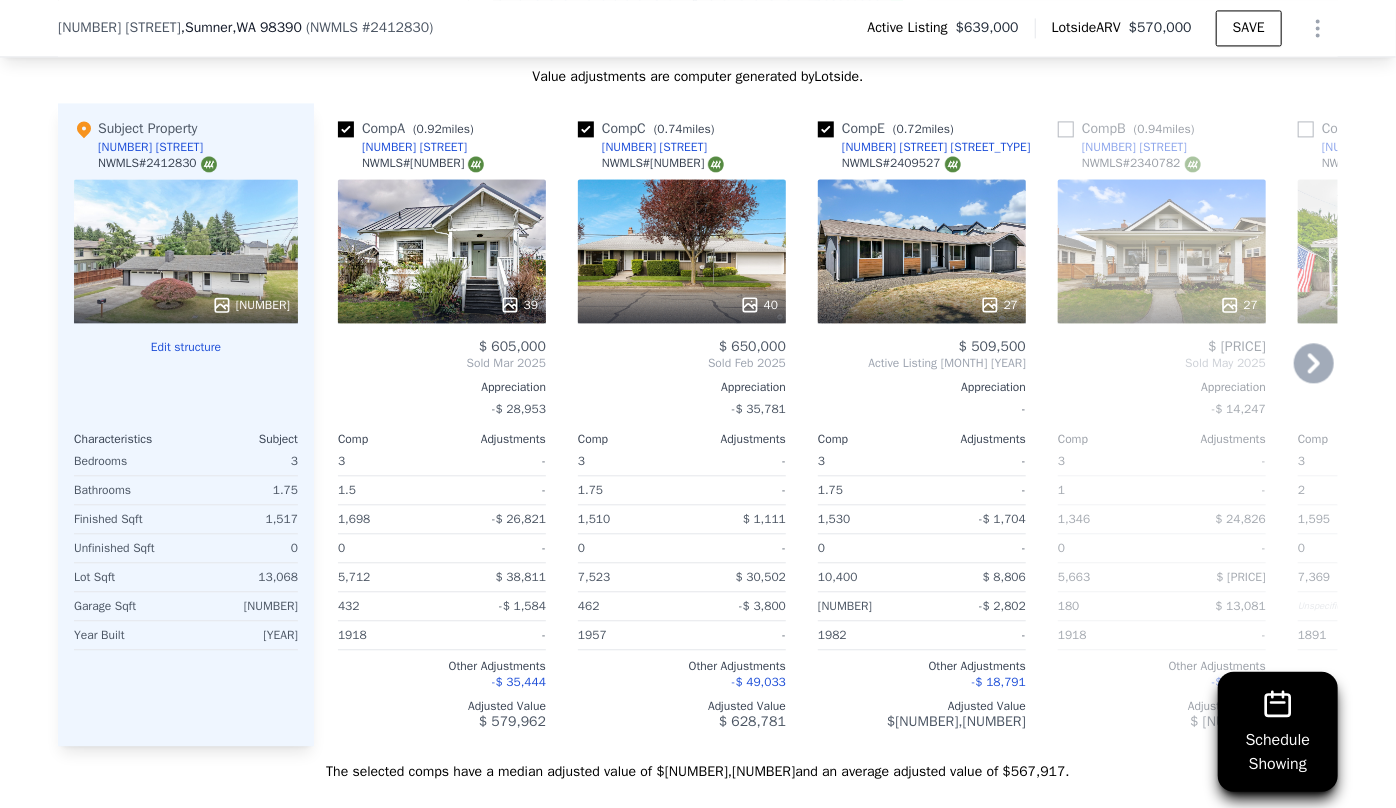 click at bounding box center [922, 305] 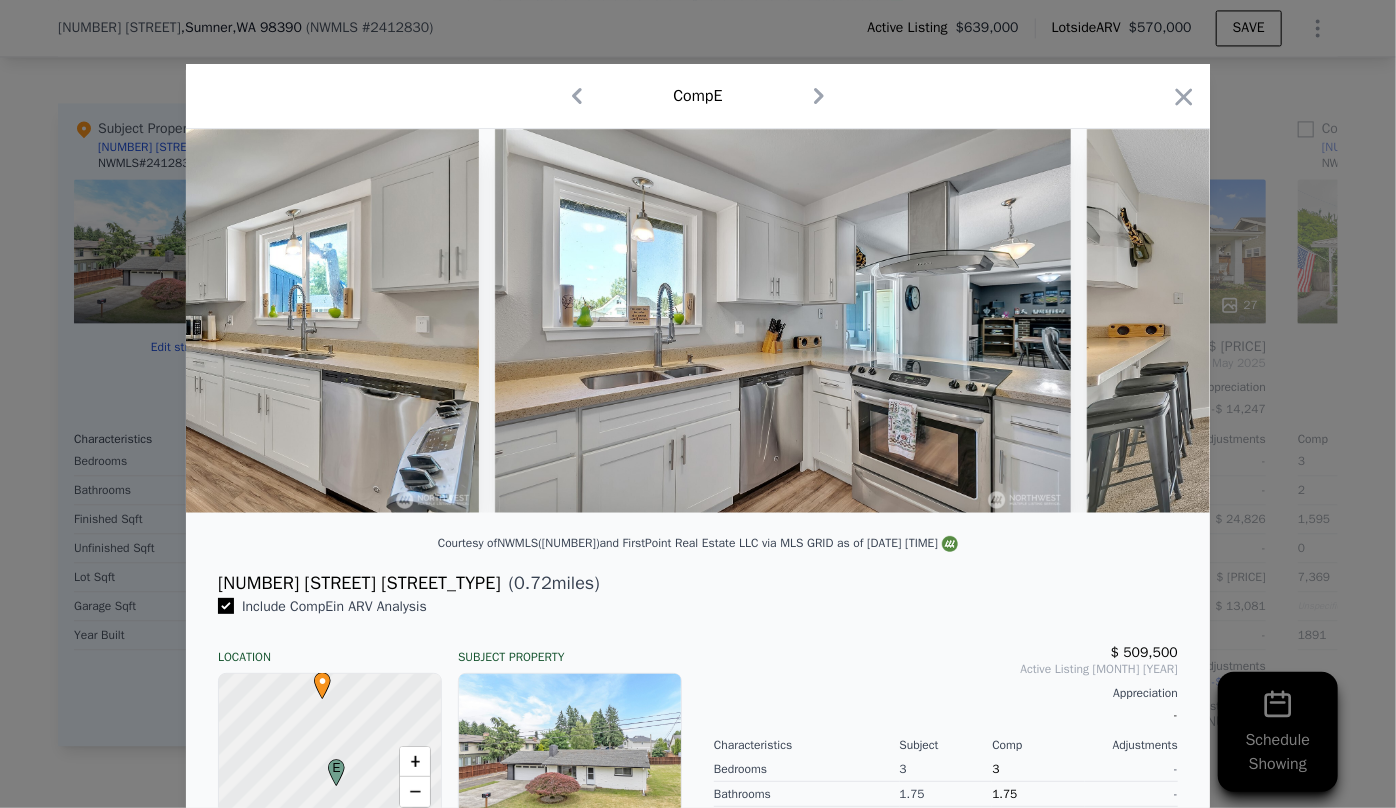scroll, scrollTop: 0, scrollLeft: 5051, axis: horizontal 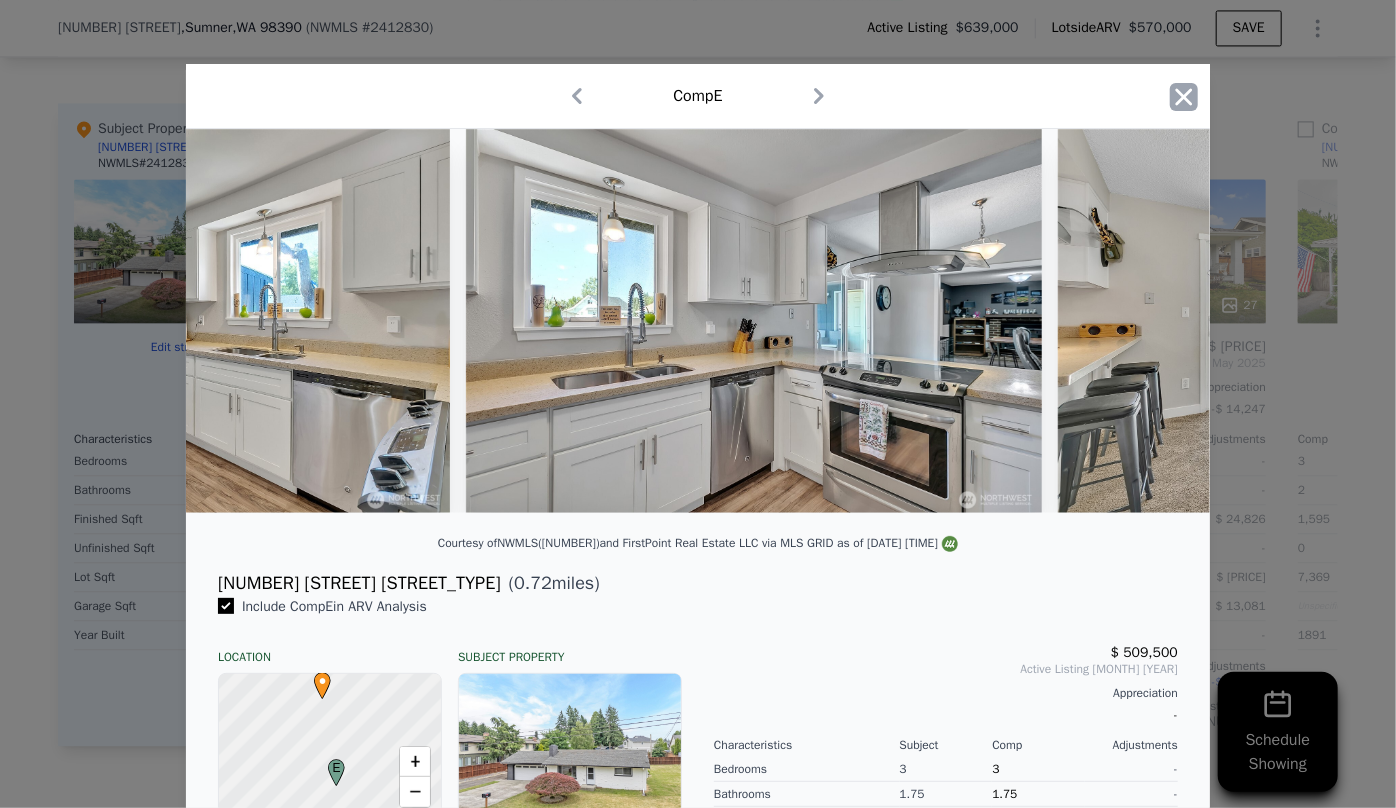 click 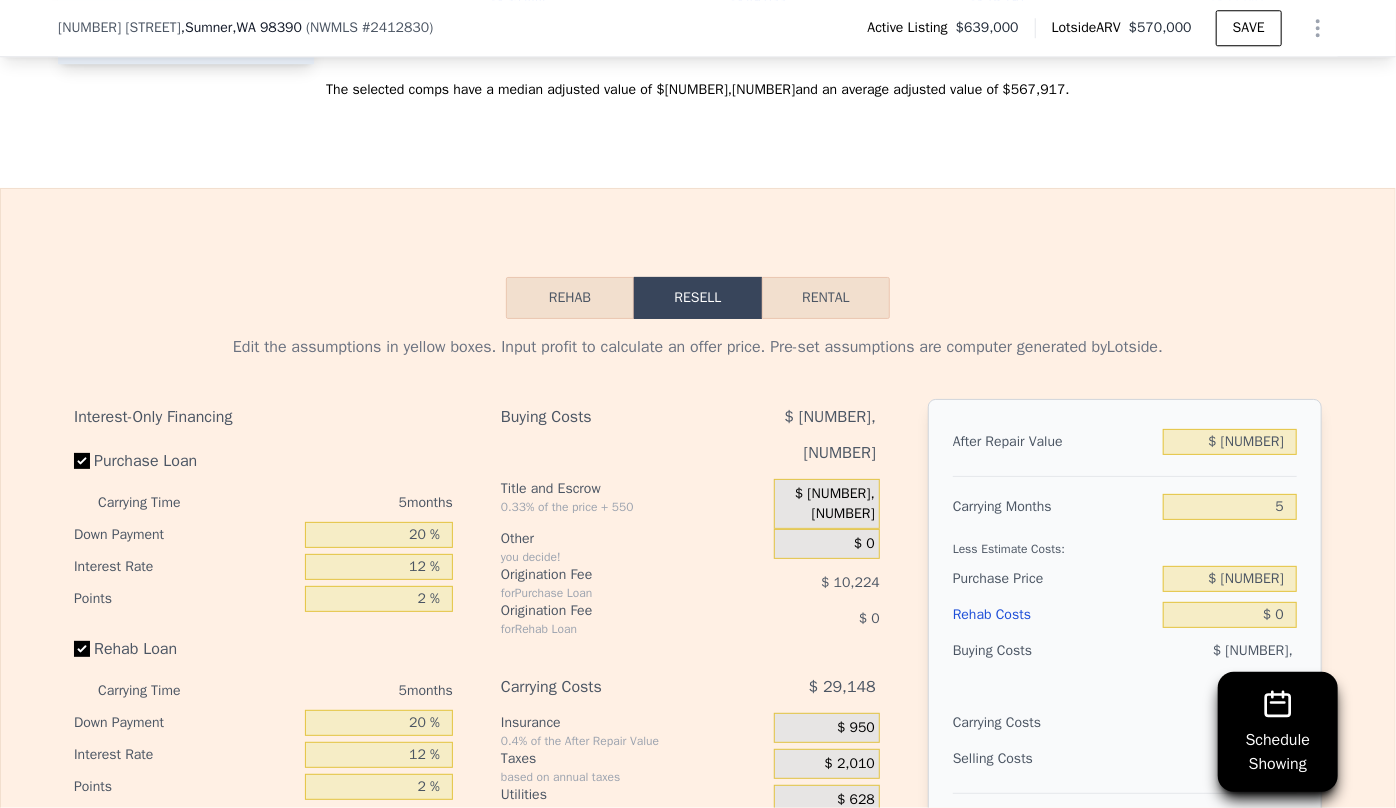 scroll, scrollTop: 3000, scrollLeft: 0, axis: vertical 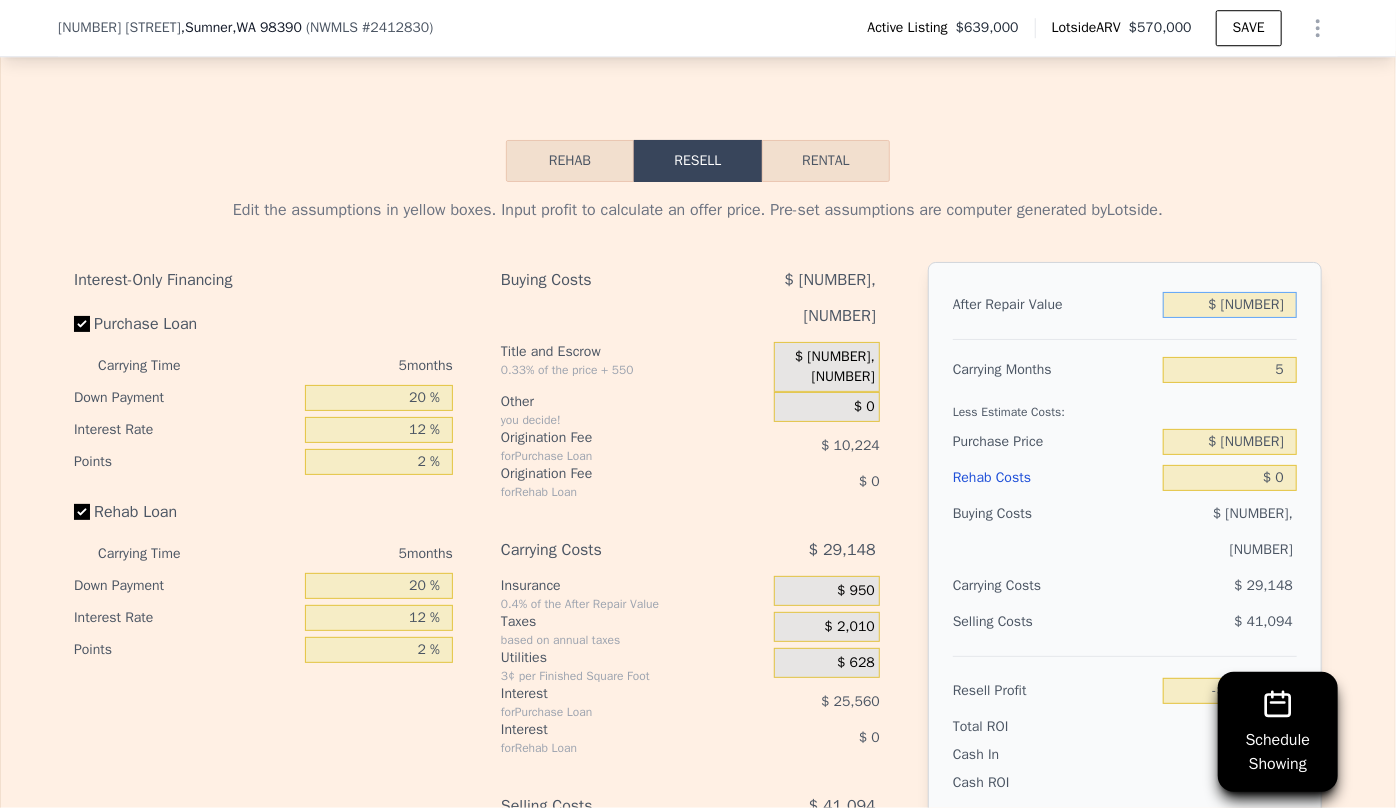 click on "$ [NUMBER]" at bounding box center (1230, 305) 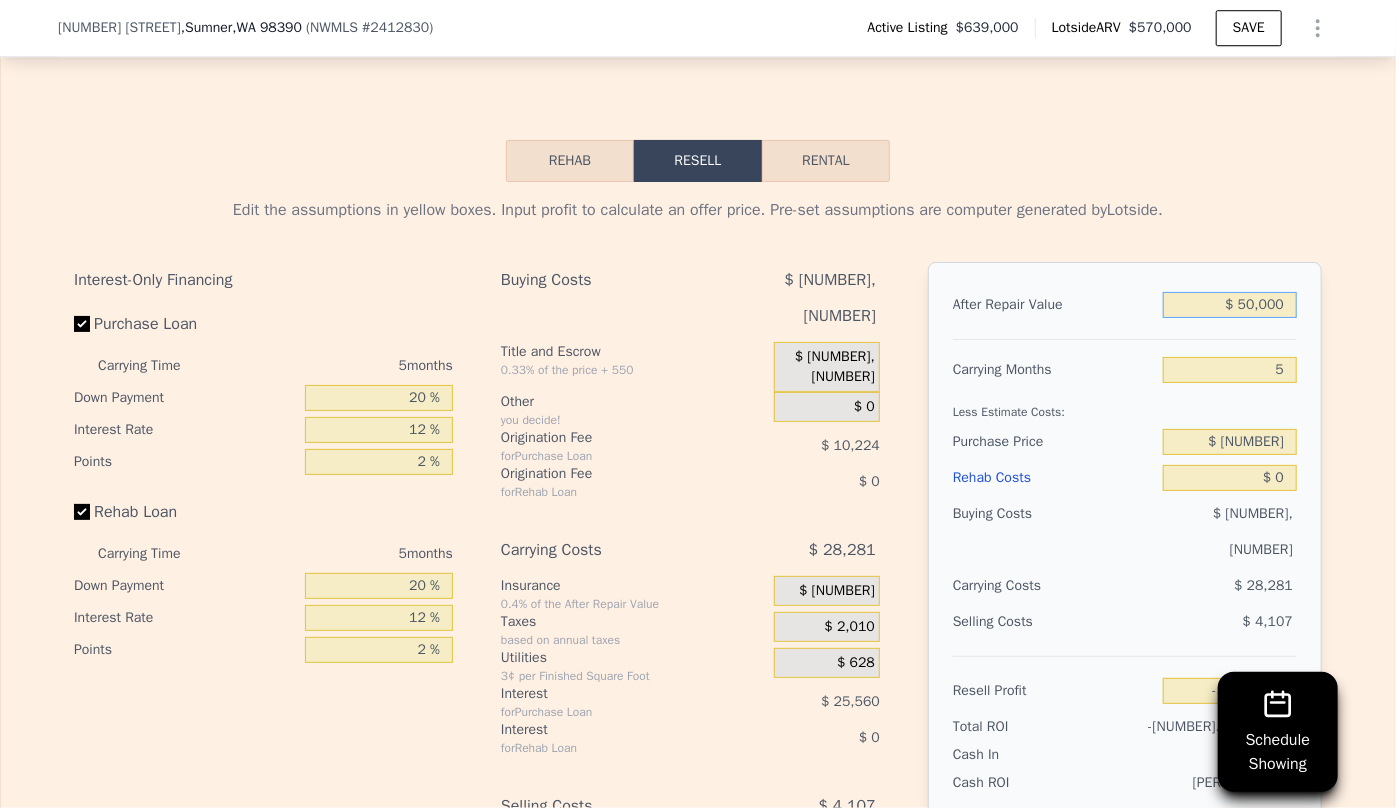 type on "-$ 634,290" 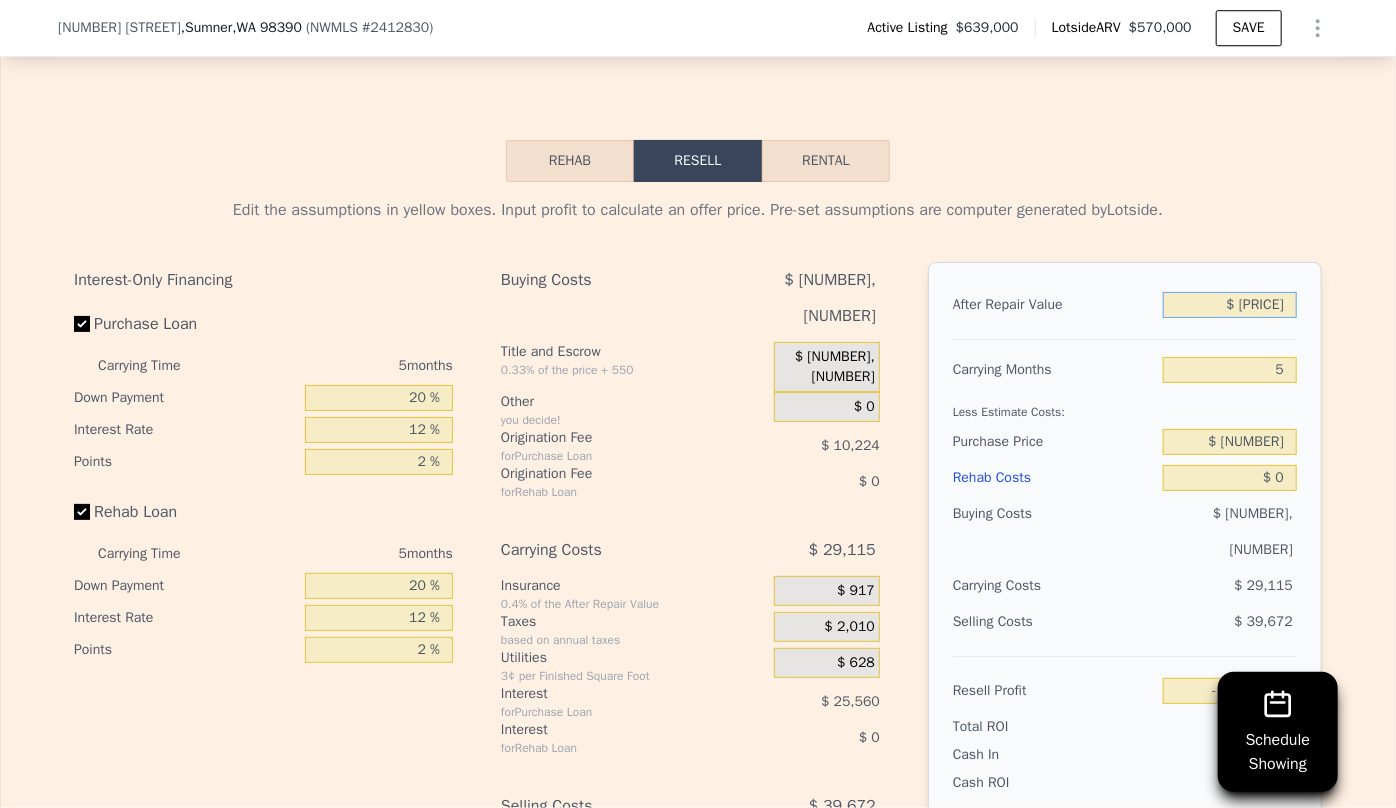 type on "-$ 170,689" 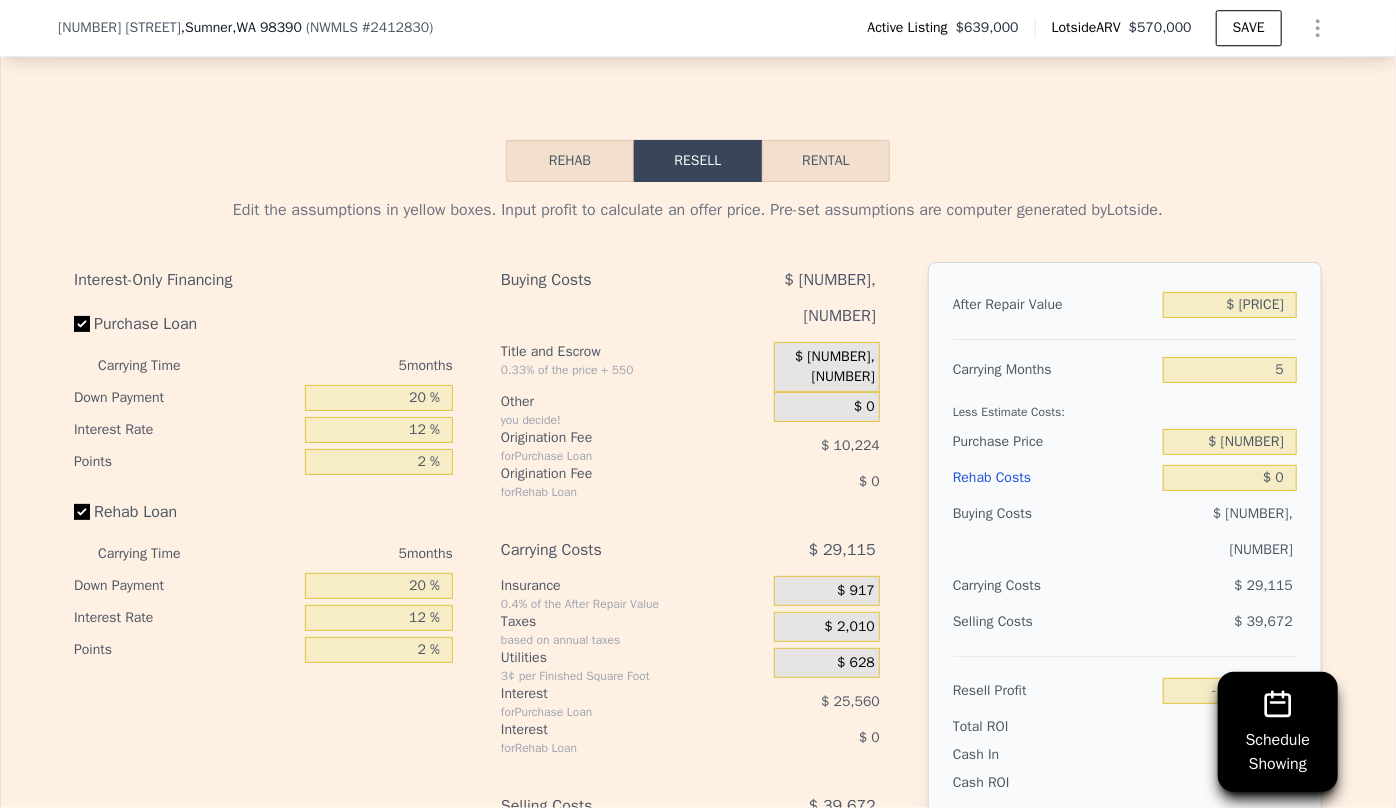 click on "Less Estimate Costs:" at bounding box center (1125, 406) 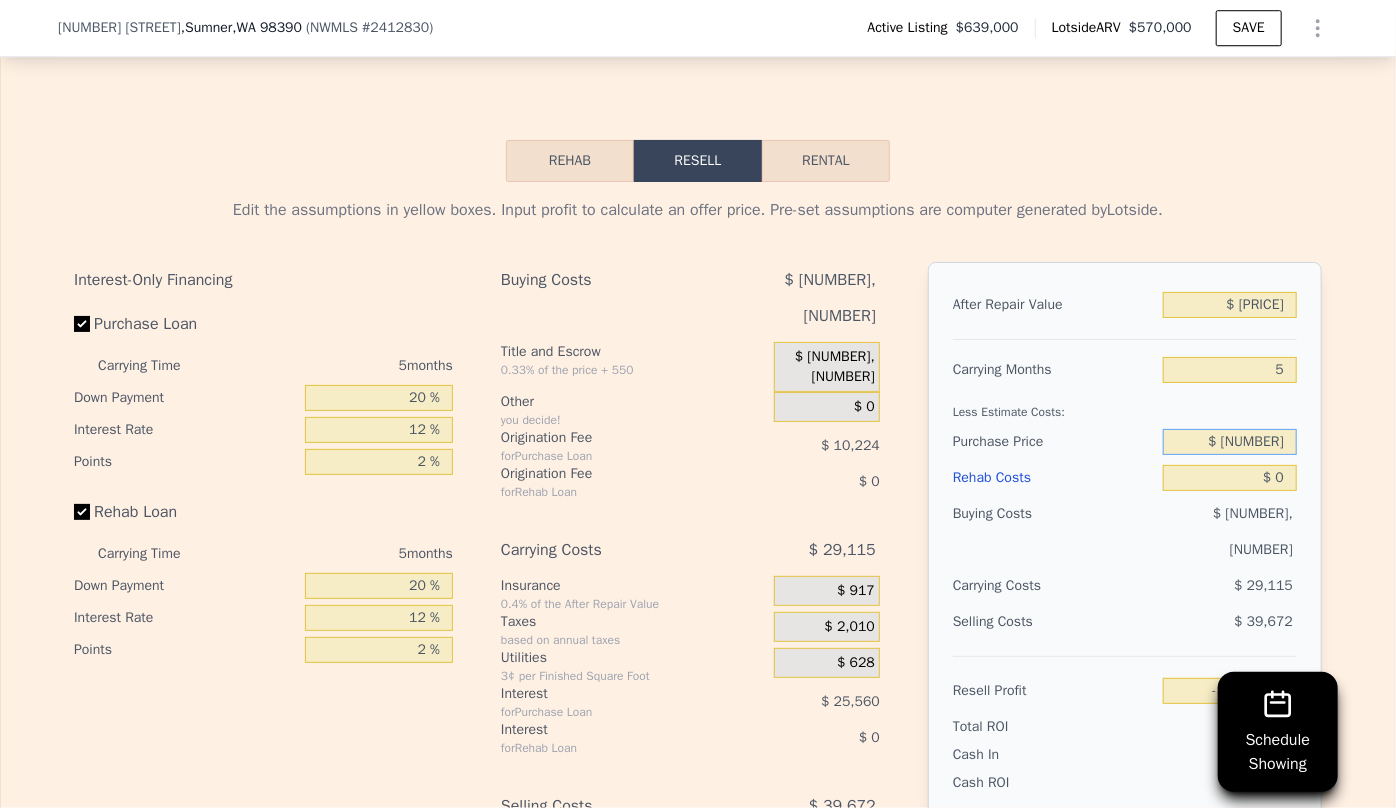 drag, startPoint x: 1279, startPoint y: 467, endPoint x: 1165, endPoint y: 468, distance: 114.00439 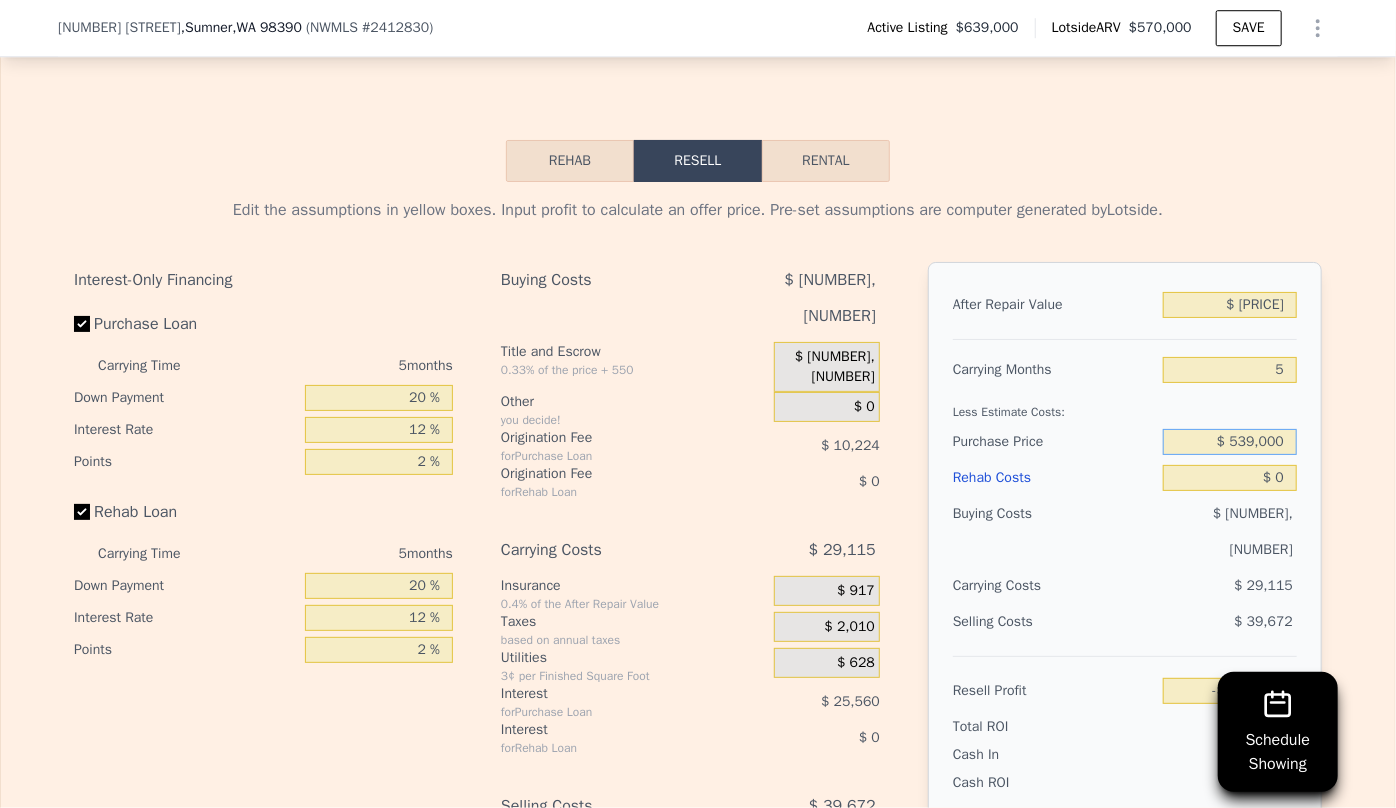 type on "$ 539,000" 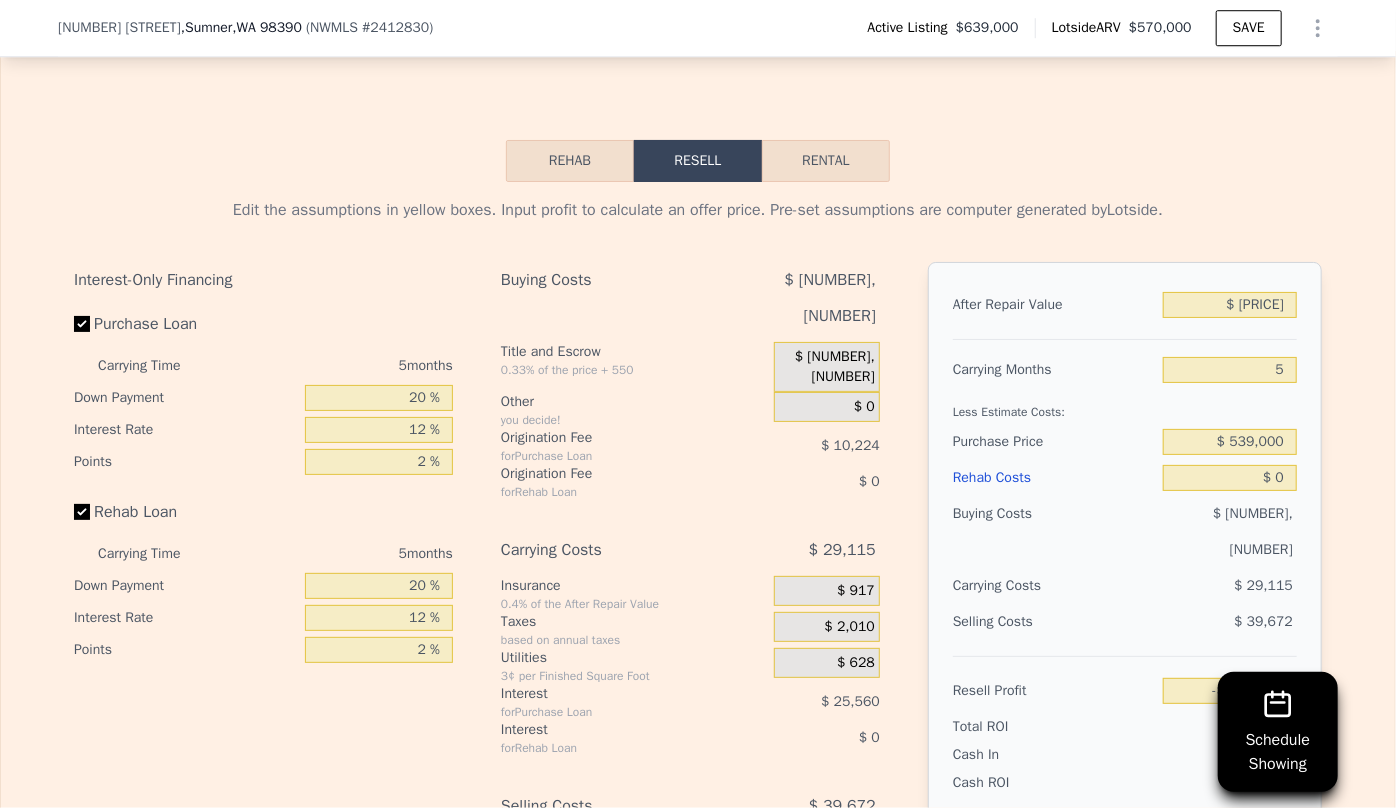 click on "$ 29,115" at bounding box center [1191, 586] 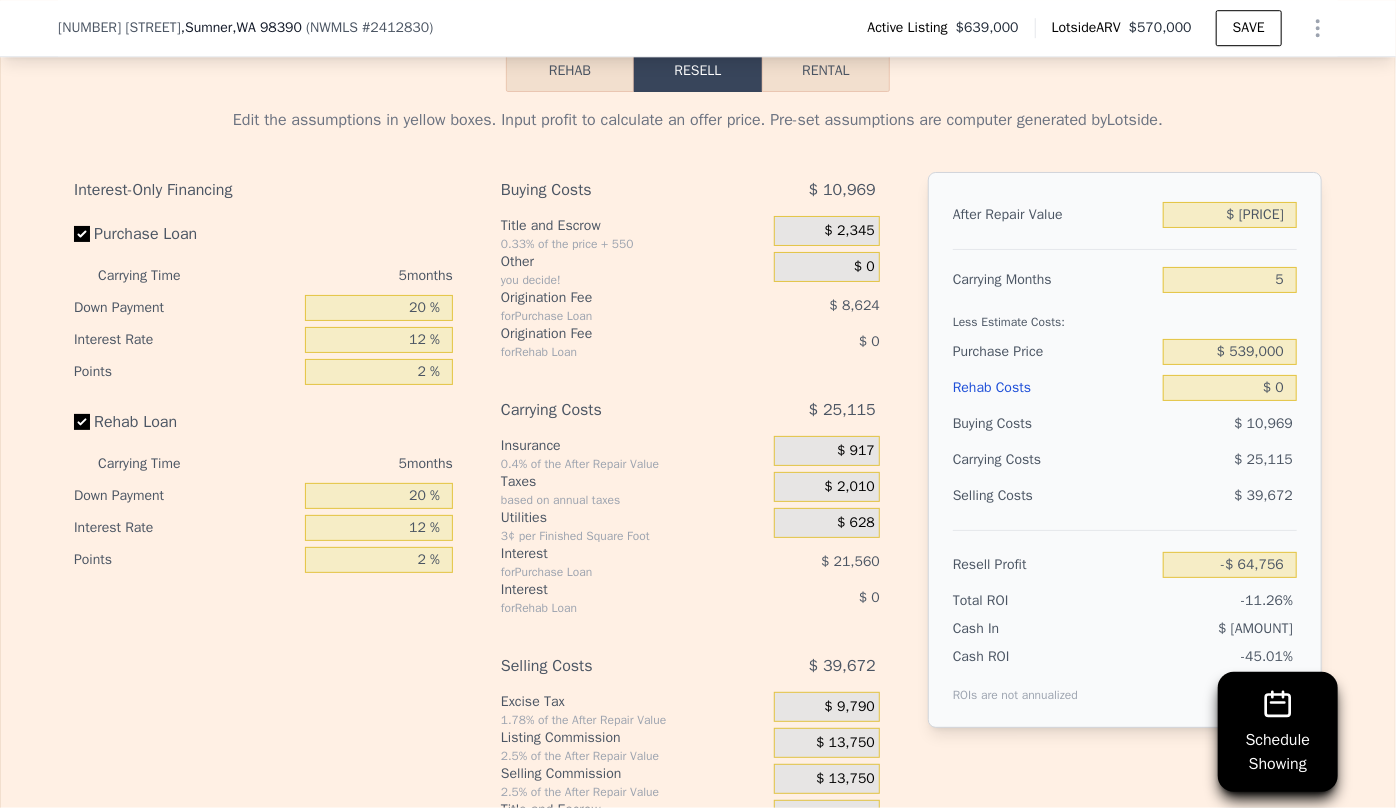 scroll, scrollTop: 3181, scrollLeft: 0, axis: vertical 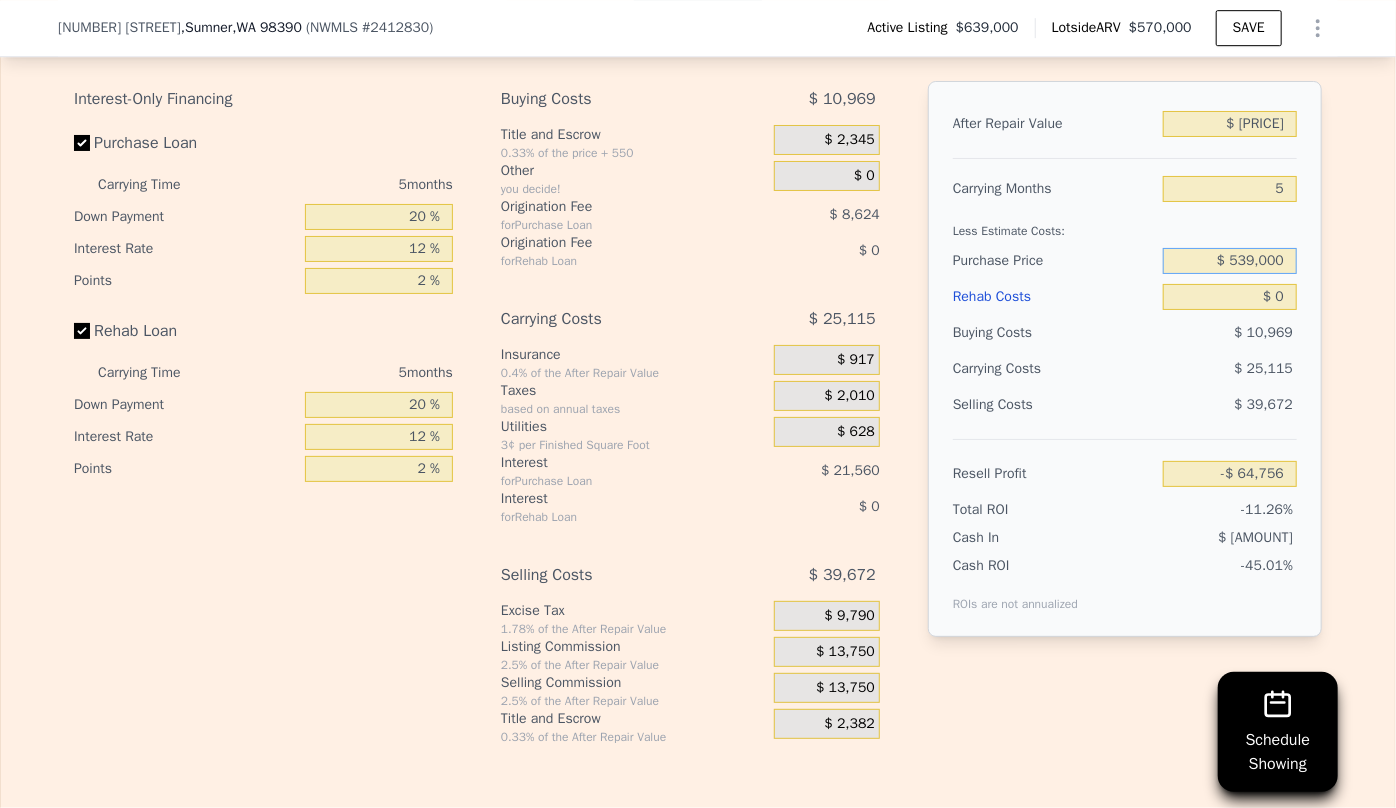 click on "$ 539,000" at bounding box center (1230, 261) 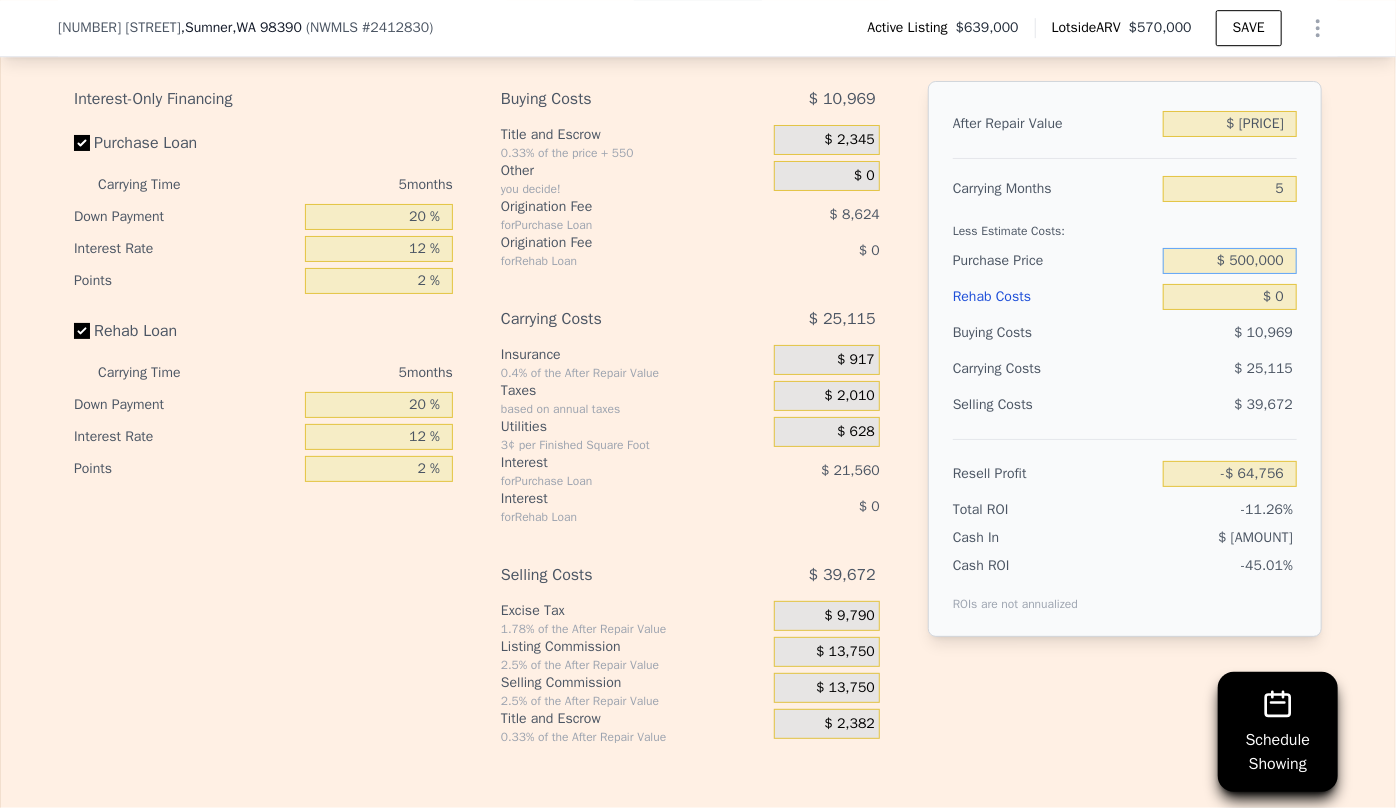 type on "$ 500,000" 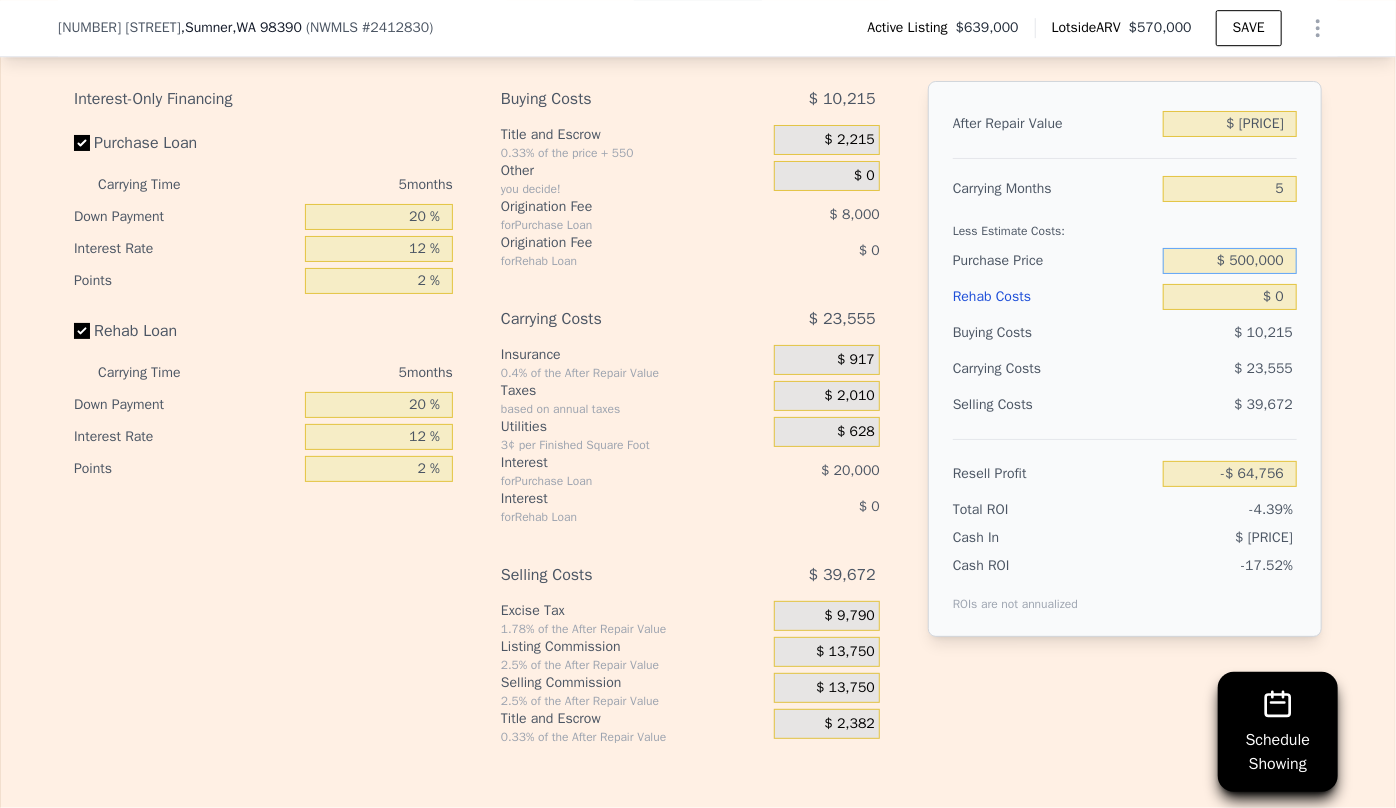 type on "-$ 23,442" 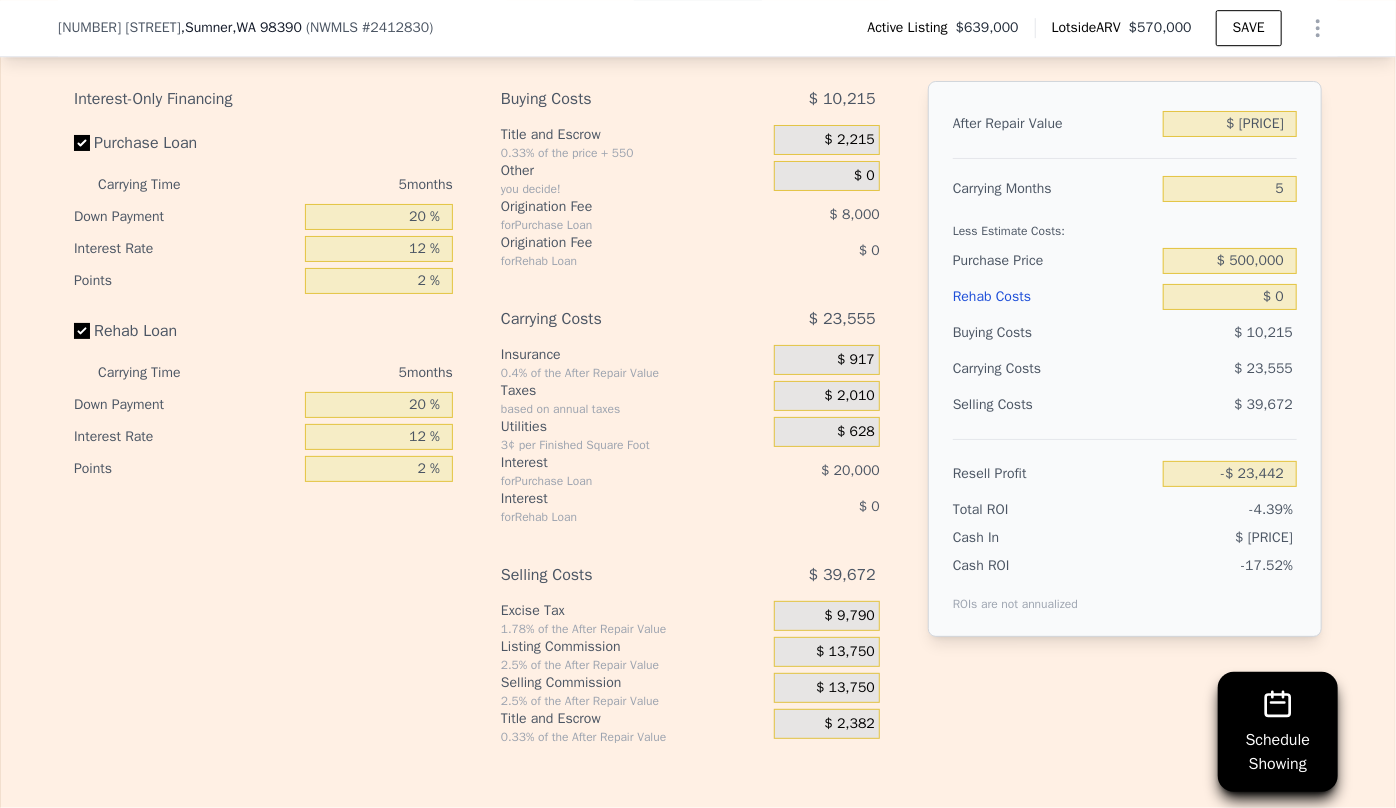 click on "$ 13,750" at bounding box center [827, 688] 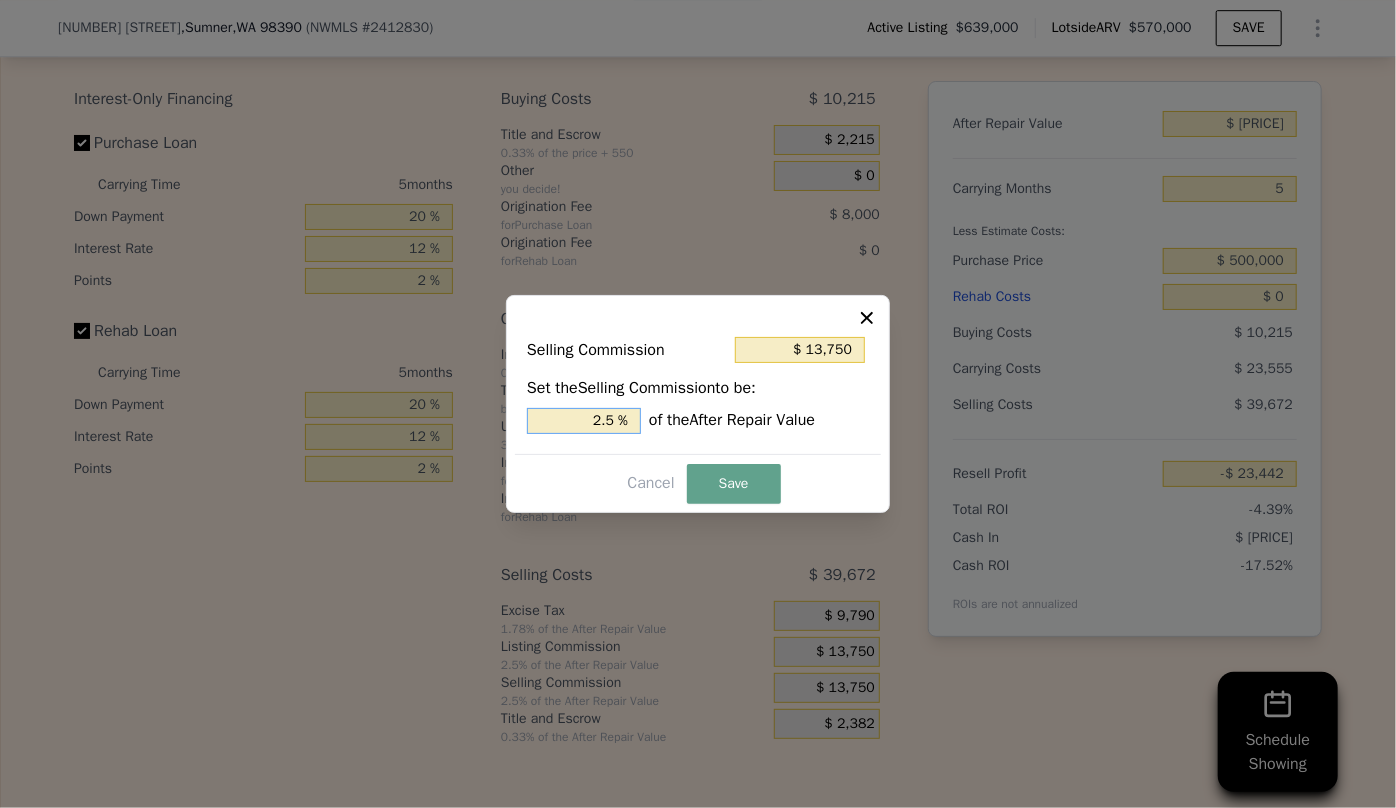 click on "2.5 %" at bounding box center (584, 421) 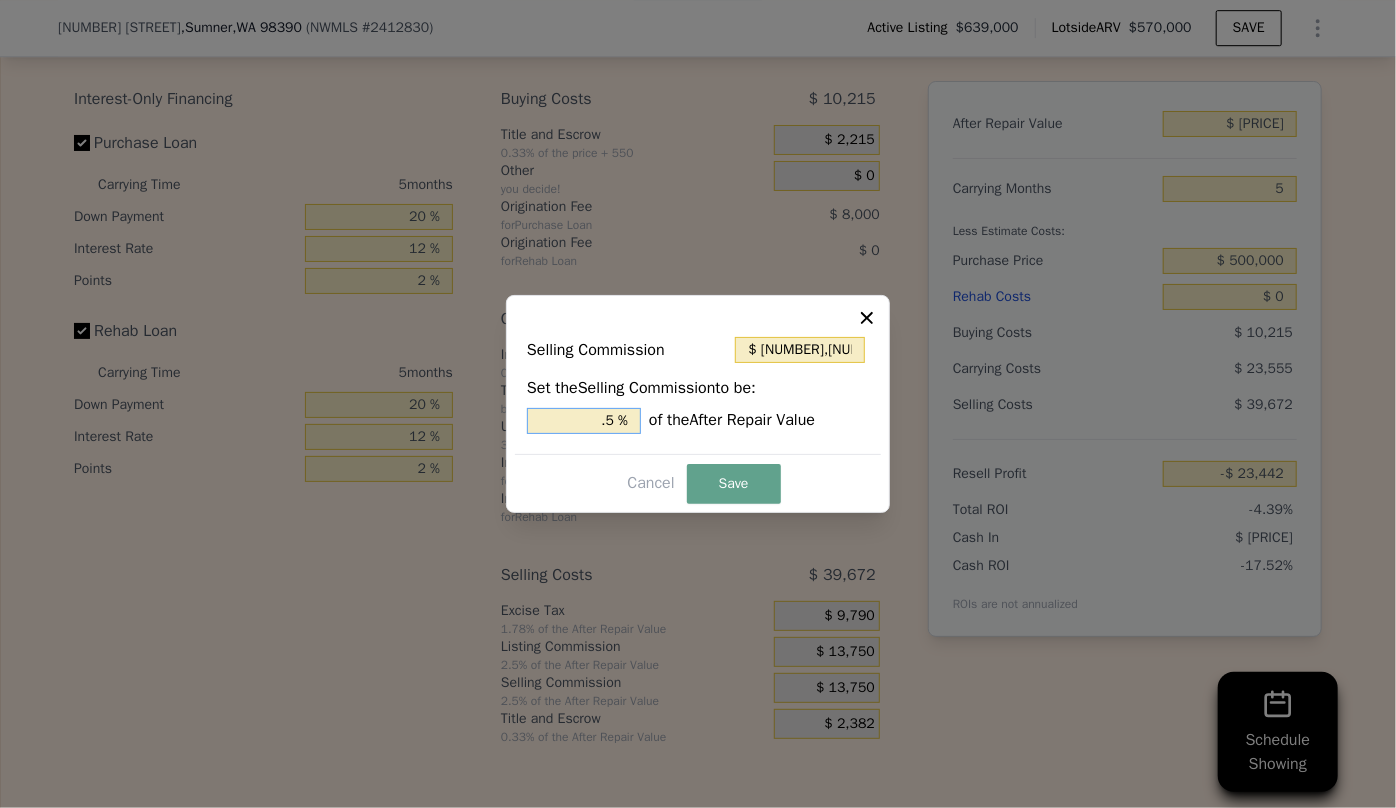 type on "$ 8,250" 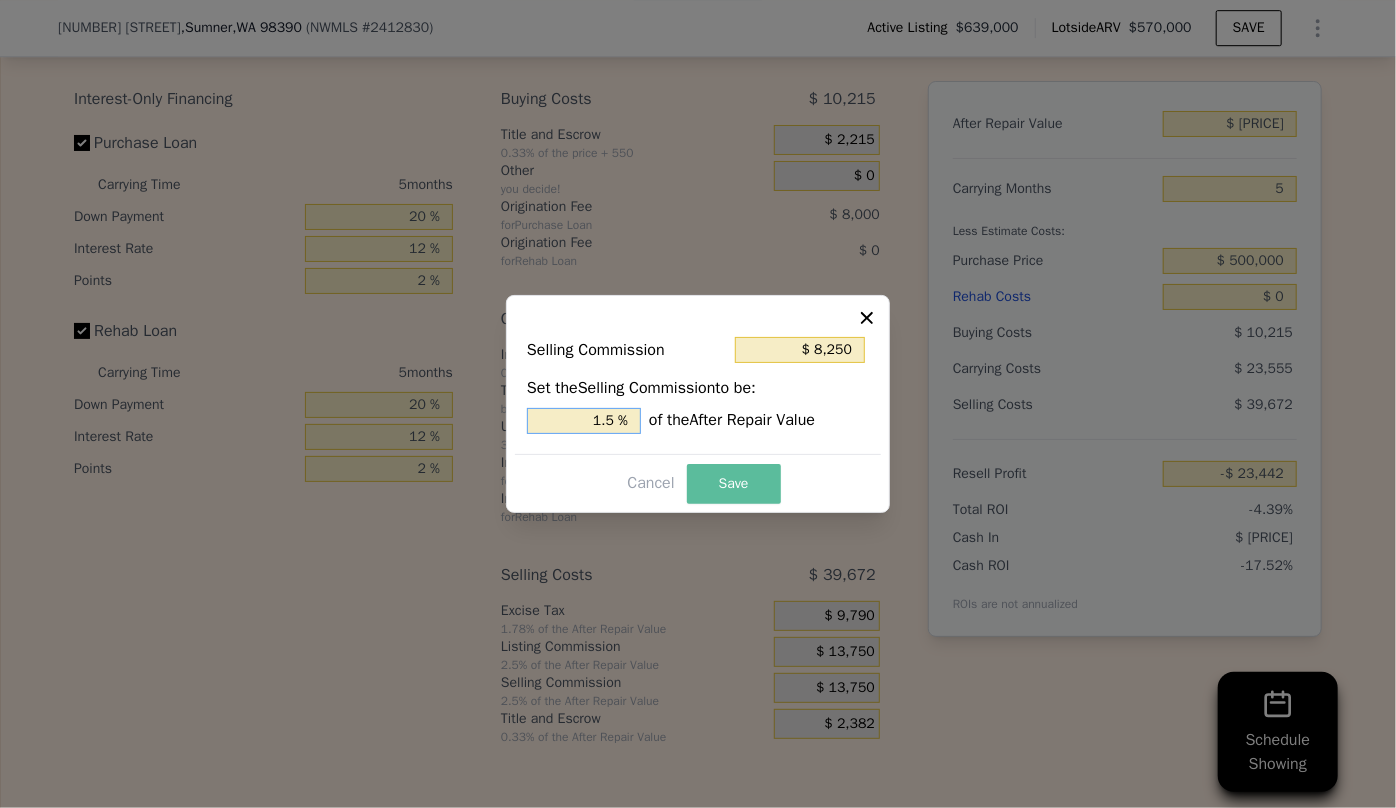 type on "1.5 %" 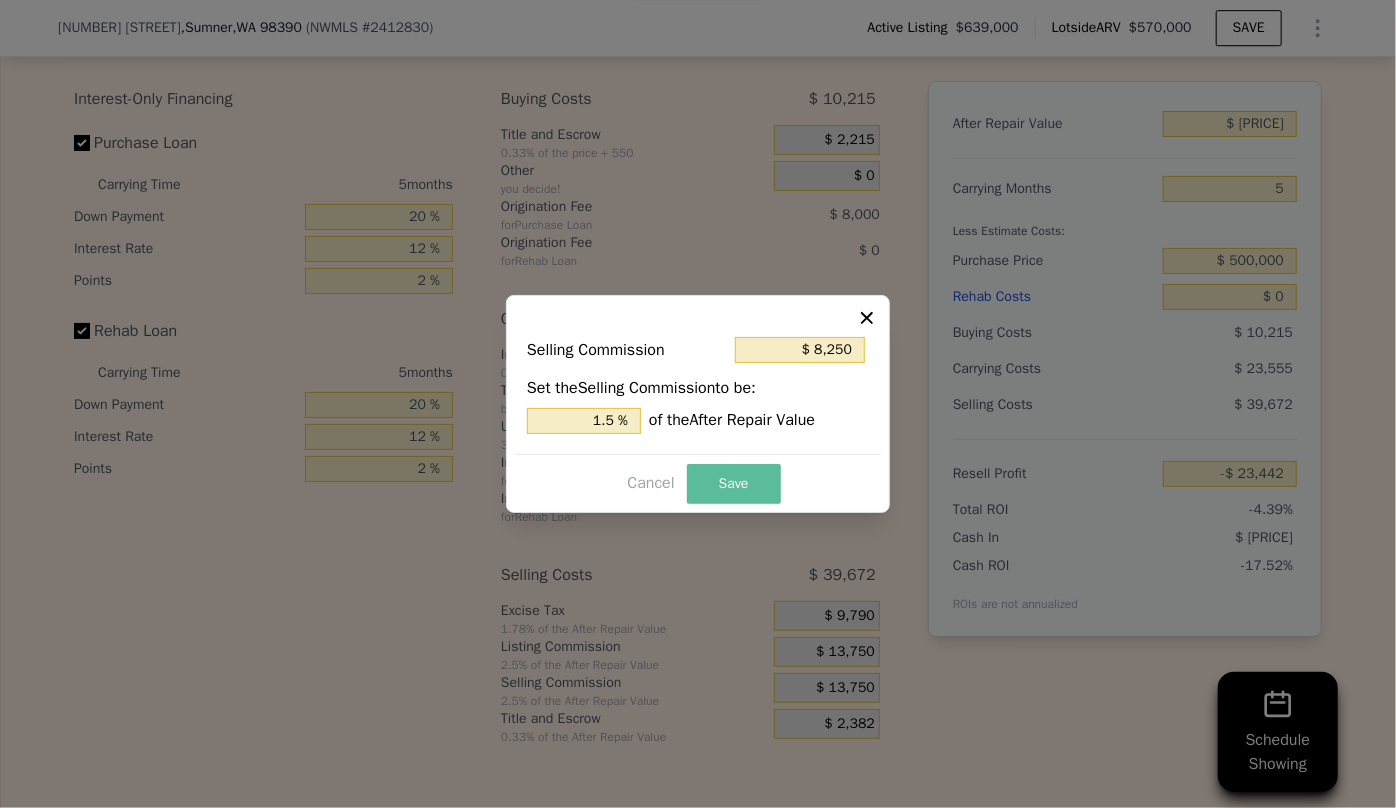 click on "Save" at bounding box center [734, 484] 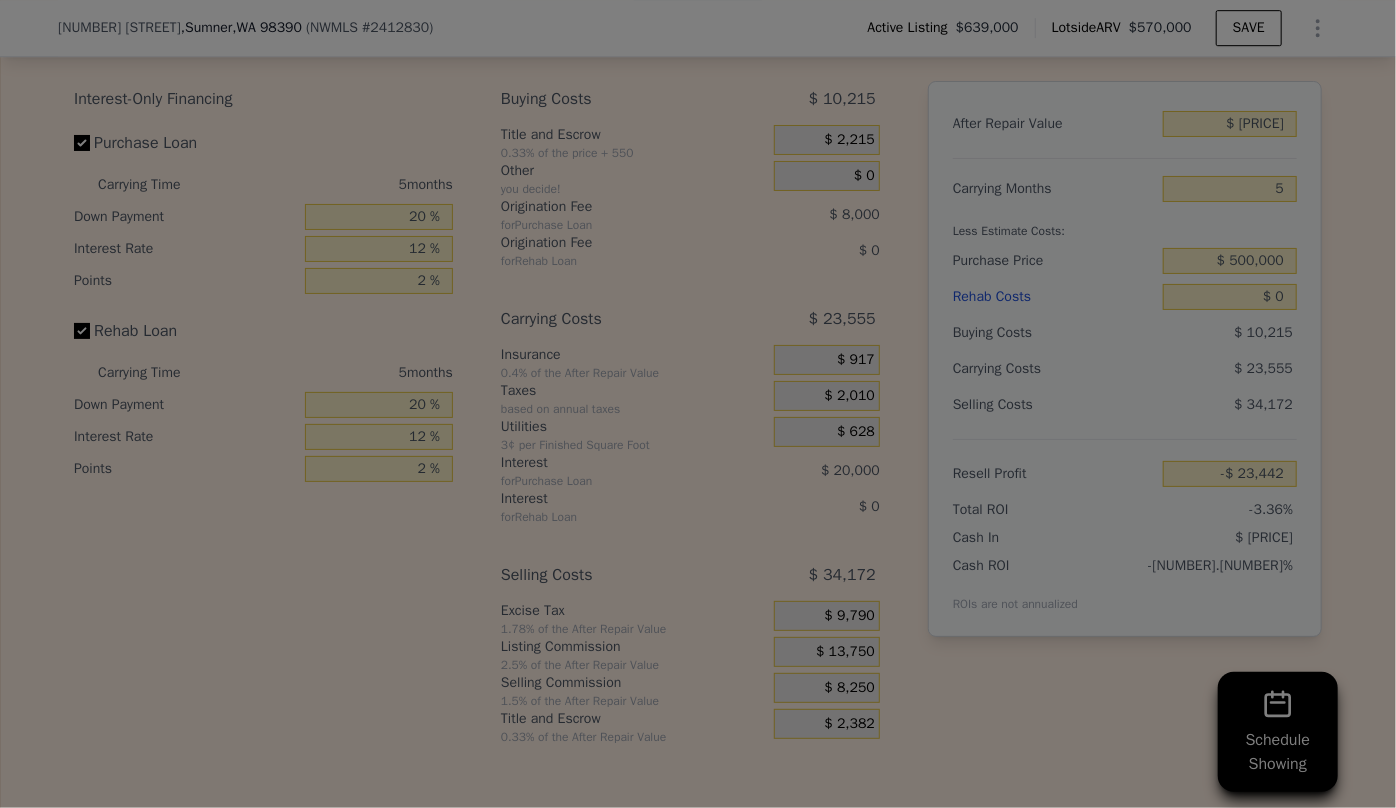 type on "-$ [PRICE]" 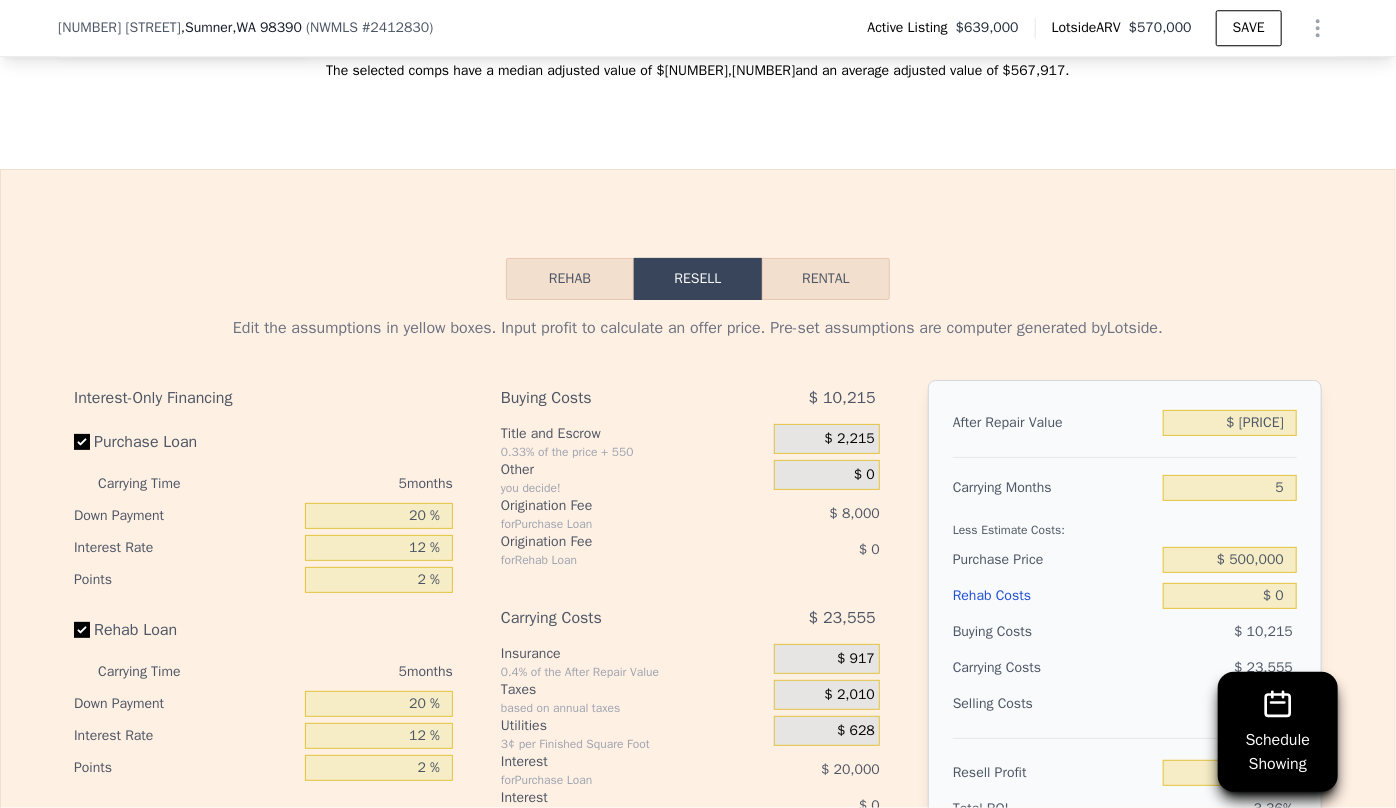 scroll, scrollTop: 2818, scrollLeft: 0, axis: vertical 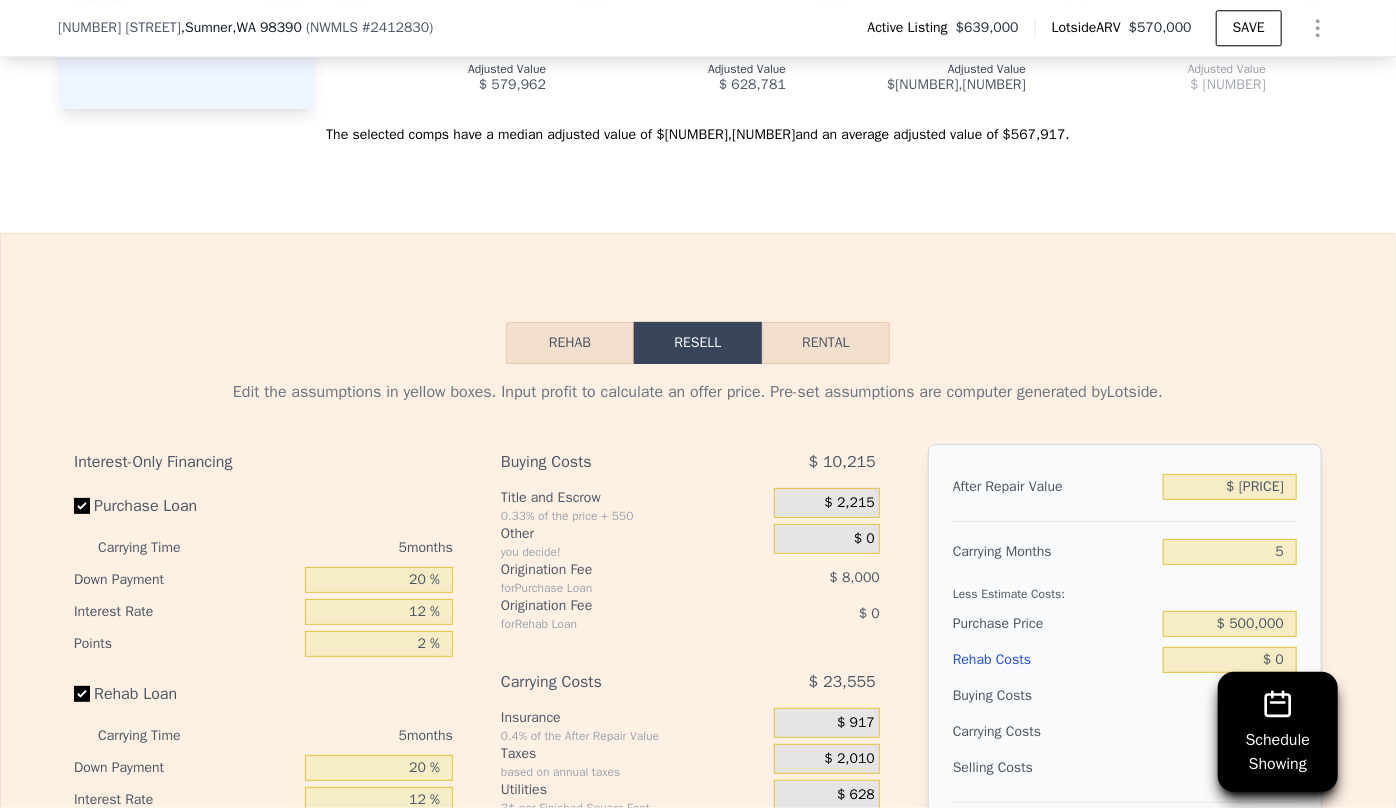 click on "Rental" at bounding box center (826, 343) 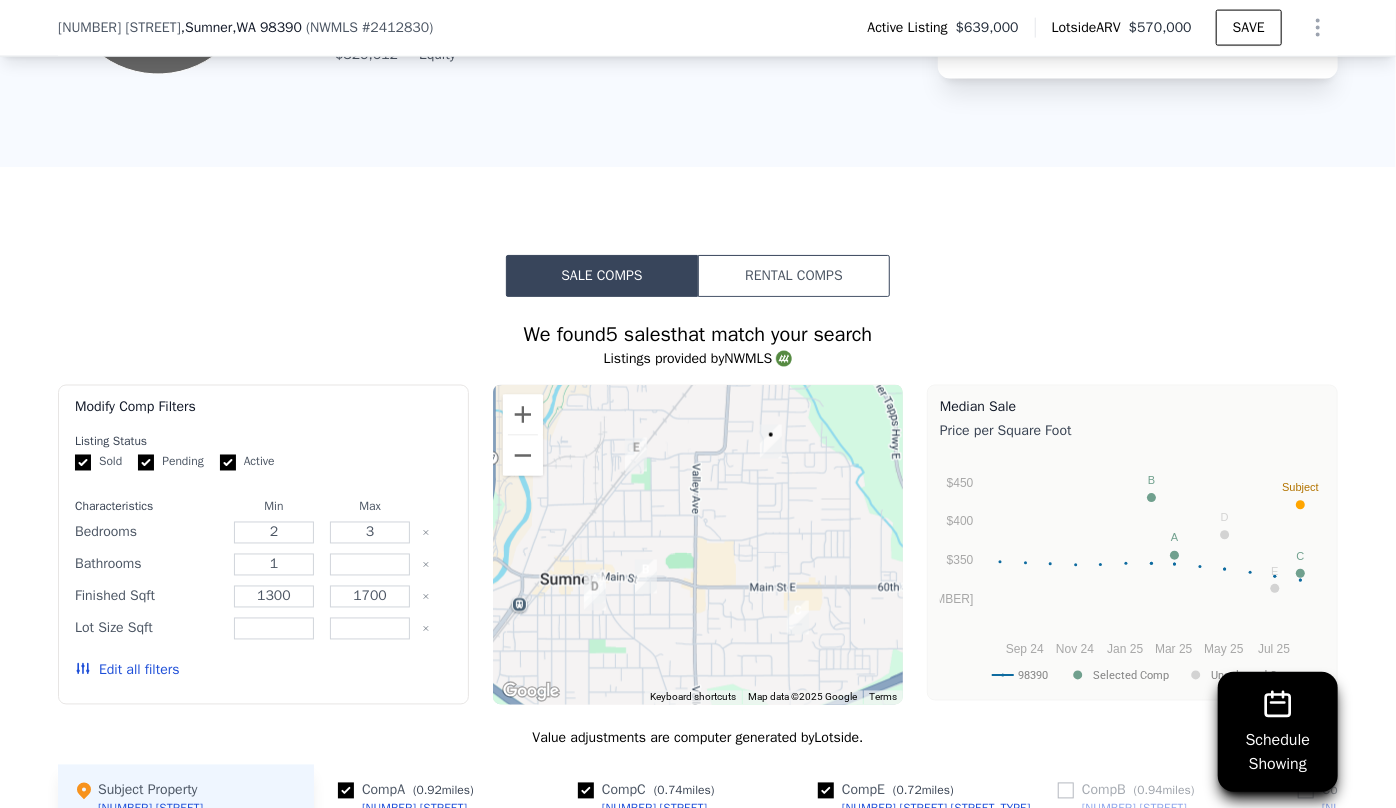 scroll, scrollTop: 1454, scrollLeft: 0, axis: vertical 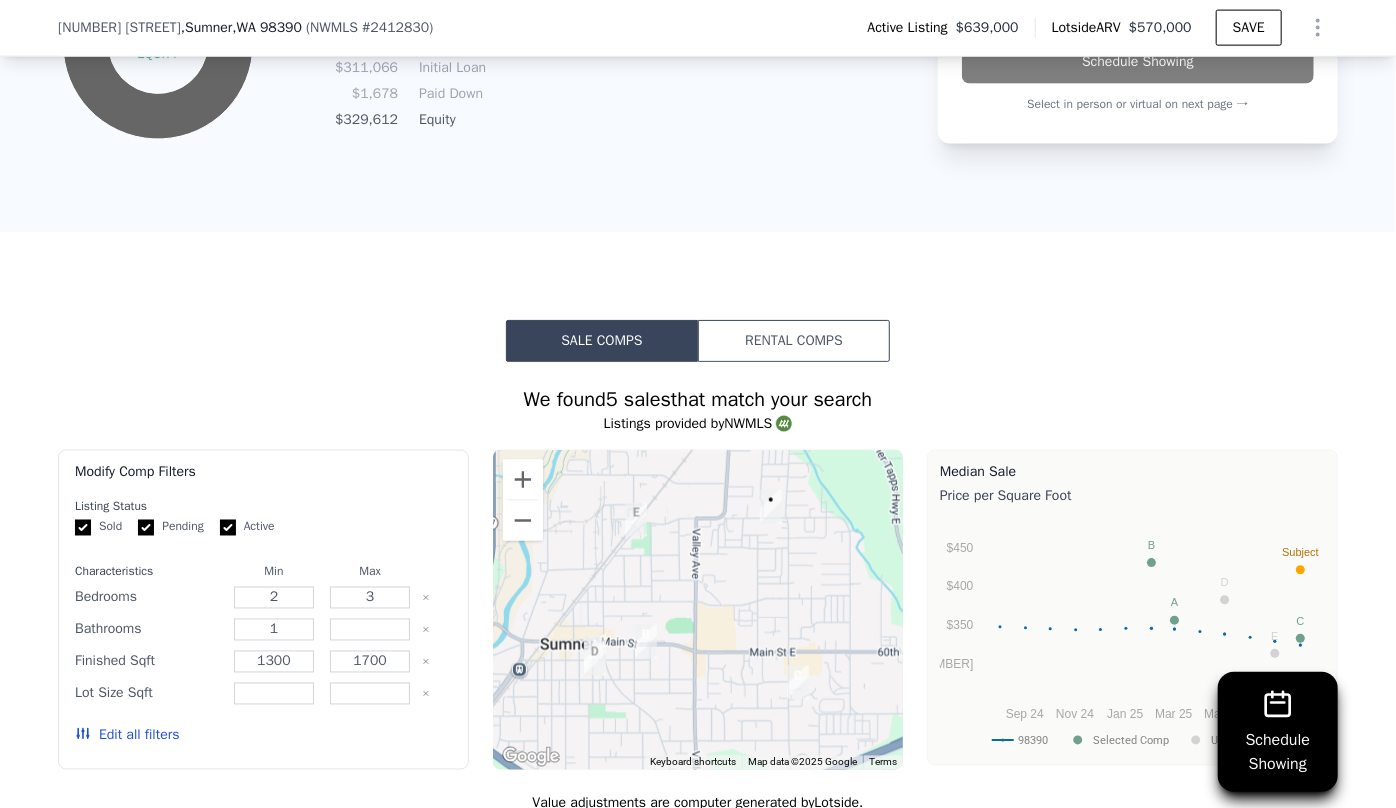 click on "Rental Comps" at bounding box center [794, 341] 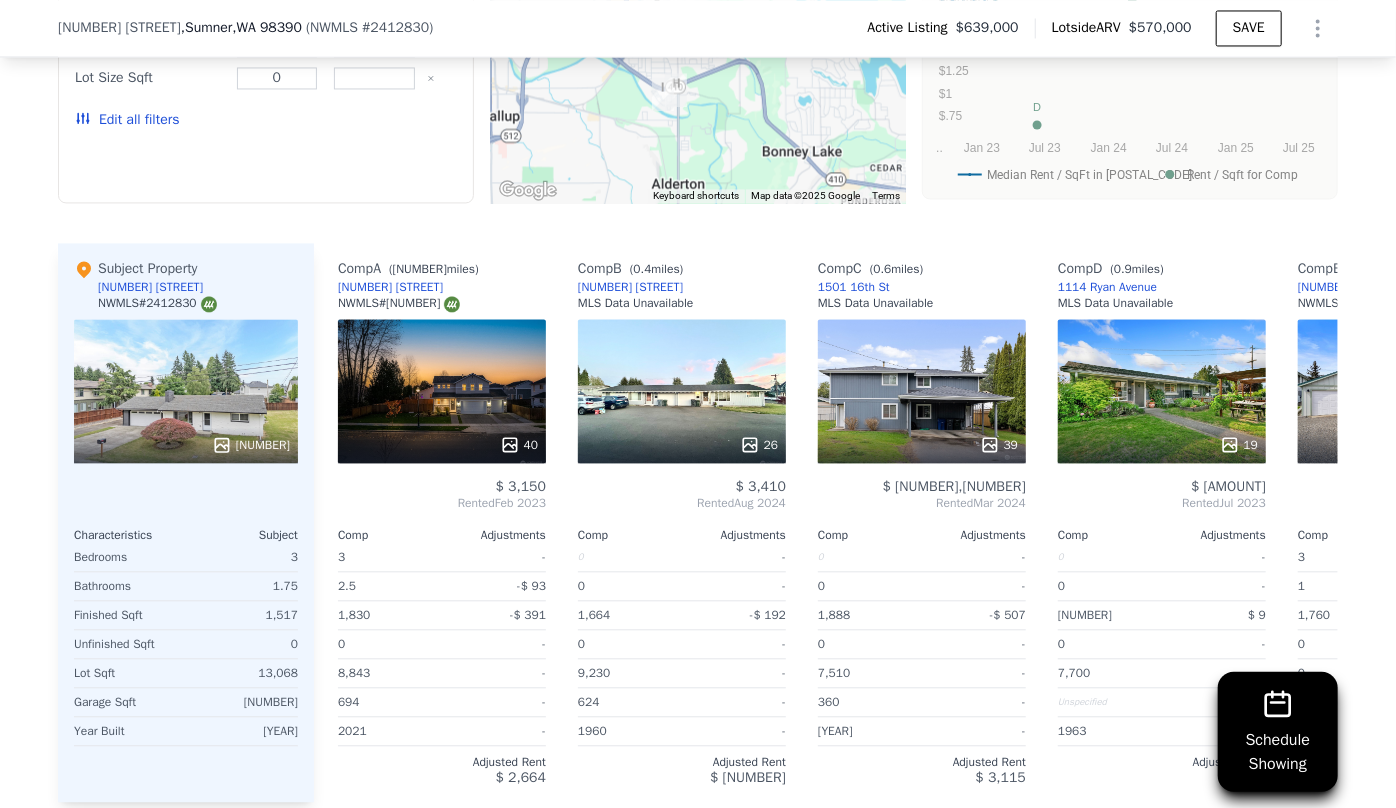 scroll, scrollTop: 2090, scrollLeft: 0, axis: vertical 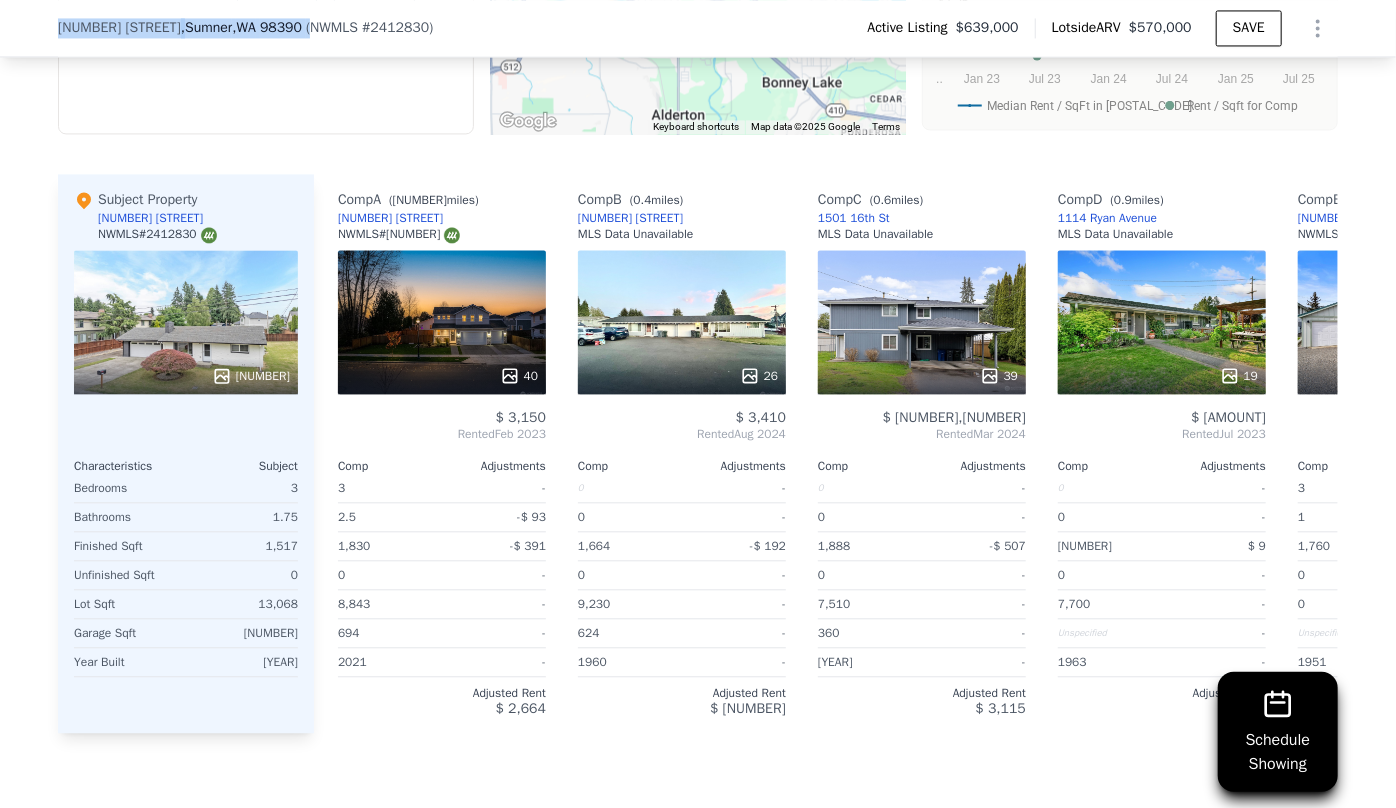 drag, startPoint x: 55, startPoint y: 28, endPoint x: 278, endPoint y: 34, distance: 223.0807 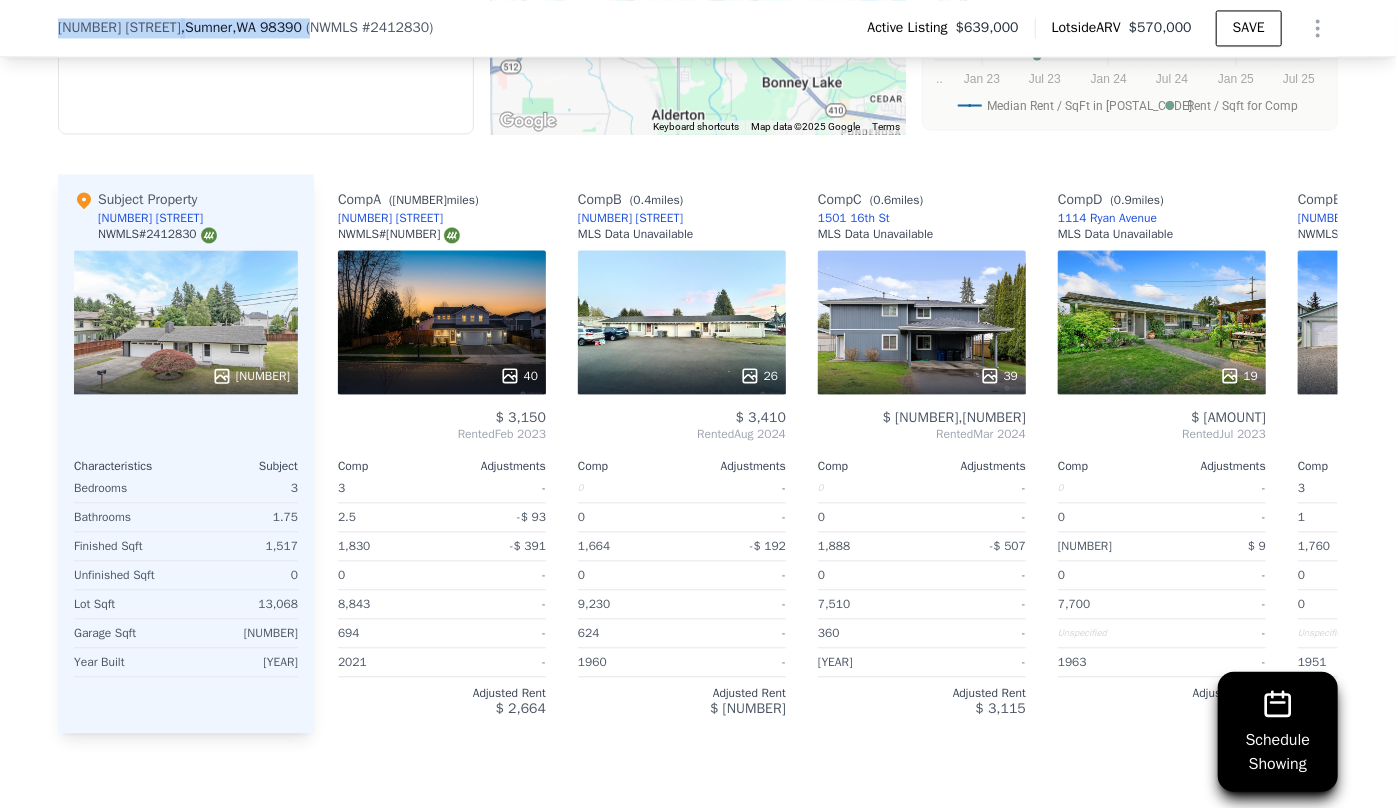 click on "[NUMBER] [STREET] [STREET_SUFFIX] , [CITY] , [STATE] [POSTAL_CODE]" at bounding box center [253, 28] 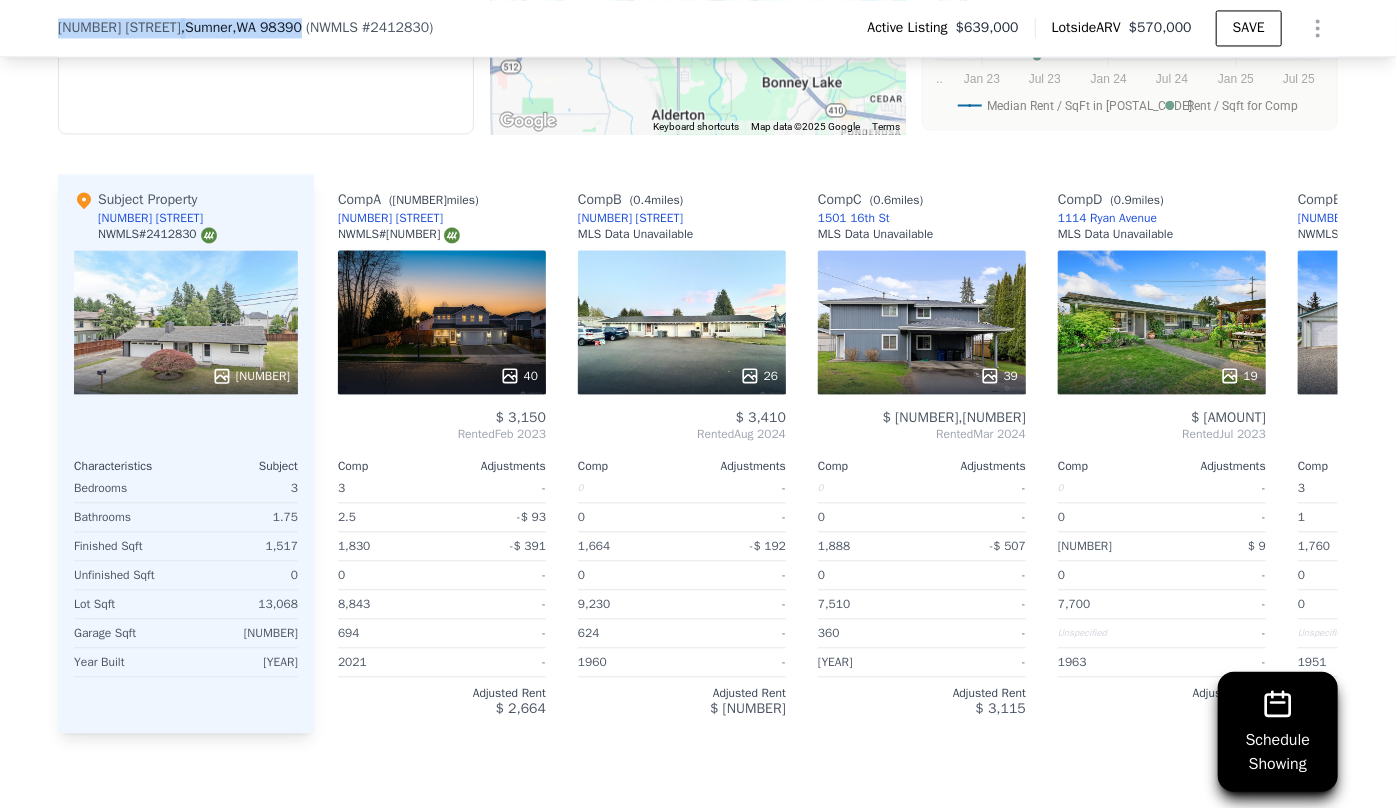 drag, startPoint x: 269, startPoint y: 24, endPoint x: 47, endPoint y: 26, distance: 222.009 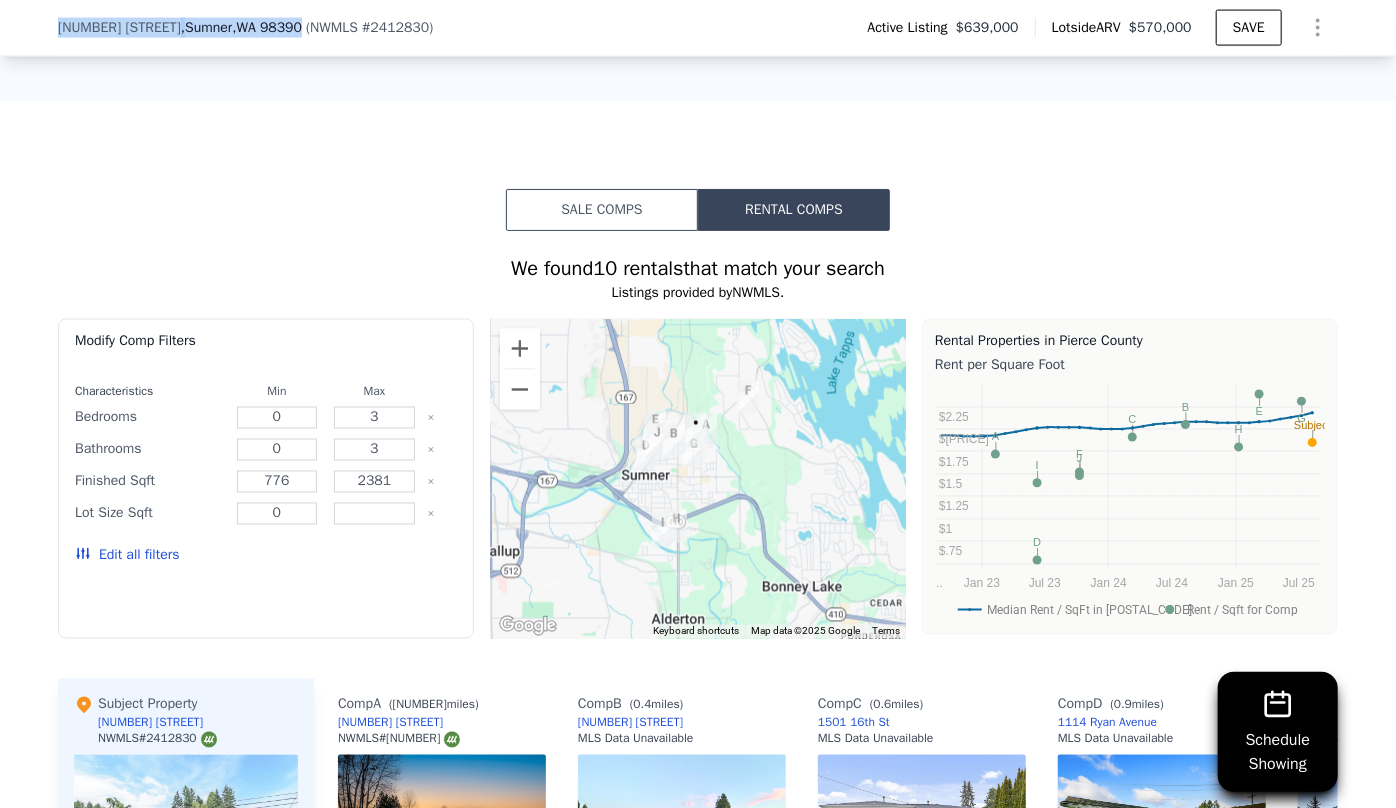 scroll, scrollTop: 1545, scrollLeft: 0, axis: vertical 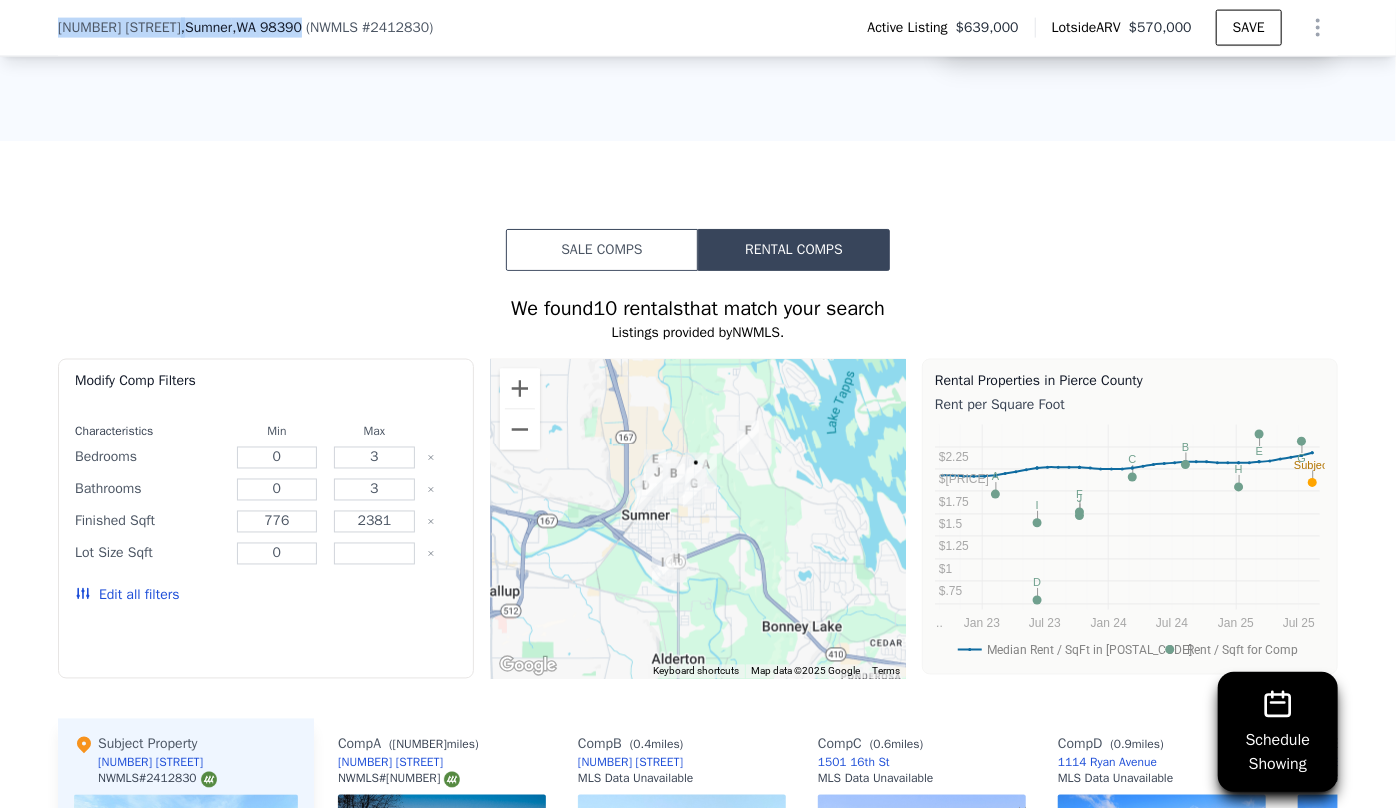 click on "Sale Comps" at bounding box center [602, 250] 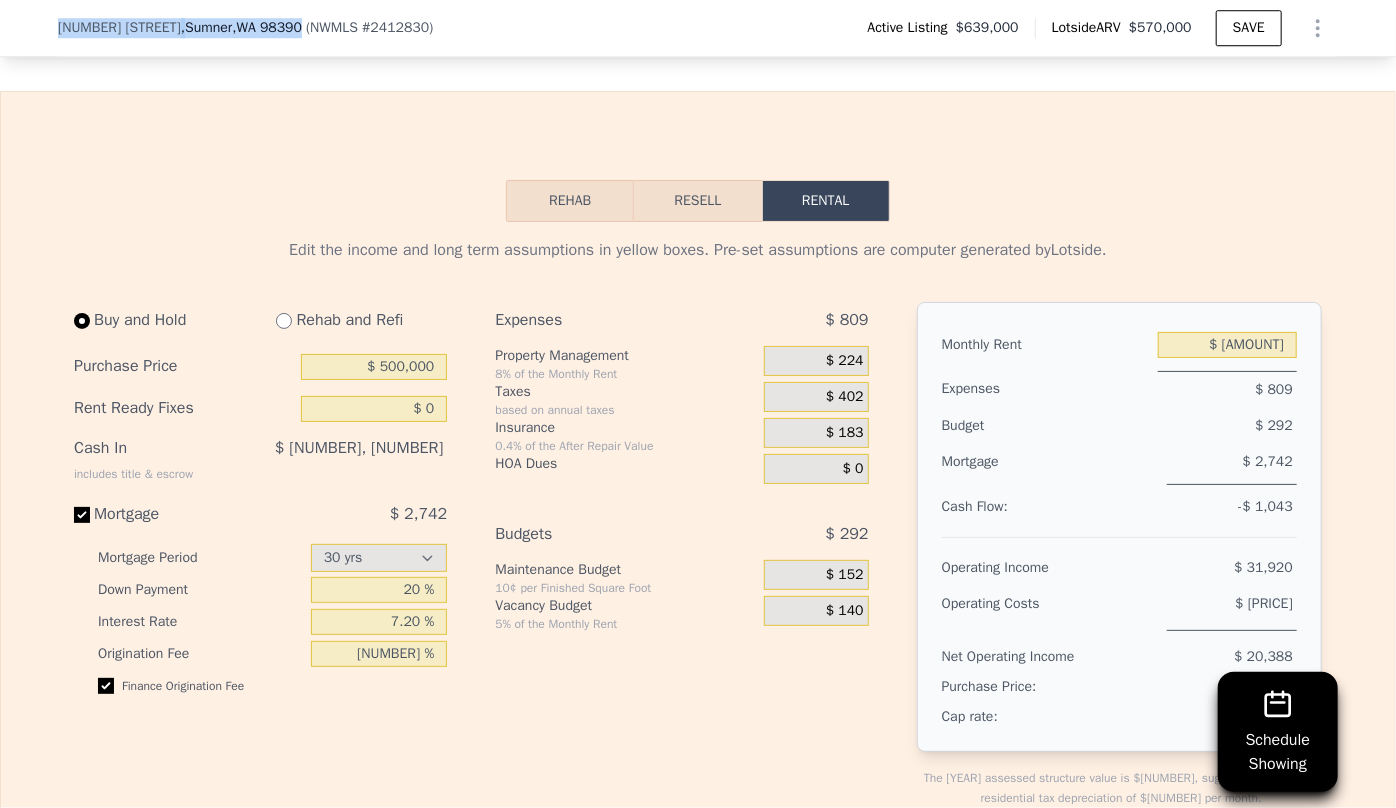 scroll, scrollTop: 3000, scrollLeft: 0, axis: vertical 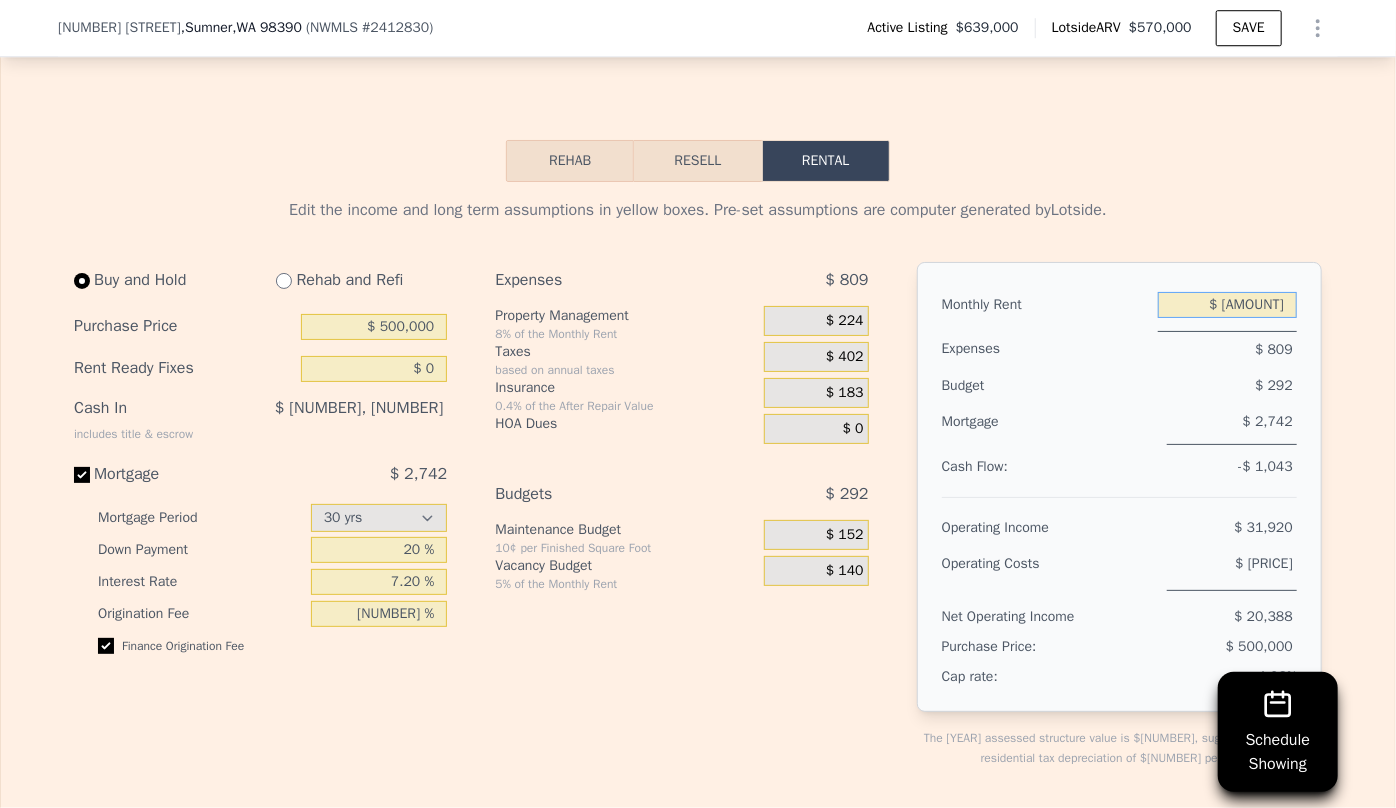 click on "$ [AMOUNT]" at bounding box center [1227, 305] 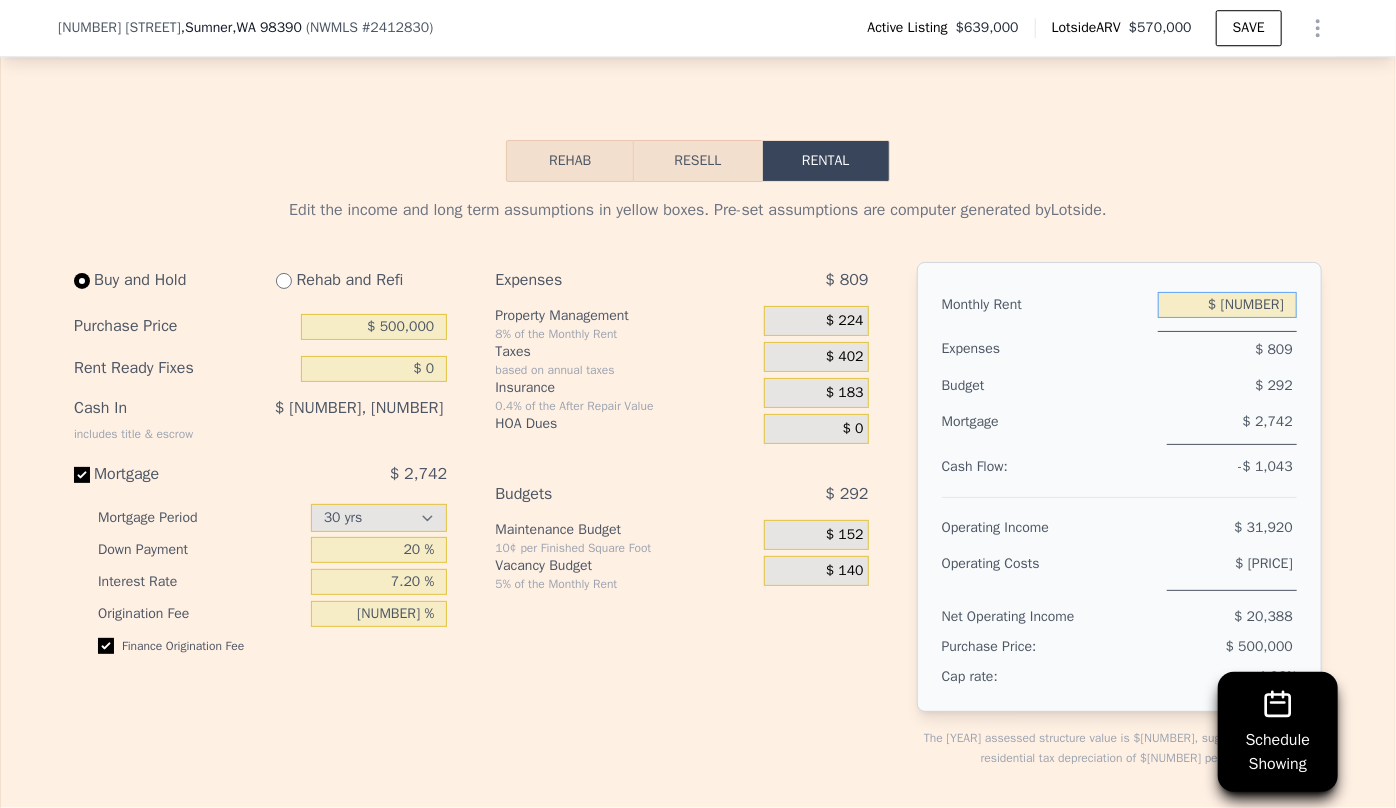 type on "$ 2" 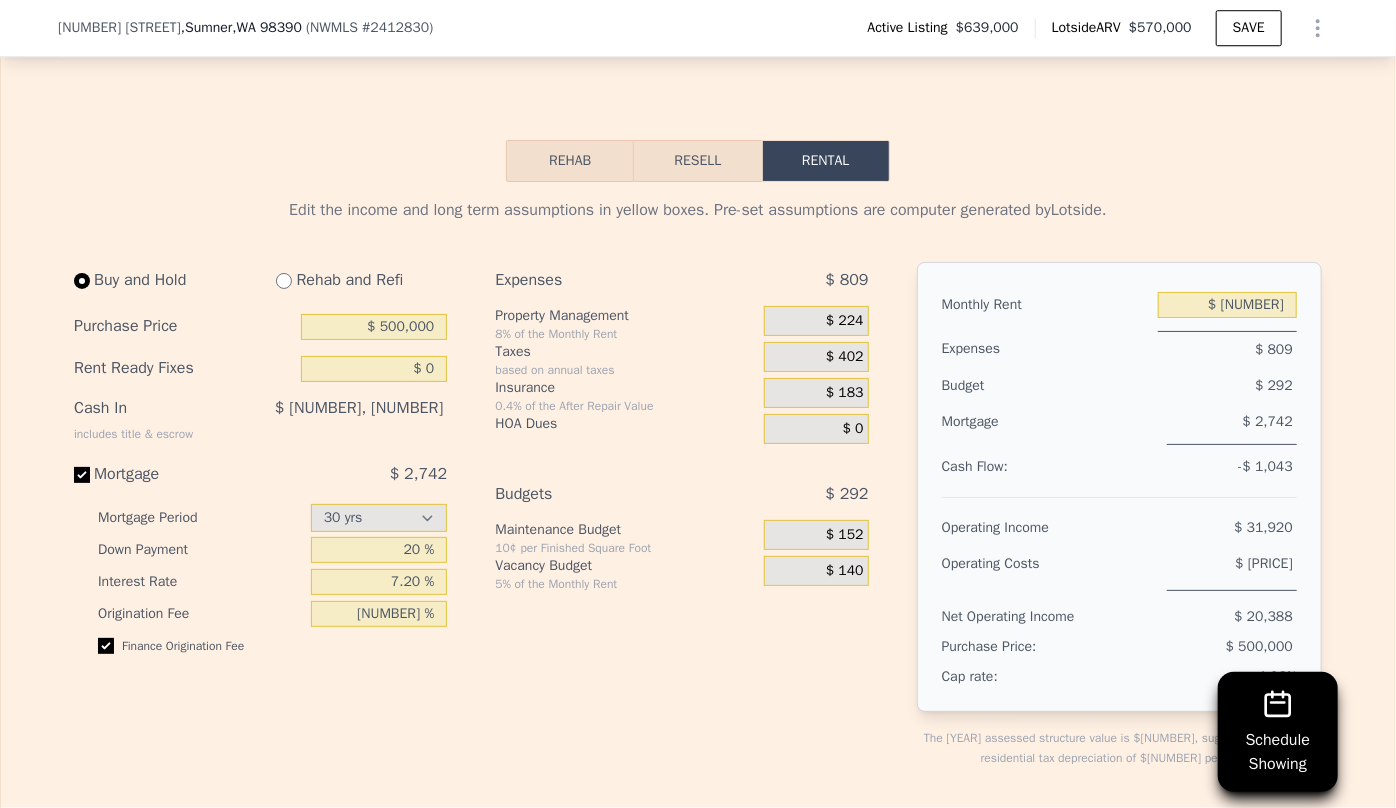click on "$ 809" at bounding box center (1227, 349) 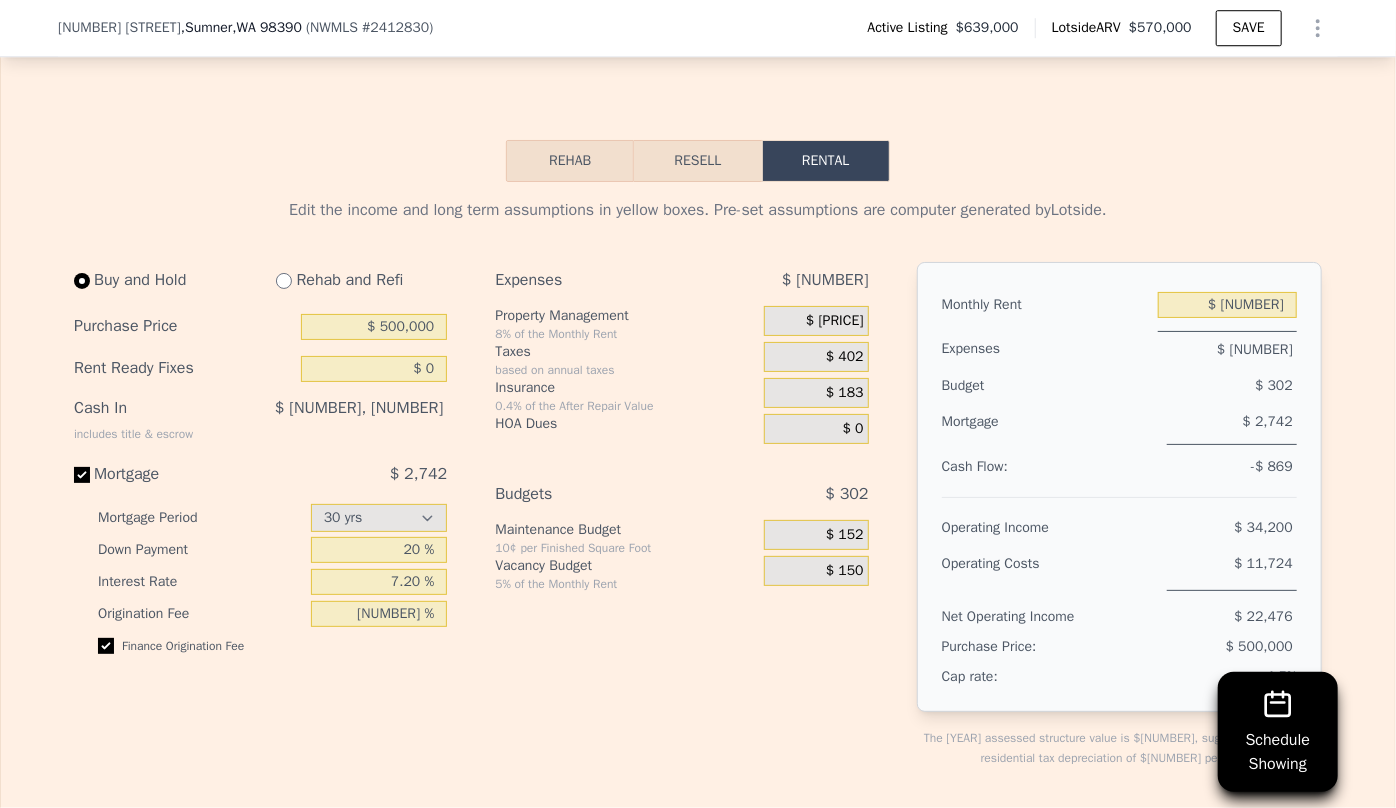 click on "$ [PRICE]" at bounding box center [835, 321] 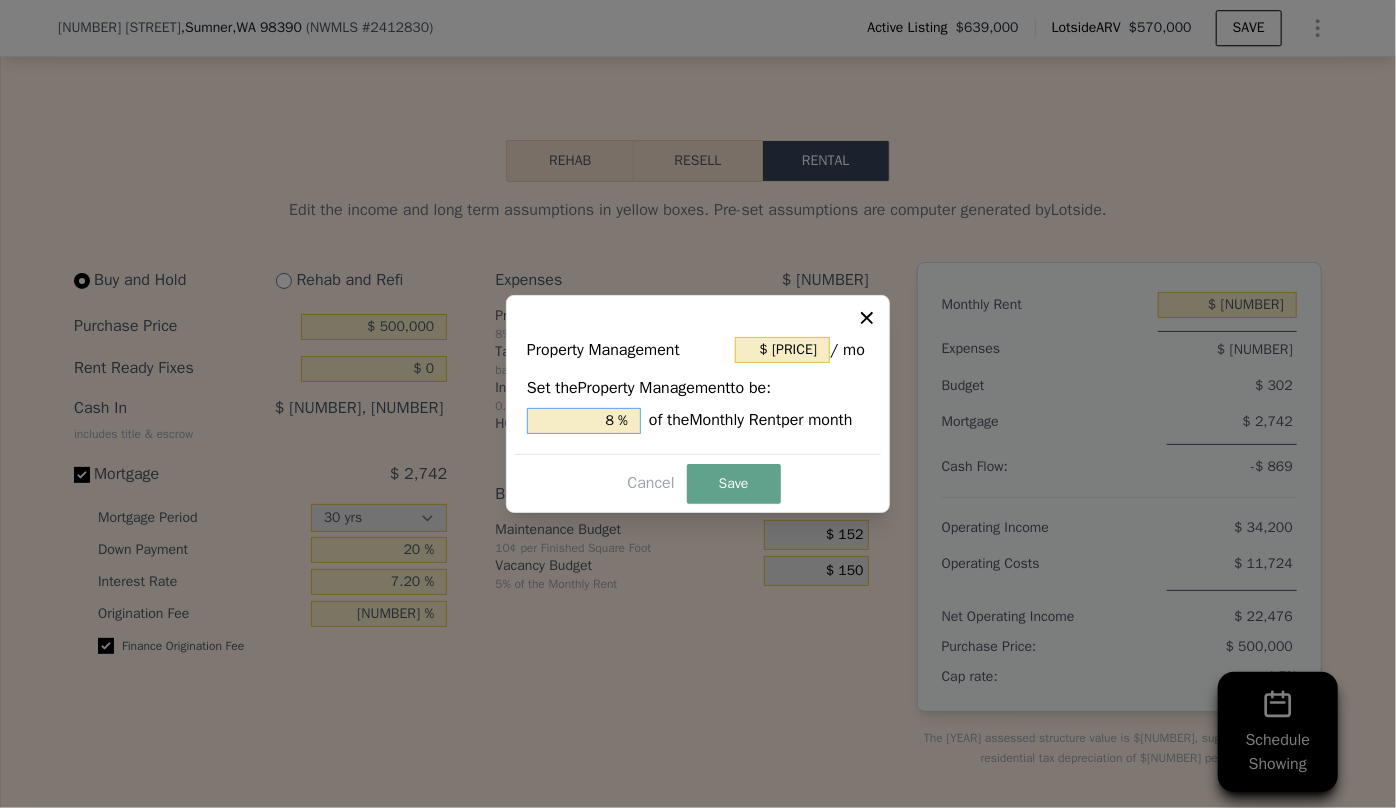 click on "8 %" at bounding box center [584, 421] 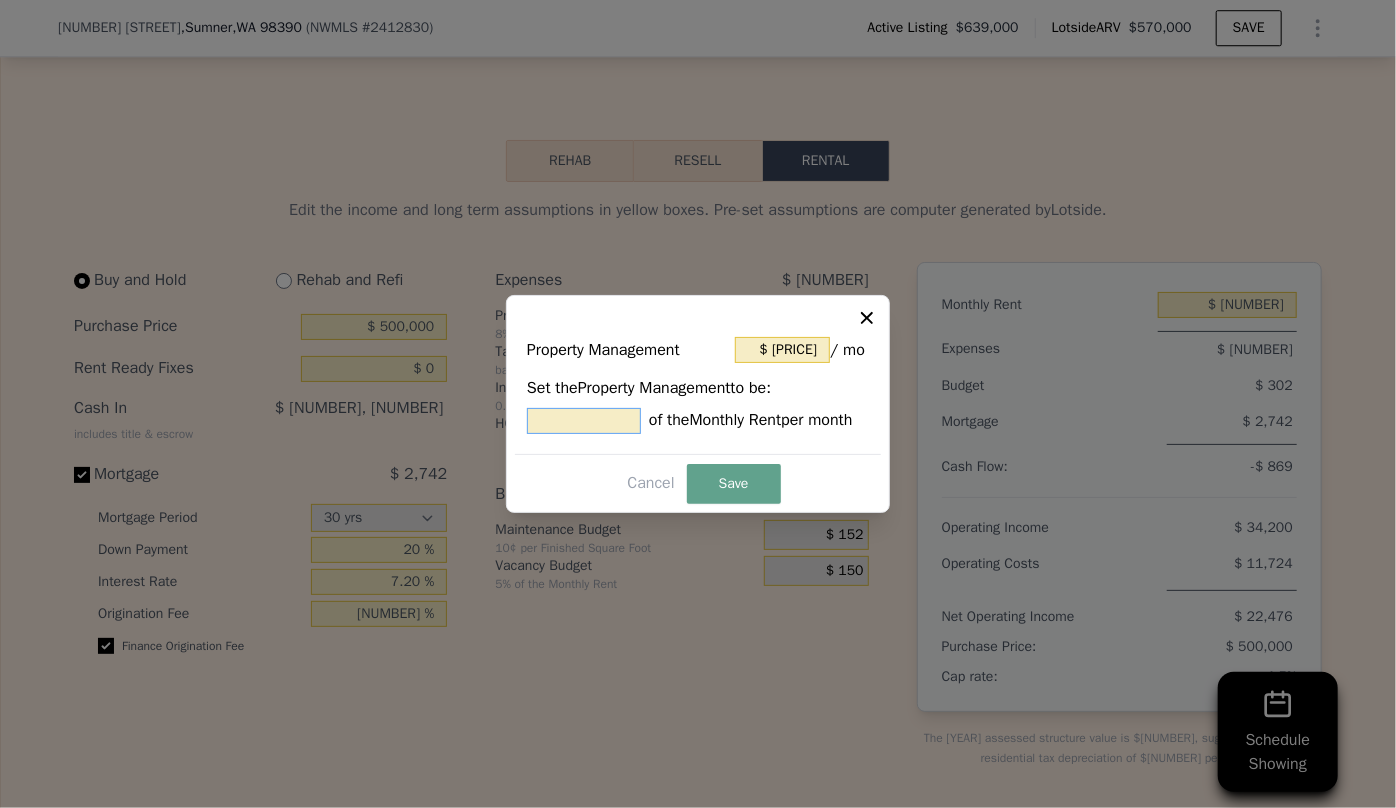 type on "$ 0" 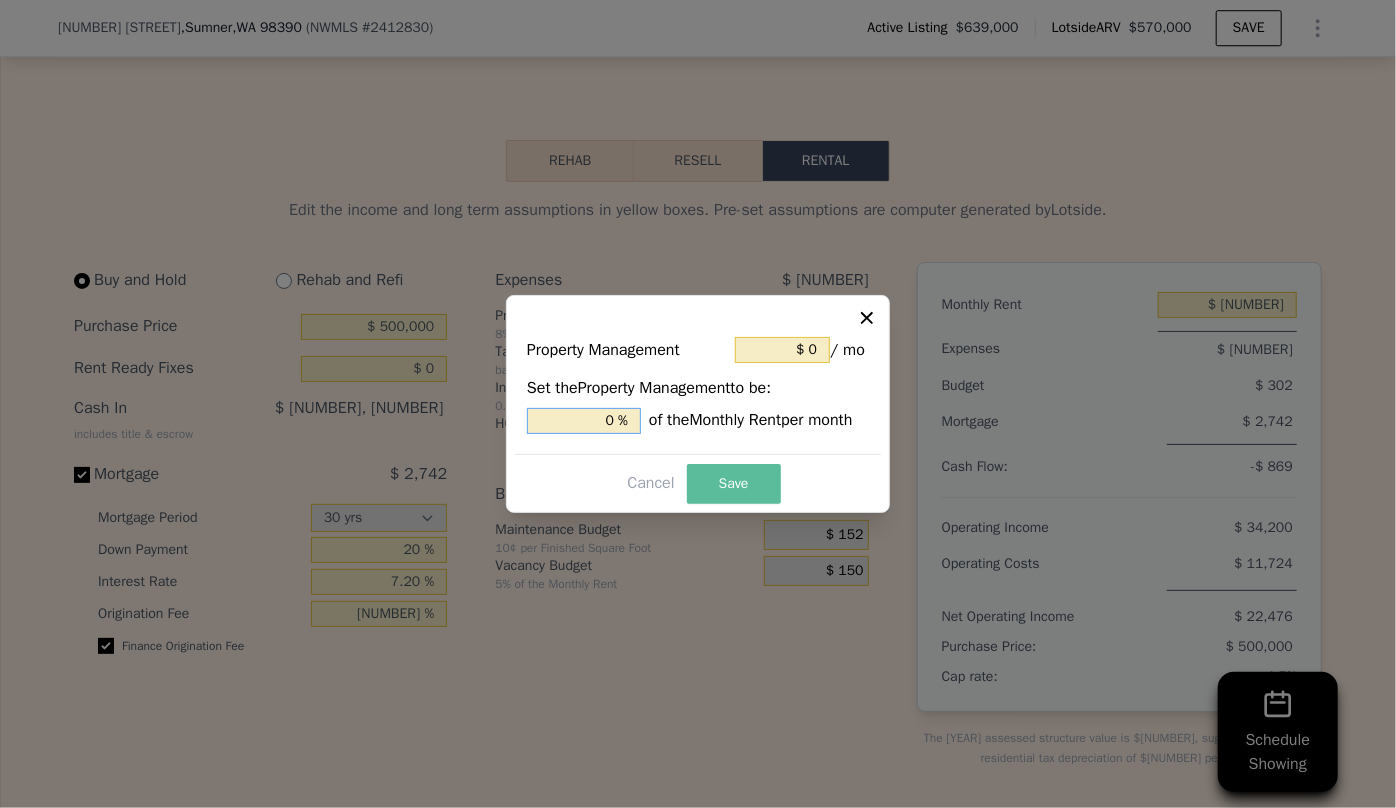 type on "0 %" 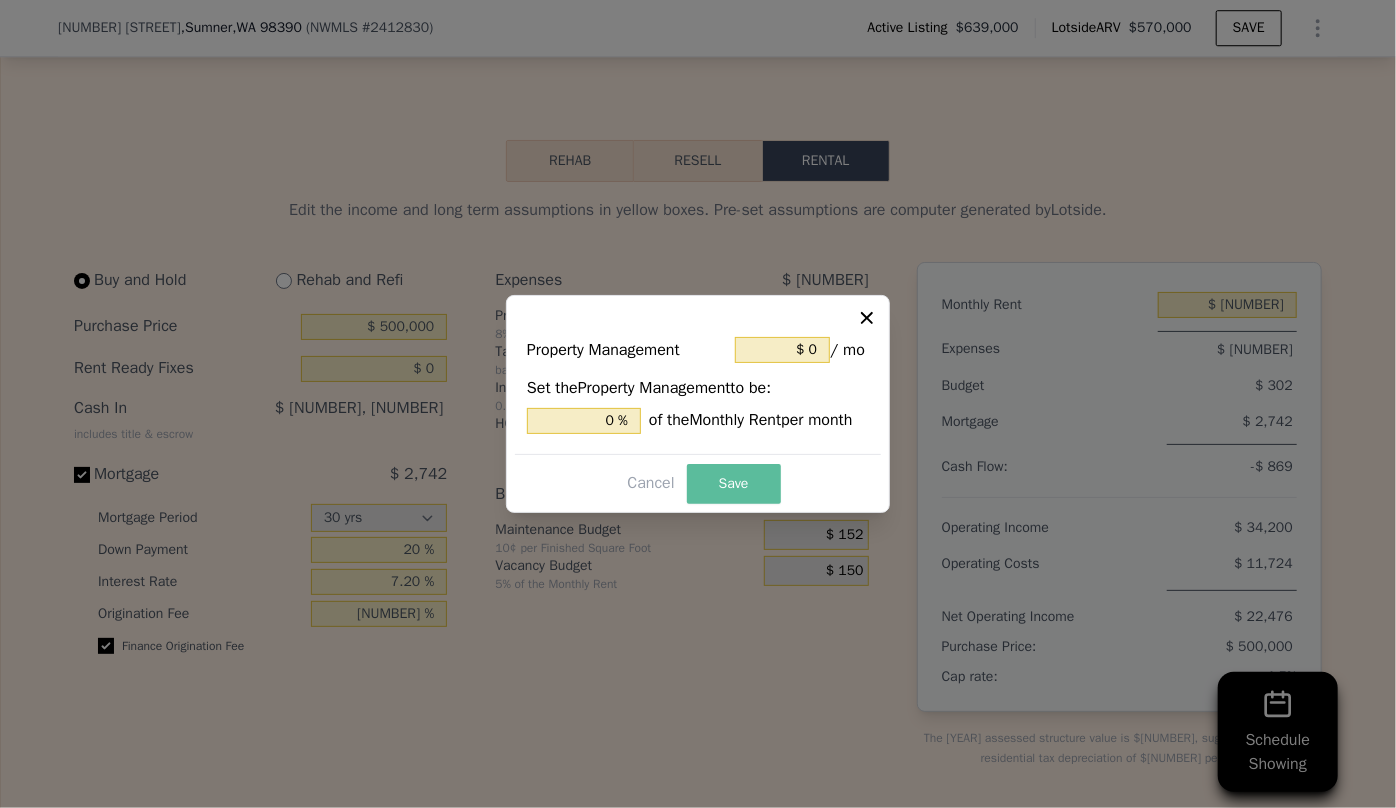 click on "Save" at bounding box center [734, 484] 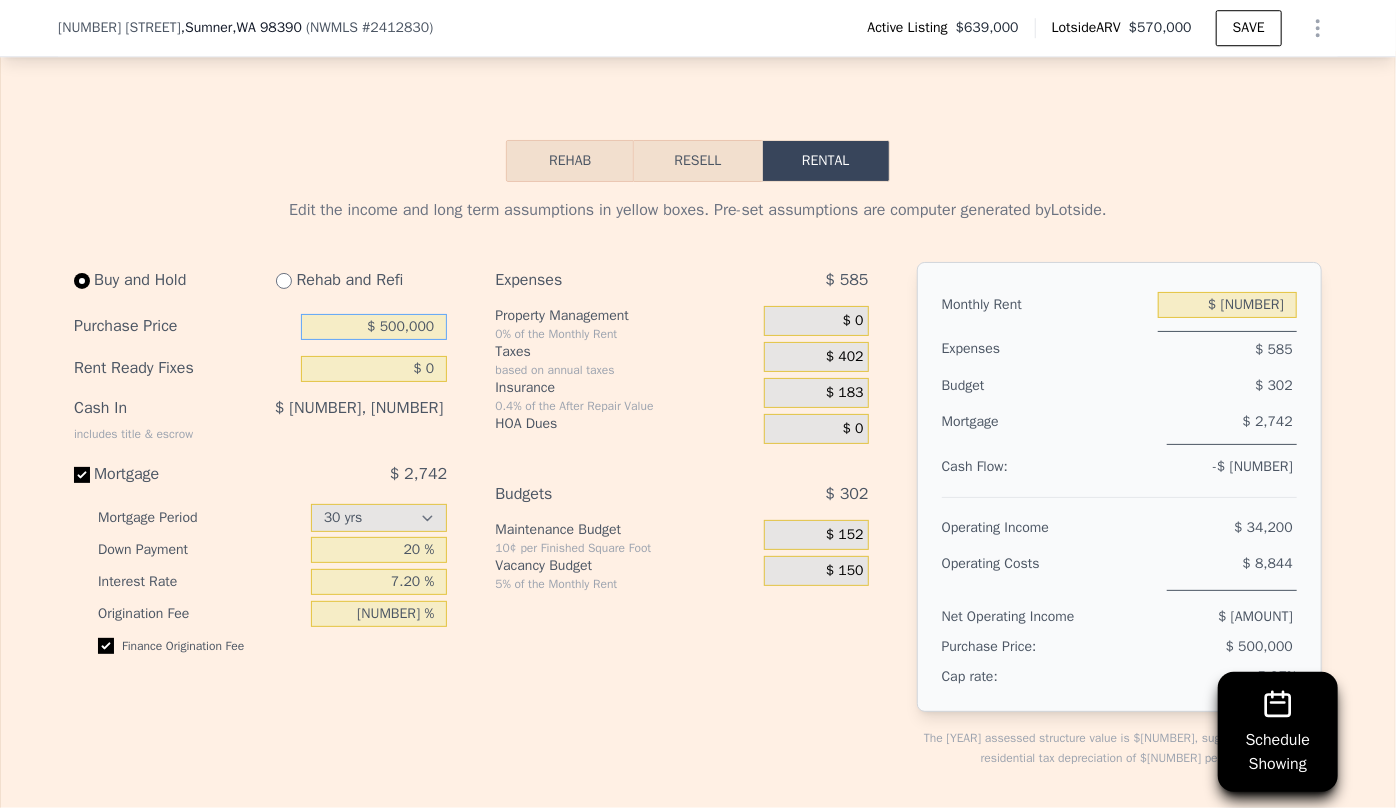 click on "$ 500,000" at bounding box center [374, 327] 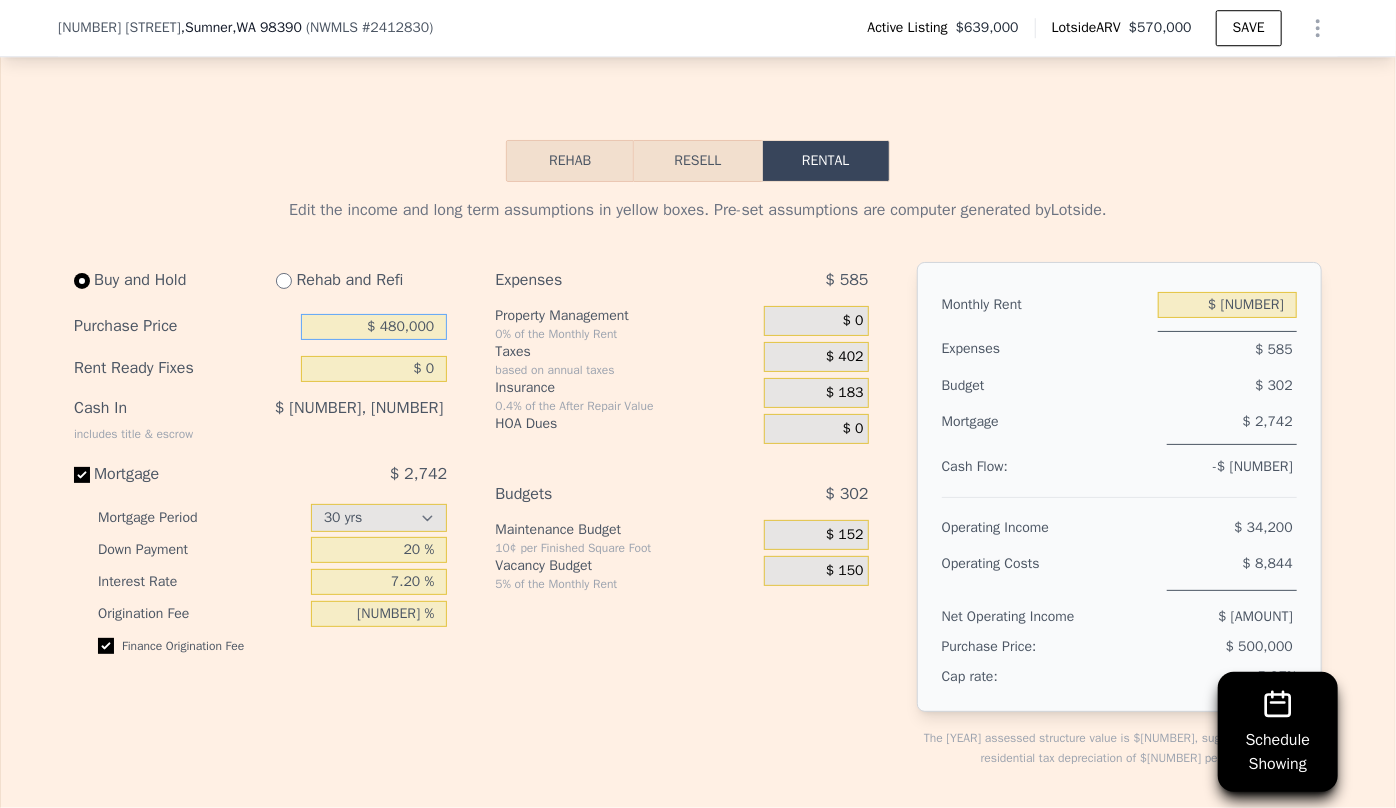type on "$ 480,000" 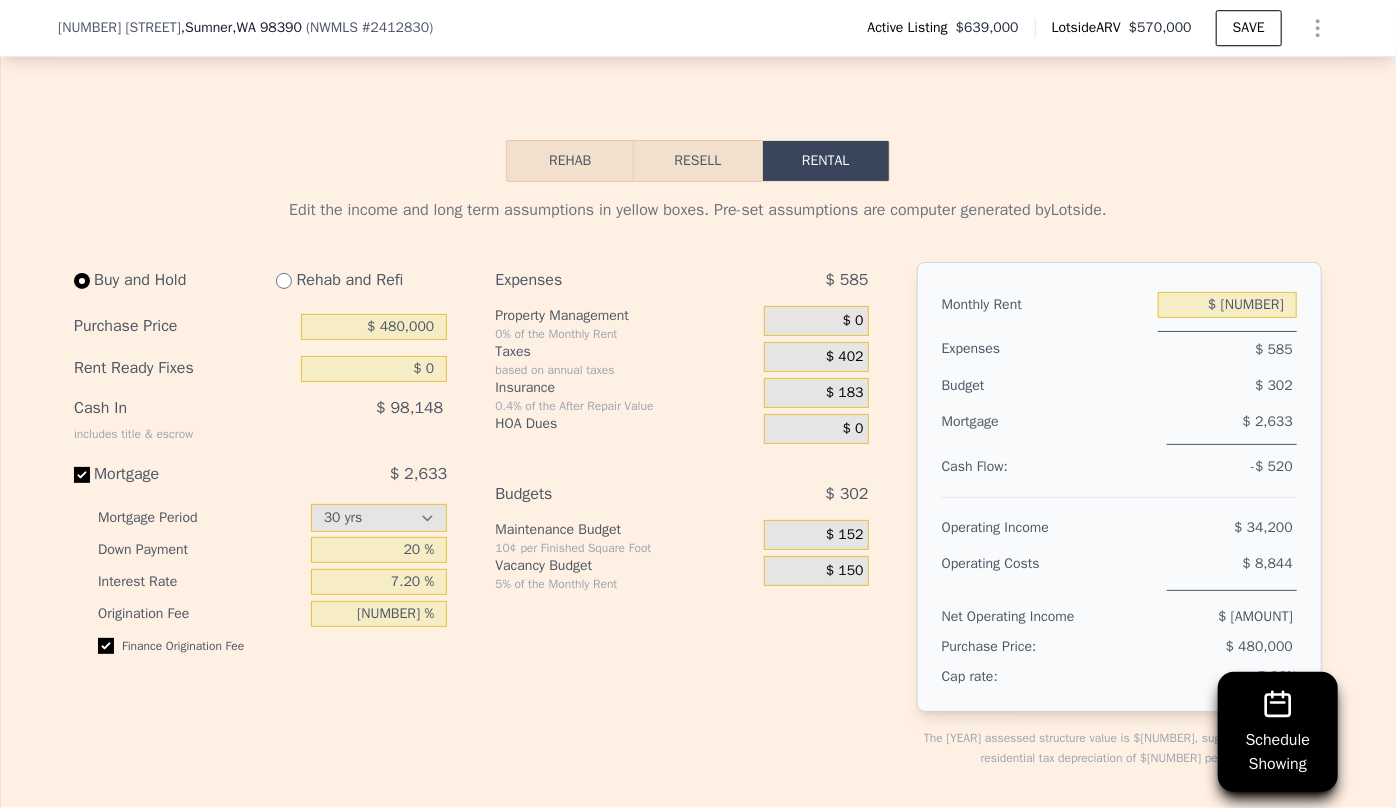 click at bounding box center (1119, 489) 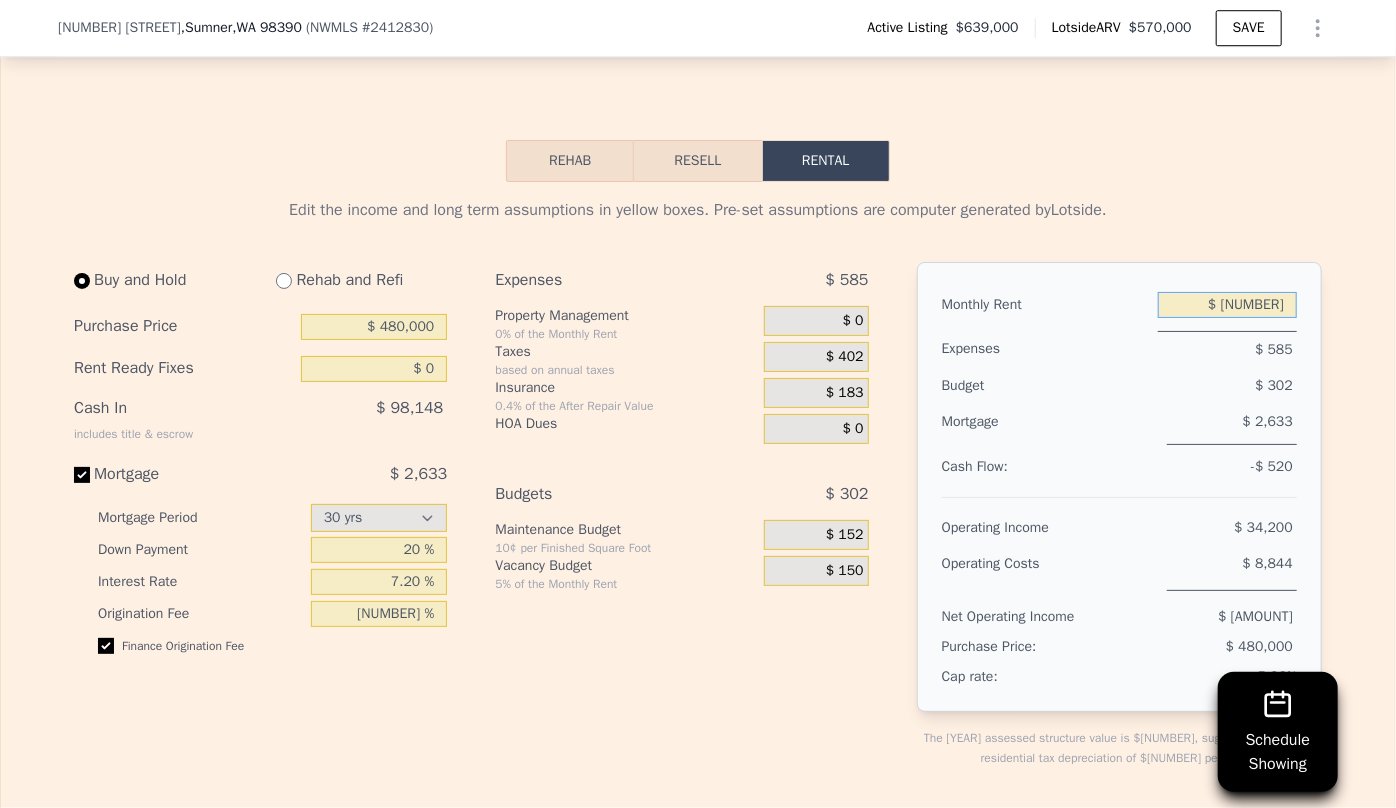 click on "$ [NUMBER]" at bounding box center [1227, 305] 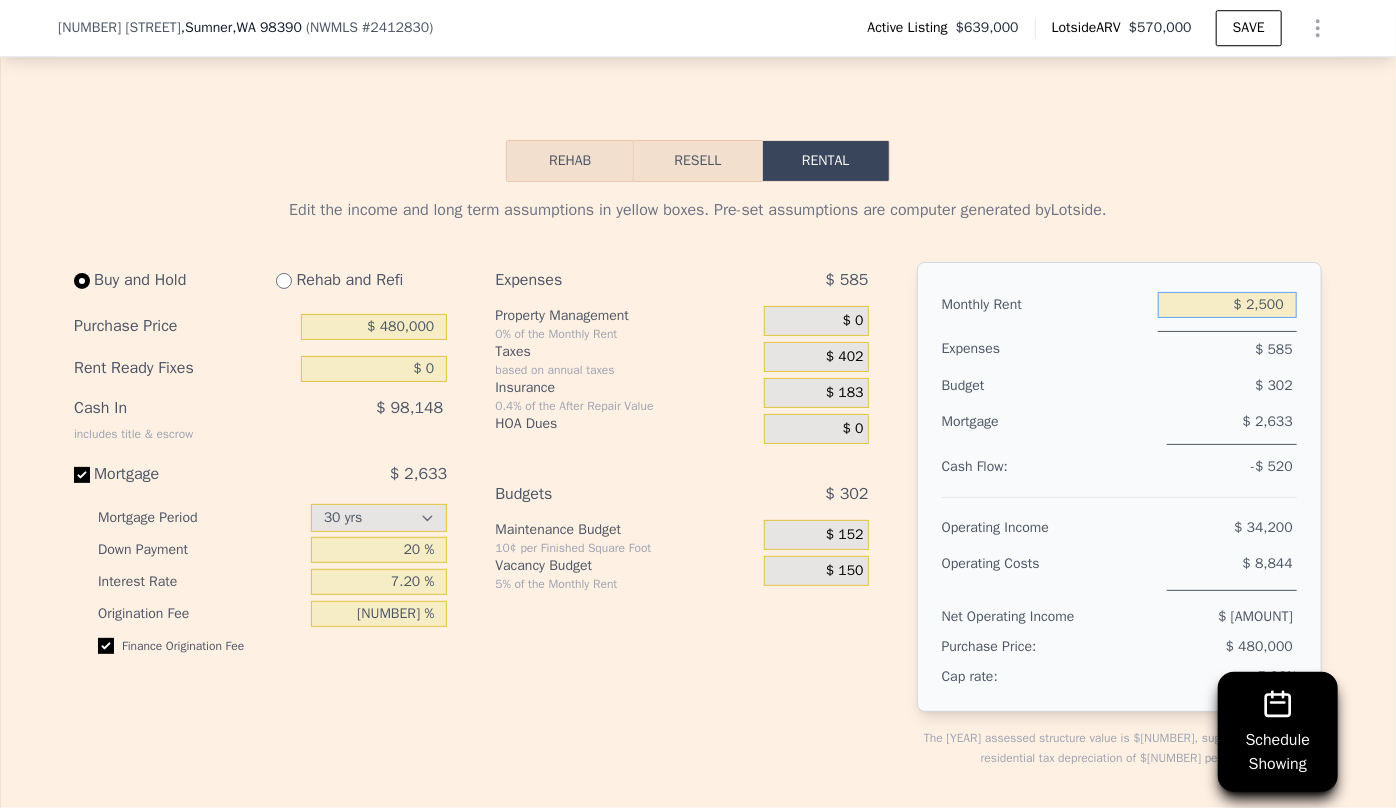 type on "$ 2,500" 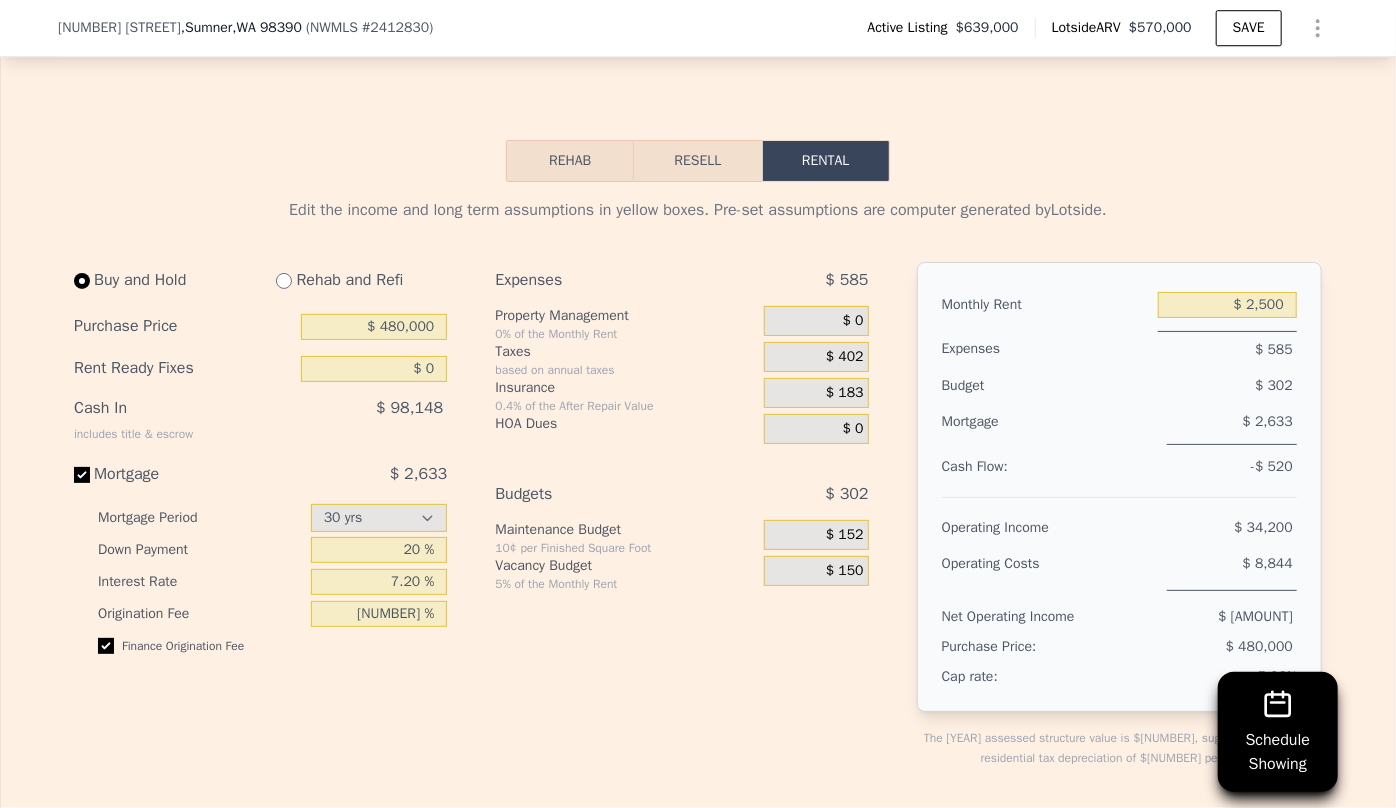 click at bounding box center (1119, 489) 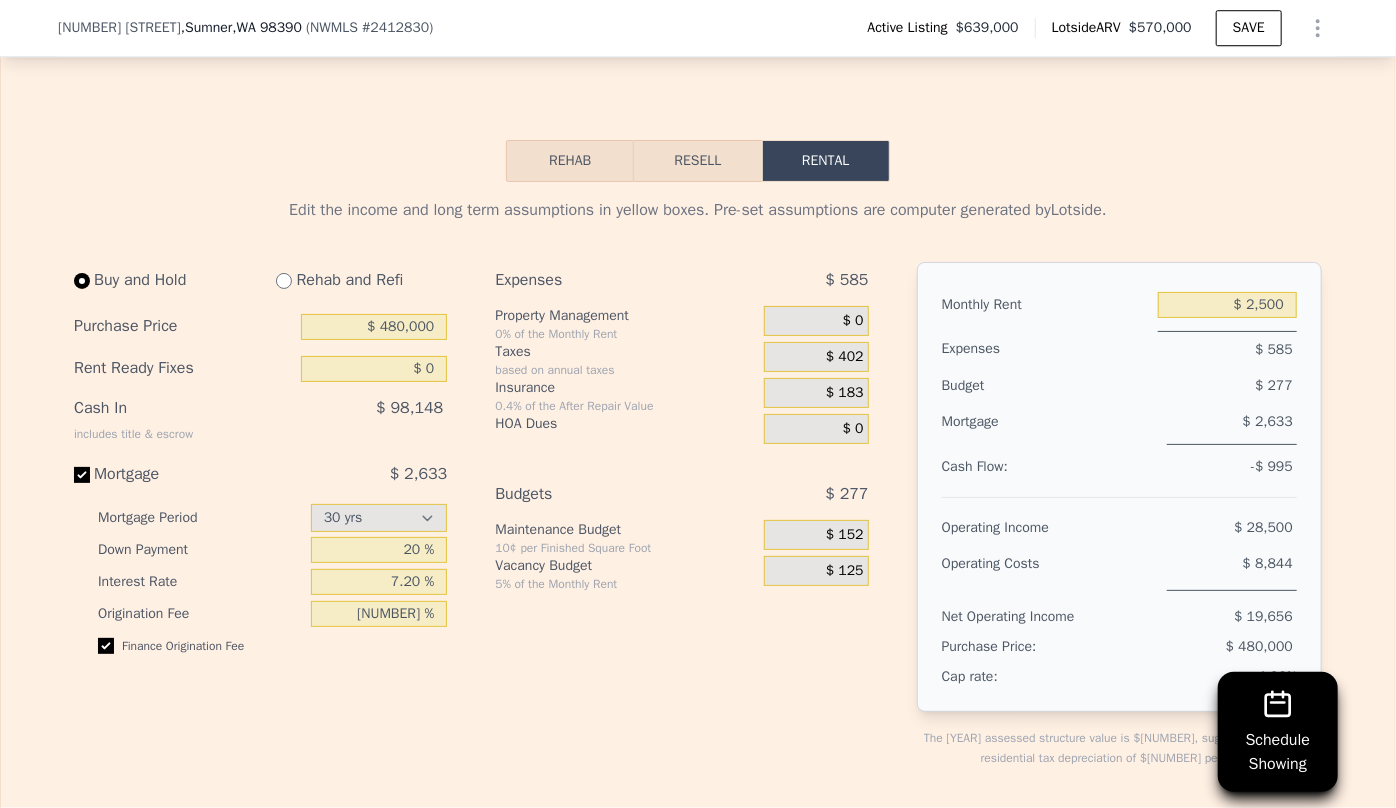 click at bounding box center [1119, 489] 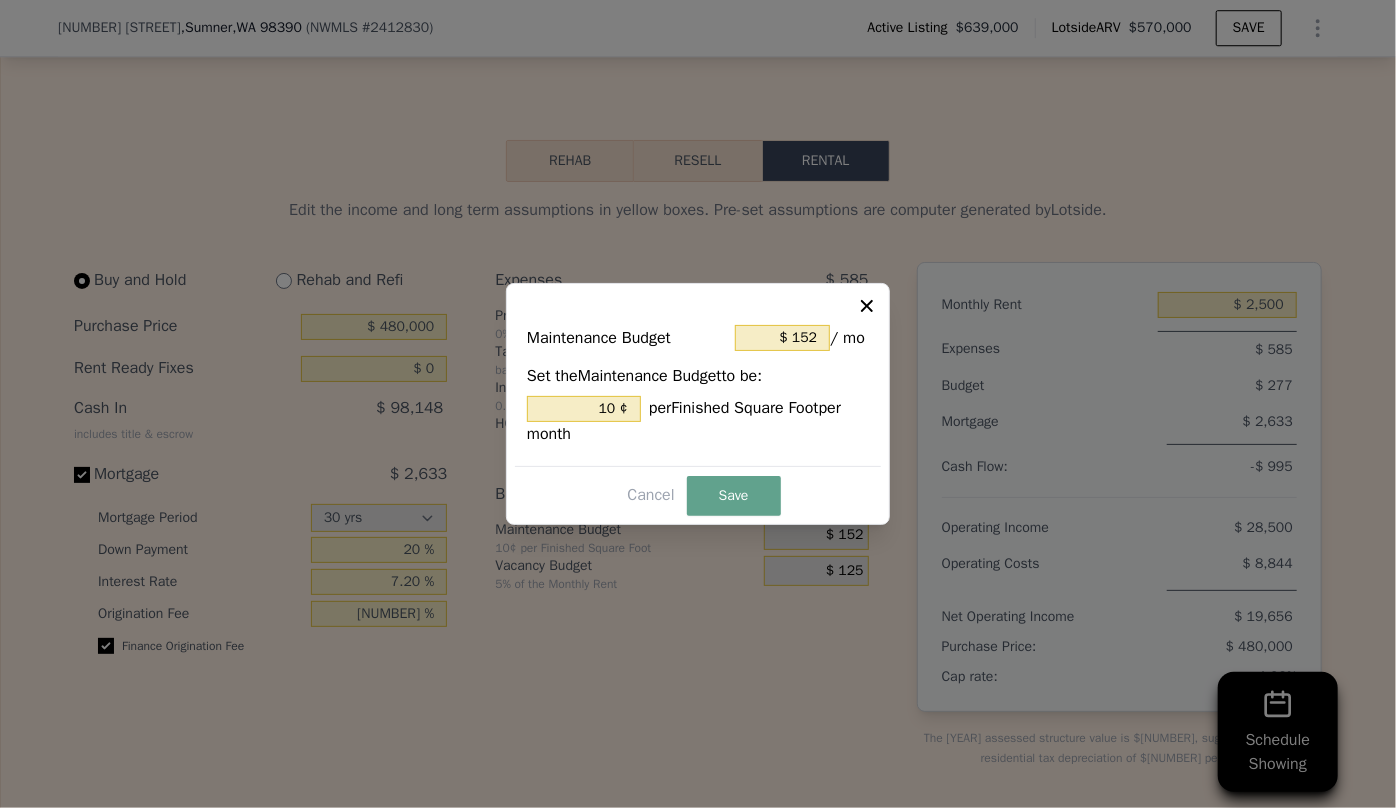 type 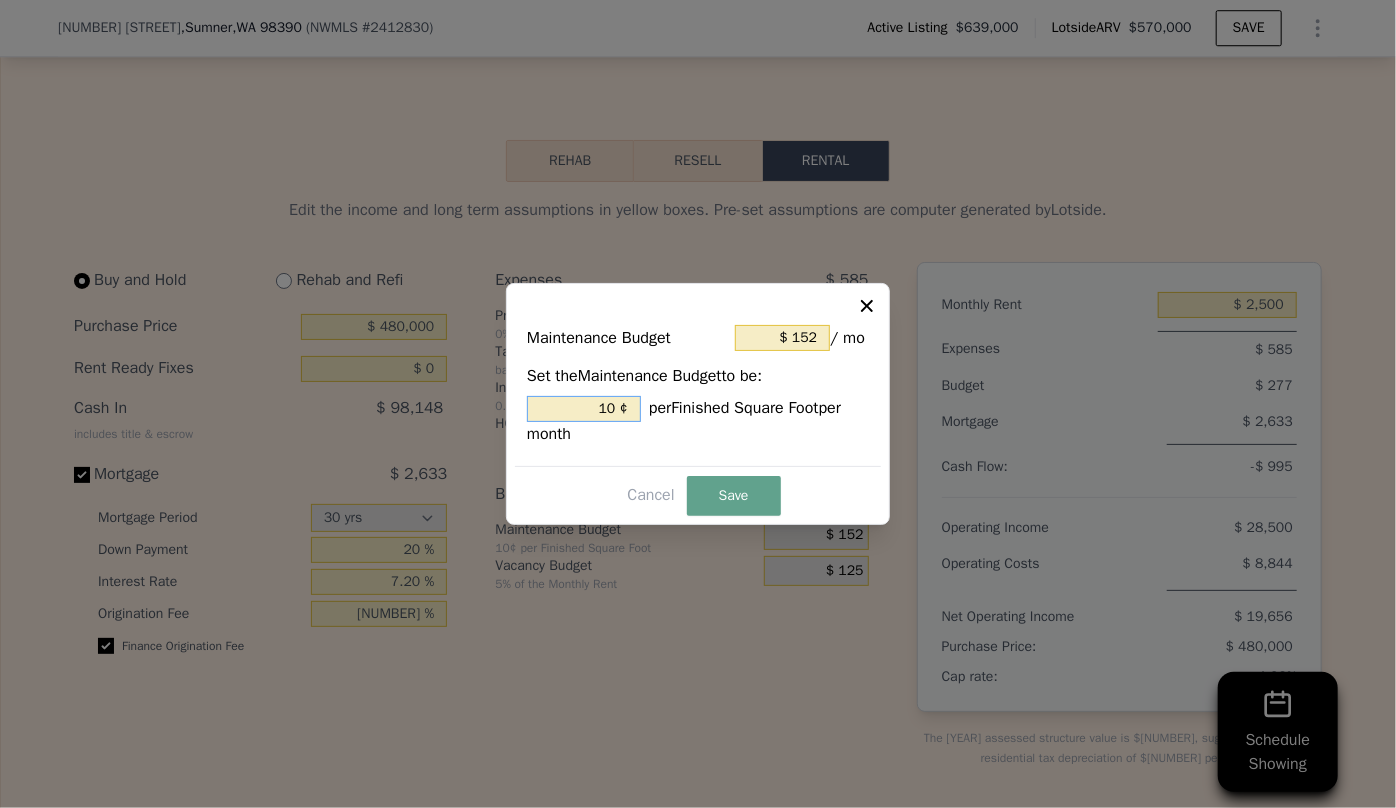 click on "10 ¢" at bounding box center [584, 409] 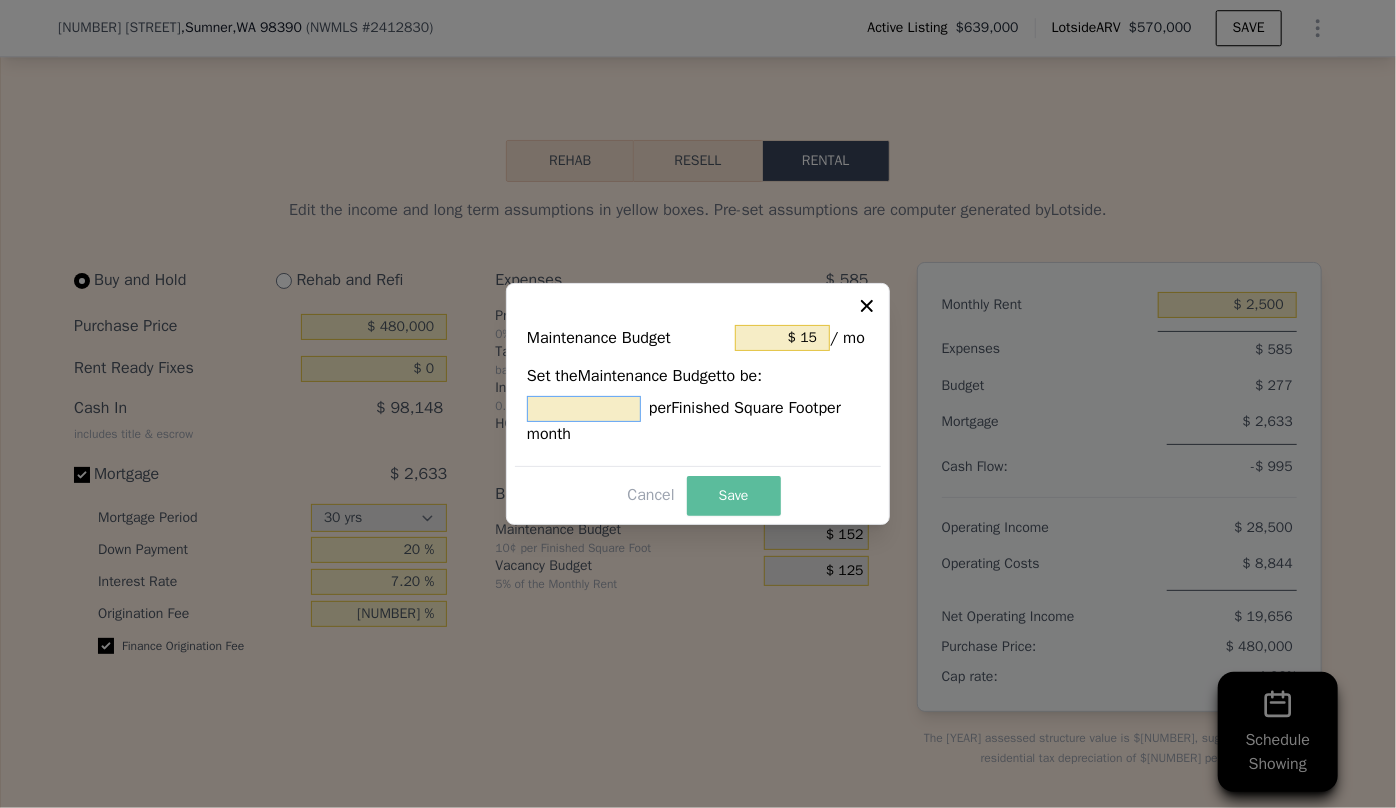 type 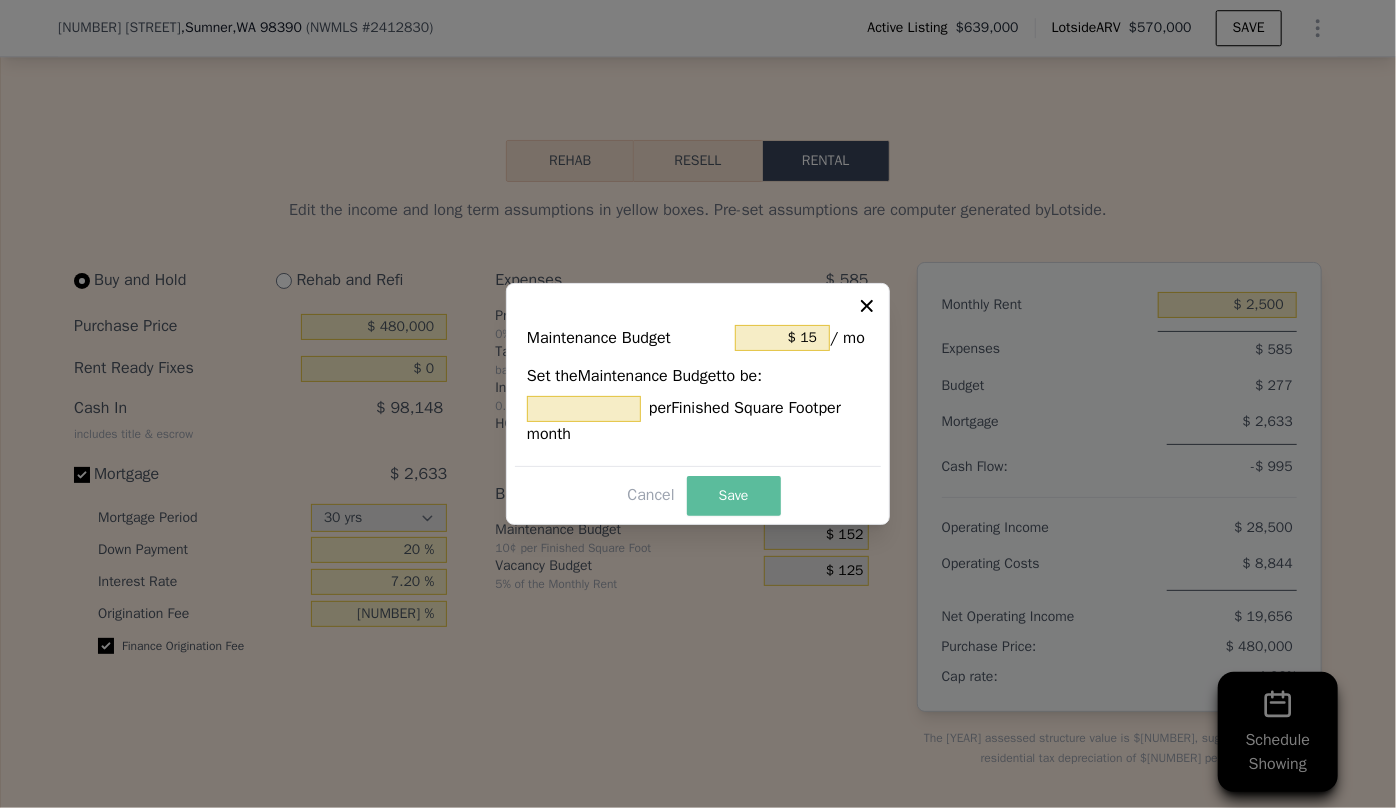 click on "Save" at bounding box center (734, 496) 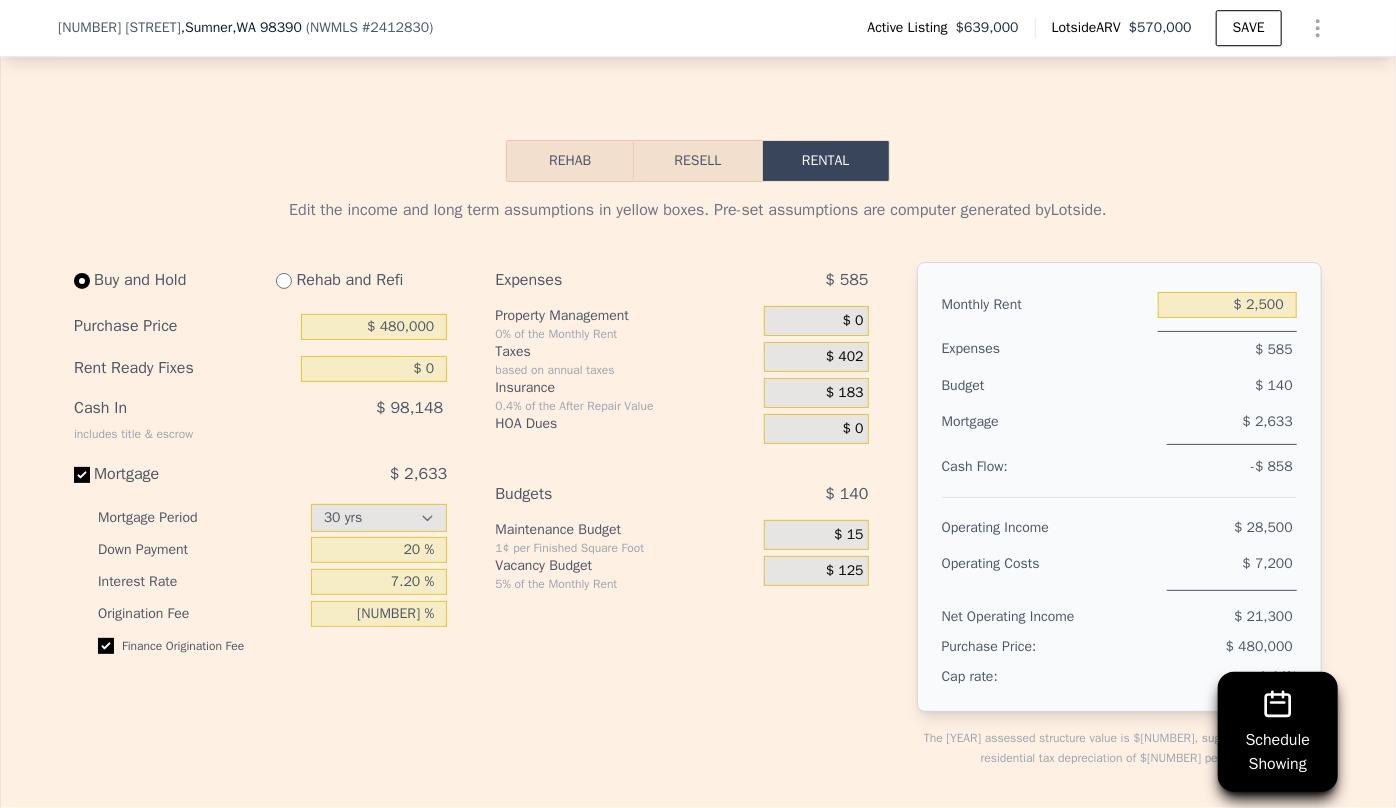click on "$ 125" at bounding box center (845, 571) 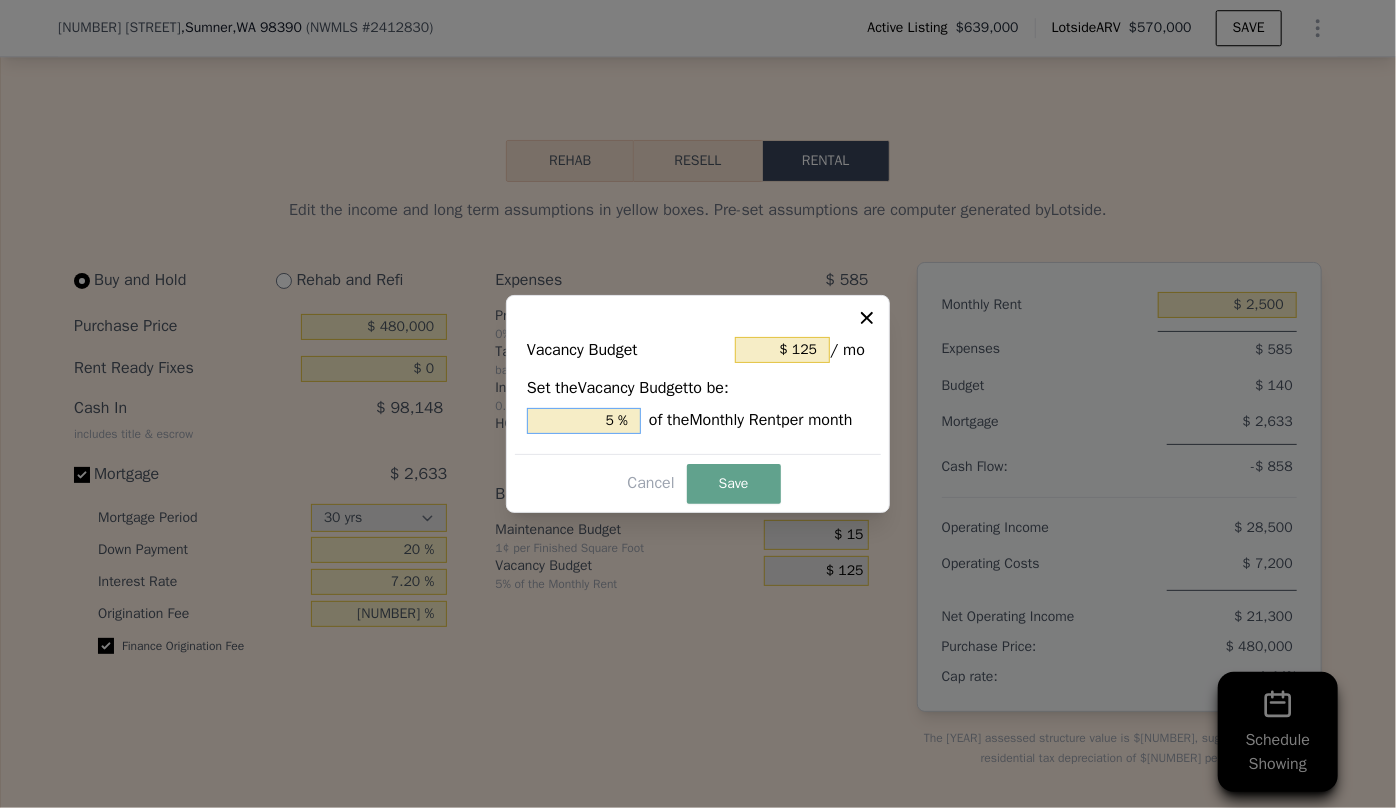 click on "5 %" at bounding box center (584, 421) 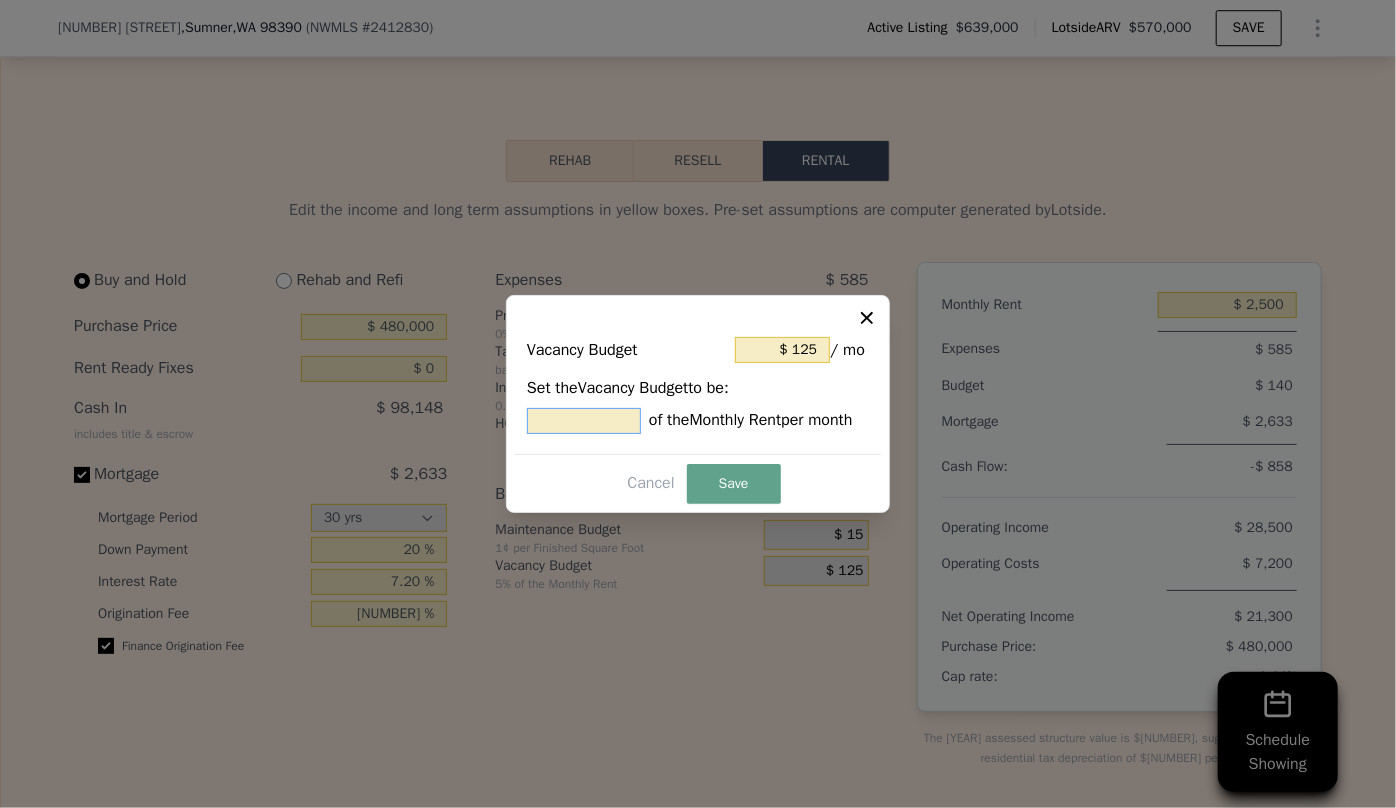 type on "$ 0" 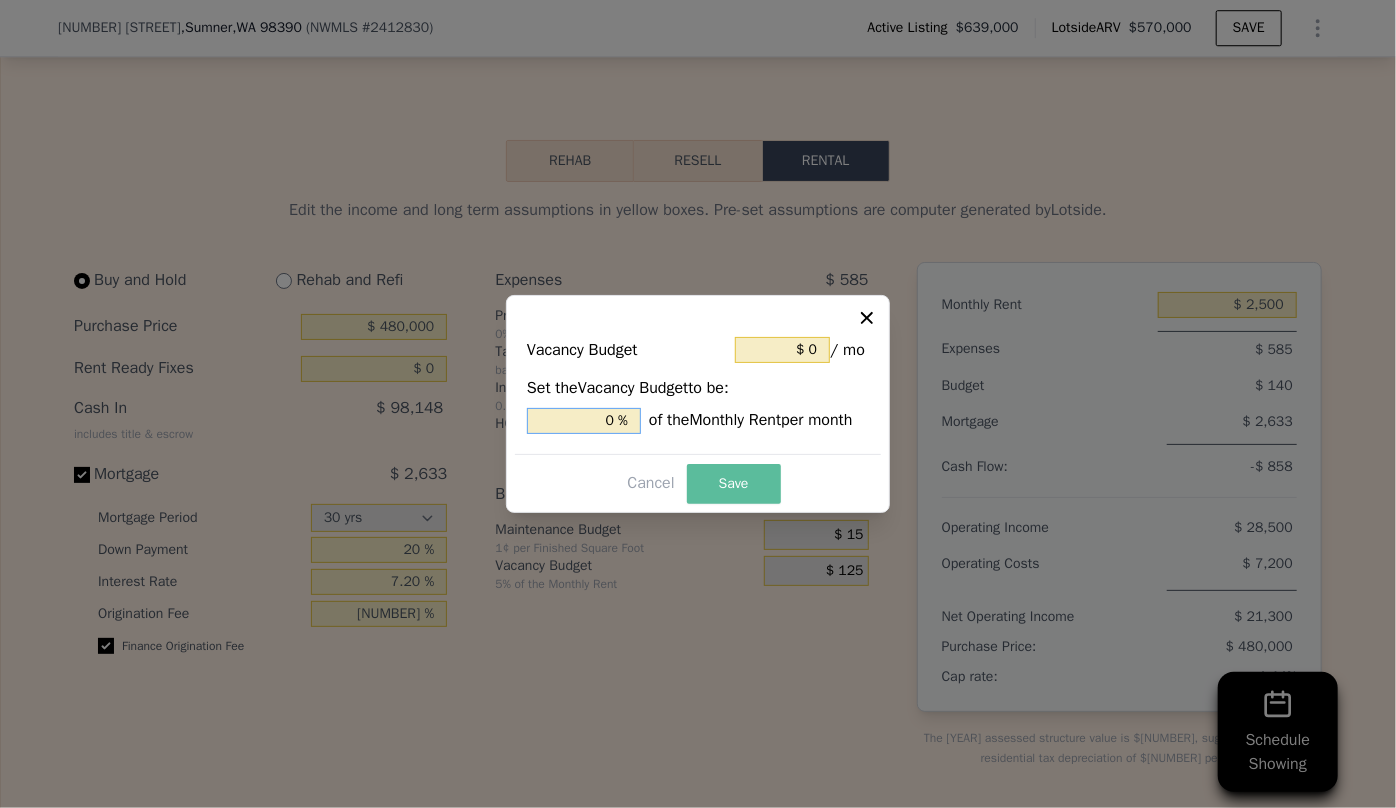 type on "0 %" 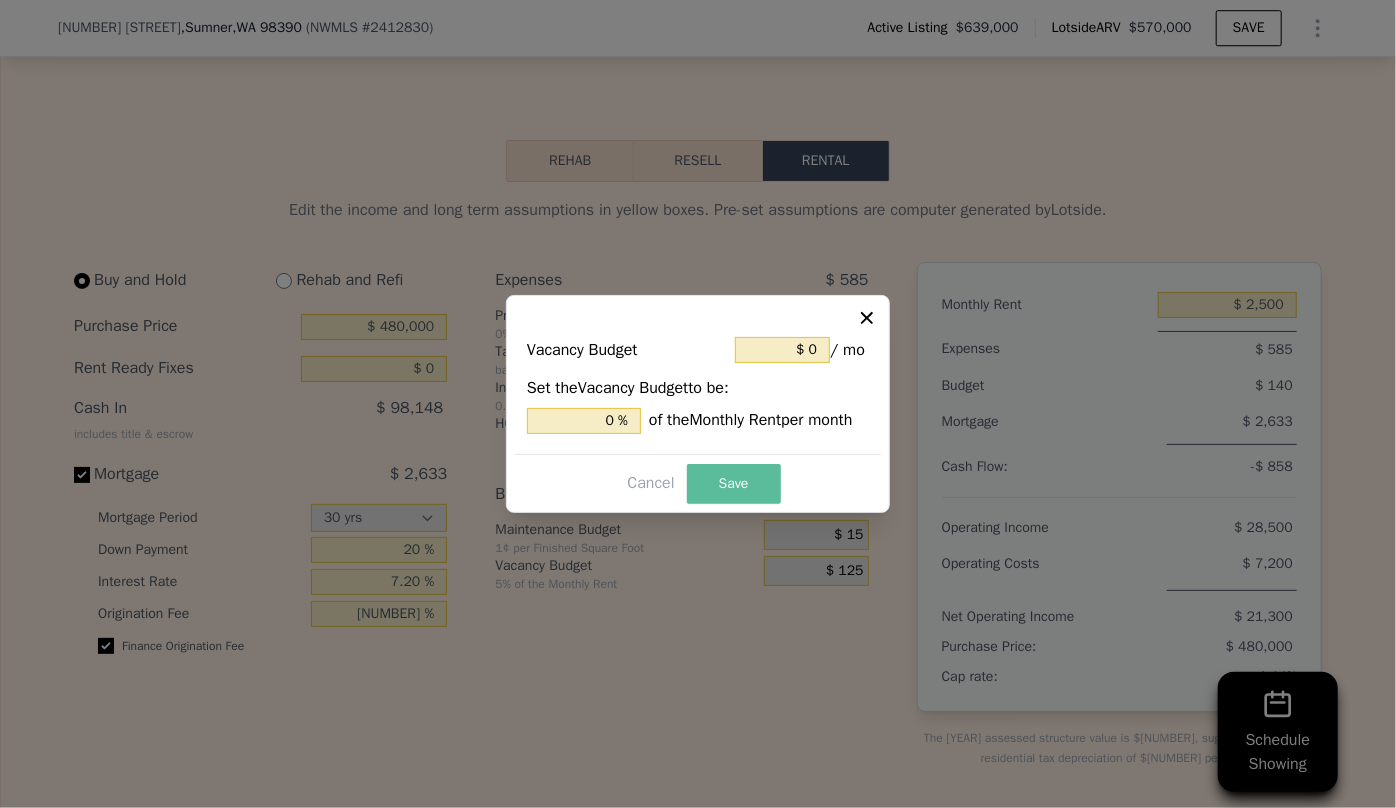 click on "Save" at bounding box center [734, 484] 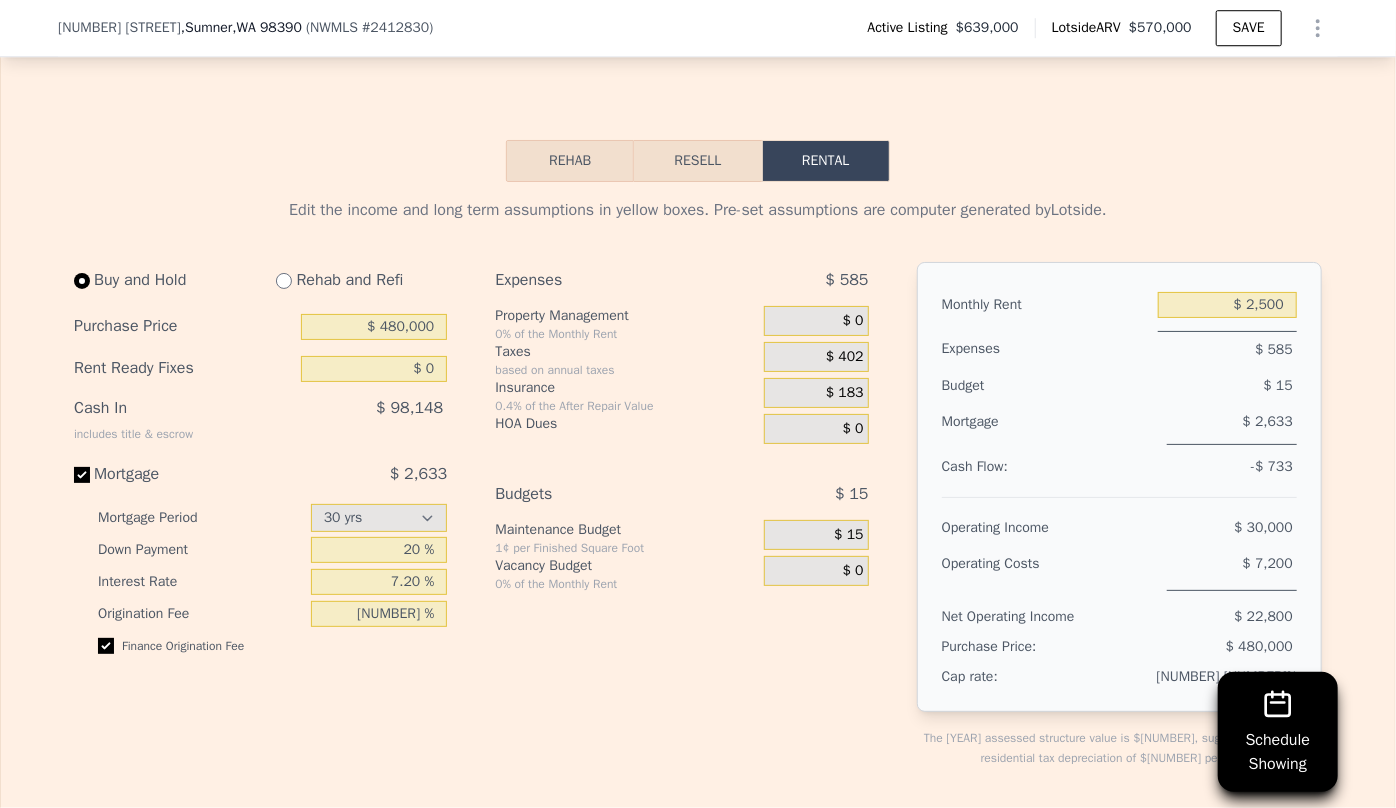 click on "Resell" at bounding box center (697, 161) 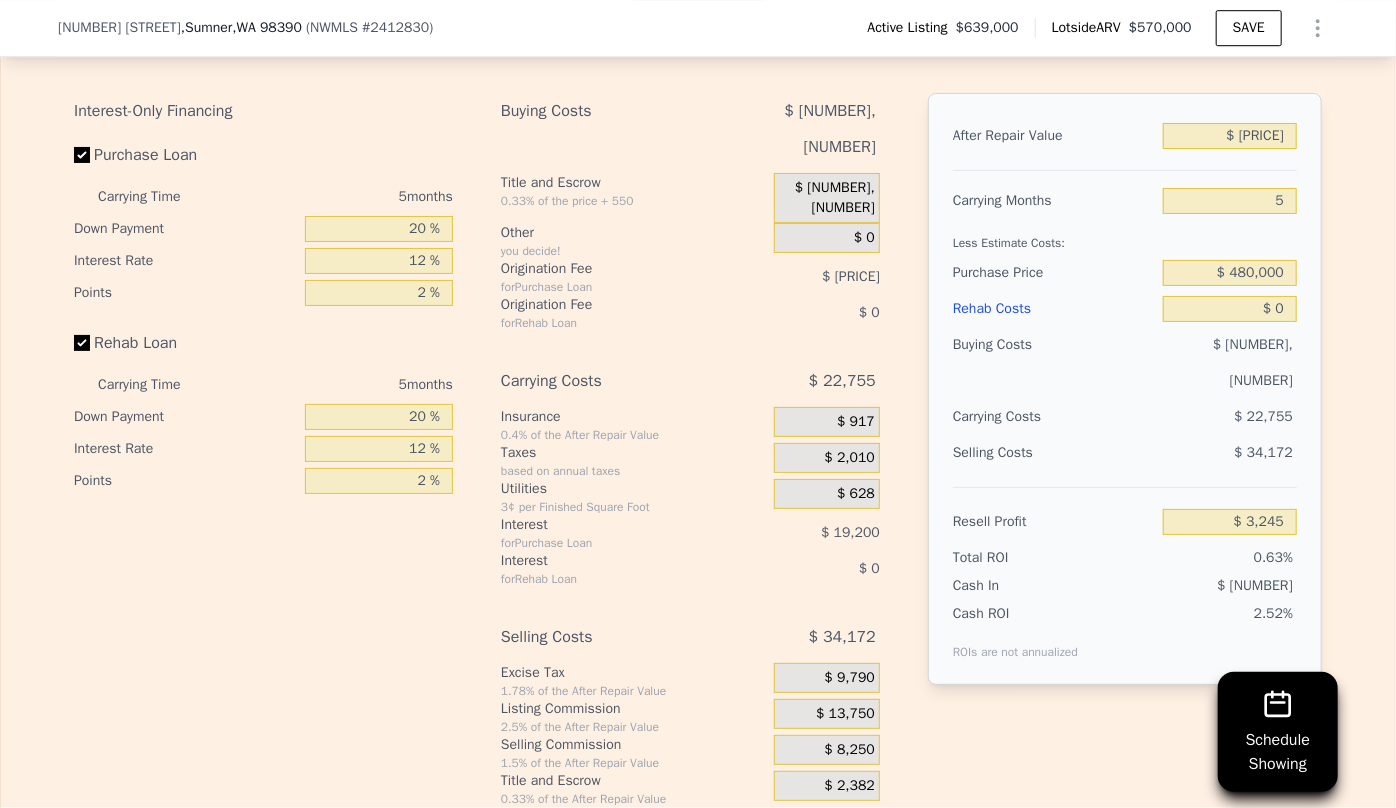 scroll, scrollTop: 3181, scrollLeft: 0, axis: vertical 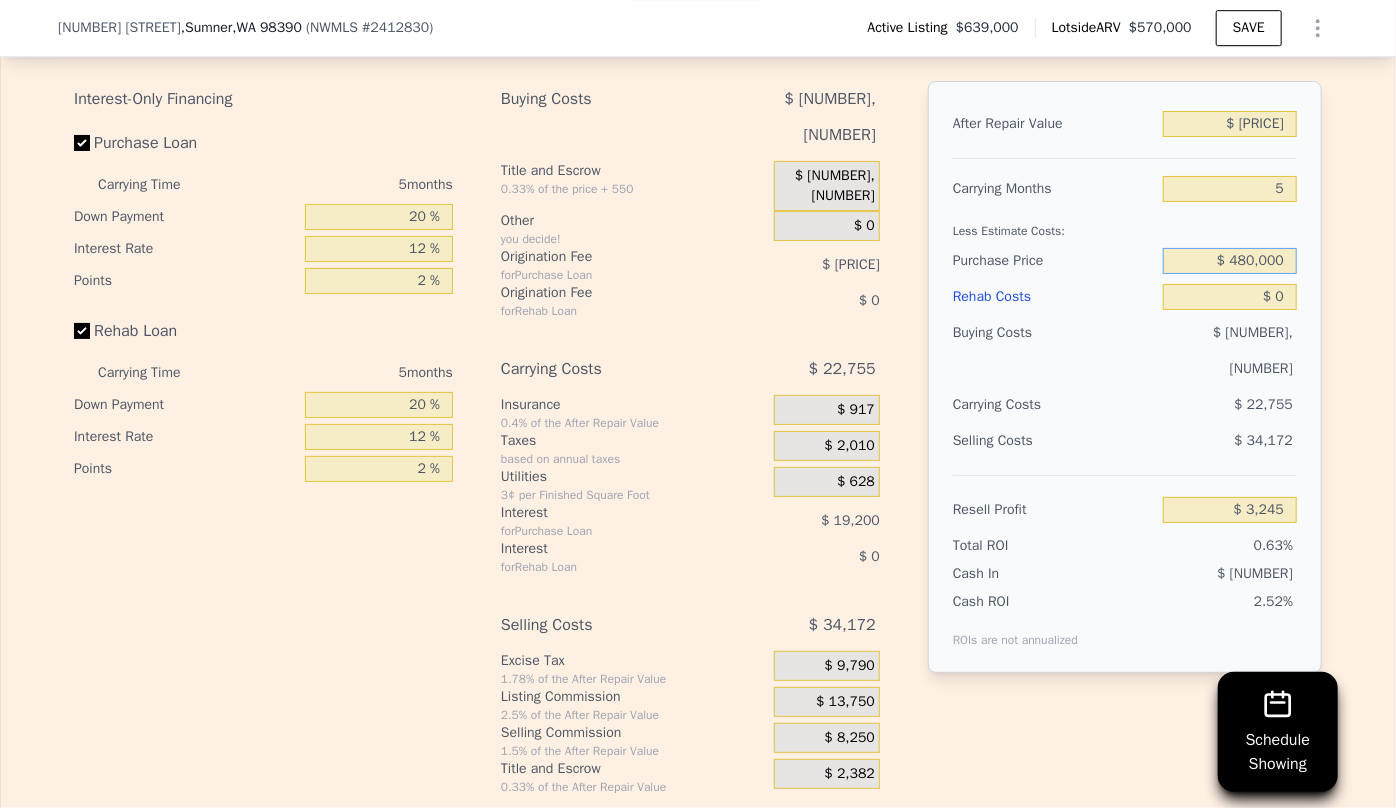 click on "$ 480,000" at bounding box center (1230, 261) 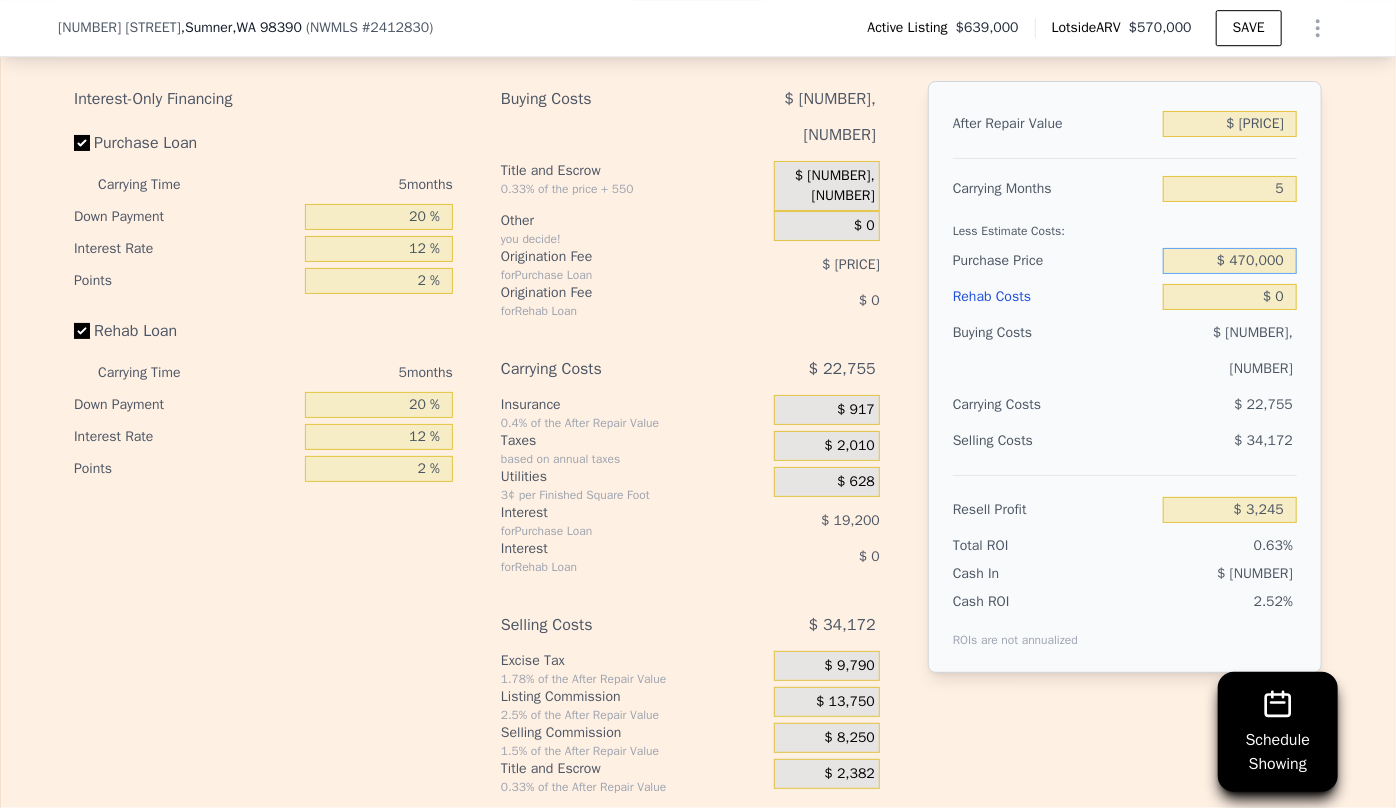 type on "$ 470,000" 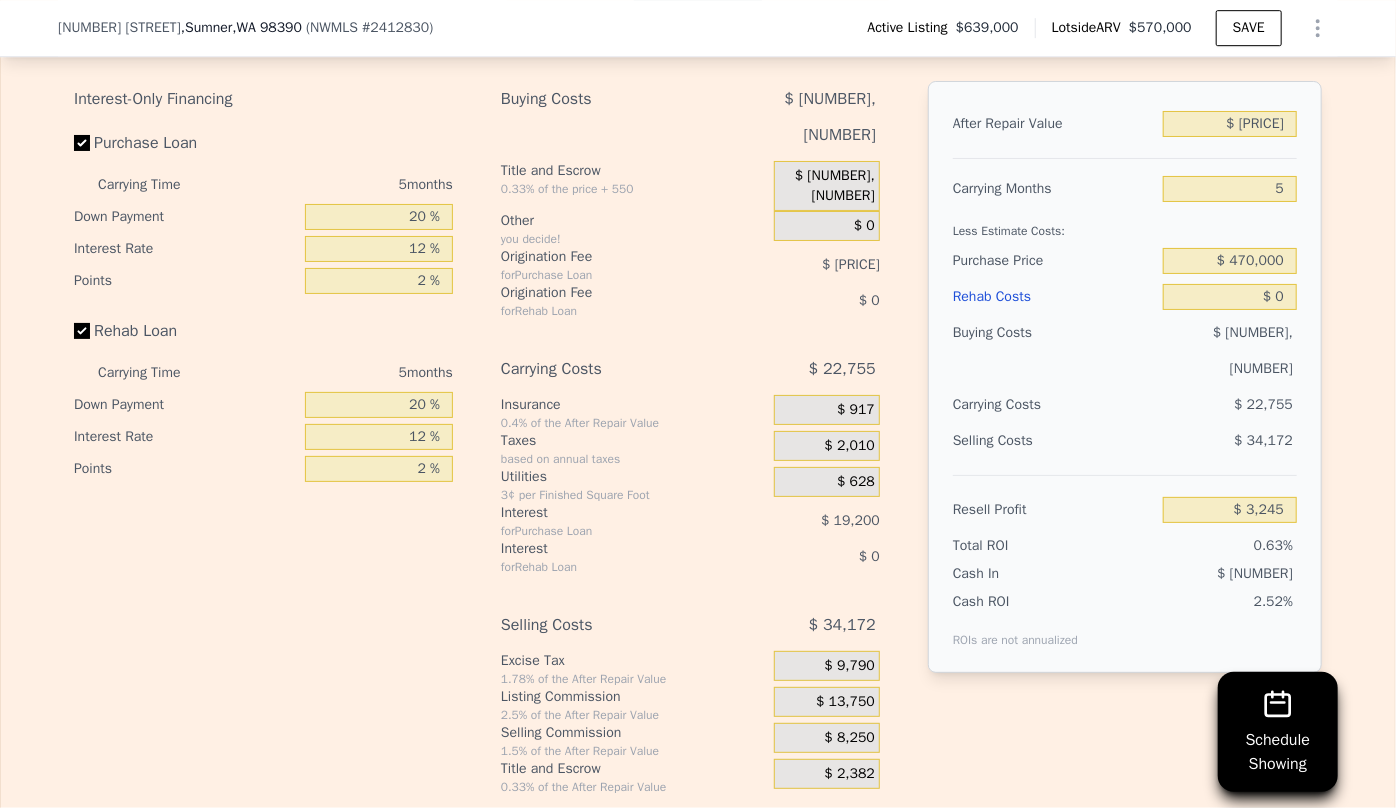 click on "Selling Costs $ [NUMBER]" at bounding box center [1125, 449] 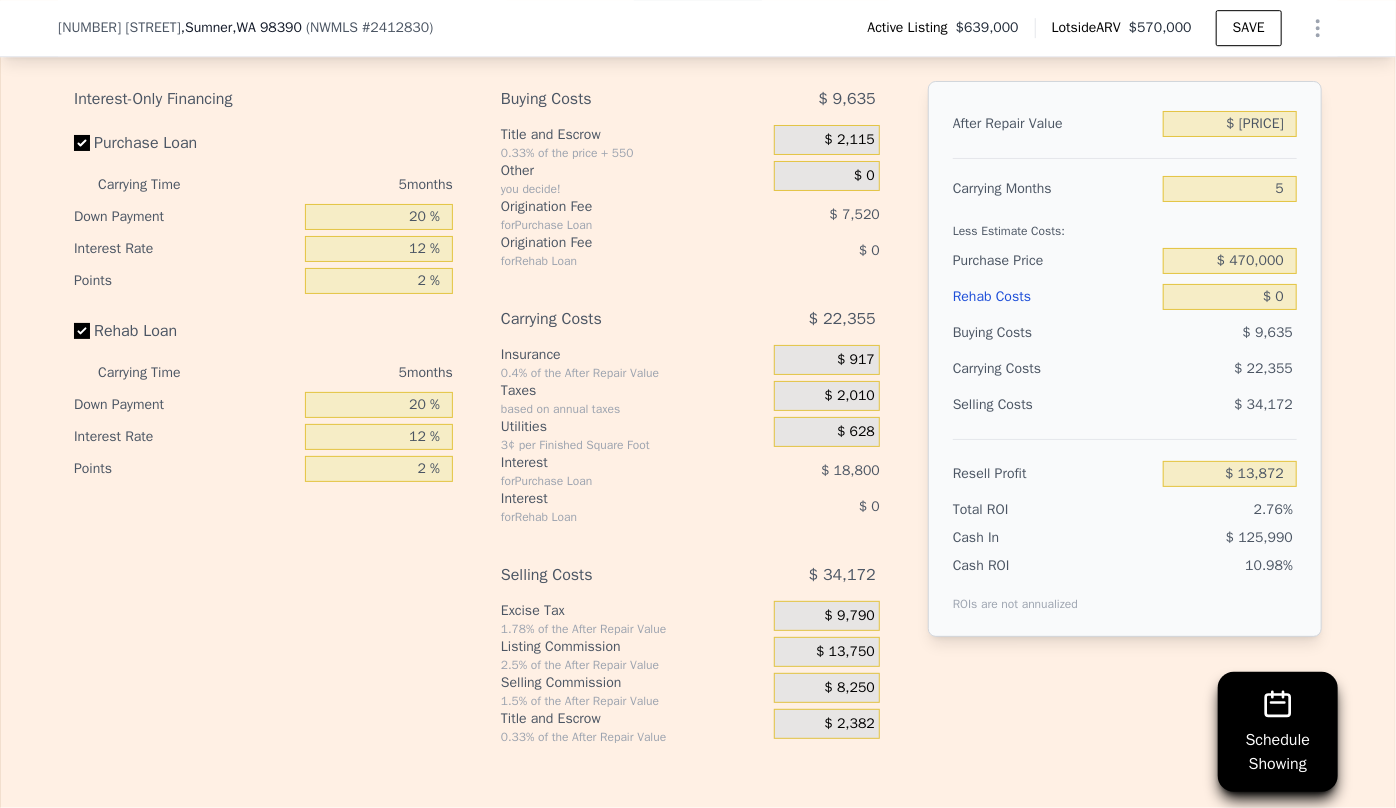 type on "$ 13,838" 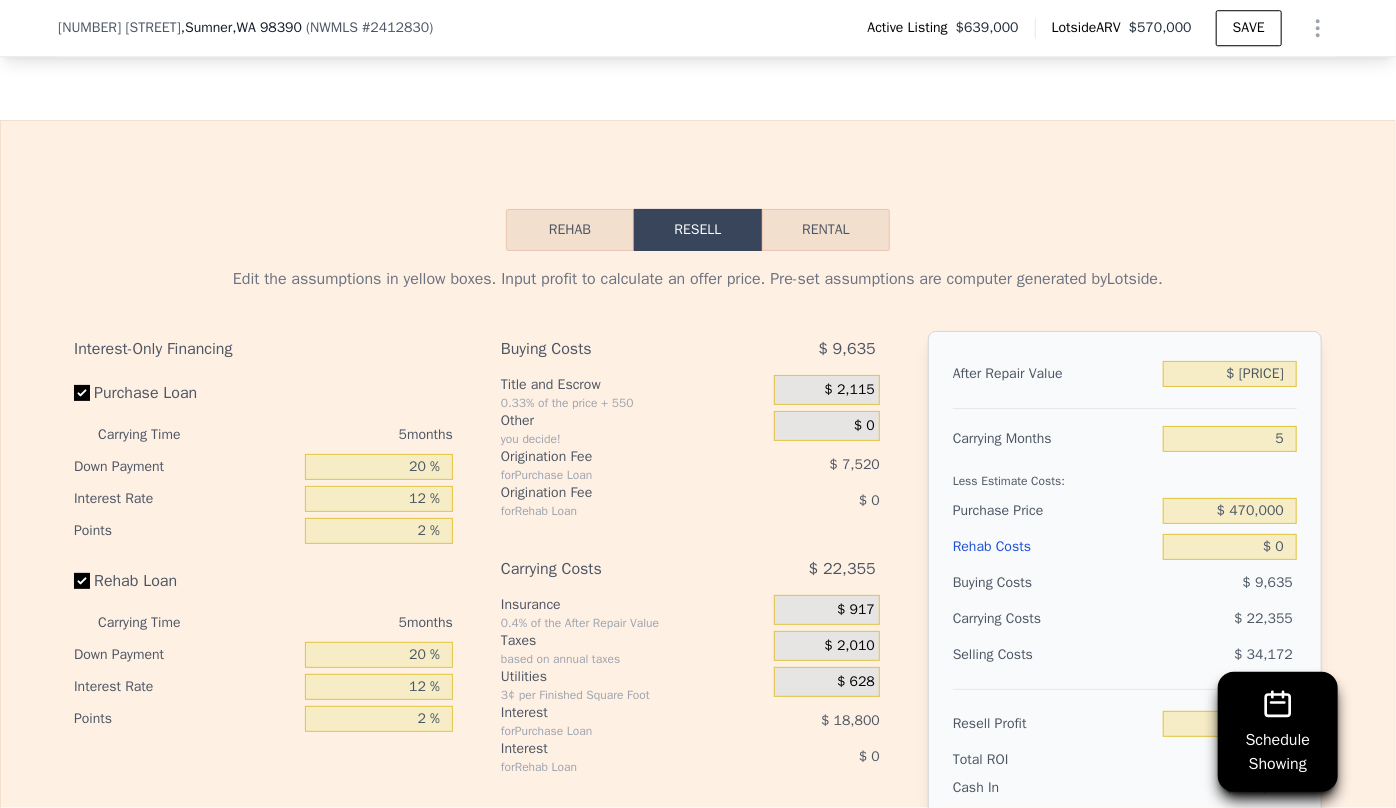 scroll, scrollTop: 2909, scrollLeft: 0, axis: vertical 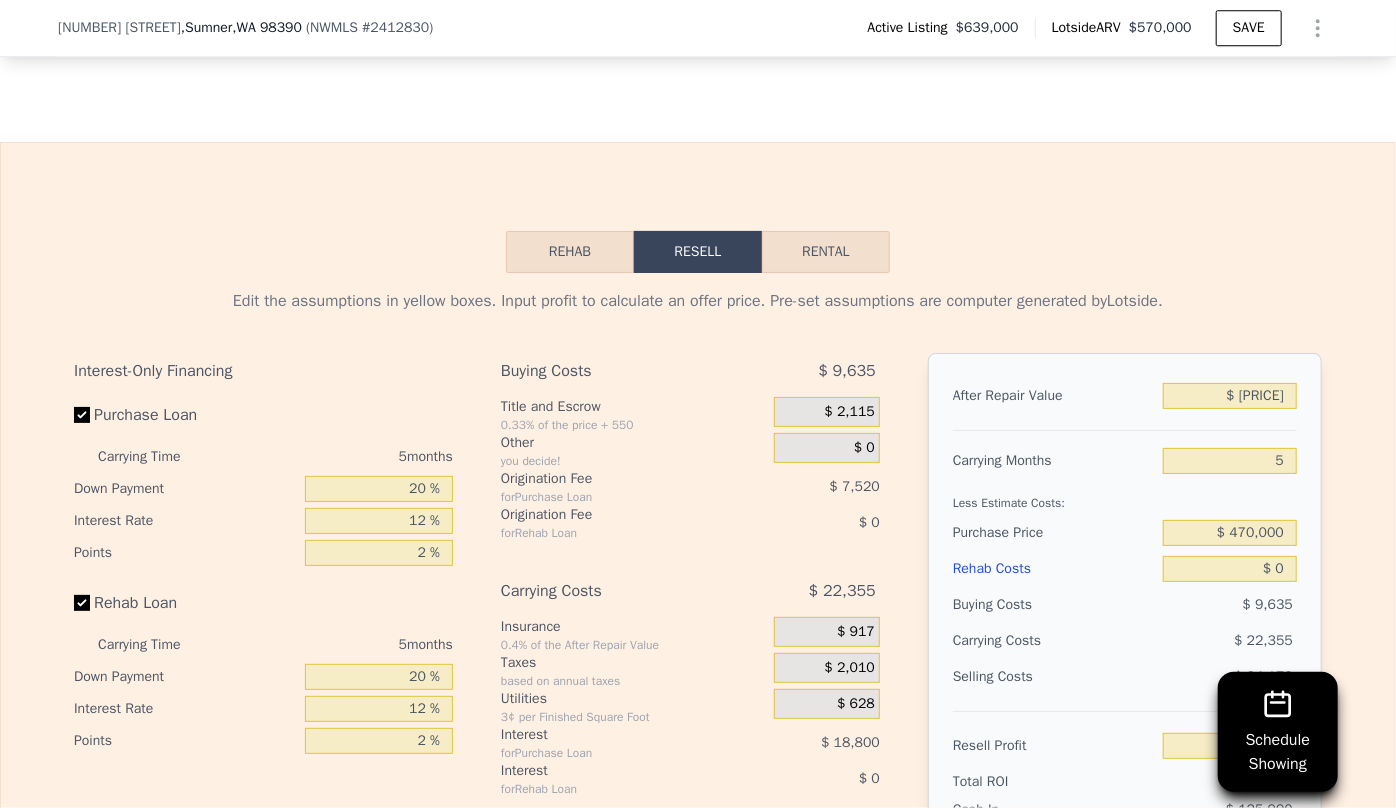 click on "Rental" at bounding box center (826, 252) 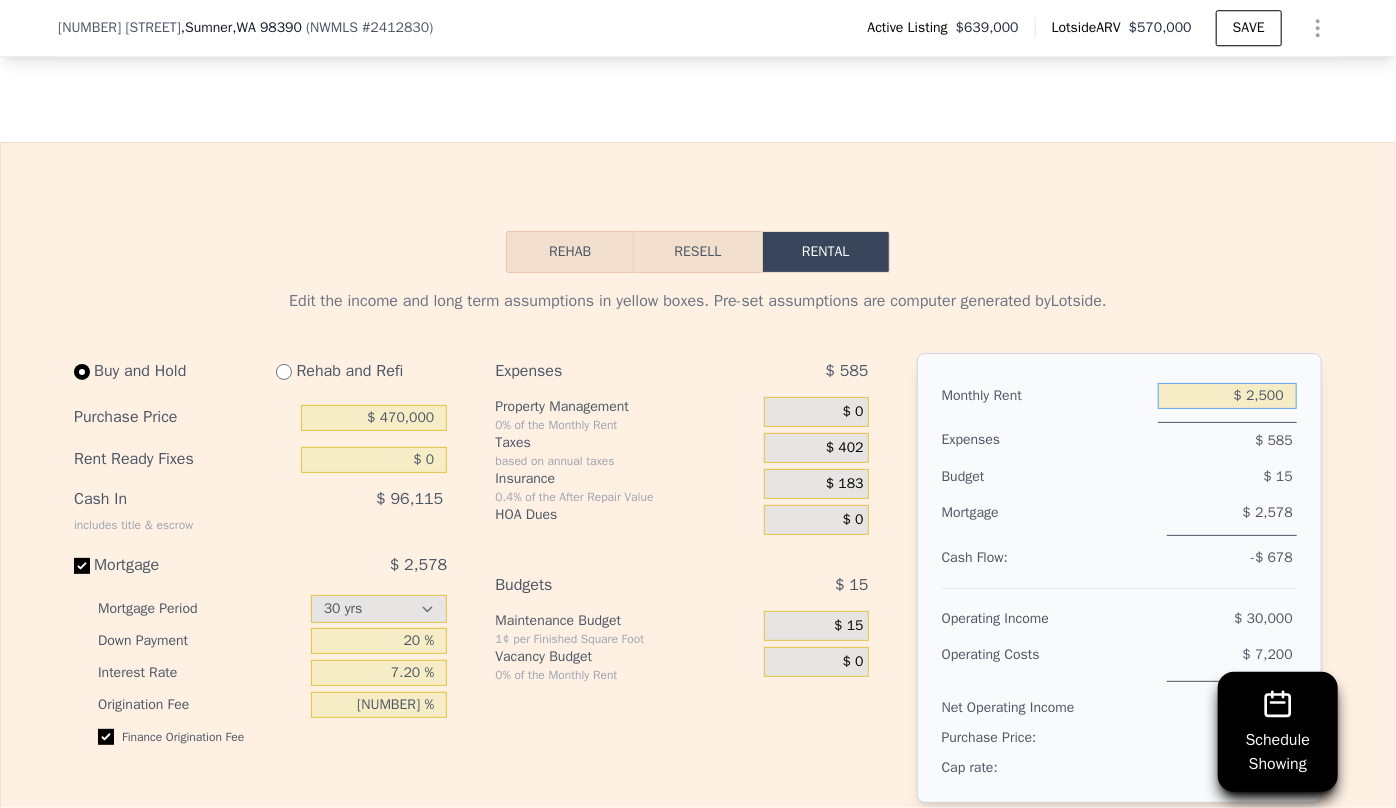 drag, startPoint x: 1283, startPoint y: 421, endPoint x: 1182, endPoint y: 454, distance: 106.25441 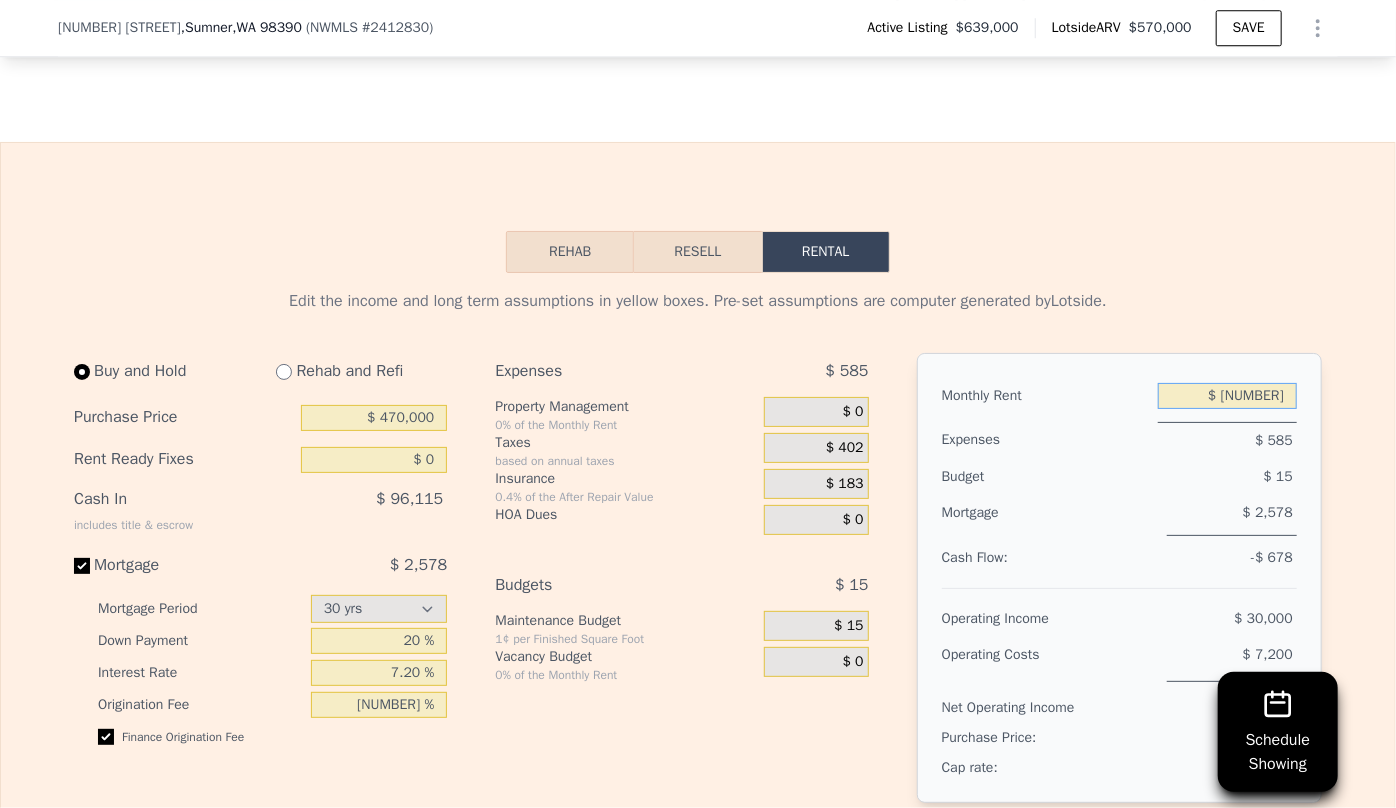 type on "$ [NUMBER]" 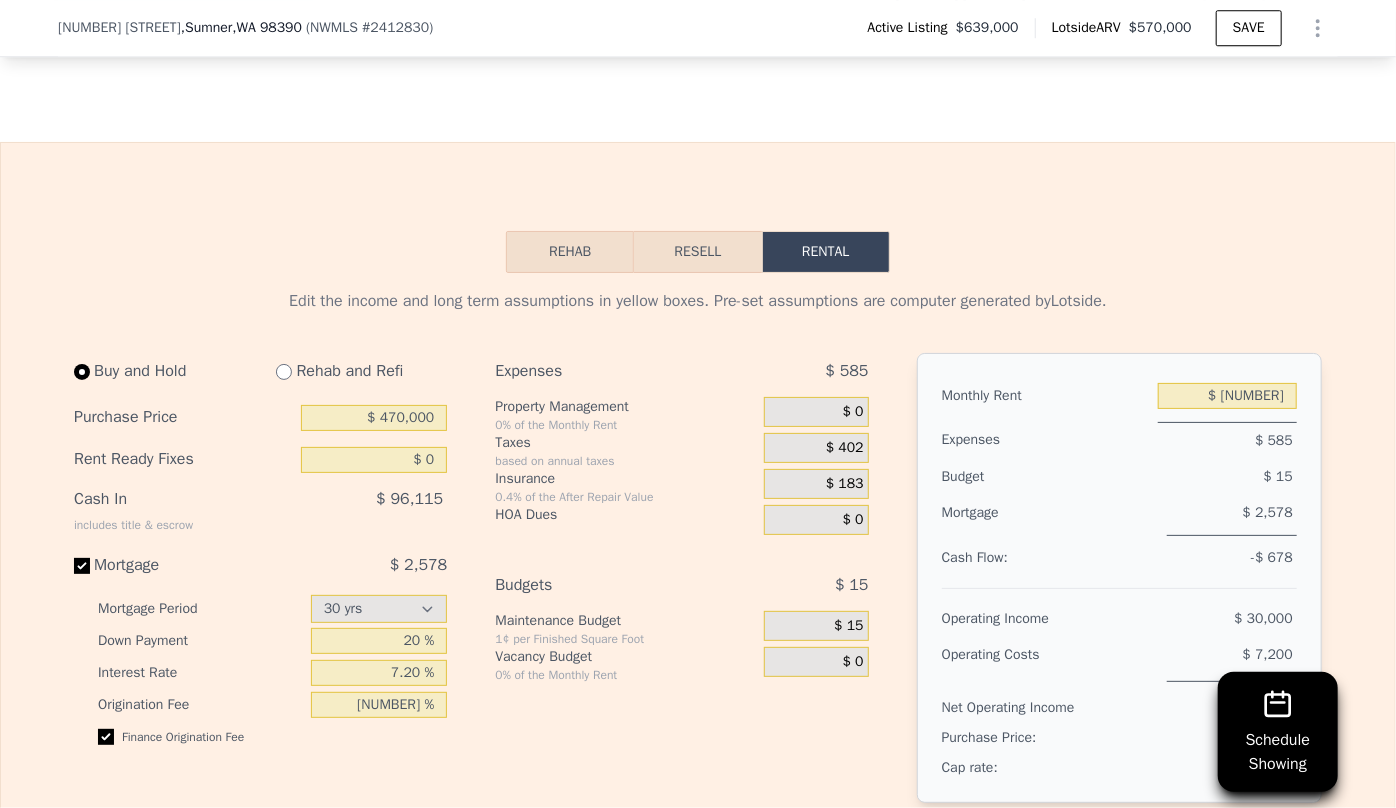 click on "$ 2,578" at bounding box center [1232, 515] 